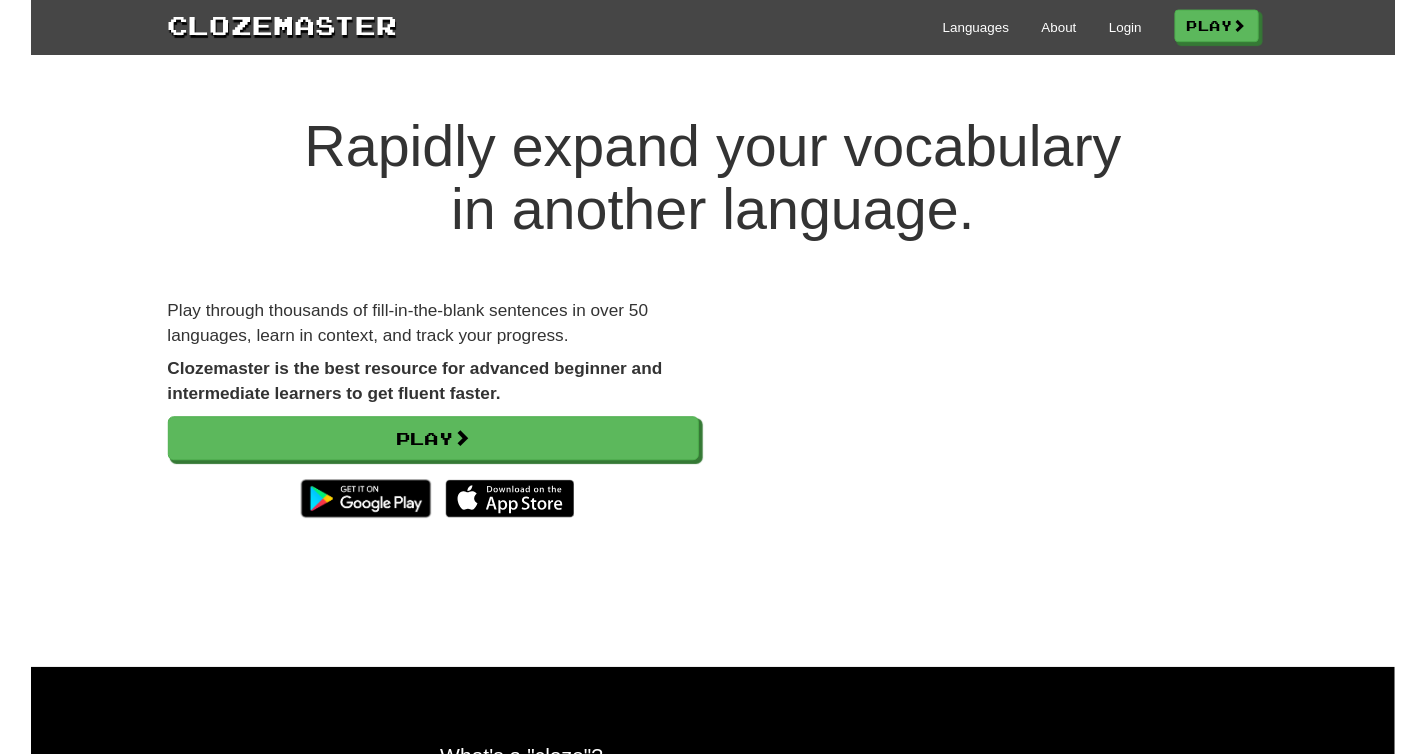 scroll, scrollTop: 0, scrollLeft: 0, axis: both 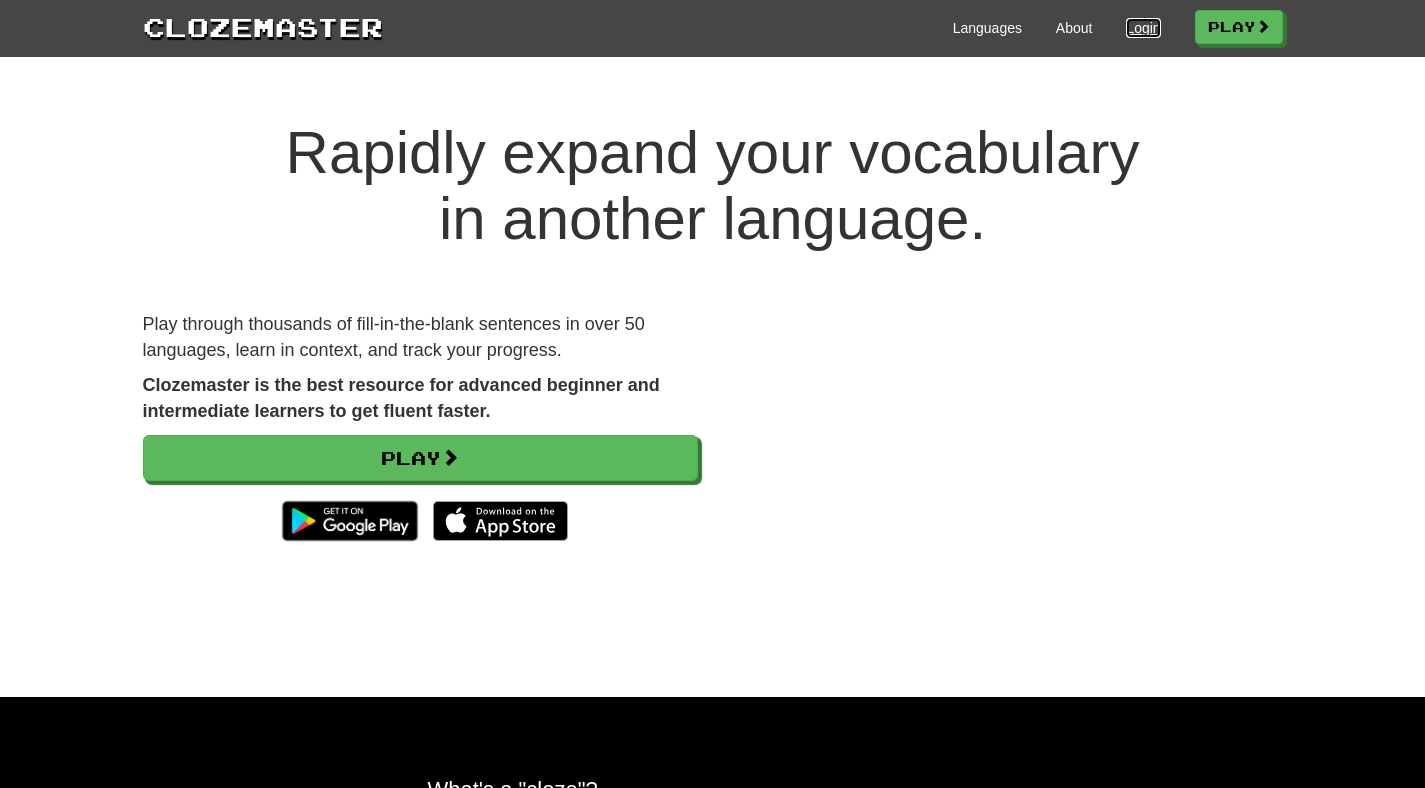 click on "Login" at bounding box center [1143, 28] 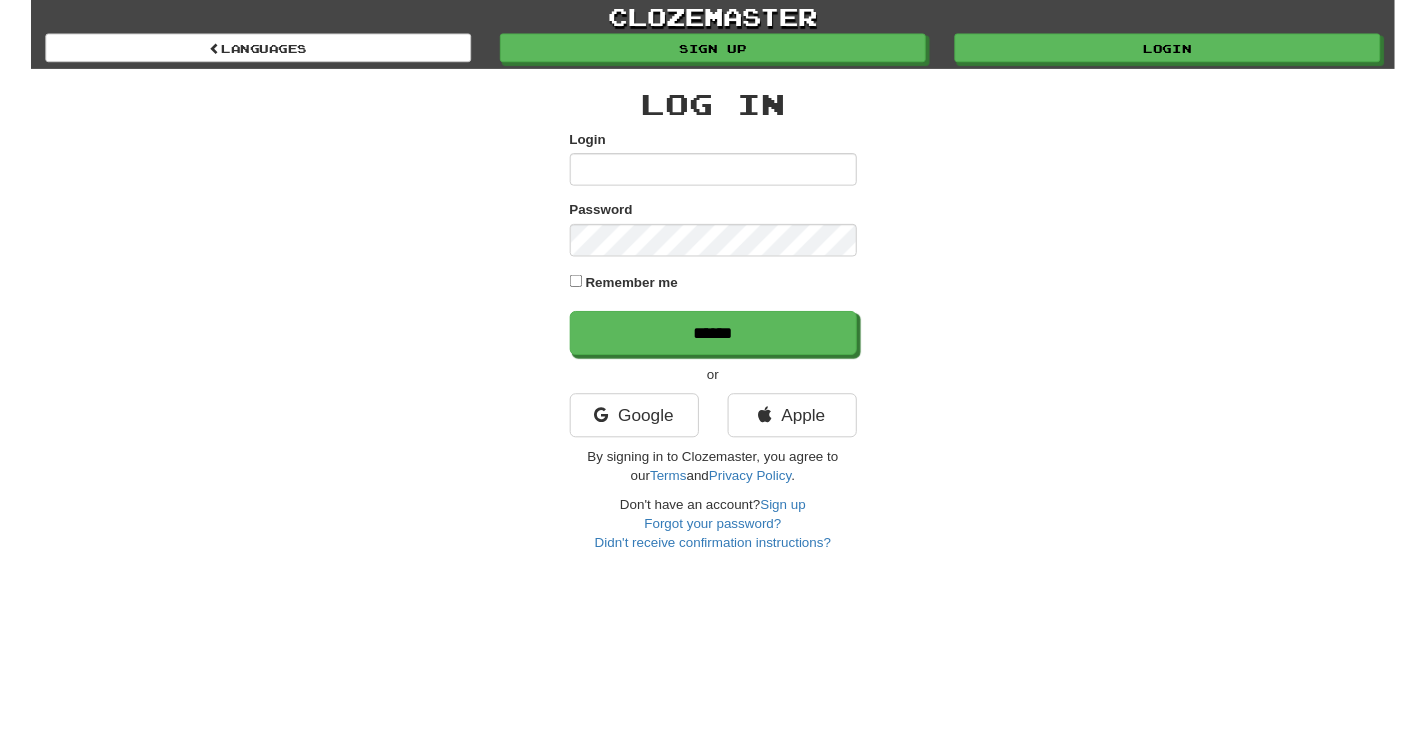 scroll, scrollTop: 0, scrollLeft: 0, axis: both 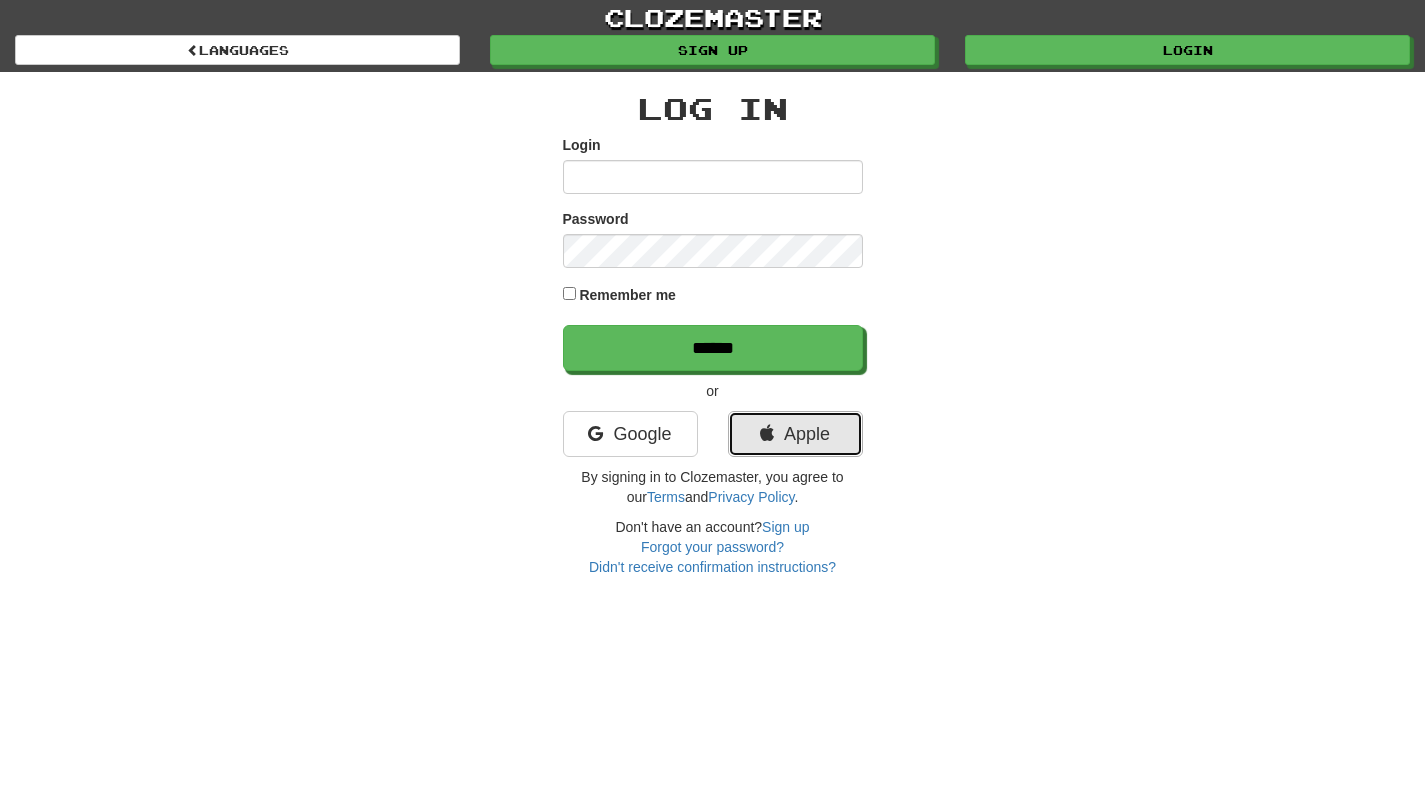 click on "Apple" at bounding box center (795, 434) 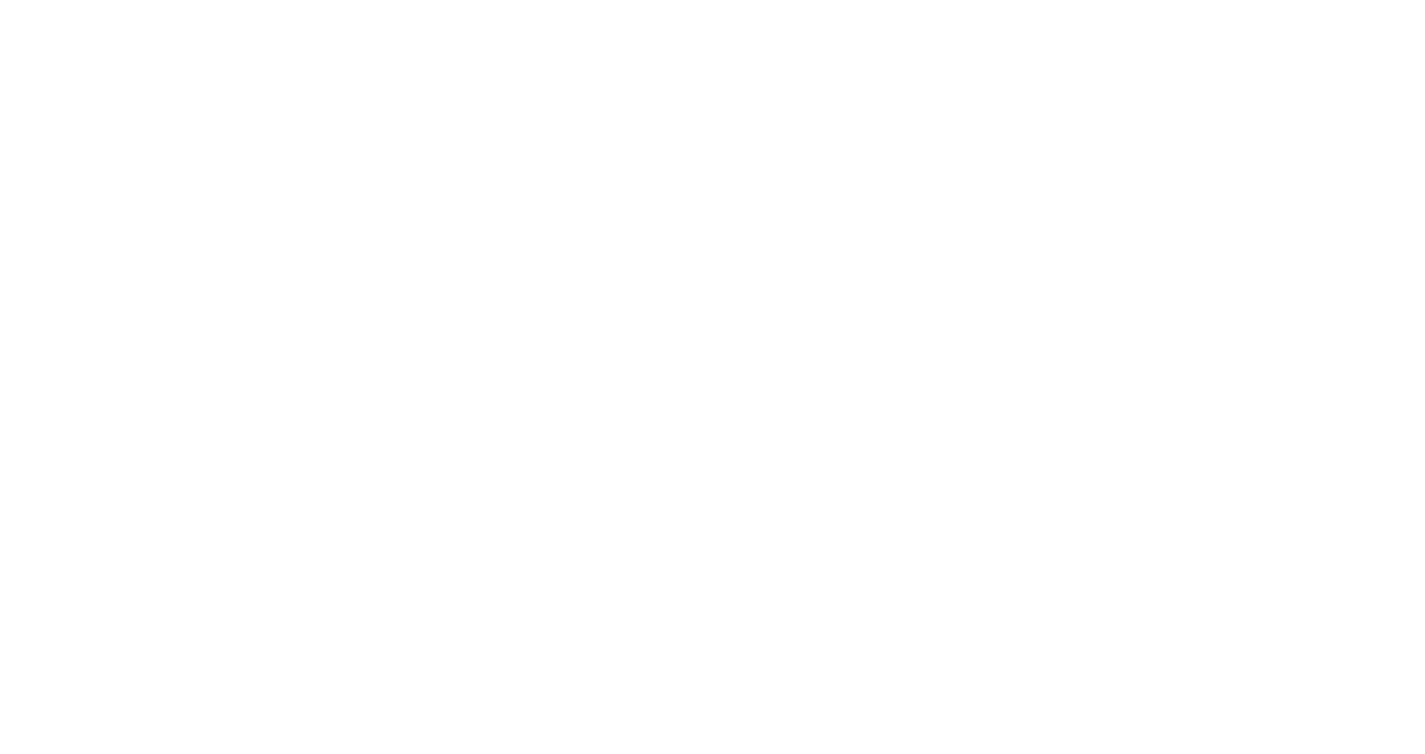 scroll, scrollTop: 0, scrollLeft: 0, axis: both 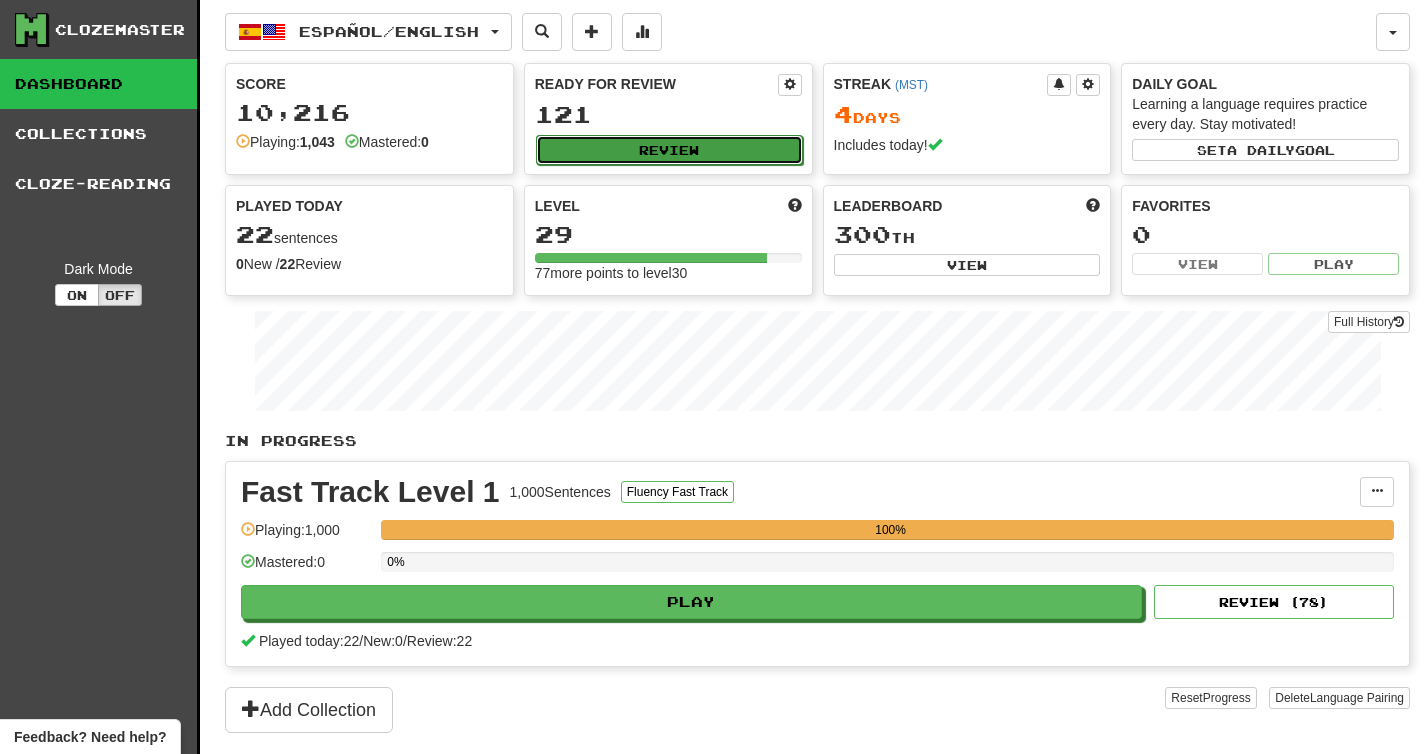 click on "Review" at bounding box center [669, 150] 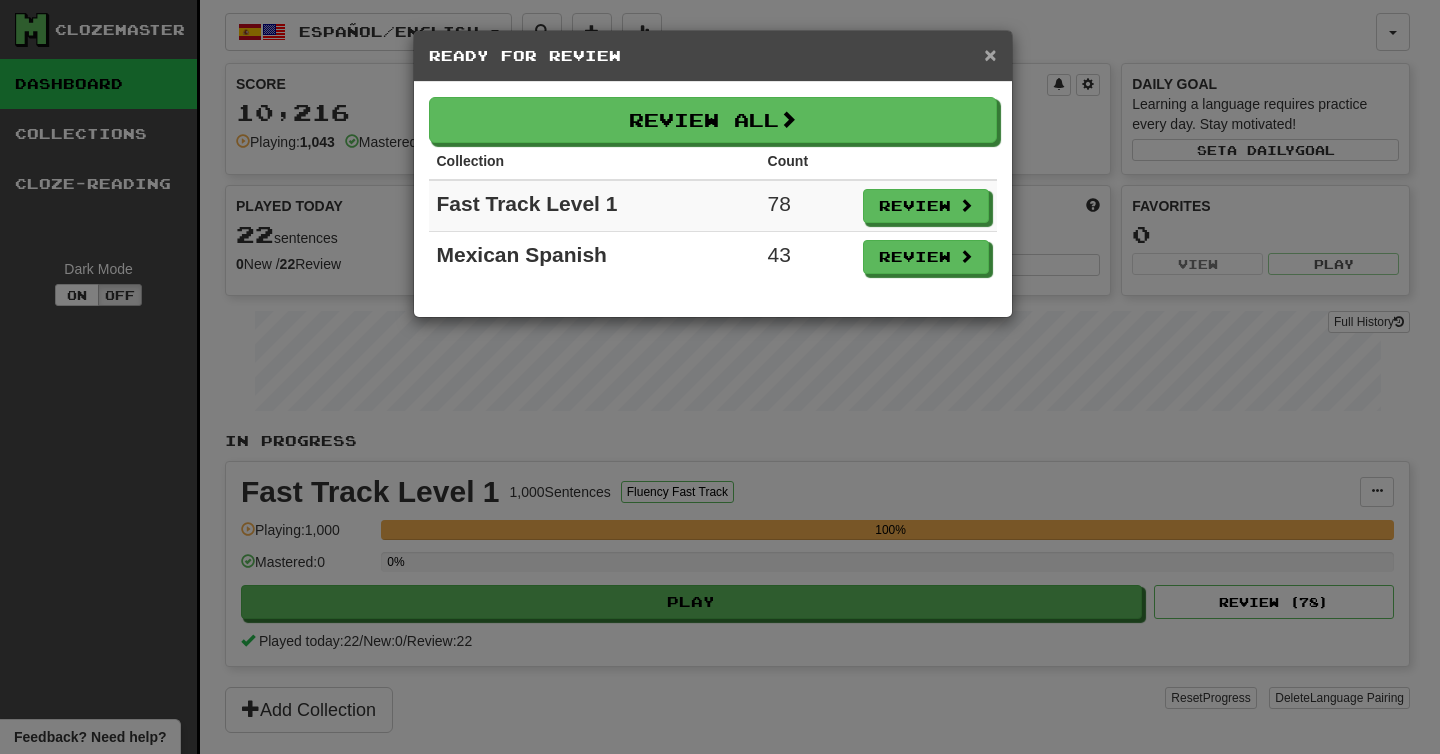 click on "×" at bounding box center [990, 54] 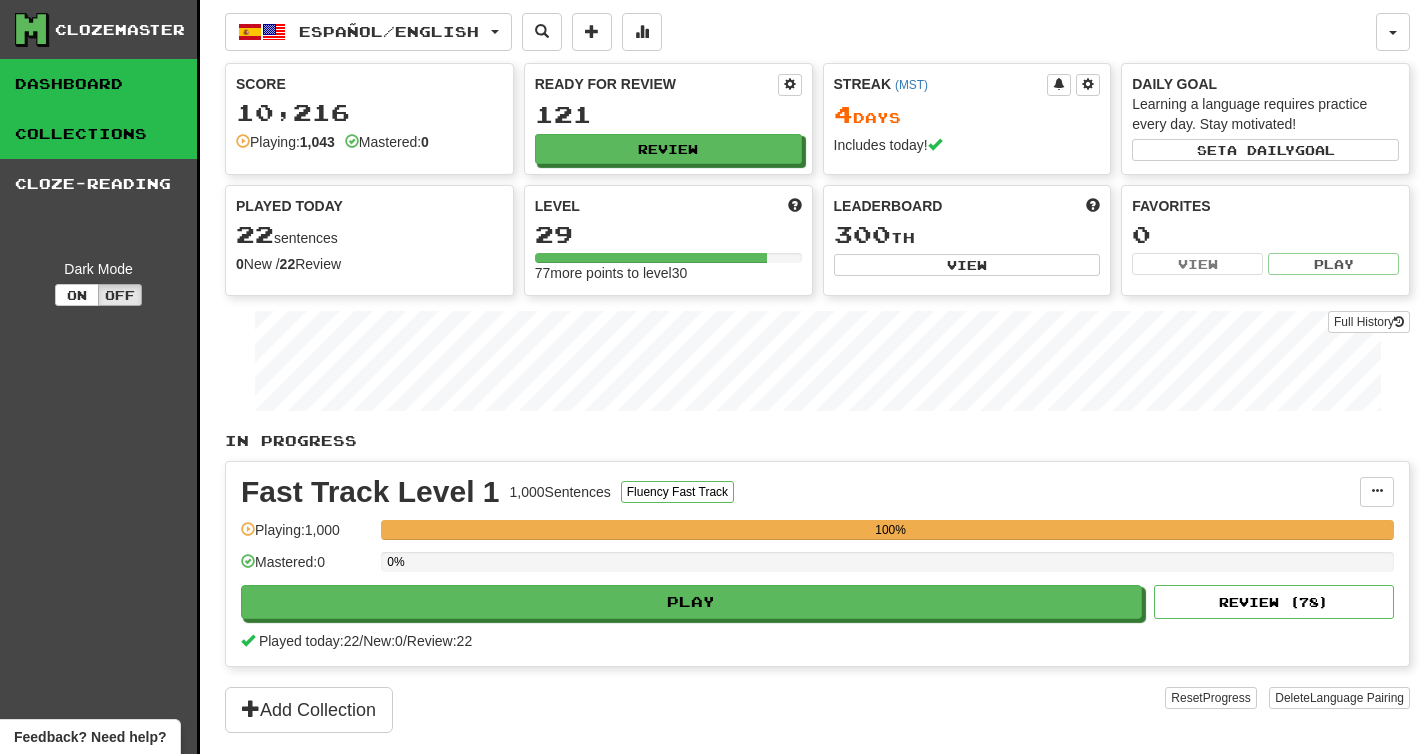 click on "Collections" at bounding box center (98, 134) 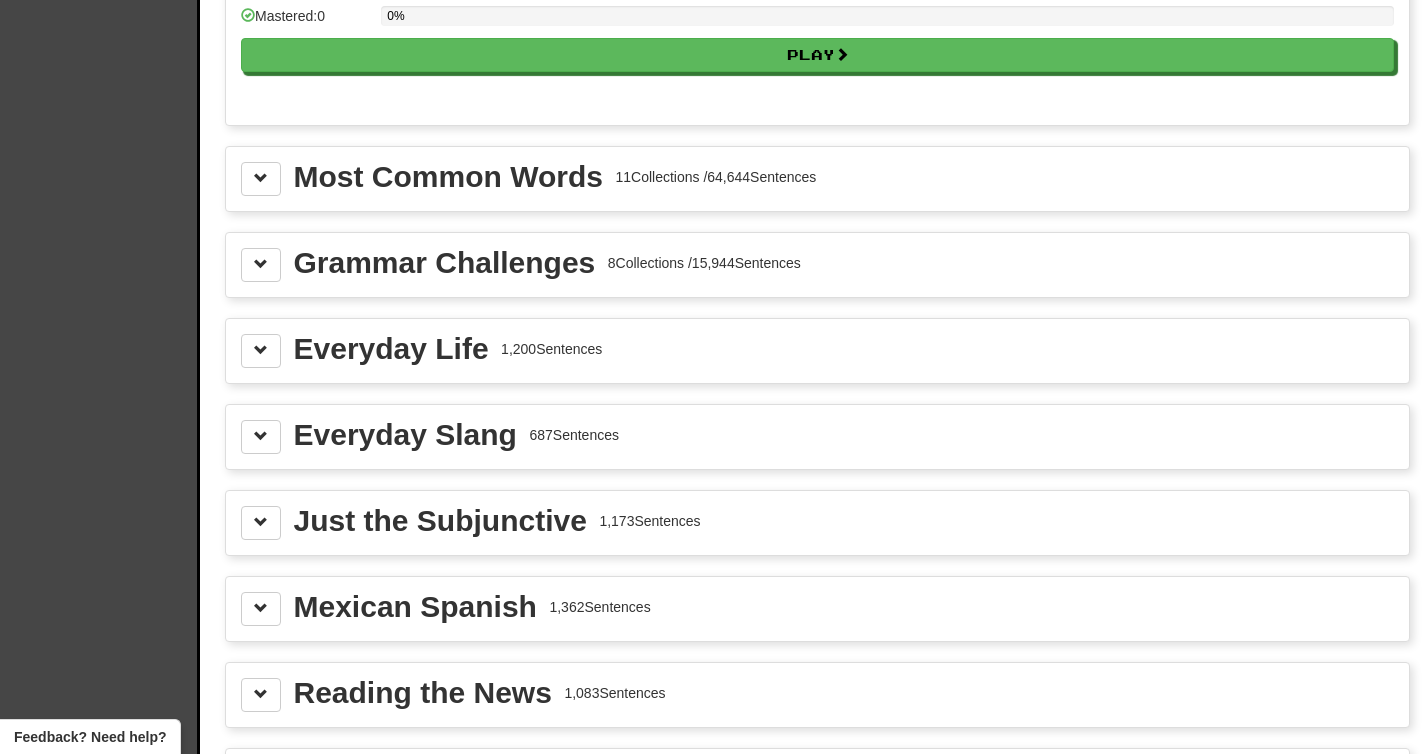 scroll, scrollTop: 2123, scrollLeft: 0, axis: vertical 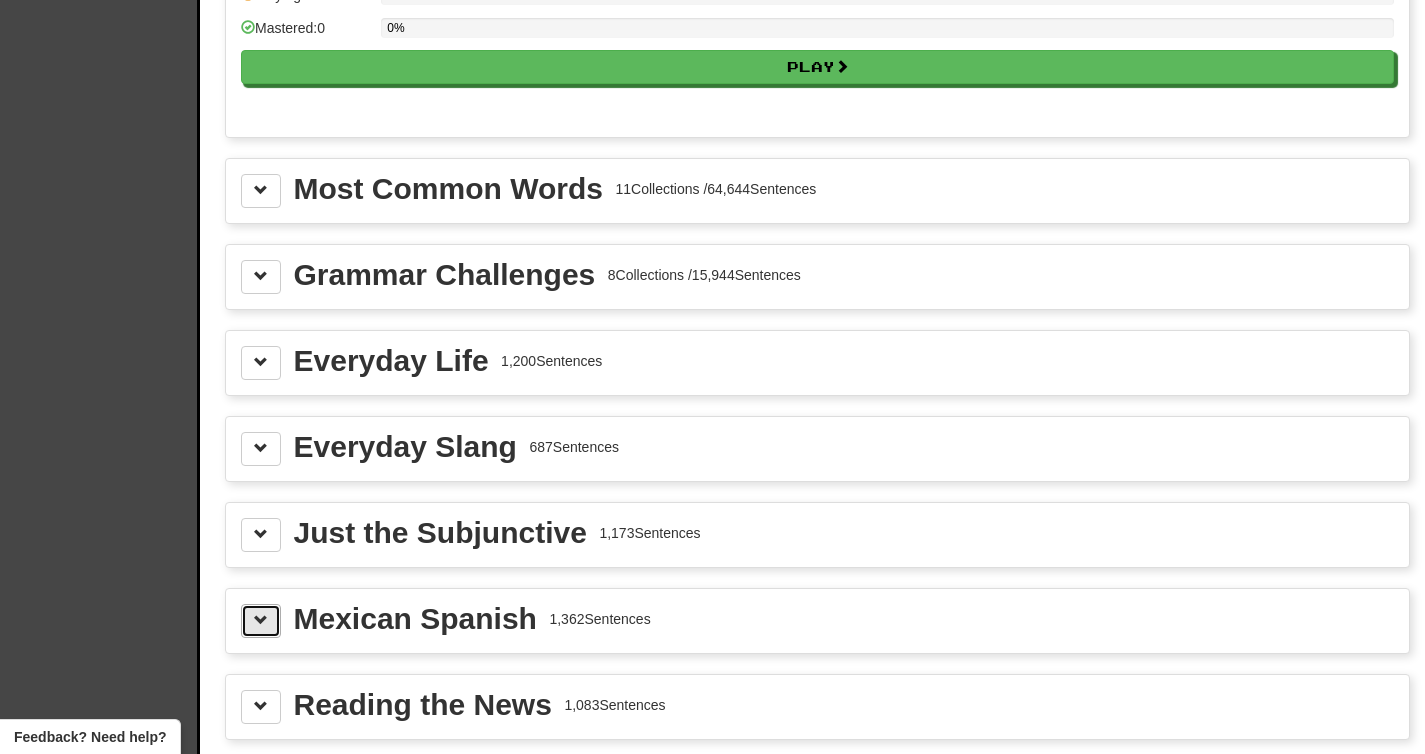 click at bounding box center [261, 620] 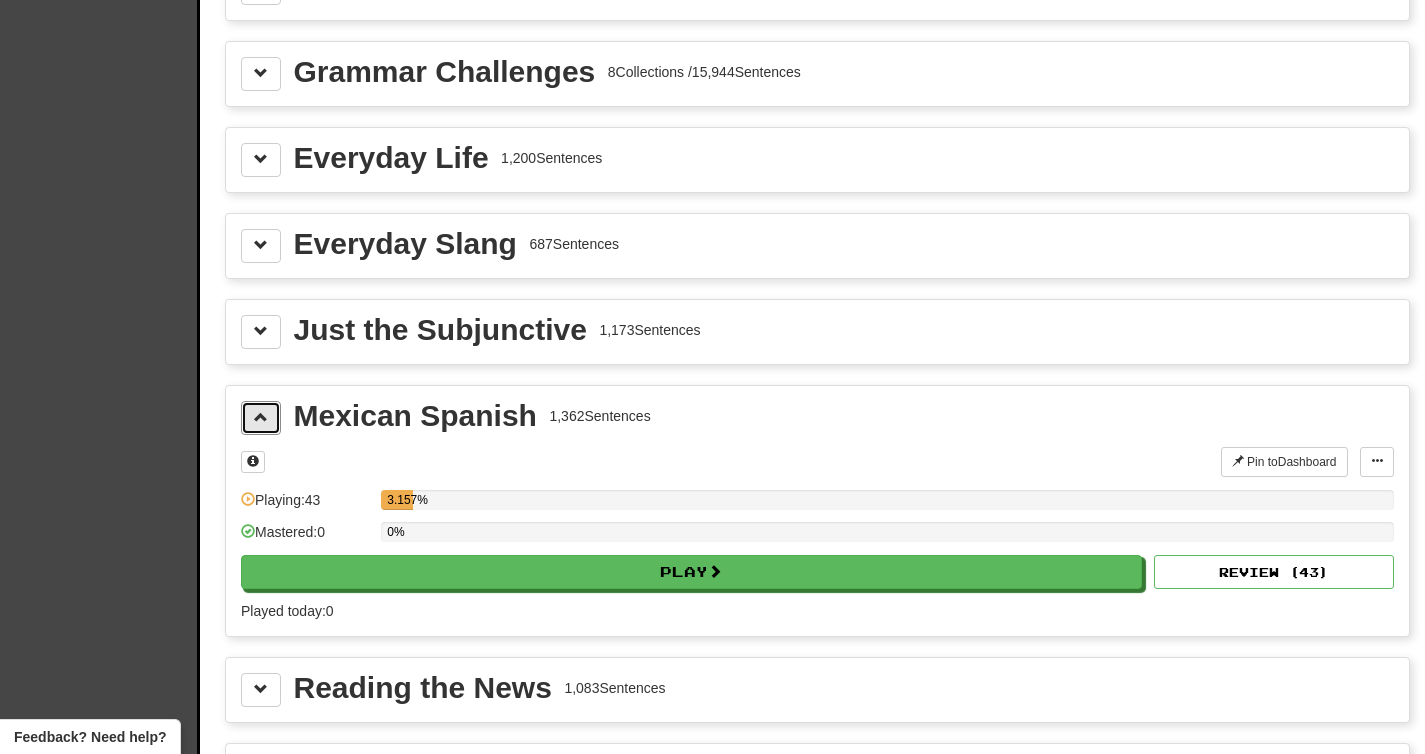 scroll, scrollTop: 2337, scrollLeft: 0, axis: vertical 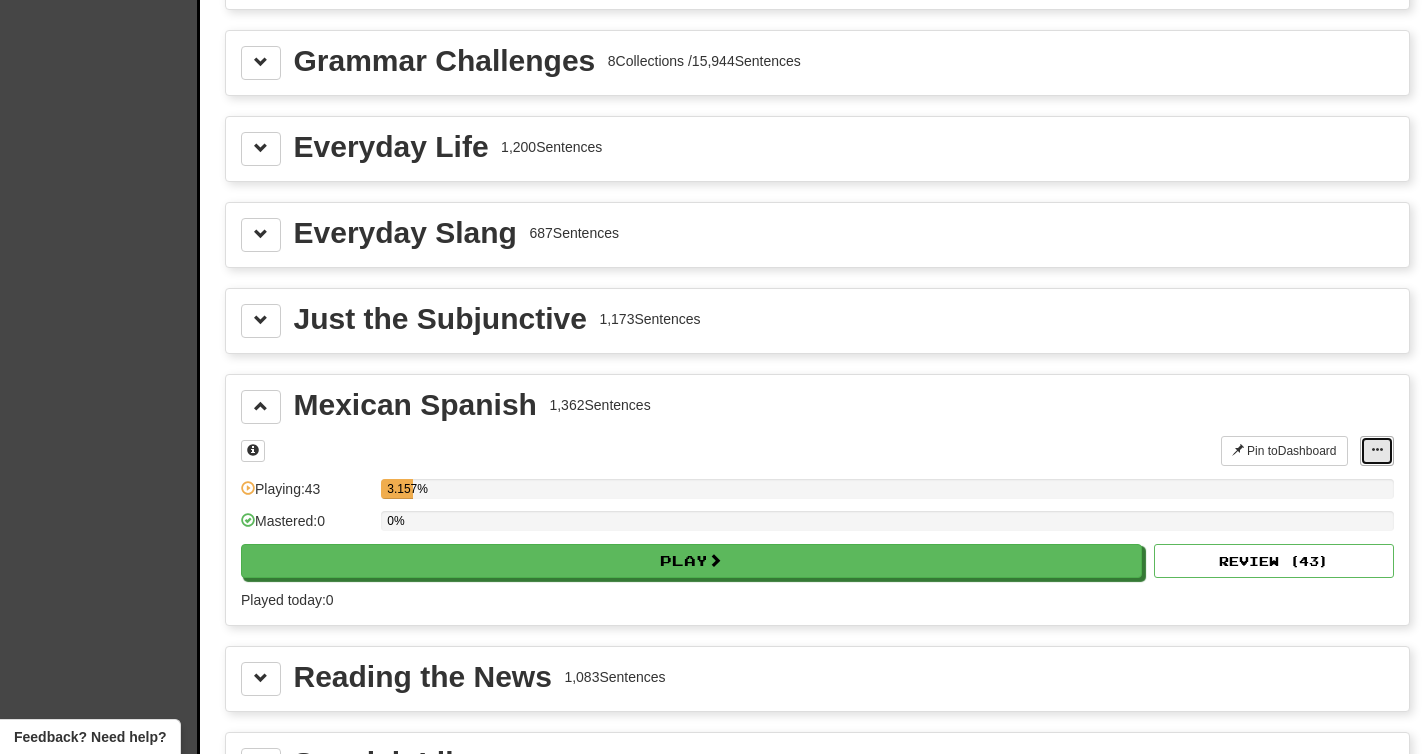click at bounding box center (1377, 450) 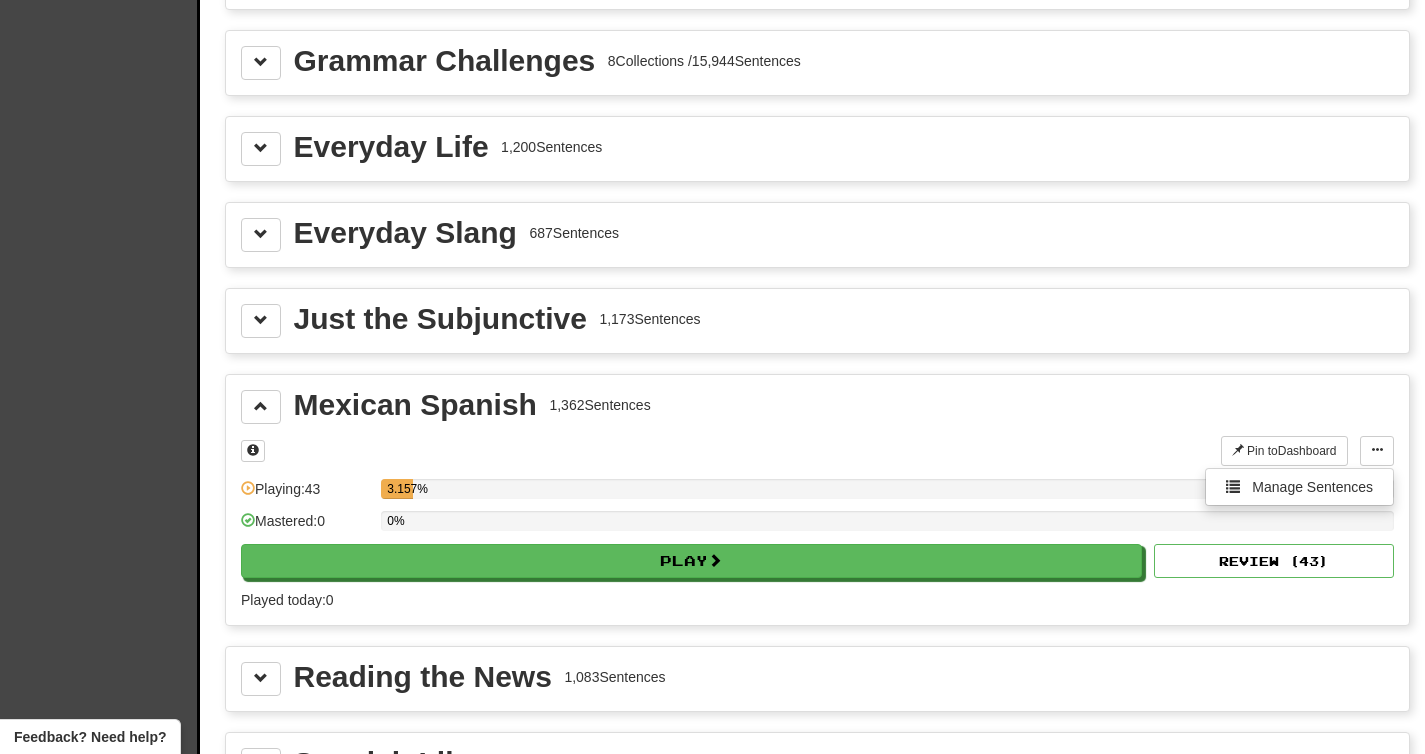 click at bounding box center (731, 451) 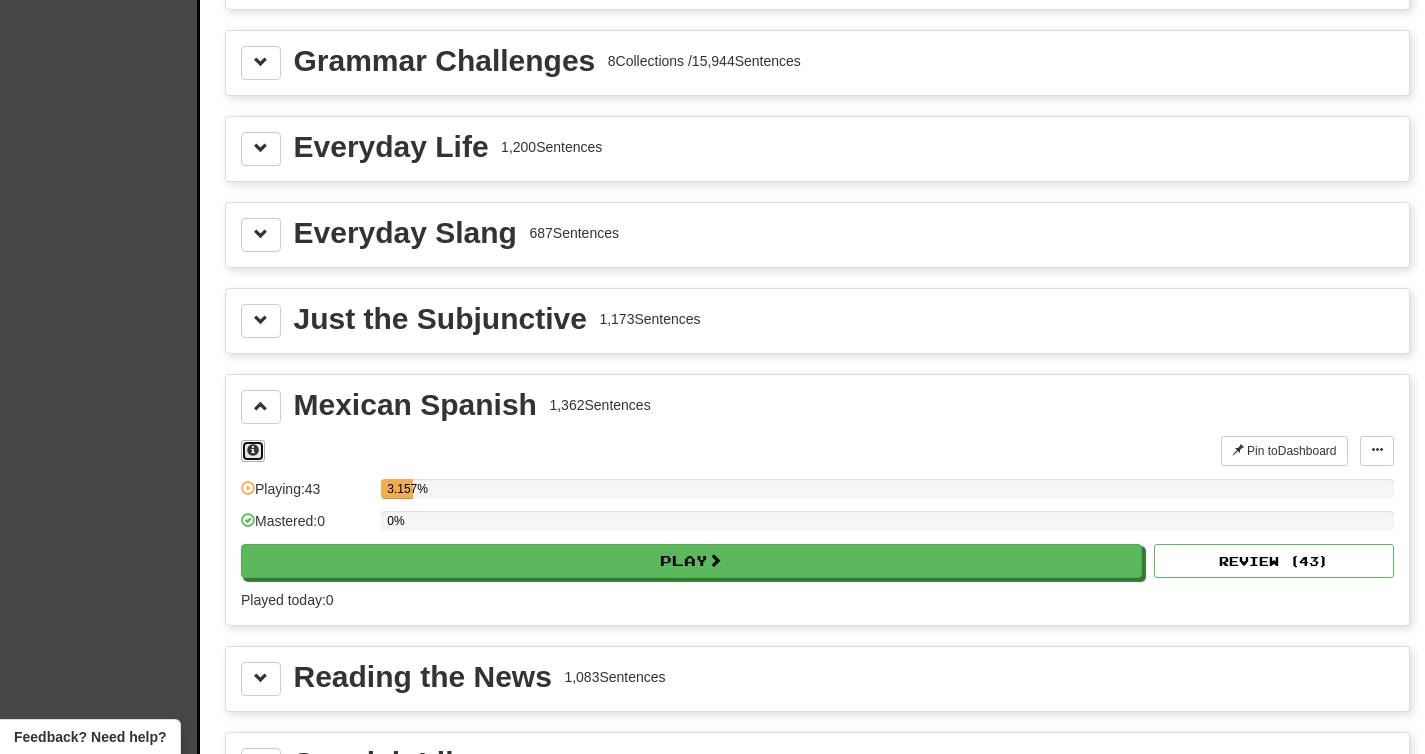 click at bounding box center [253, 450] 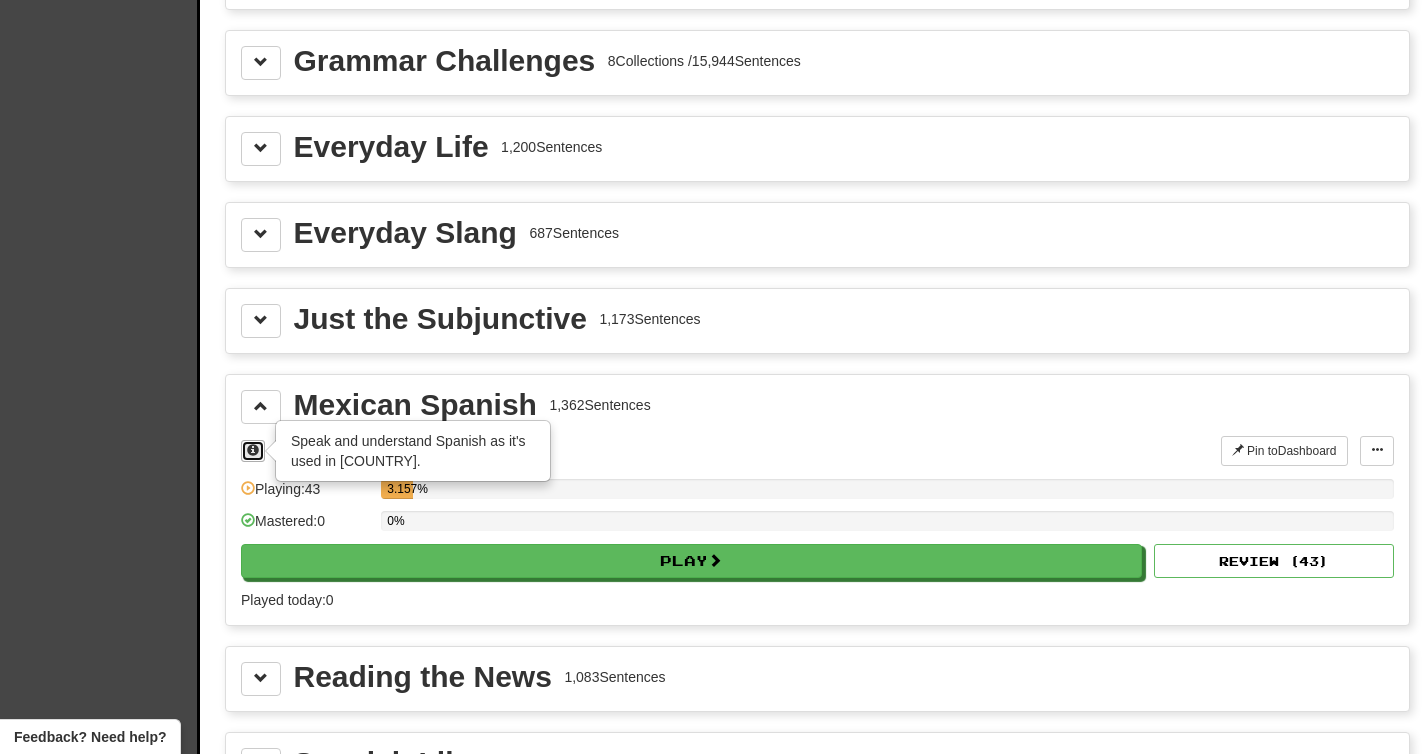 click at bounding box center (253, 450) 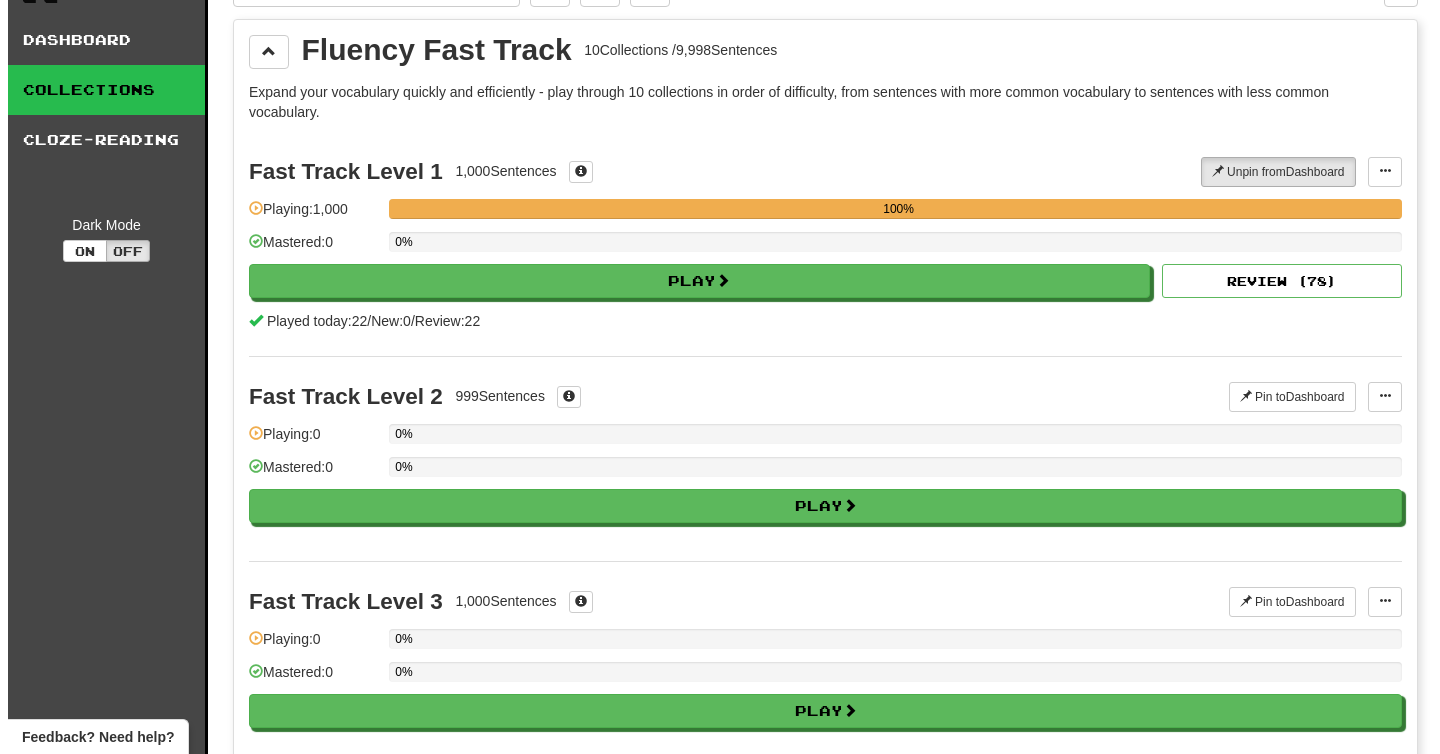 scroll, scrollTop: 0, scrollLeft: 0, axis: both 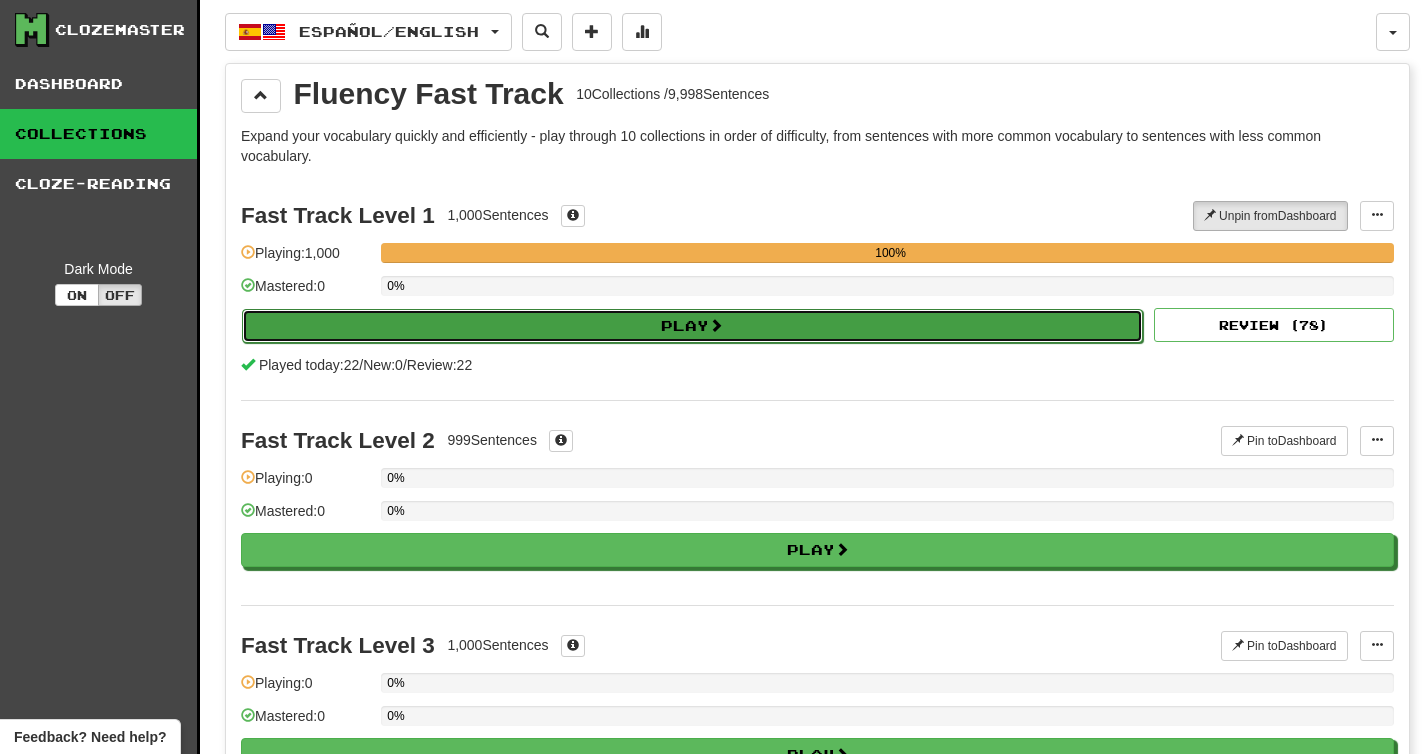 click on "Play" at bounding box center [692, 326] 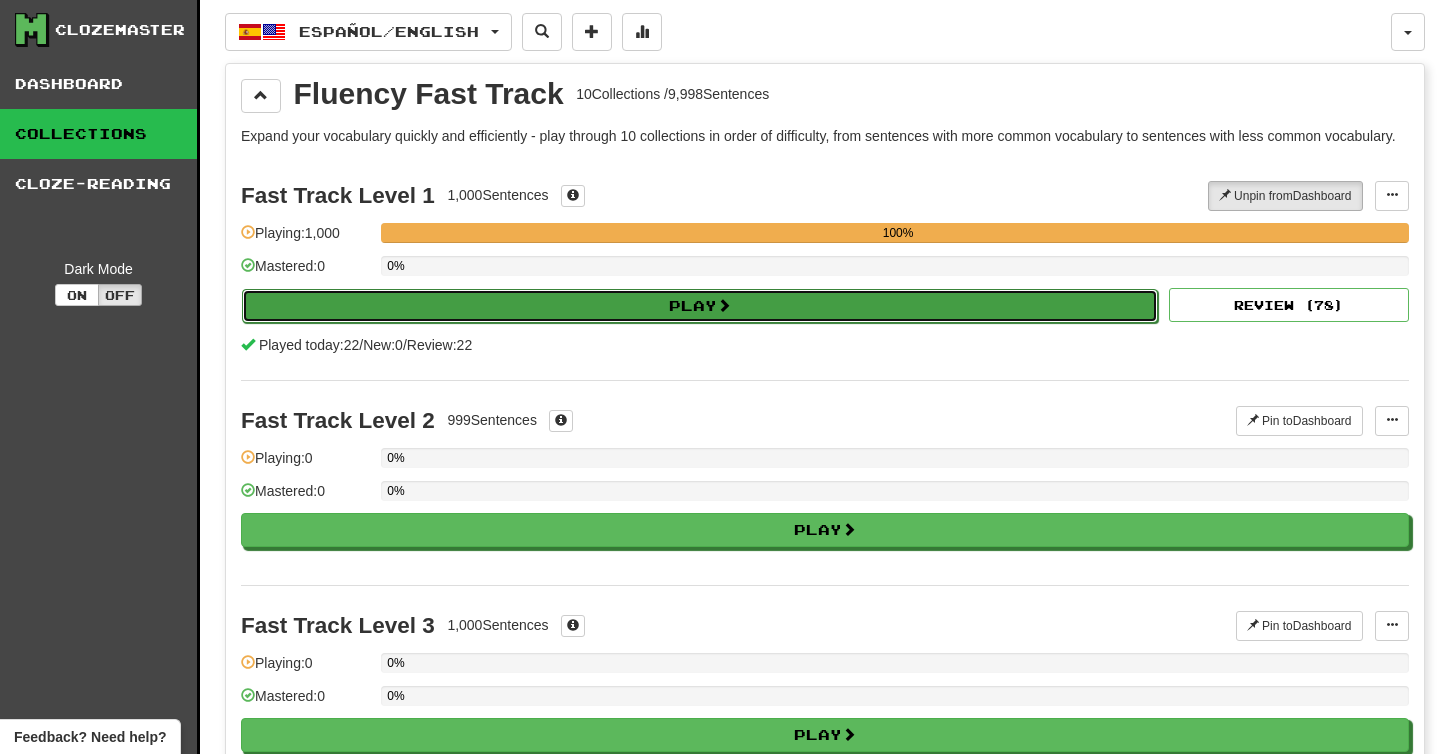 select on "**" 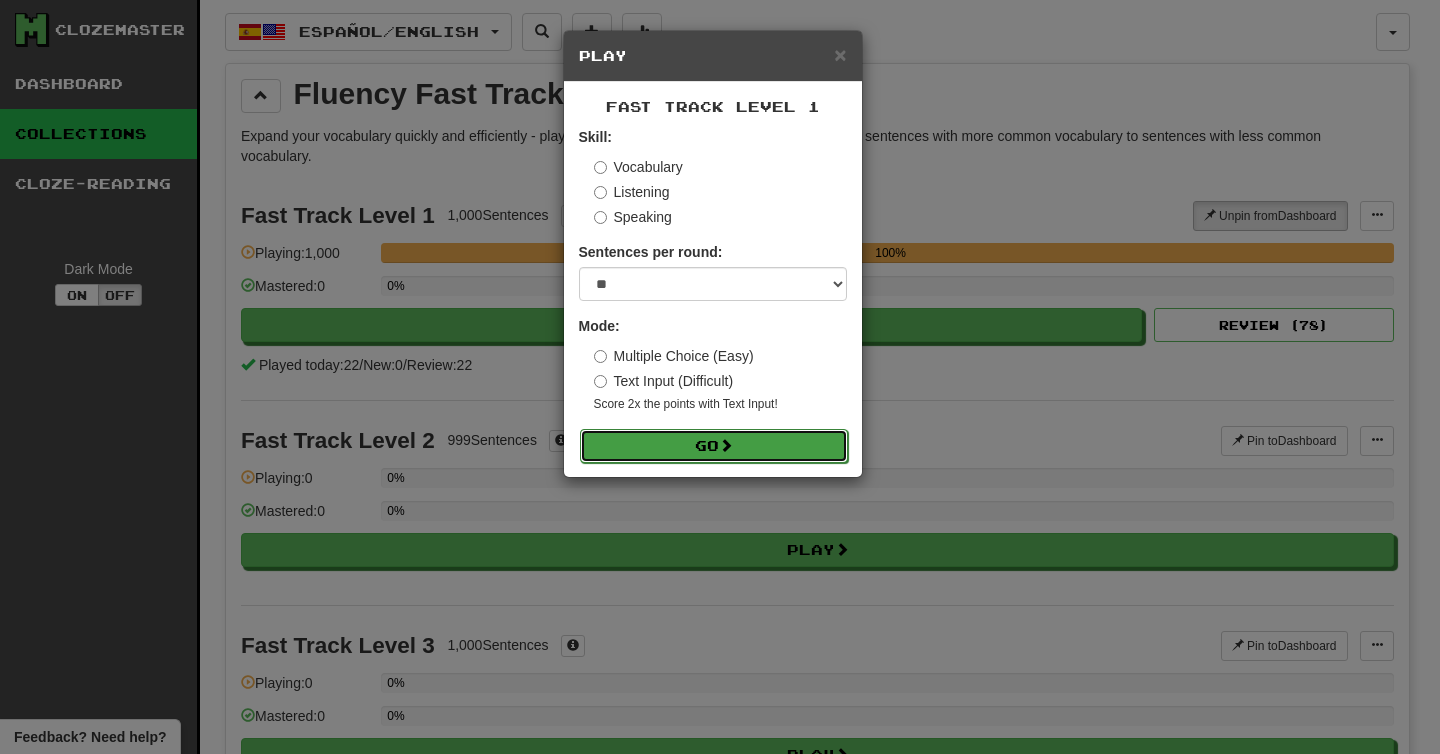 click on "Go" at bounding box center [714, 446] 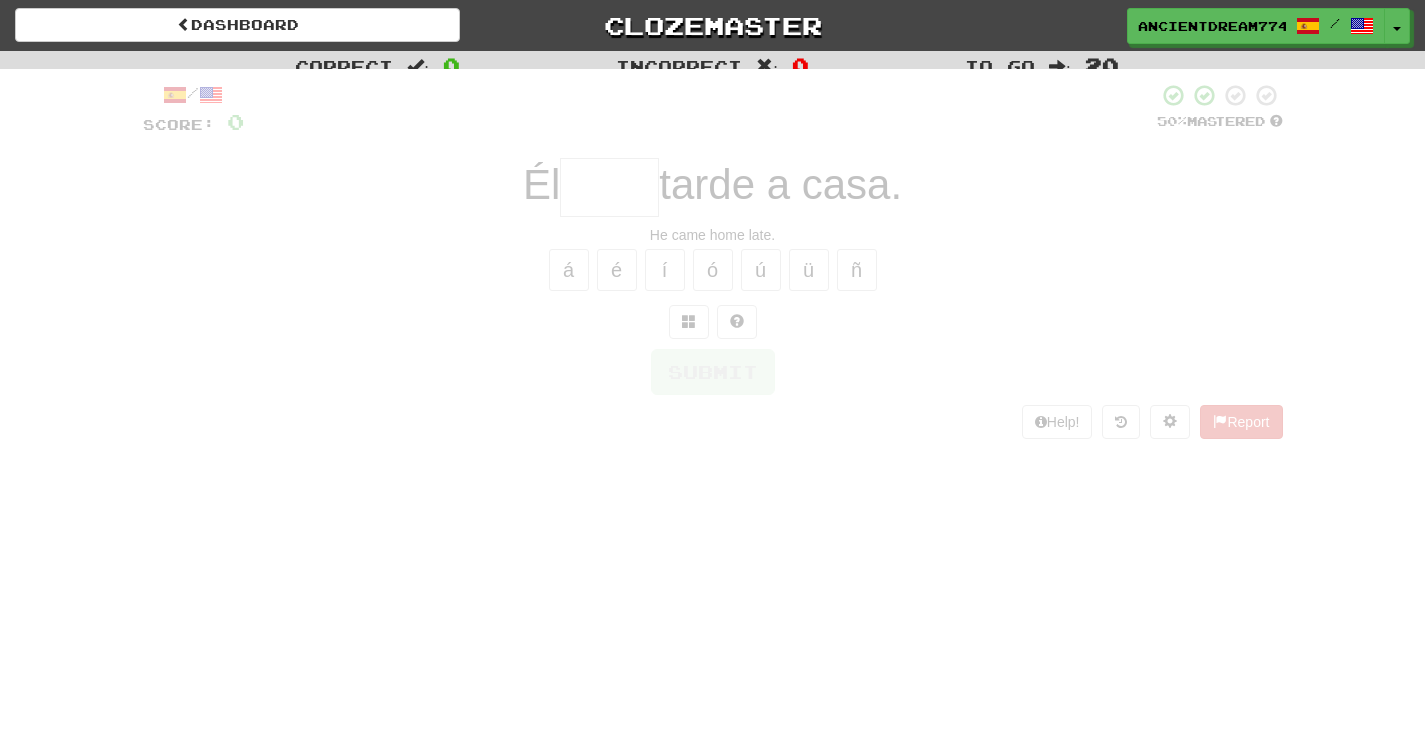 scroll, scrollTop: 0, scrollLeft: 0, axis: both 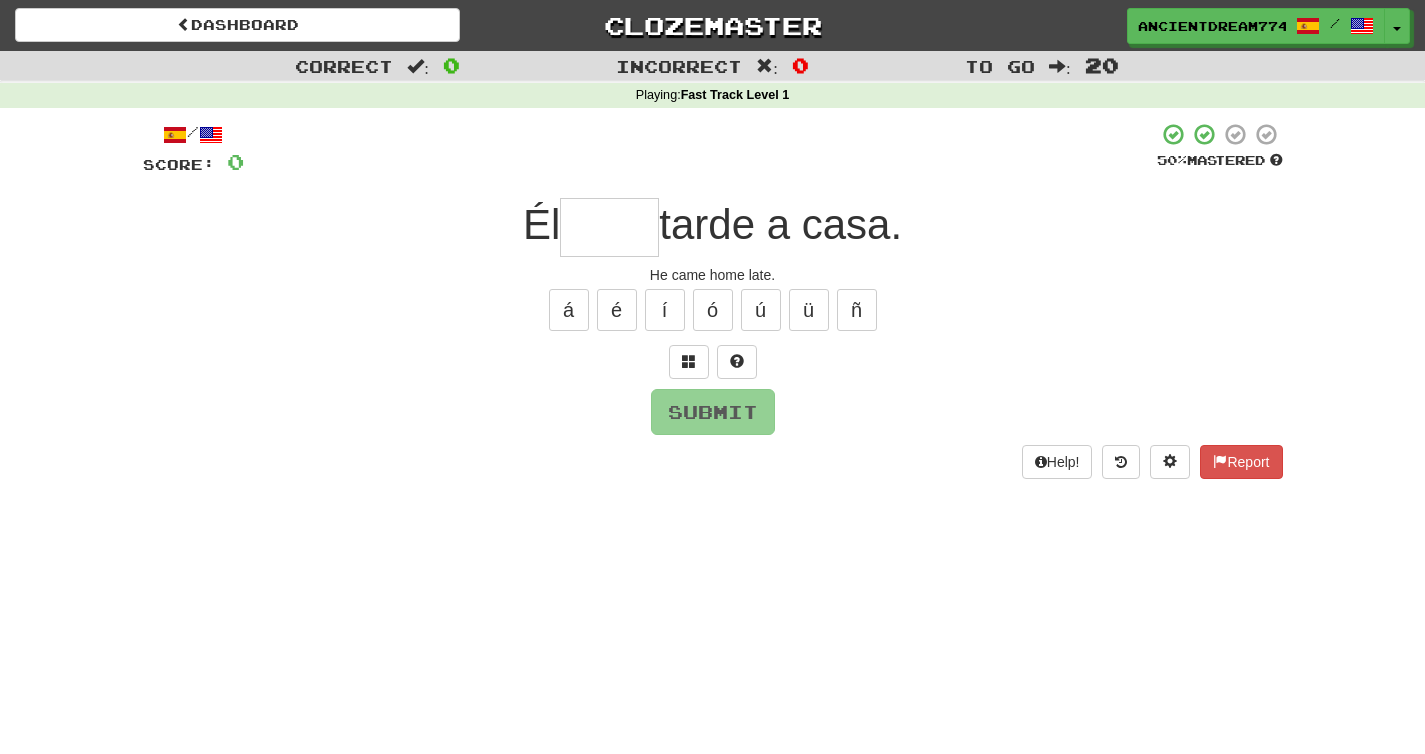 type on "*" 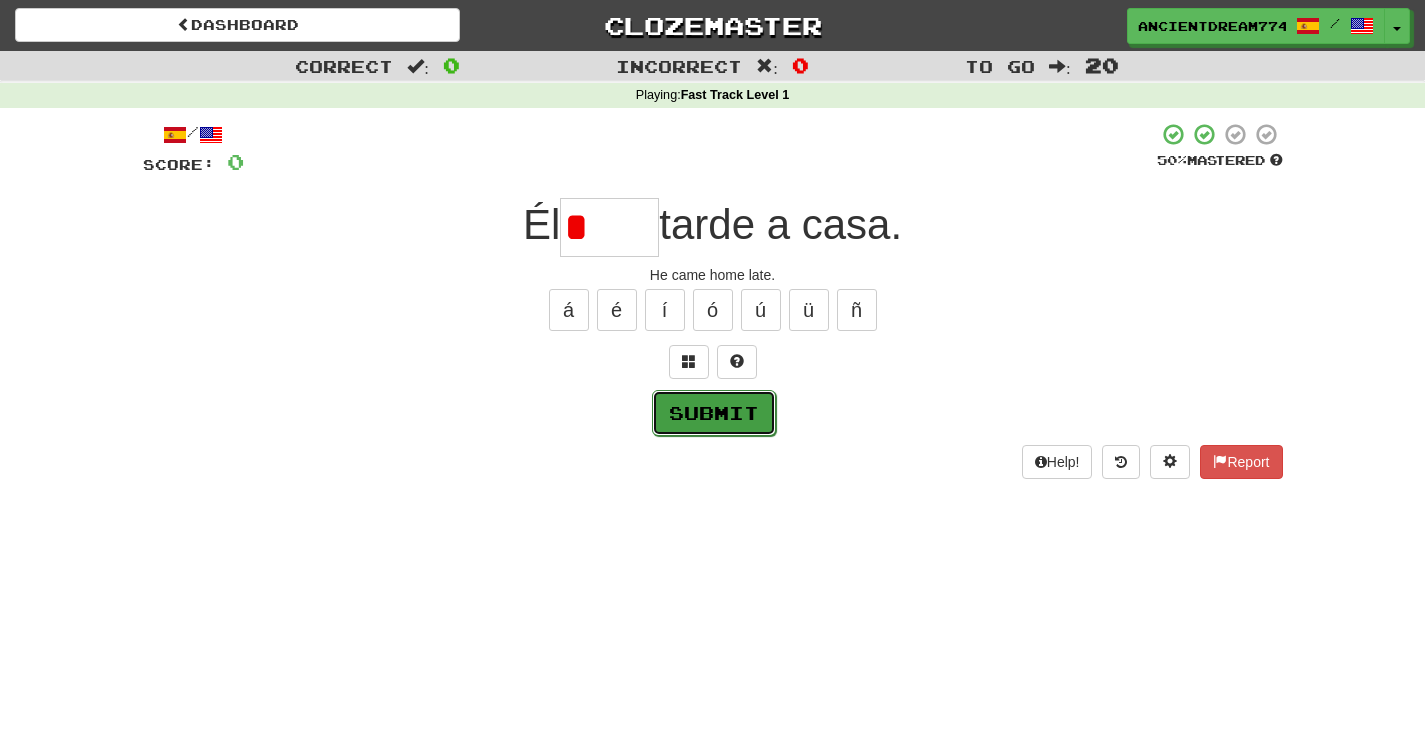 click on "Submit" at bounding box center (714, 413) 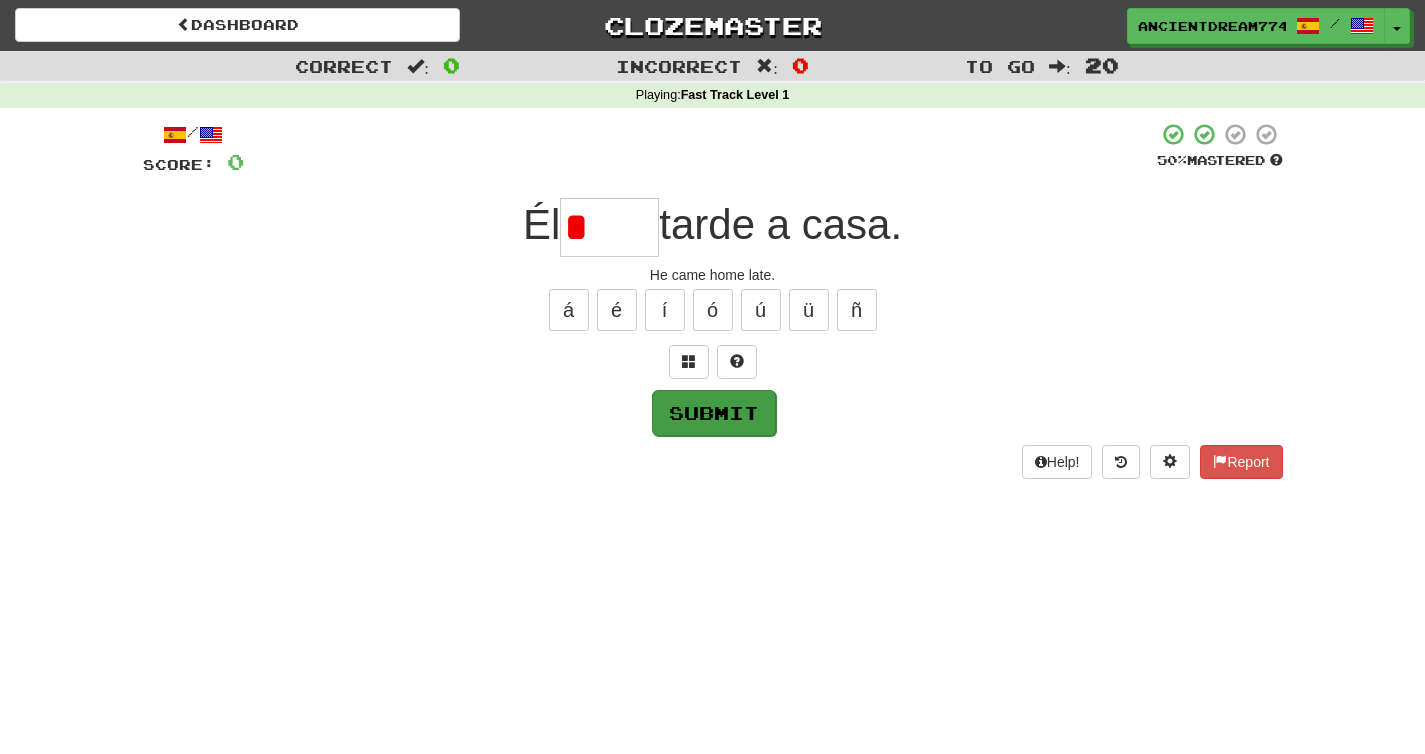 type on "*****" 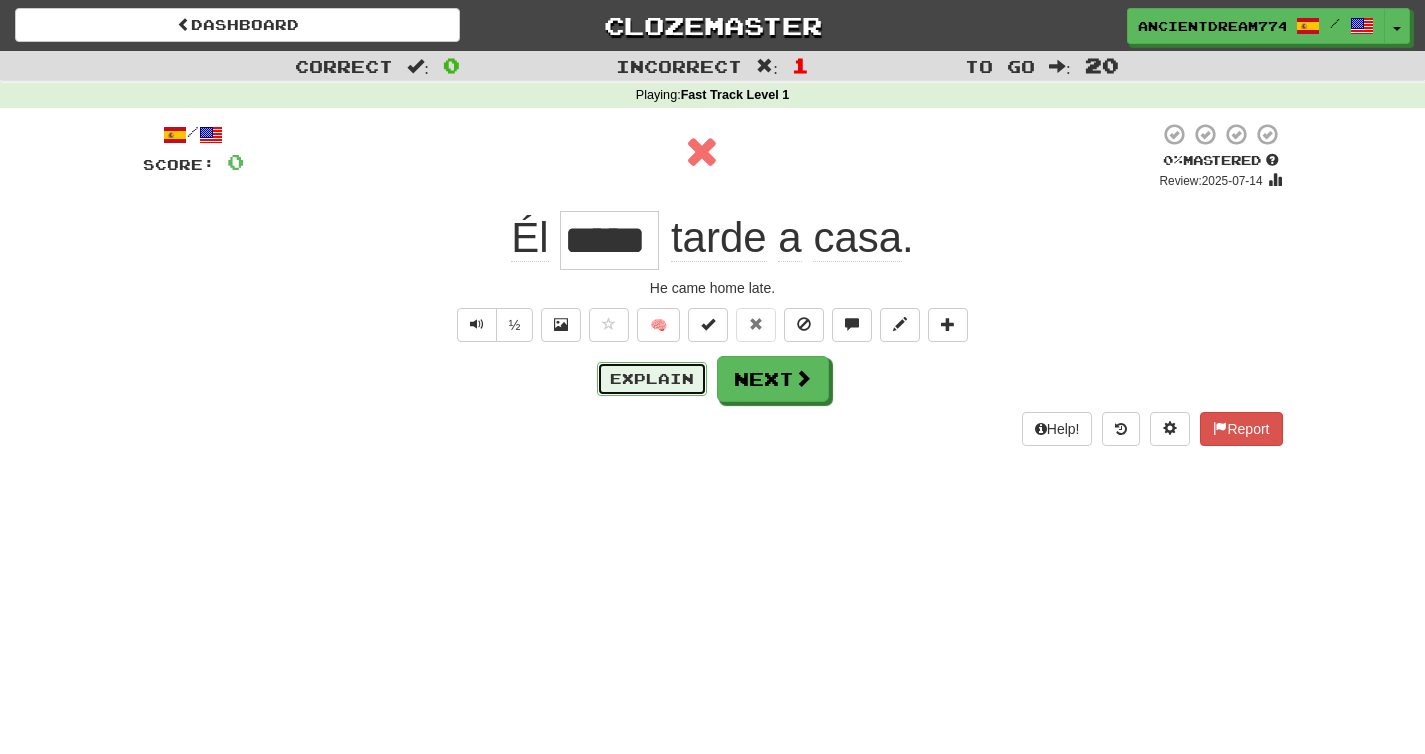 click on "Explain" at bounding box center [652, 379] 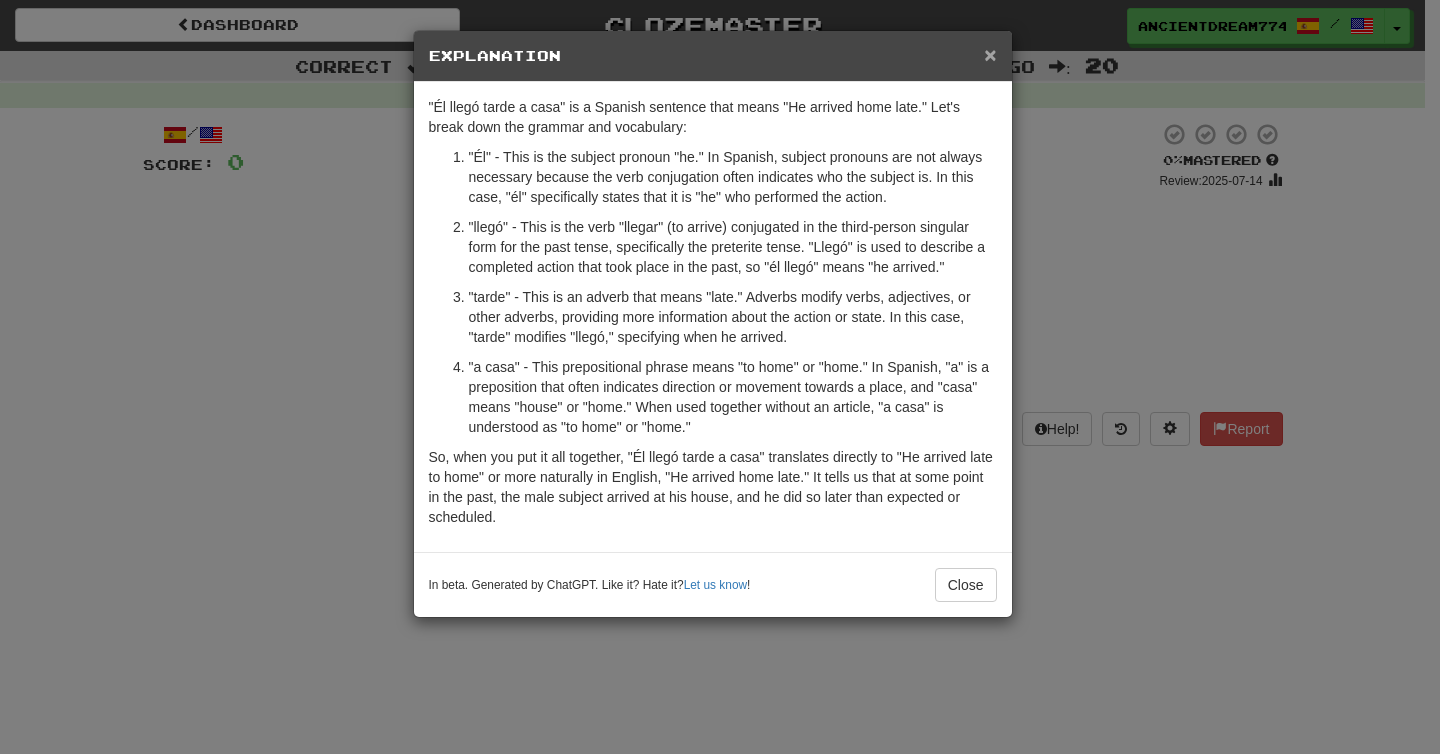 click on "×" at bounding box center [990, 54] 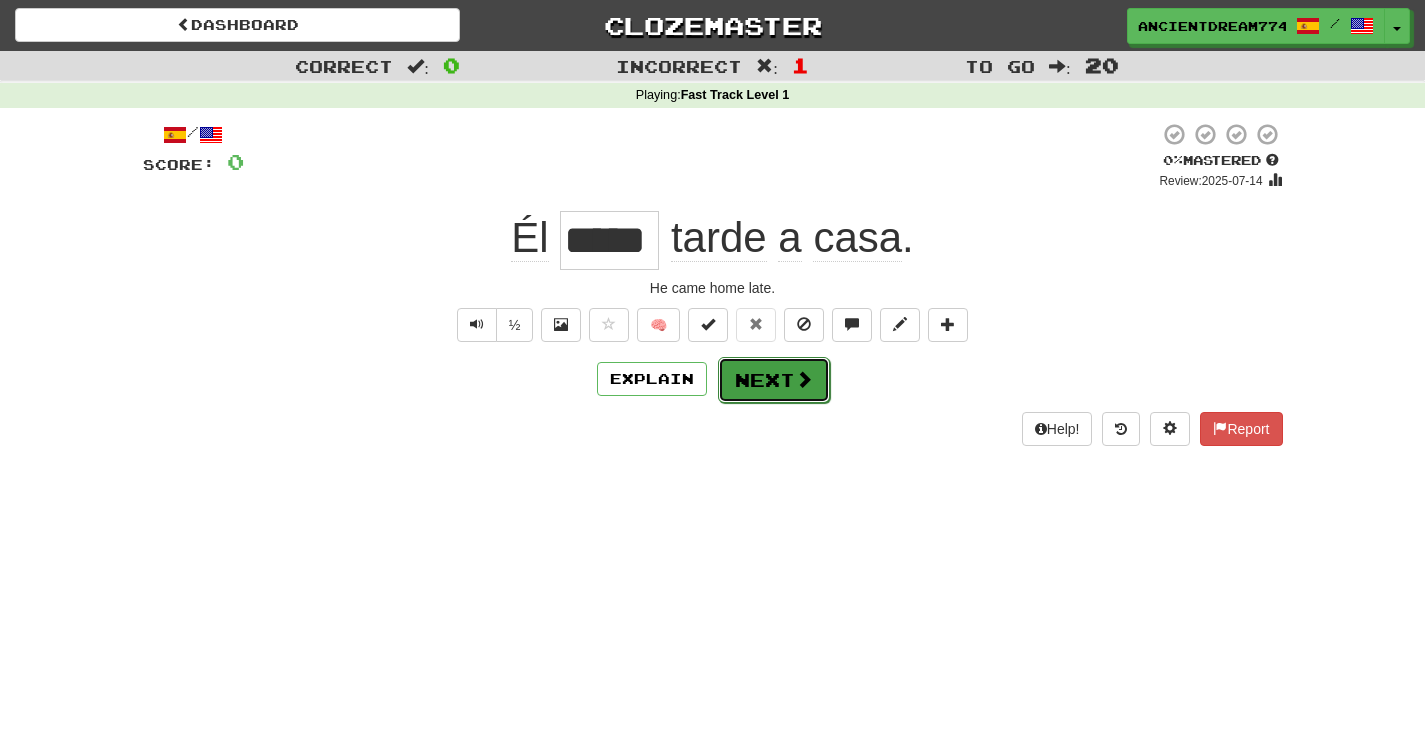 click on "Next" at bounding box center (774, 380) 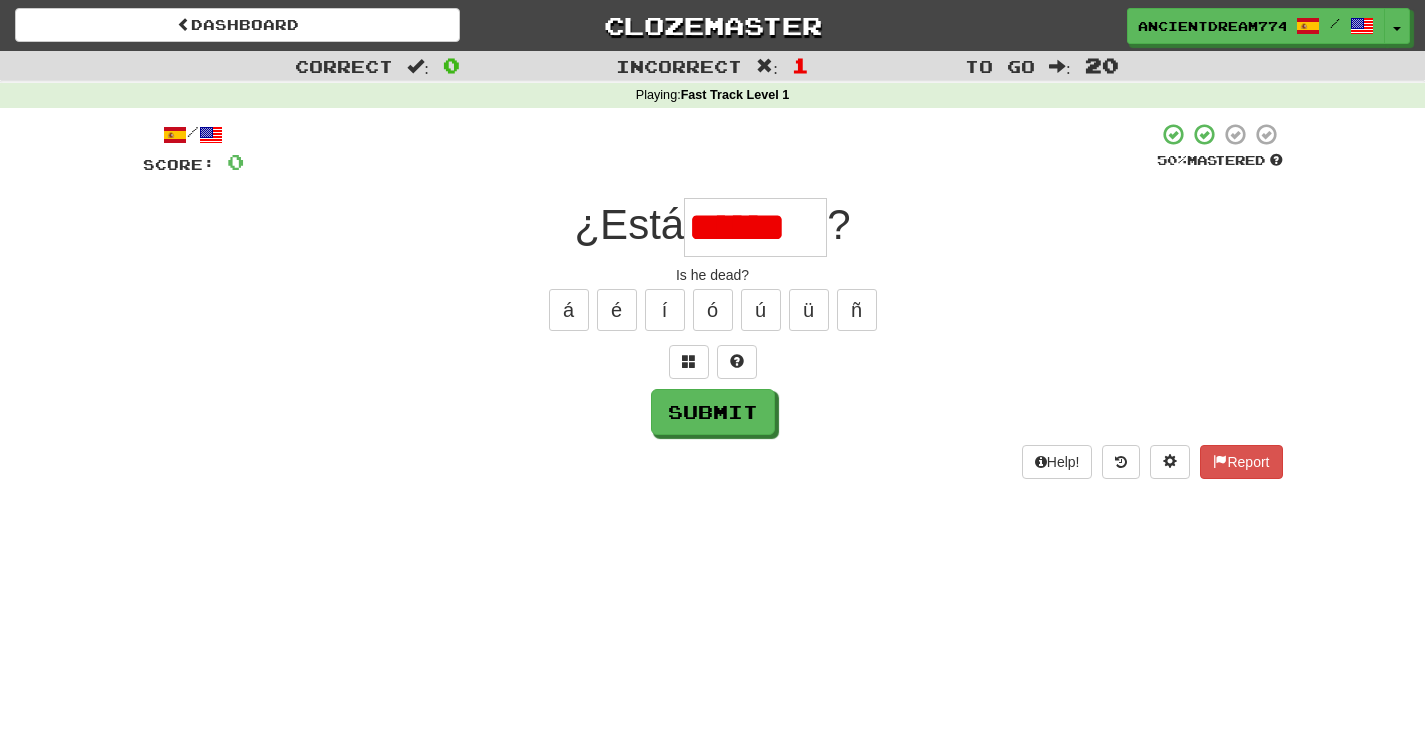 scroll, scrollTop: 0, scrollLeft: 0, axis: both 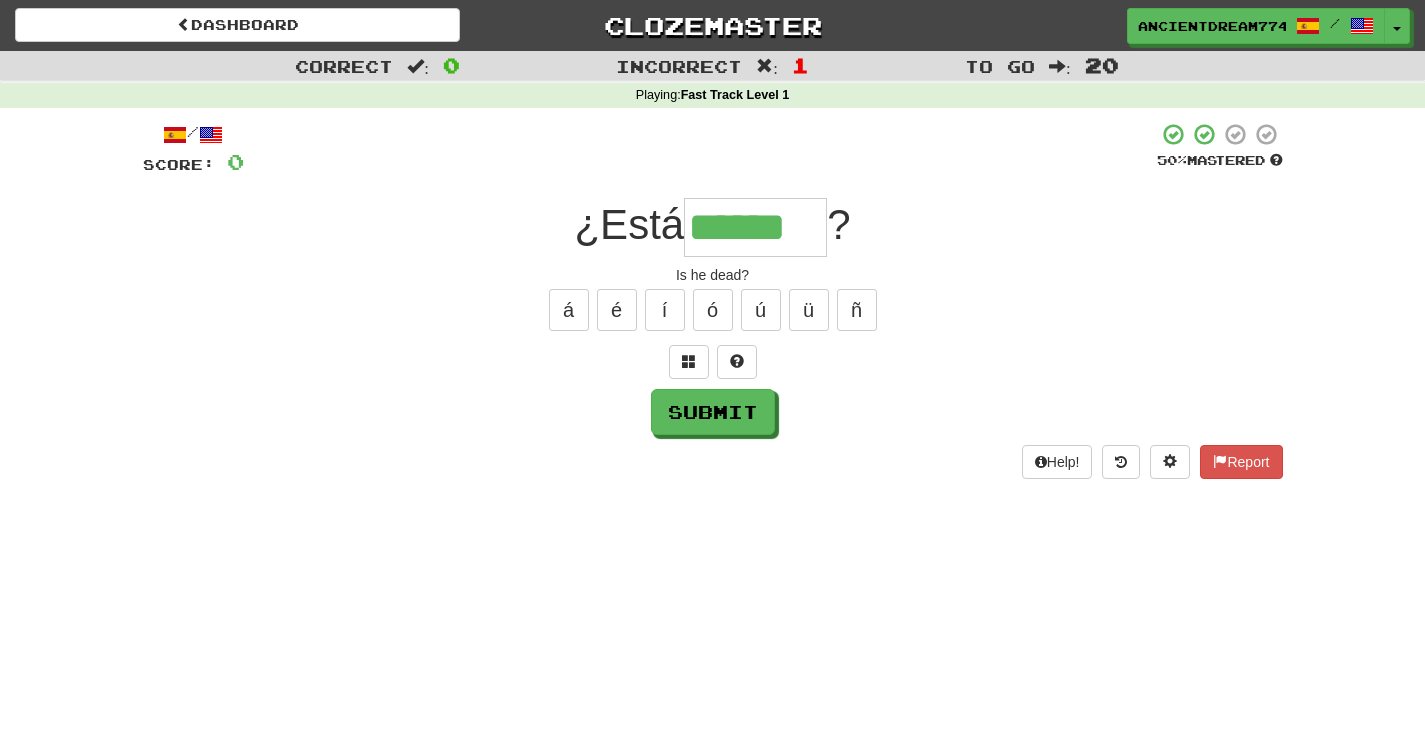 type on "******" 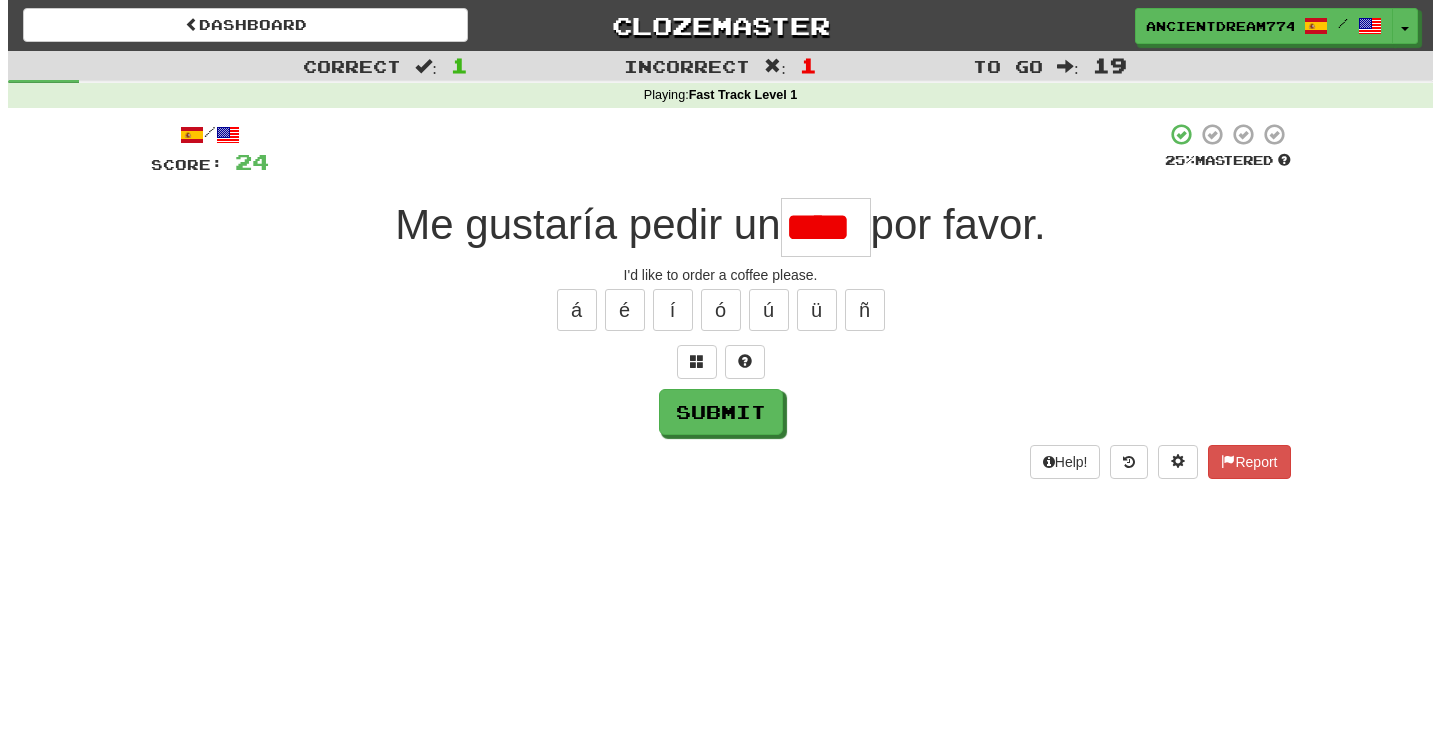 scroll, scrollTop: 0, scrollLeft: 0, axis: both 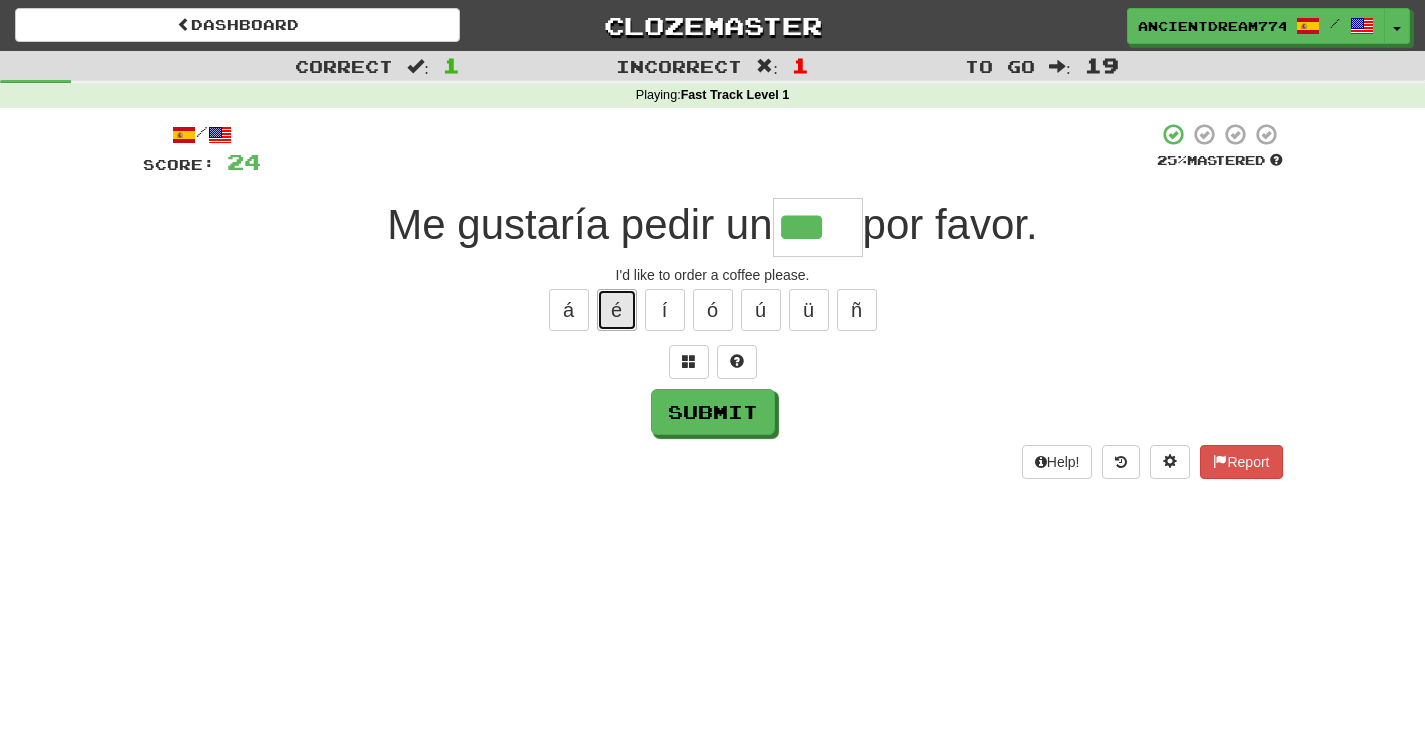 click on "é" at bounding box center (617, 310) 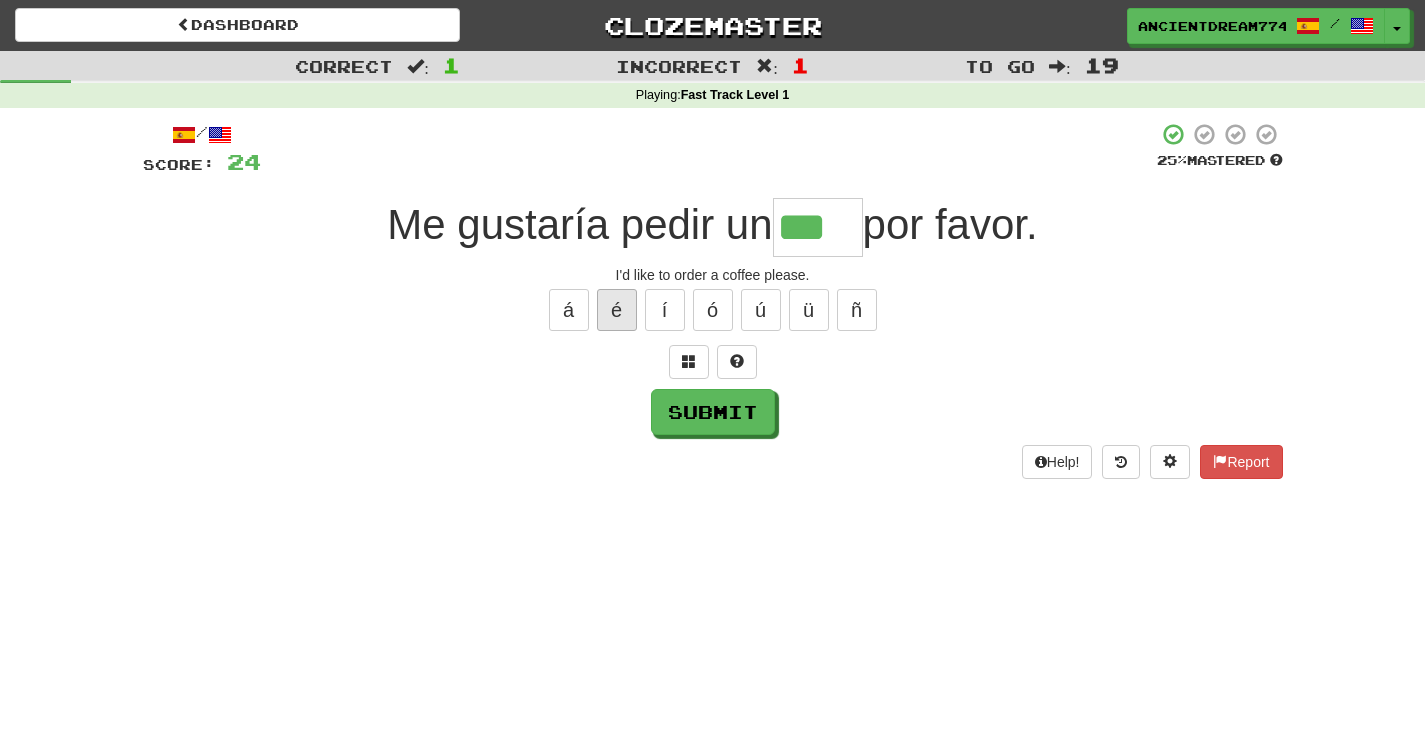 type on "****" 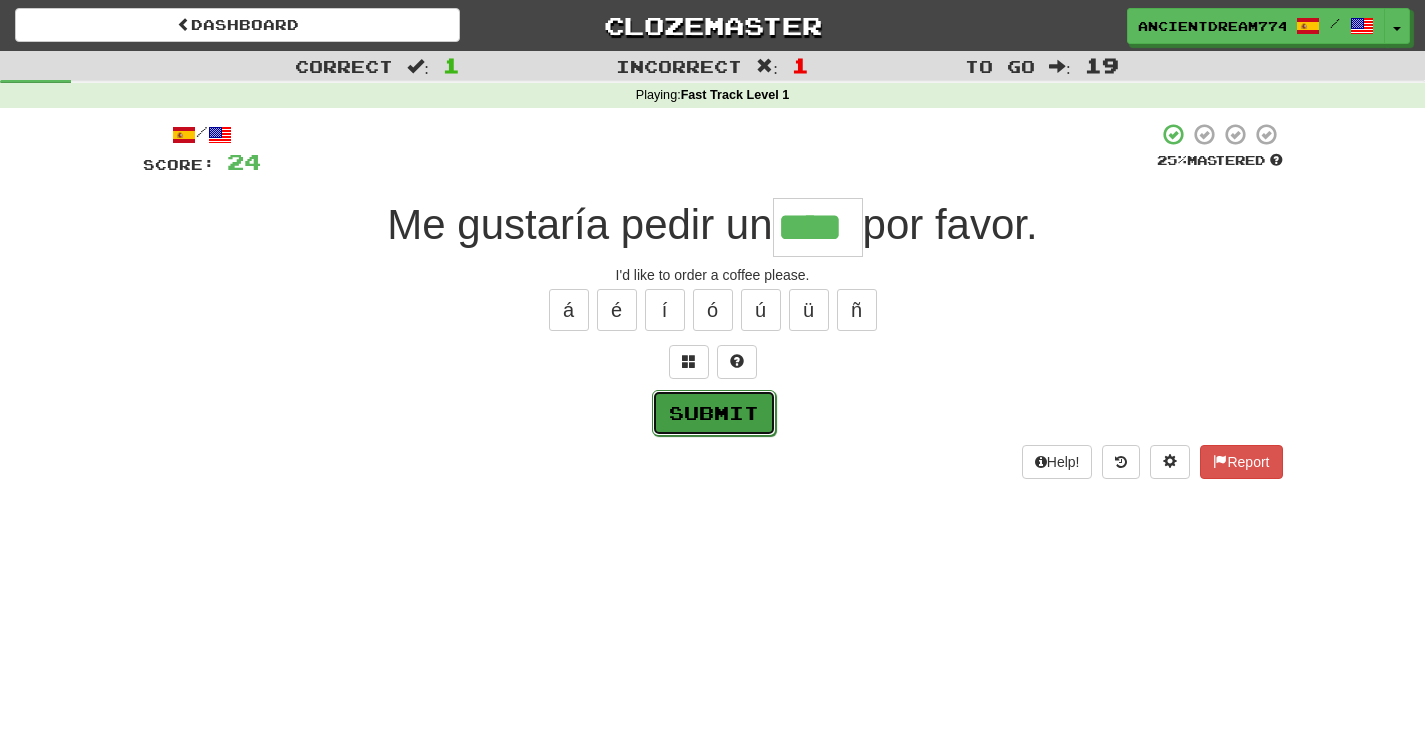 click on "Submit" at bounding box center [714, 413] 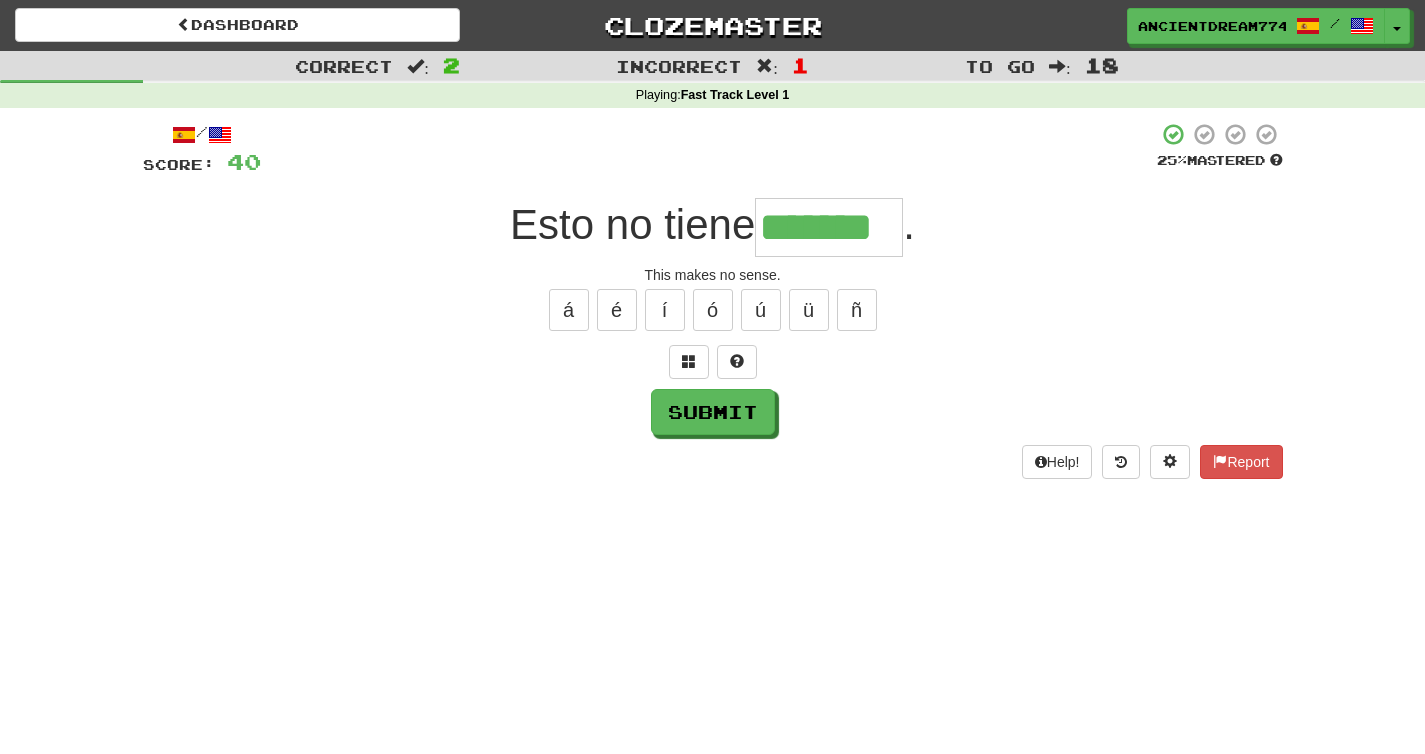 type on "*******" 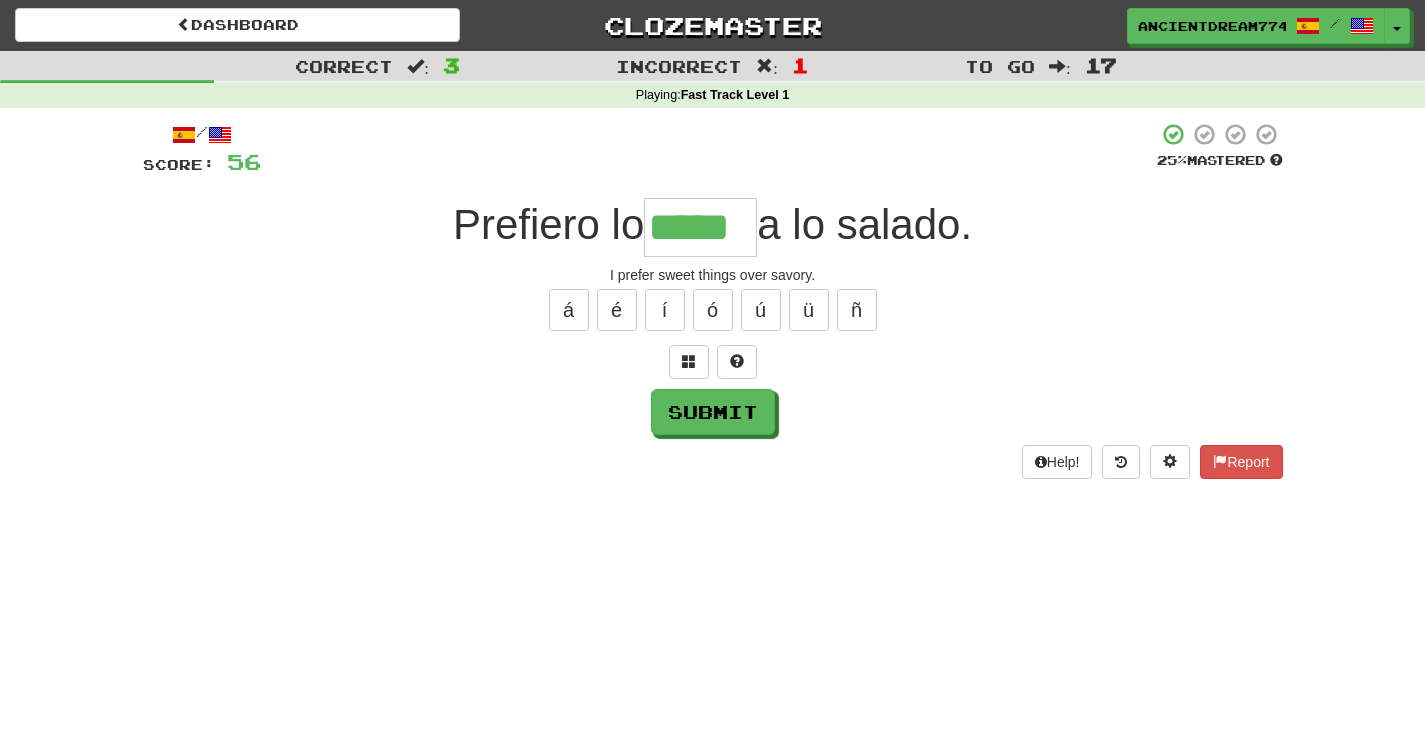 type on "*****" 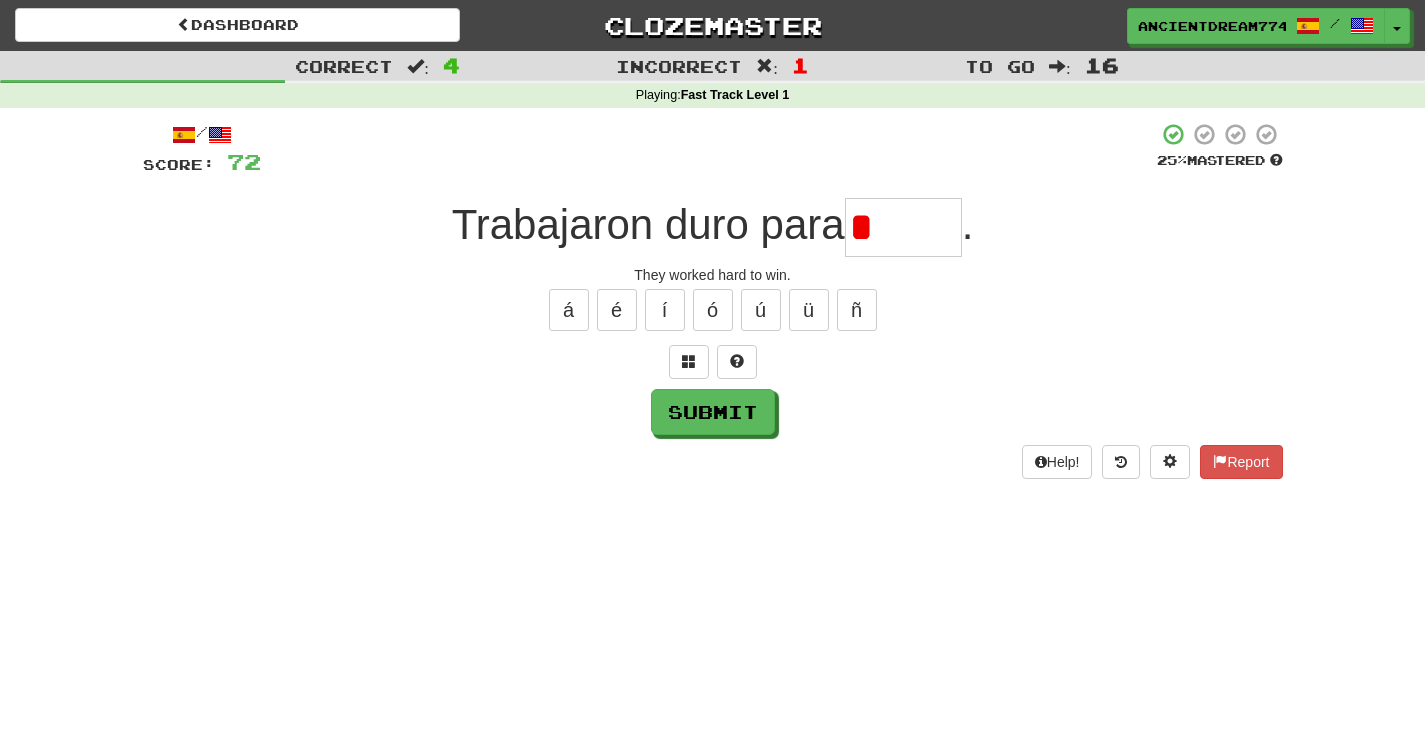 type on "*****" 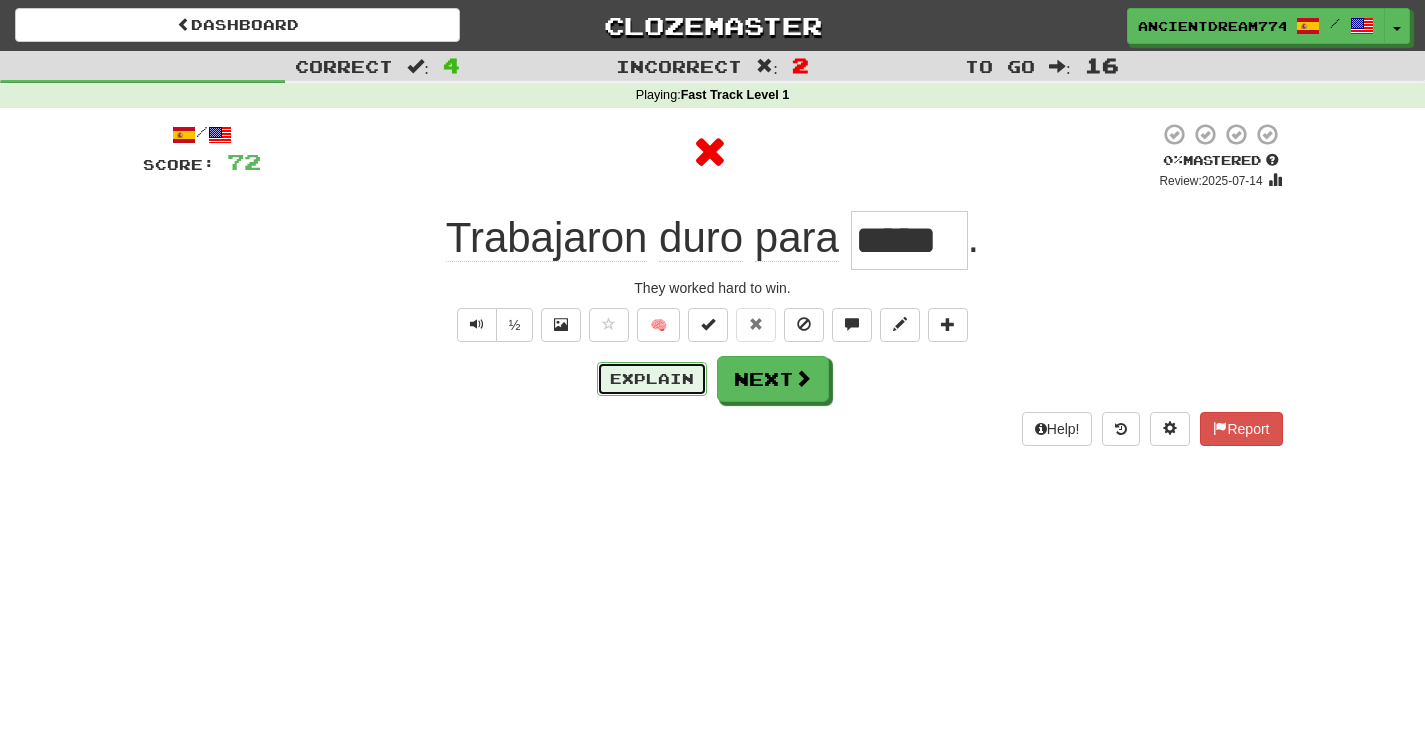 click on "Explain" at bounding box center (652, 379) 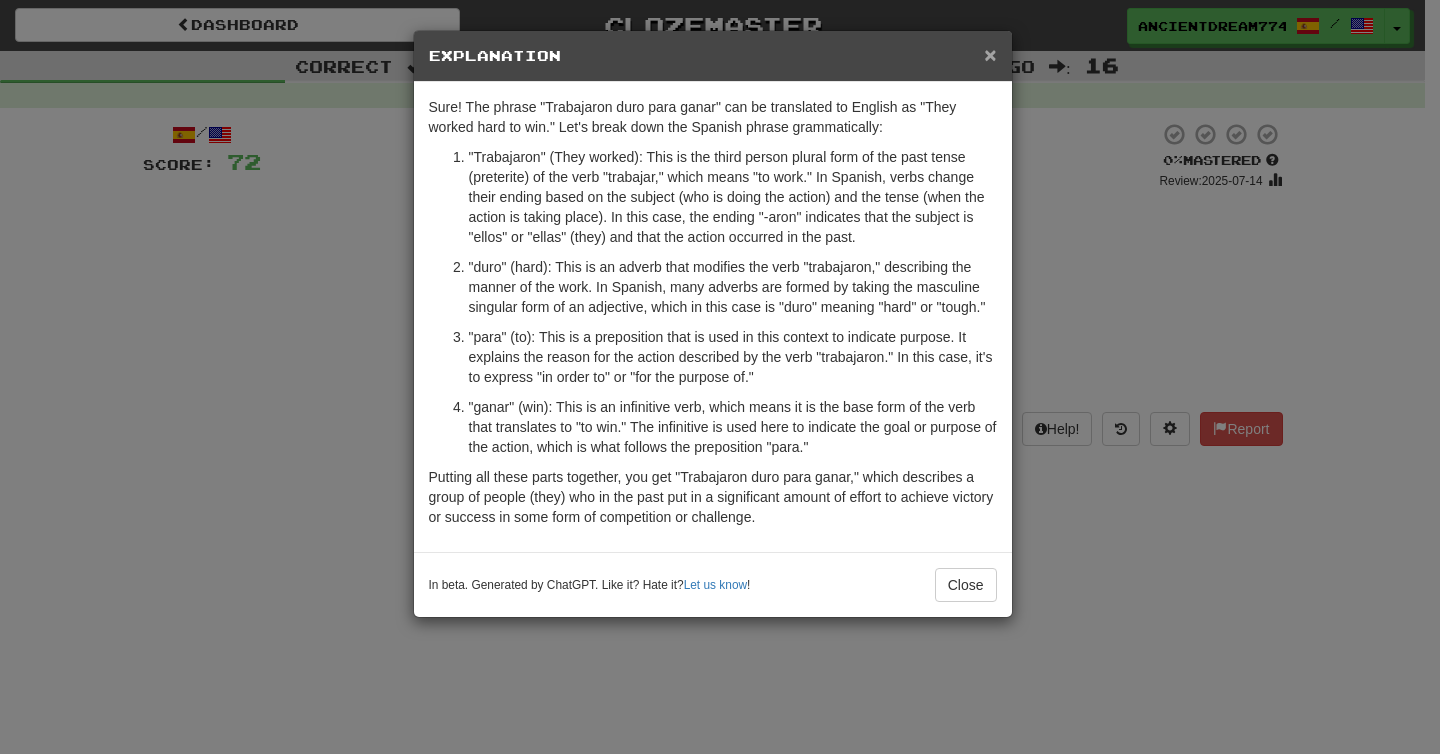 click on "×" at bounding box center (990, 54) 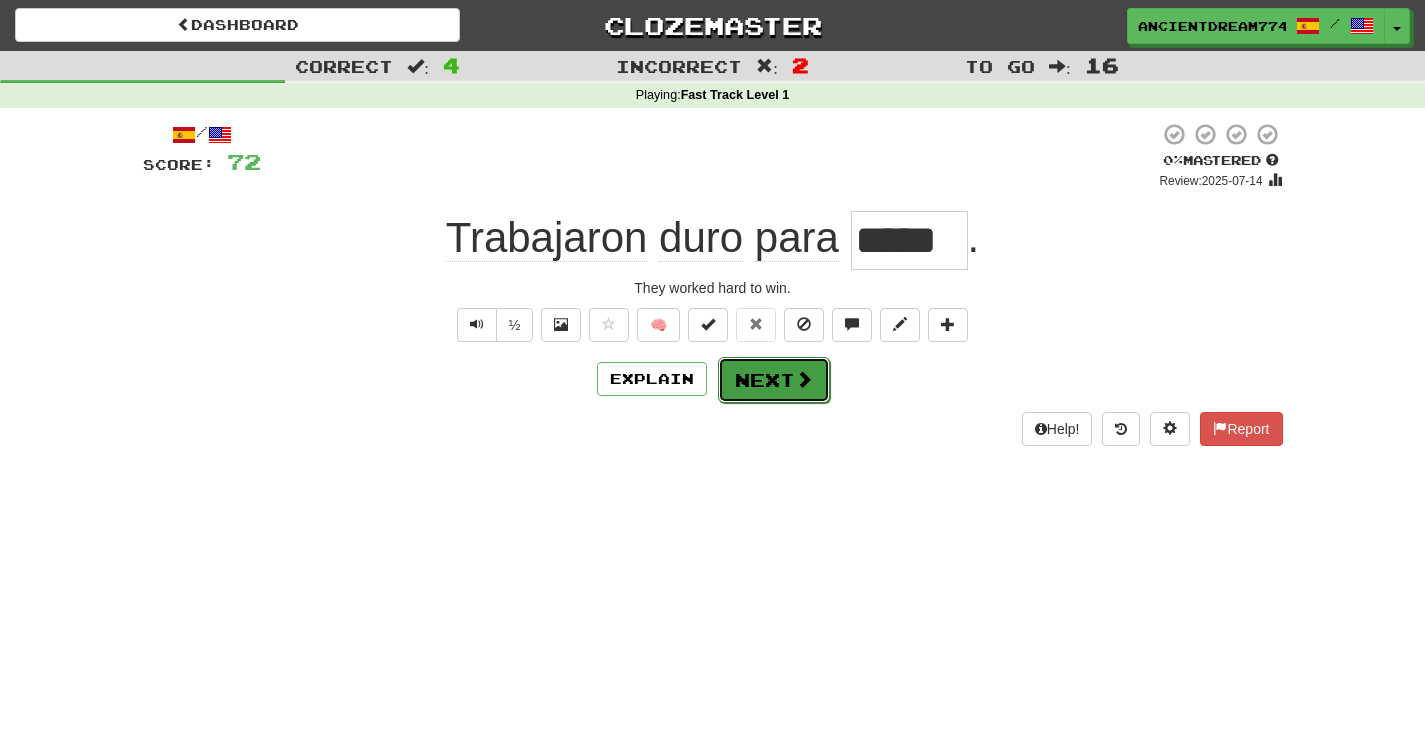 click on "Next" at bounding box center (774, 380) 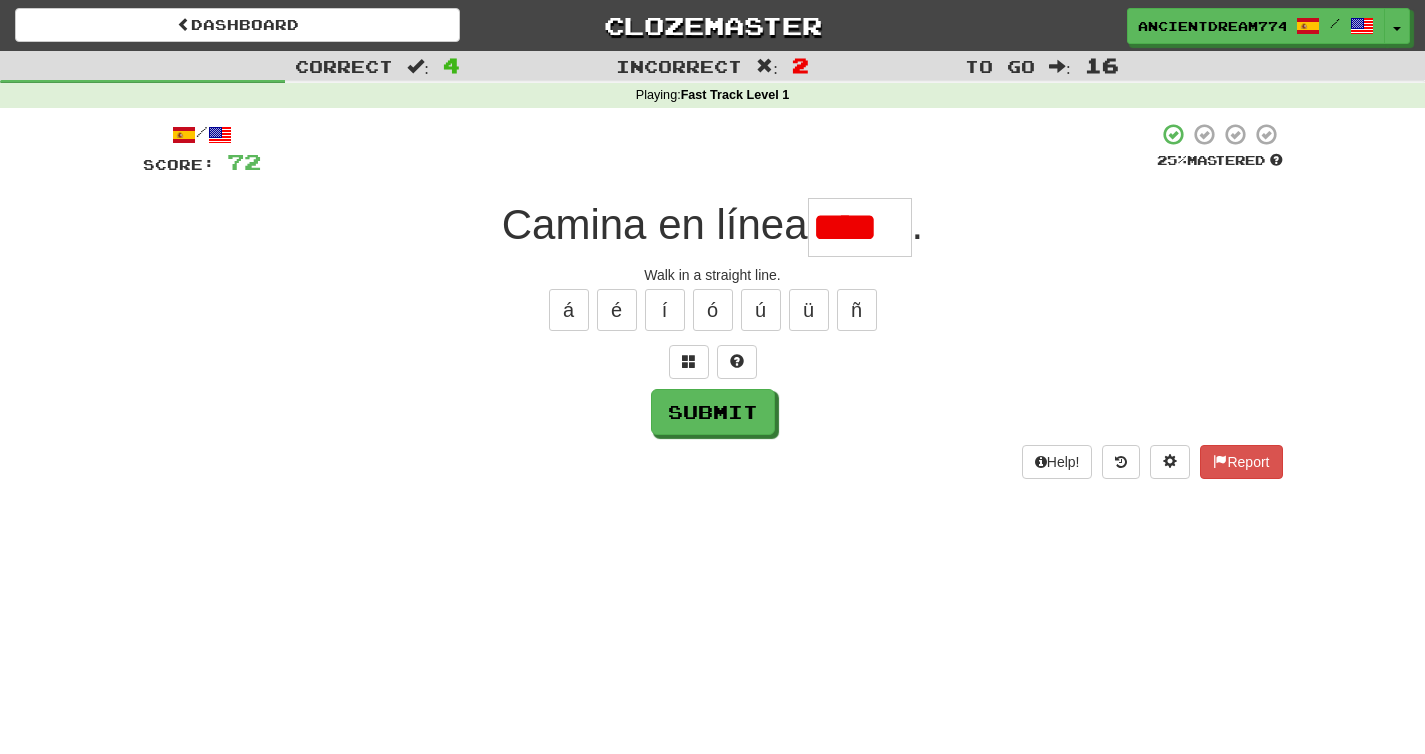 type on "*****" 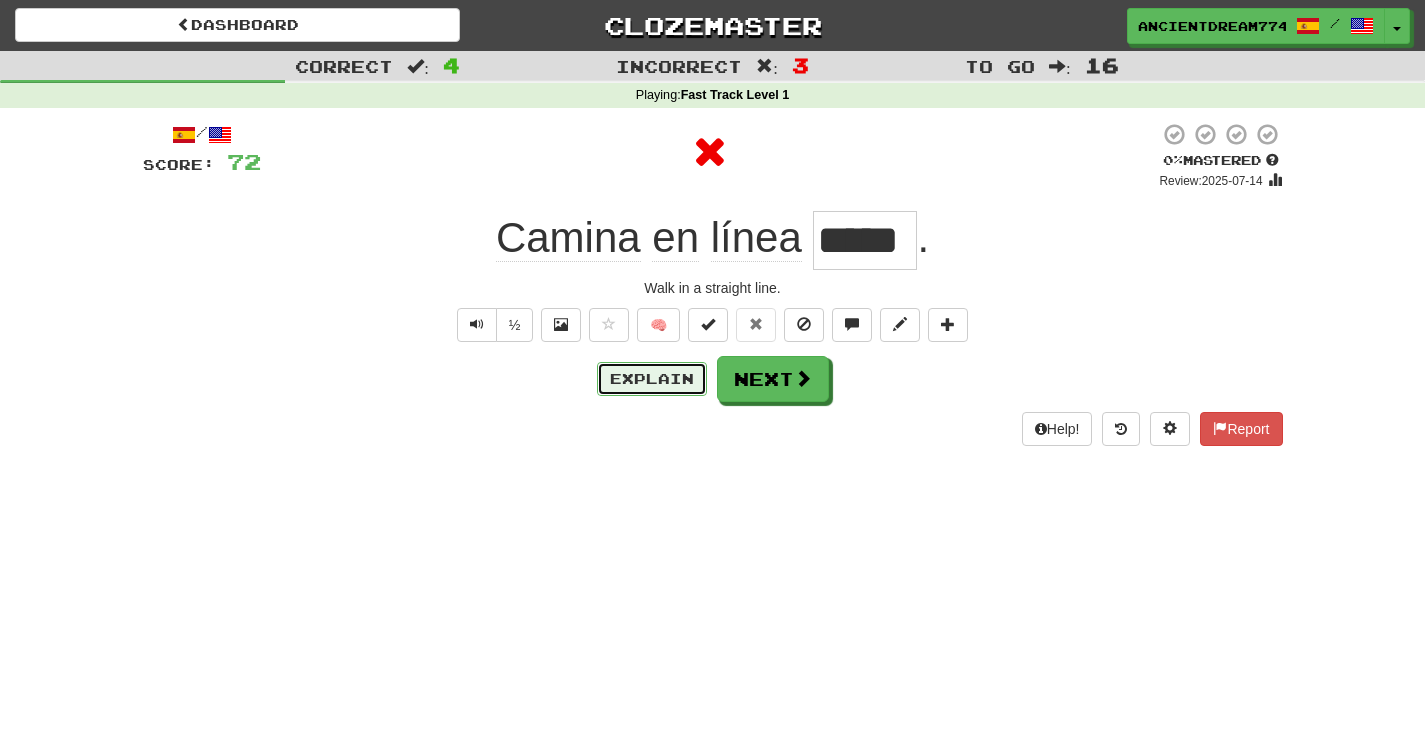 click on "Explain" at bounding box center (652, 379) 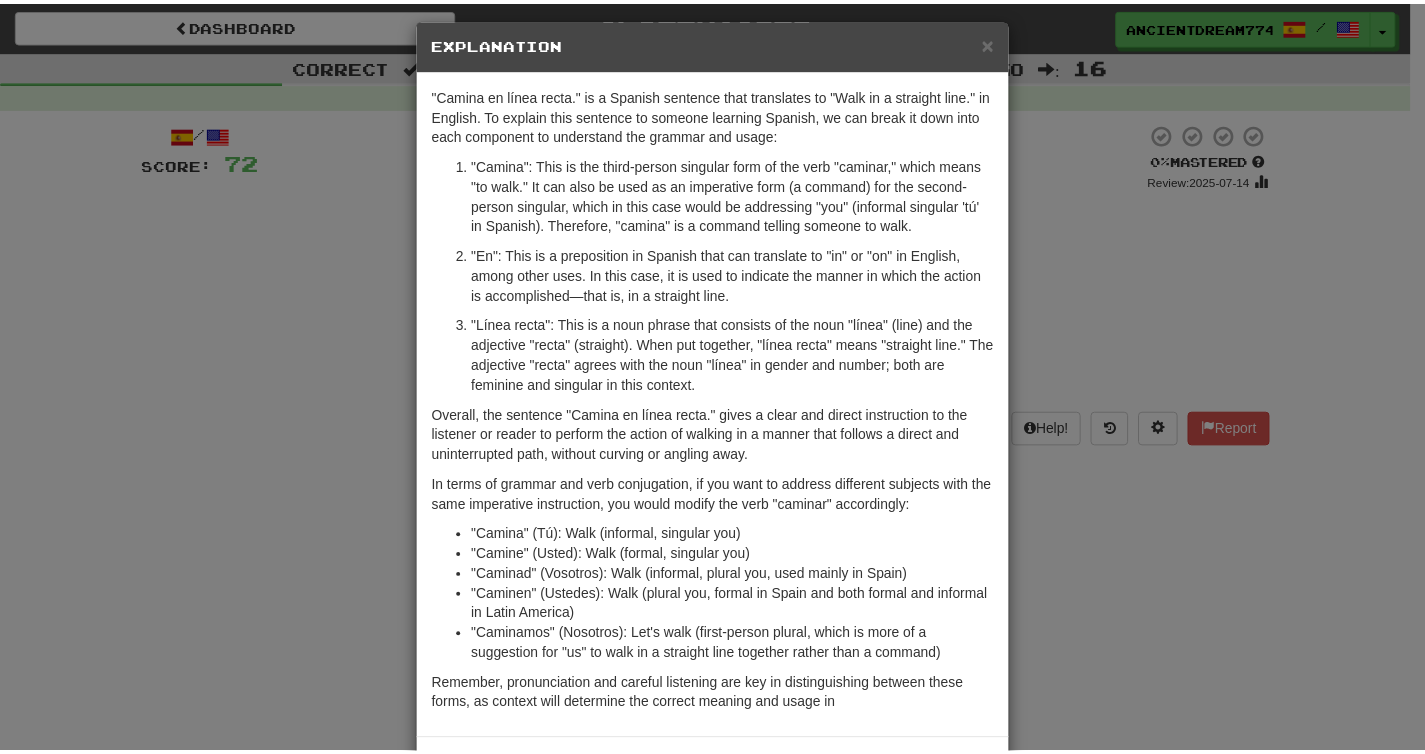 scroll, scrollTop: 10, scrollLeft: 0, axis: vertical 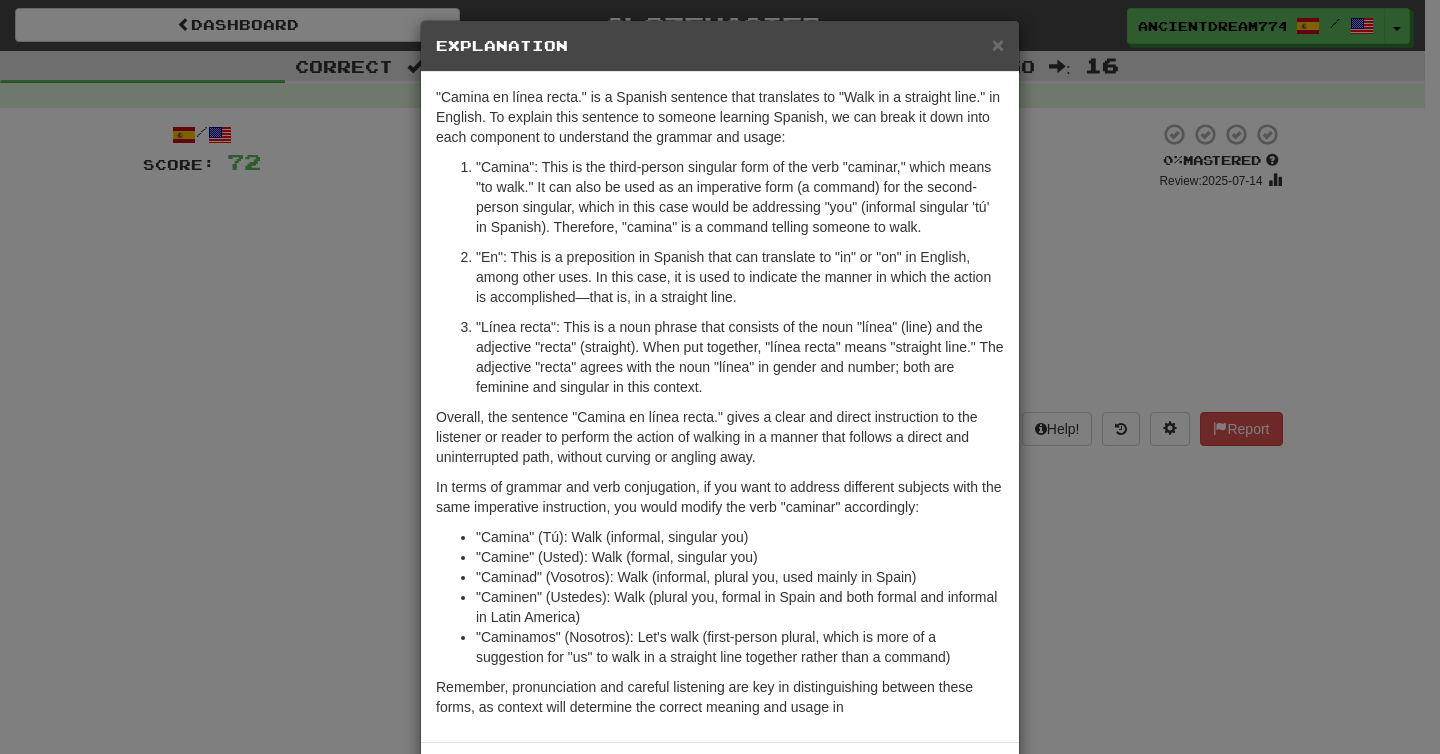 click on "× Explanation" at bounding box center (720, 46) 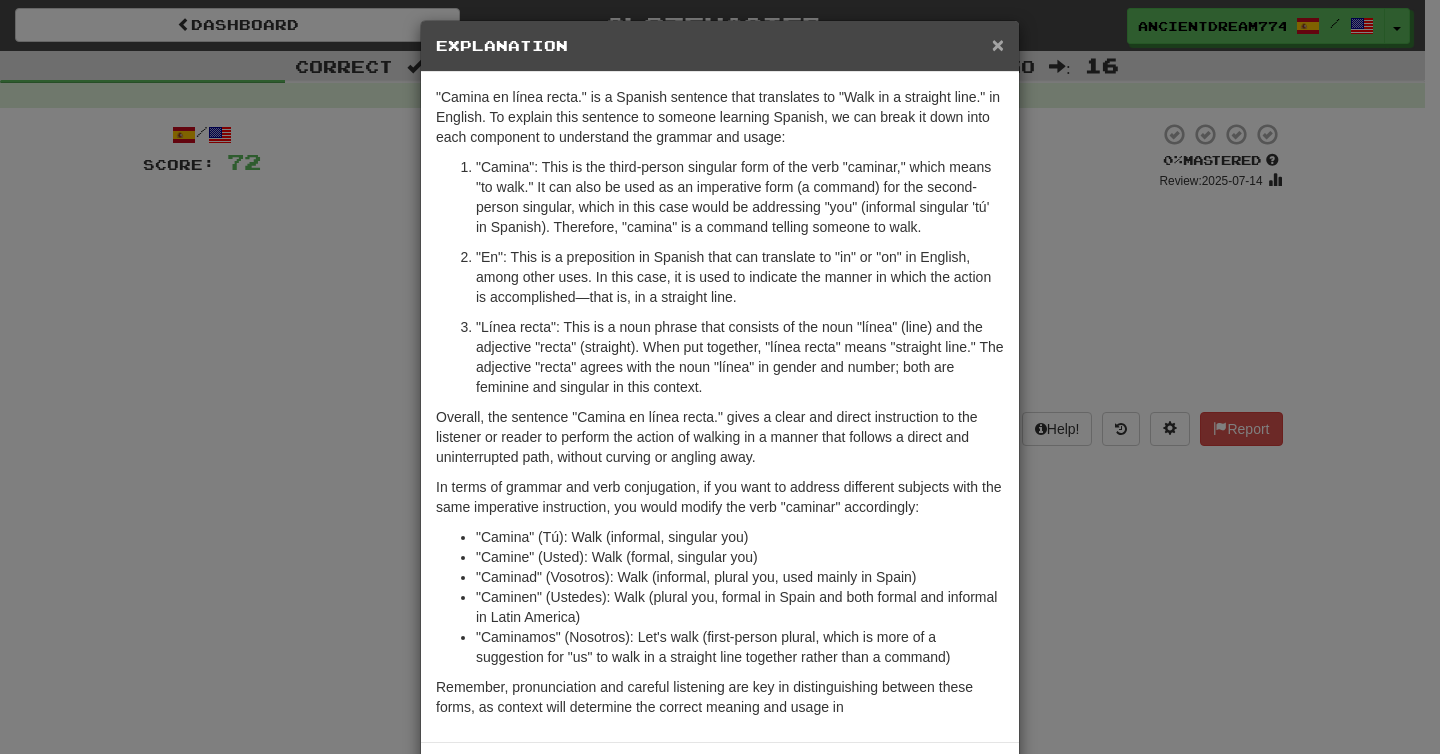 click on "×" at bounding box center [998, 44] 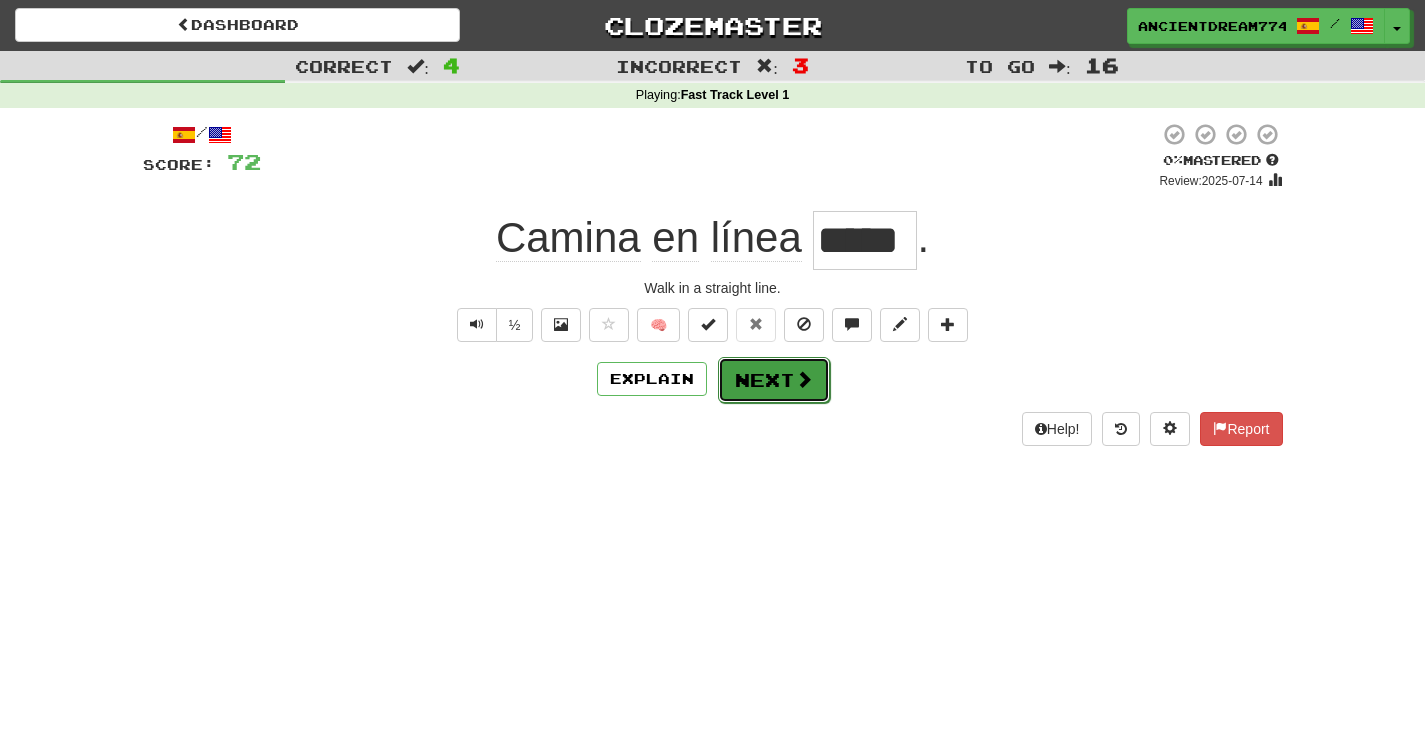 click at bounding box center (804, 379) 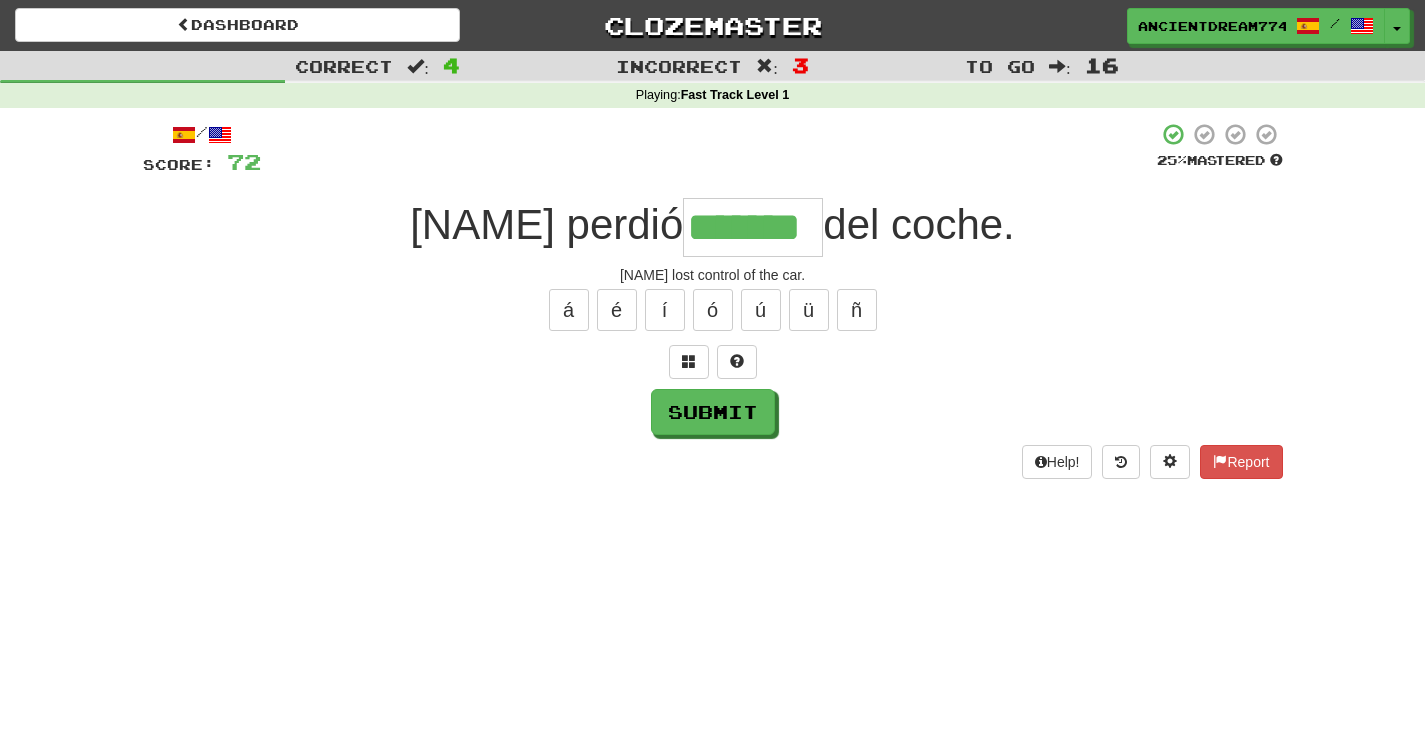 type on "*******" 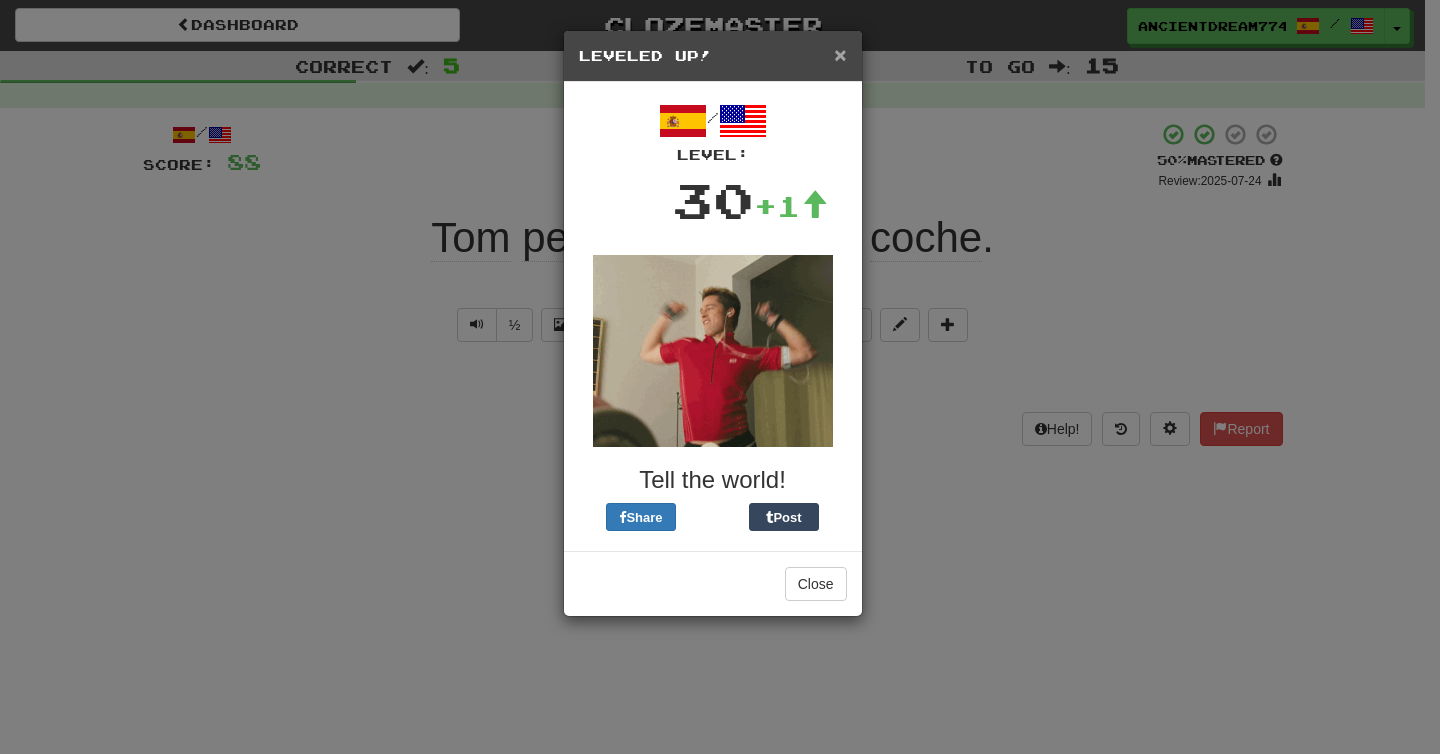 click on "×" at bounding box center (840, 54) 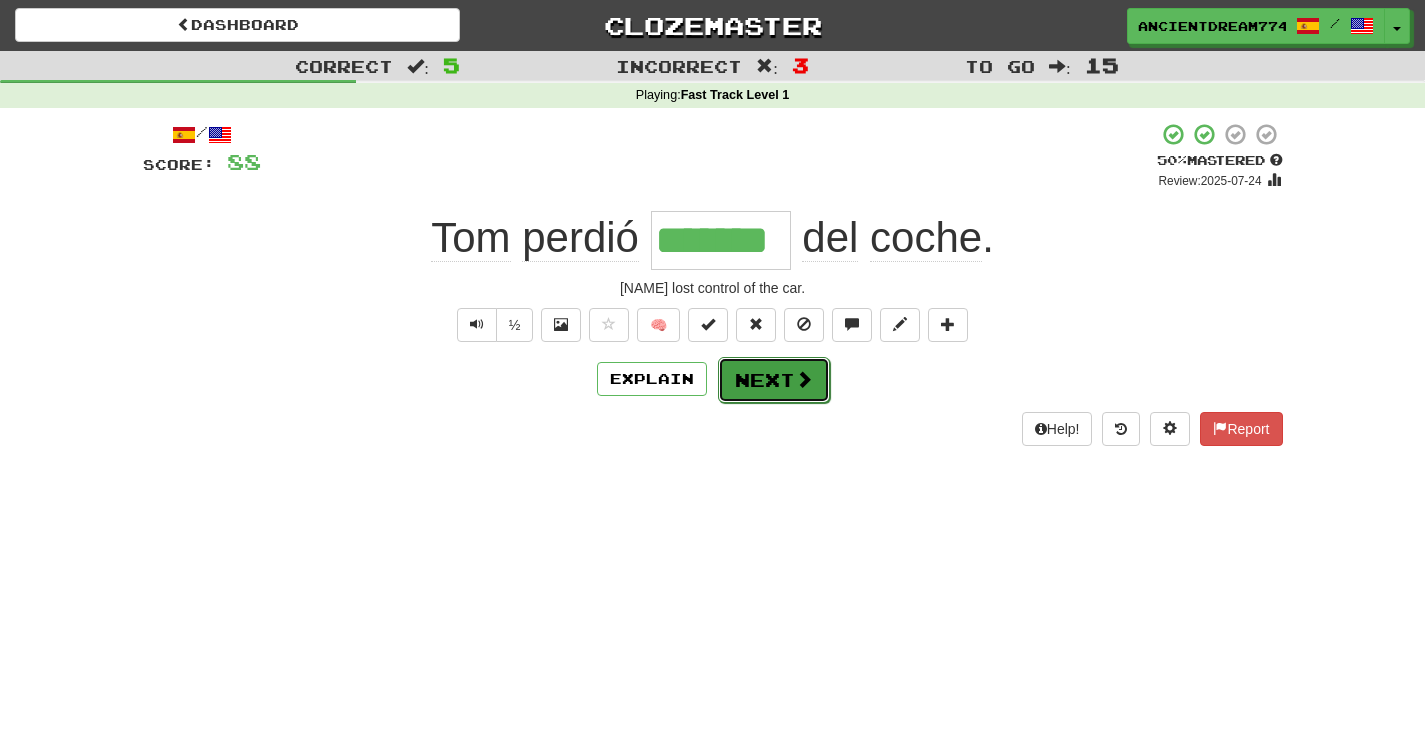 click on "Next" at bounding box center [774, 380] 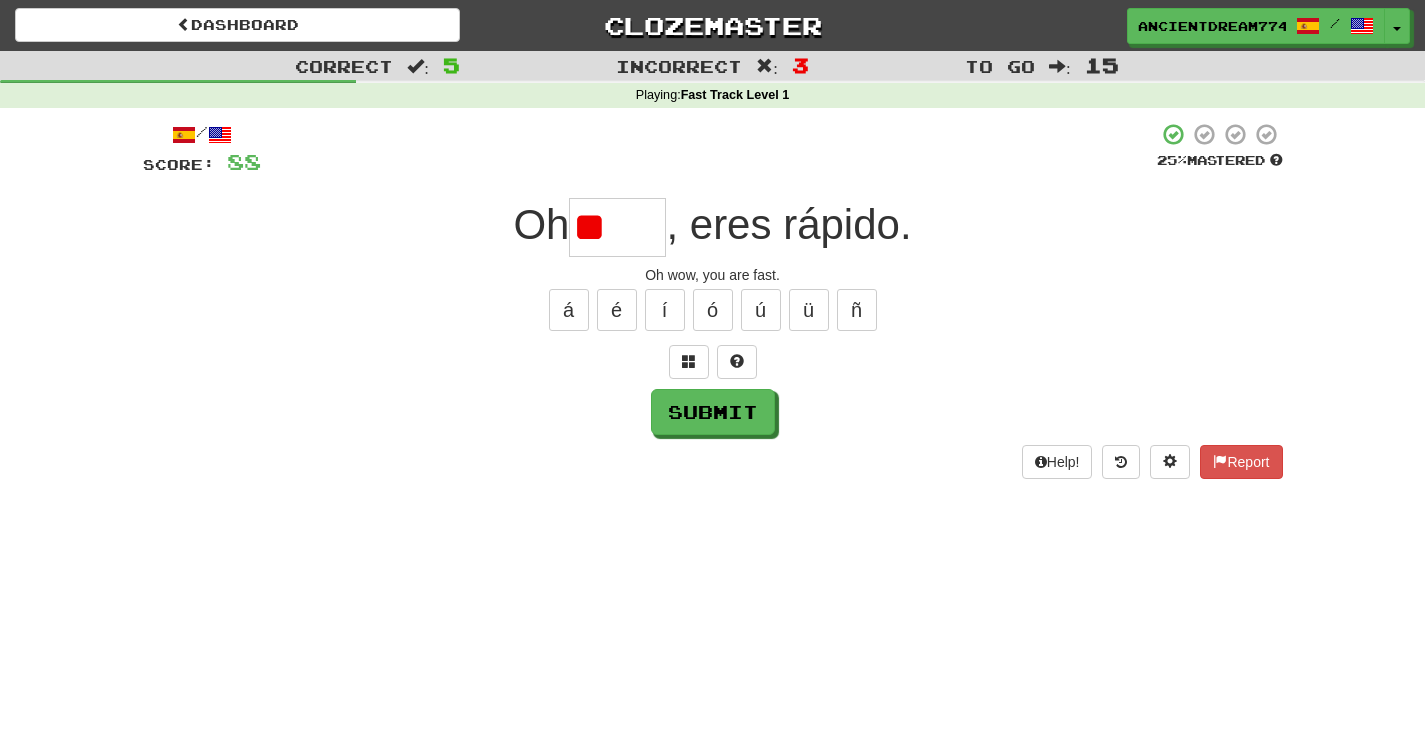 type on "*" 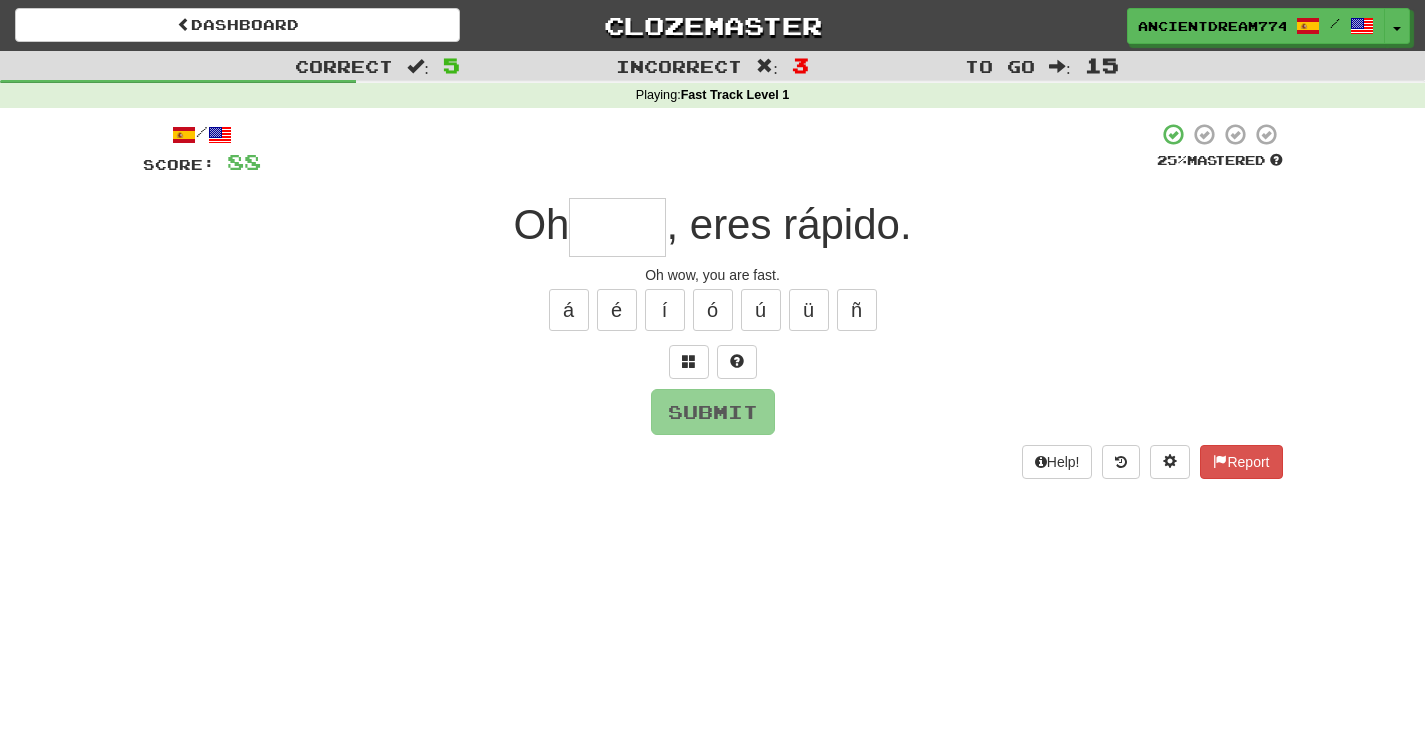 type on "*" 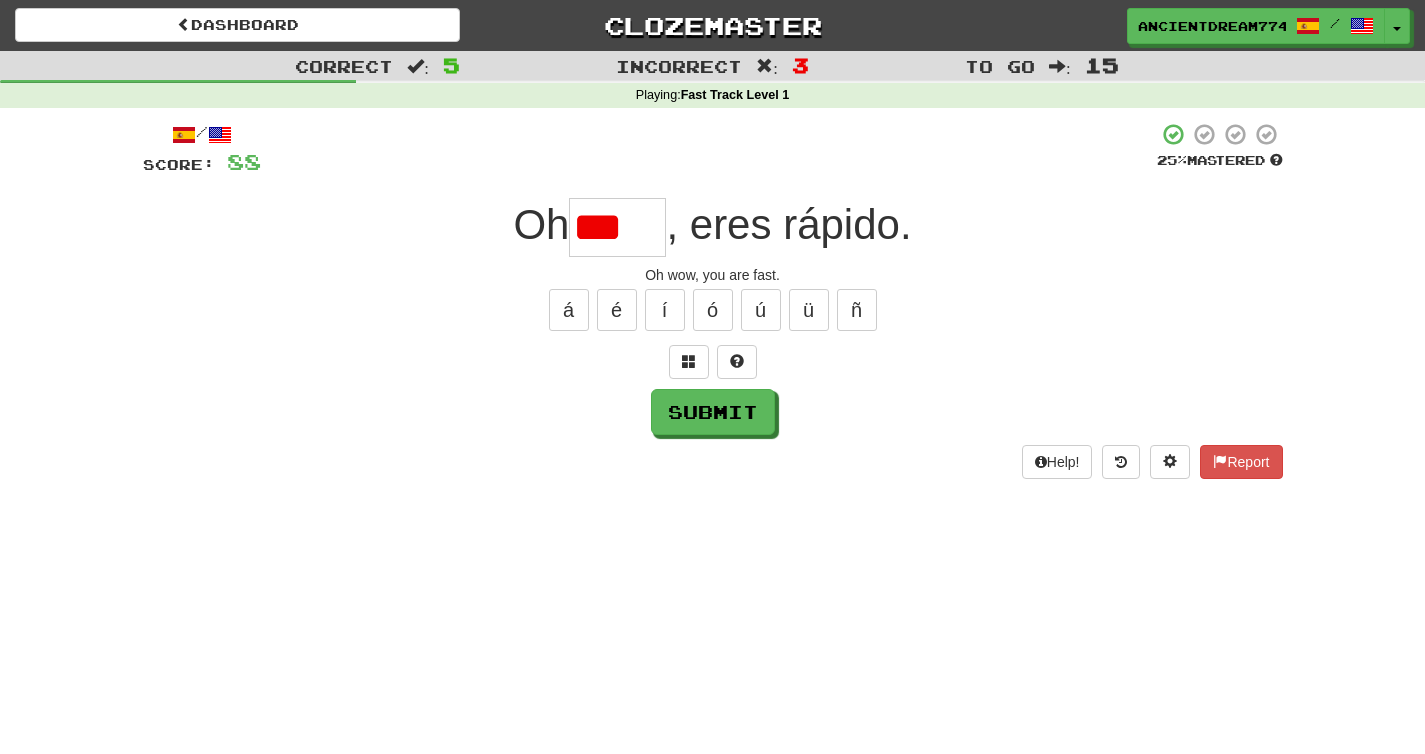 type on "****" 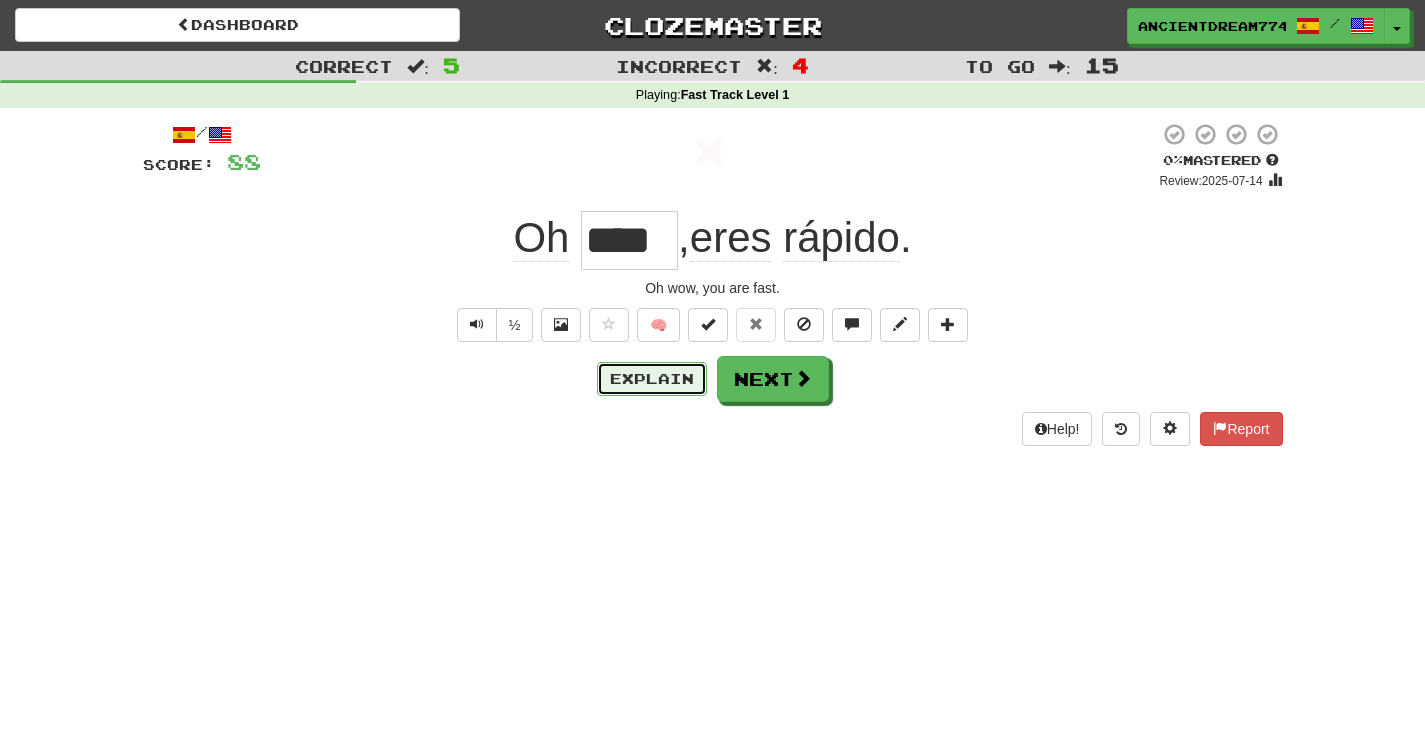 click on "Explain" at bounding box center [652, 379] 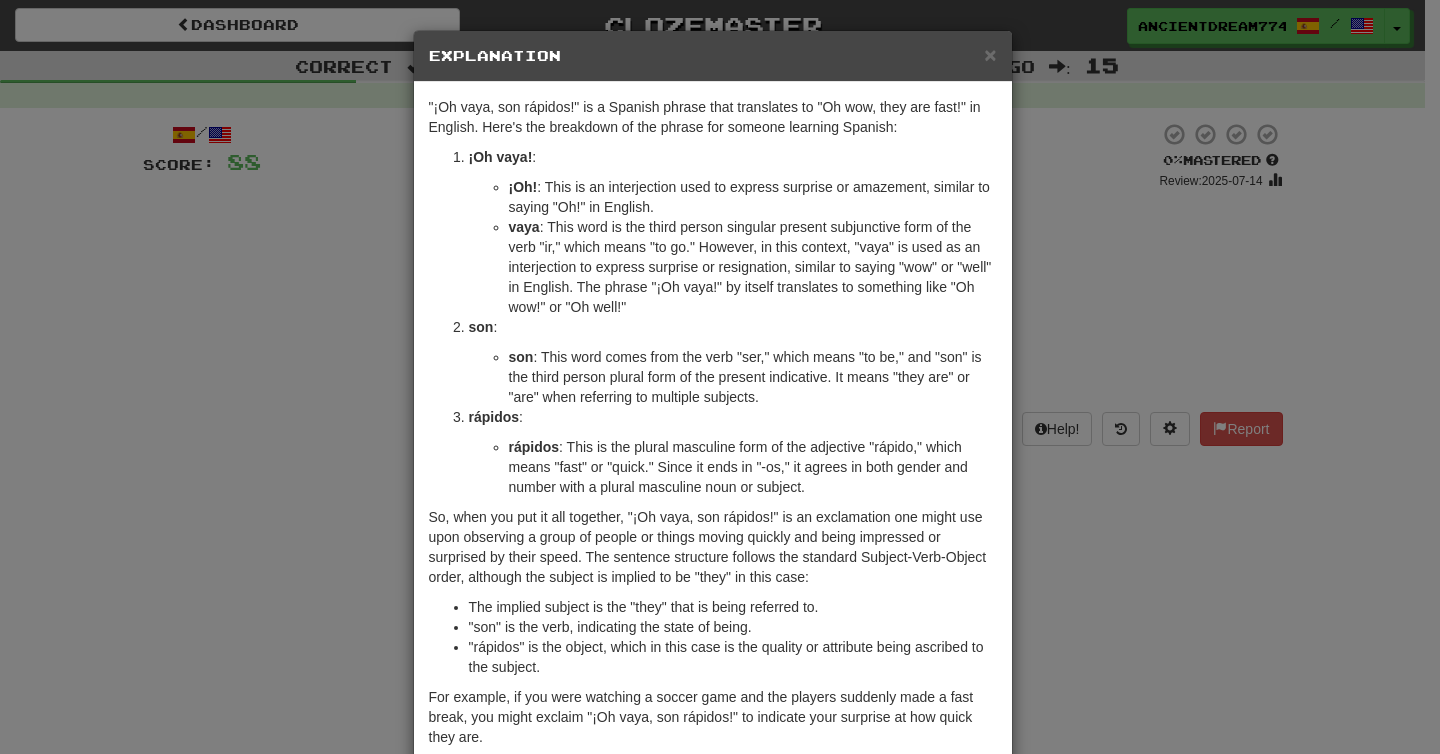 click on "× Explanation" at bounding box center (713, 56) 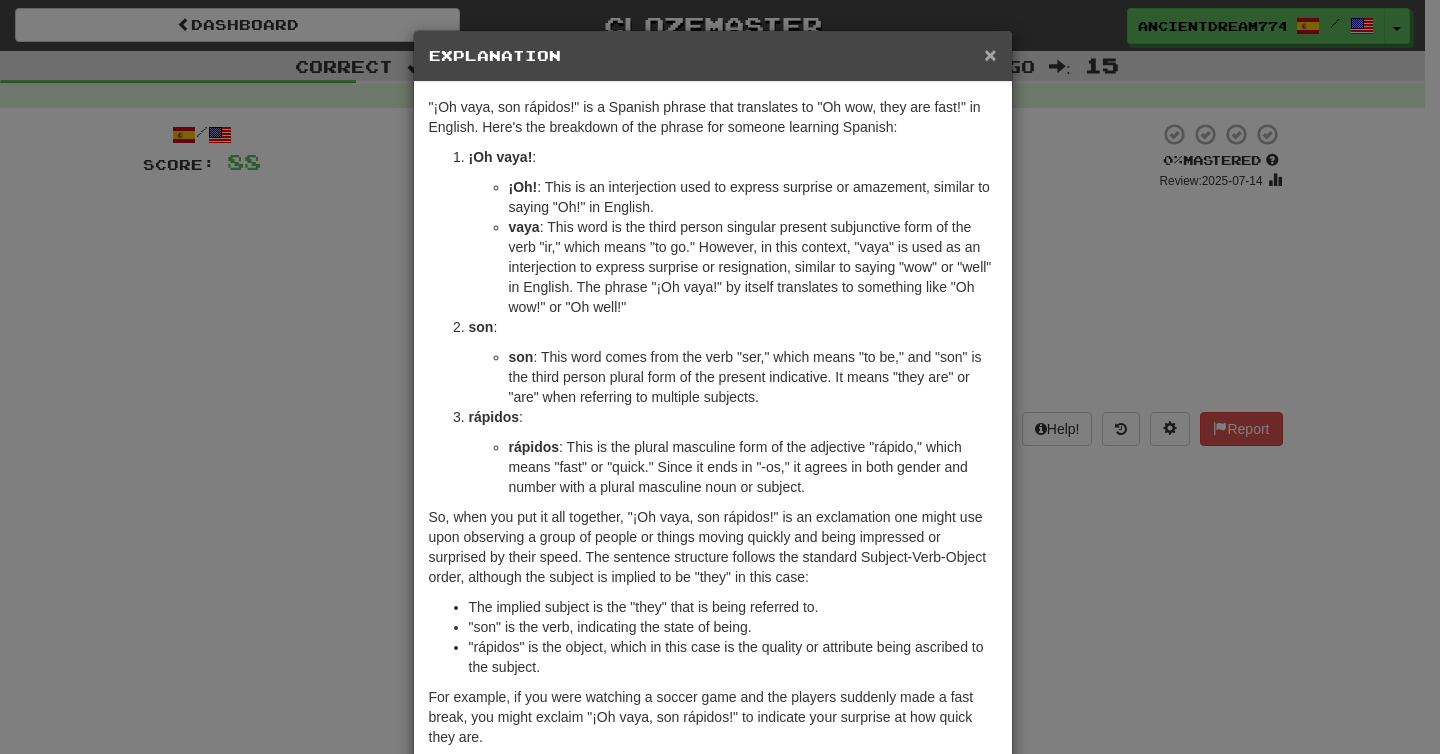 click on "×" at bounding box center (990, 54) 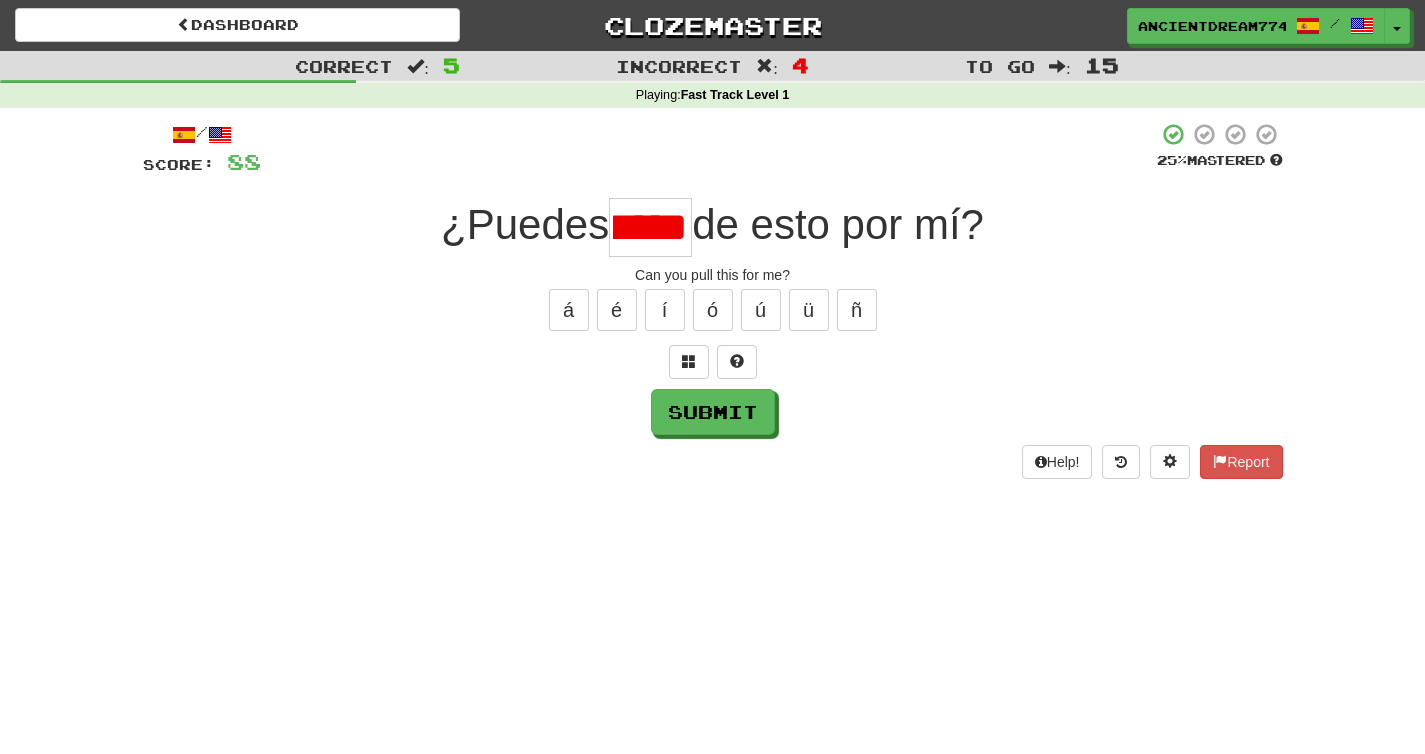 scroll, scrollTop: 0, scrollLeft: 28, axis: horizontal 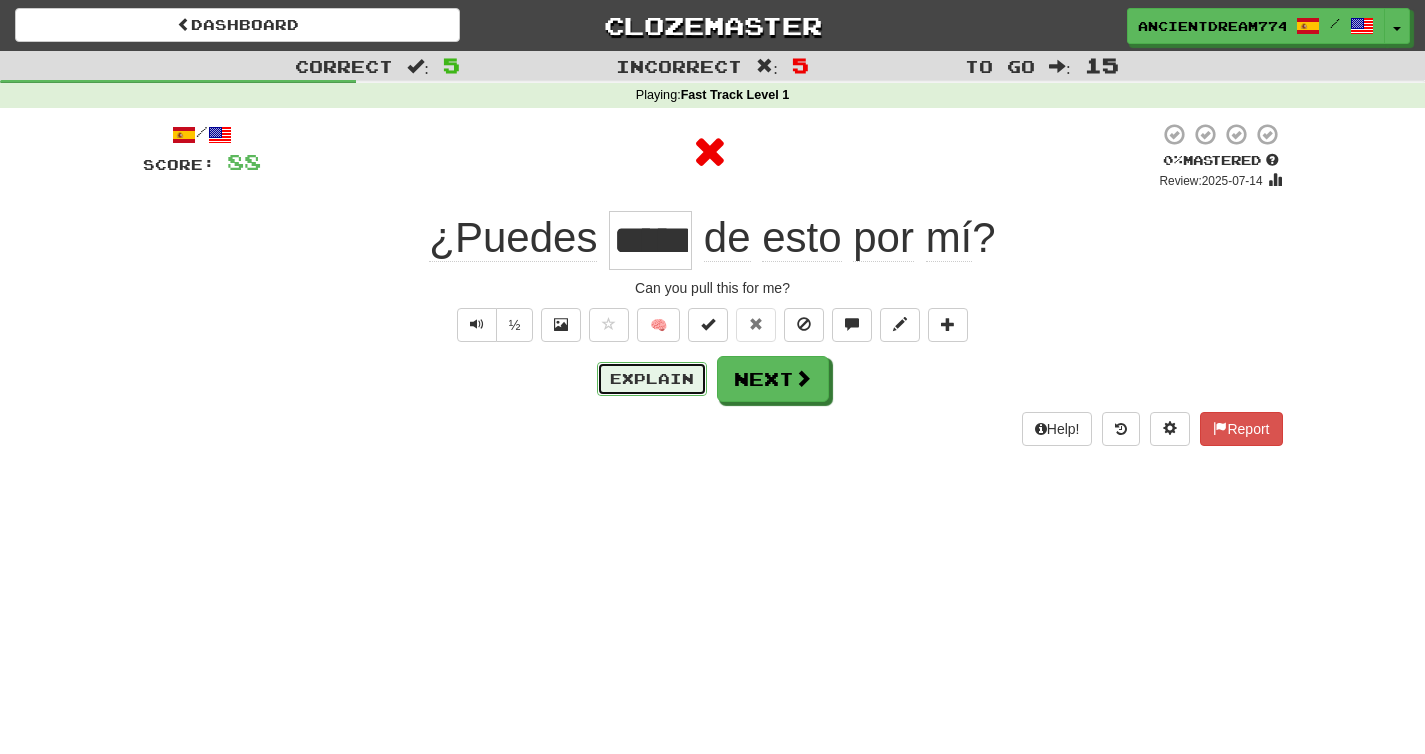 click on "Explain" at bounding box center (652, 379) 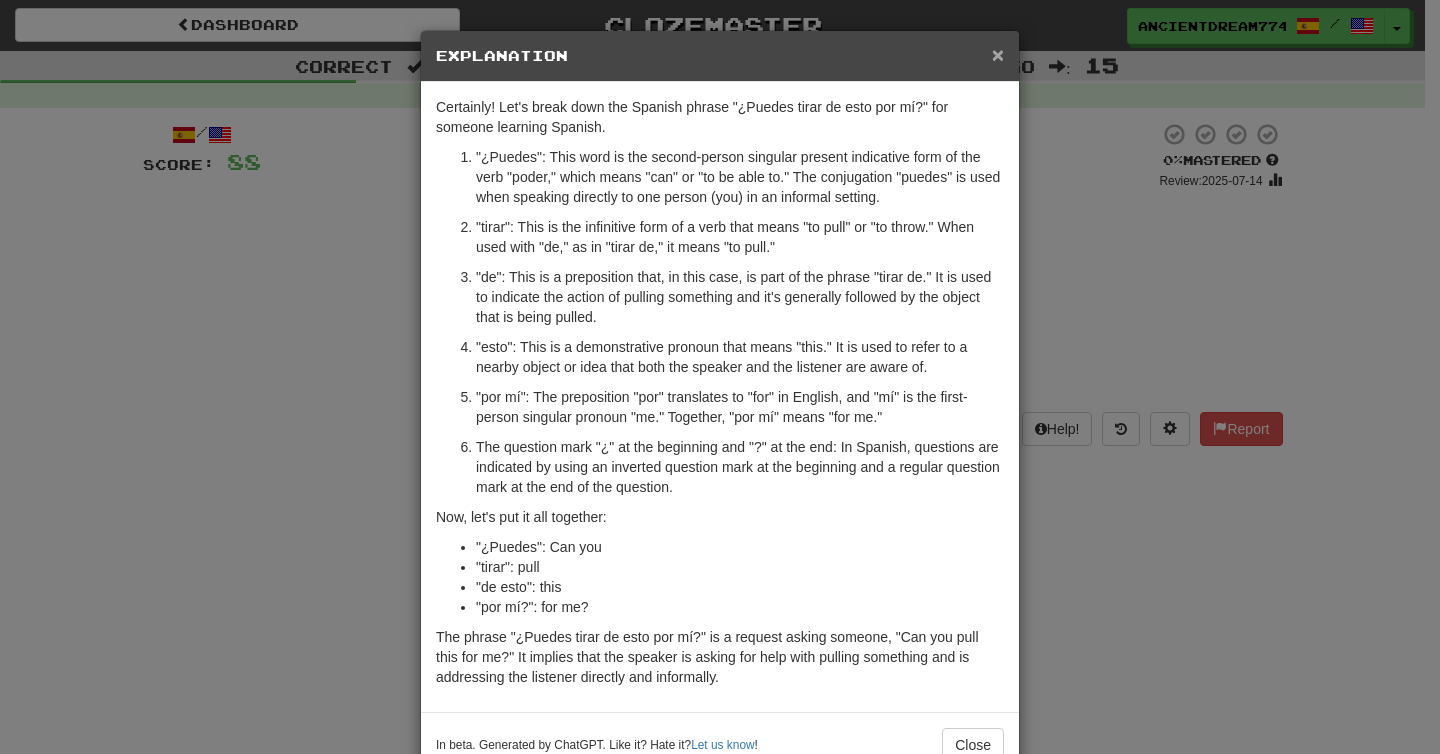 click on "×" at bounding box center [998, 54] 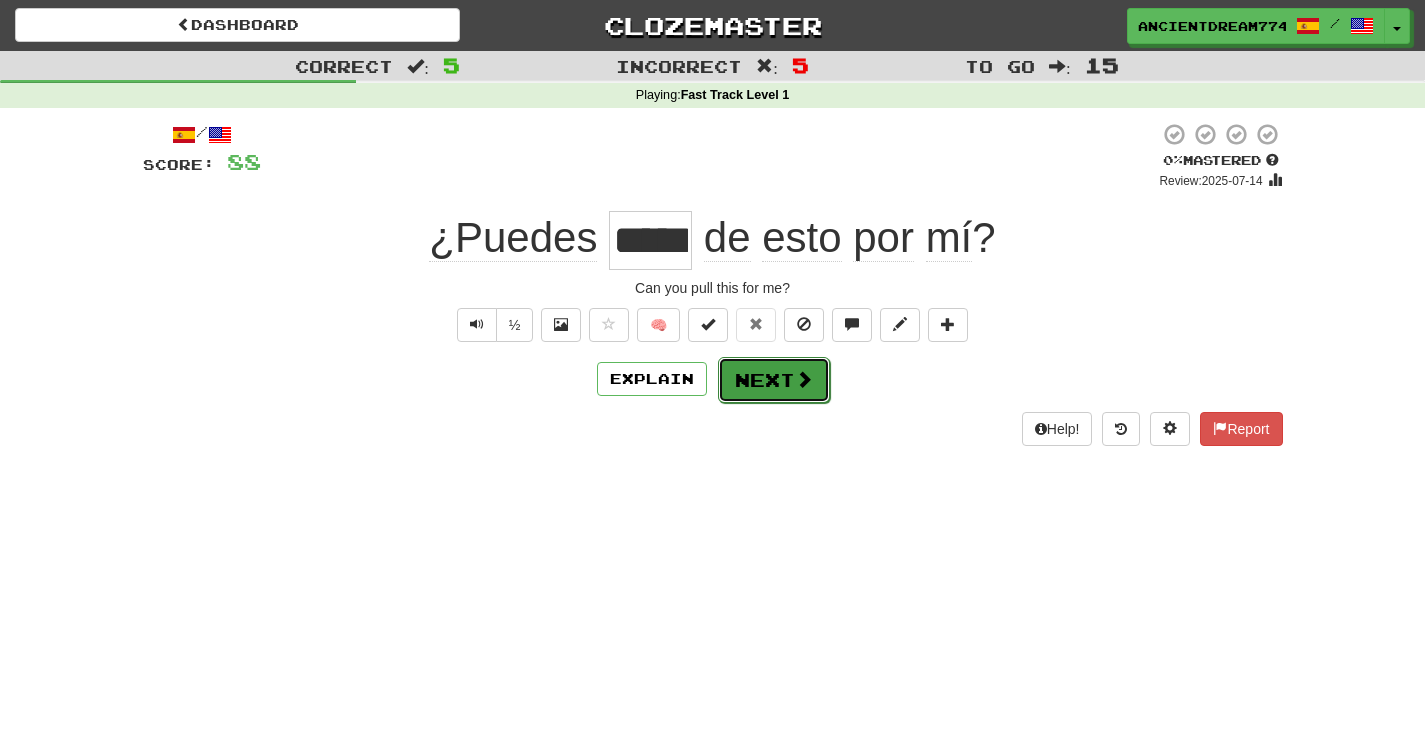 click at bounding box center (804, 379) 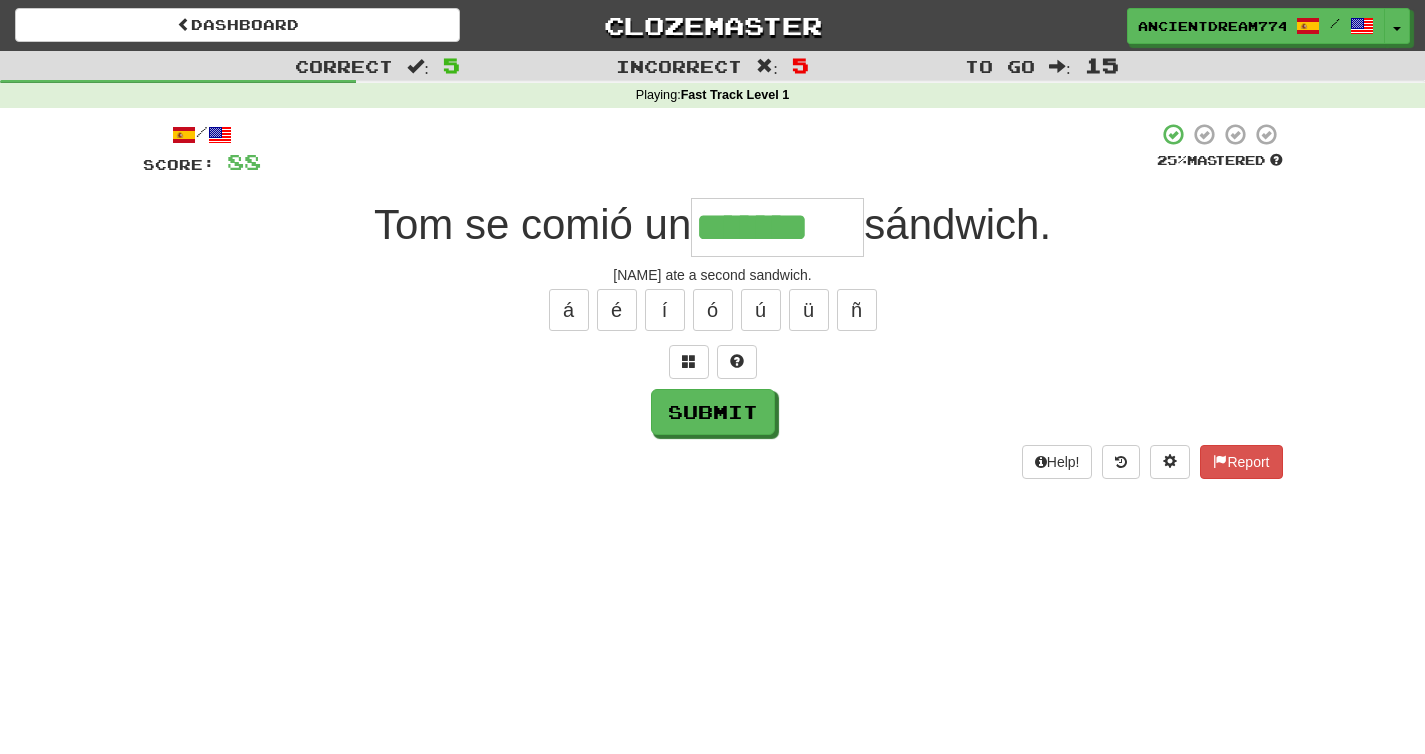 type on "*******" 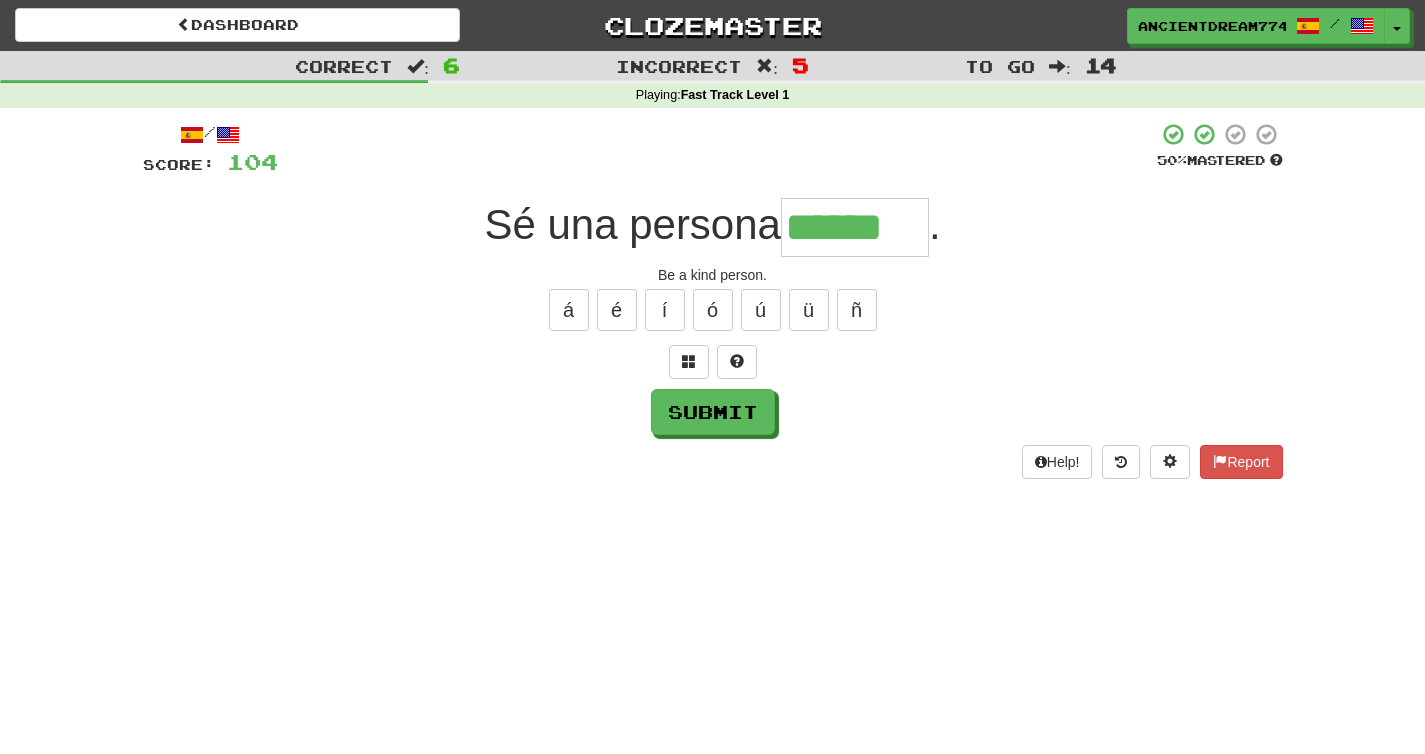 type on "******" 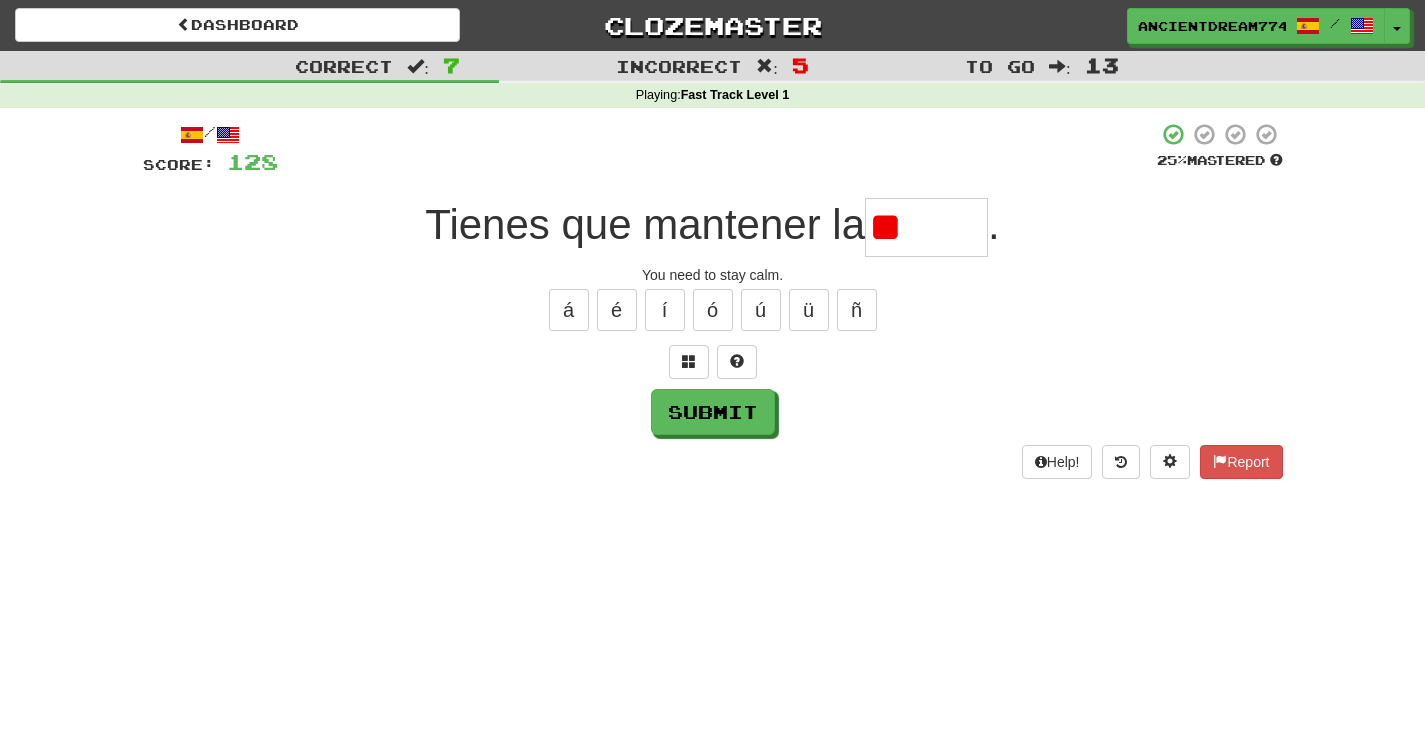 type on "*" 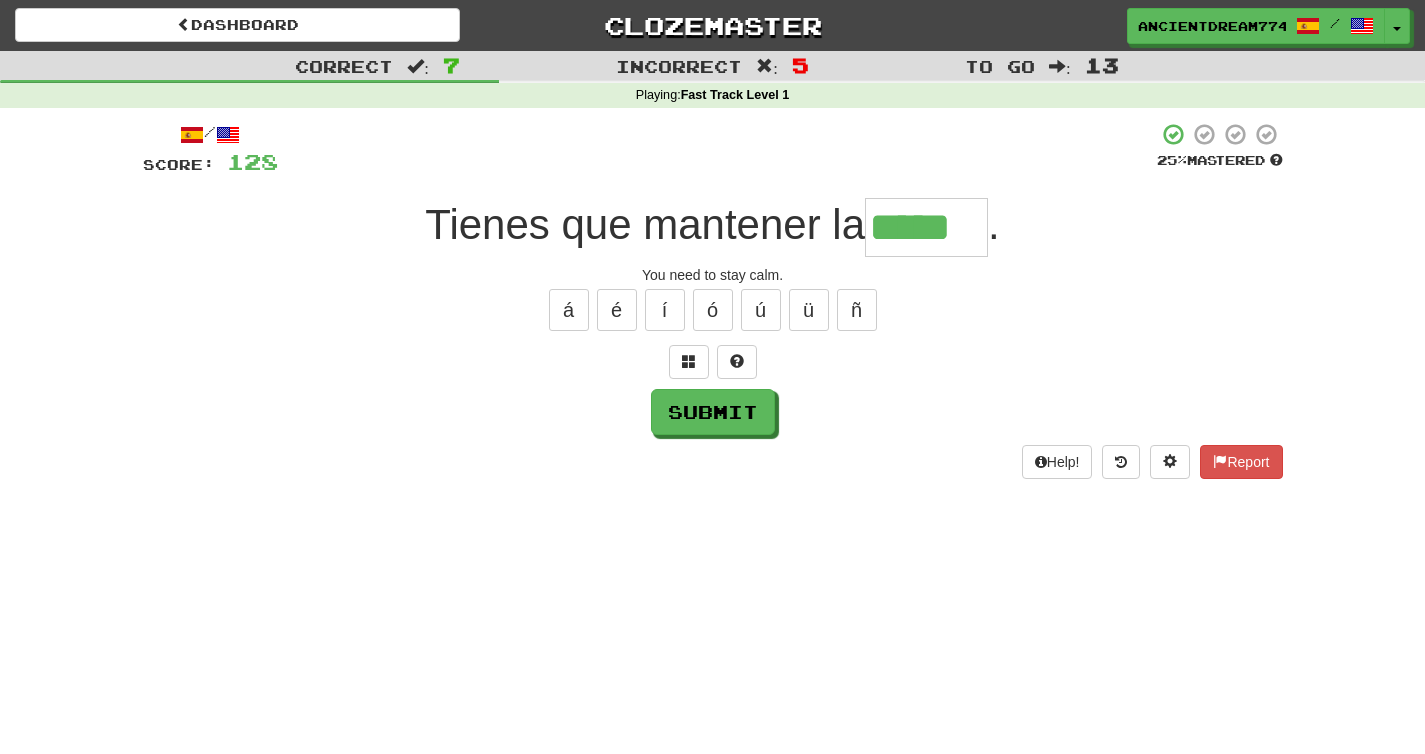 type on "*****" 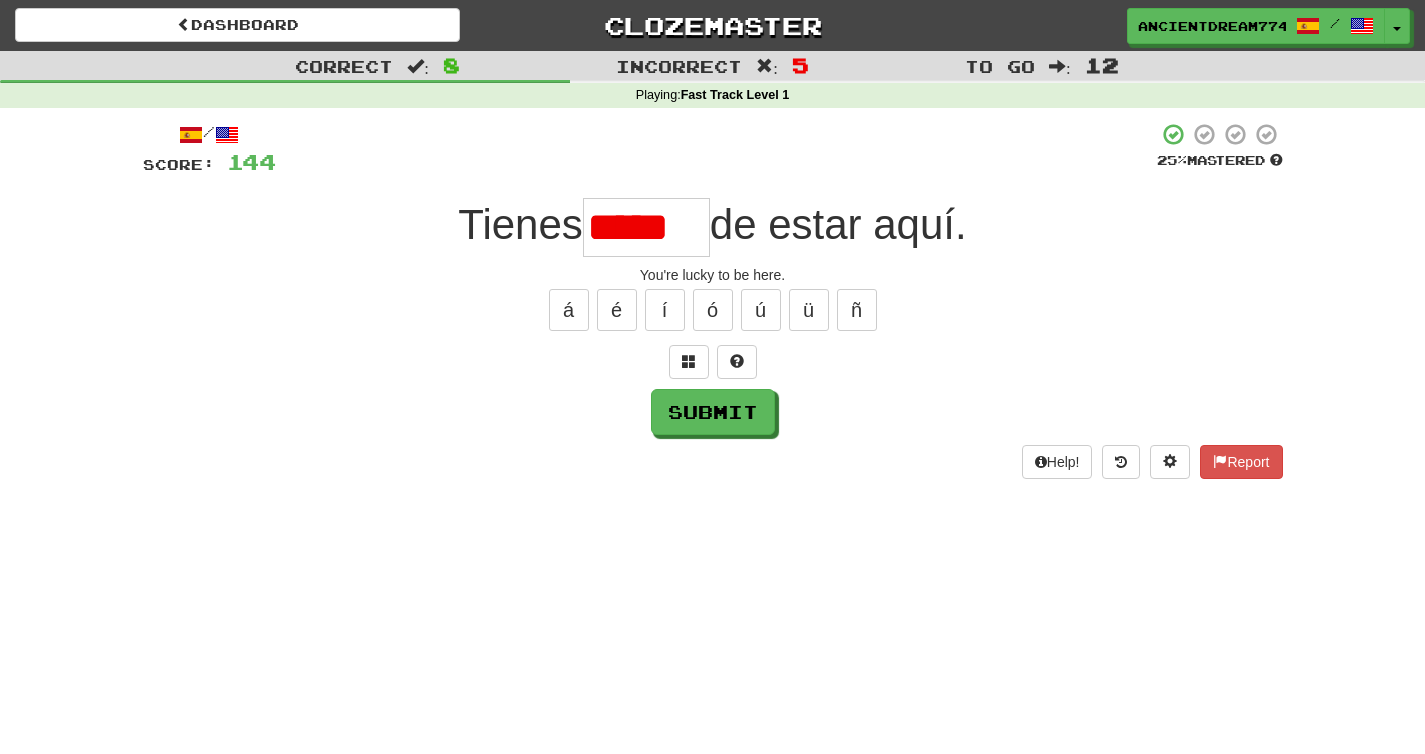 type on "******" 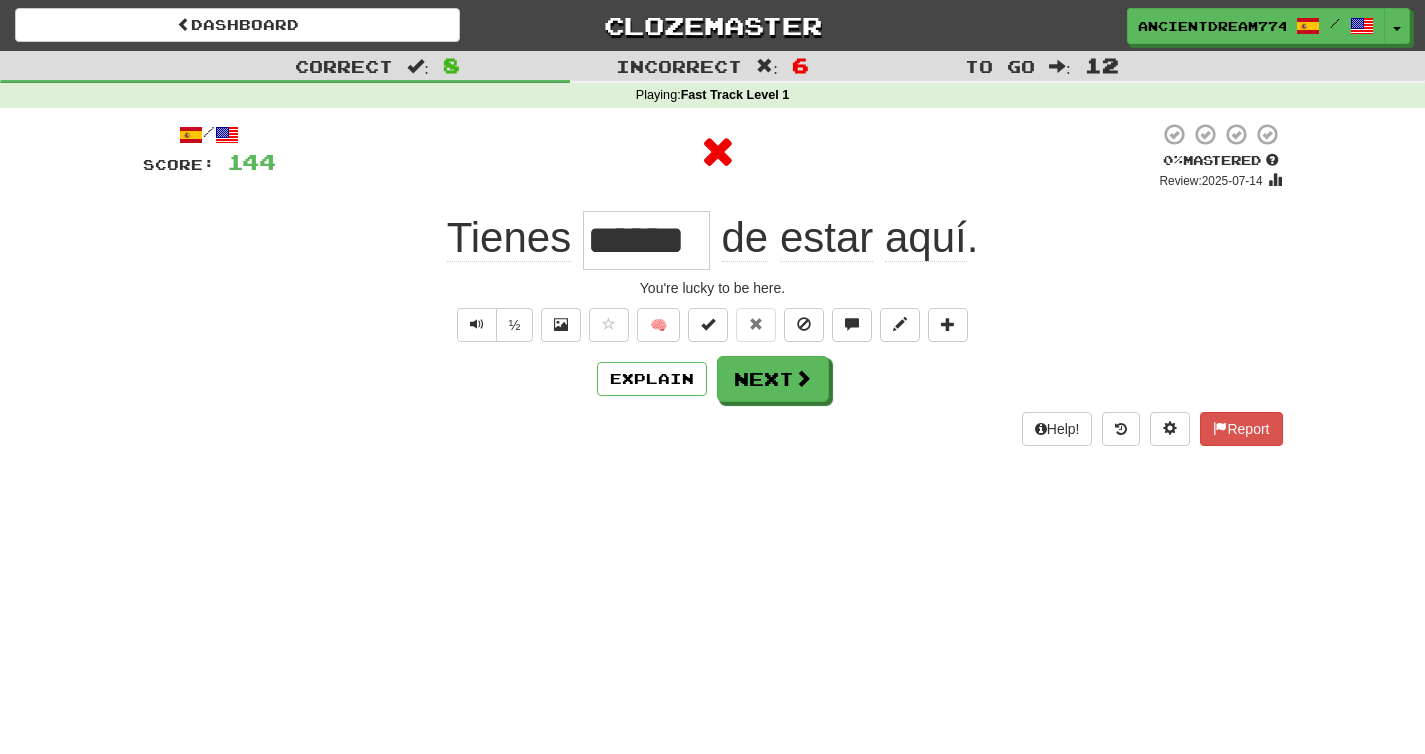 click on "Explain Next" at bounding box center [713, 379] 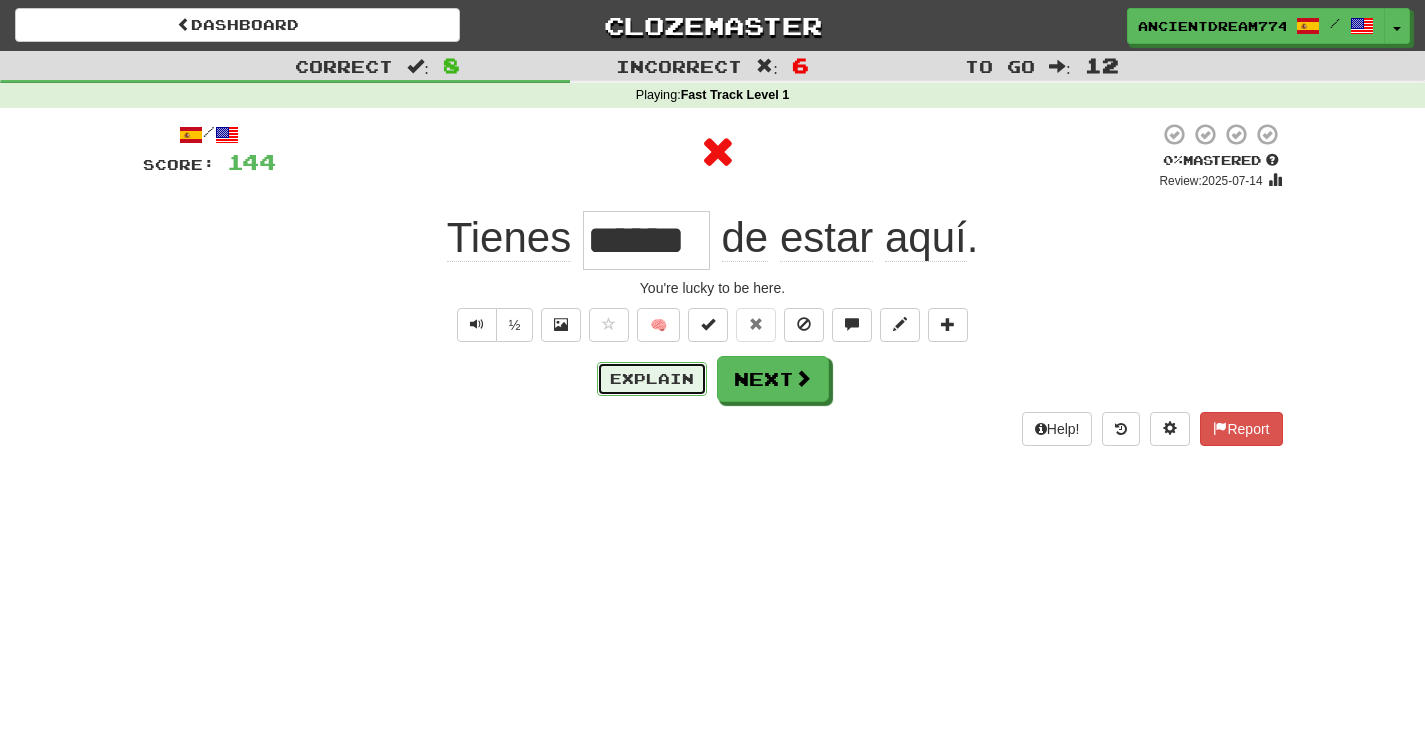 click on "Explain" at bounding box center (652, 379) 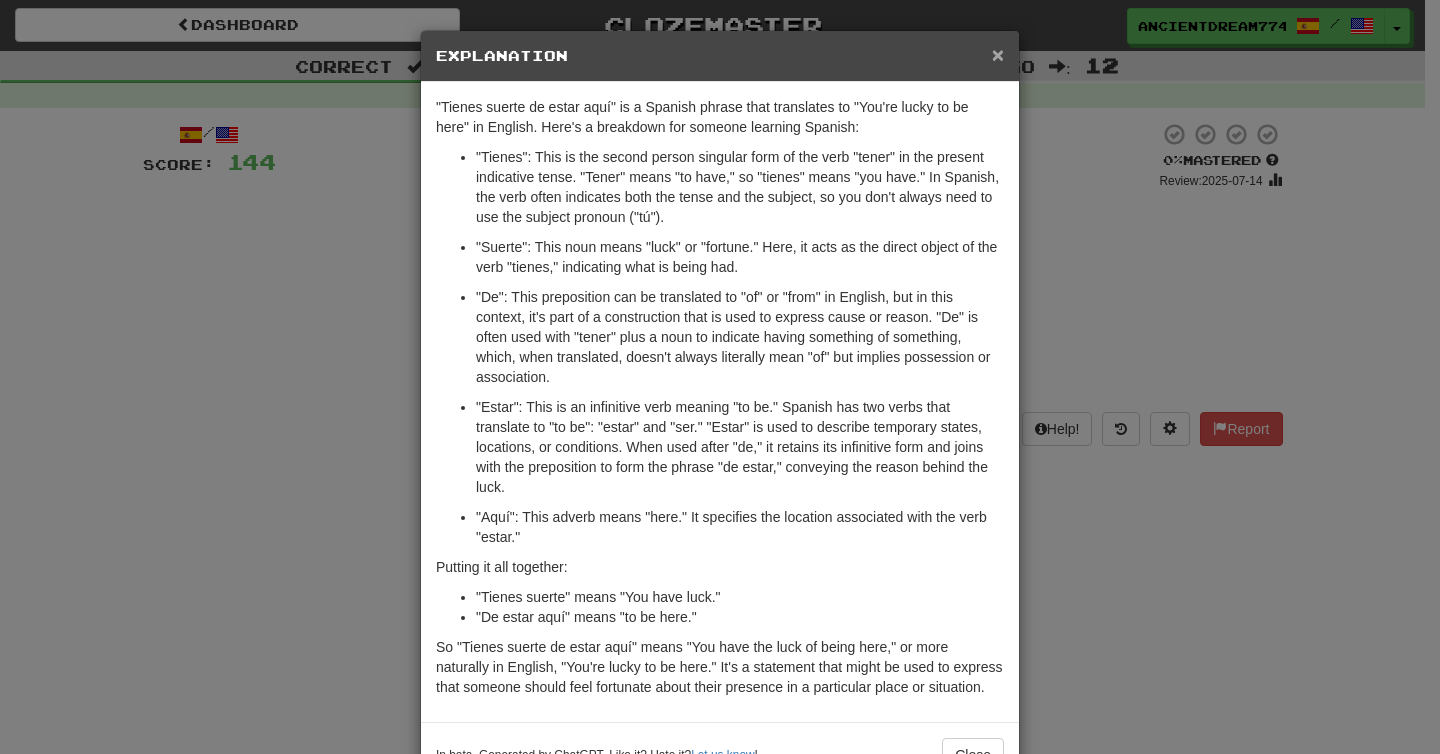 click on "×" at bounding box center (998, 54) 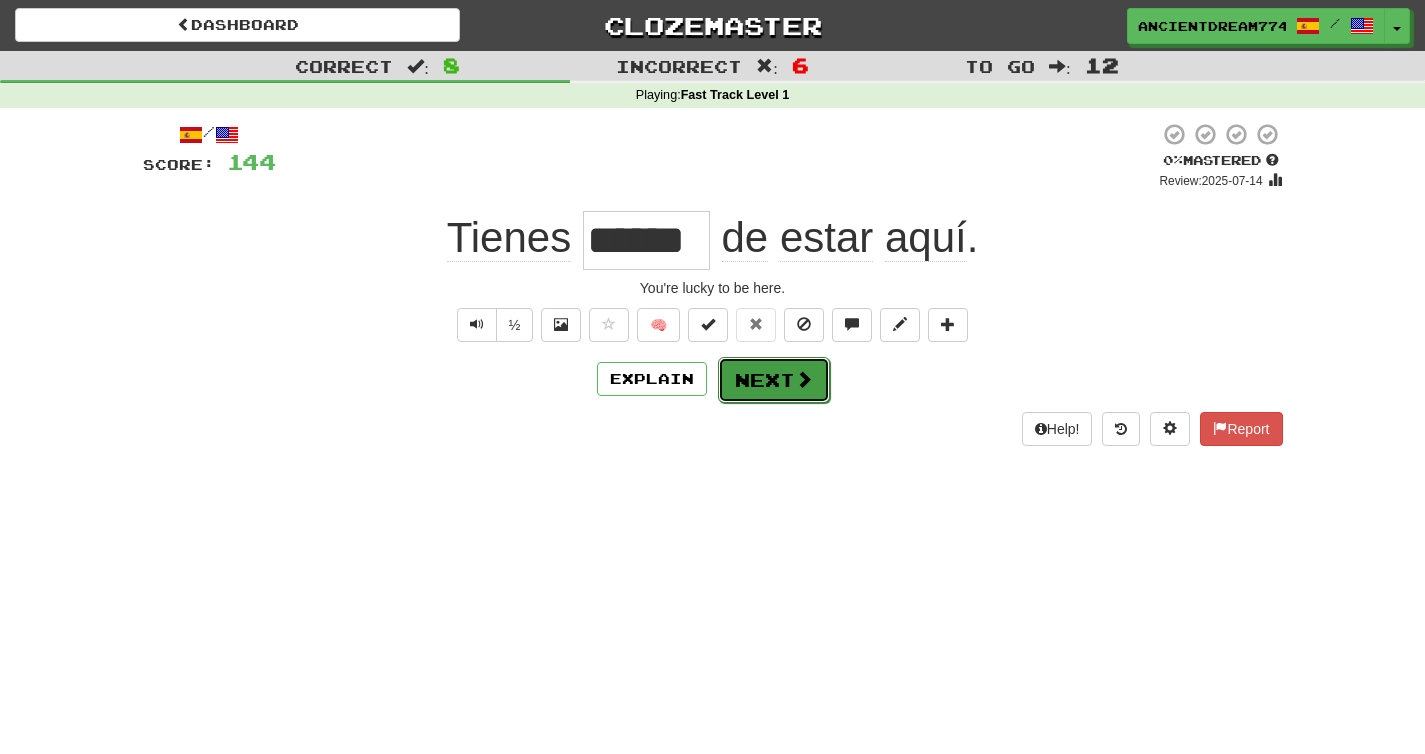 click on "Next" at bounding box center [774, 380] 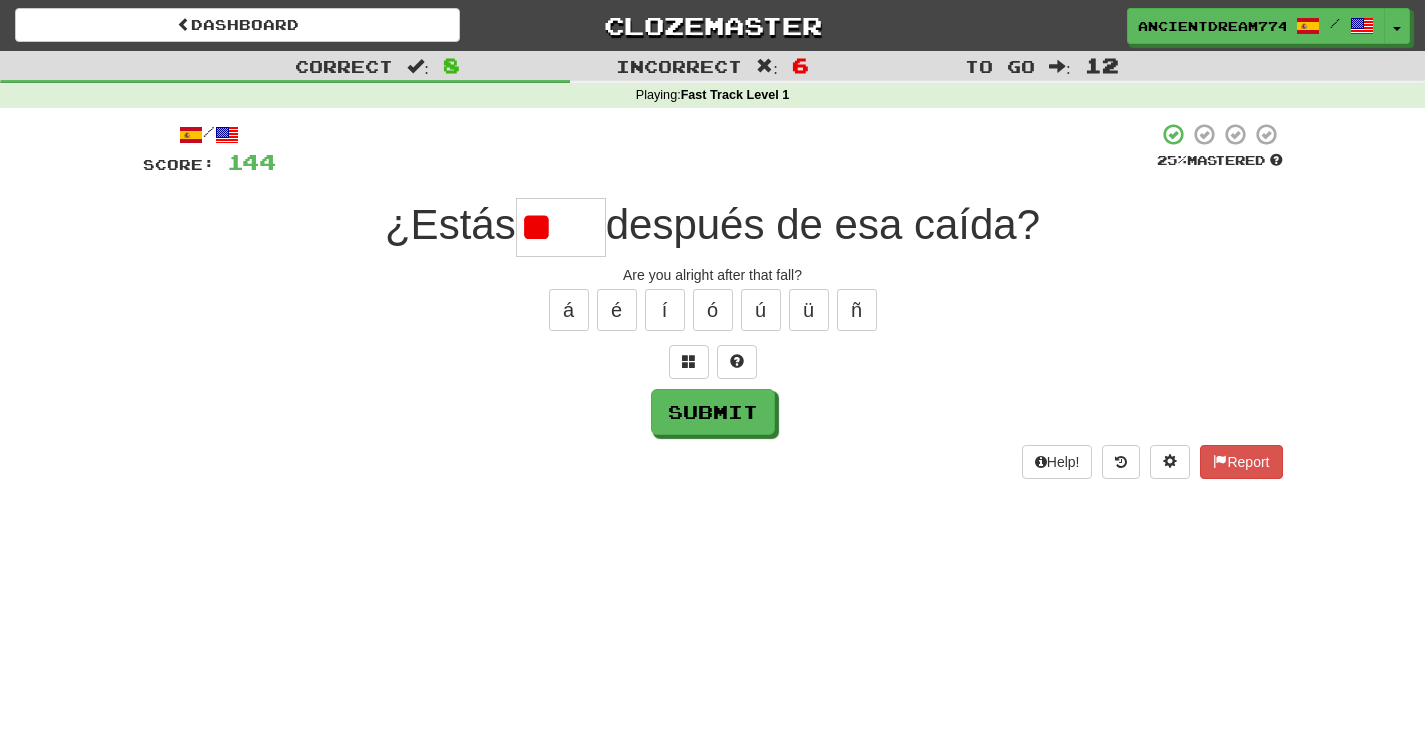 type on "*" 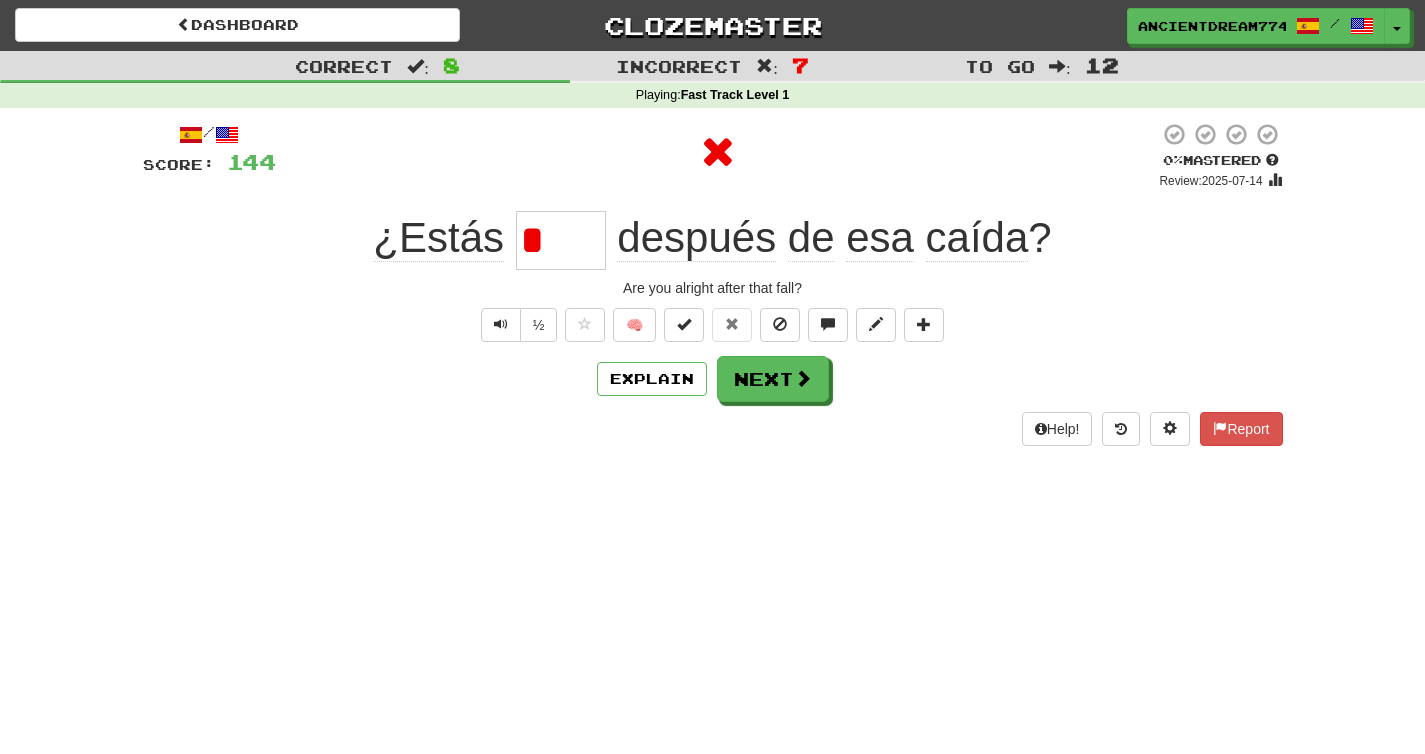 scroll, scrollTop: 0, scrollLeft: 0, axis: both 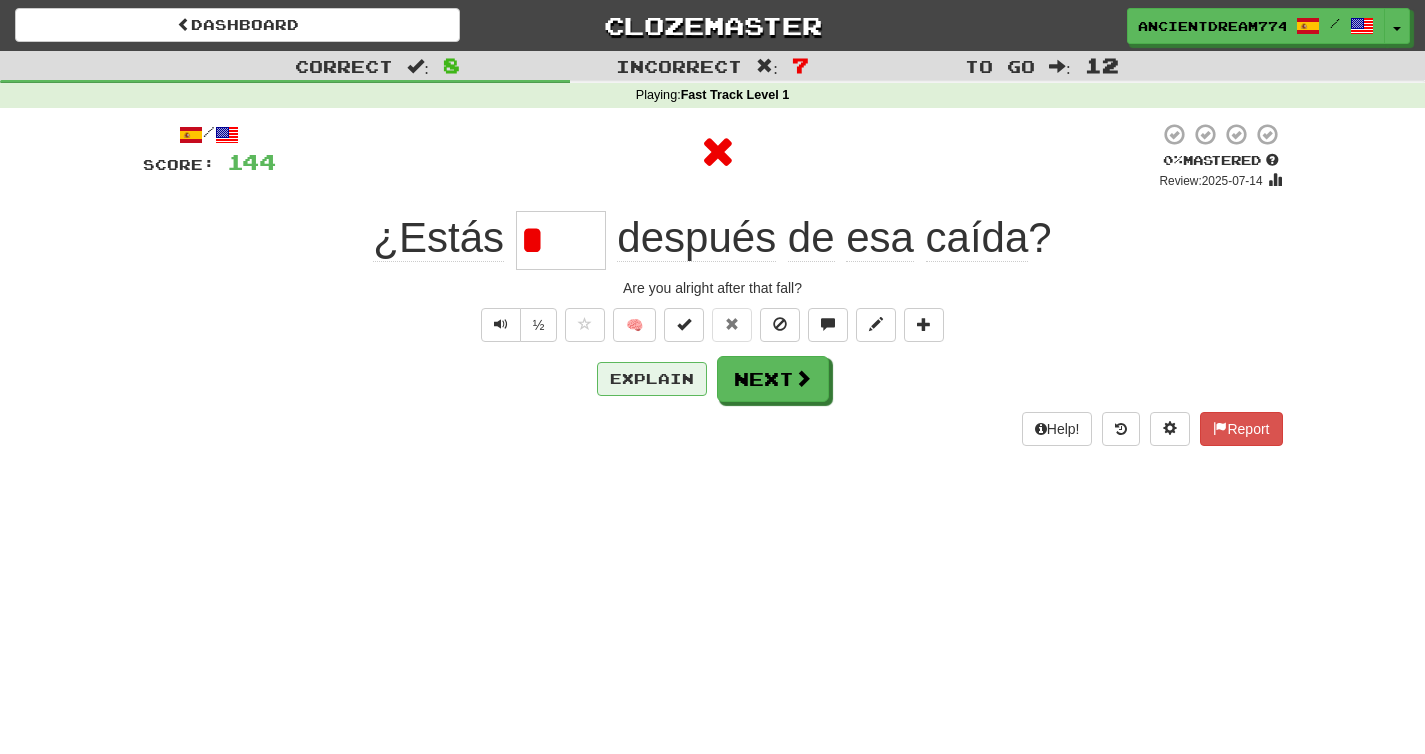type on "*" 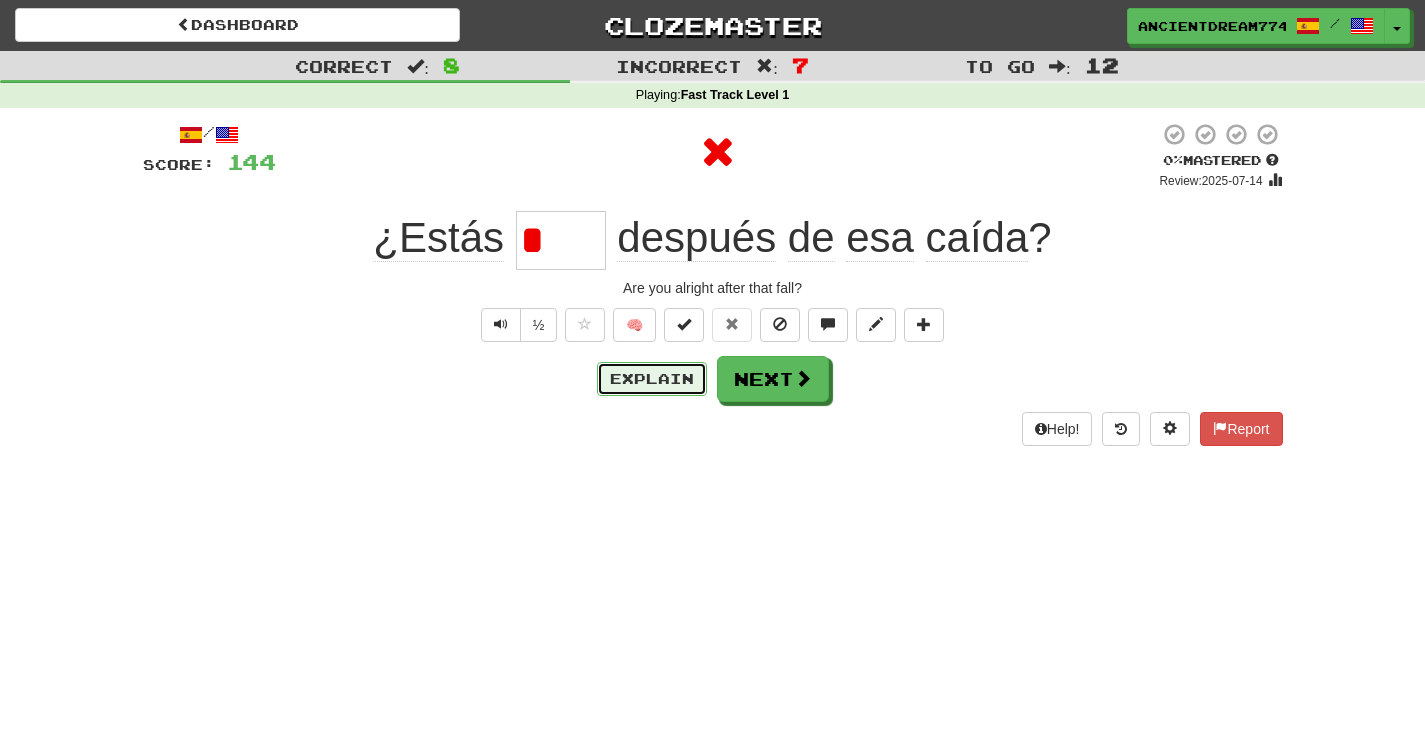 click on "Explain" at bounding box center [652, 379] 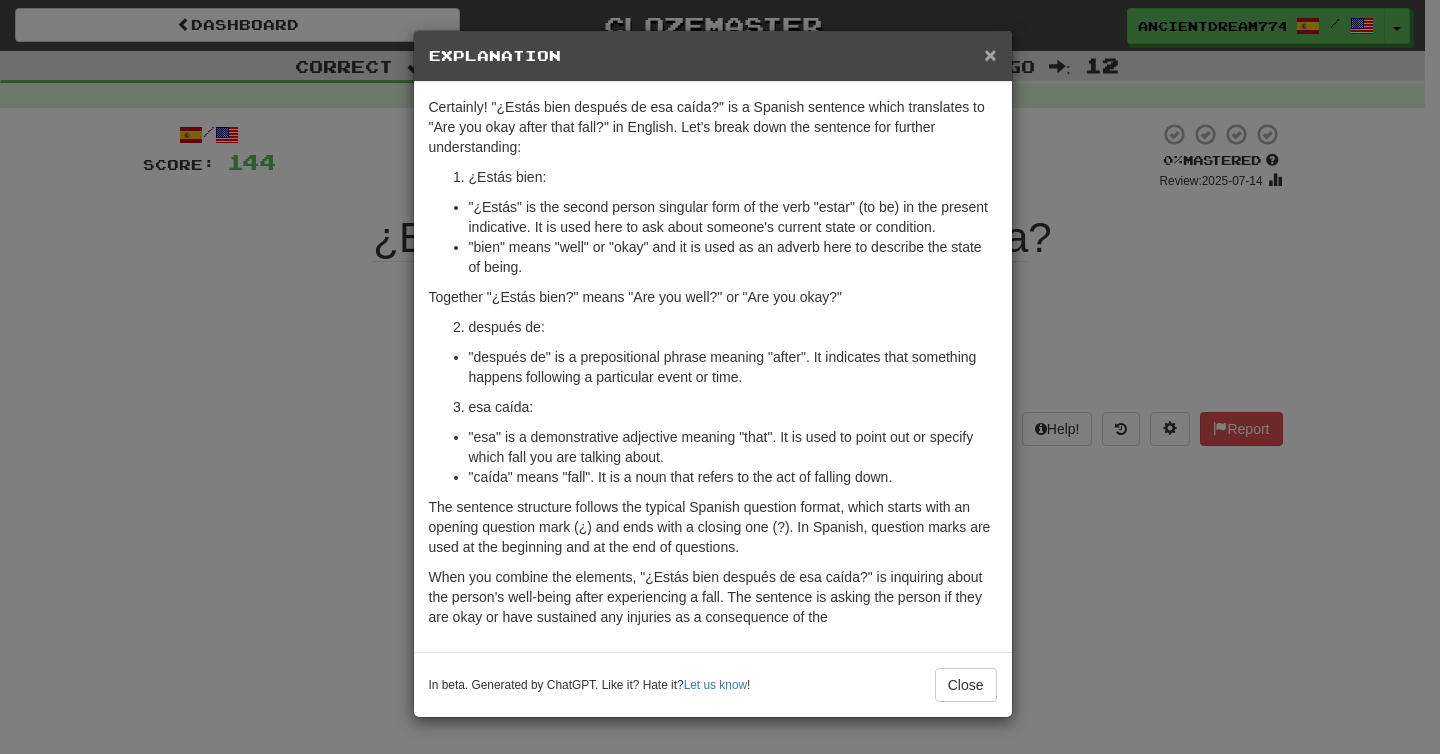 click on "×" at bounding box center [990, 54] 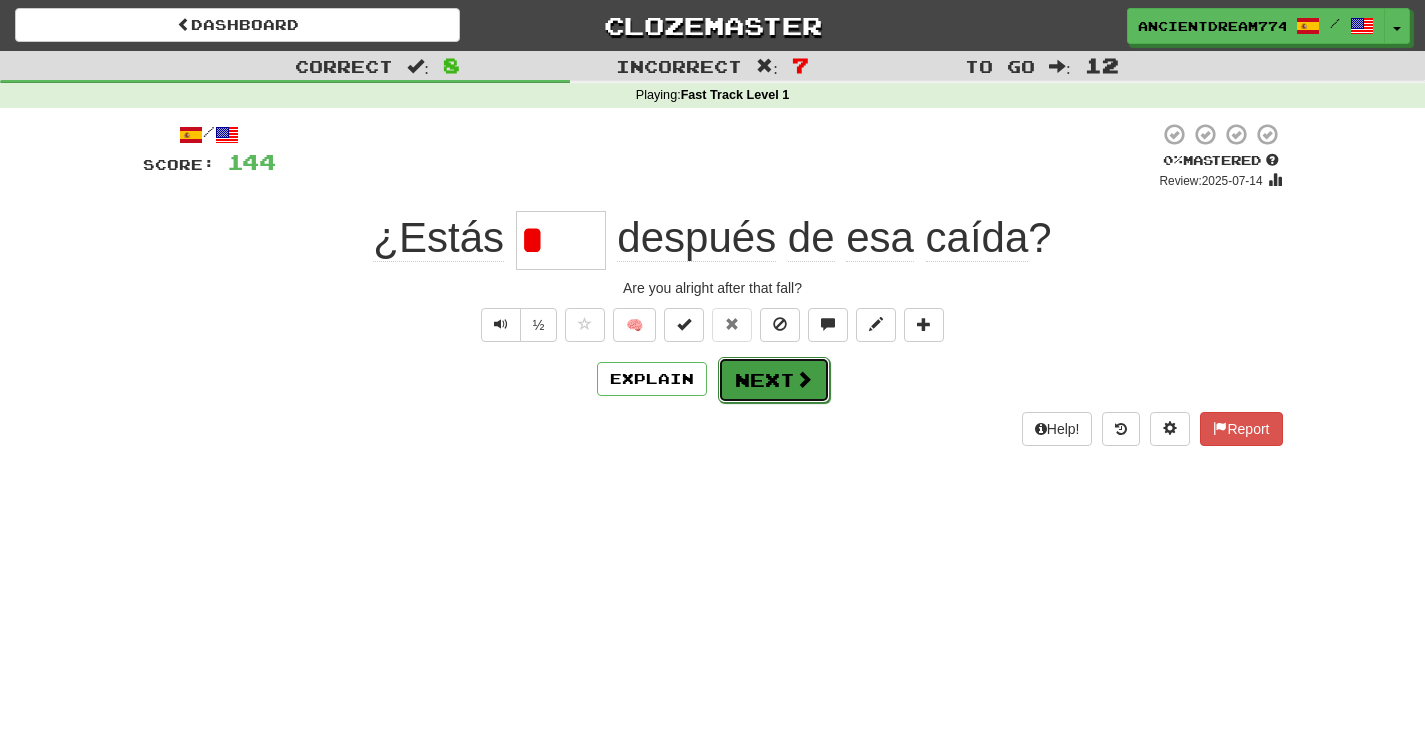click at bounding box center [804, 379] 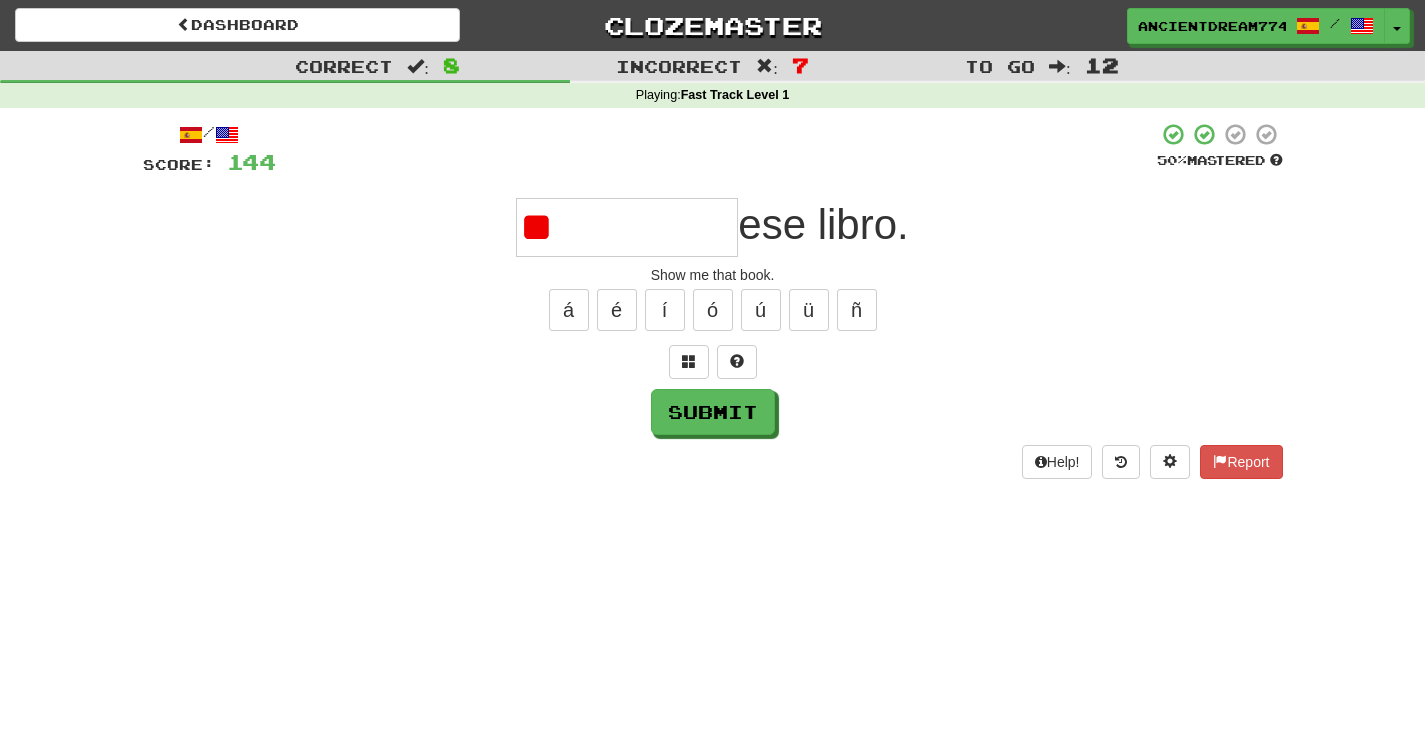 type on "*" 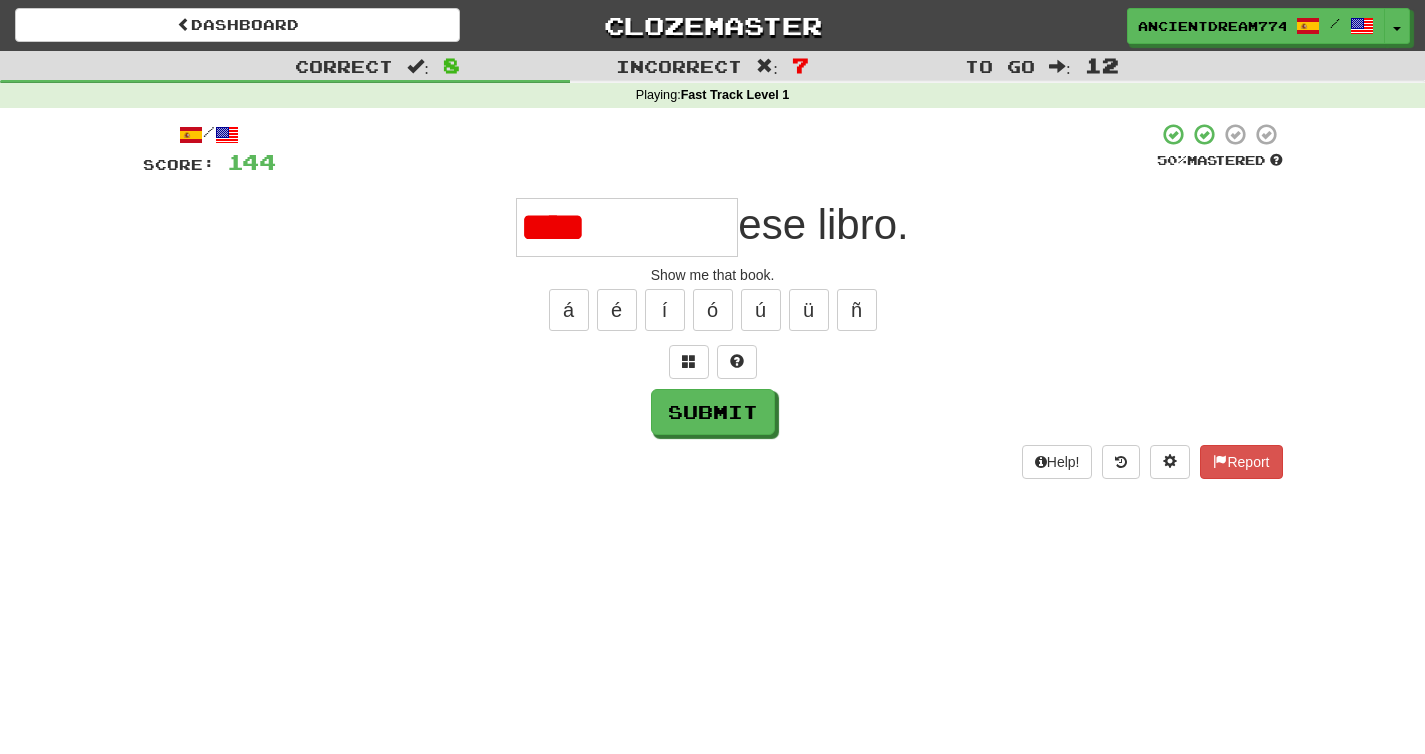 type on "*********" 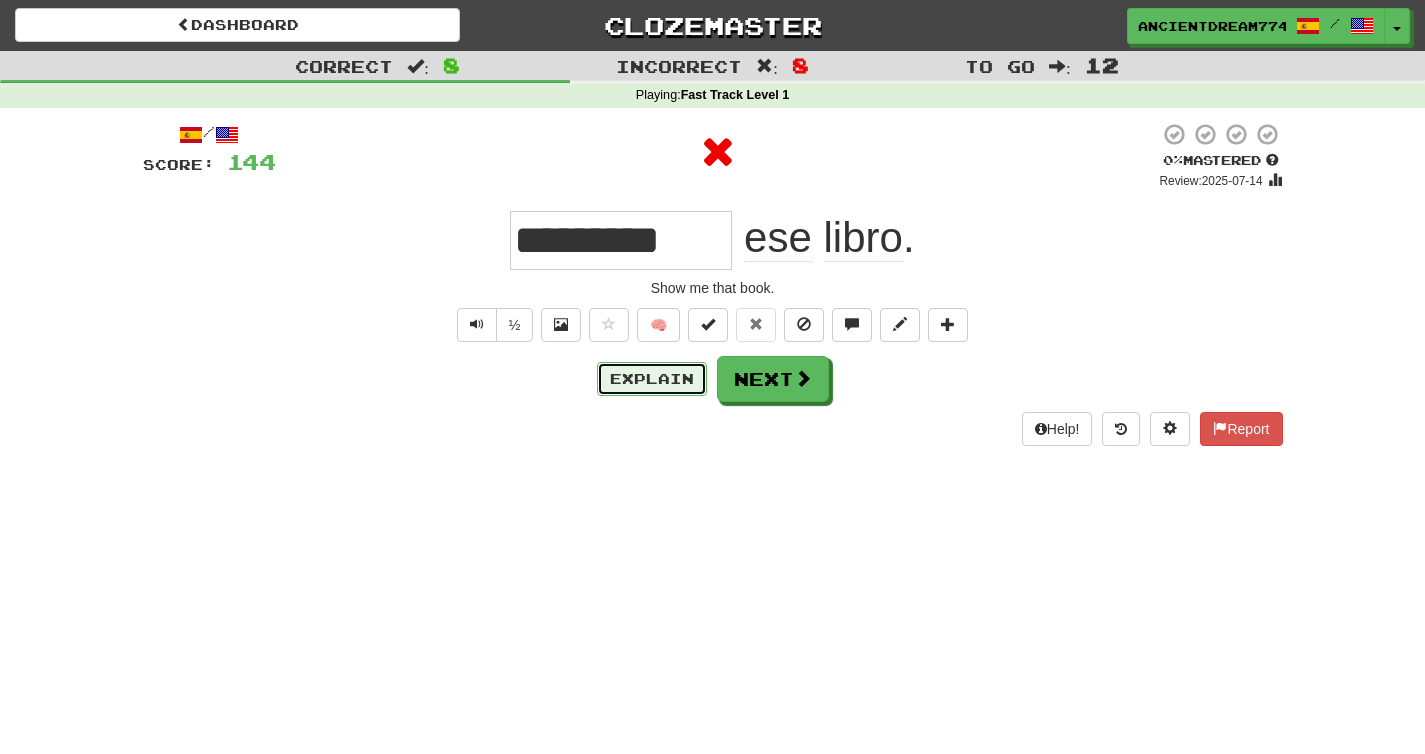 click on "Explain" at bounding box center (652, 379) 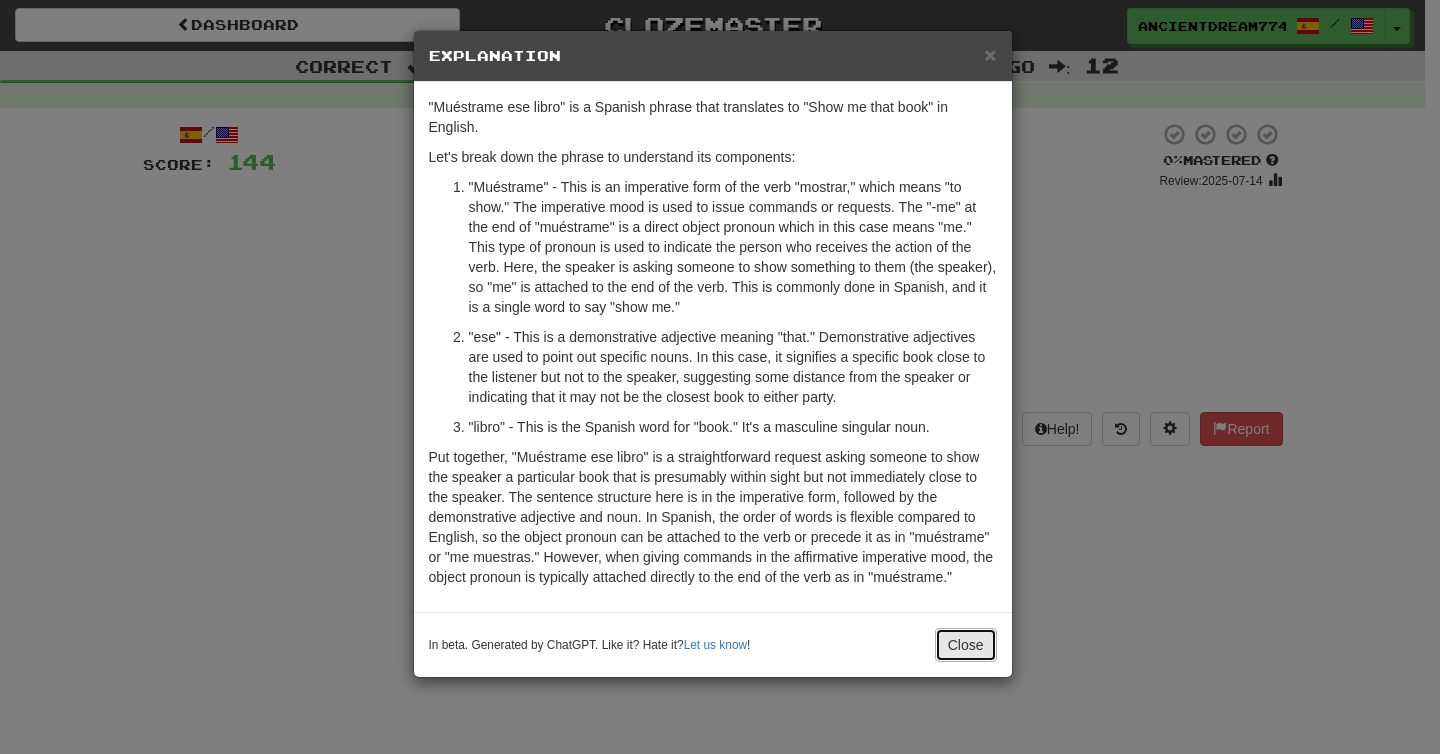 click on "Close" at bounding box center [966, 645] 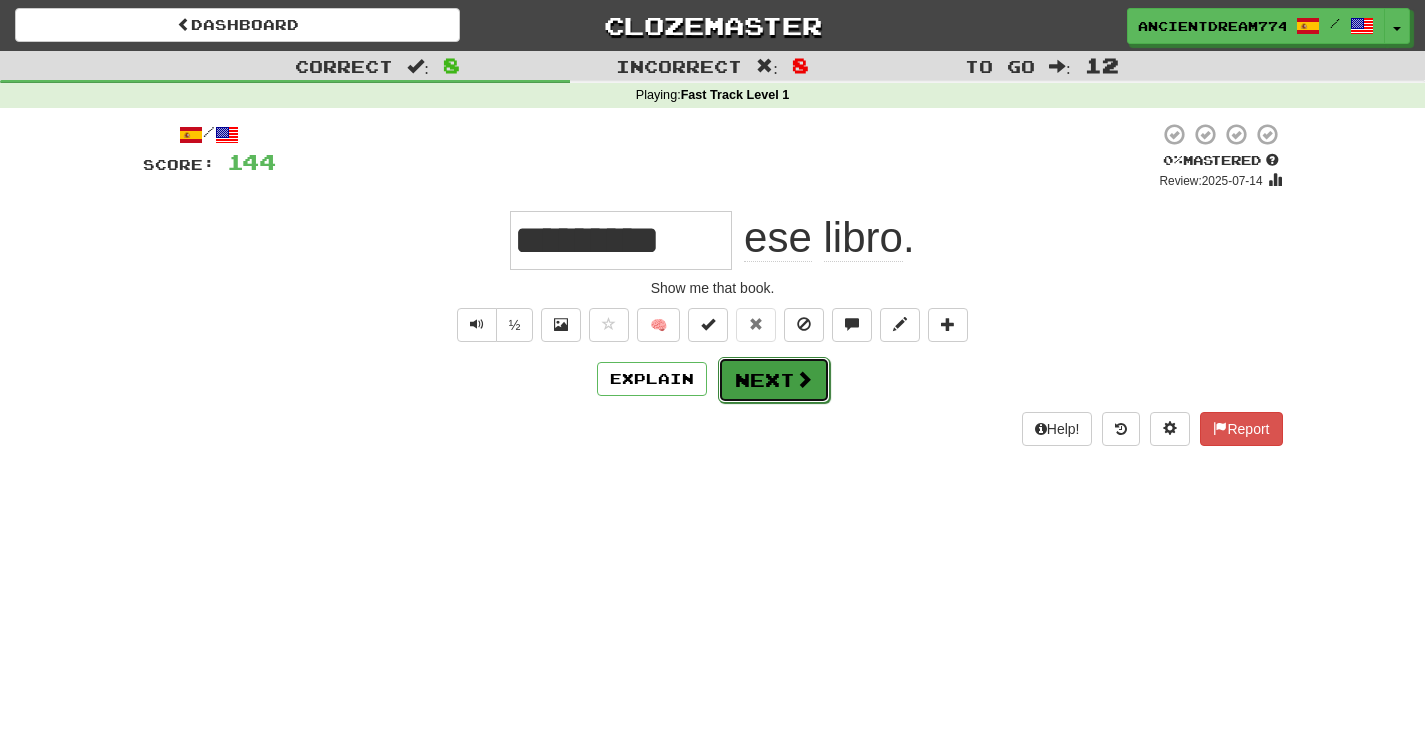 click at bounding box center (804, 379) 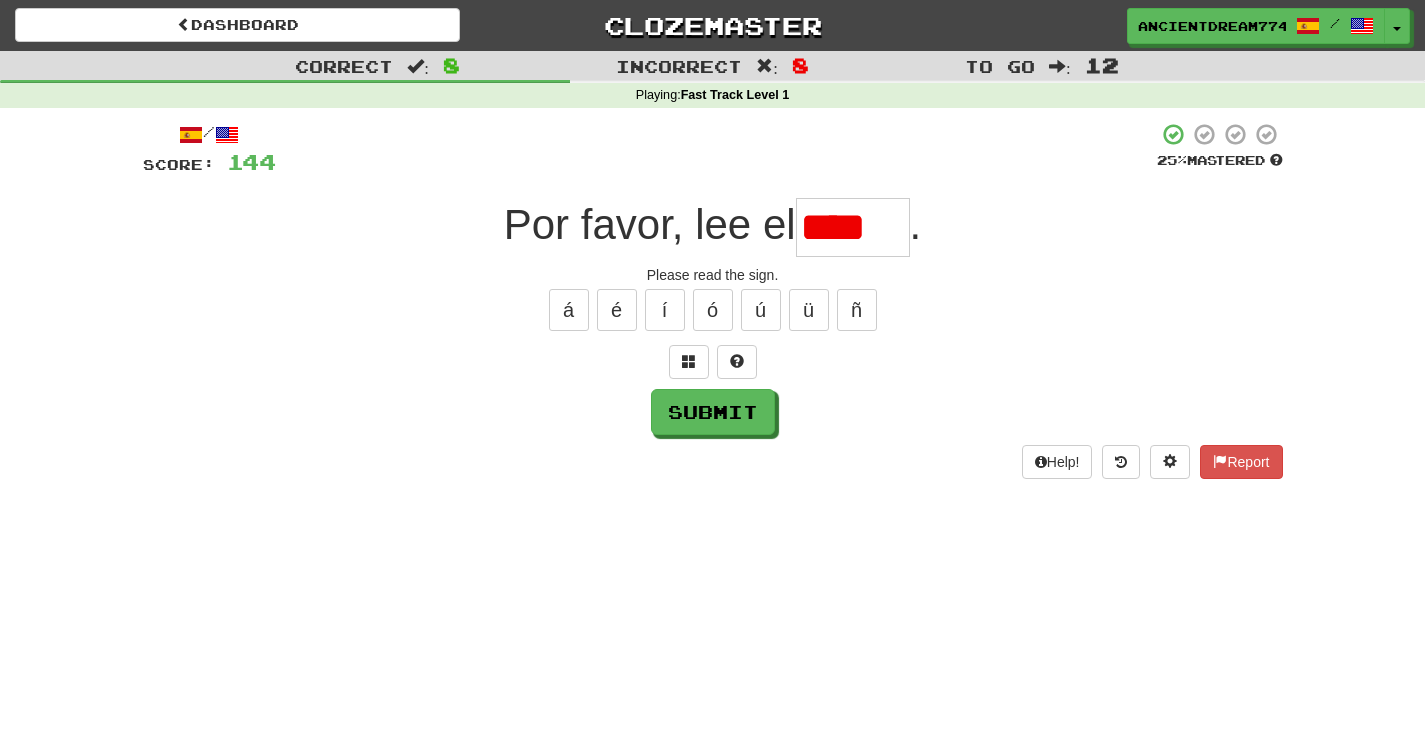 type on "******" 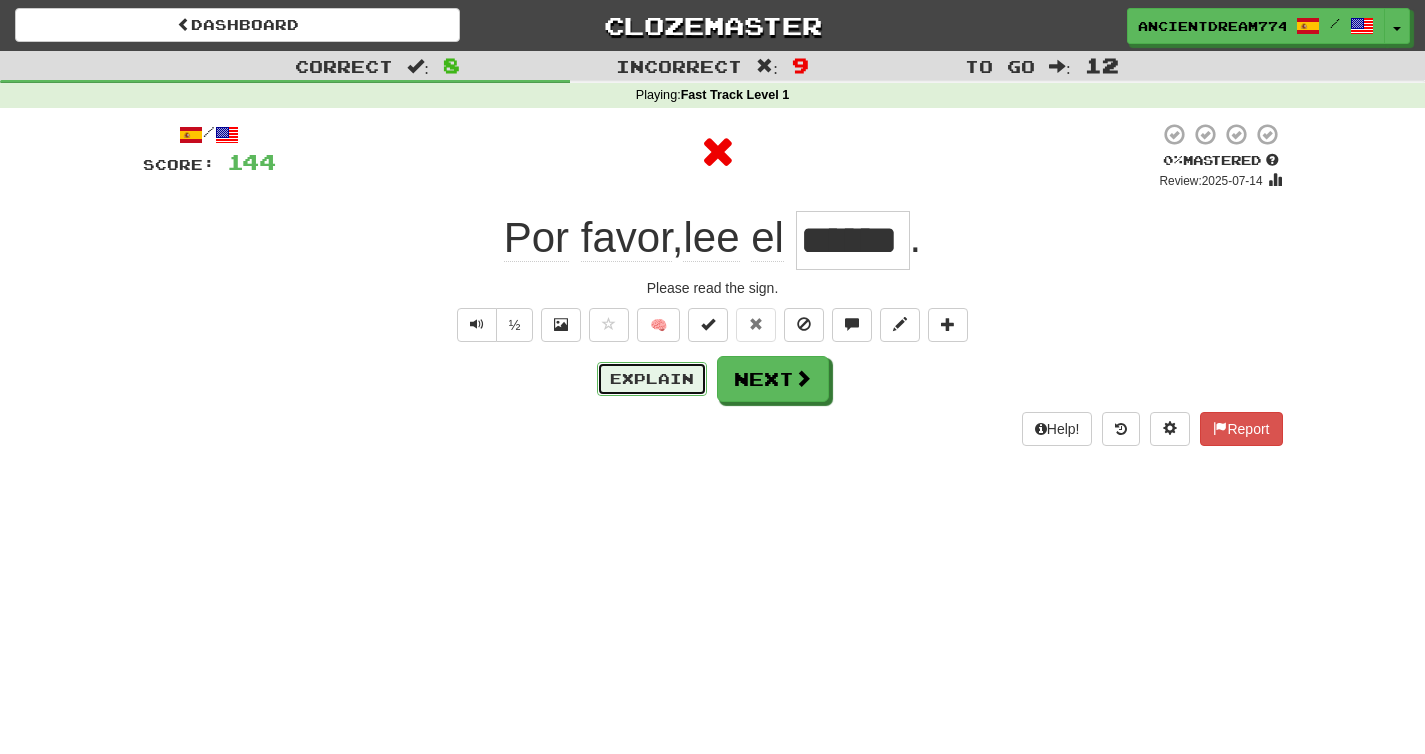 click on "Explain" at bounding box center (652, 379) 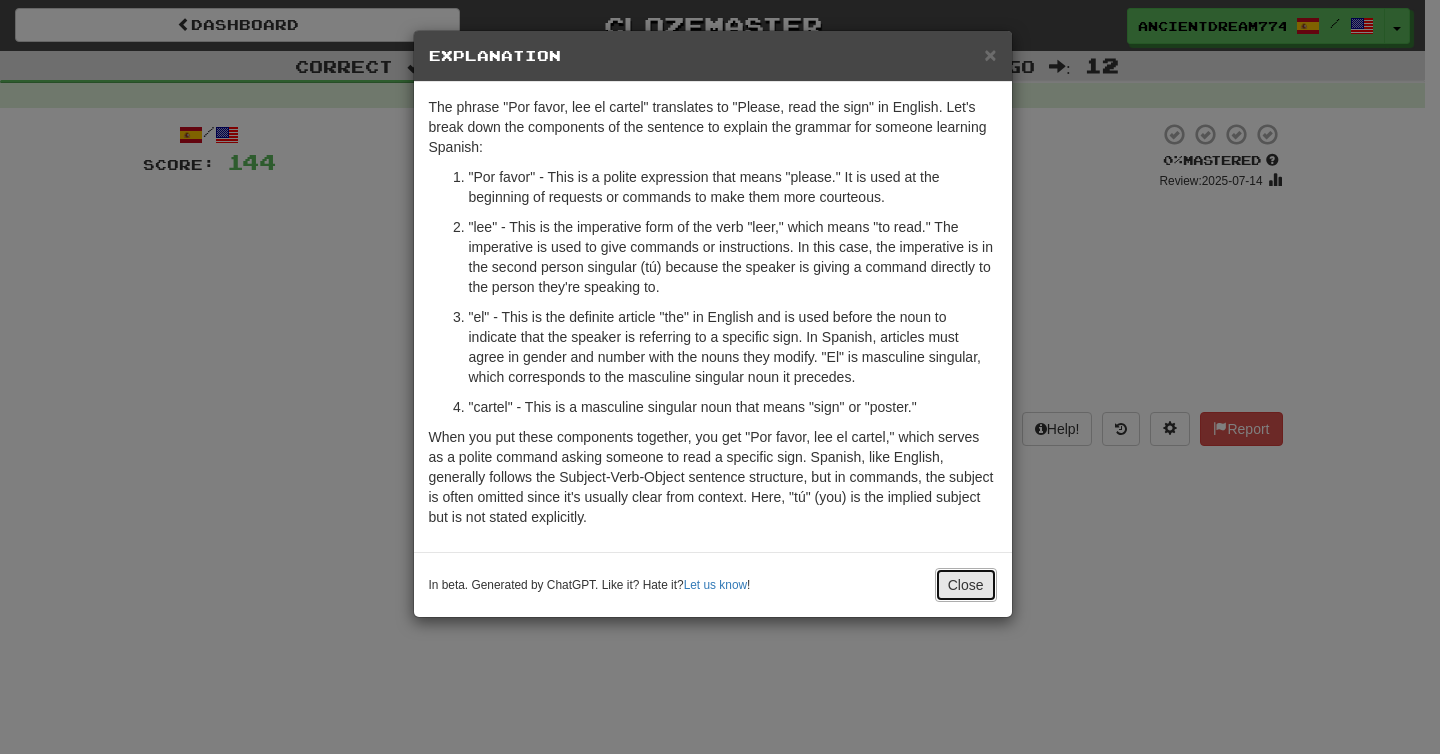 click on "Close" at bounding box center (966, 585) 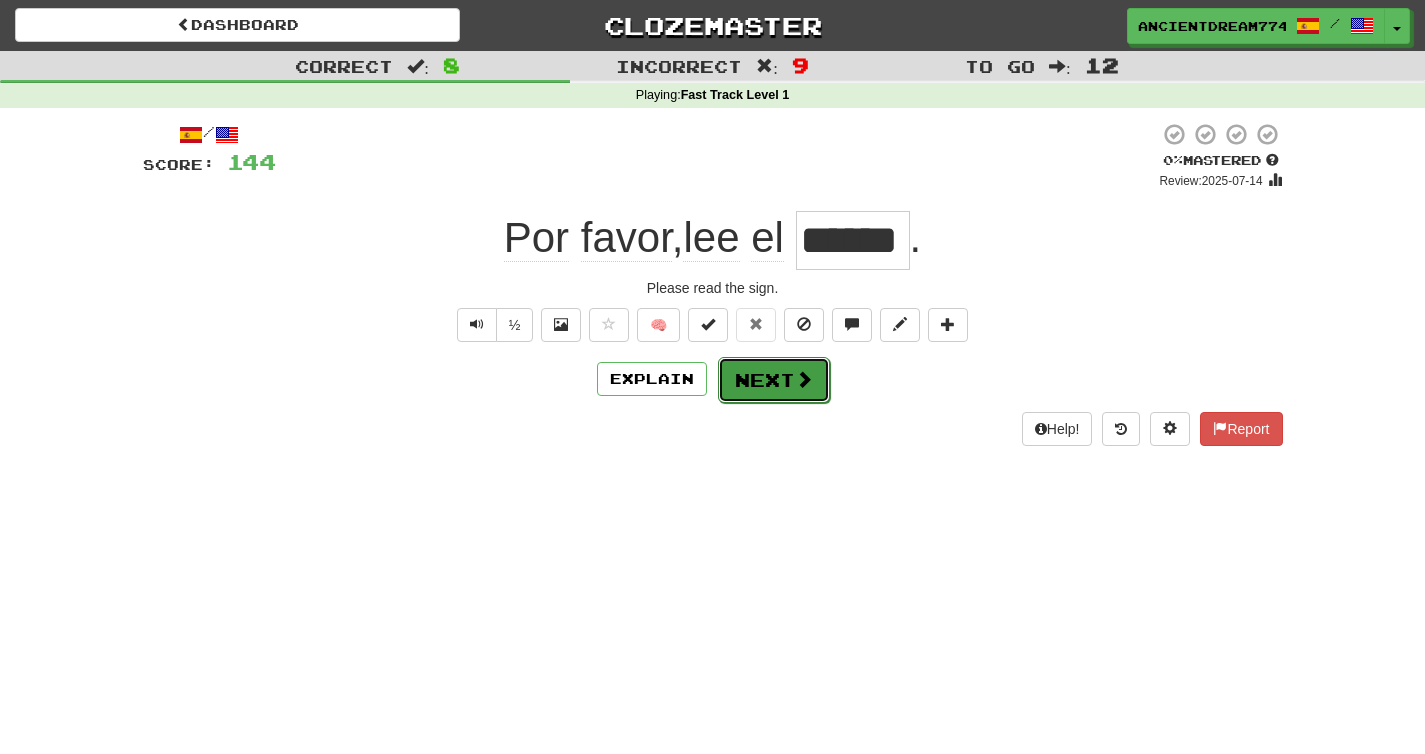 click on "Next" at bounding box center (774, 380) 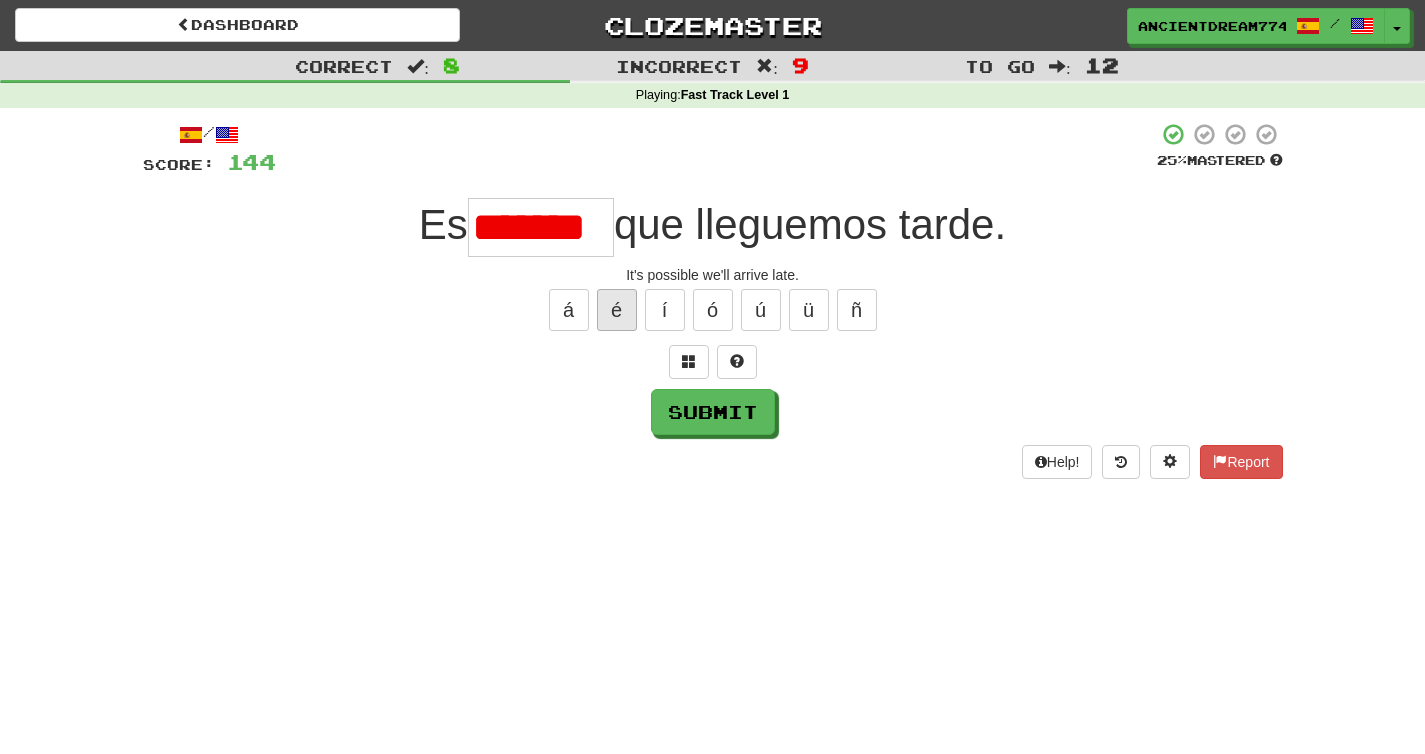 scroll, scrollTop: 0, scrollLeft: 0, axis: both 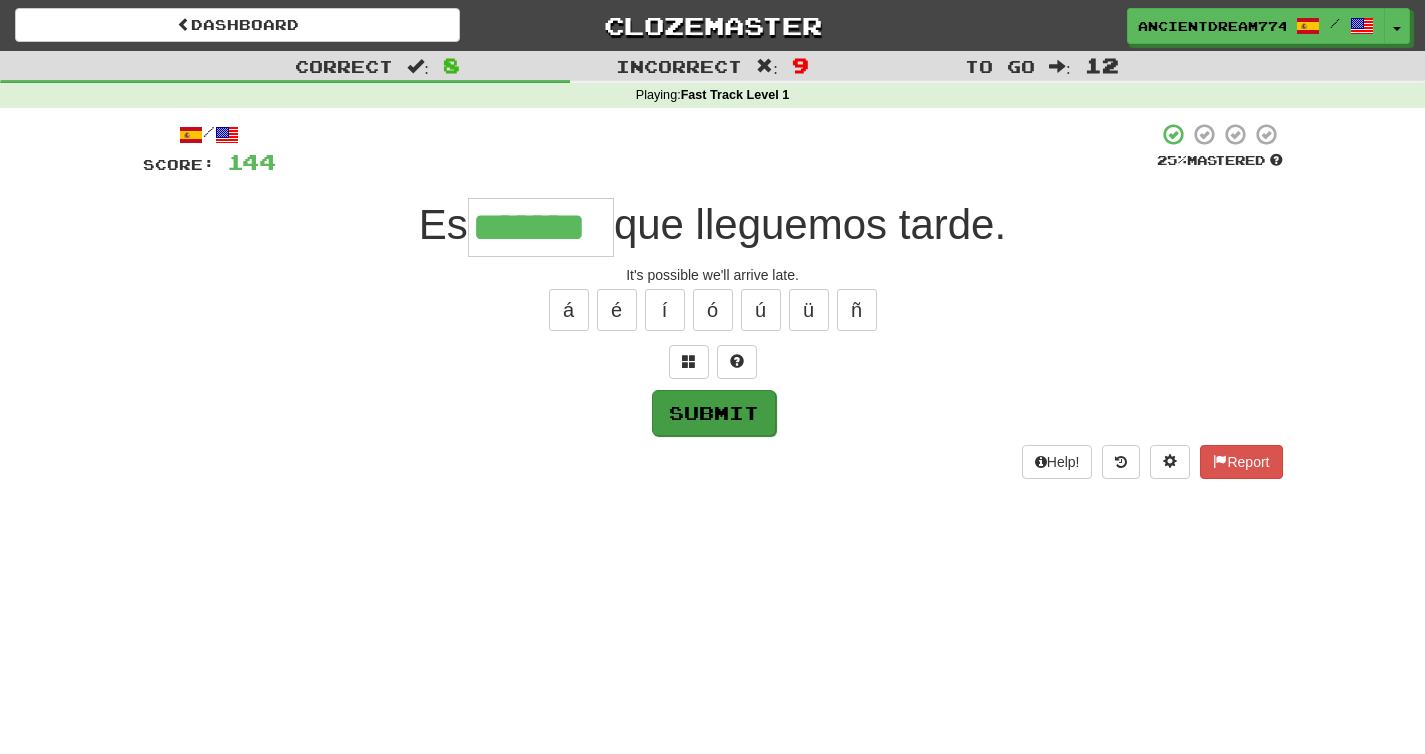 type on "*******" 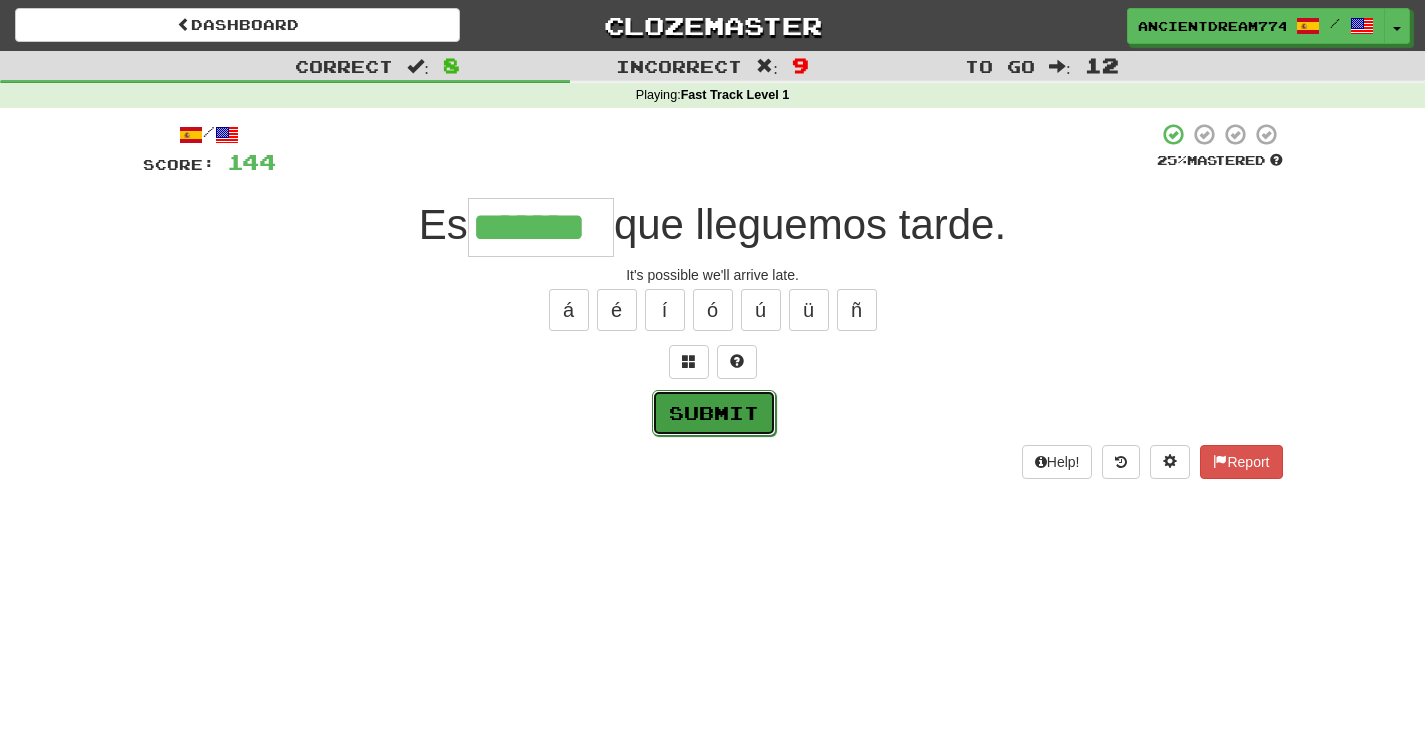 click on "Submit" at bounding box center [714, 413] 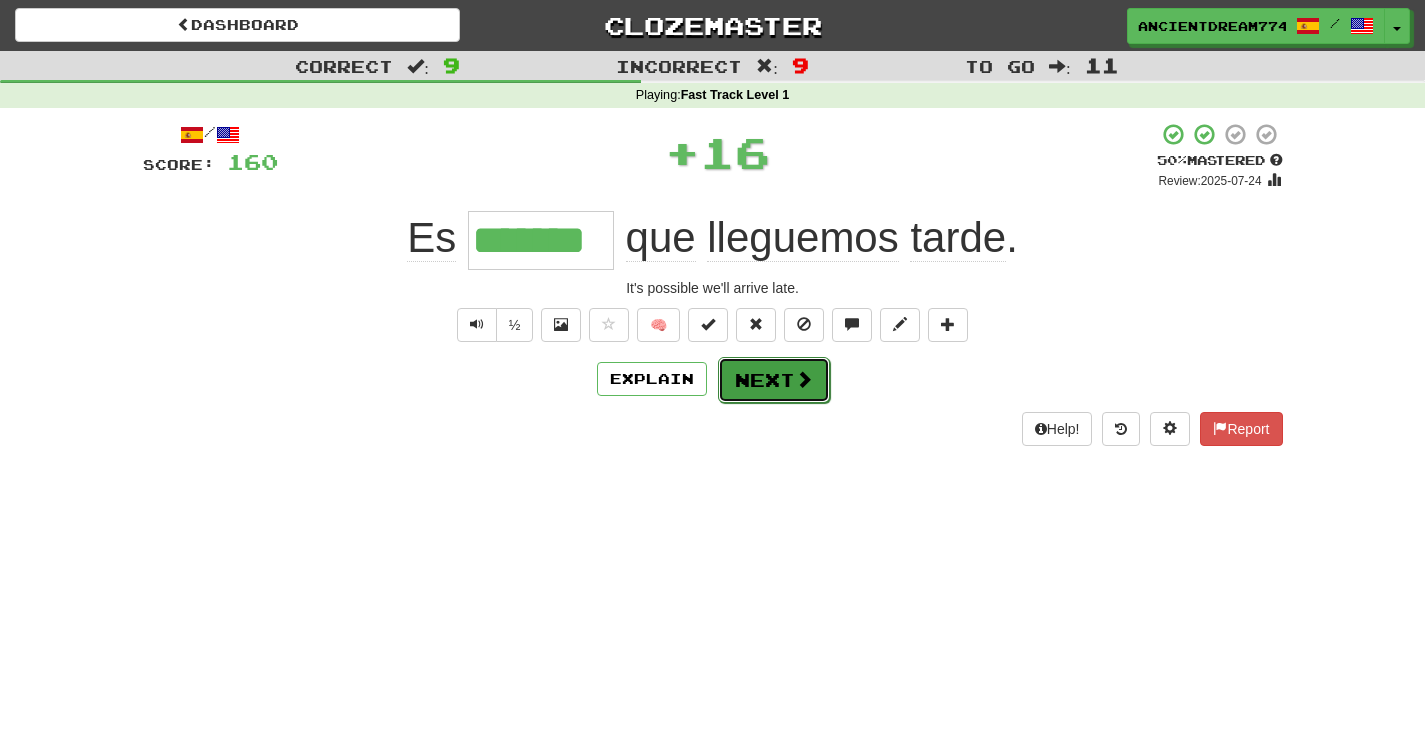 click on "Next" at bounding box center [774, 380] 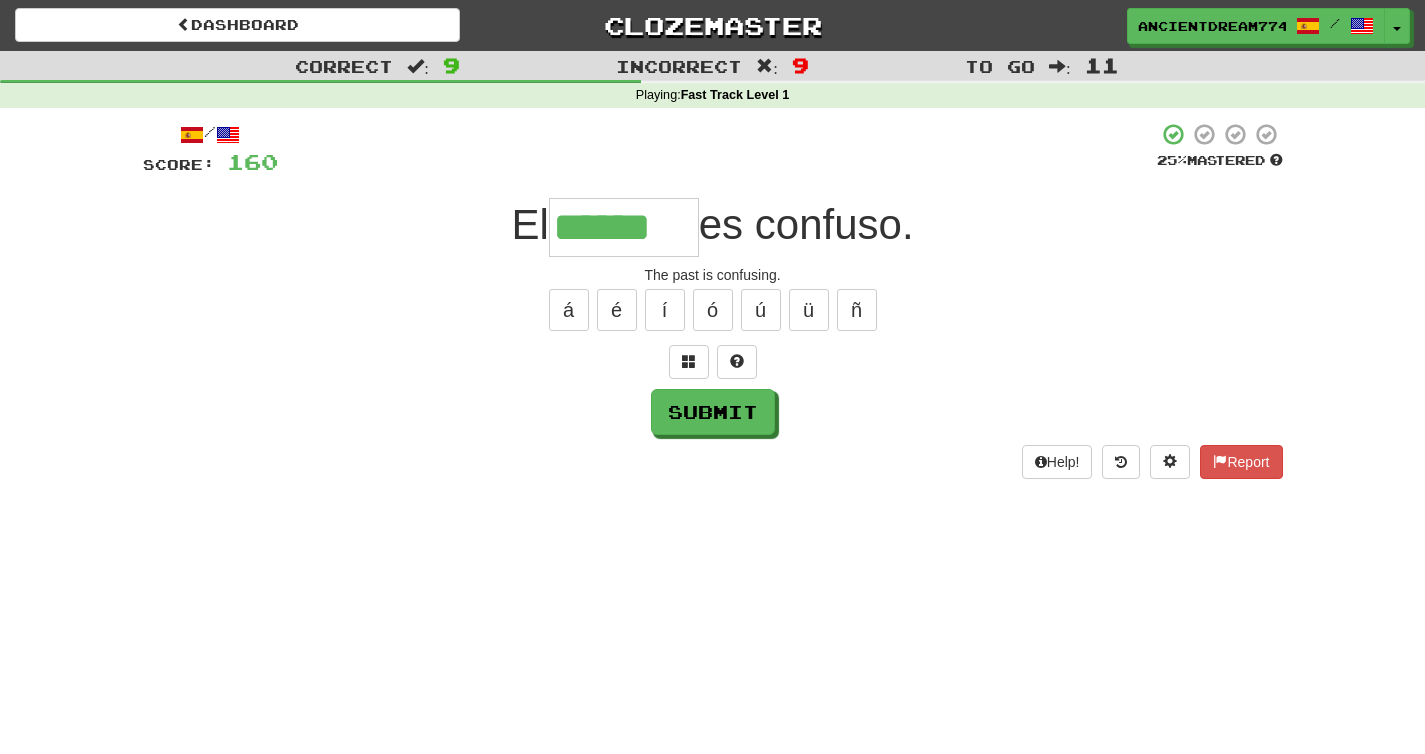 type on "******" 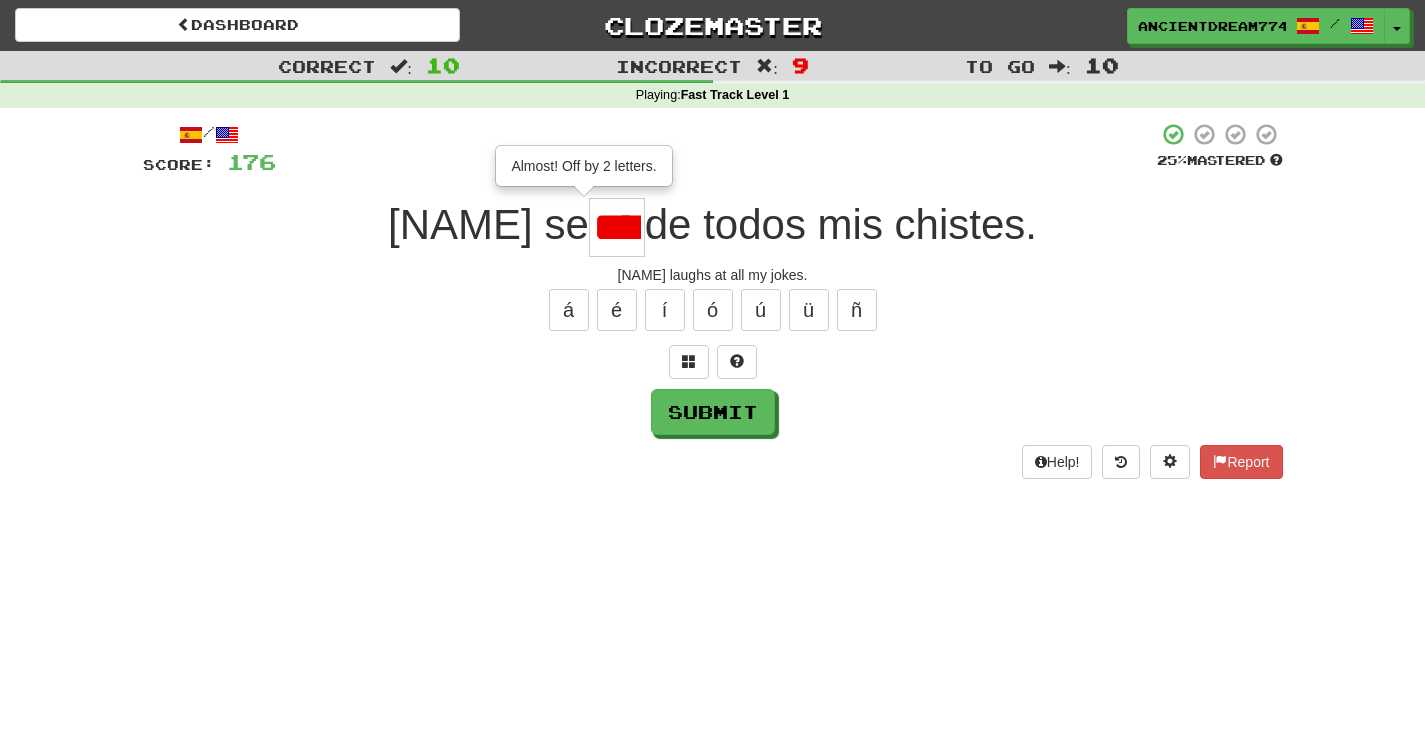 scroll, scrollTop: 0, scrollLeft: 20, axis: horizontal 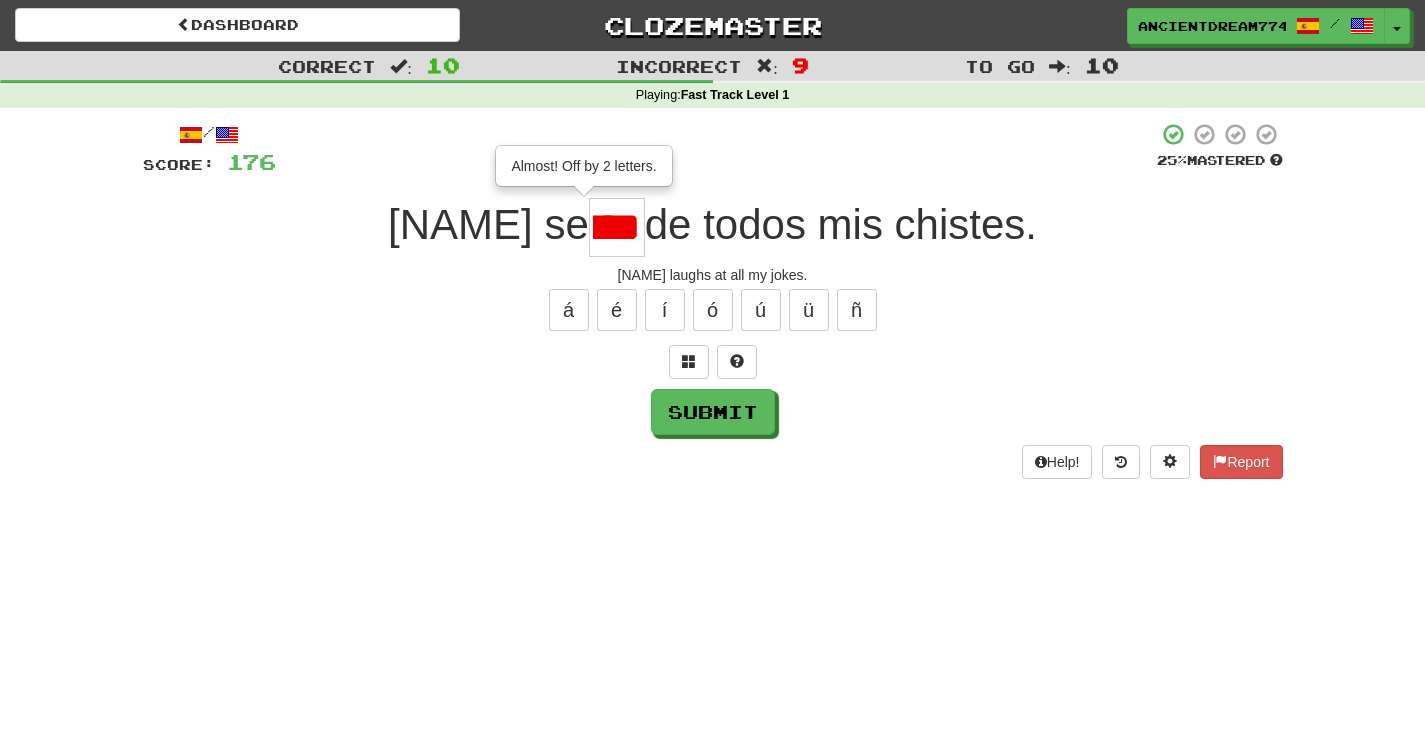 type on "***" 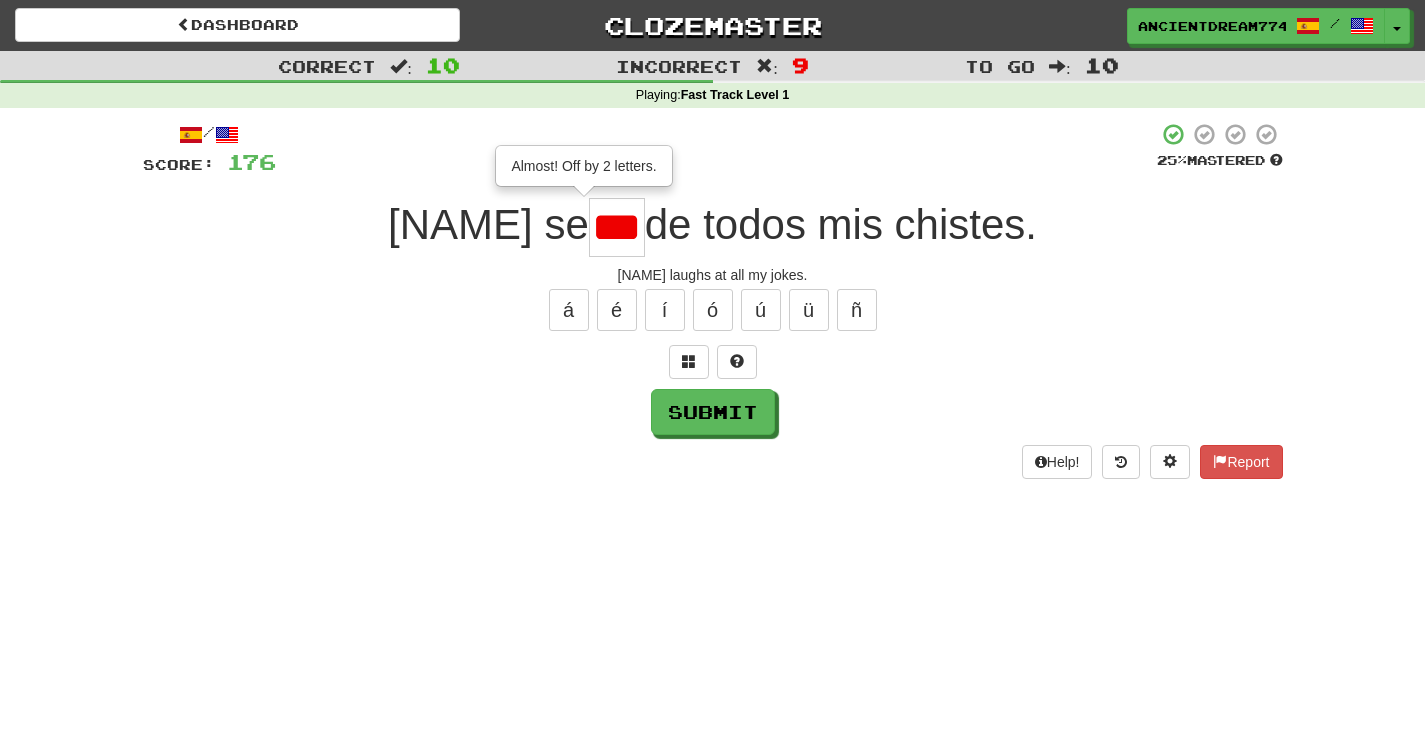 scroll, scrollTop: 0, scrollLeft: 0, axis: both 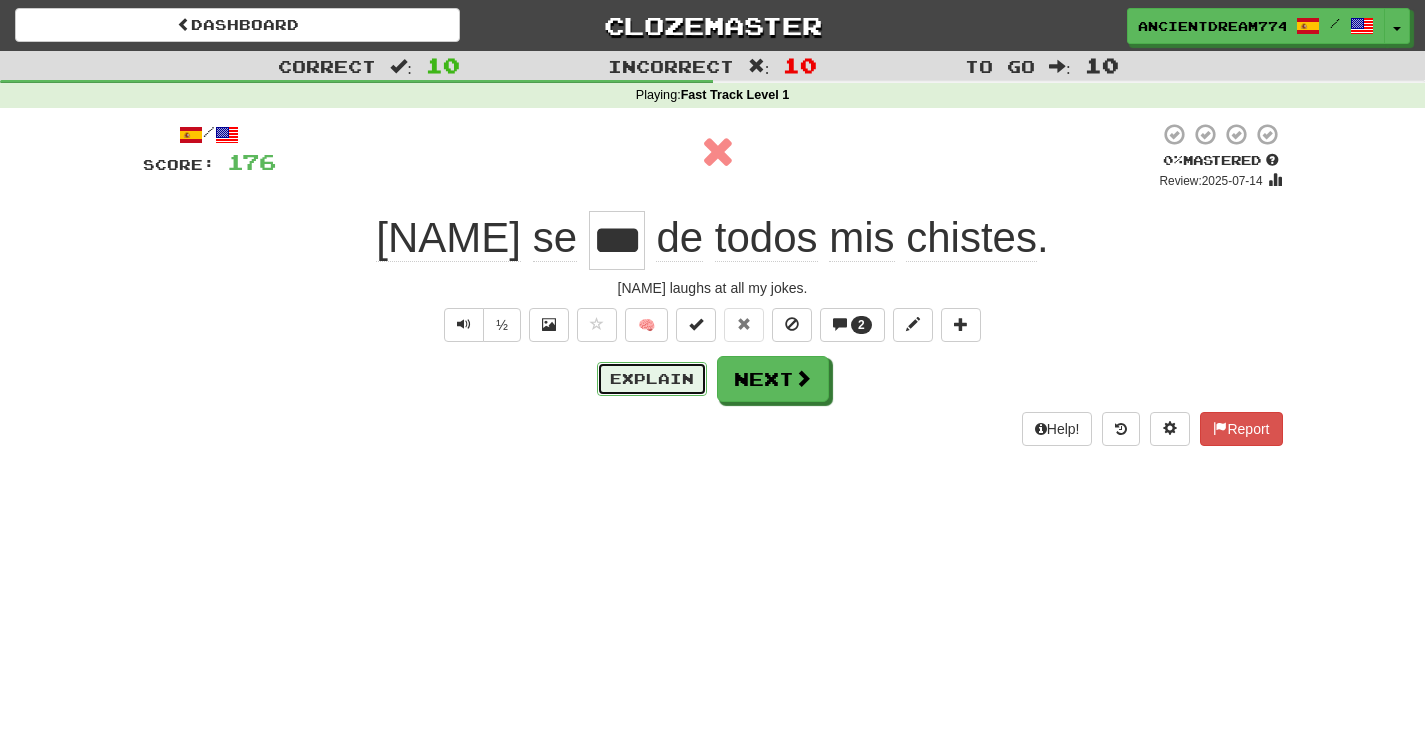 click on "Explain" at bounding box center [652, 379] 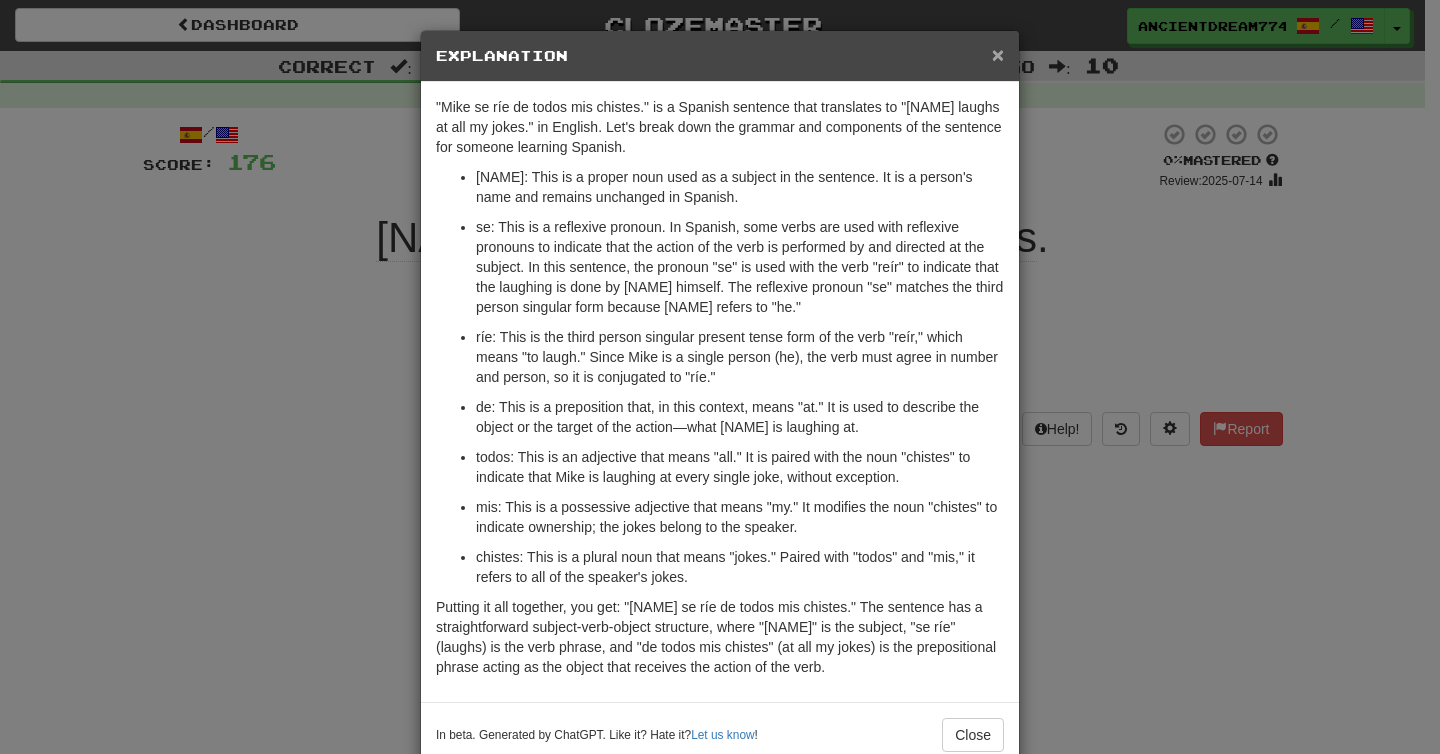 click on "×" at bounding box center [998, 54] 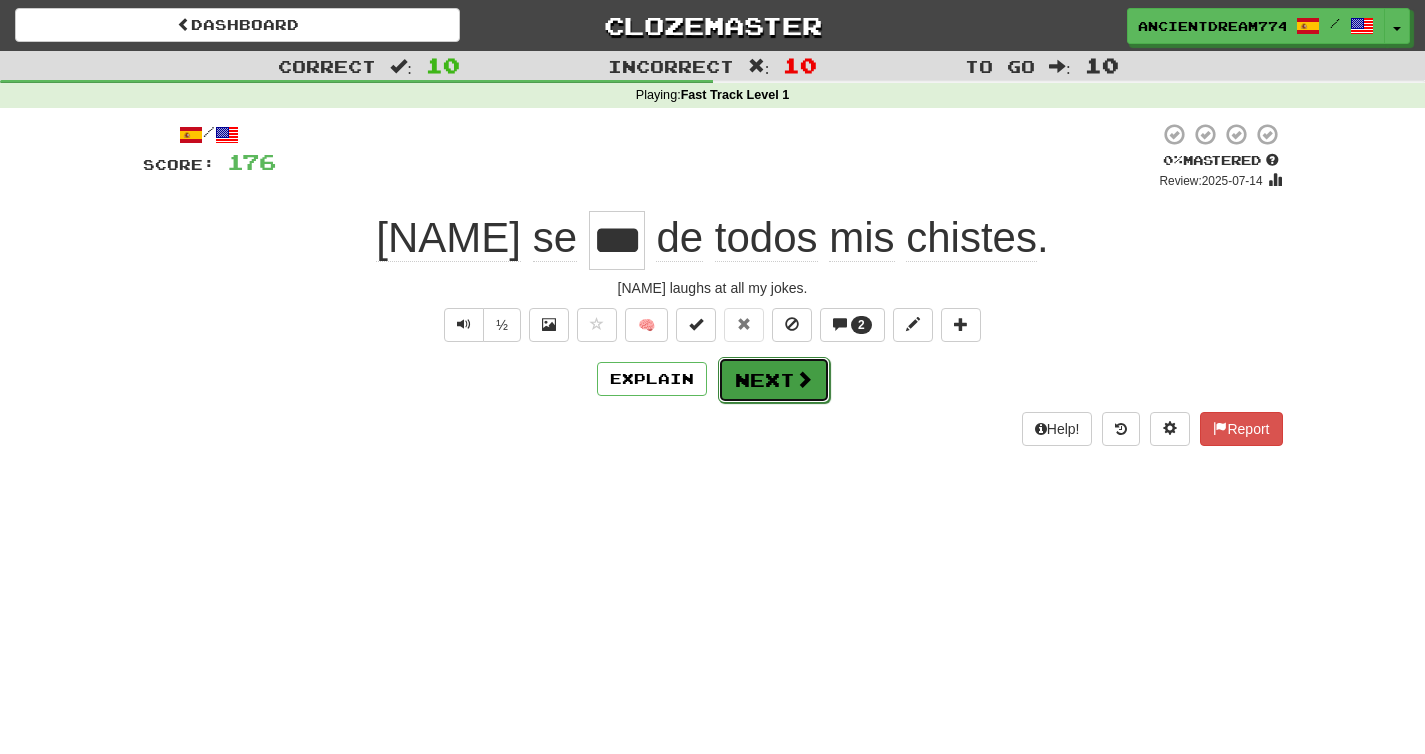 click on "Next" at bounding box center [774, 380] 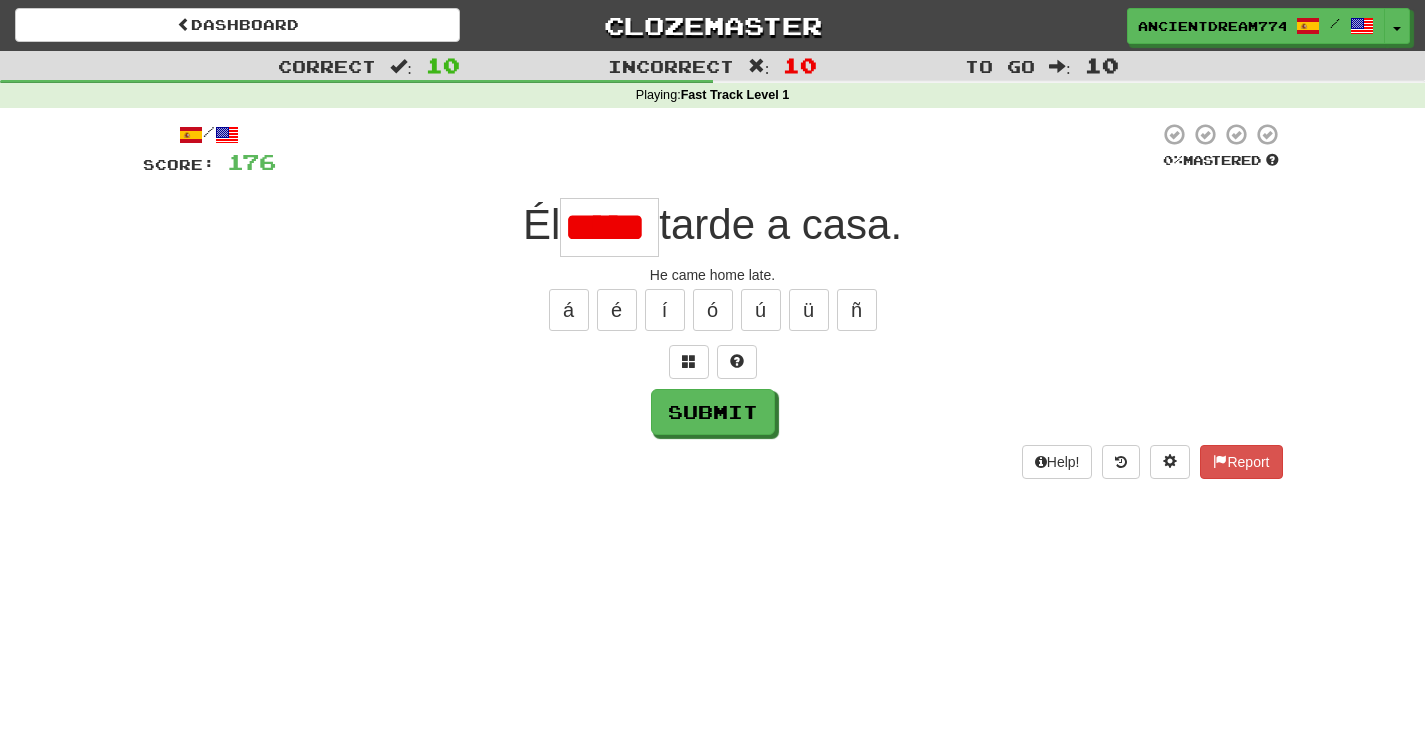 scroll, scrollTop: 0, scrollLeft: 0, axis: both 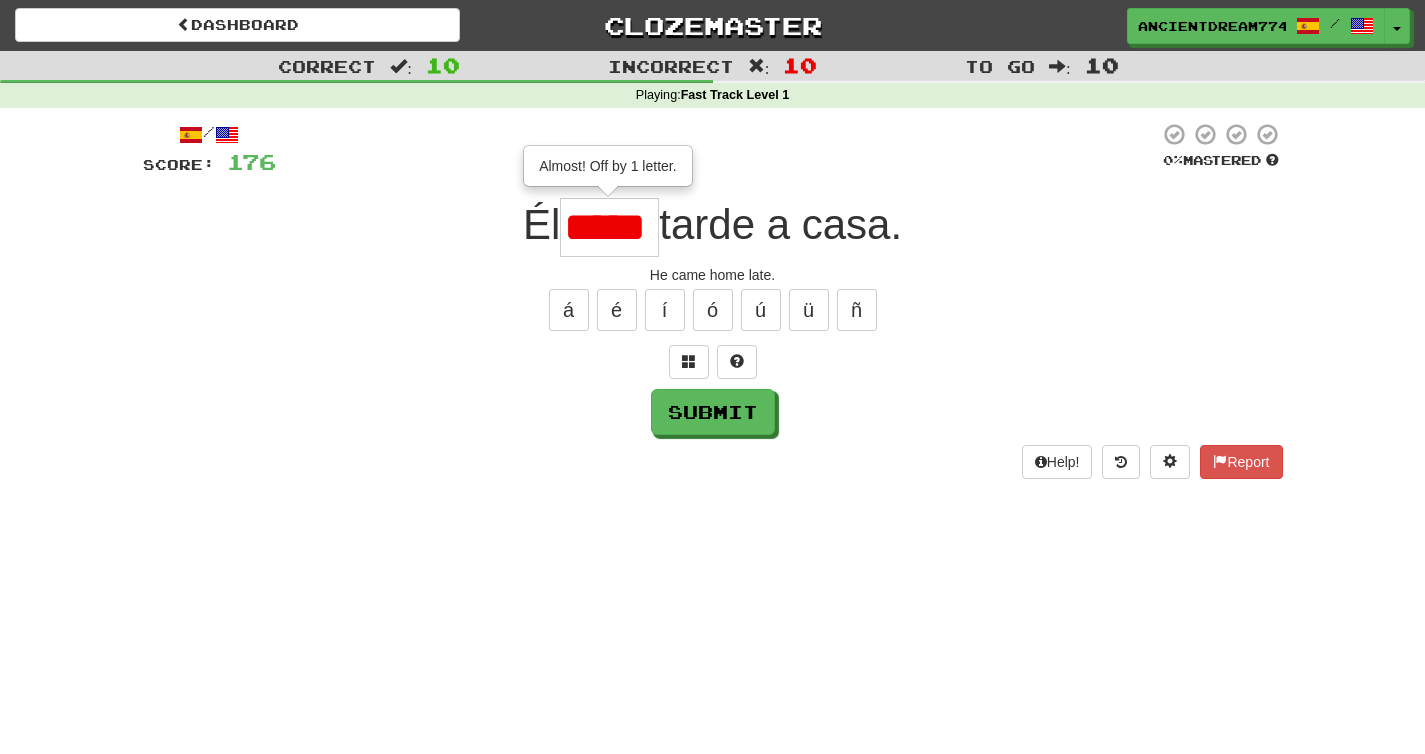 type on "*****" 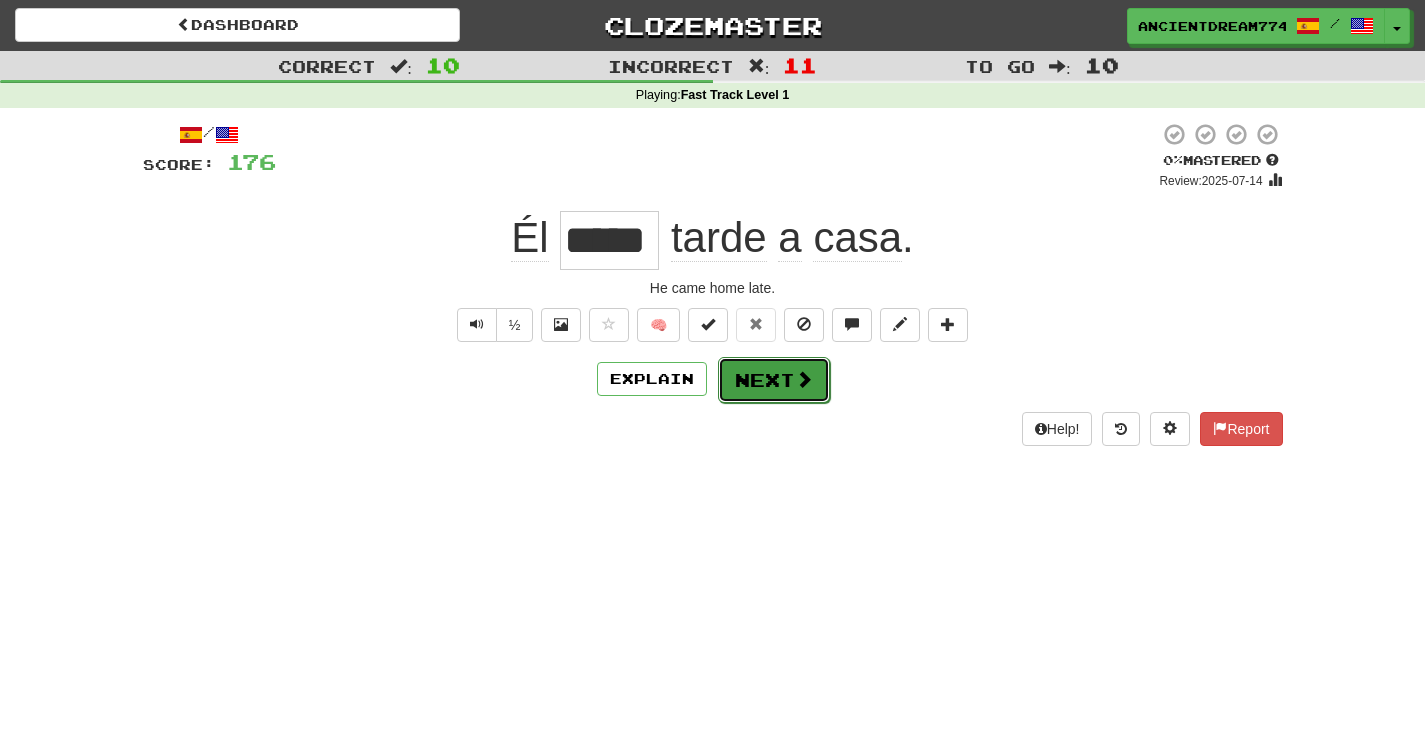 click on "Next" at bounding box center [774, 380] 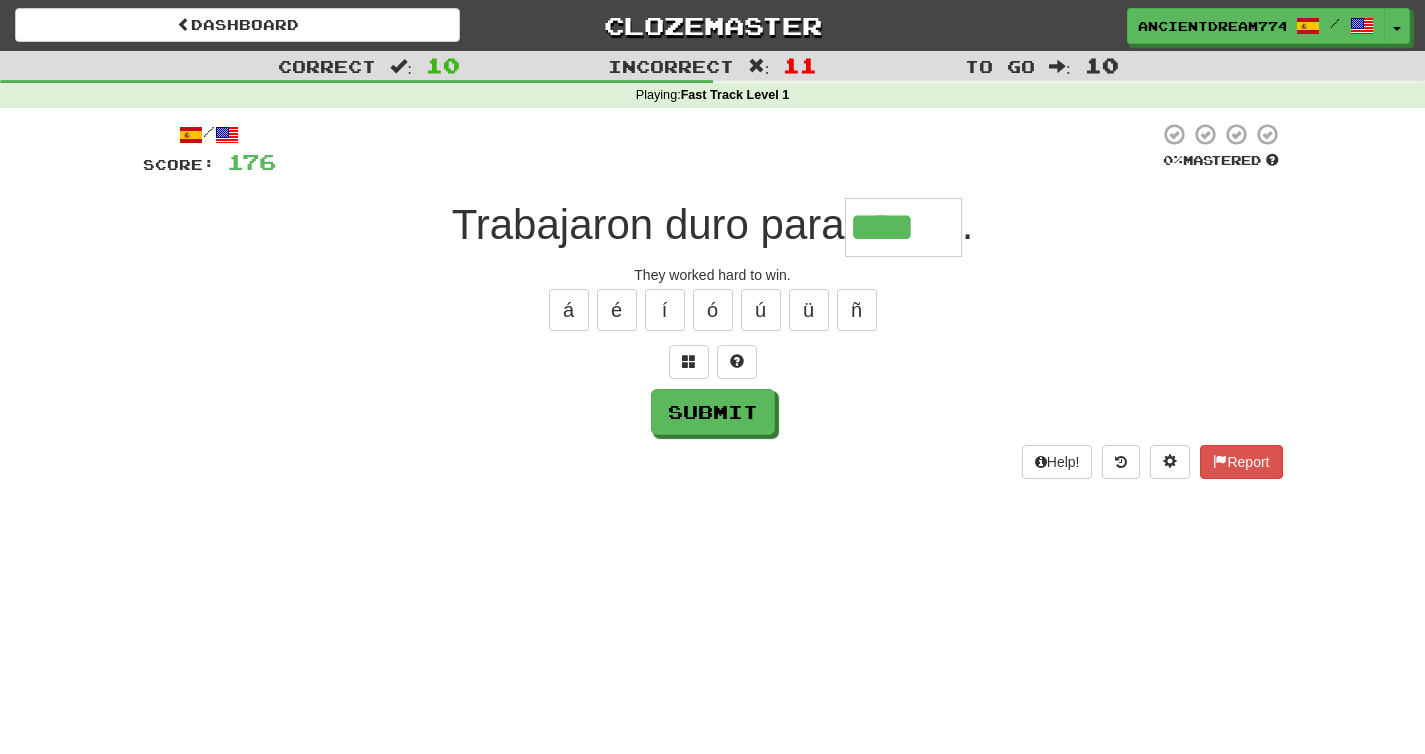 scroll, scrollTop: 0, scrollLeft: 0, axis: both 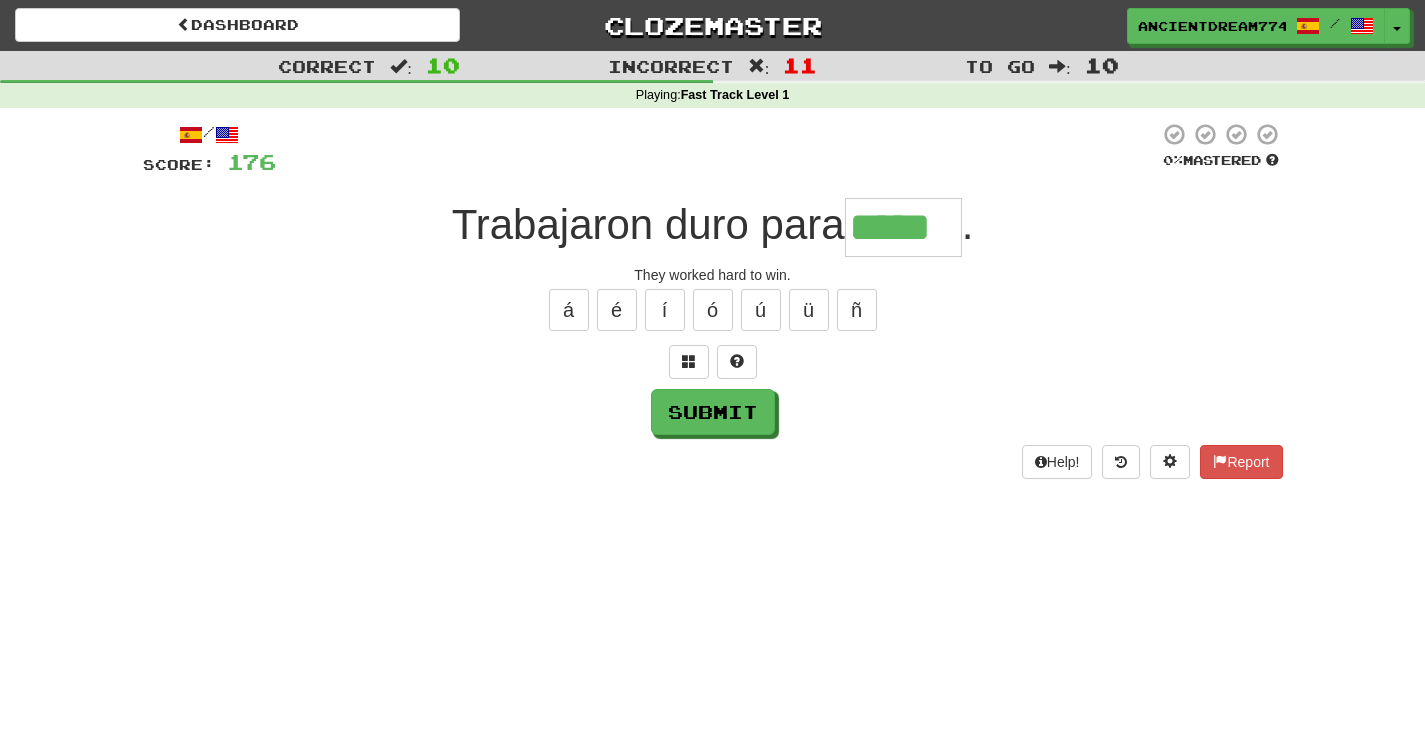 type on "*****" 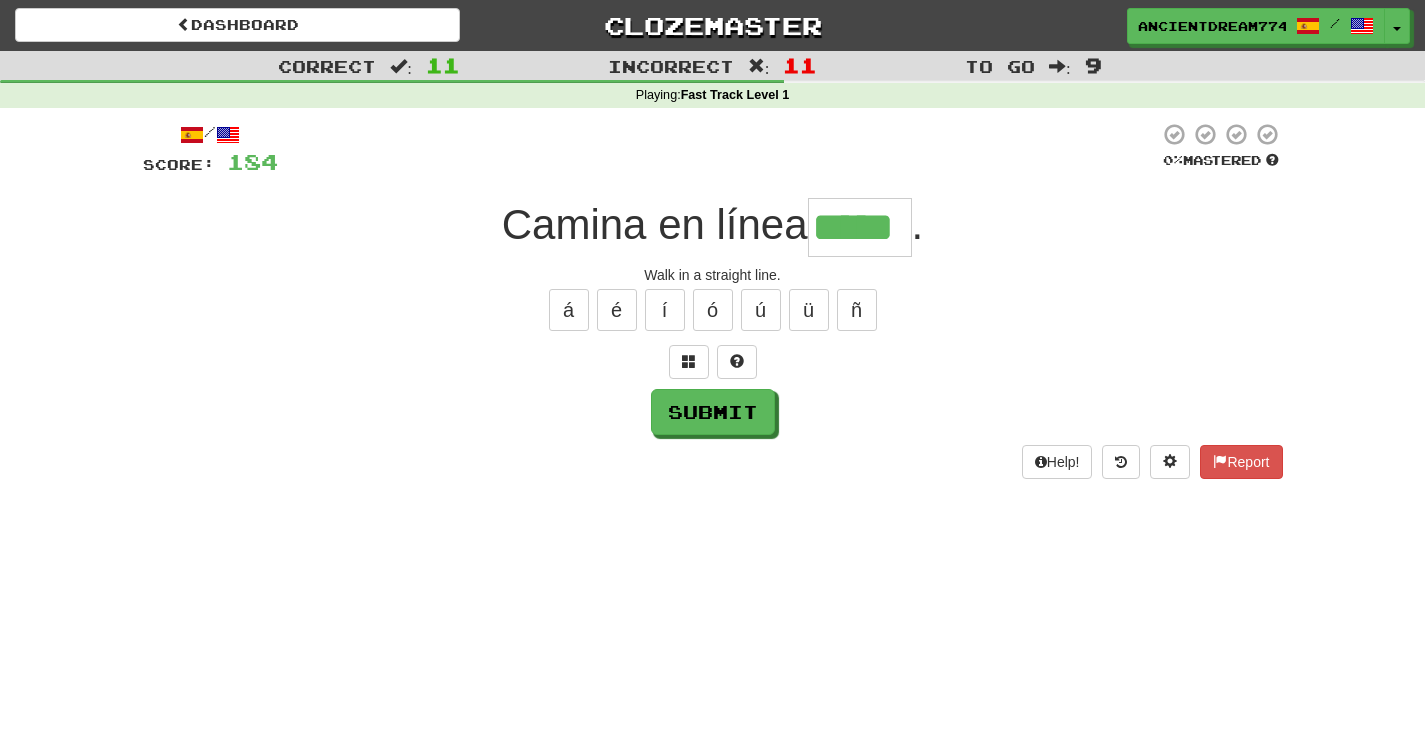 type on "*****" 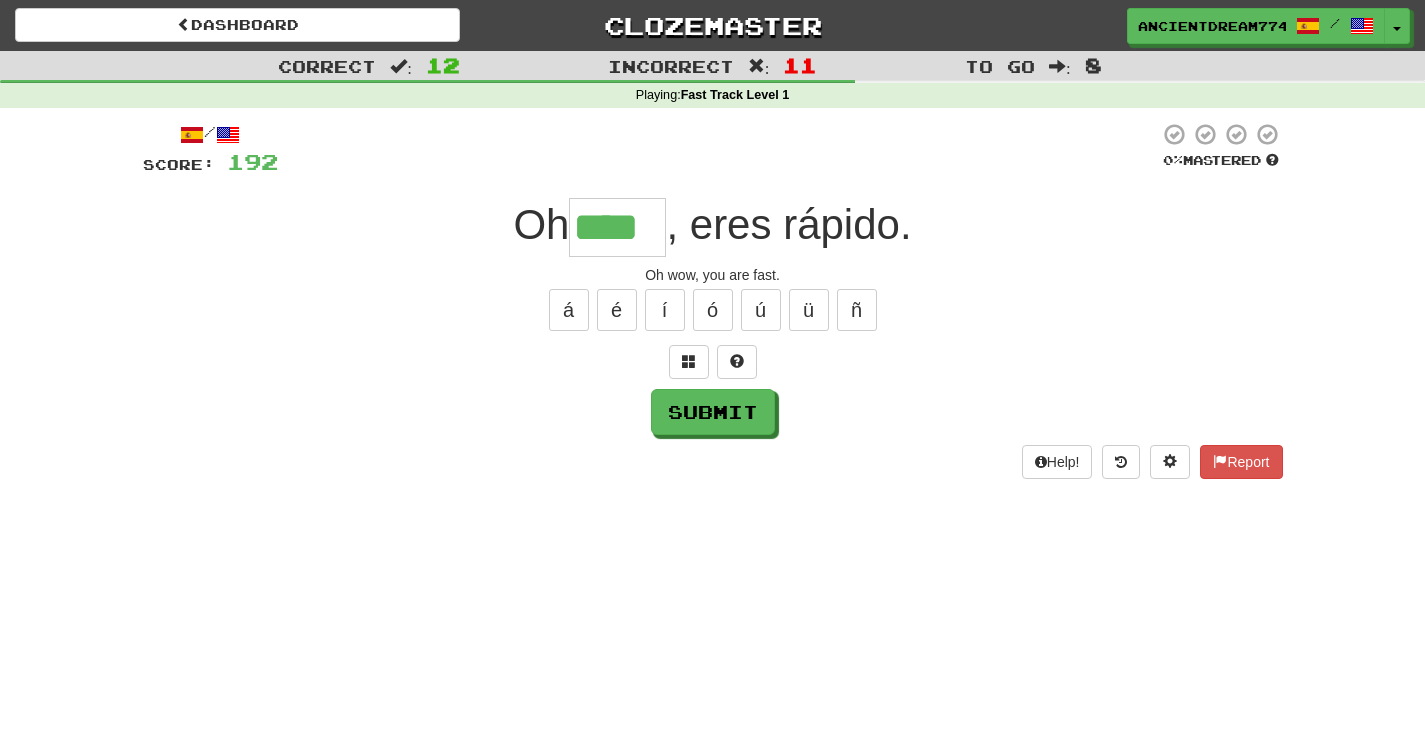 type on "****" 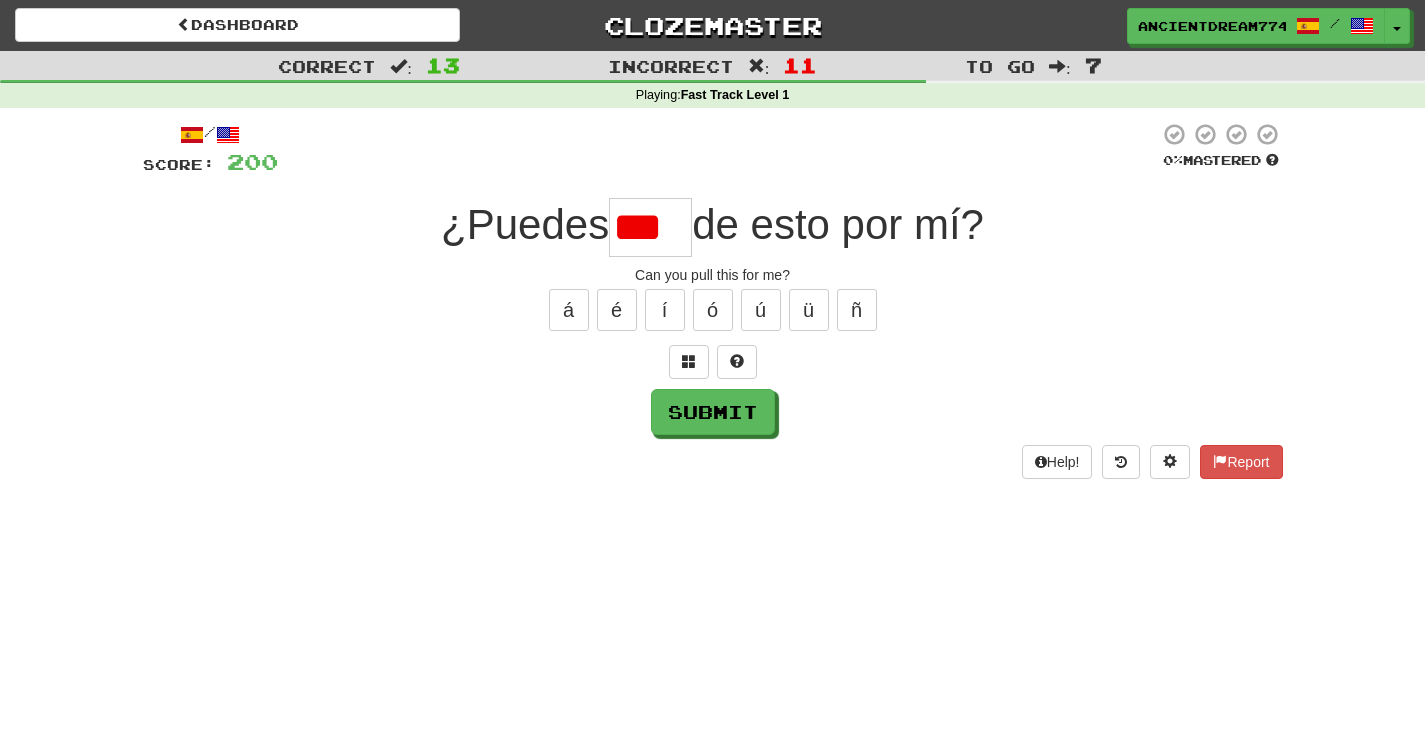 type on "*****" 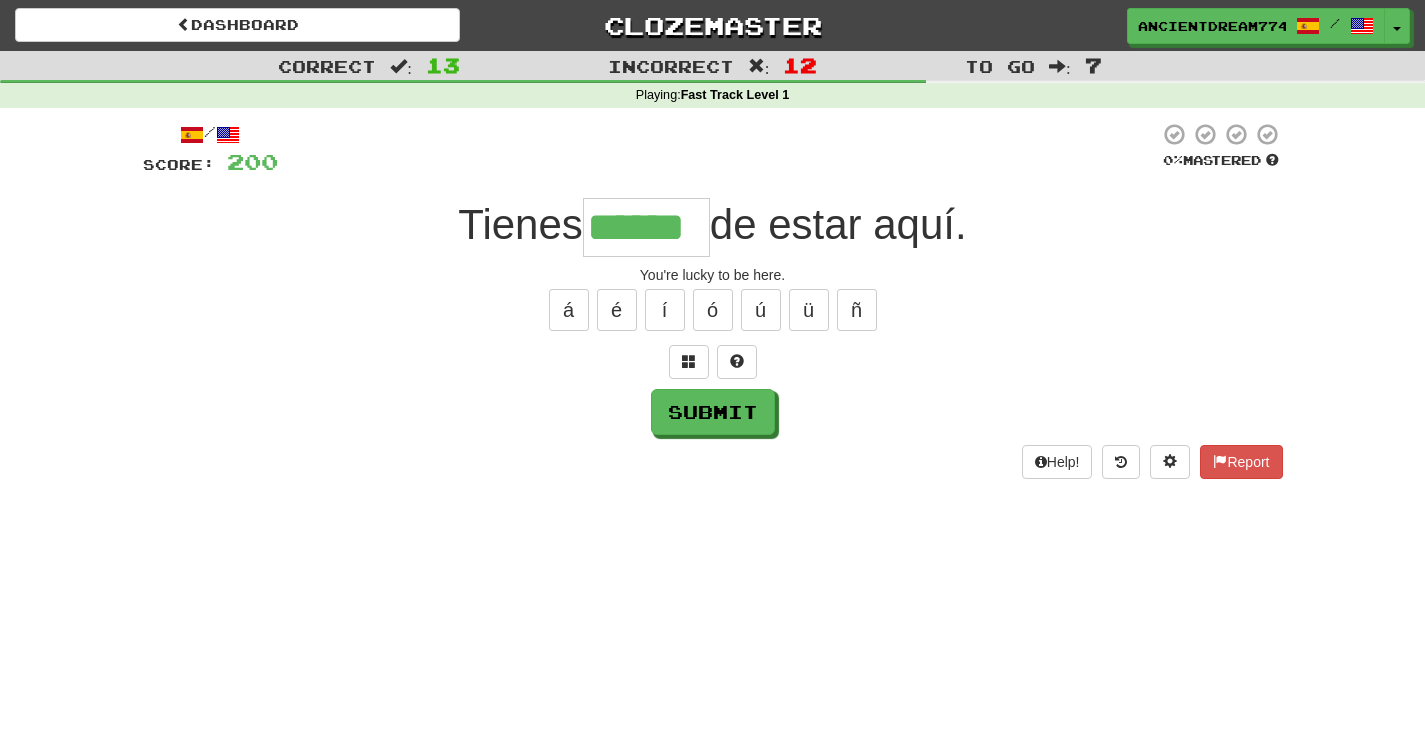 type on "******" 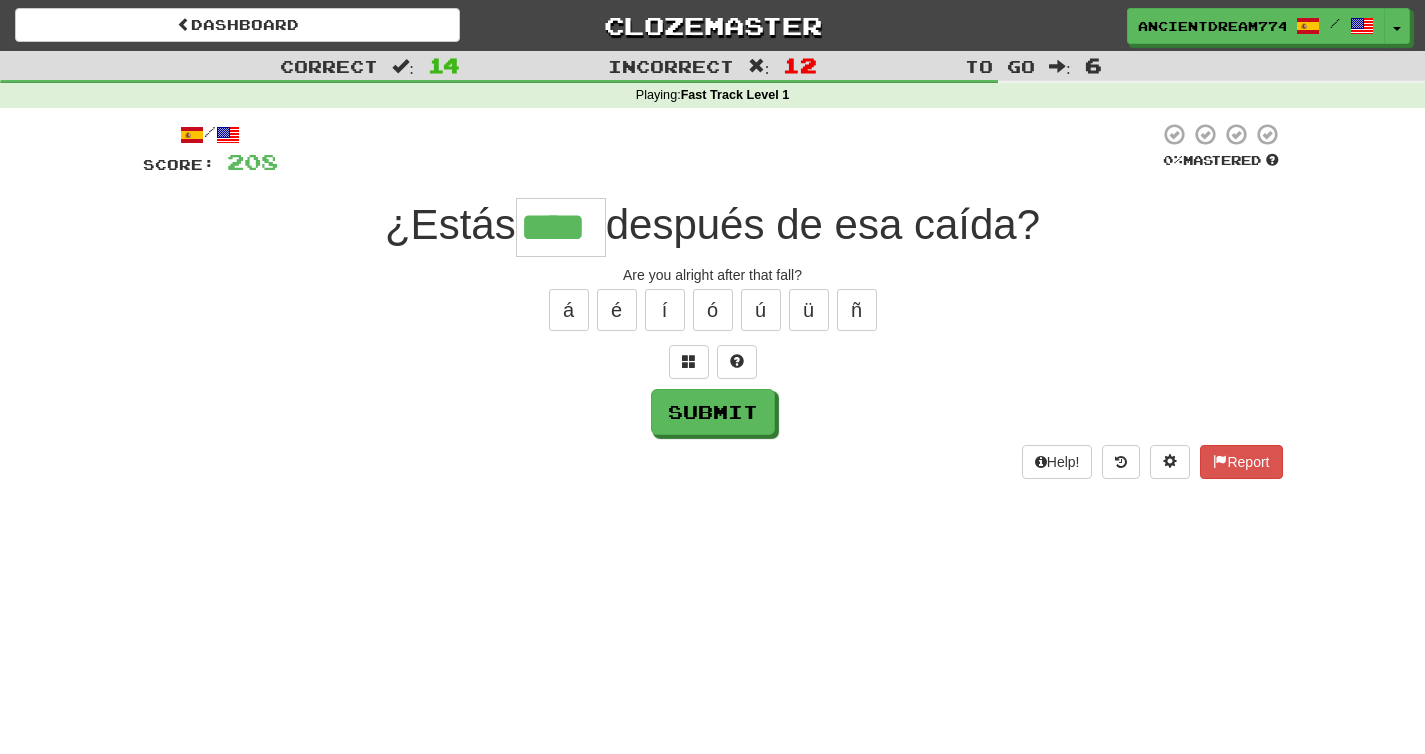 type on "****" 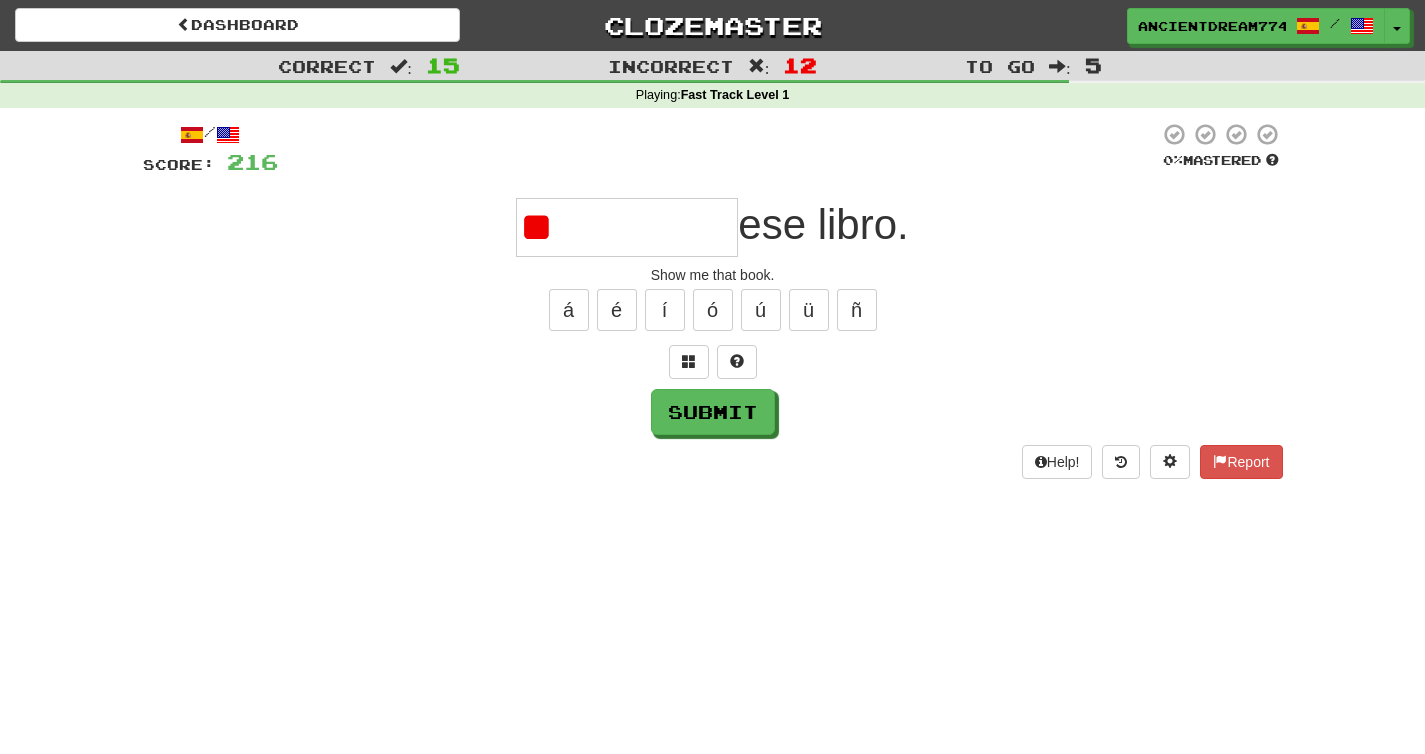 type on "*" 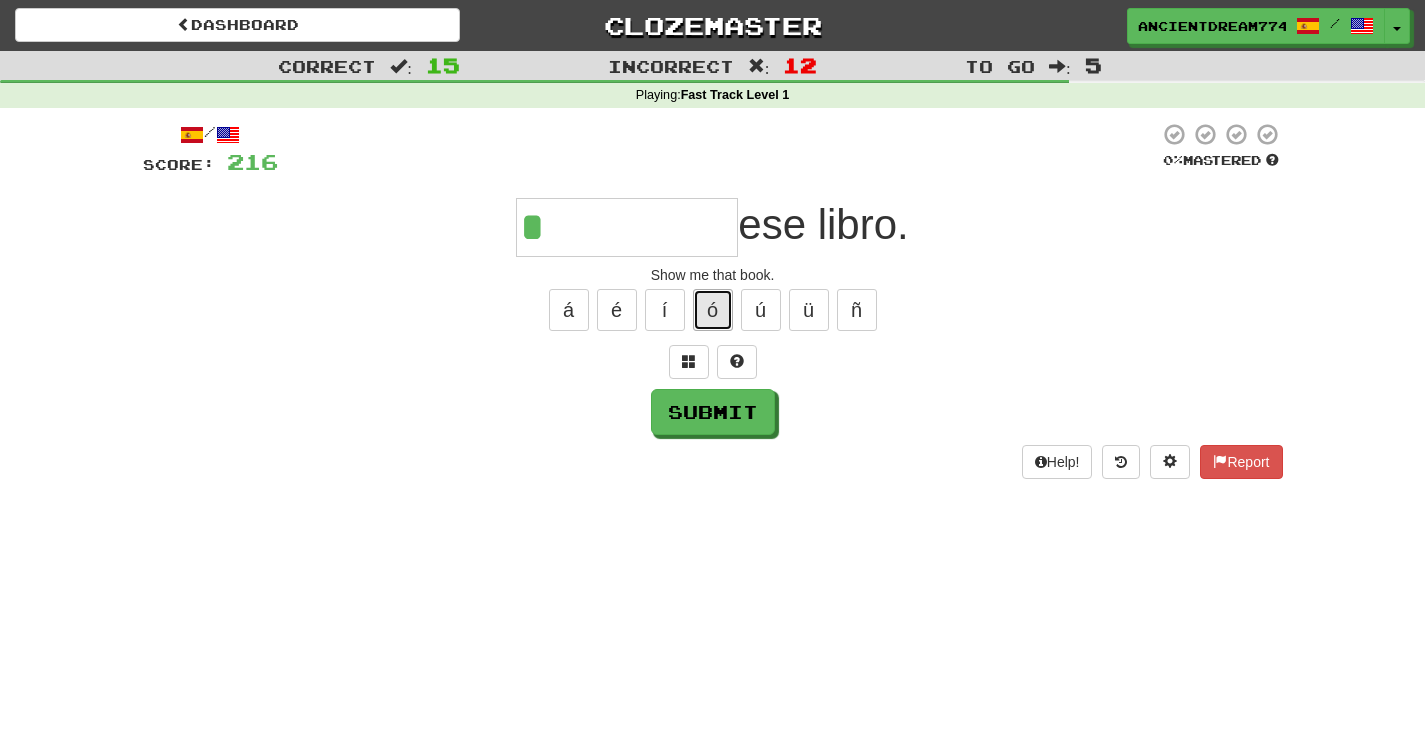 click on "ó" at bounding box center [713, 310] 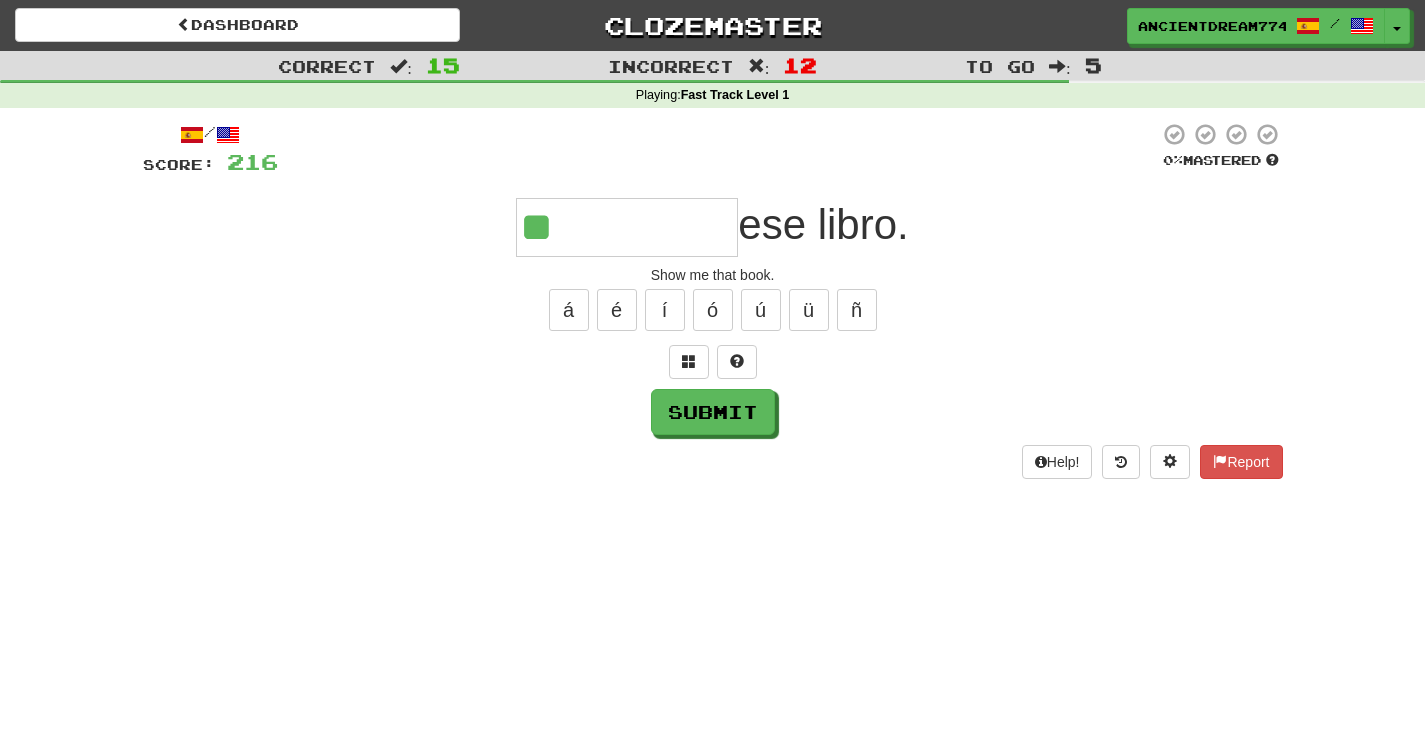 type on "*********" 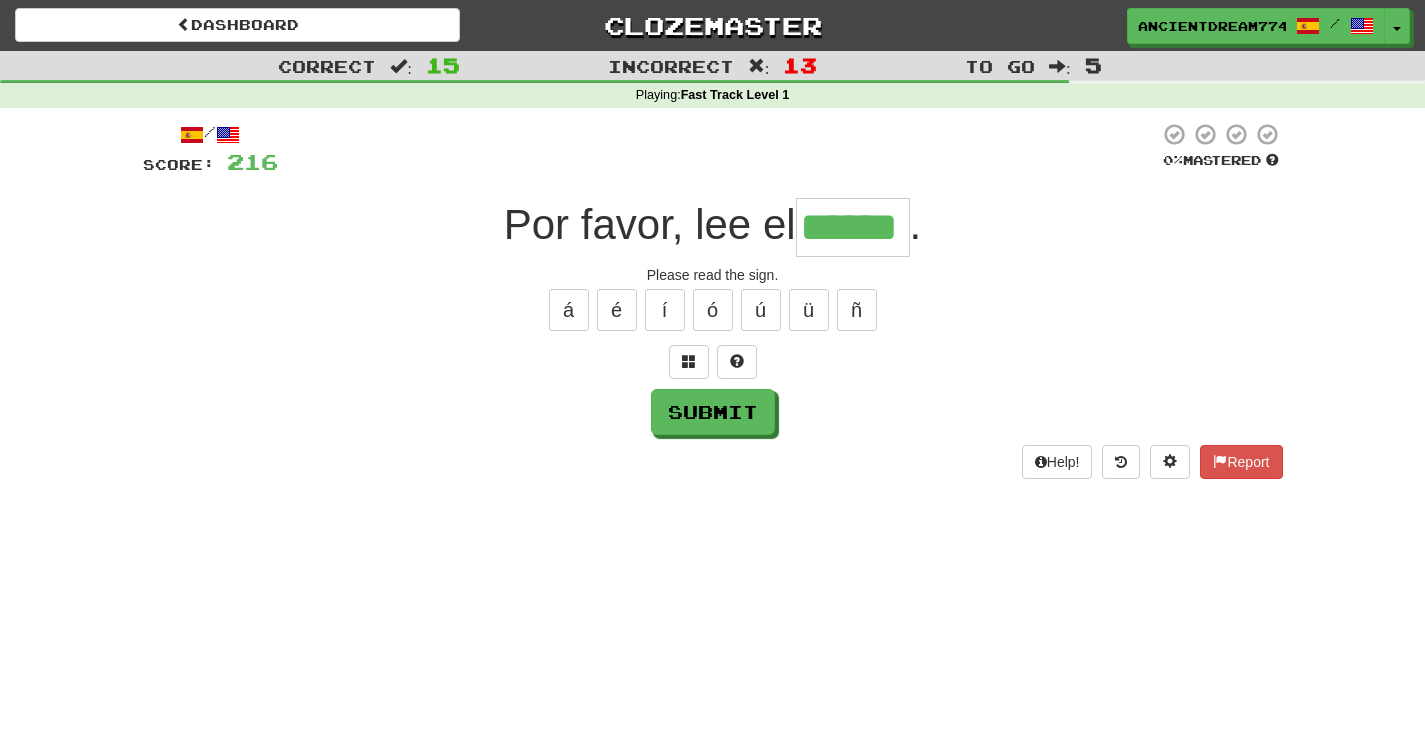 type on "******" 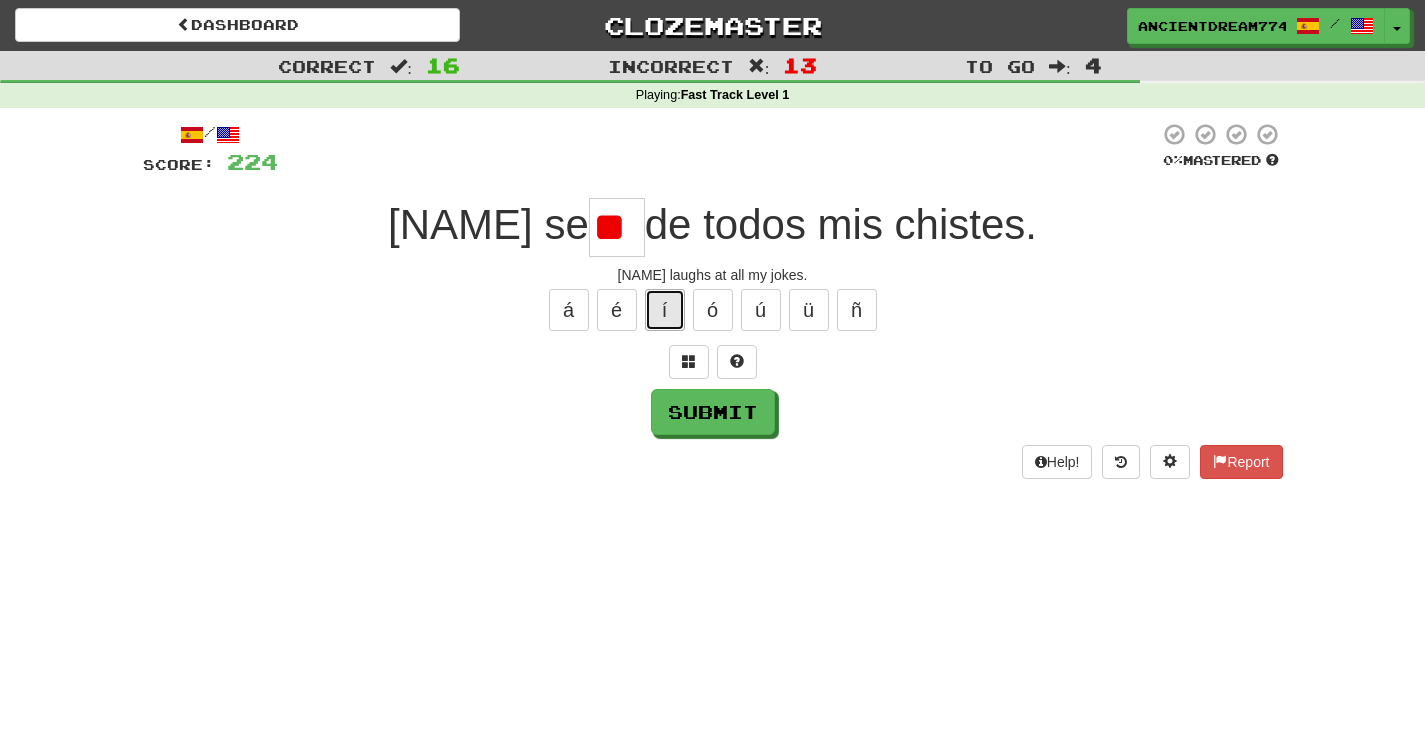 click on "í" at bounding box center [665, 310] 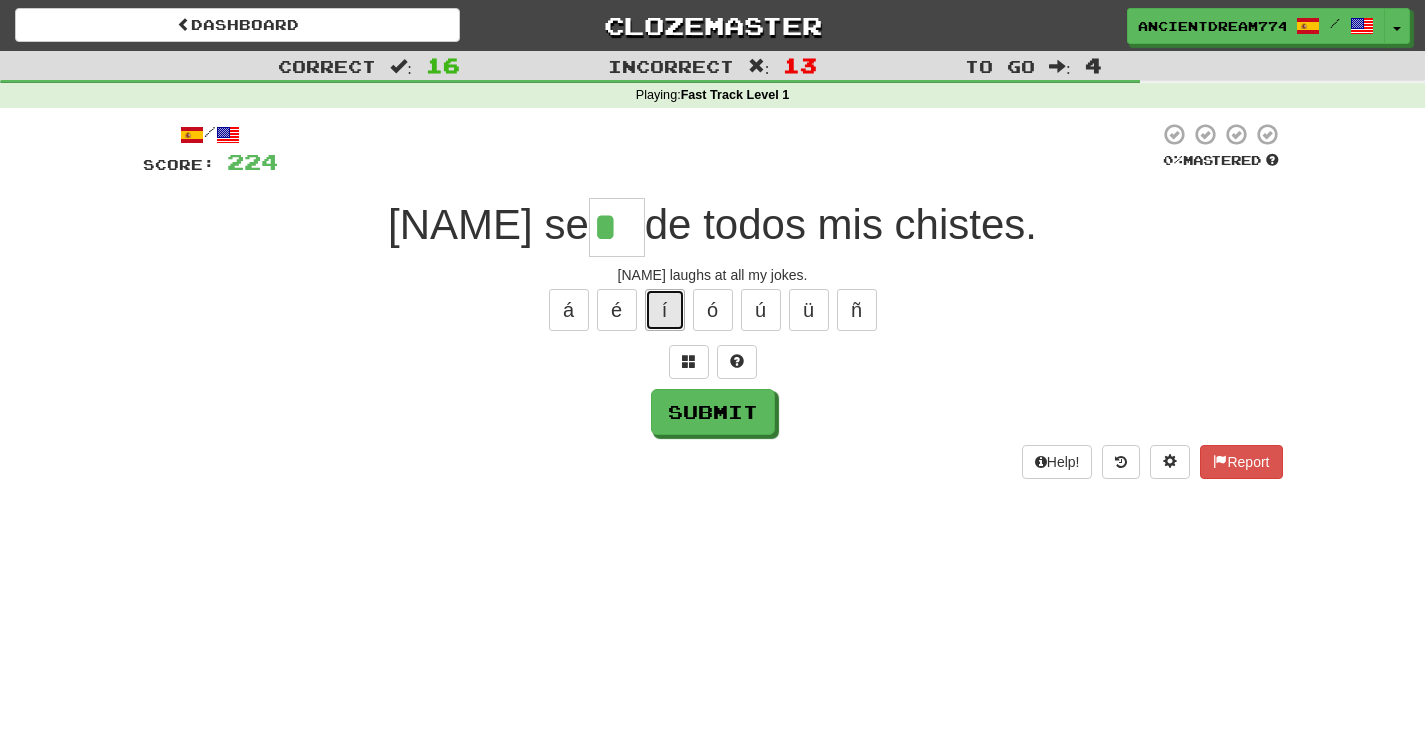 click on "í" at bounding box center [665, 310] 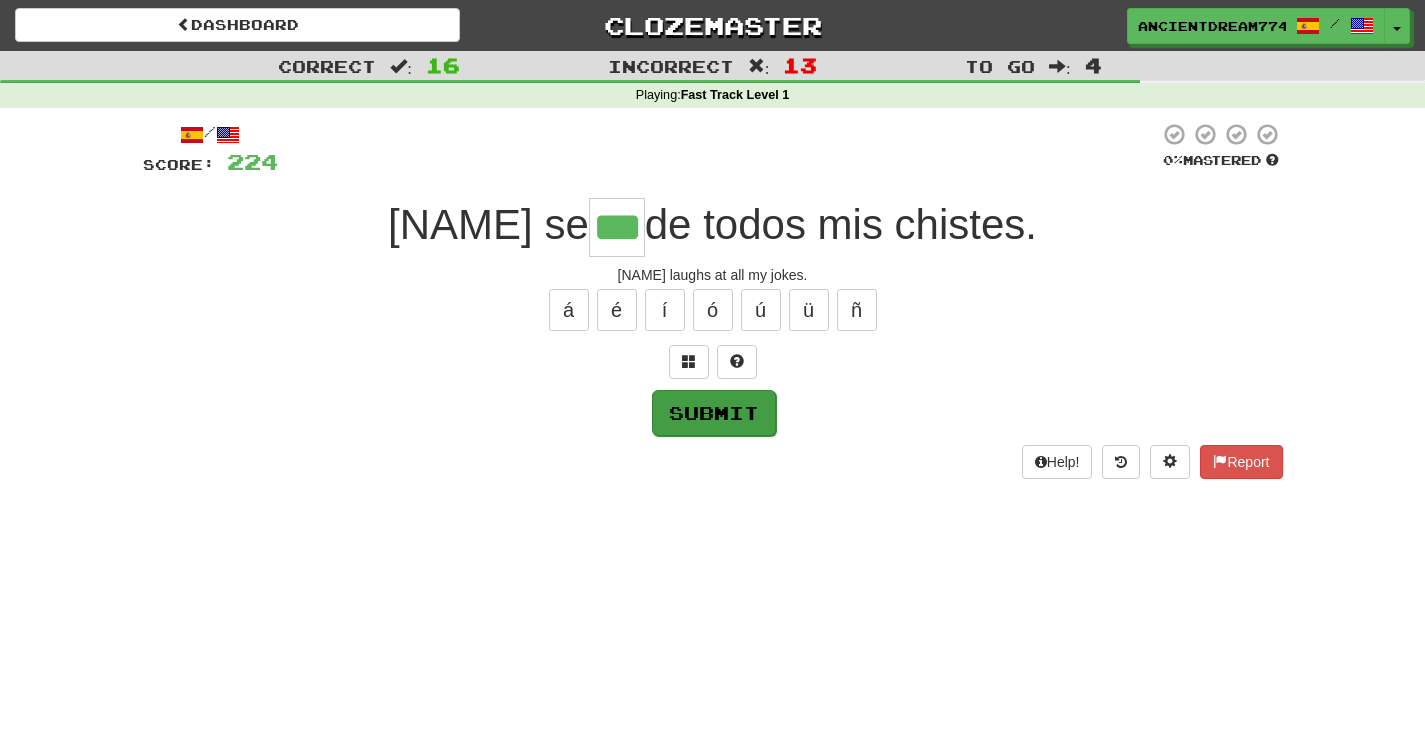 type on "***" 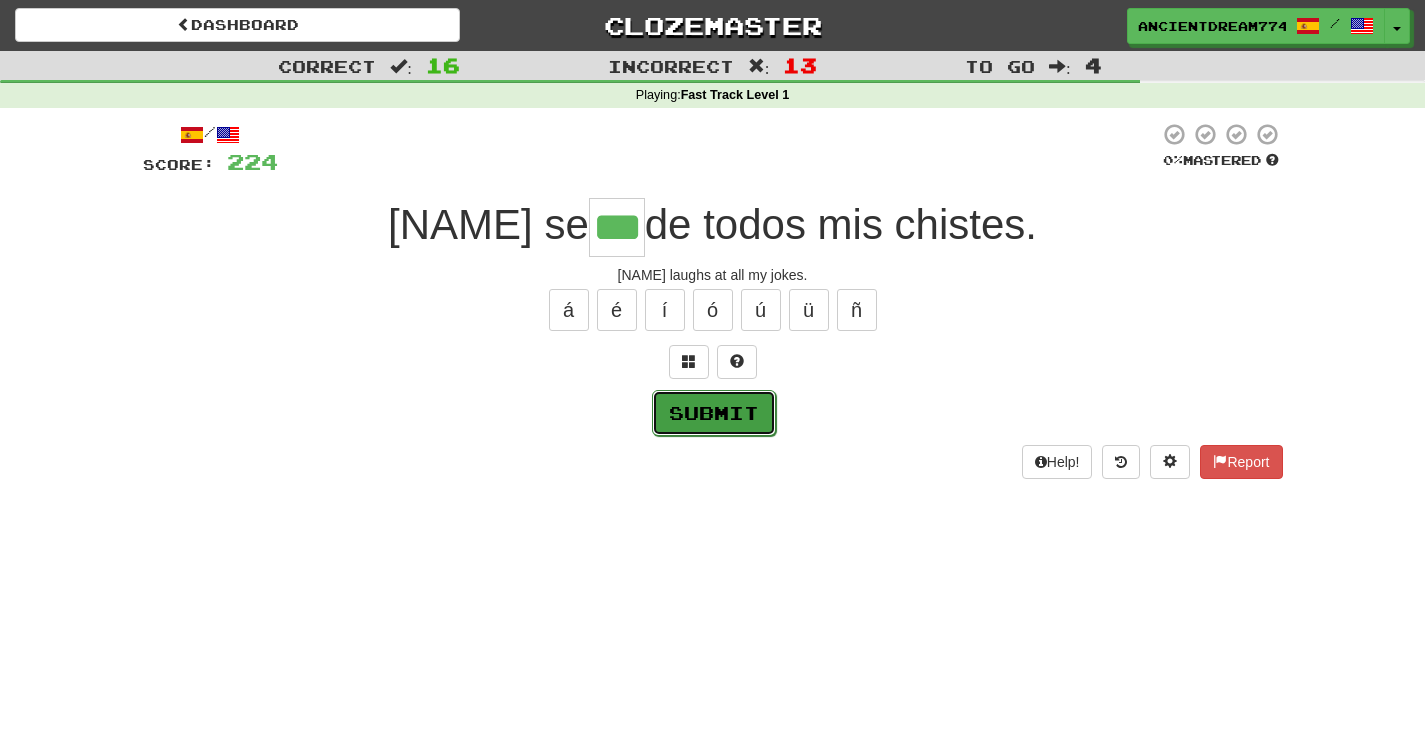 click on "Submit" at bounding box center (714, 413) 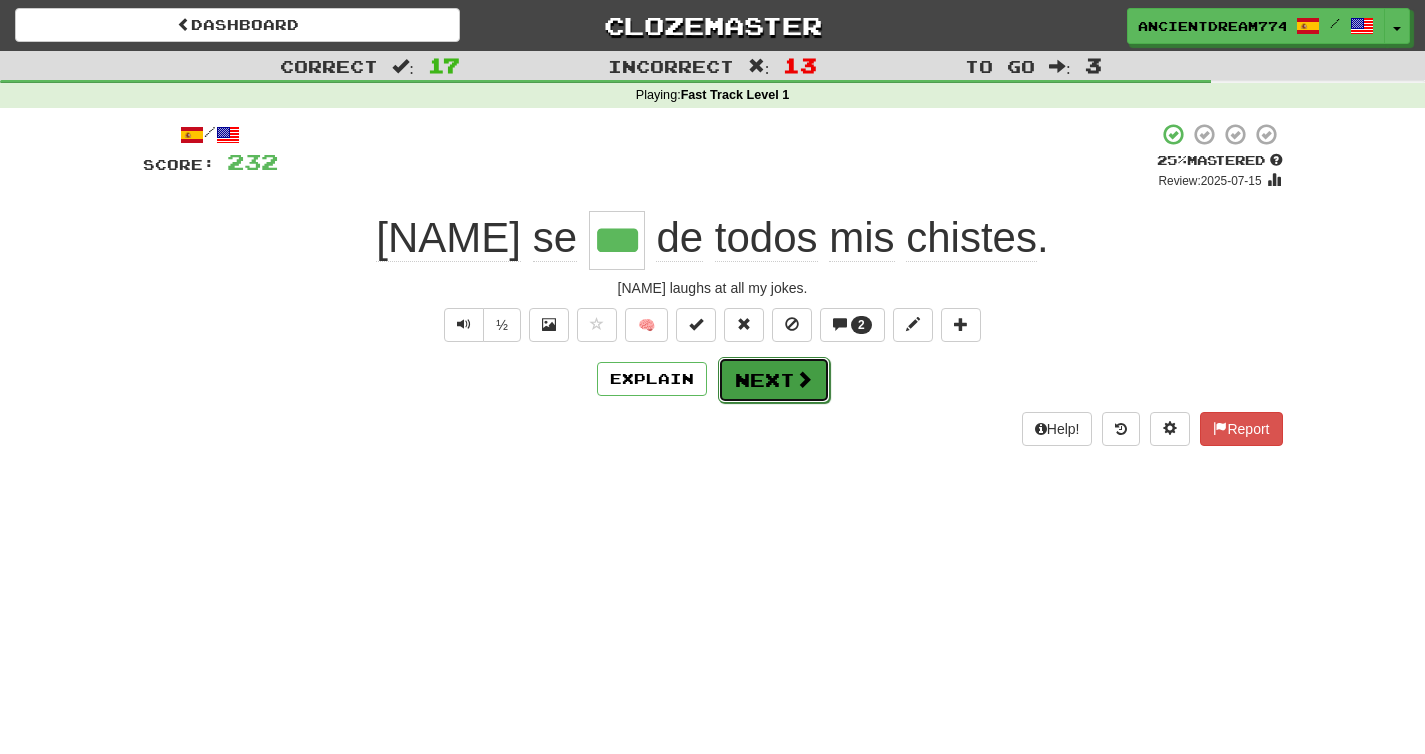 click on "Next" at bounding box center [774, 380] 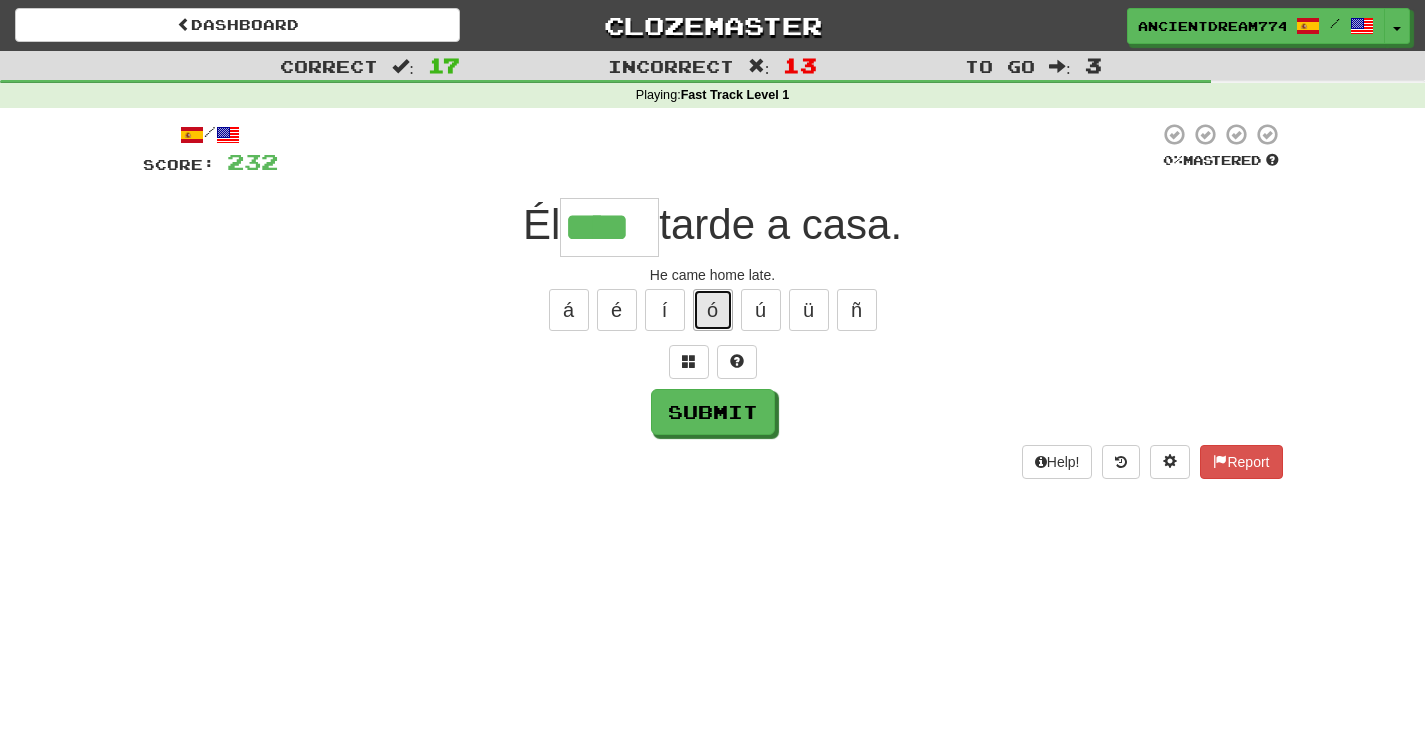 click on "ó" at bounding box center (713, 310) 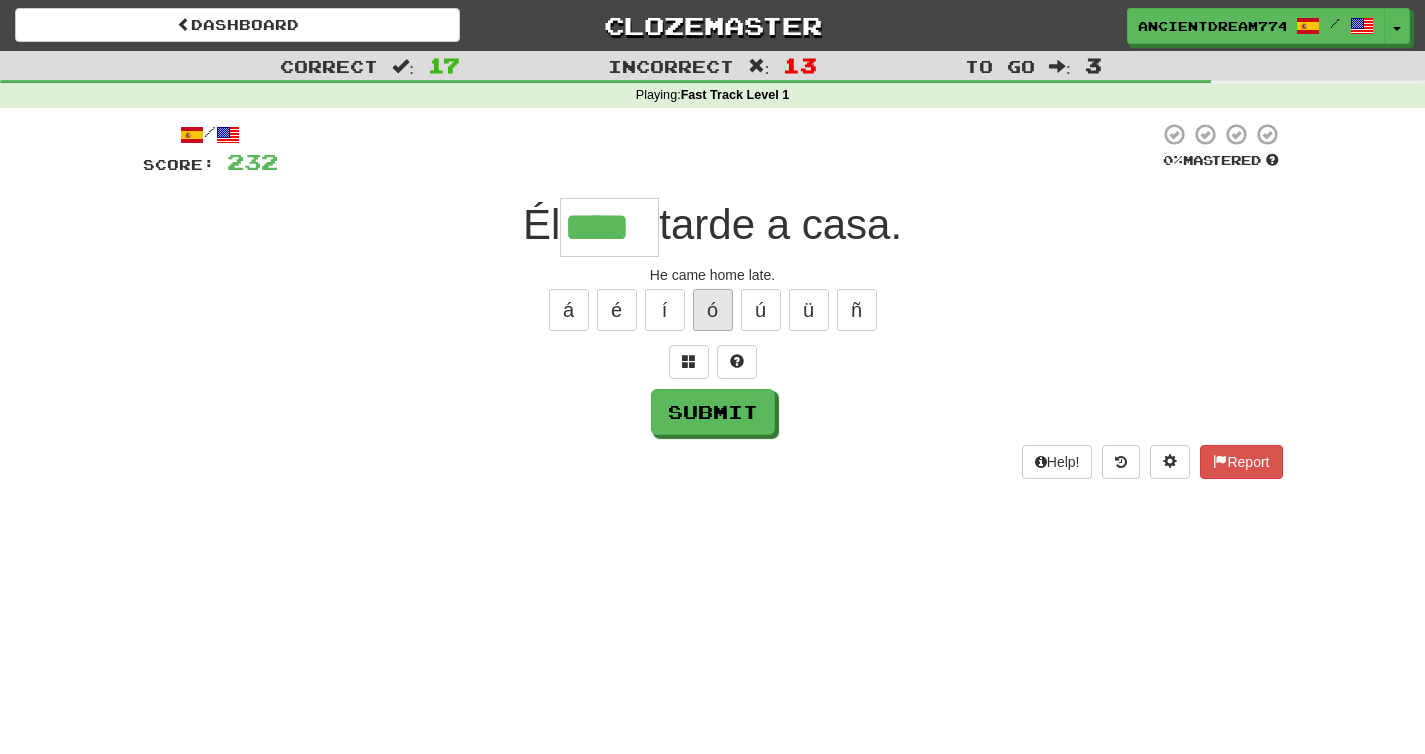 type on "*****" 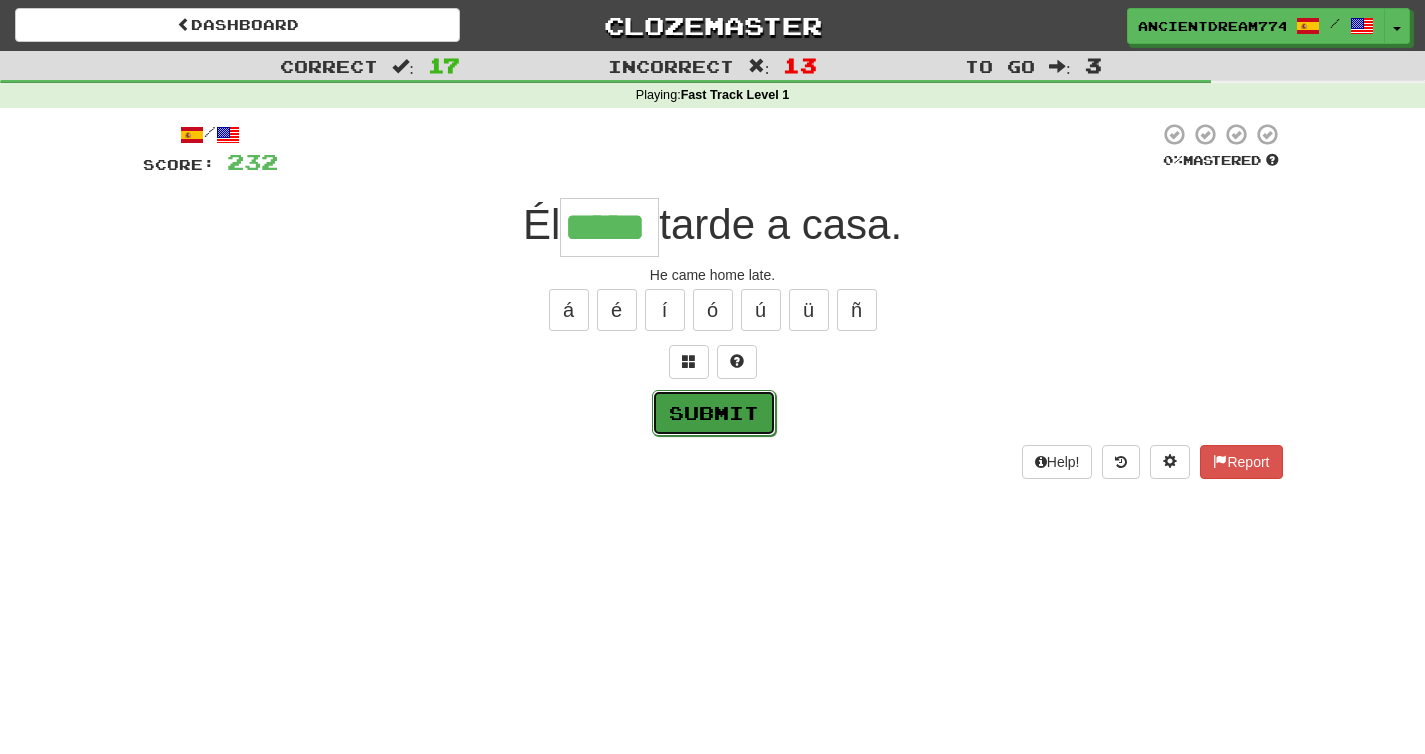 click on "Submit" at bounding box center (714, 413) 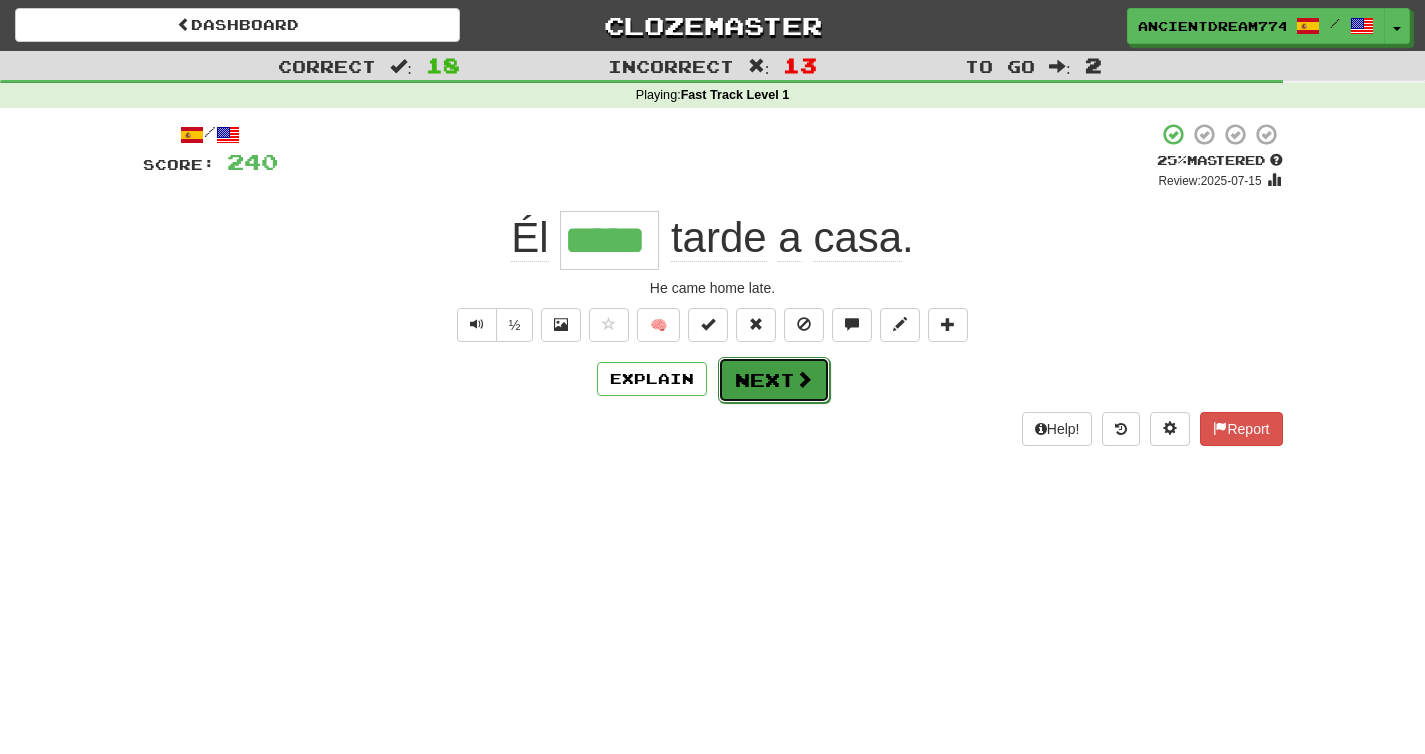 click on "Next" at bounding box center [774, 380] 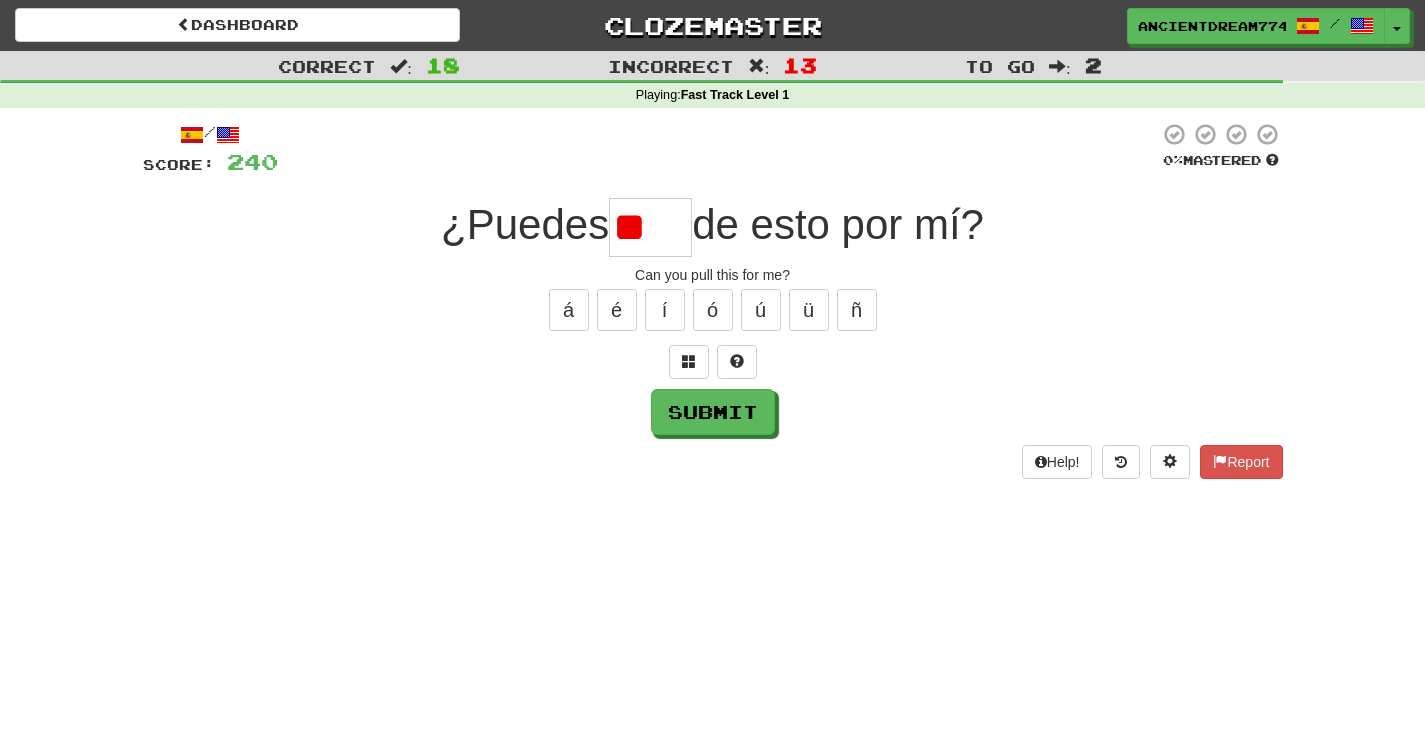 type on "*" 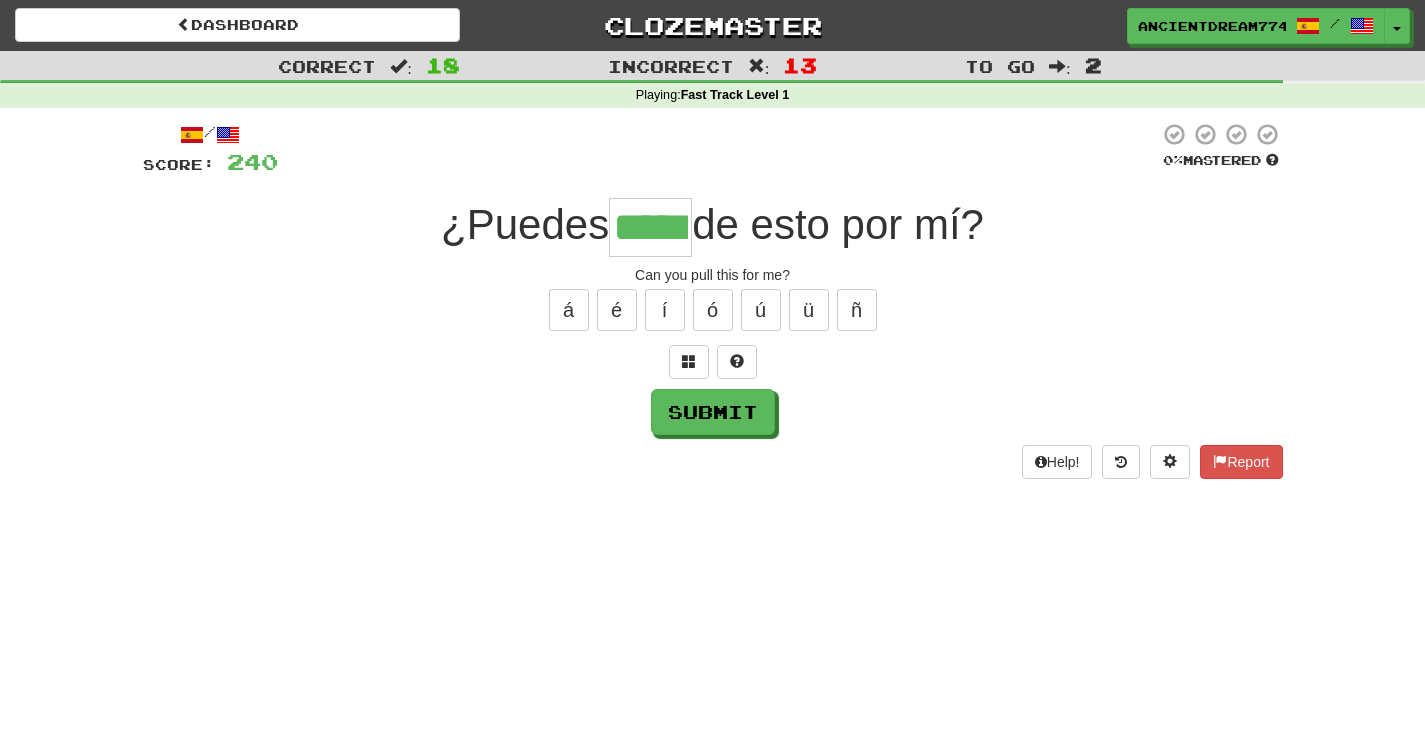type on "*****" 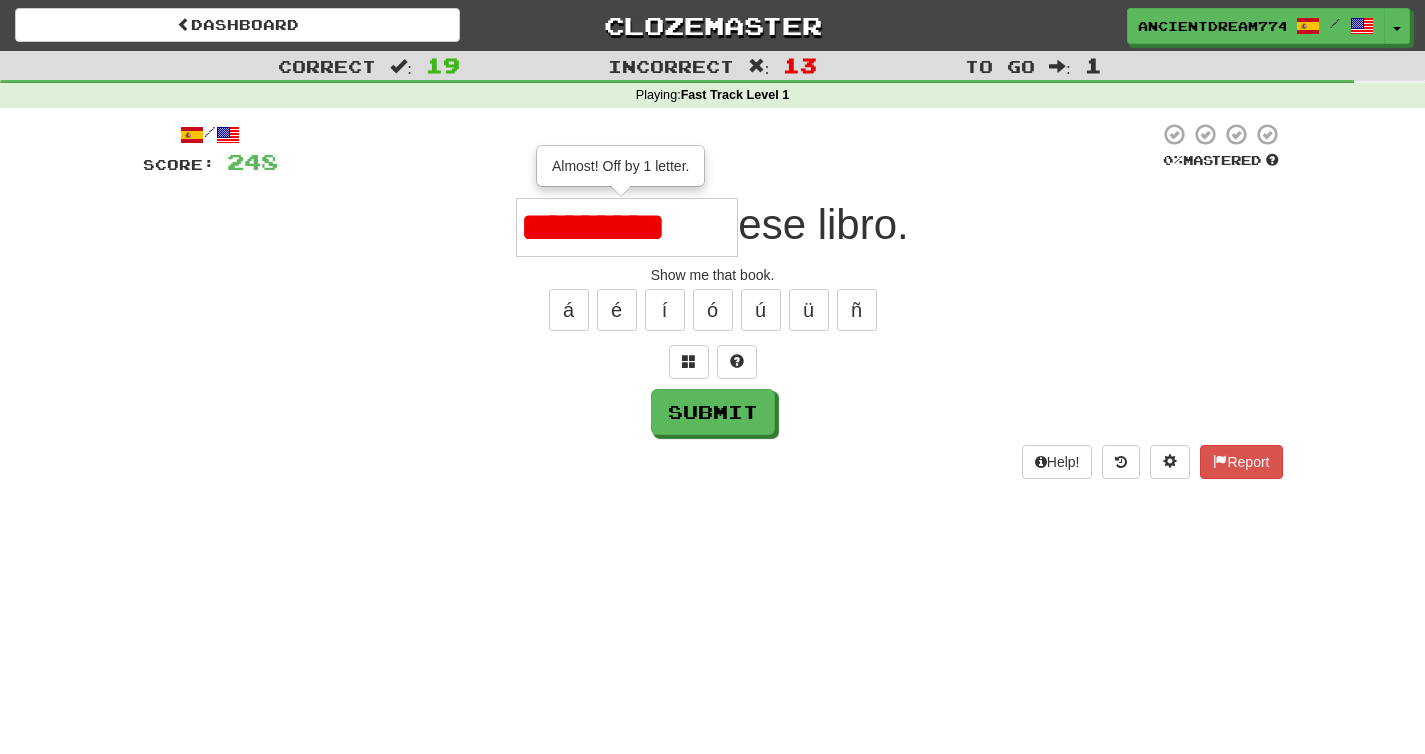 type on "*********" 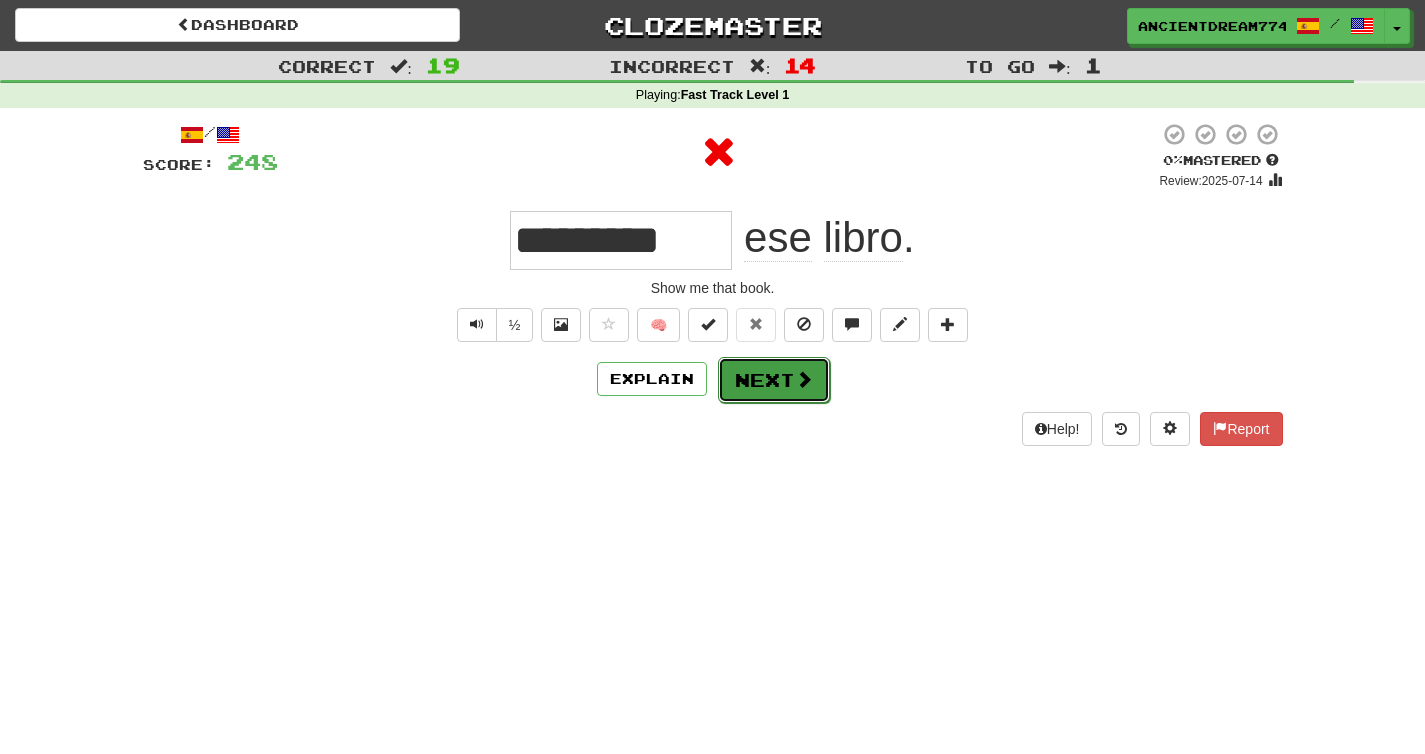 click on "Next" at bounding box center (774, 380) 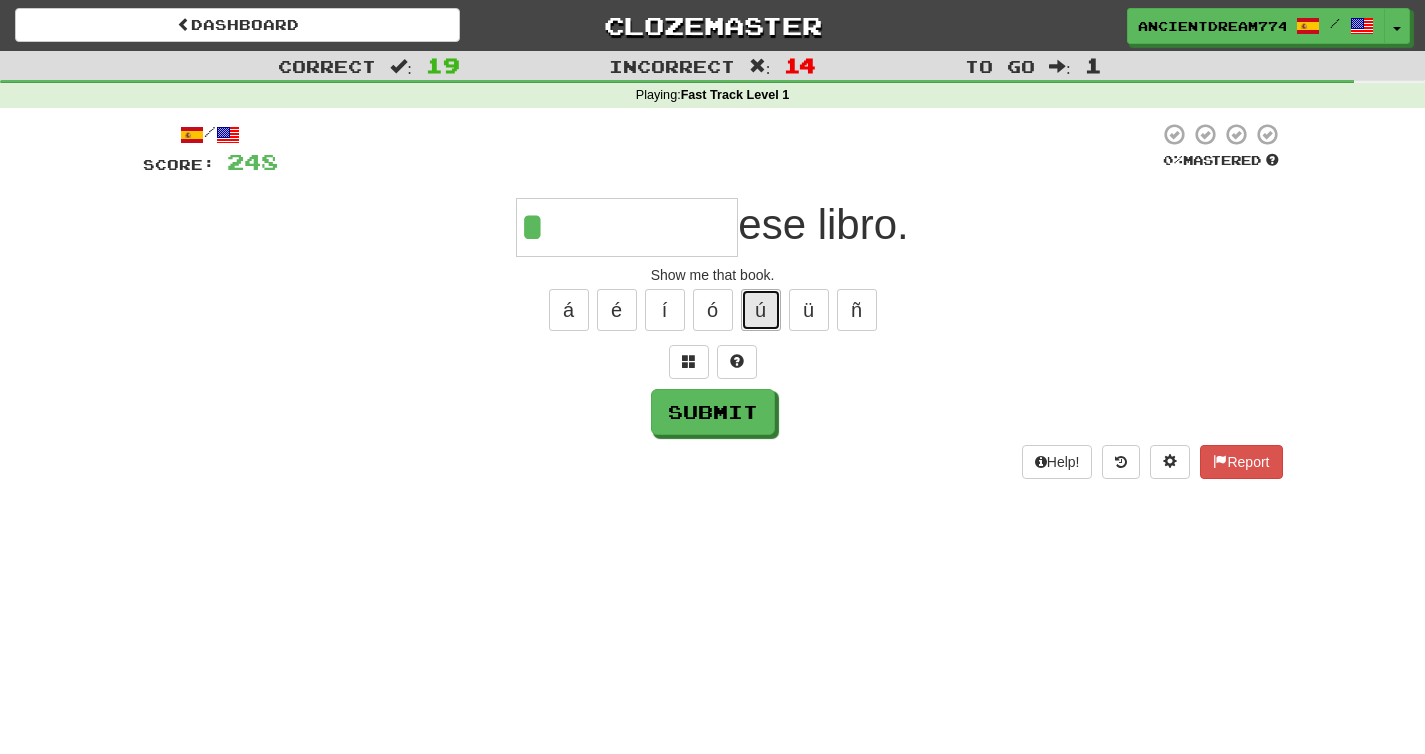 click on "ú" at bounding box center (761, 310) 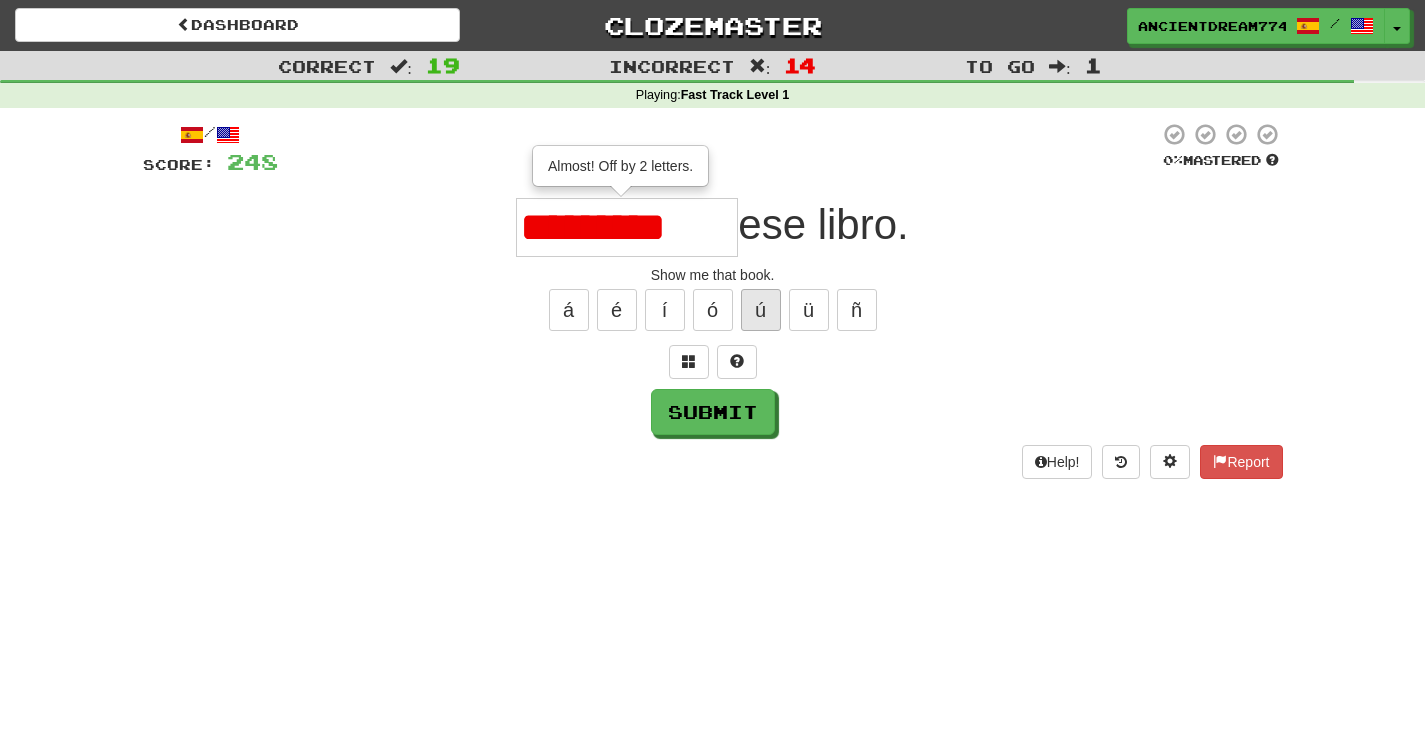 type on "*********" 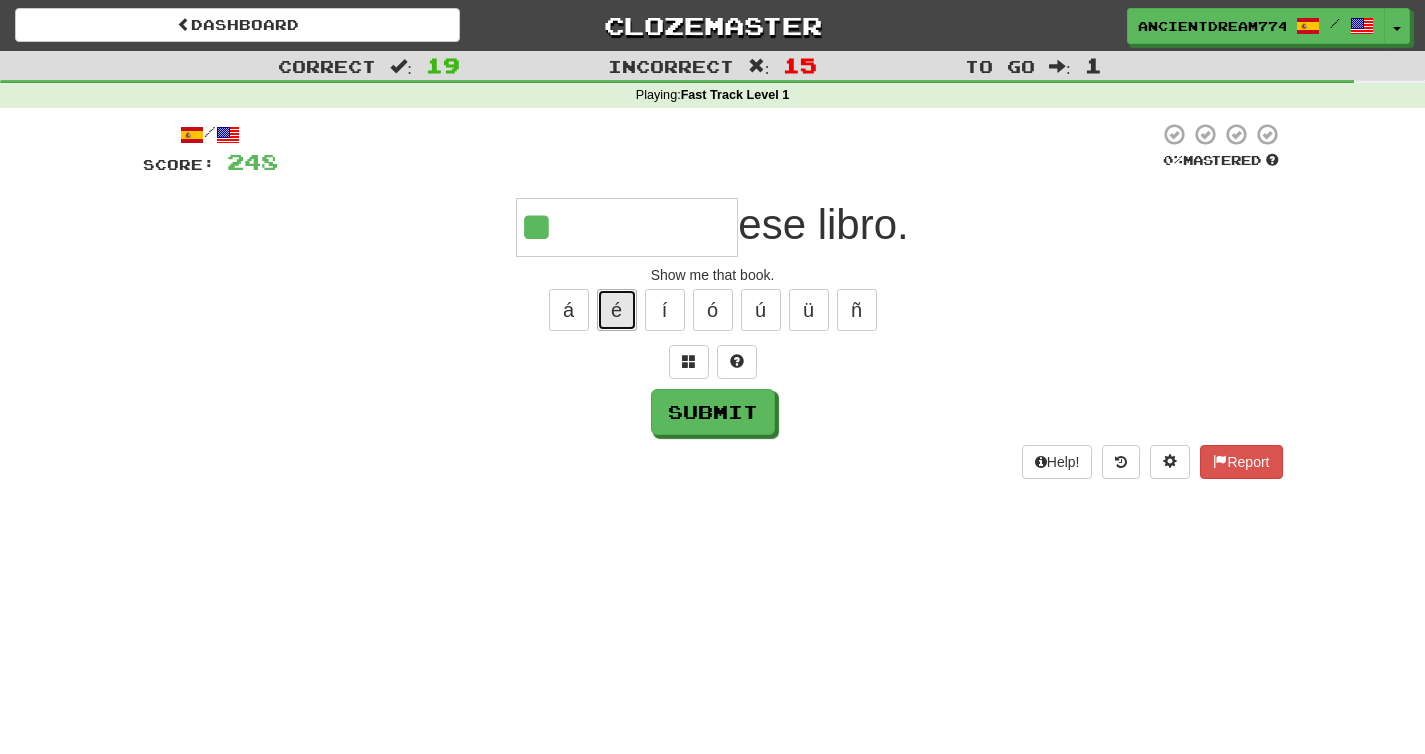 click on "é" at bounding box center (617, 310) 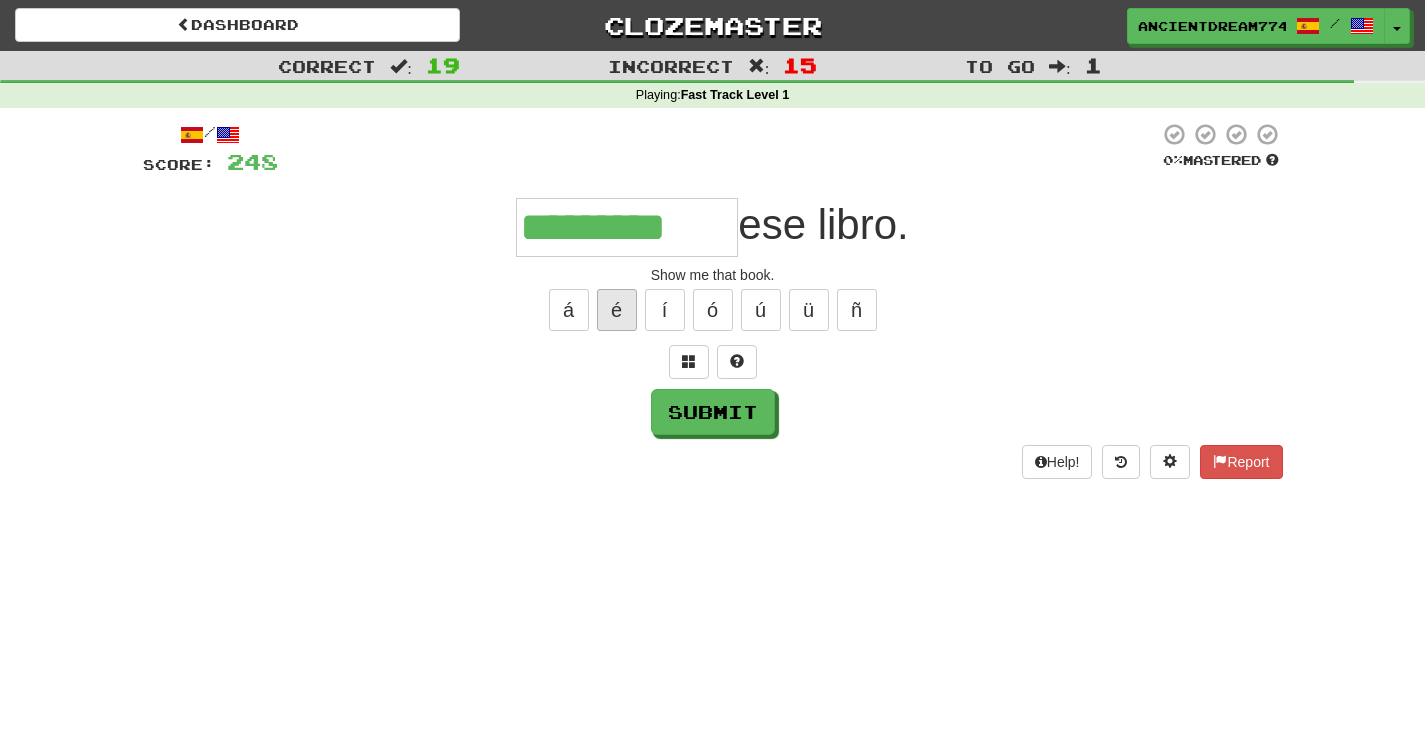 type on "*********" 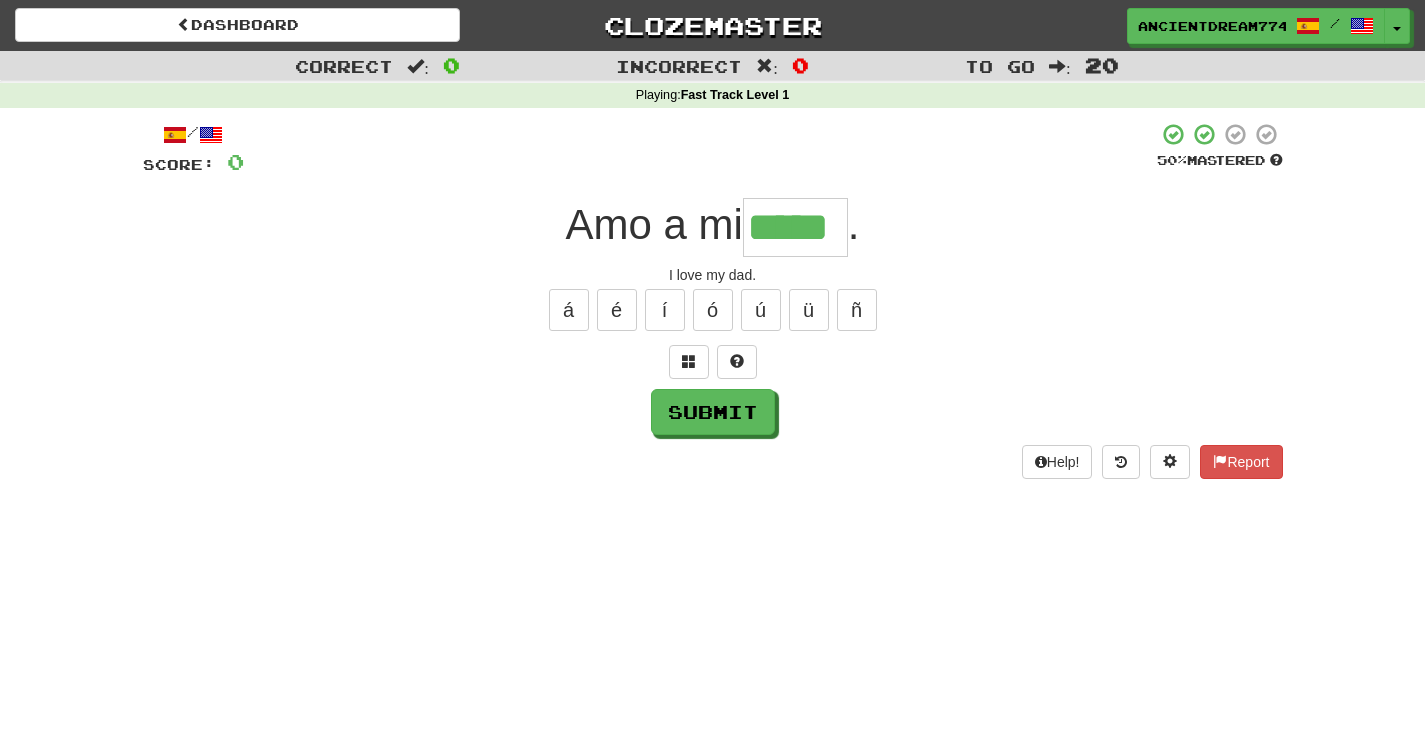 scroll, scrollTop: 0, scrollLeft: 11, axis: horizontal 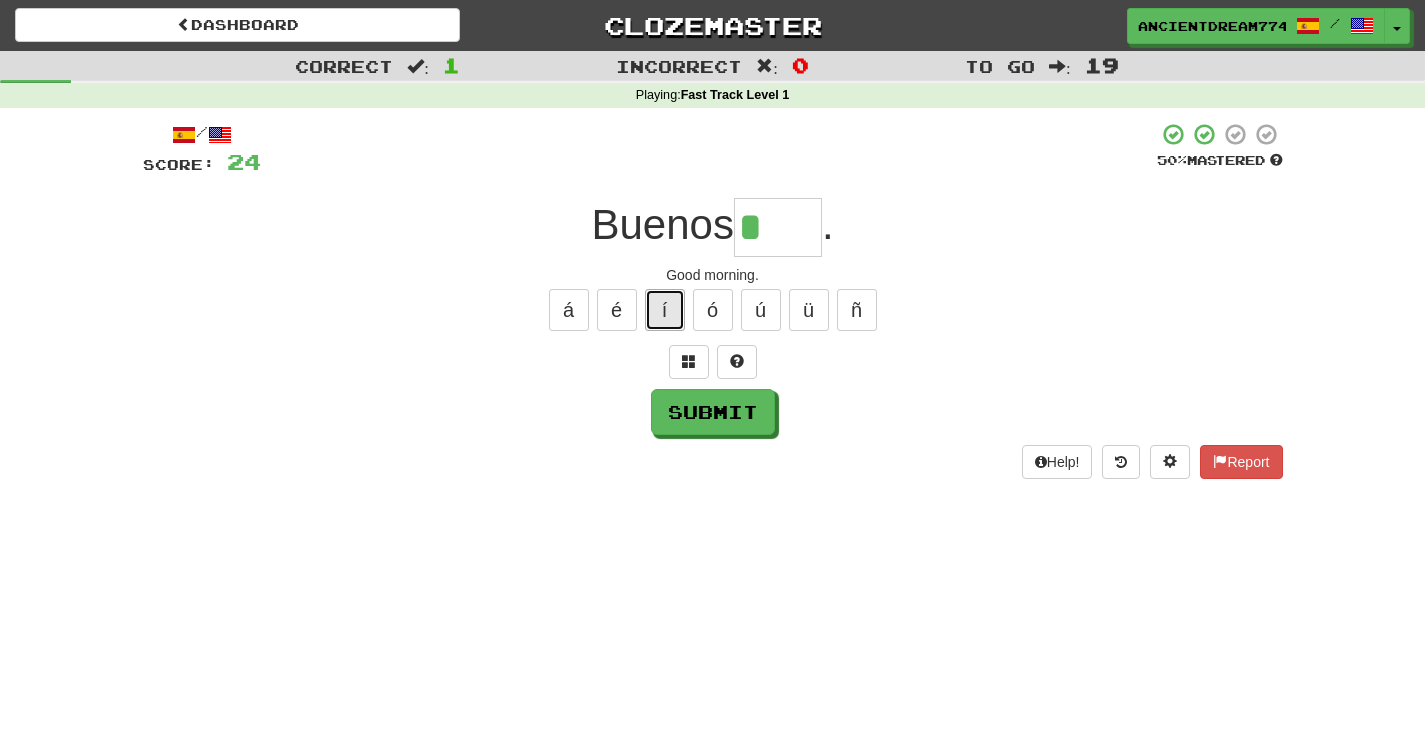 click on "í" at bounding box center [665, 310] 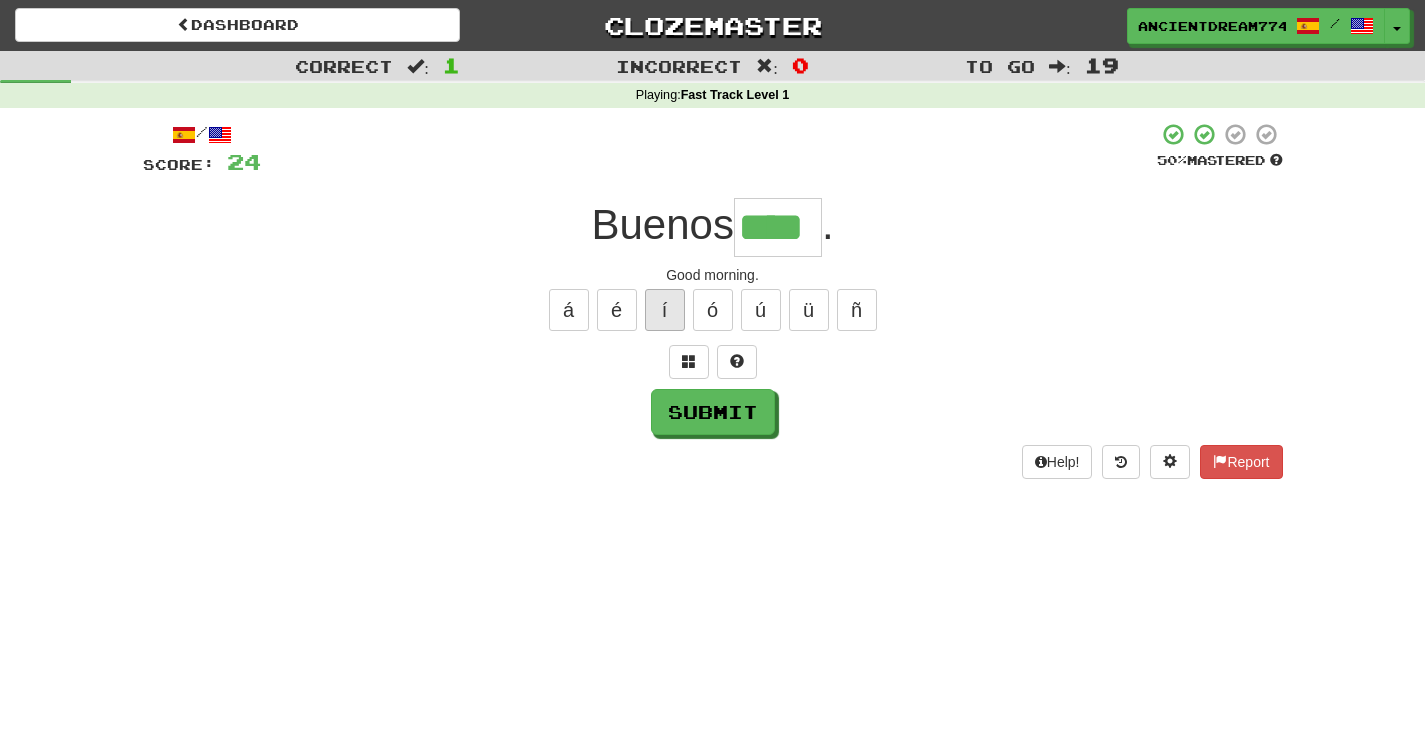 type on "****" 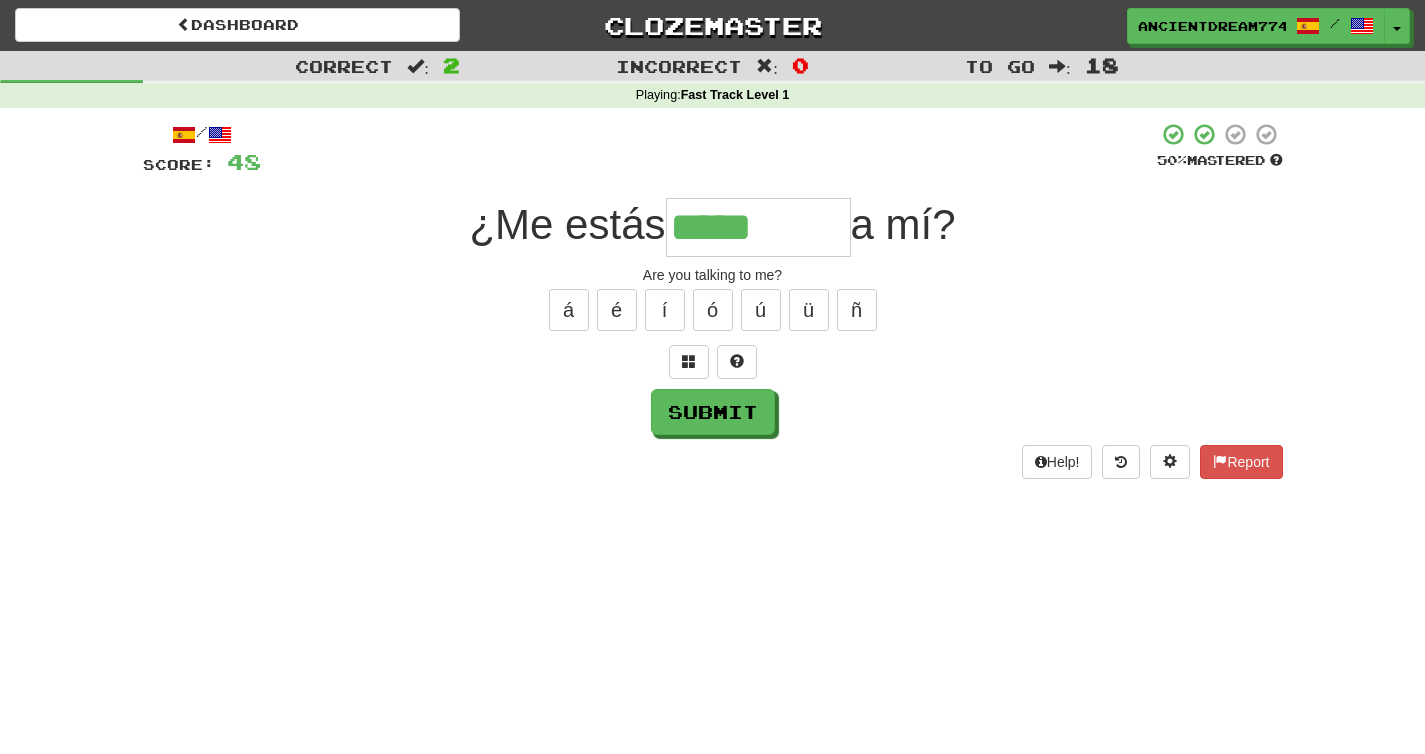 type on "********" 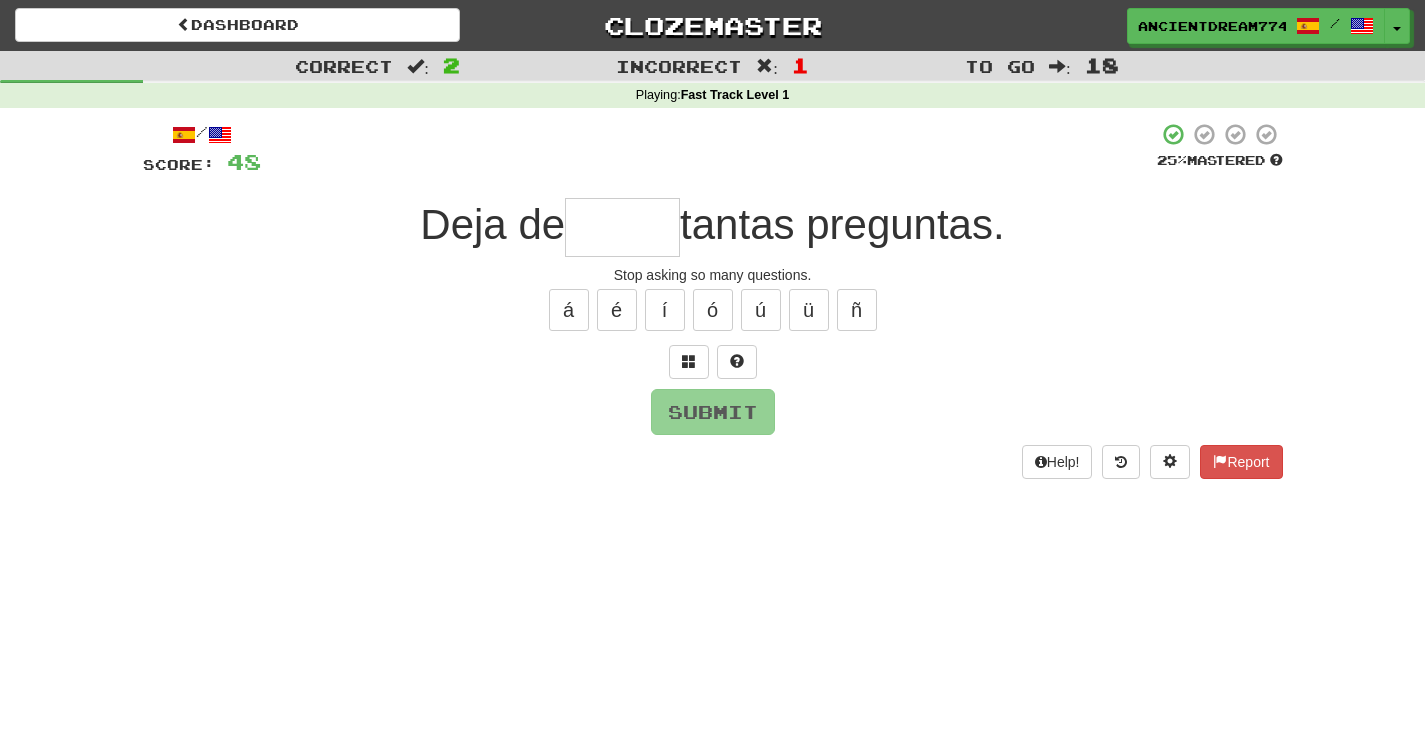 type on "*" 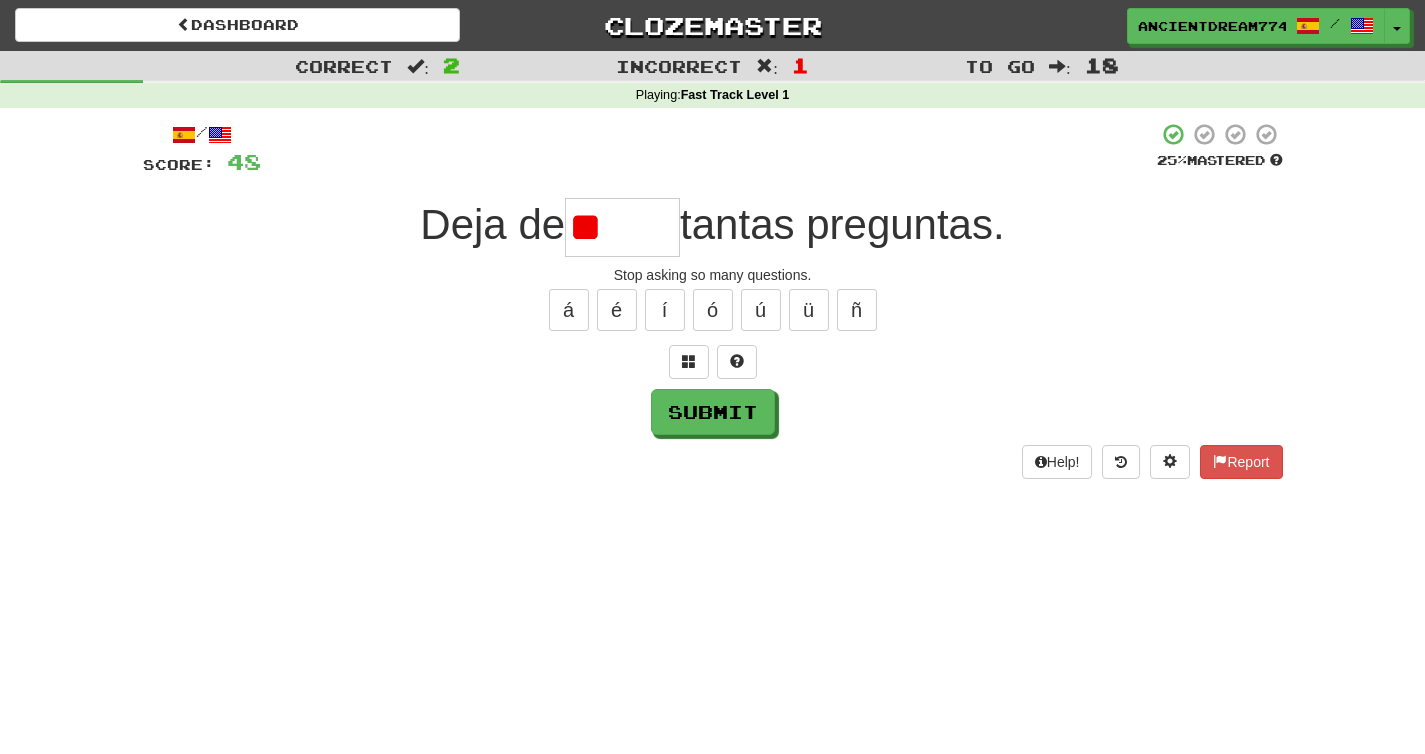 type on "*****" 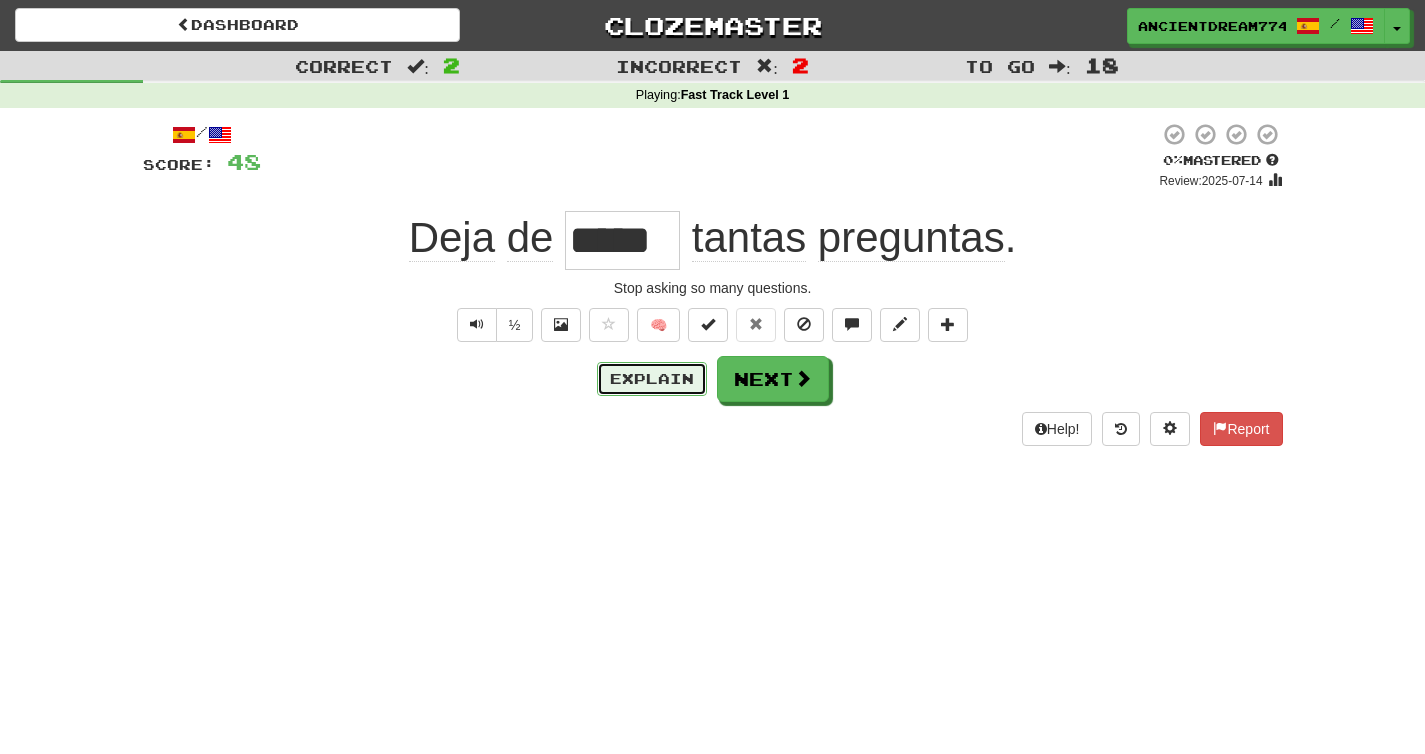 click on "Explain" at bounding box center [652, 379] 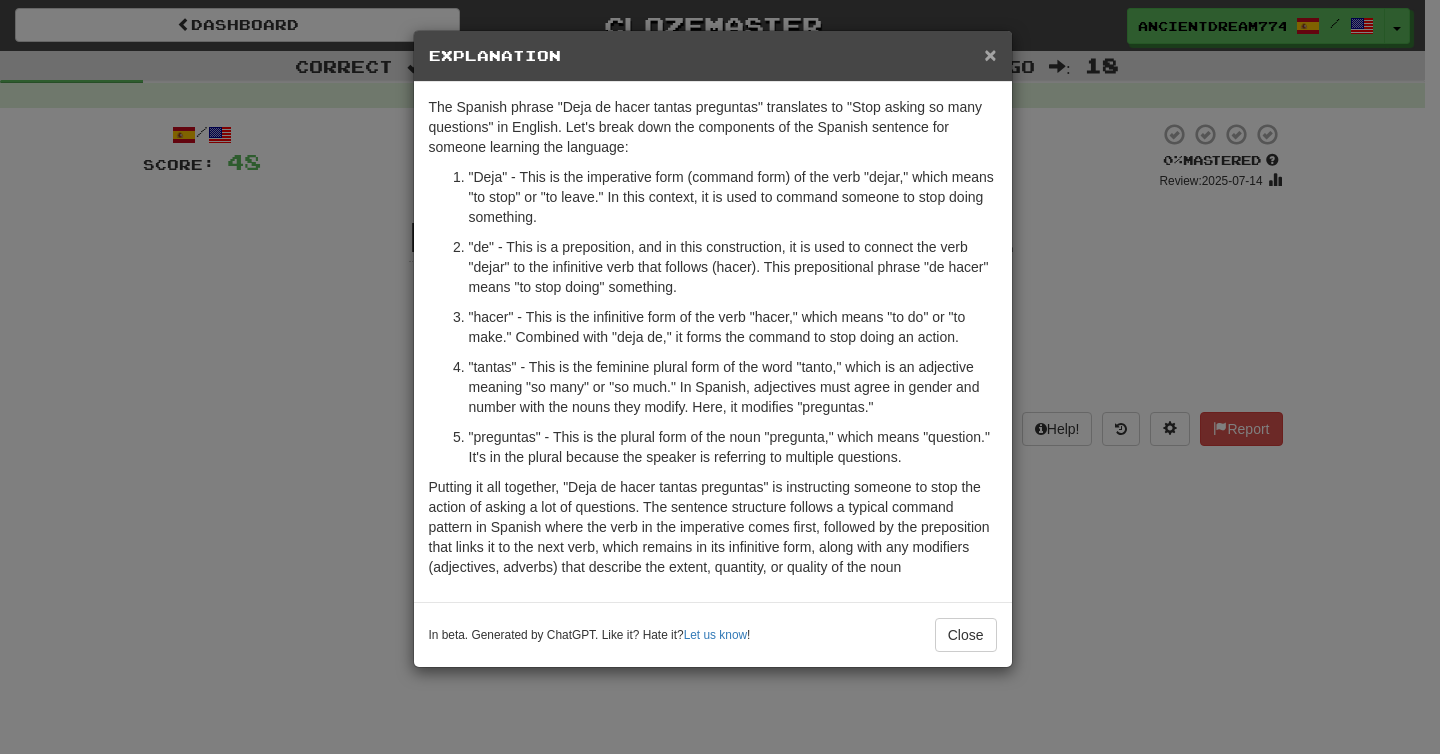 click on "×" at bounding box center (990, 54) 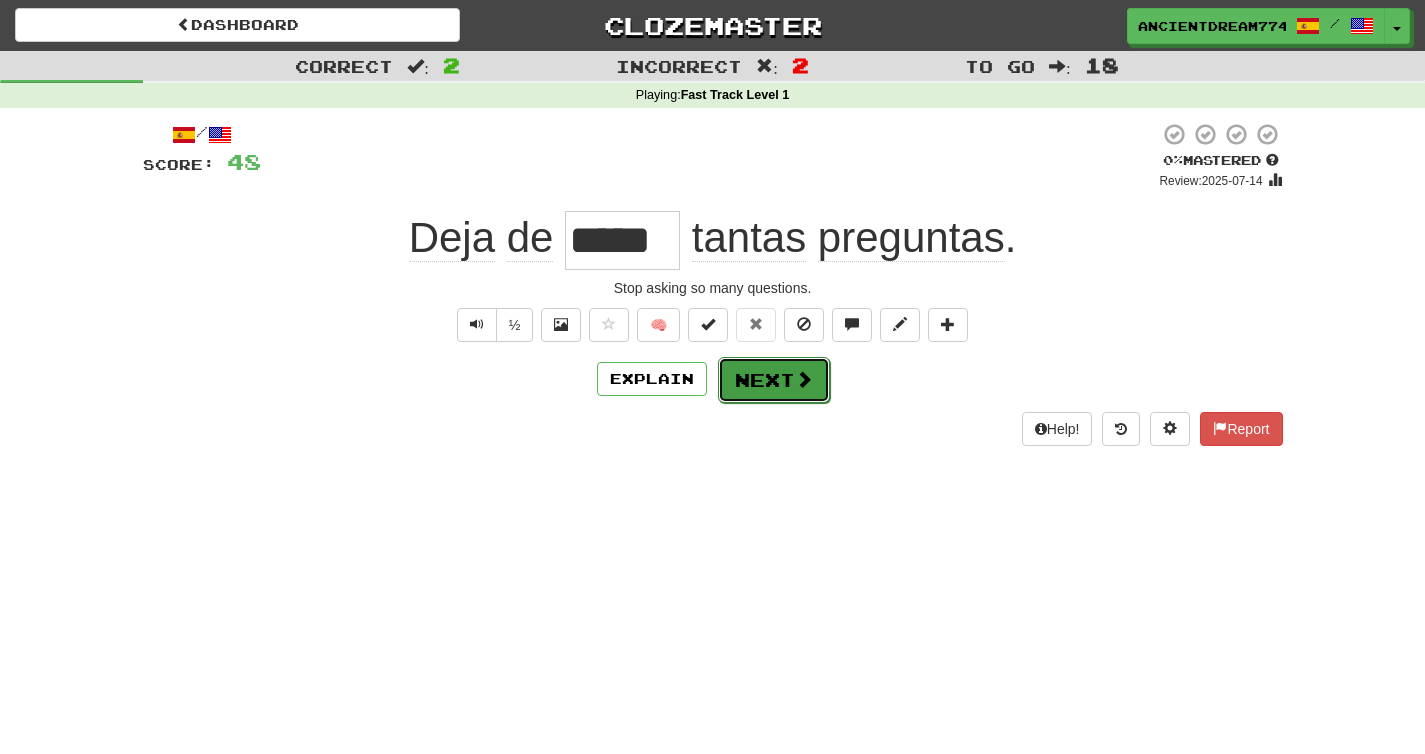 click on "Next" at bounding box center [774, 380] 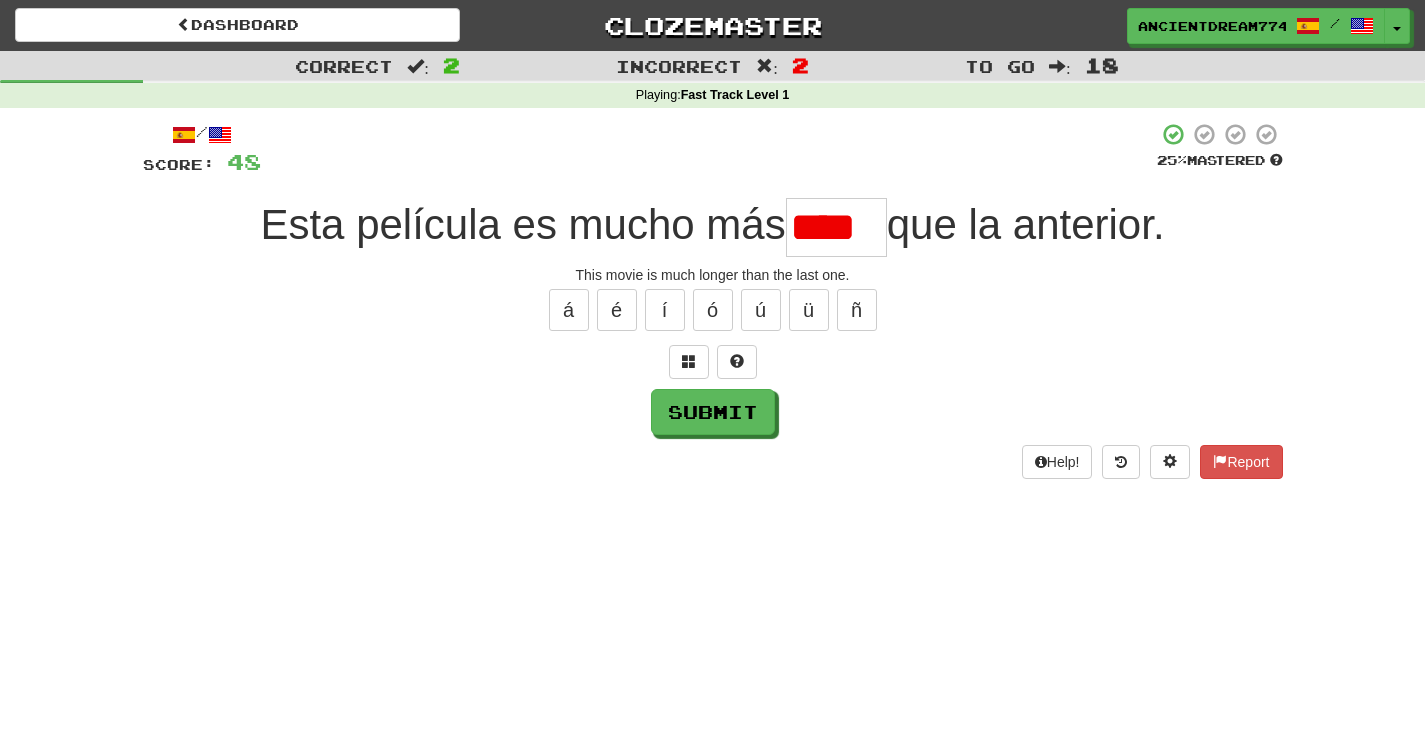 scroll, scrollTop: 0, scrollLeft: 0, axis: both 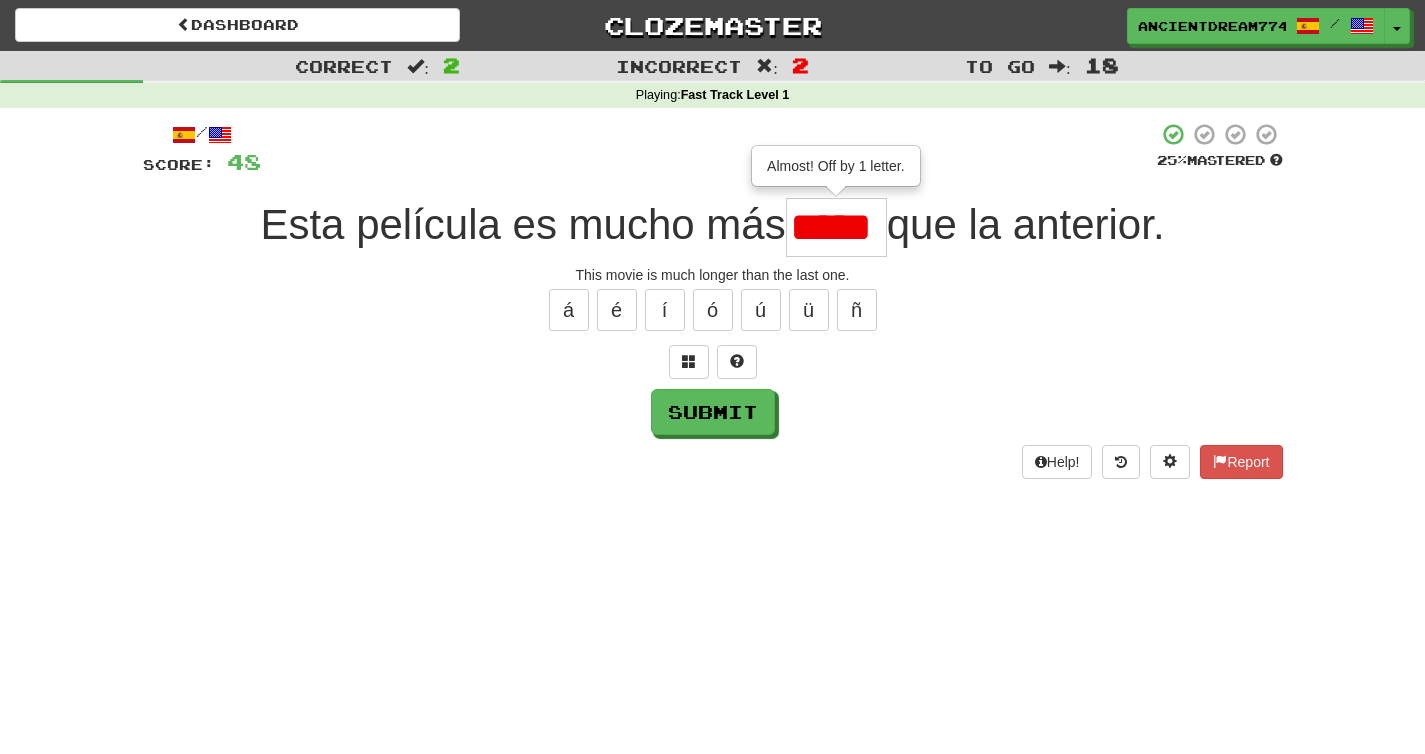 type on "*****" 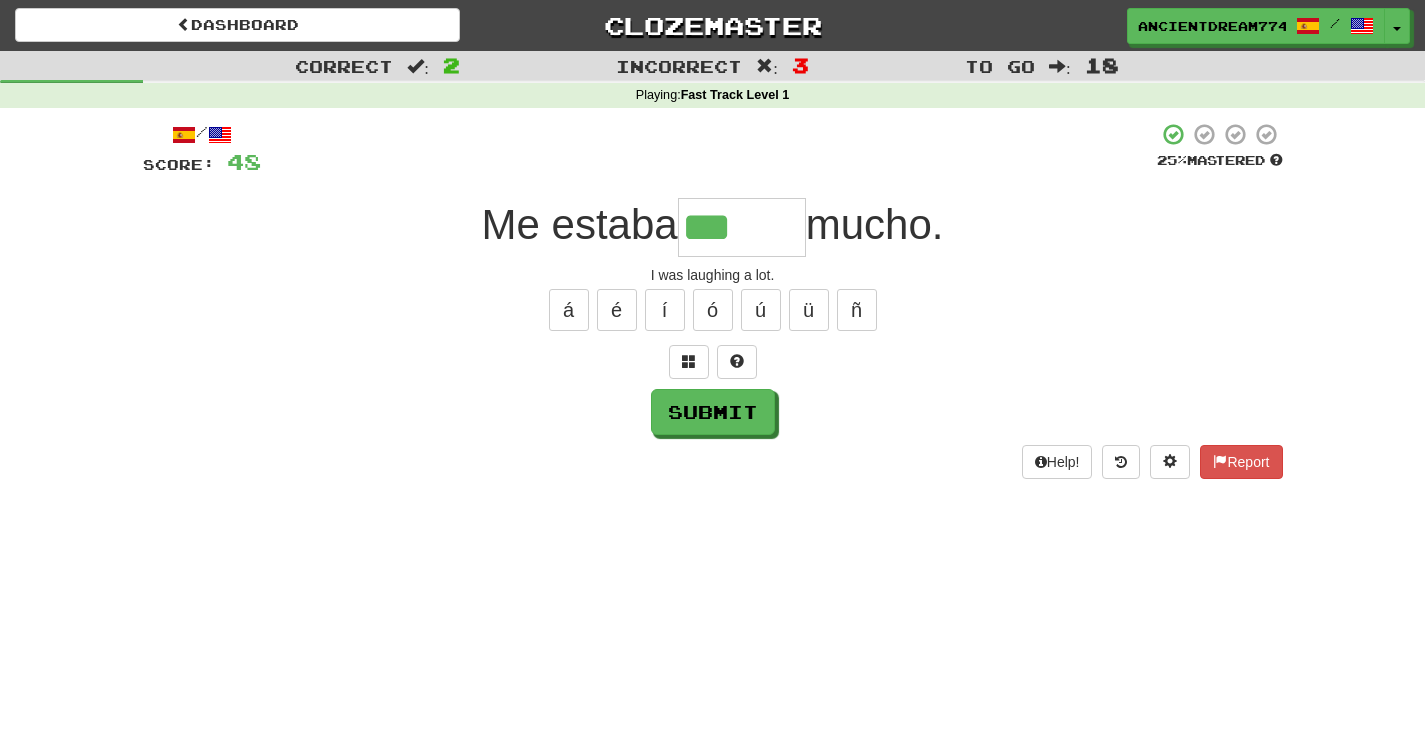 type on "******" 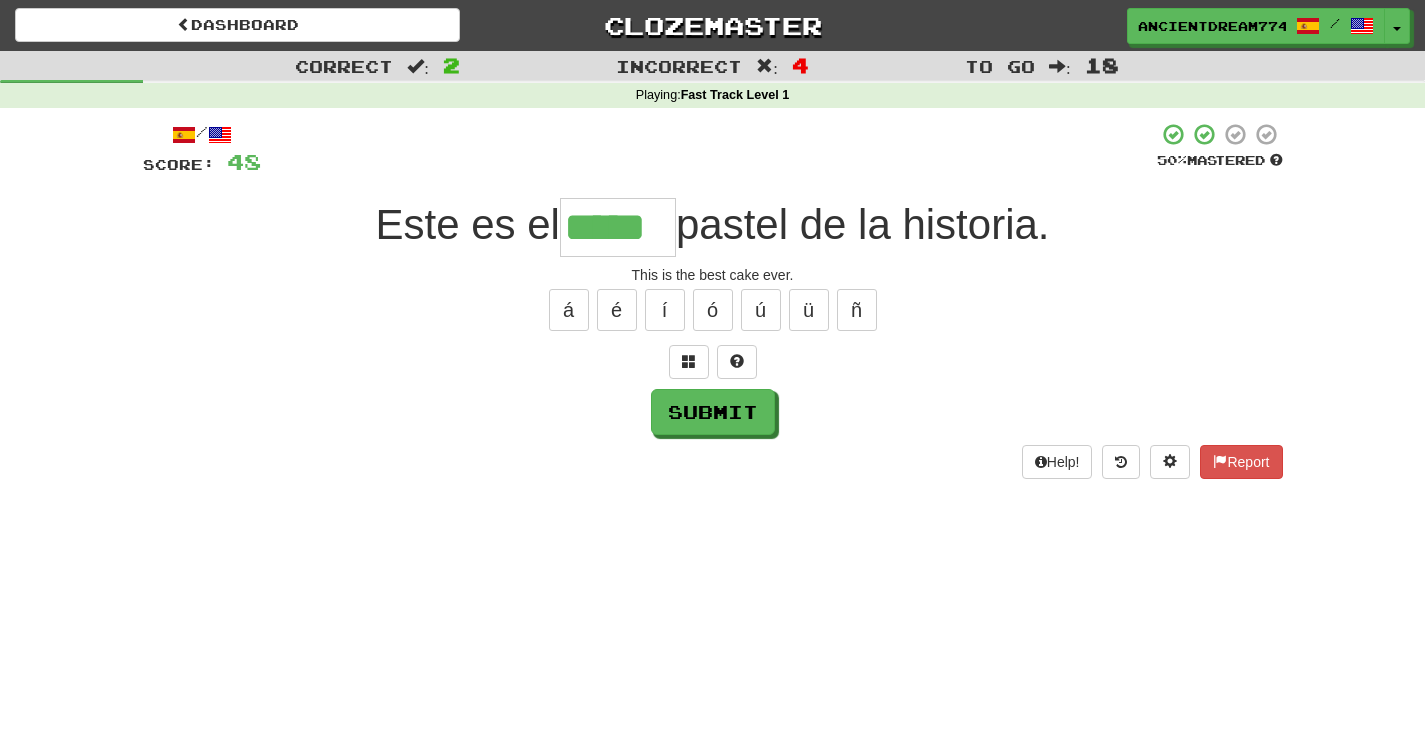 type on "*****" 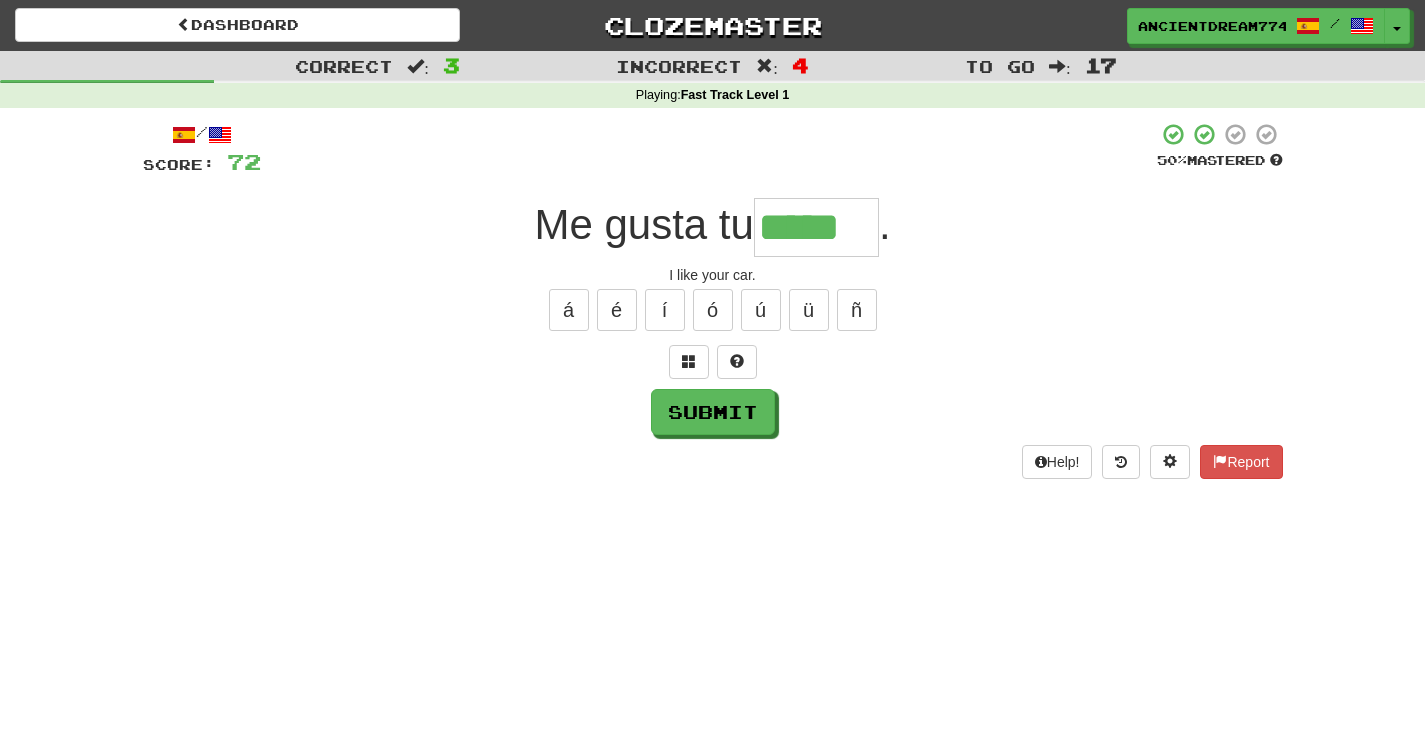 type on "*****" 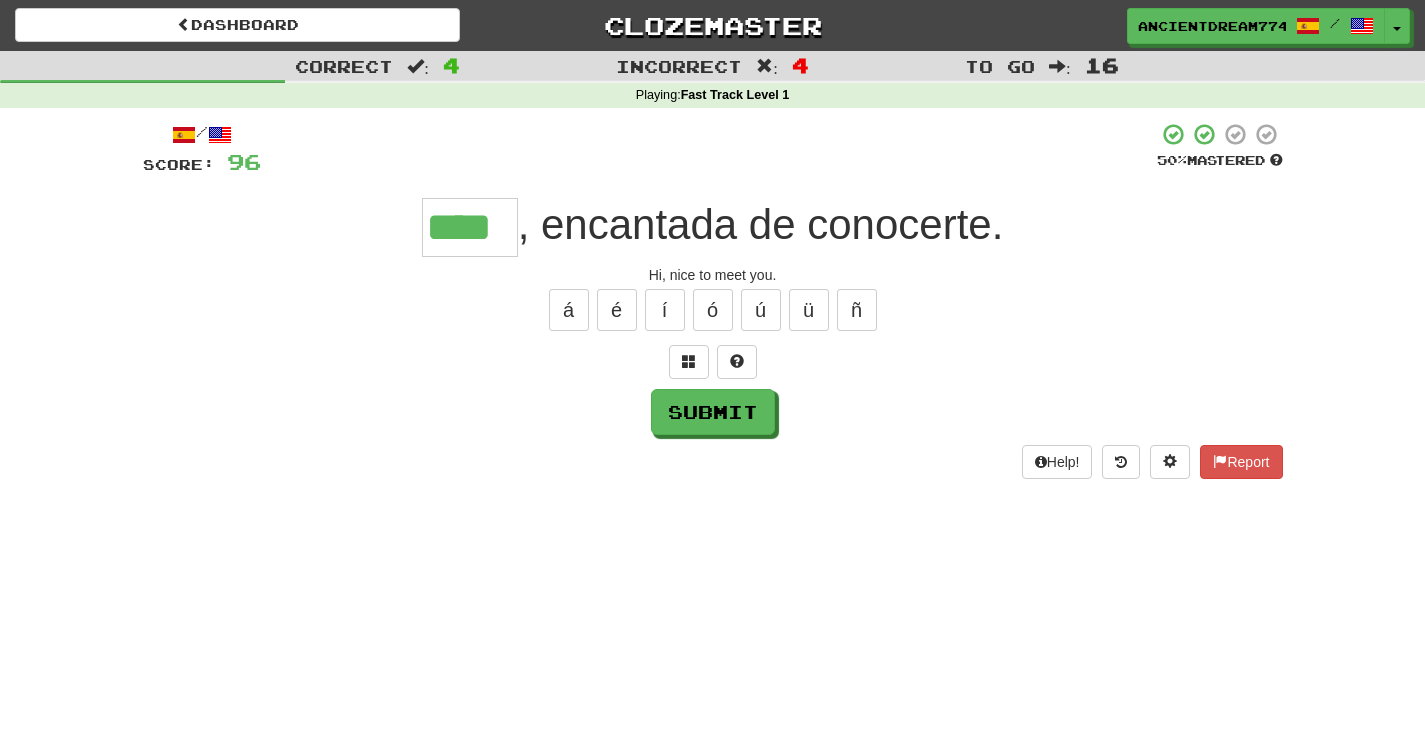 type on "****" 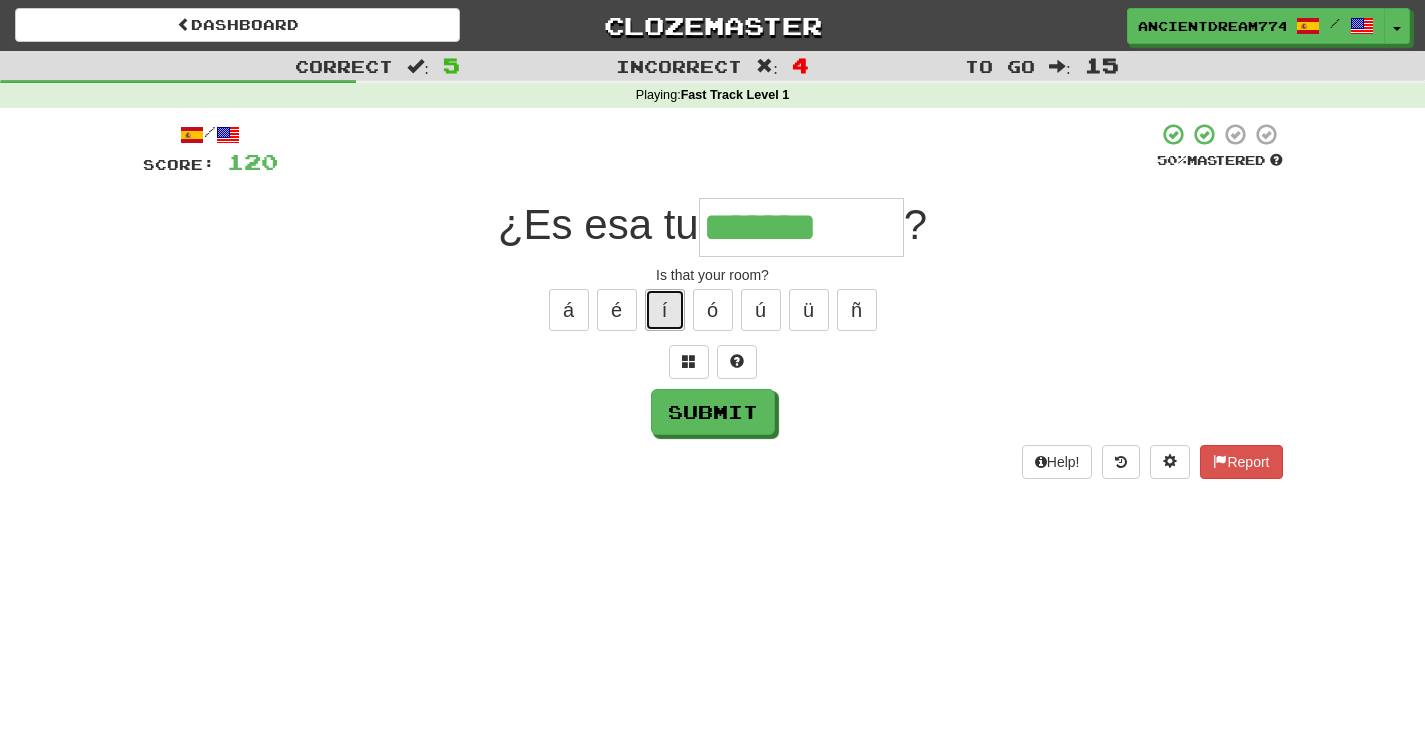 click on "í" at bounding box center (665, 310) 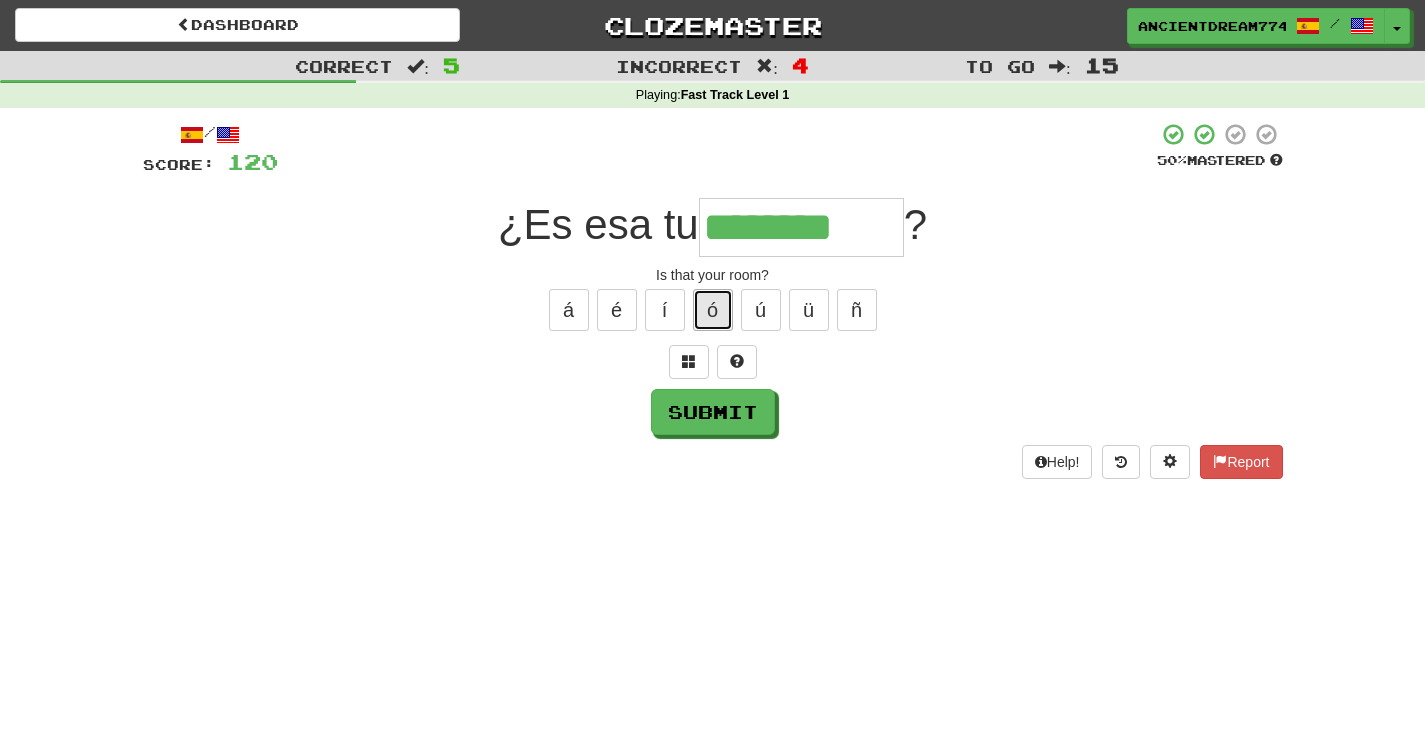 click on "ó" at bounding box center [713, 310] 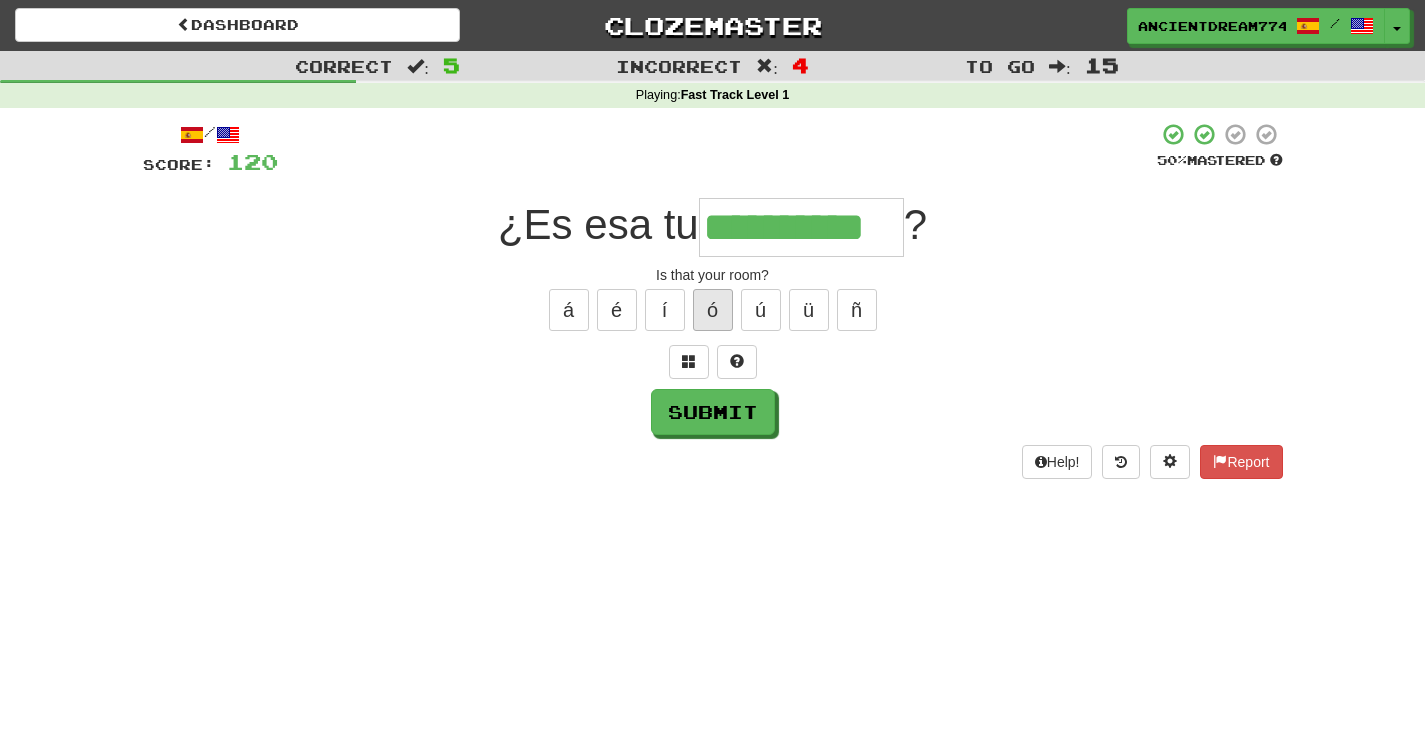 type on "**********" 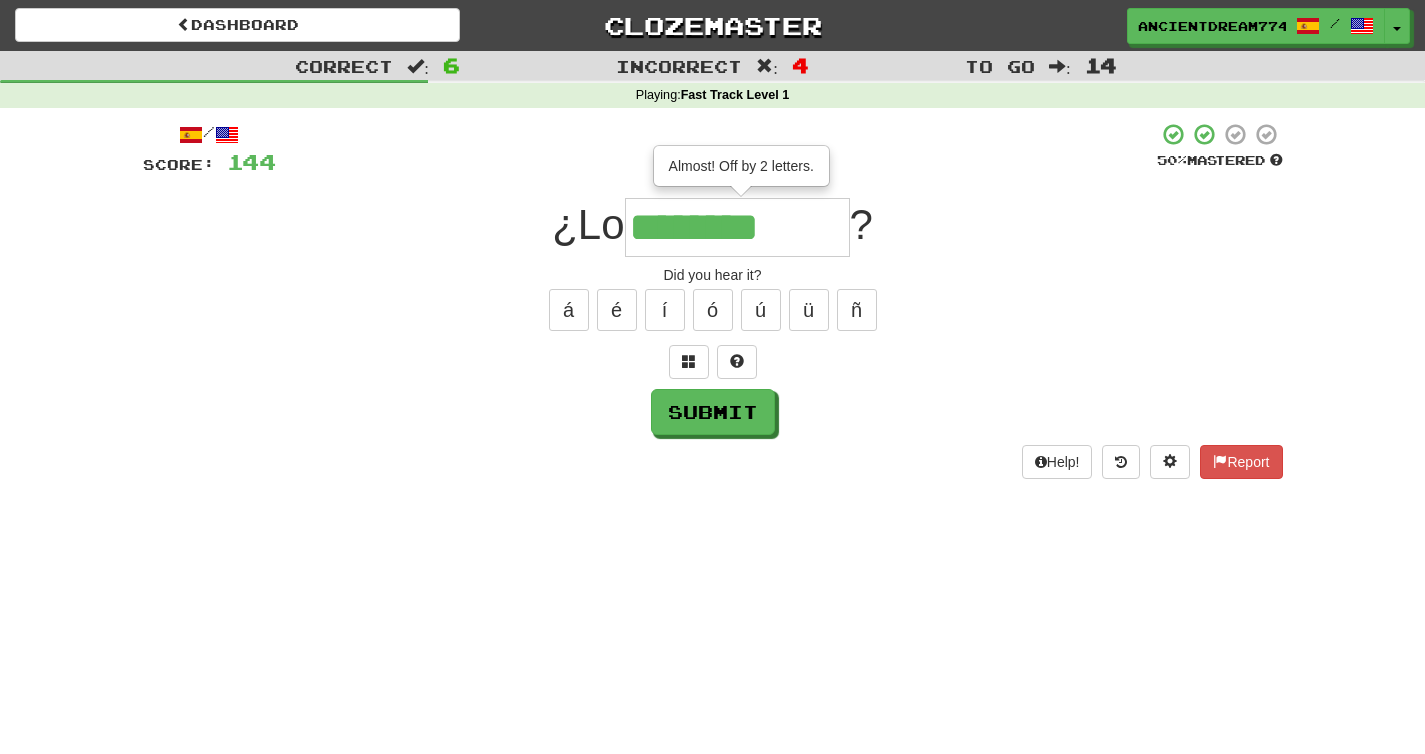 type on "**********" 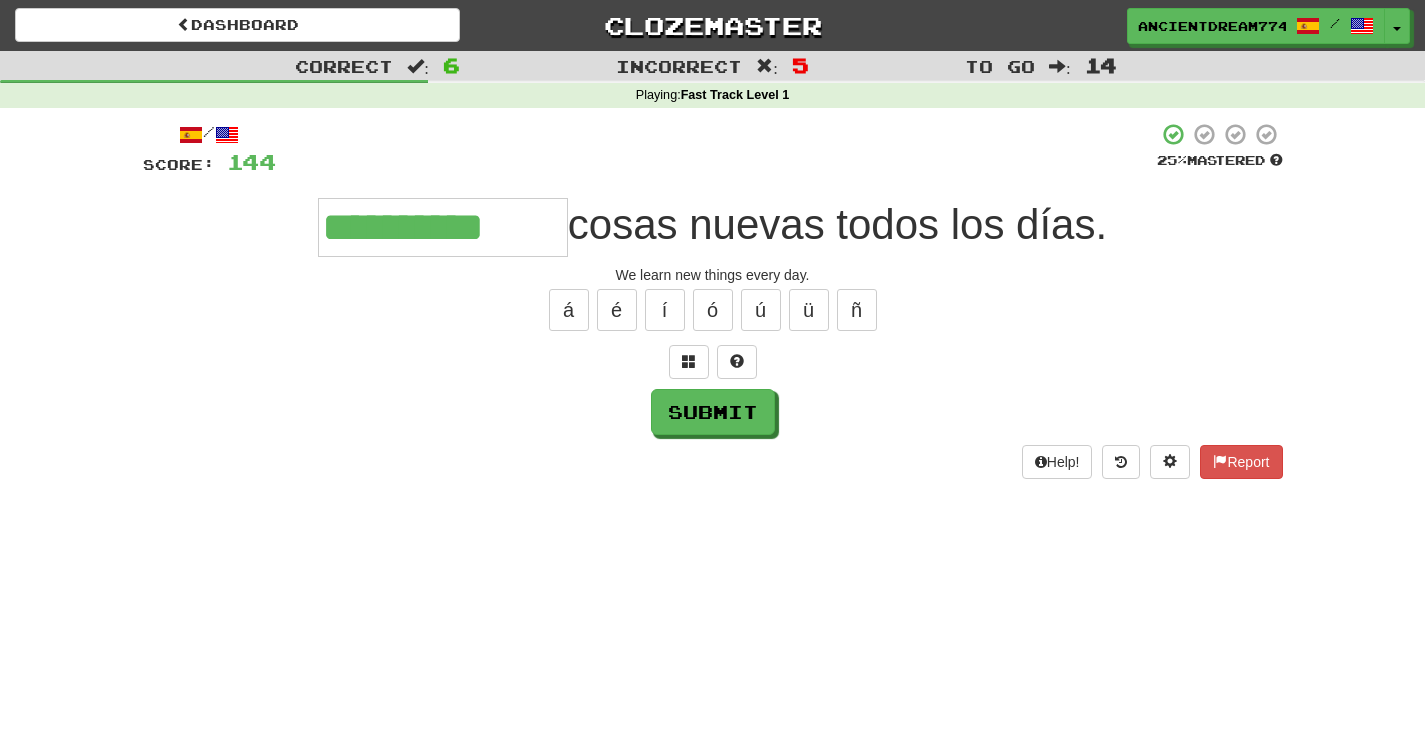 type on "**********" 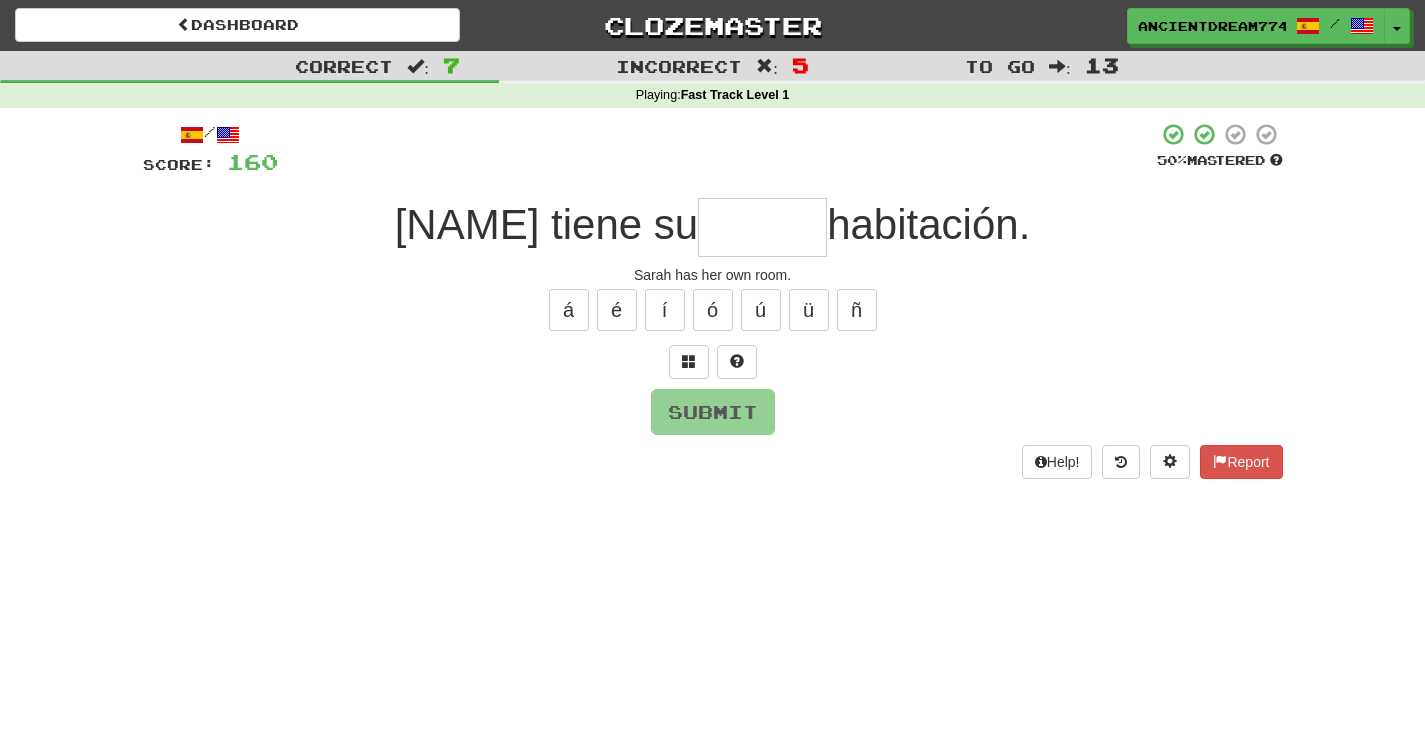 type on "*" 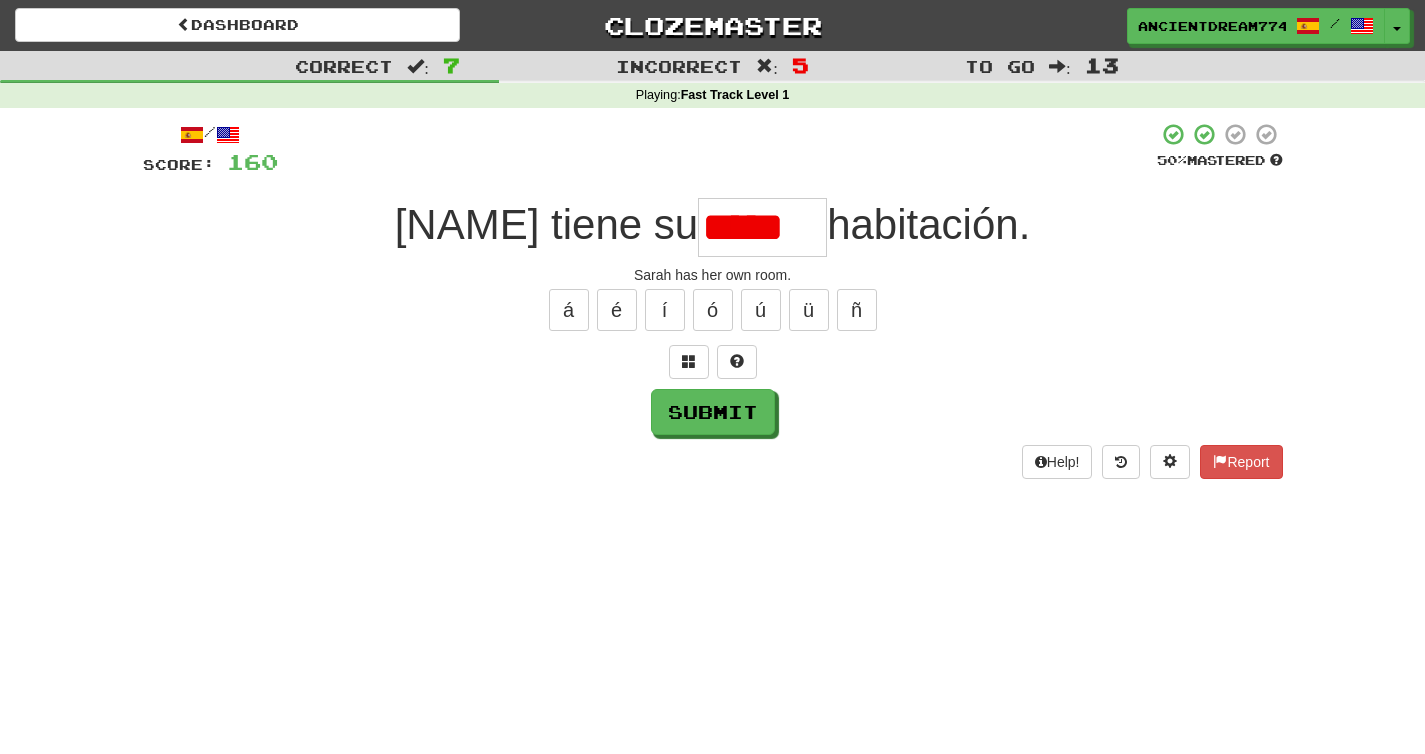 scroll, scrollTop: 0, scrollLeft: 5, axis: horizontal 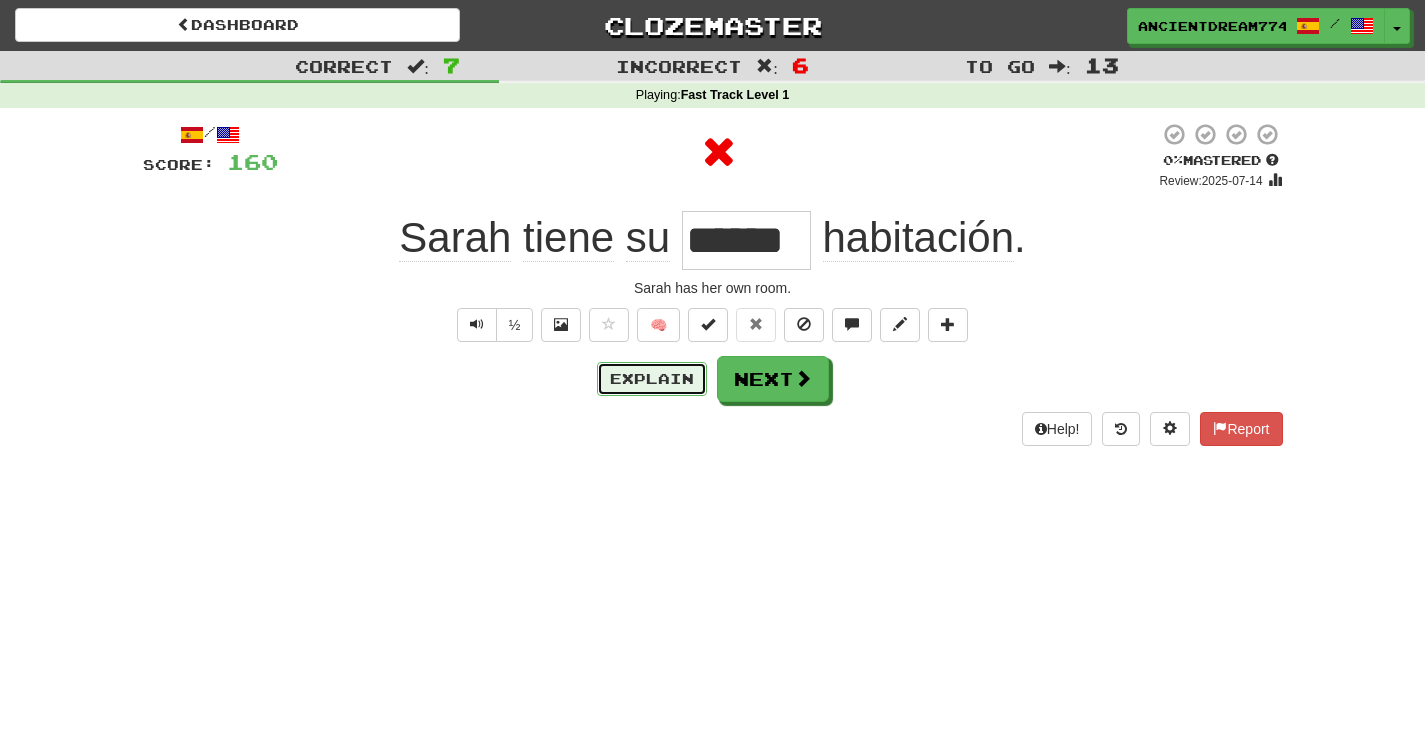 click on "Explain" at bounding box center (652, 379) 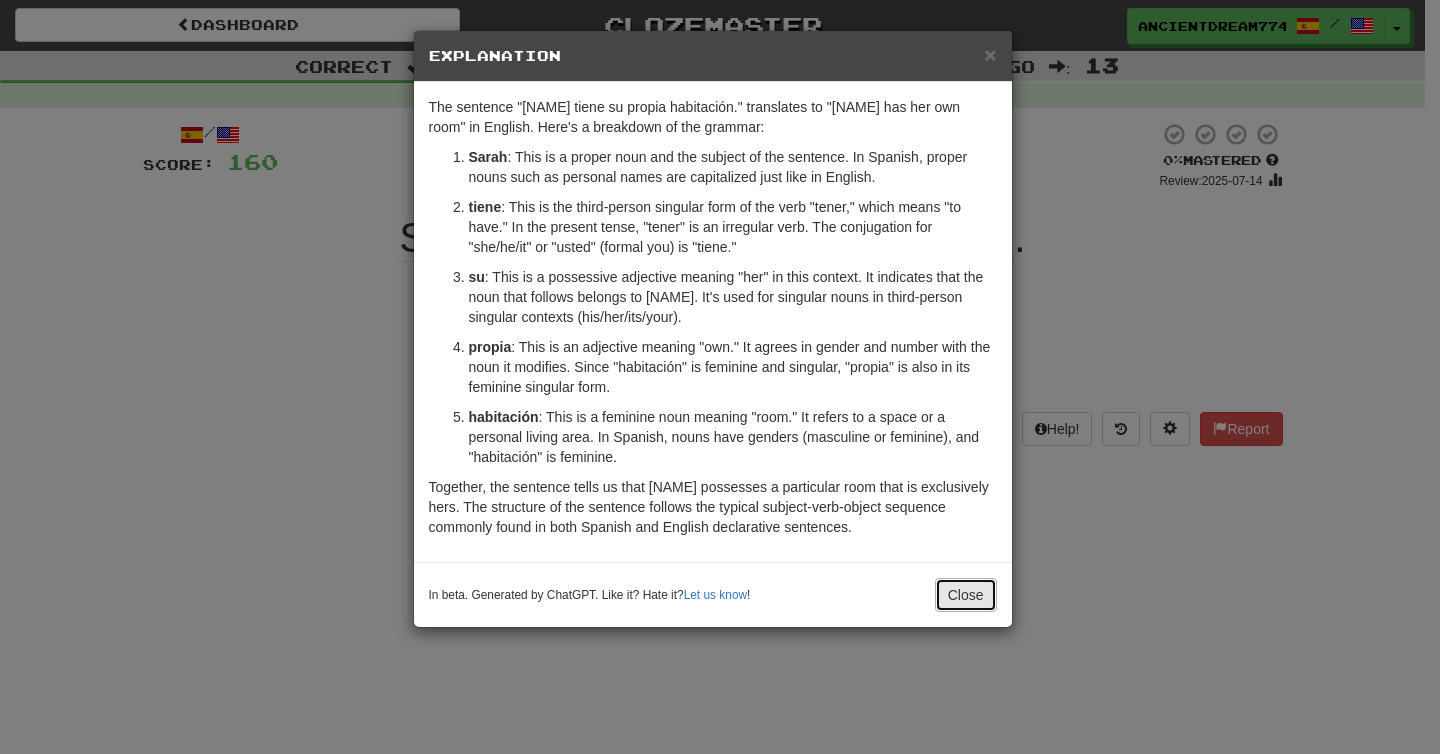 click on "Close" at bounding box center [966, 595] 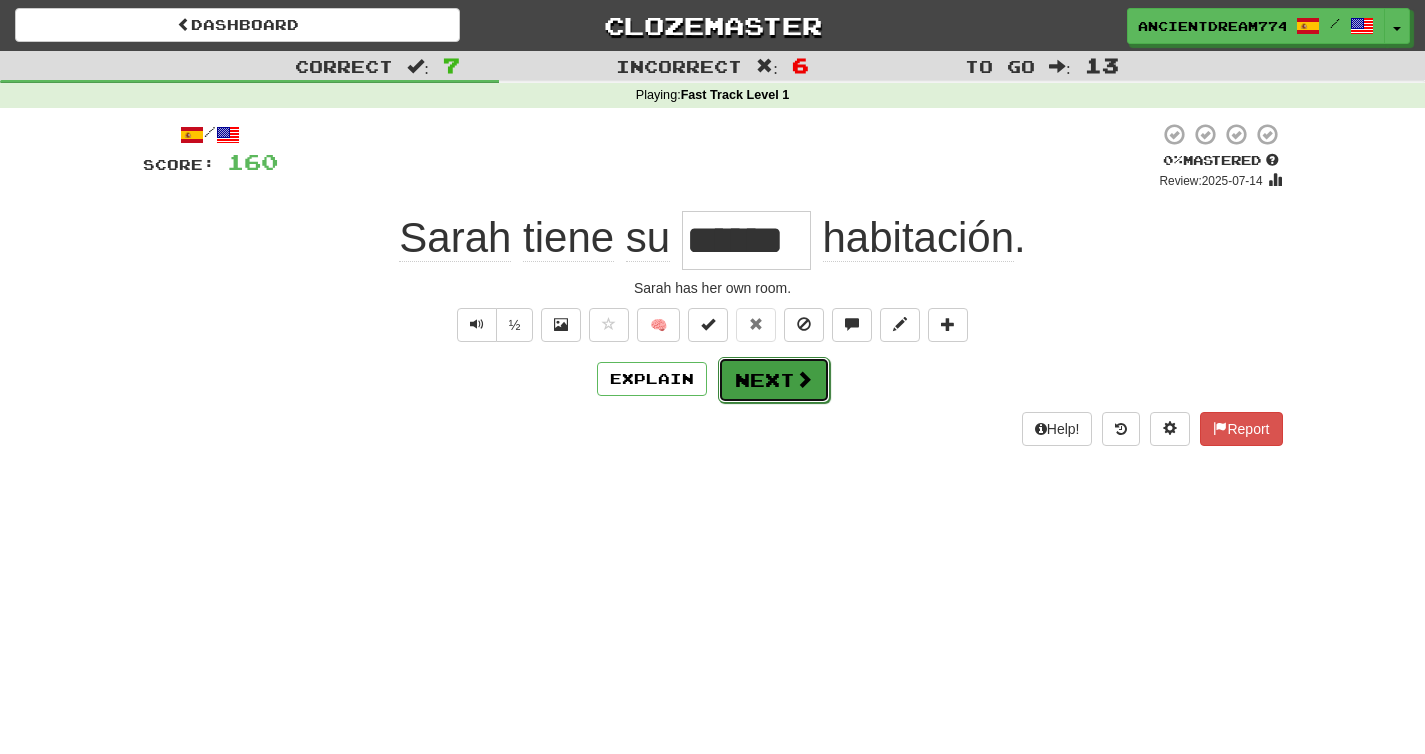 click on "Next" at bounding box center (774, 380) 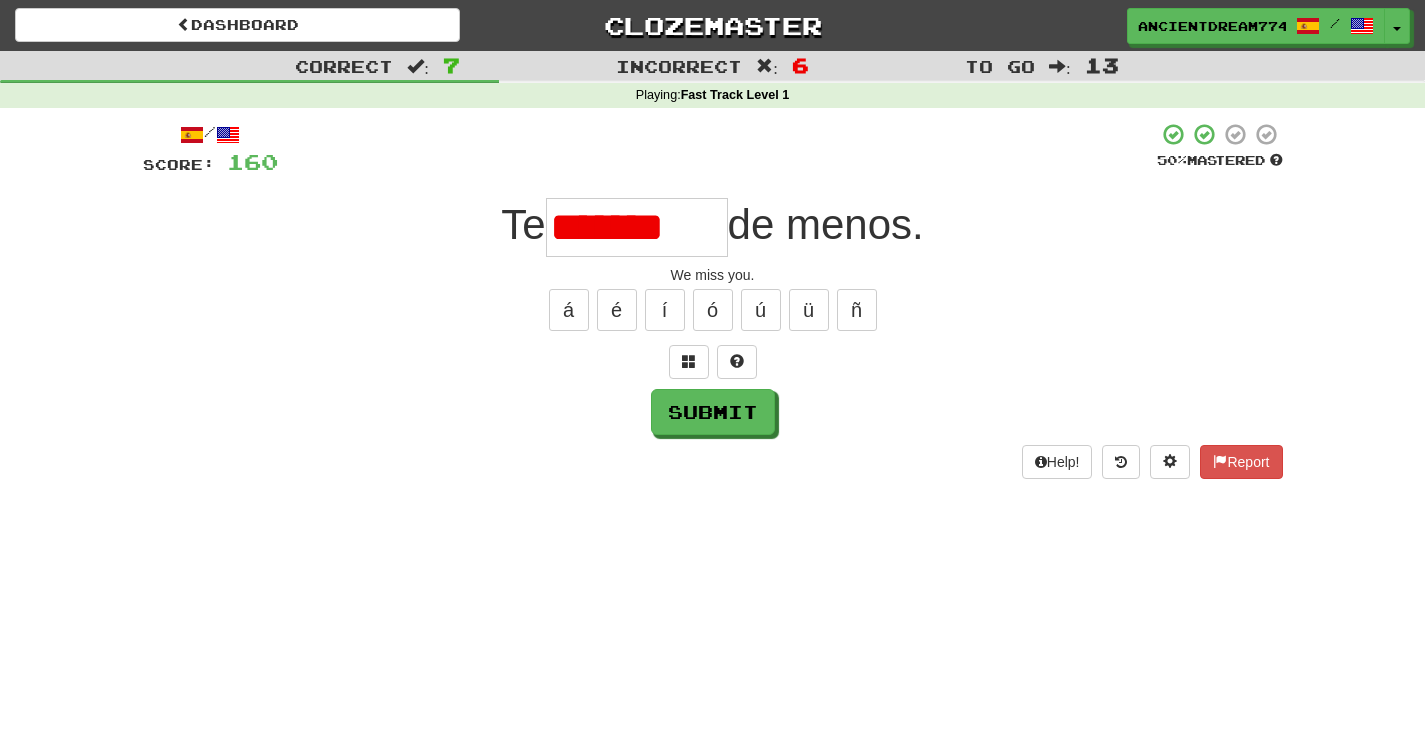 type on "*******" 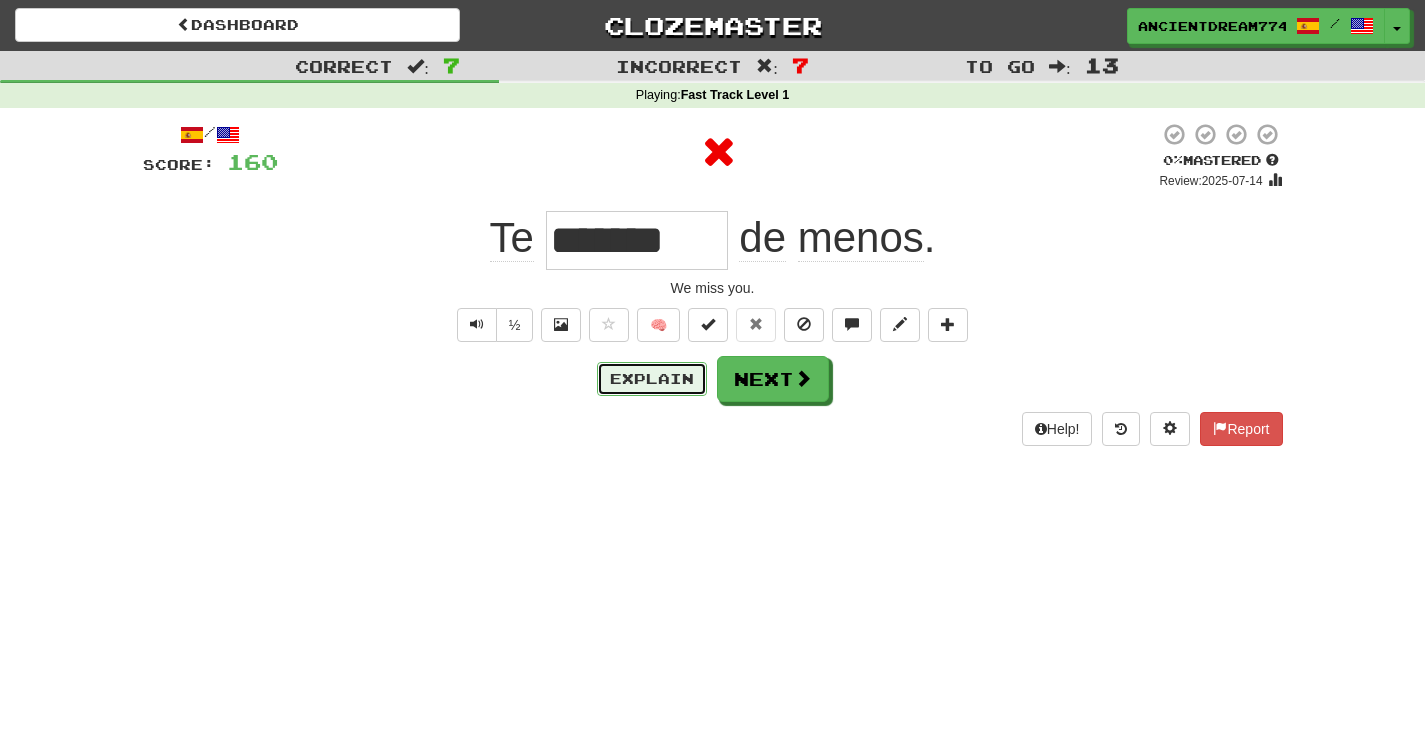 click on "Explain" at bounding box center [652, 379] 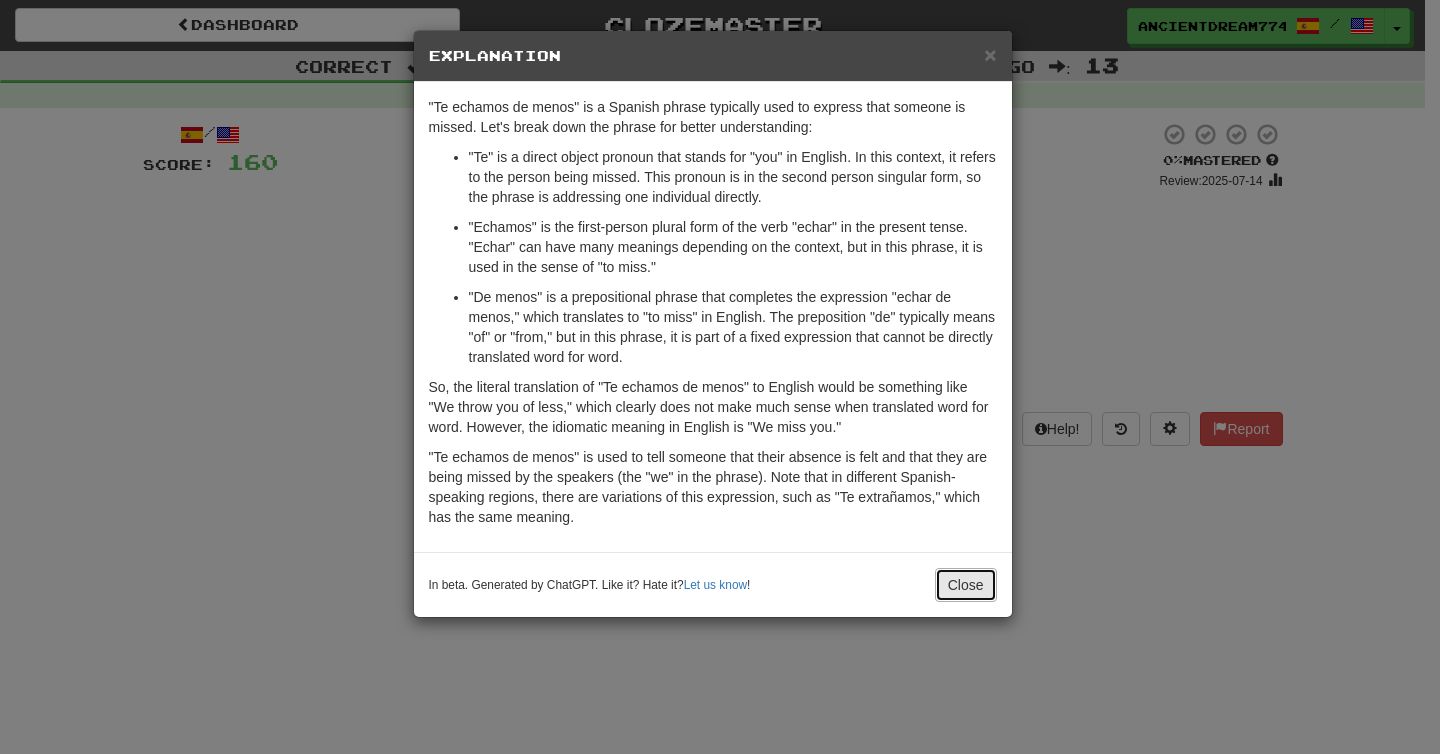 click on "Close" at bounding box center (966, 585) 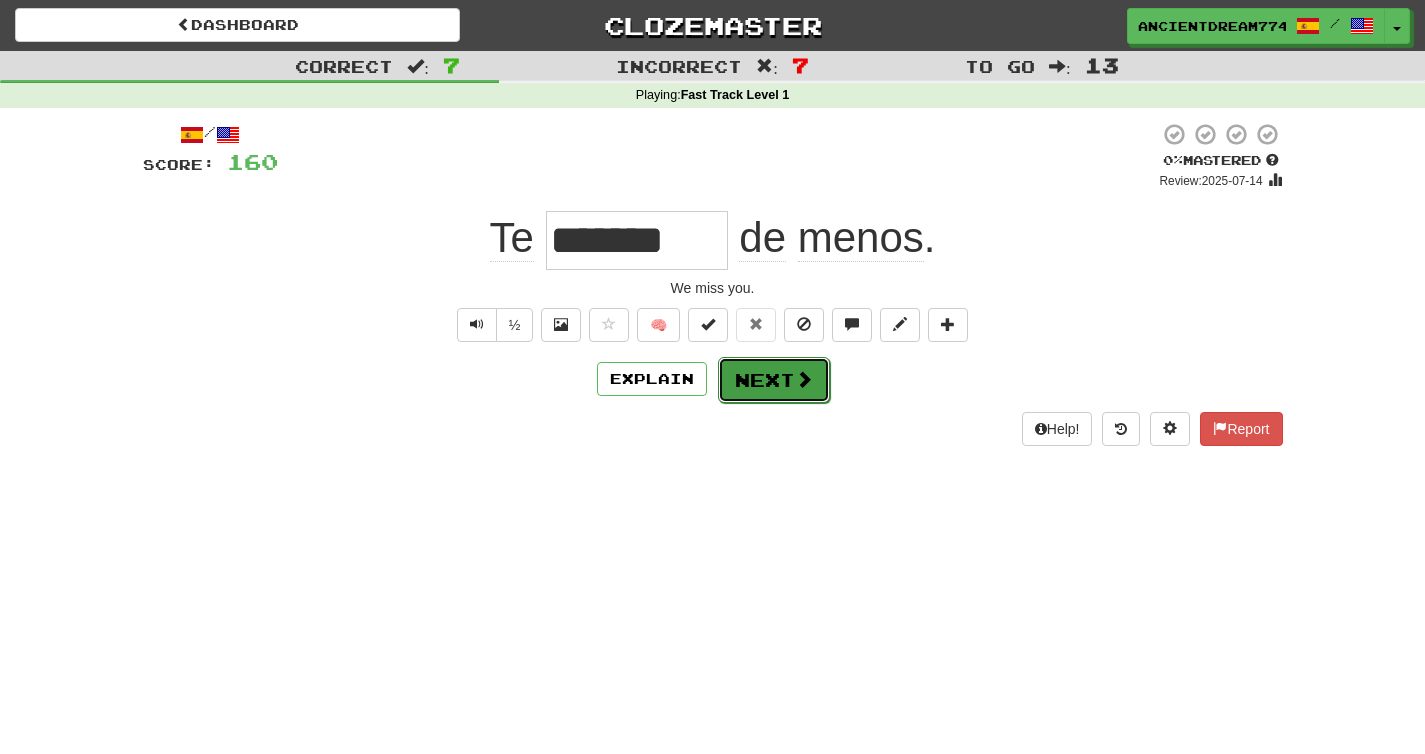 click on "Next" at bounding box center (774, 380) 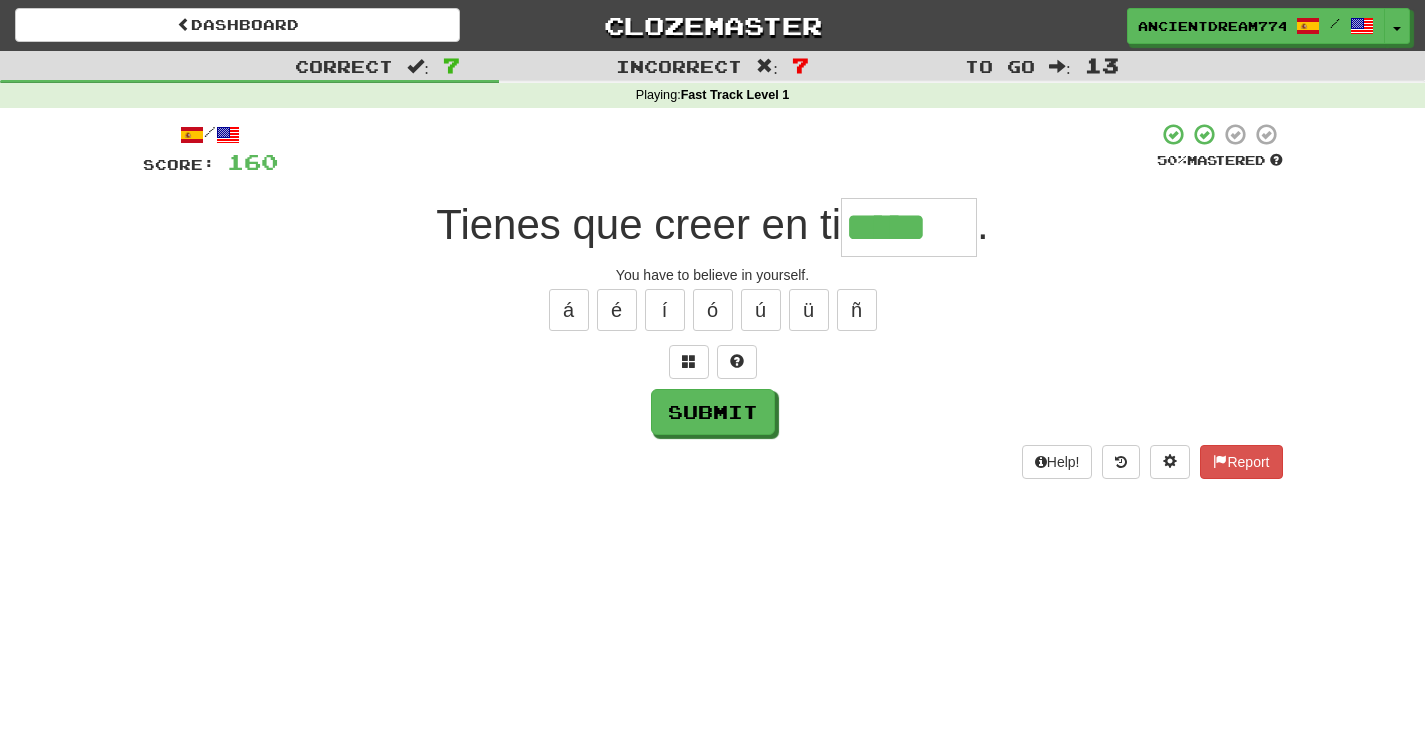 type on "*****" 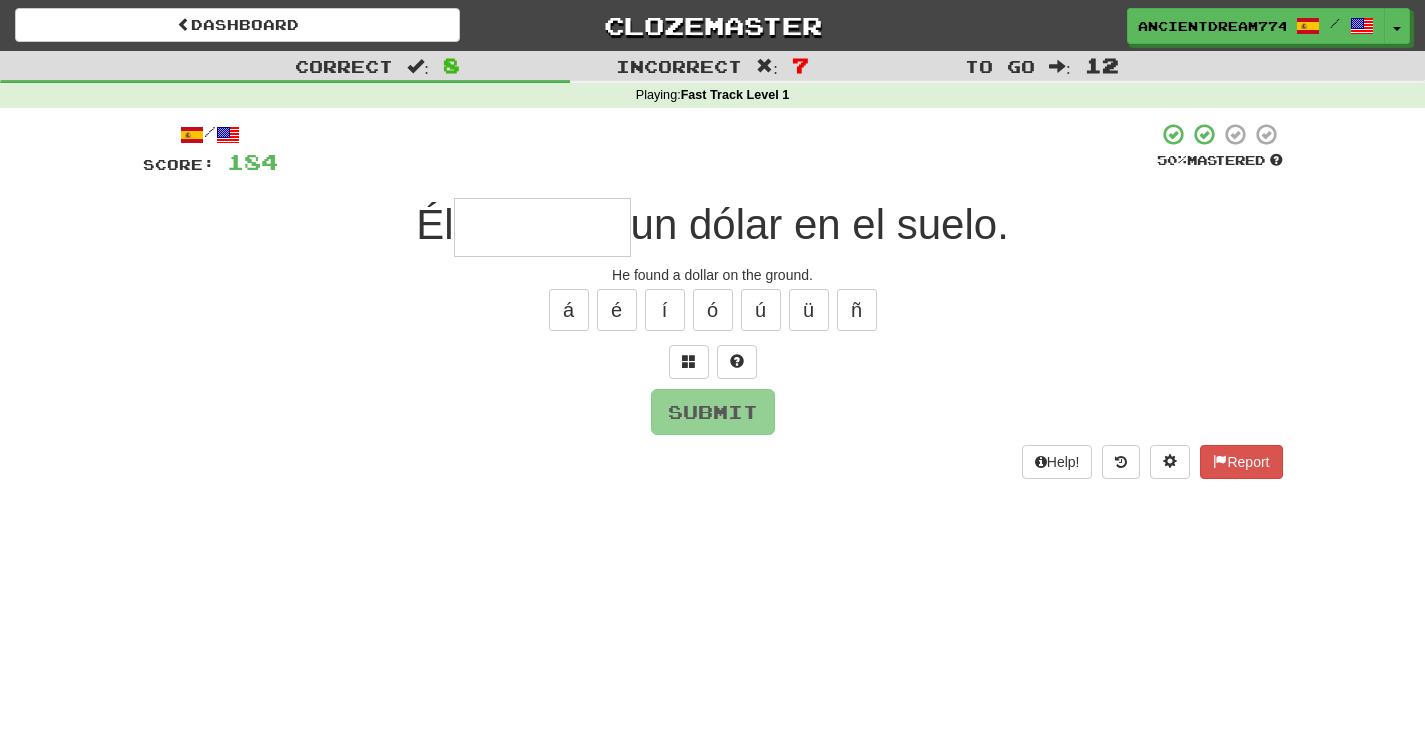 type on "*" 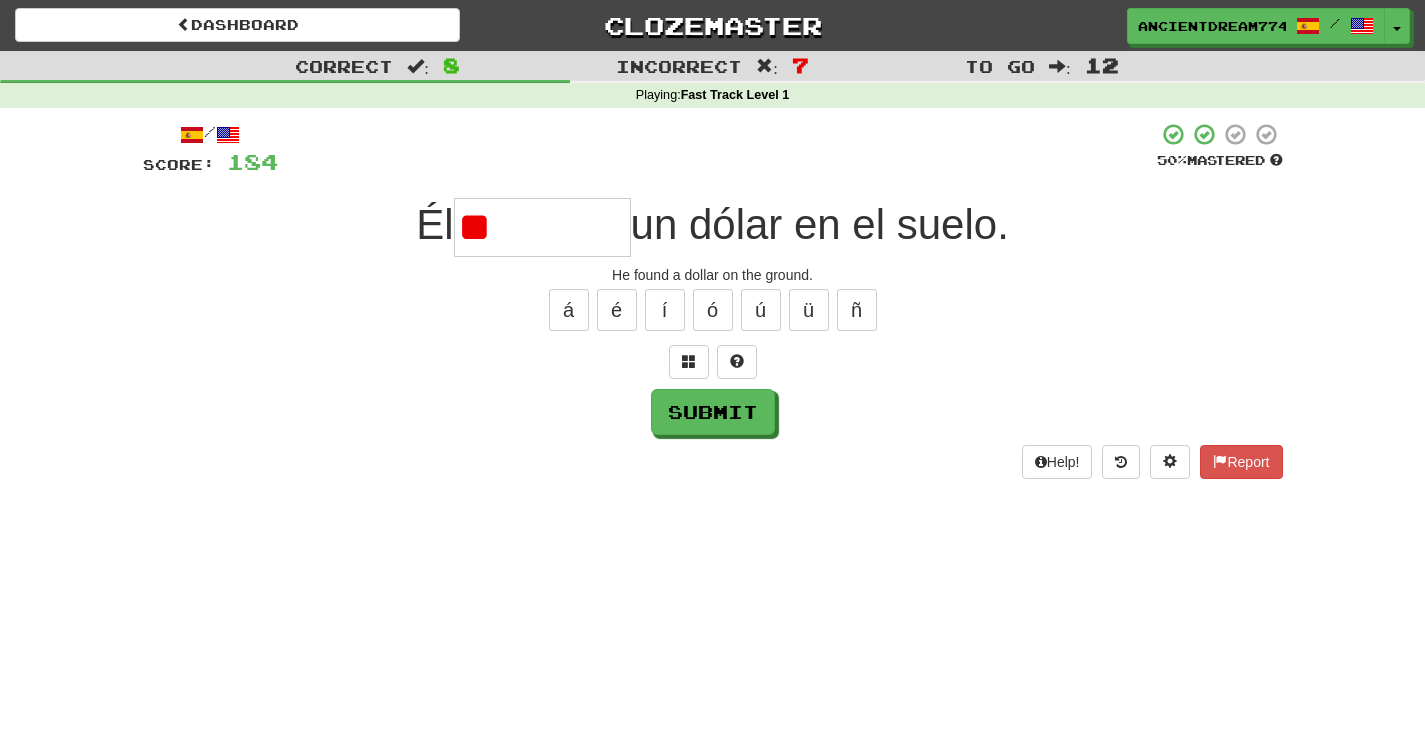 type on "*" 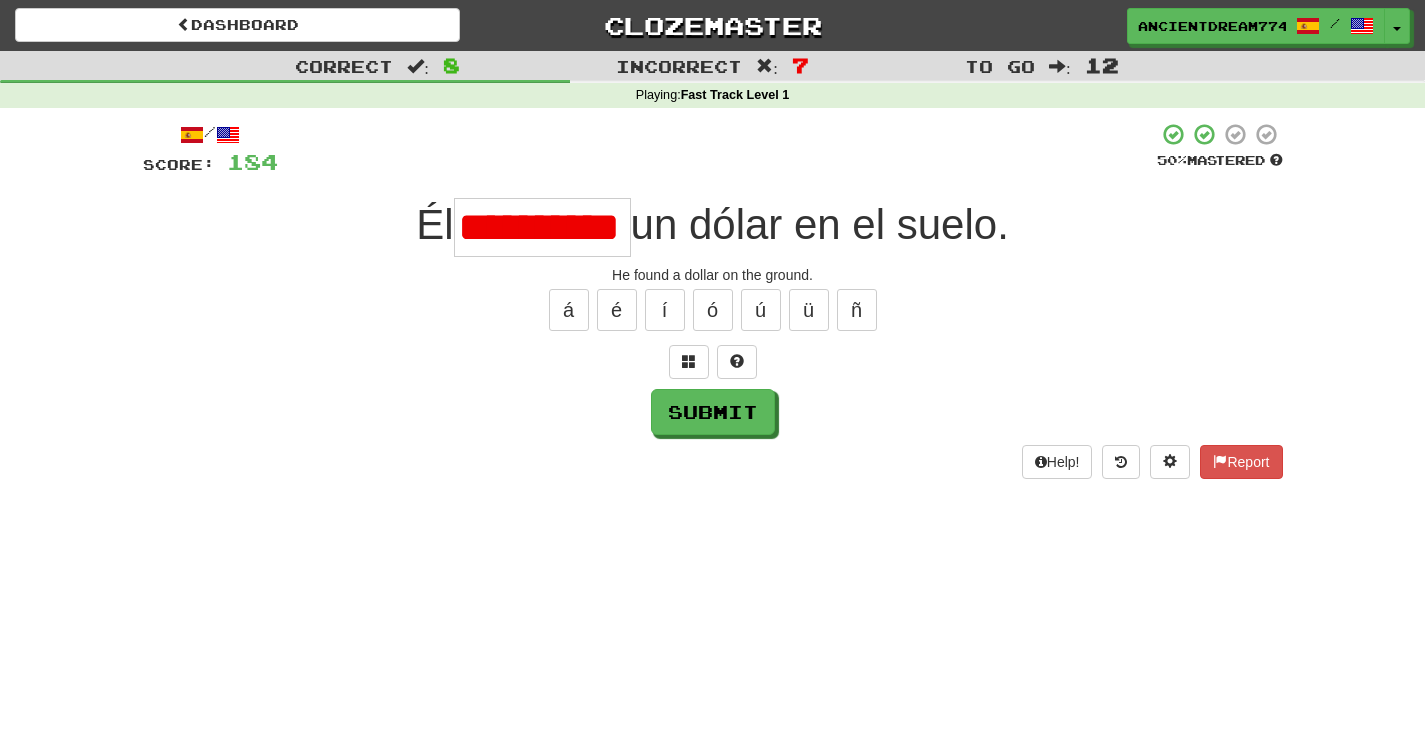 scroll, scrollTop: 0, scrollLeft: 37, axis: horizontal 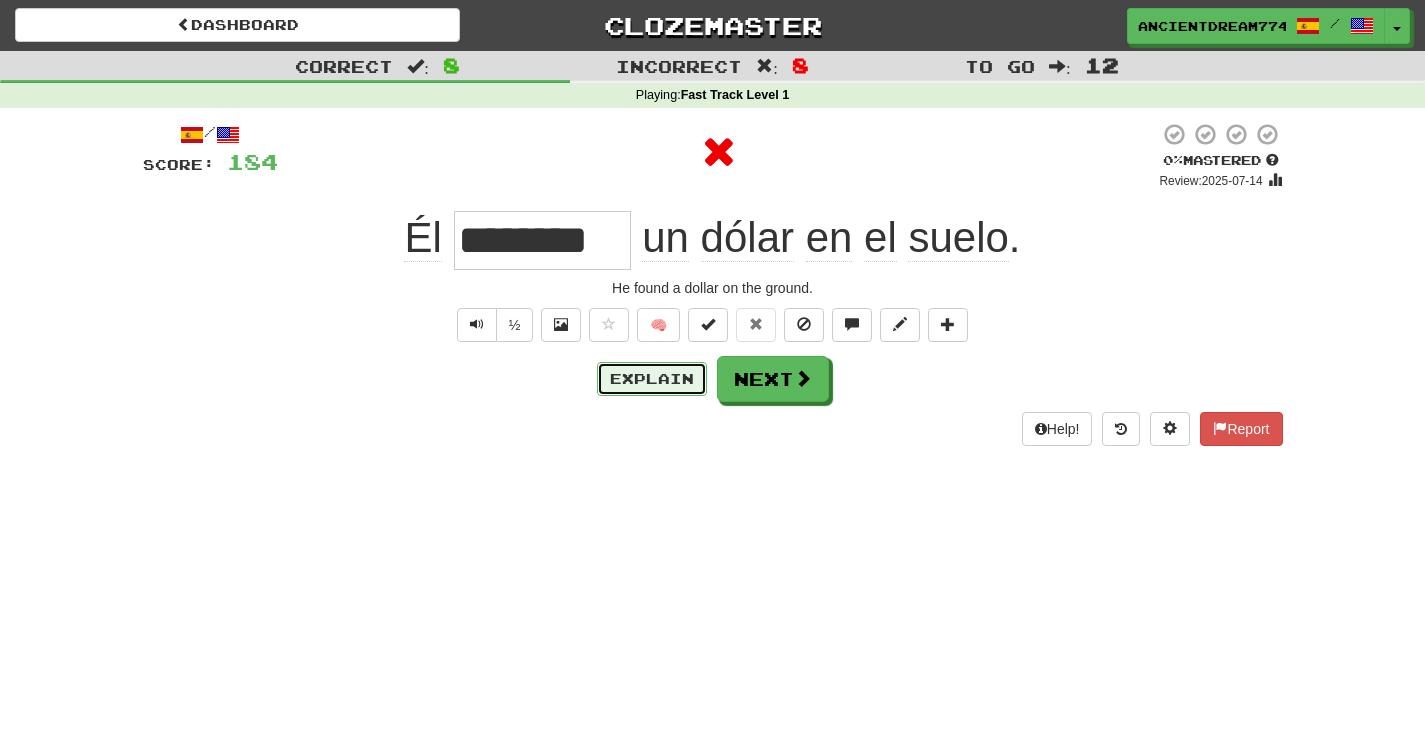 click on "Explain" at bounding box center (652, 379) 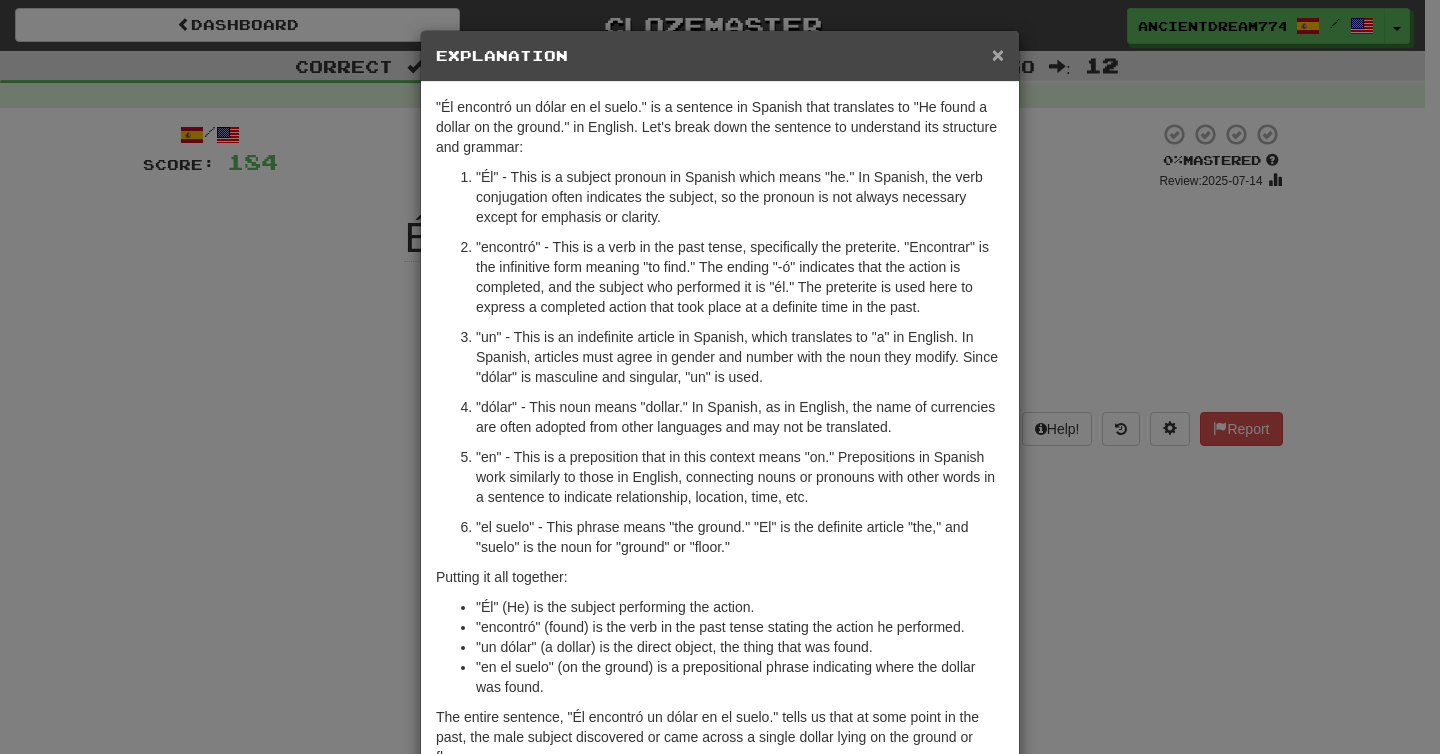 click on "×" at bounding box center (998, 54) 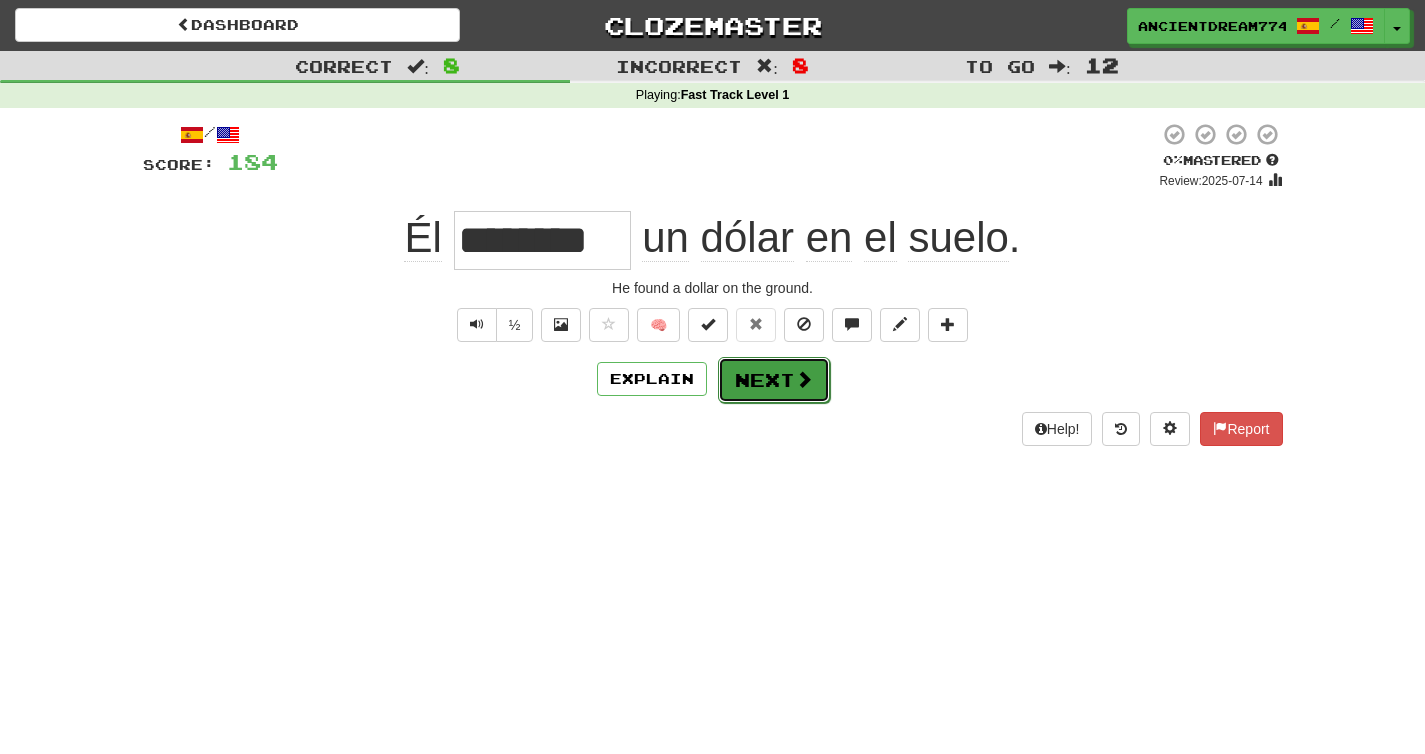 click on "Next" at bounding box center [774, 380] 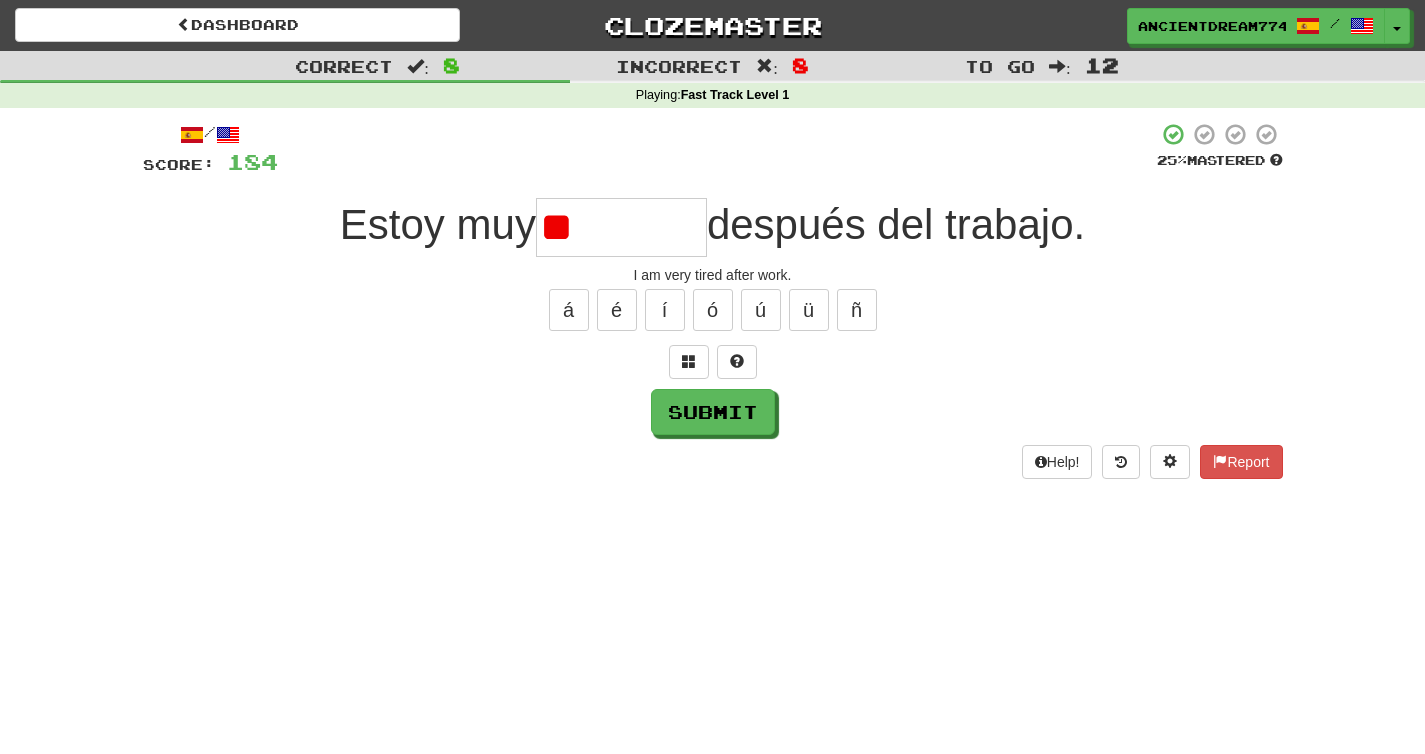 type on "*" 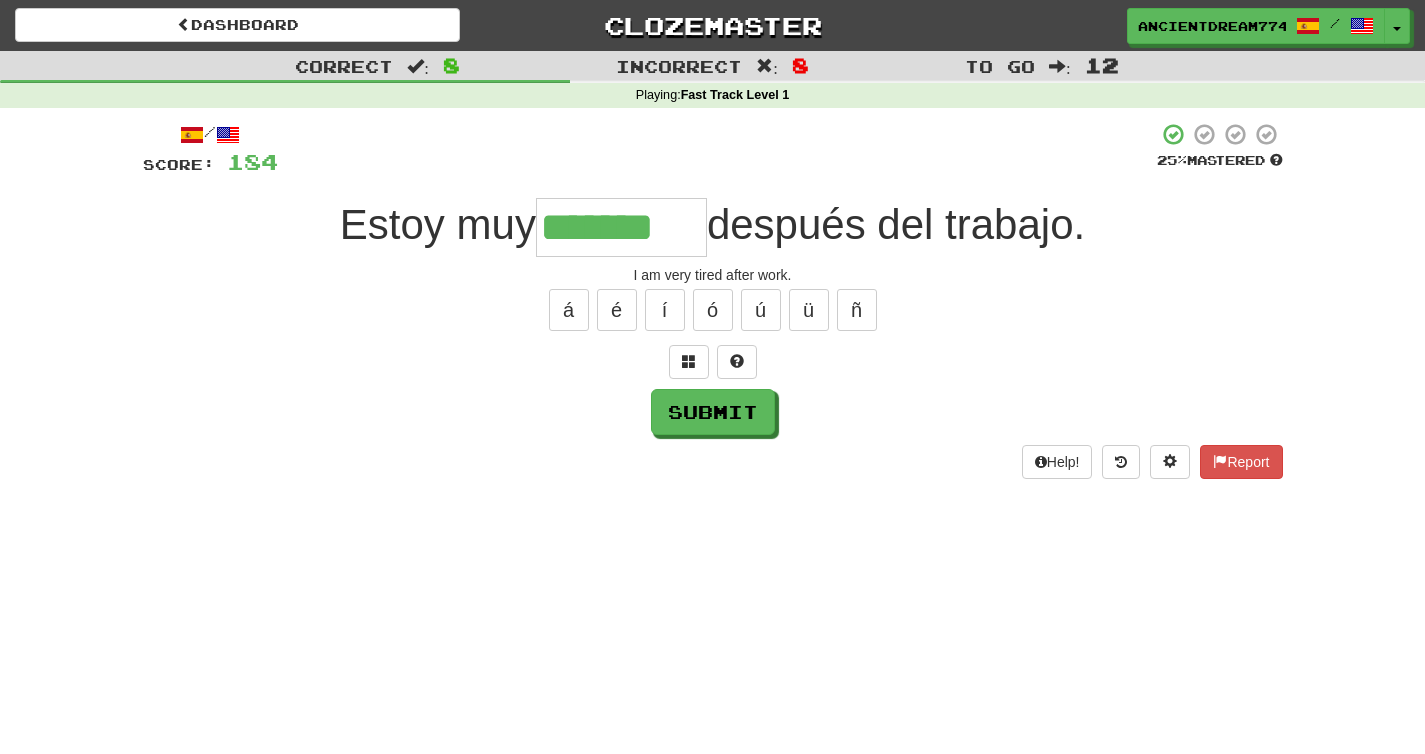 type on "*******" 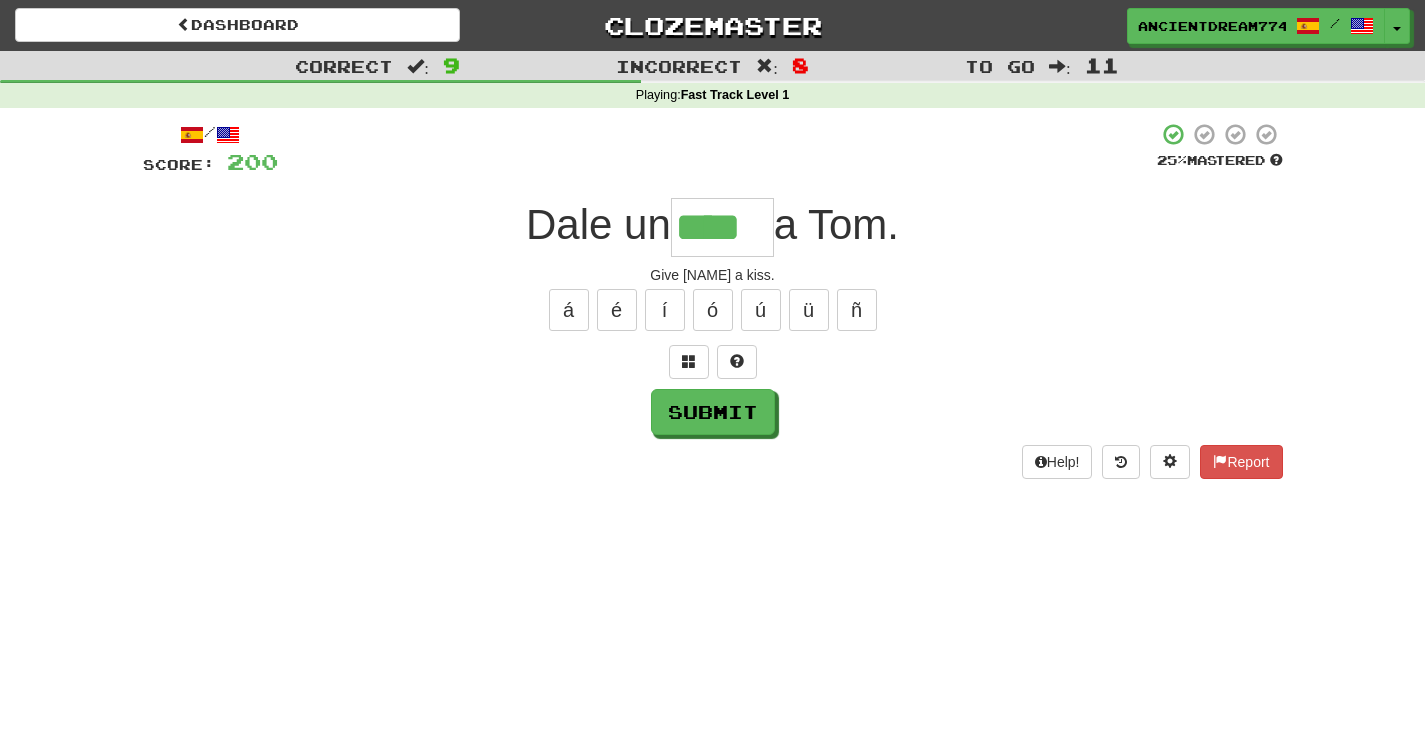 type on "****" 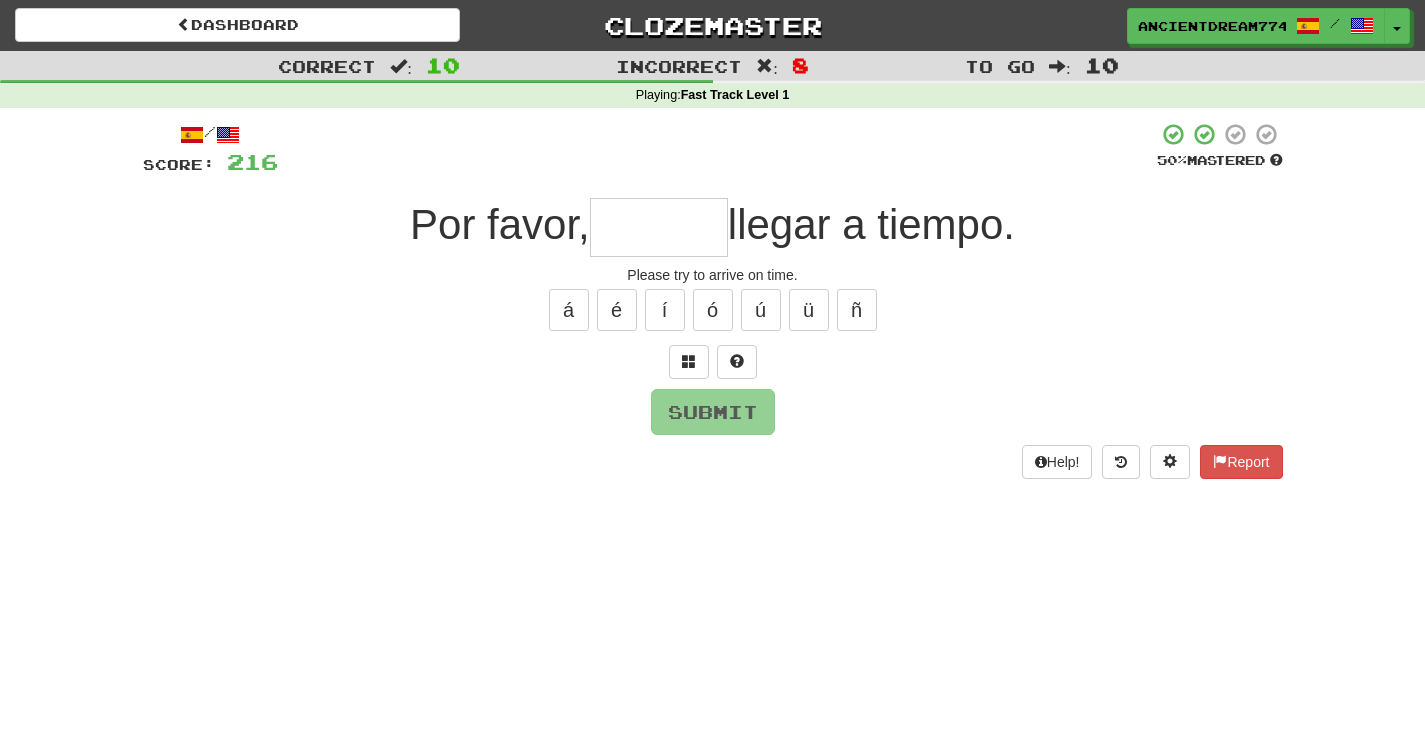 type on "*" 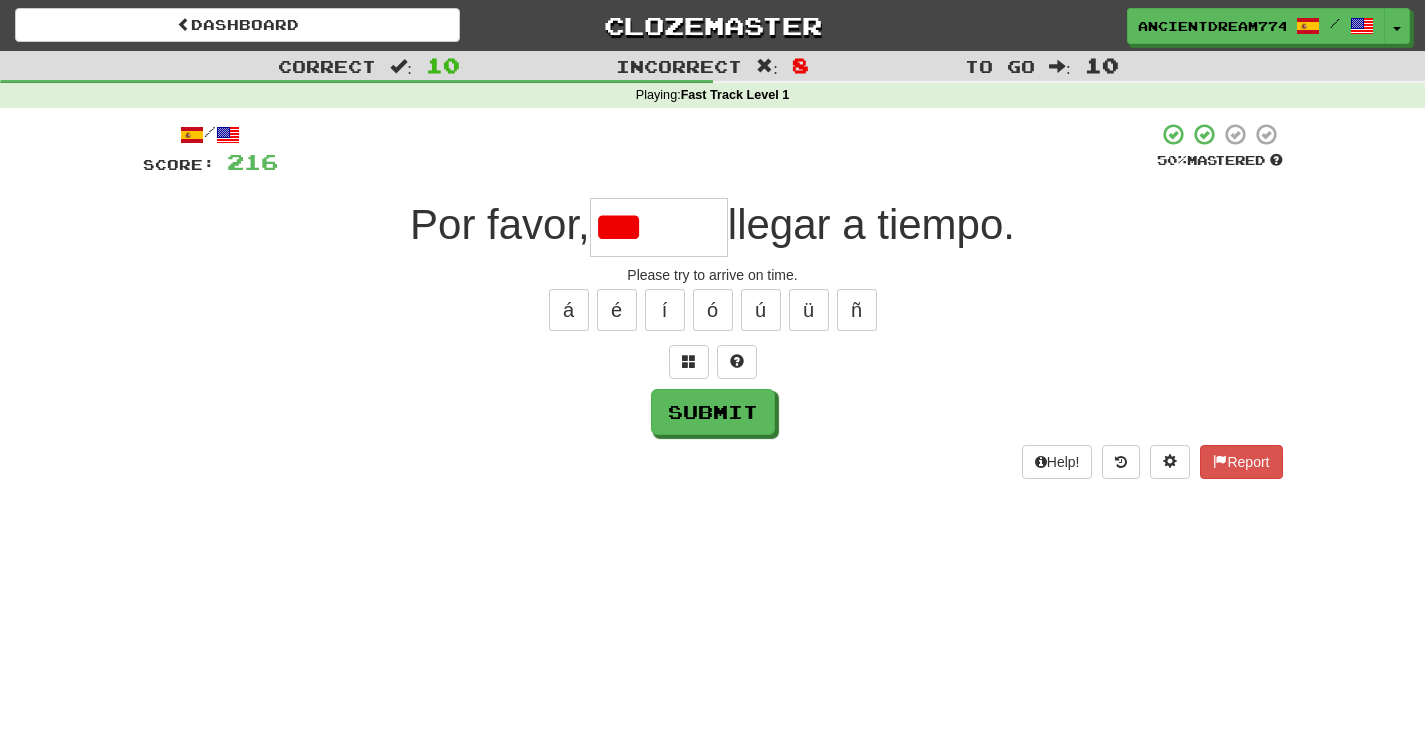 type on "*******" 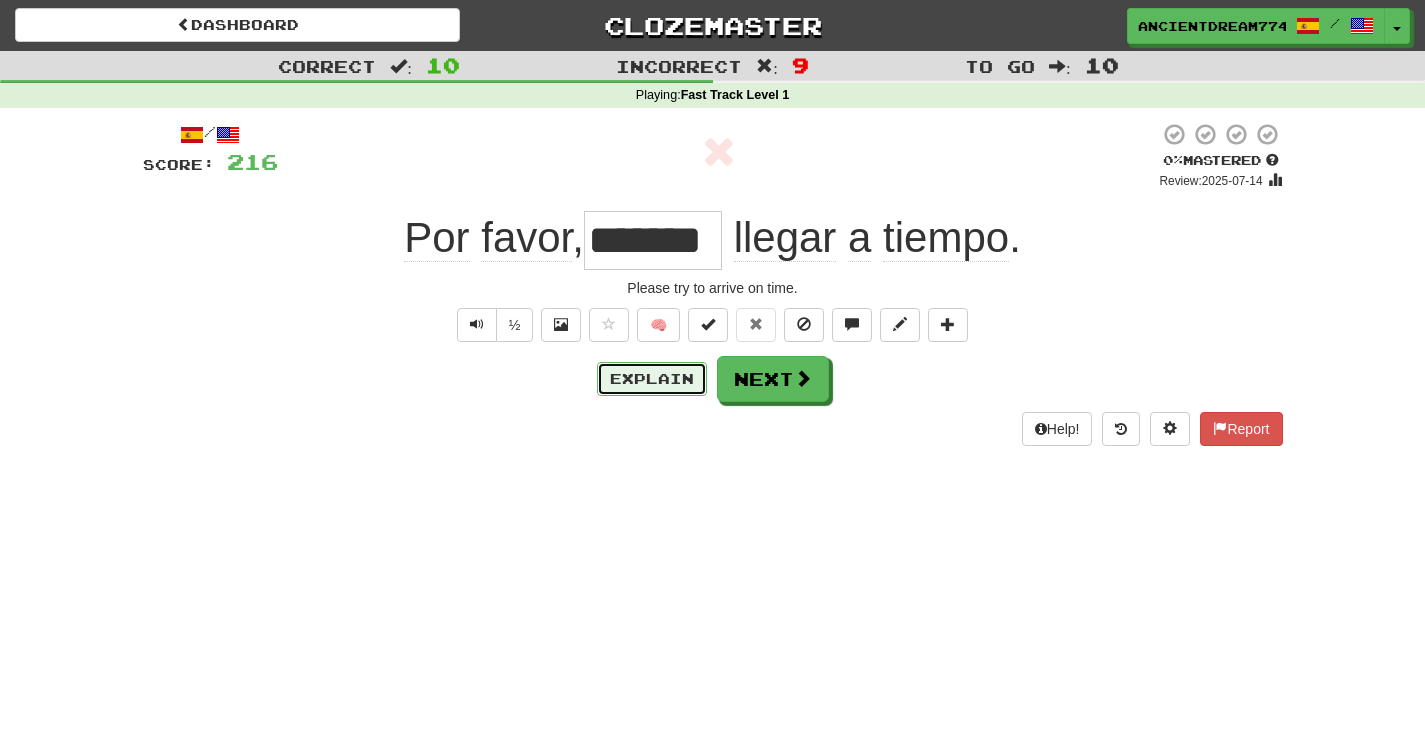 click on "Explain" at bounding box center (652, 379) 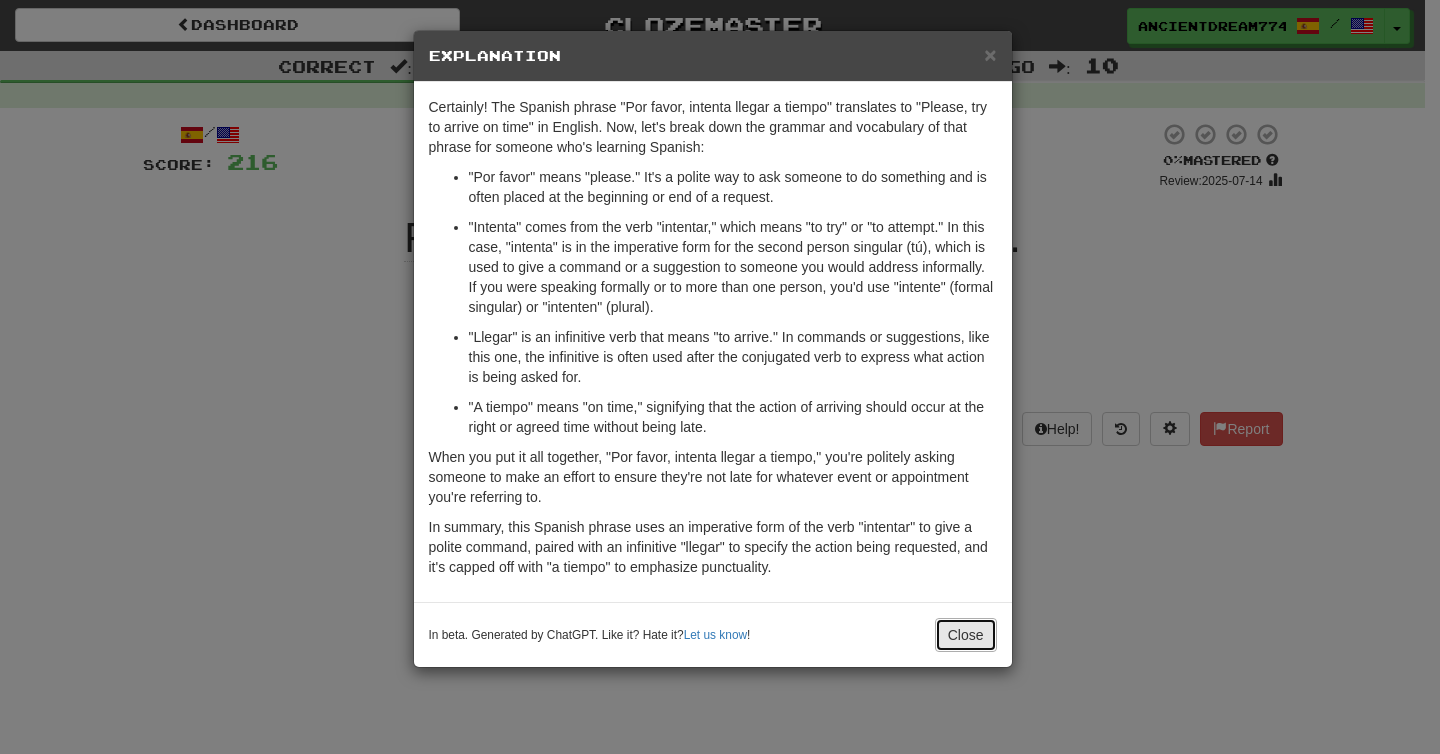 click on "Close" at bounding box center [966, 635] 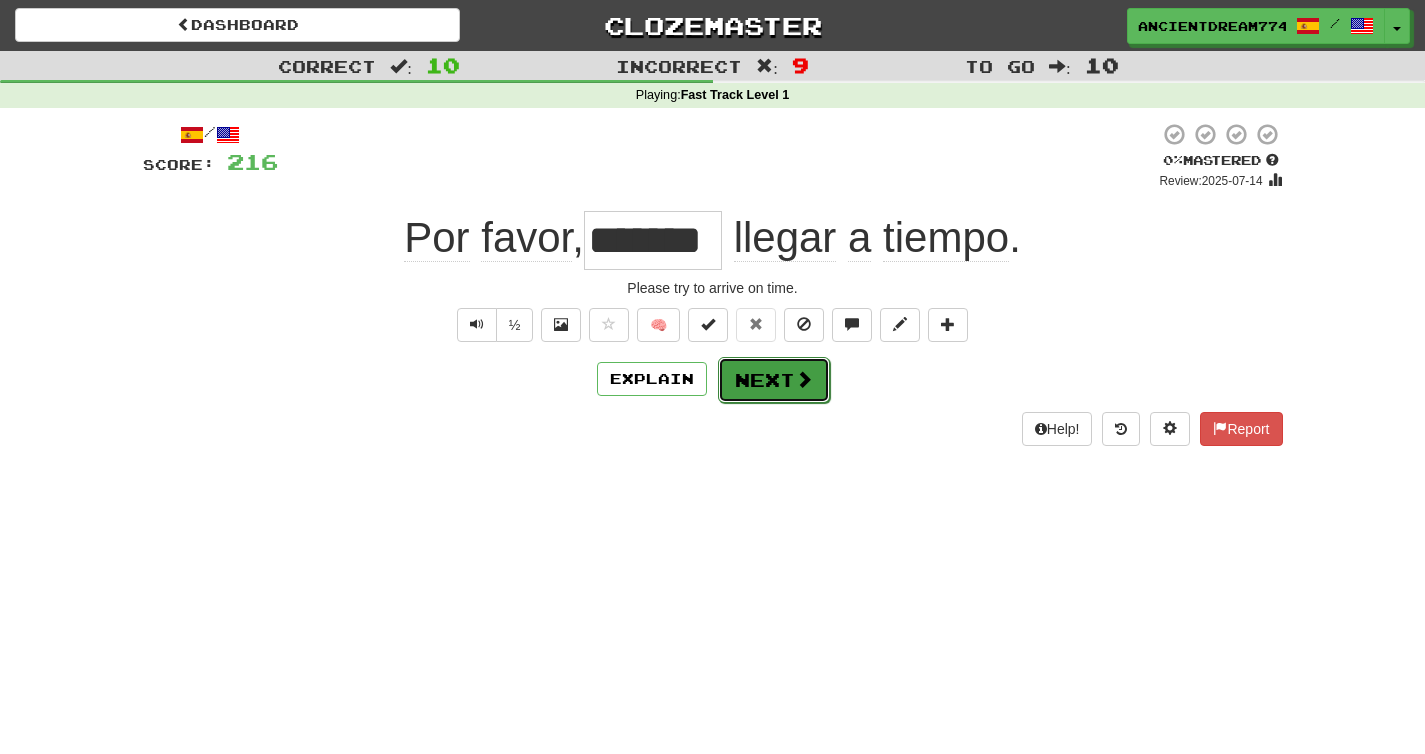 click on "Next" at bounding box center (774, 380) 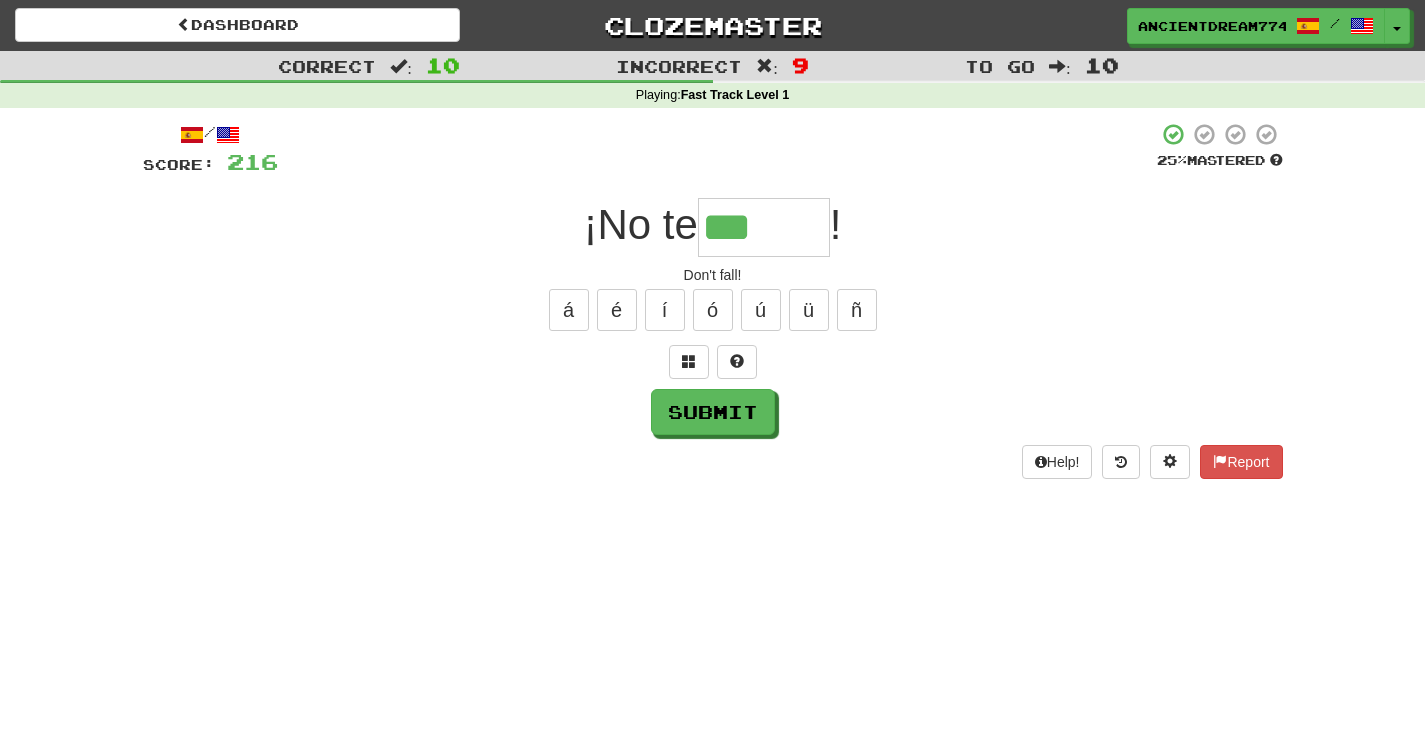 type on "******" 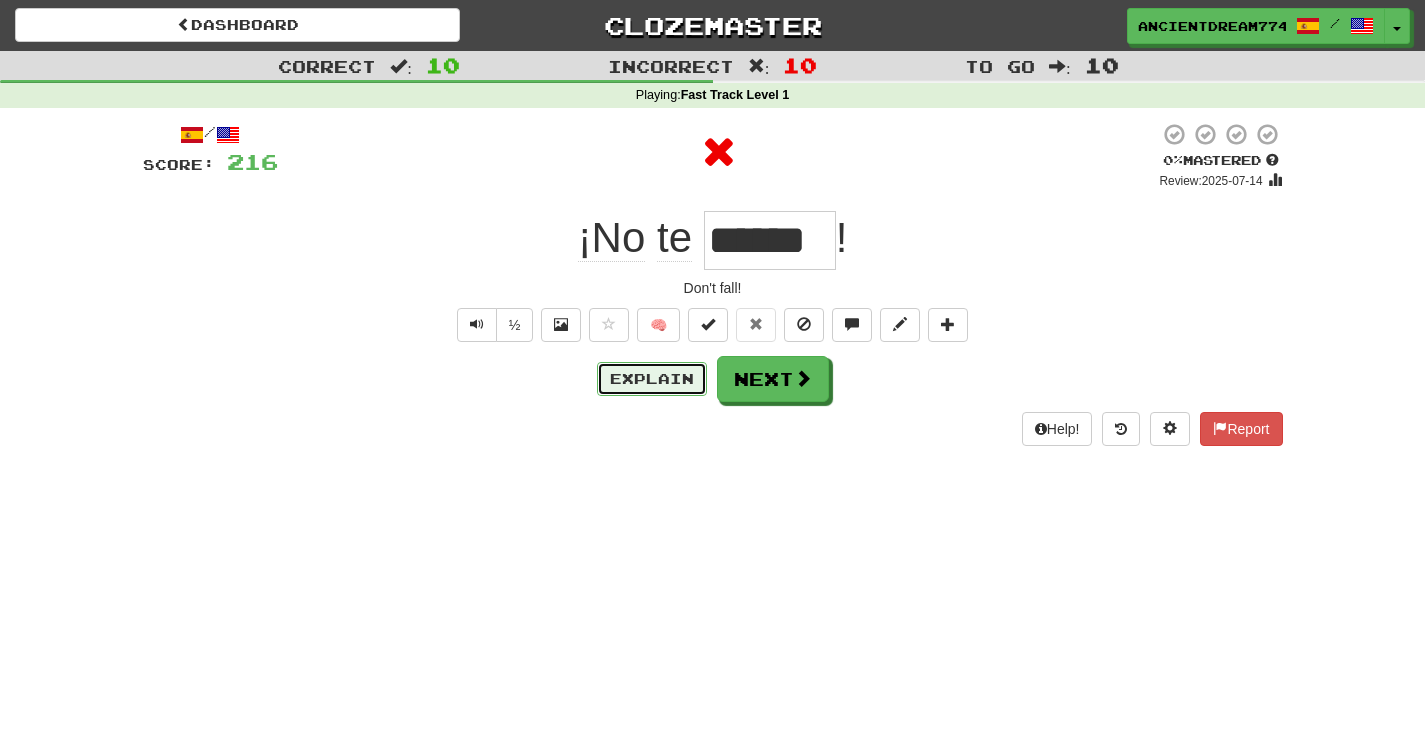 click on "Explain" at bounding box center [652, 379] 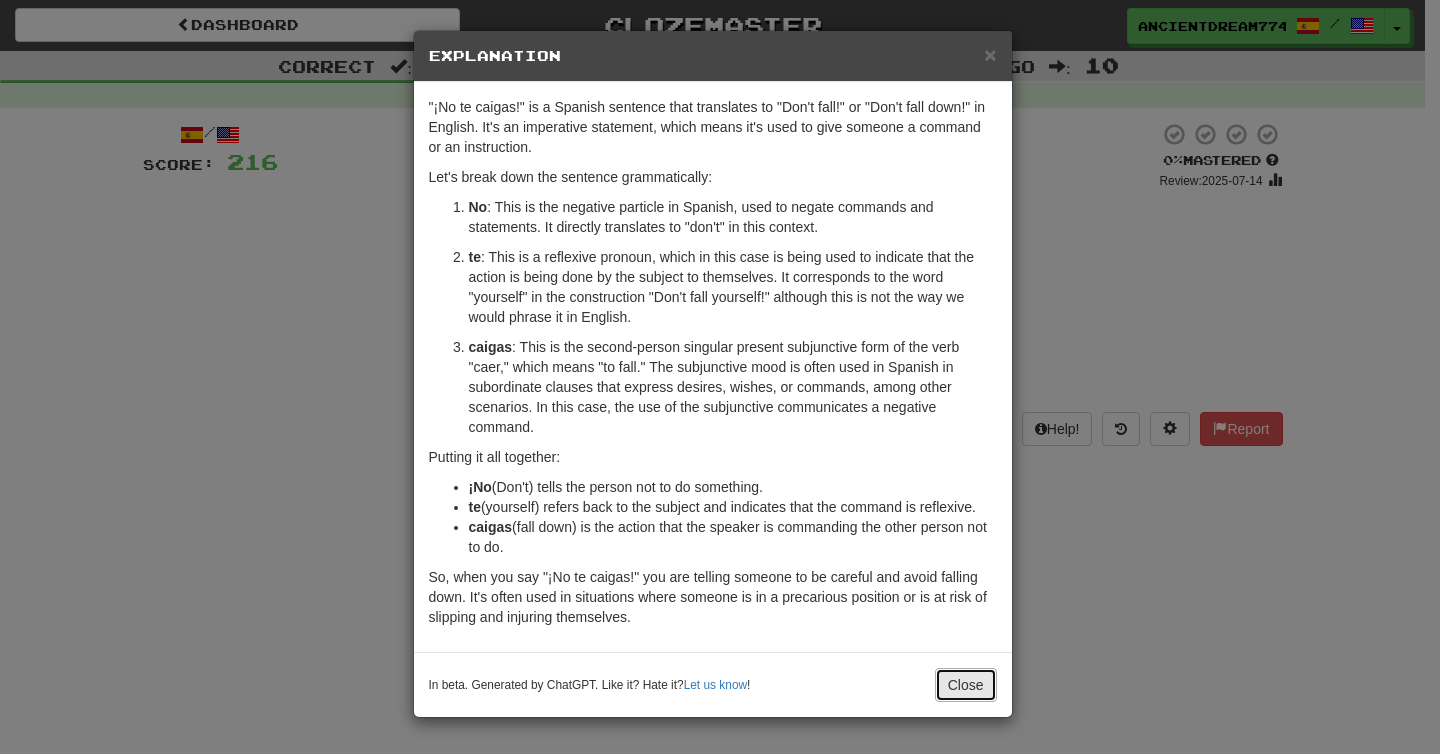 click on "Close" at bounding box center [966, 685] 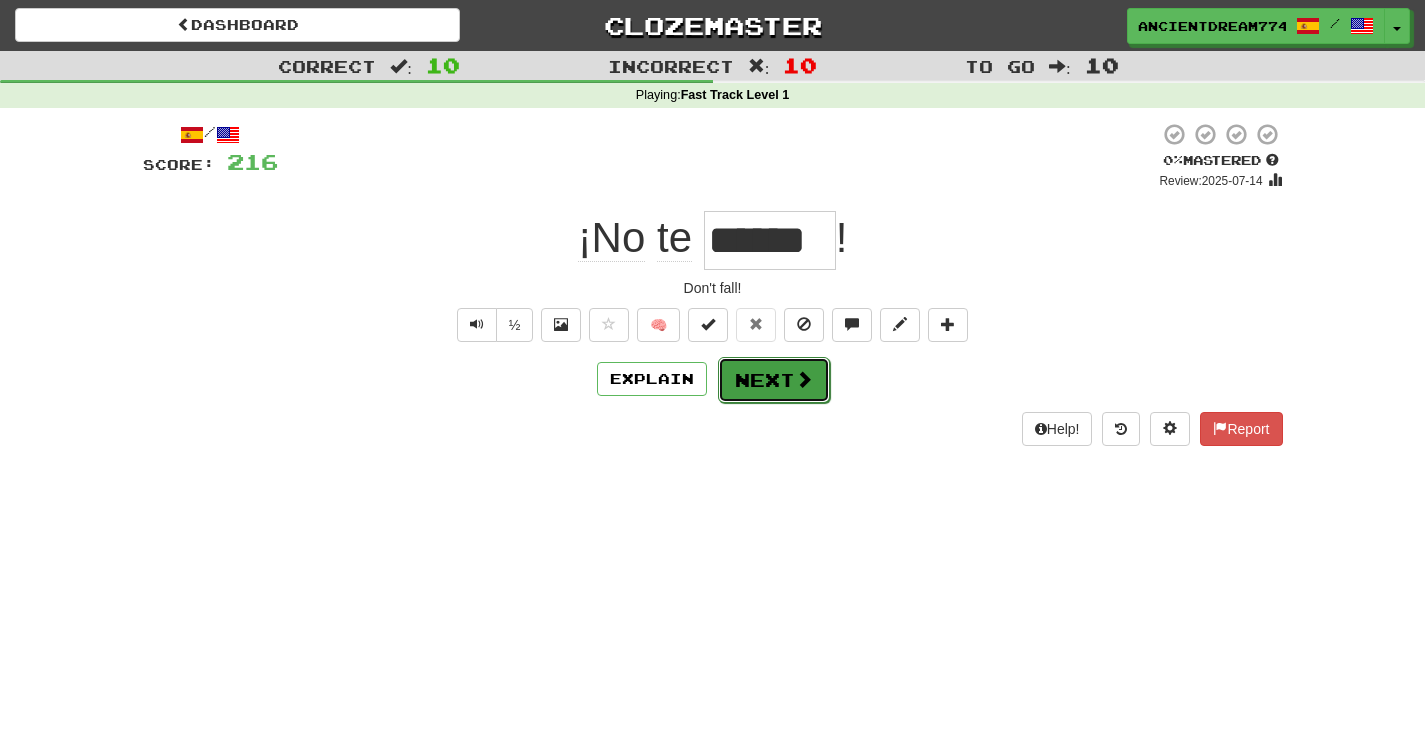 click on "Next" at bounding box center (774, 380) 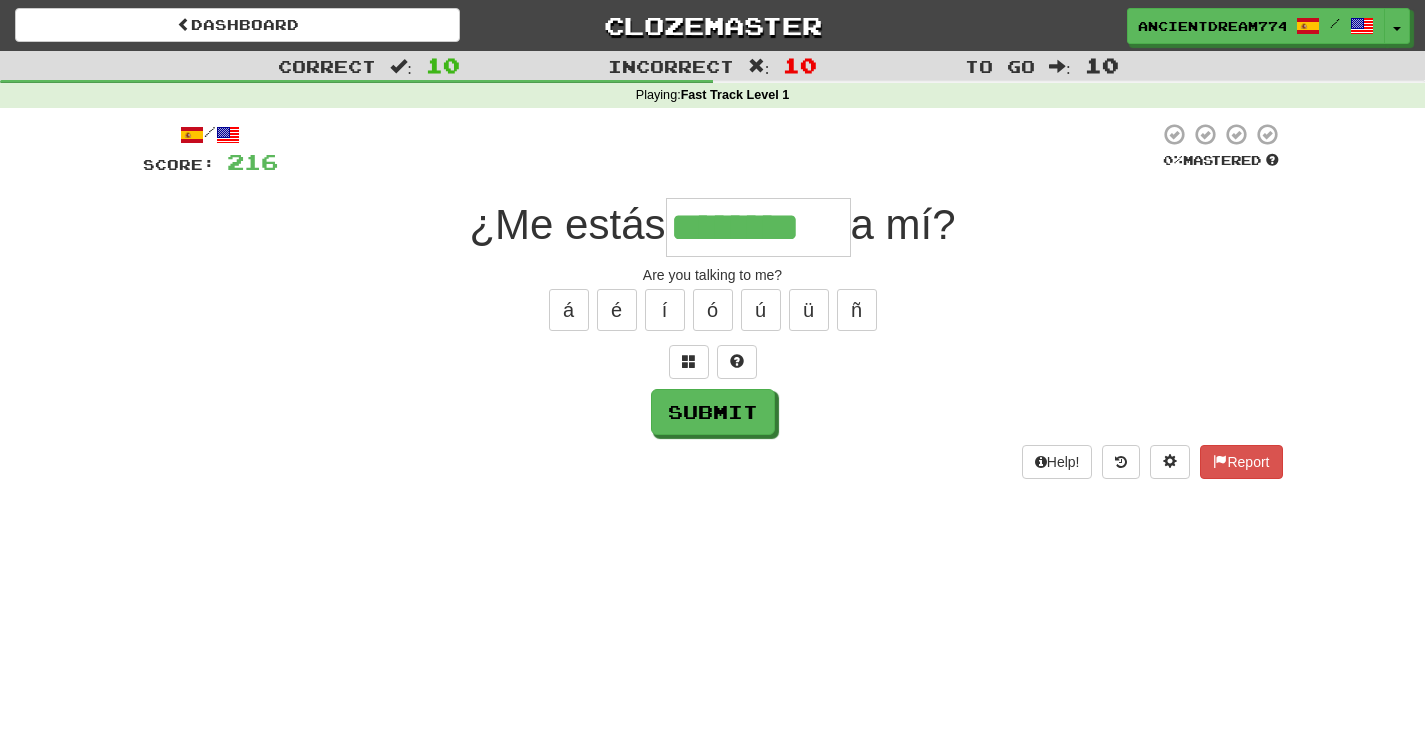type on "********" 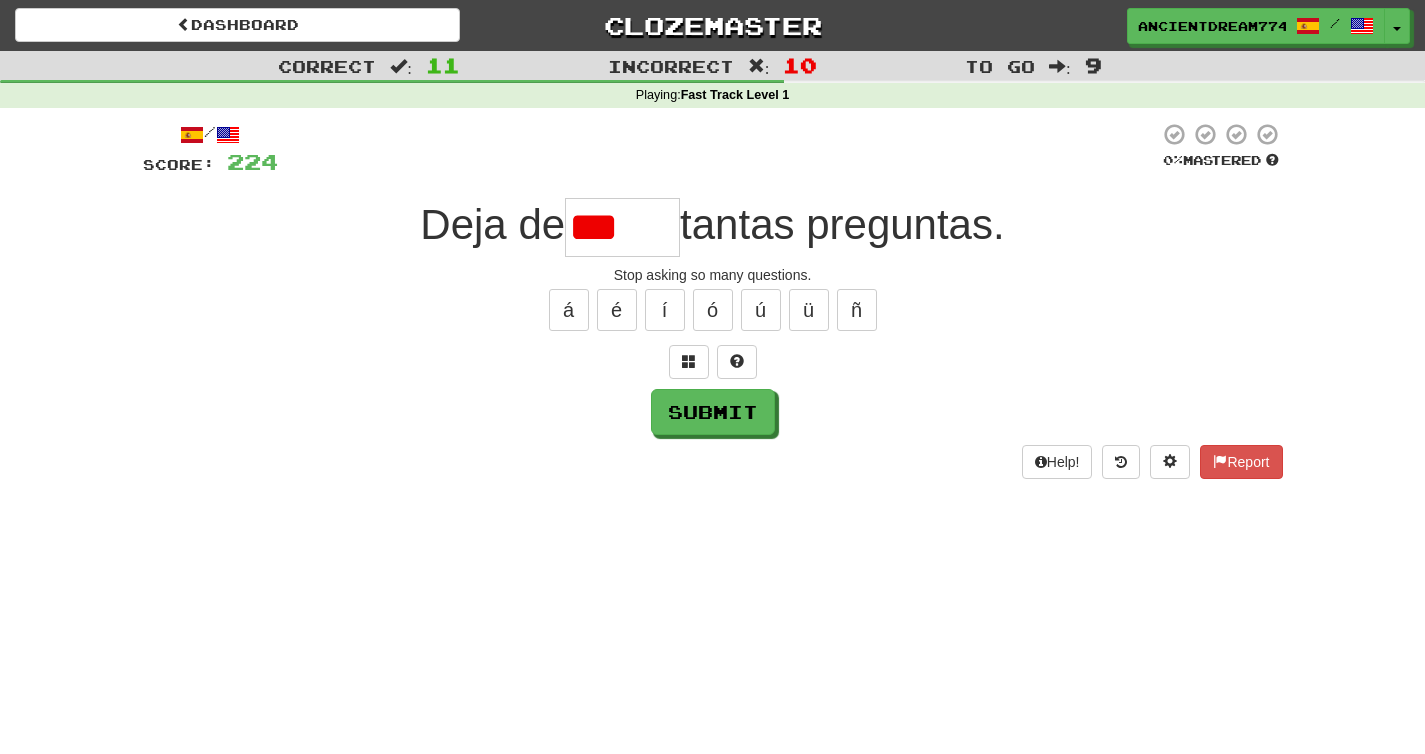 type on "*****" 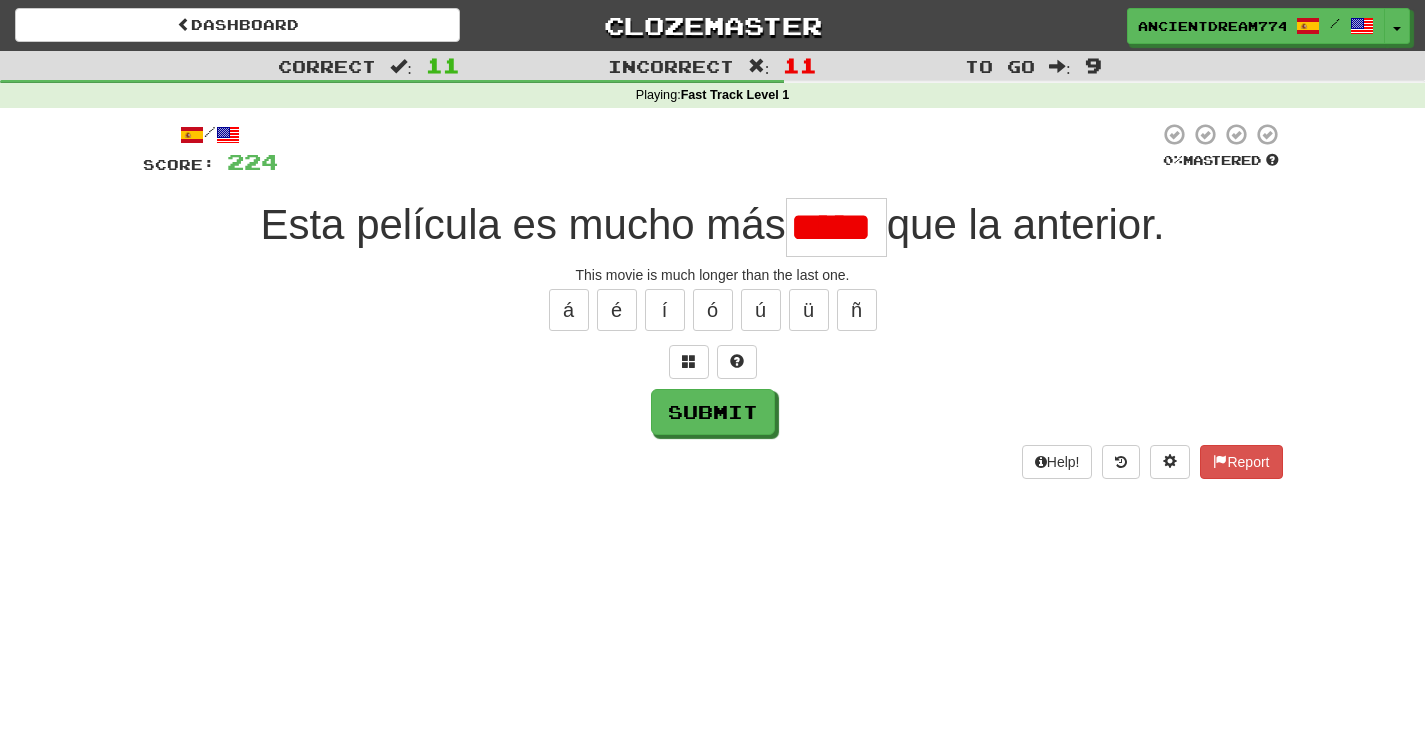scroll, scrollTop: 0, scrollLeft: 0, axis: both 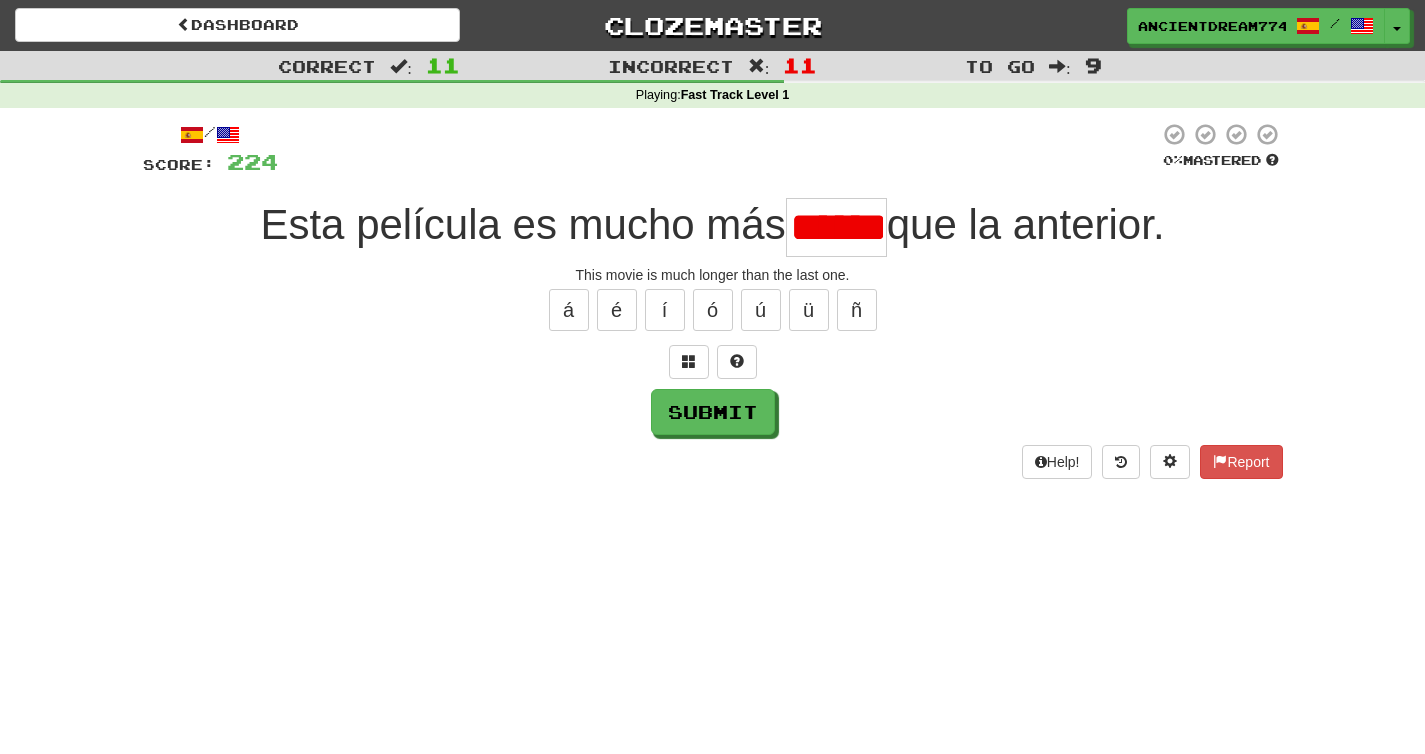 type on "*****" 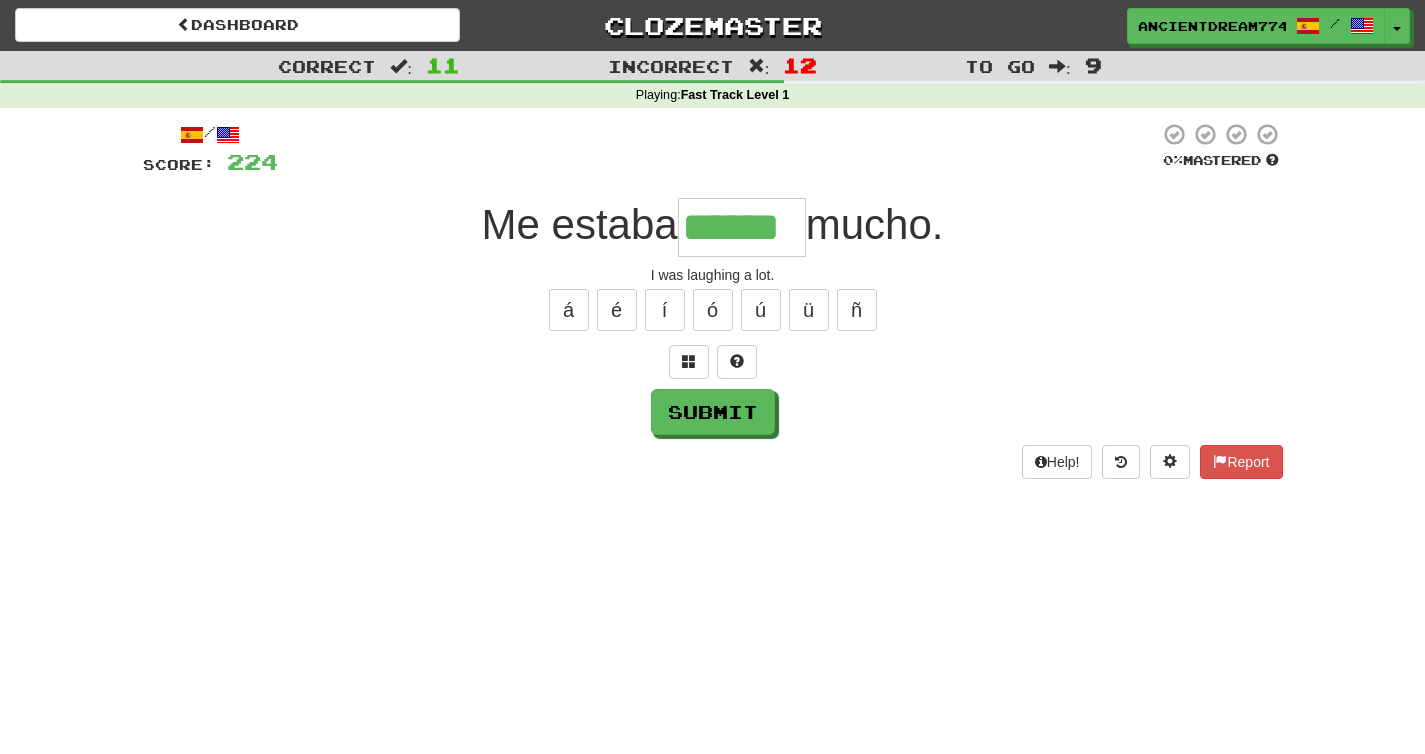 type on "******" 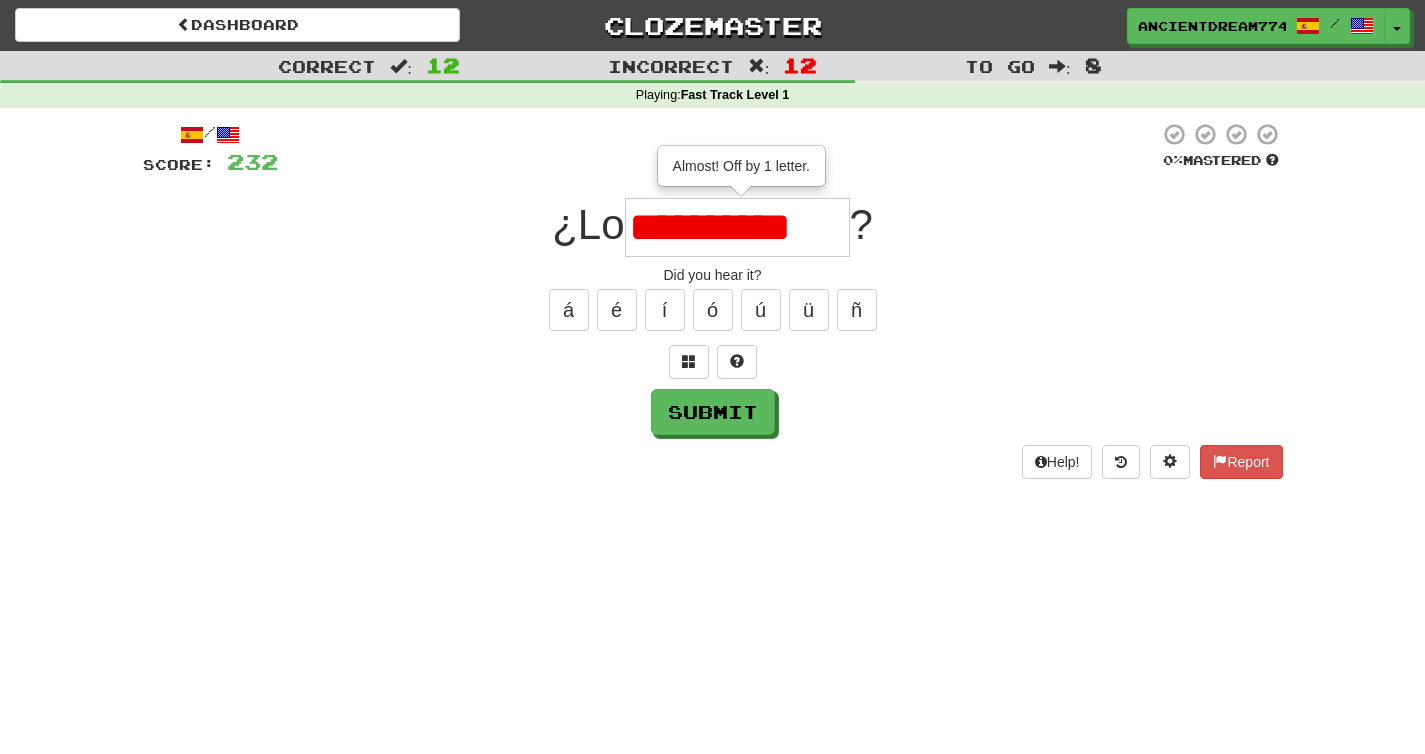 type on "**********" 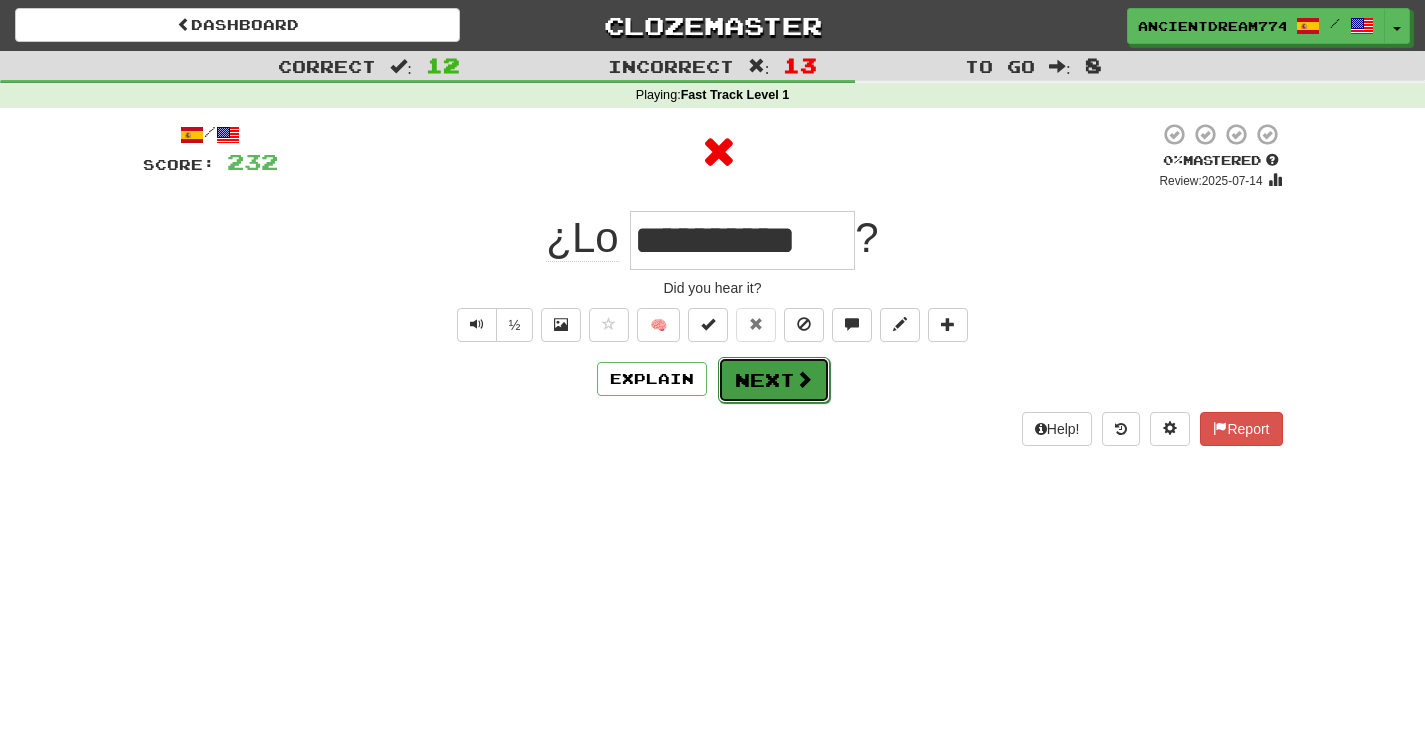 click on "Next" at bounding box center (774, 380) 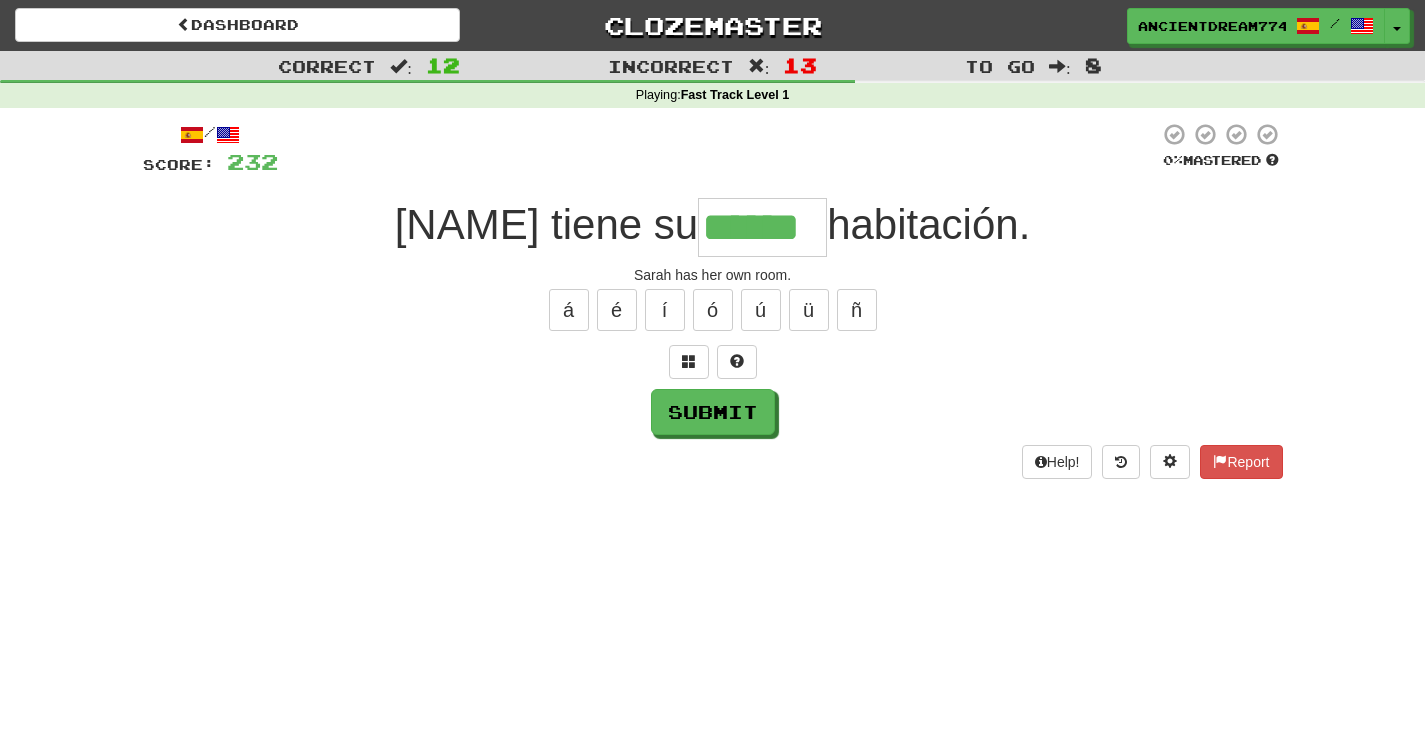 type on "******" 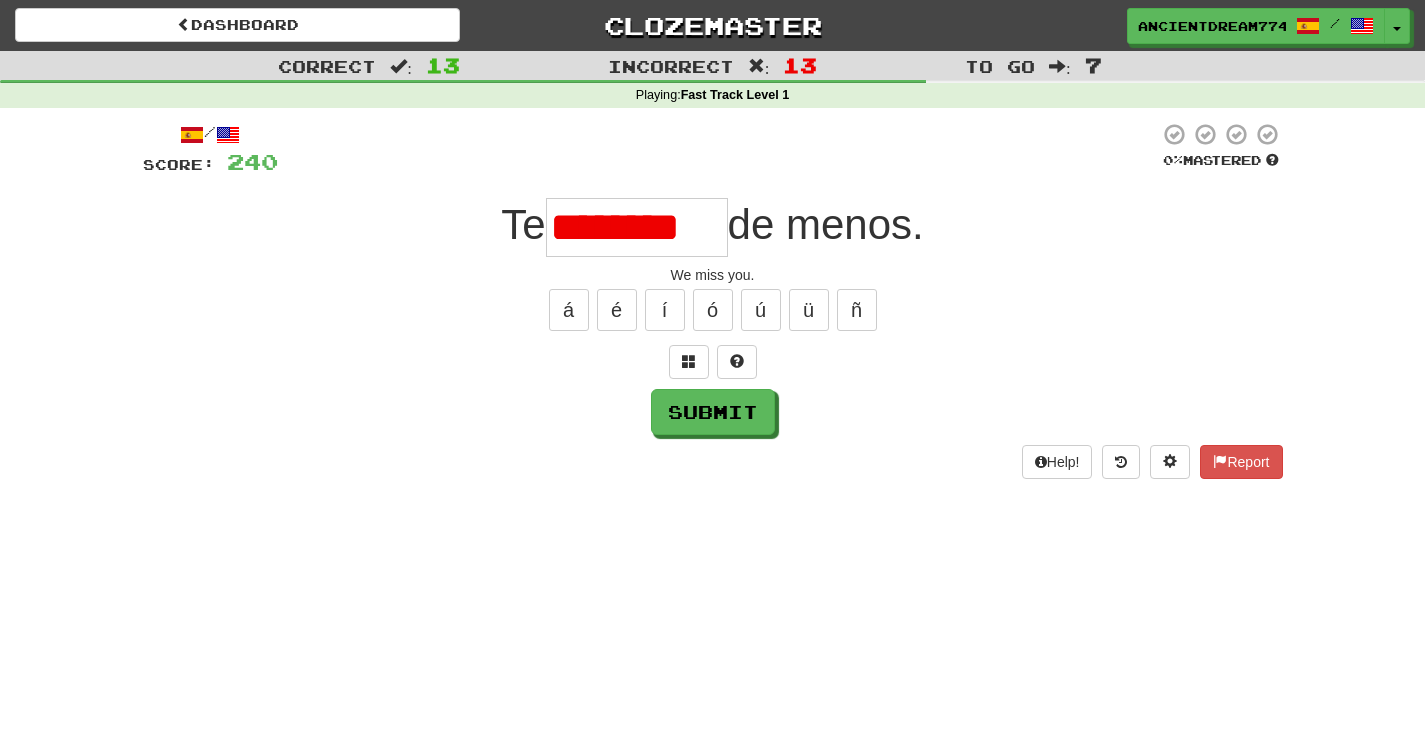 type on "*******" 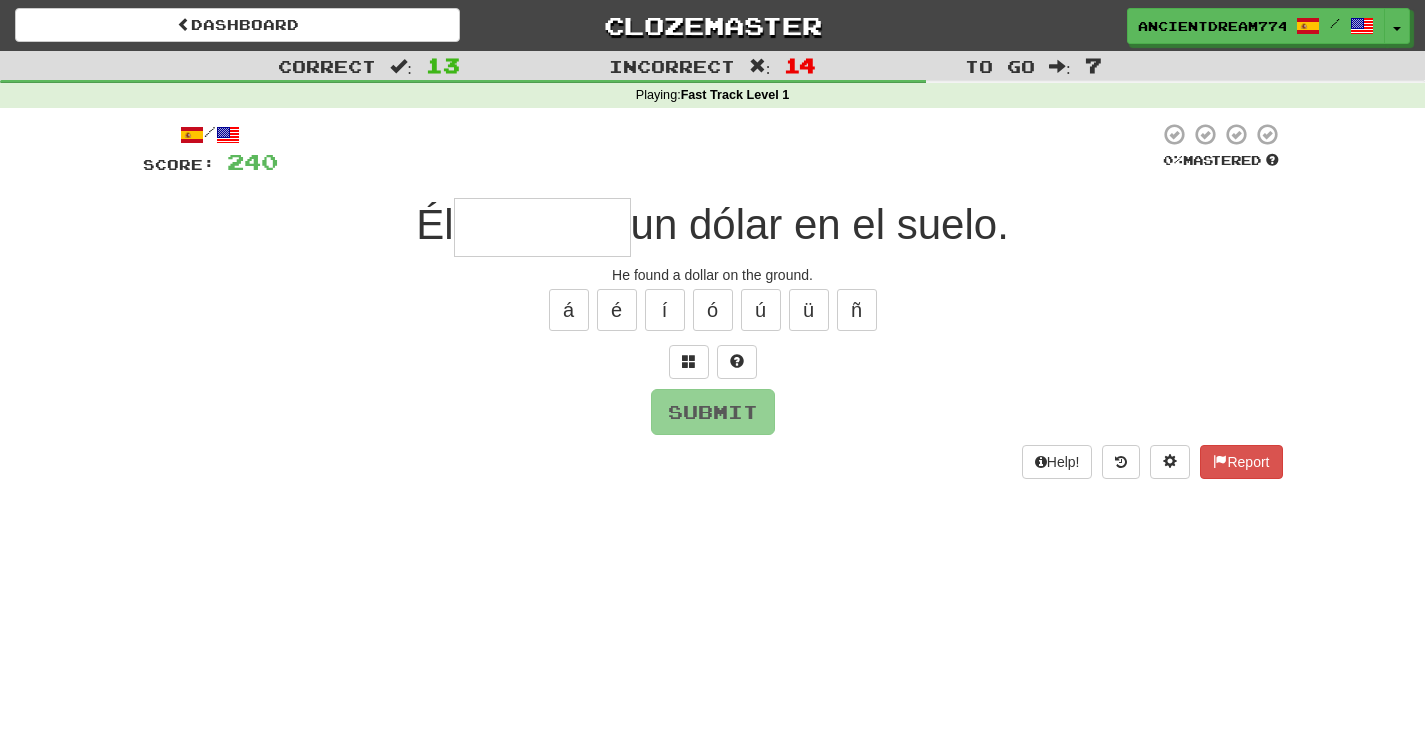 type on "*" 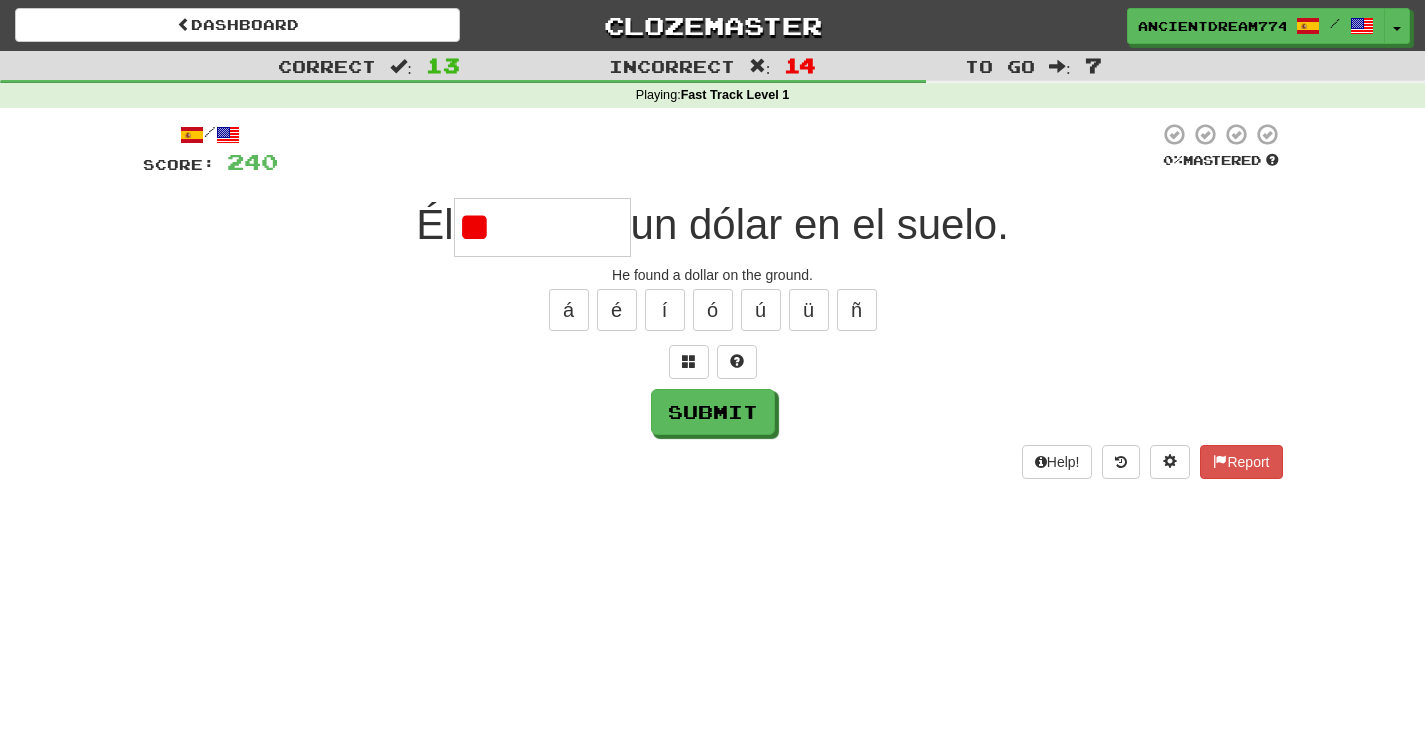 type on "*" 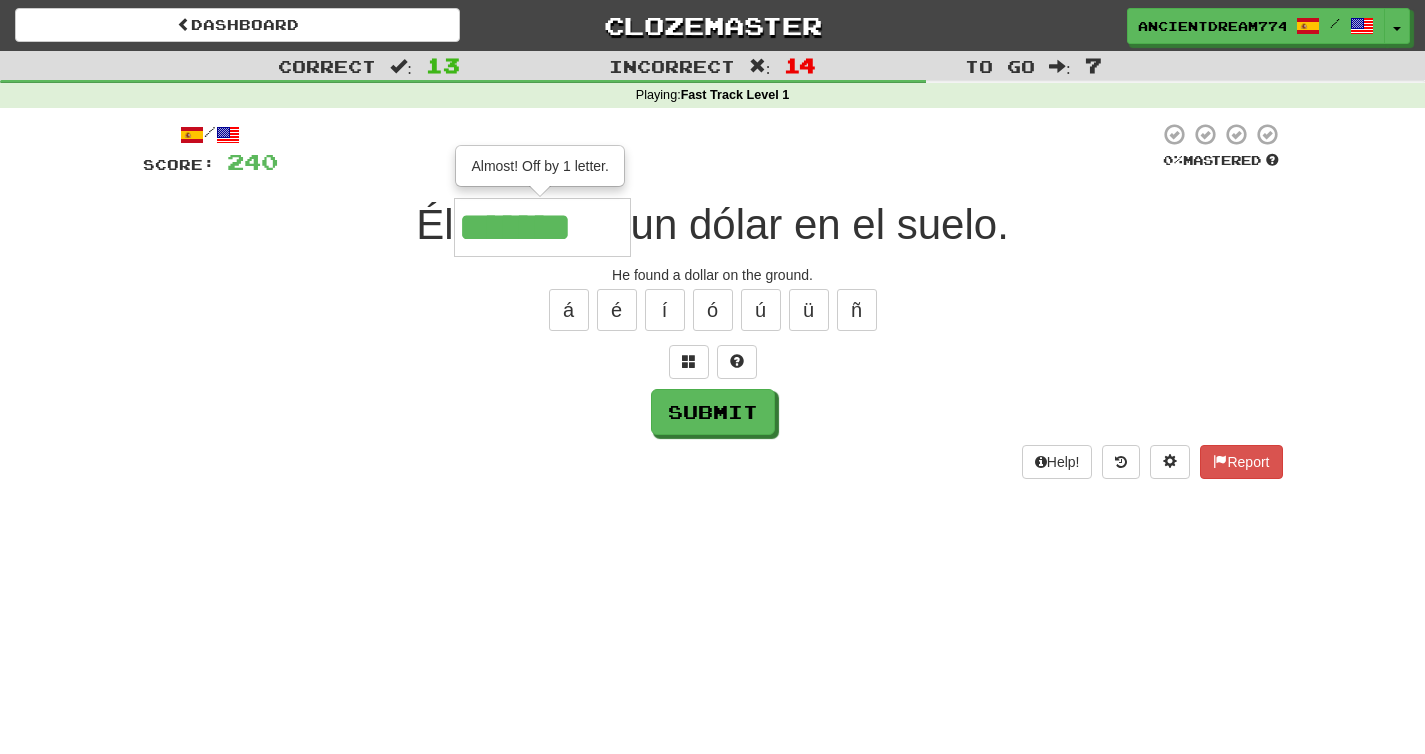 type on "********" 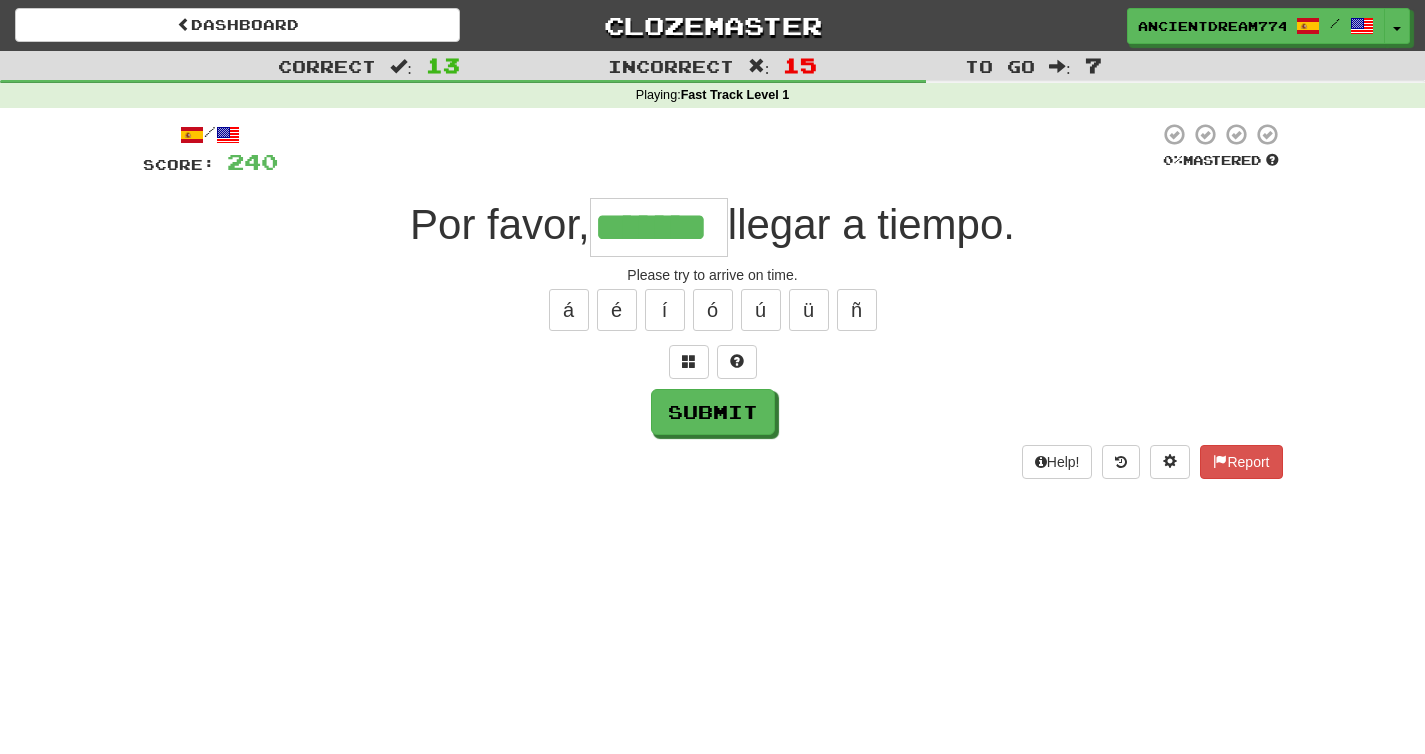 type on "*******" 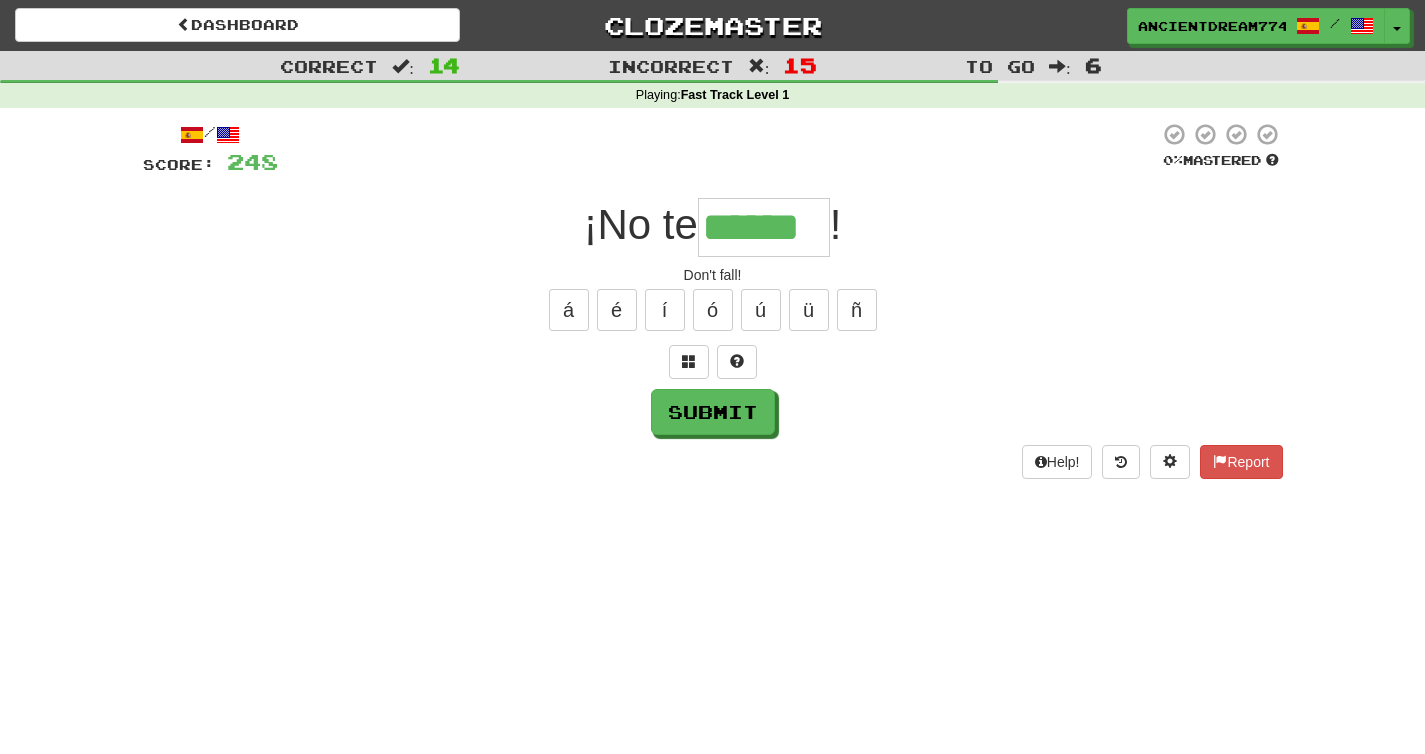 type on "******" 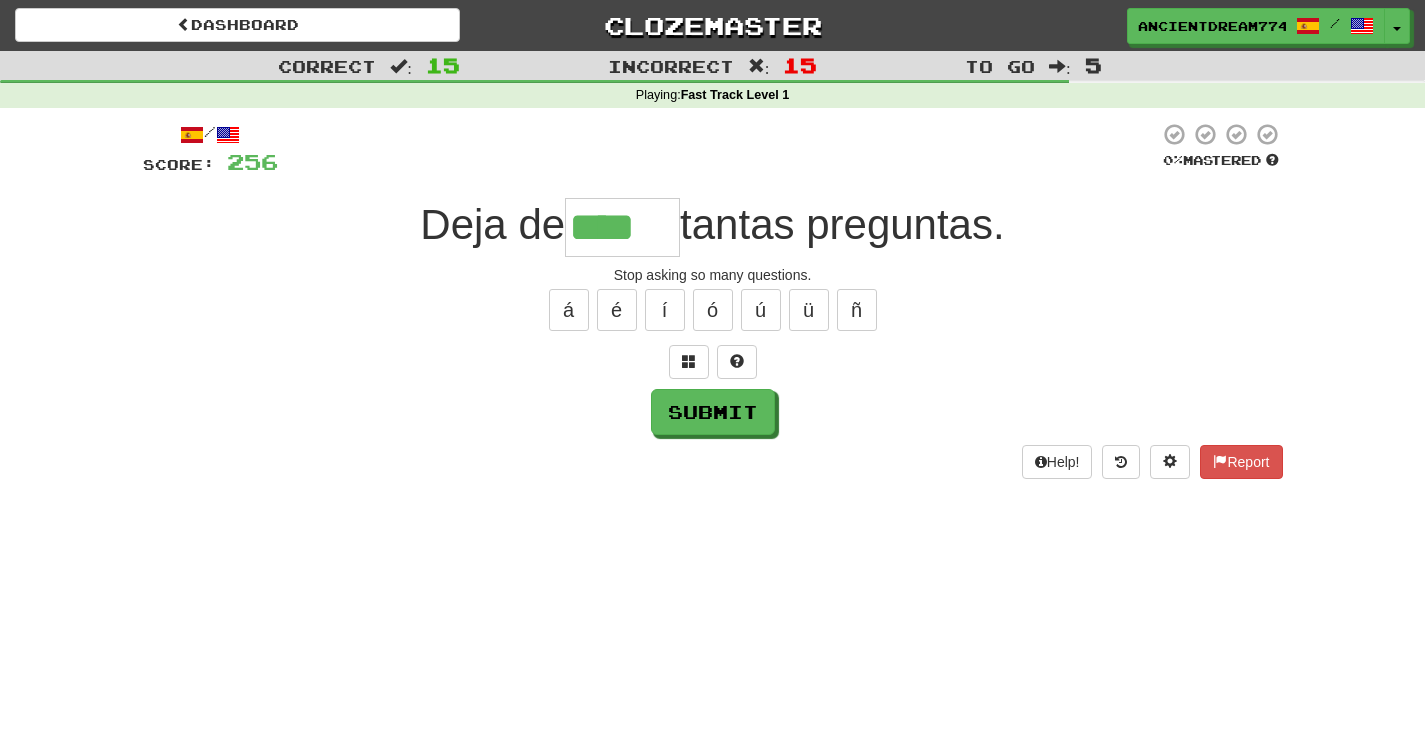 scroll, scrollTop: 0, scrollLeft: 0, axis: both 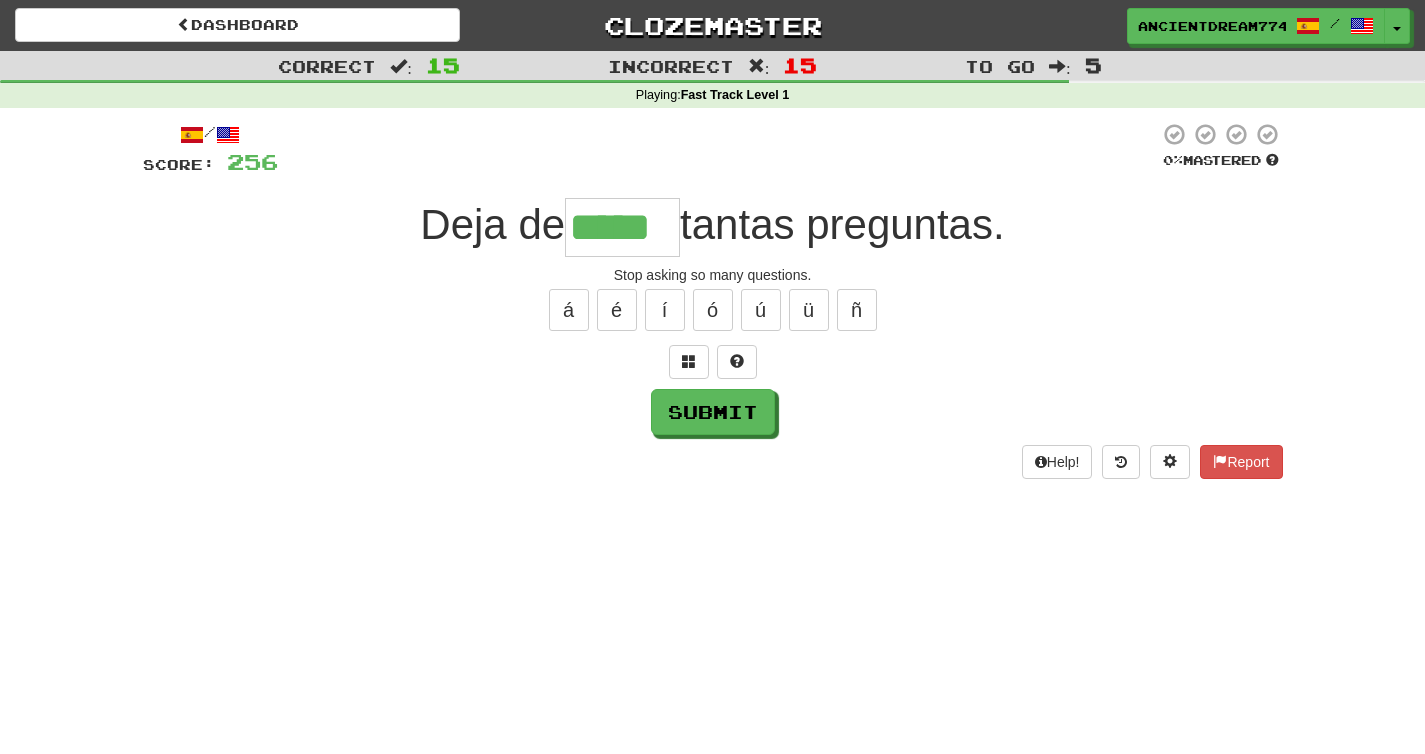 type on "*****" 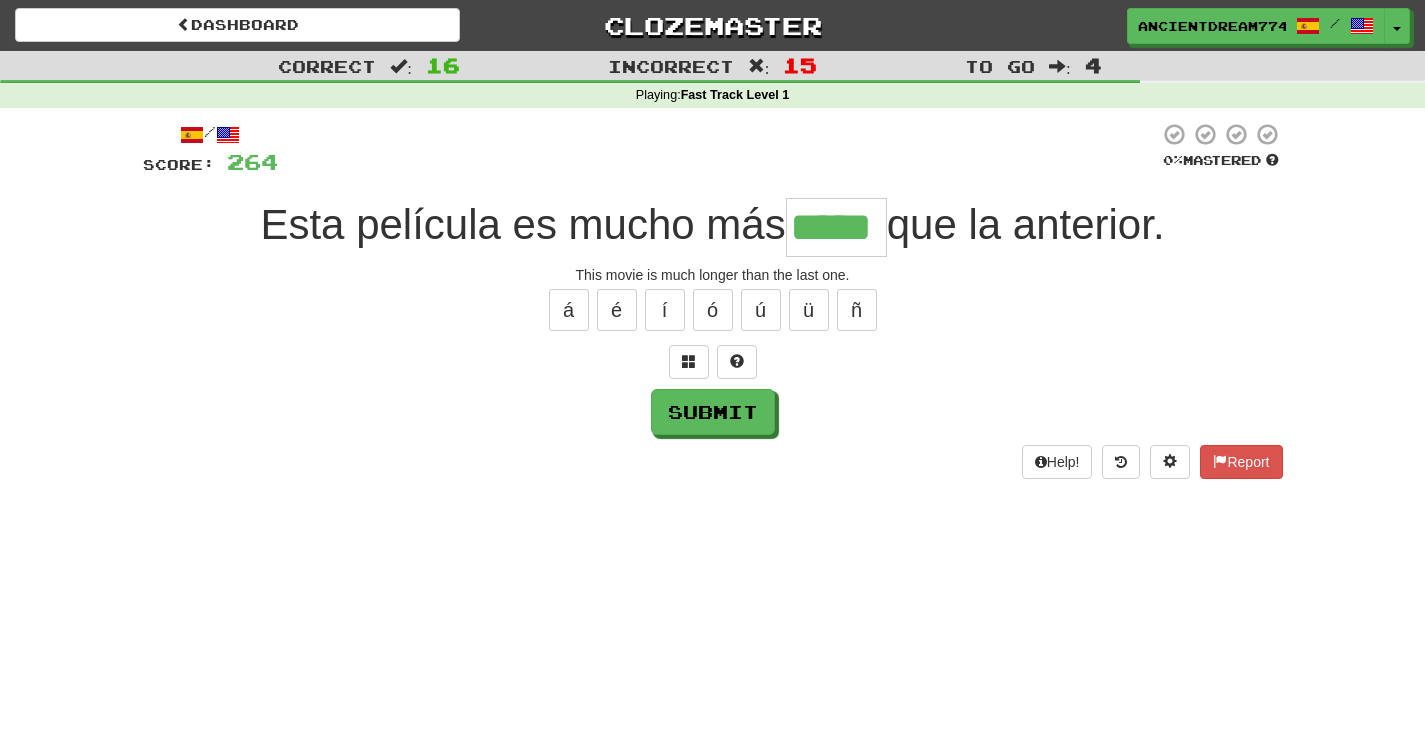 type on "*****" 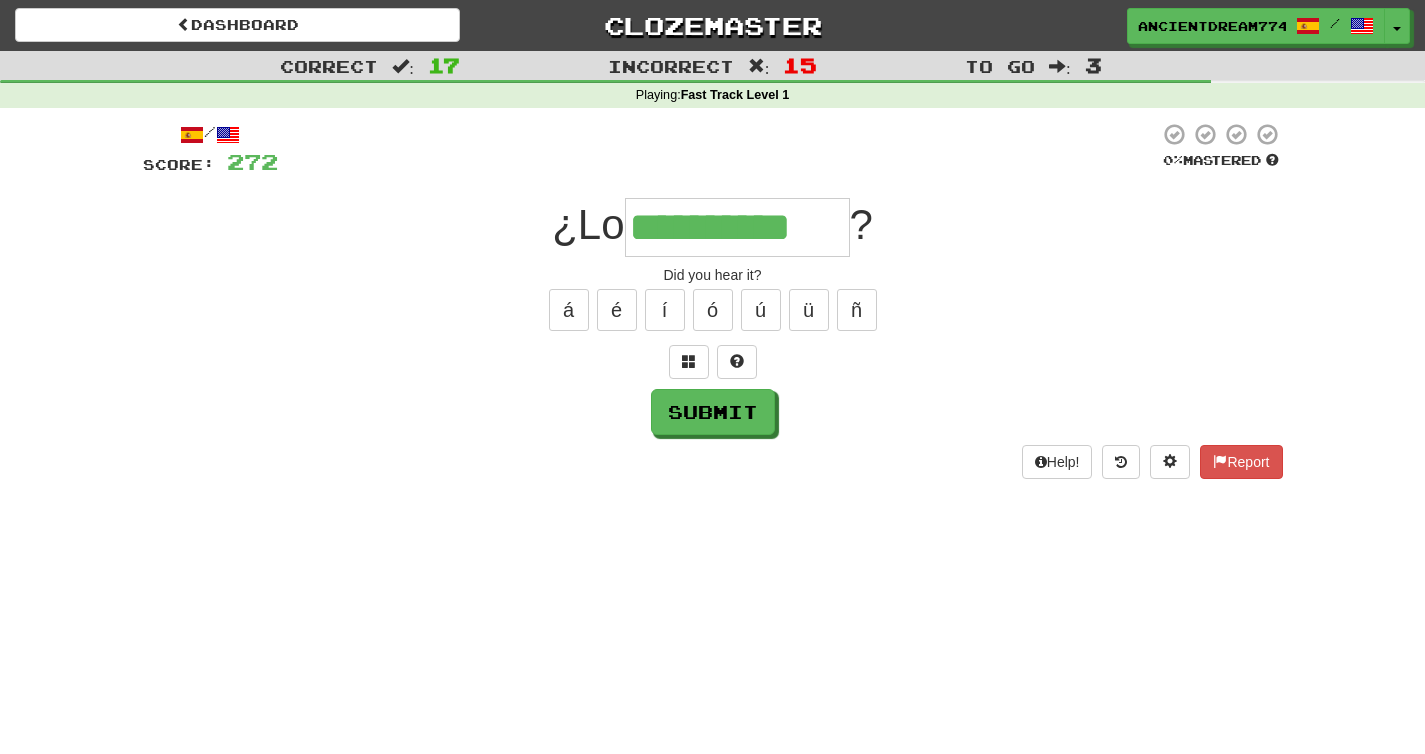 type on "**********" 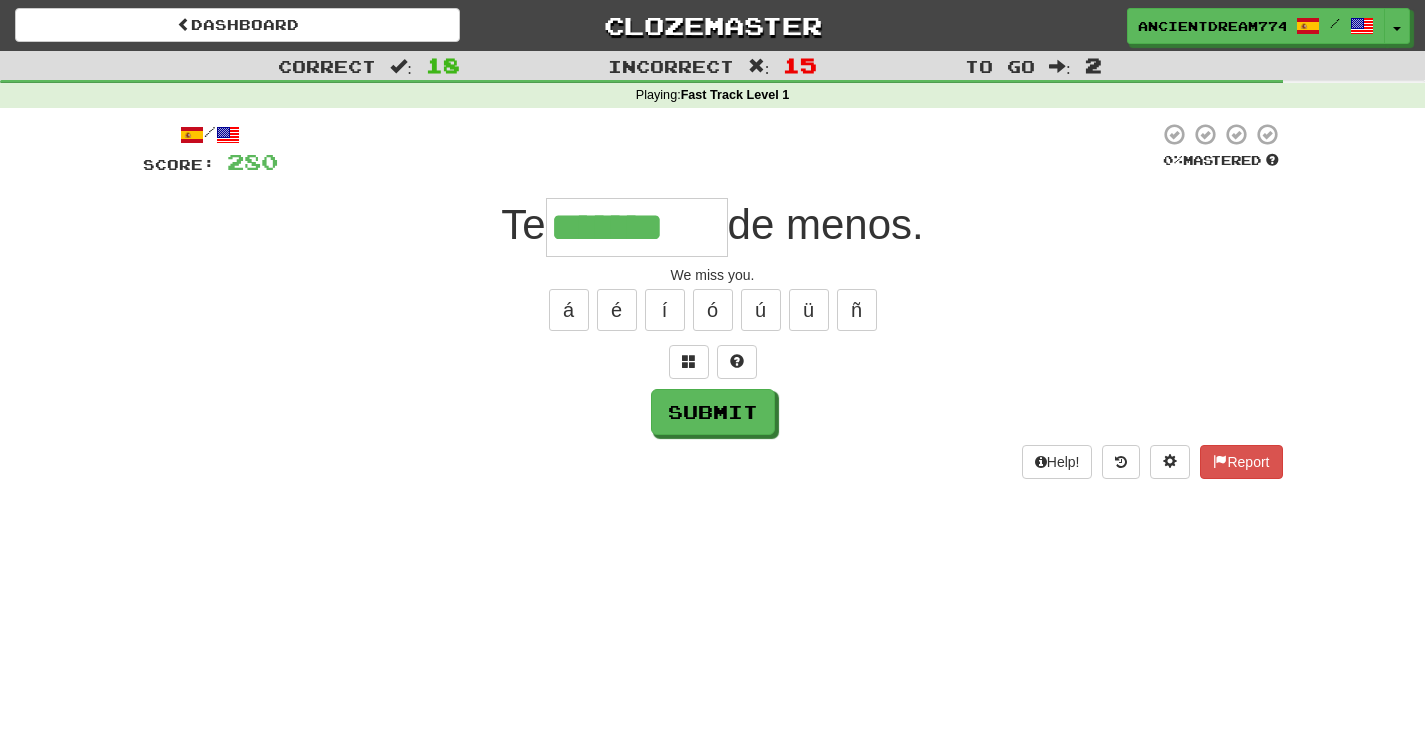 type on "*******" 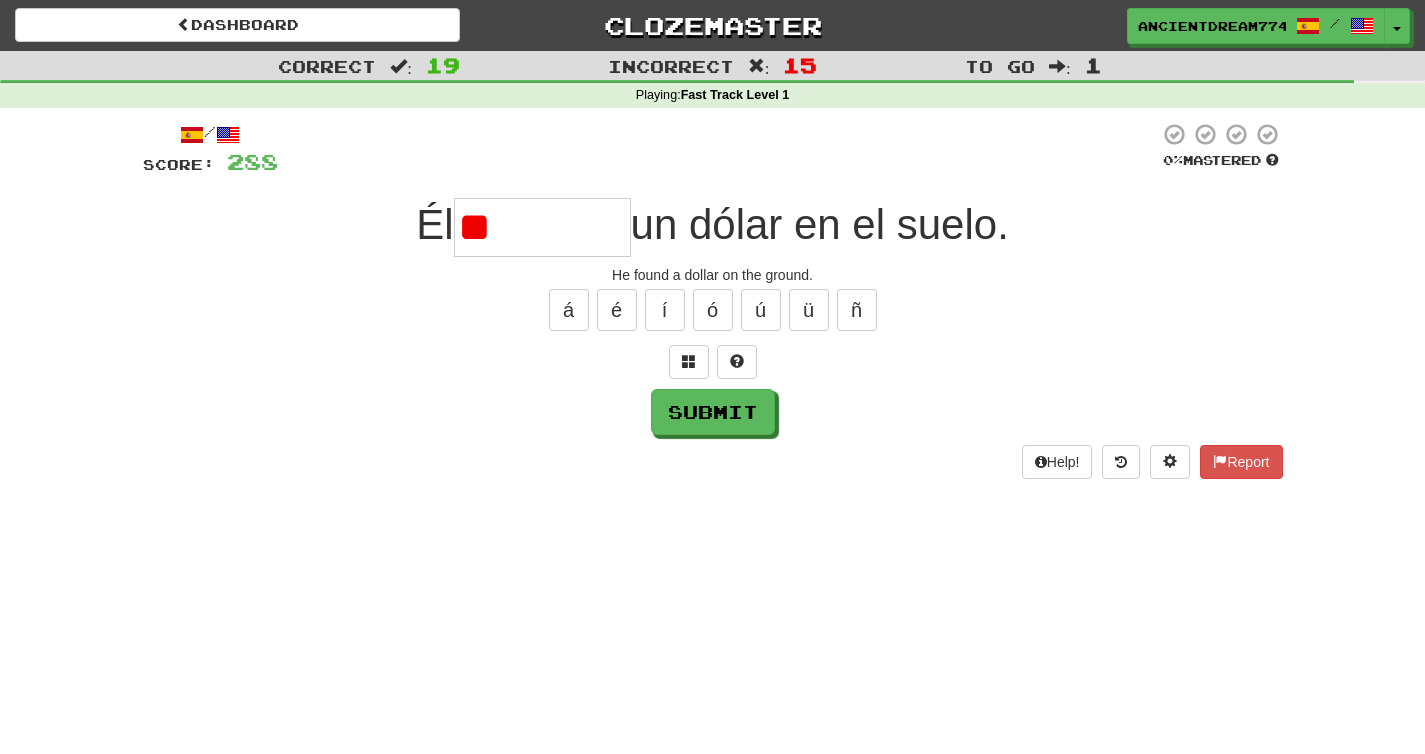 type on "*" 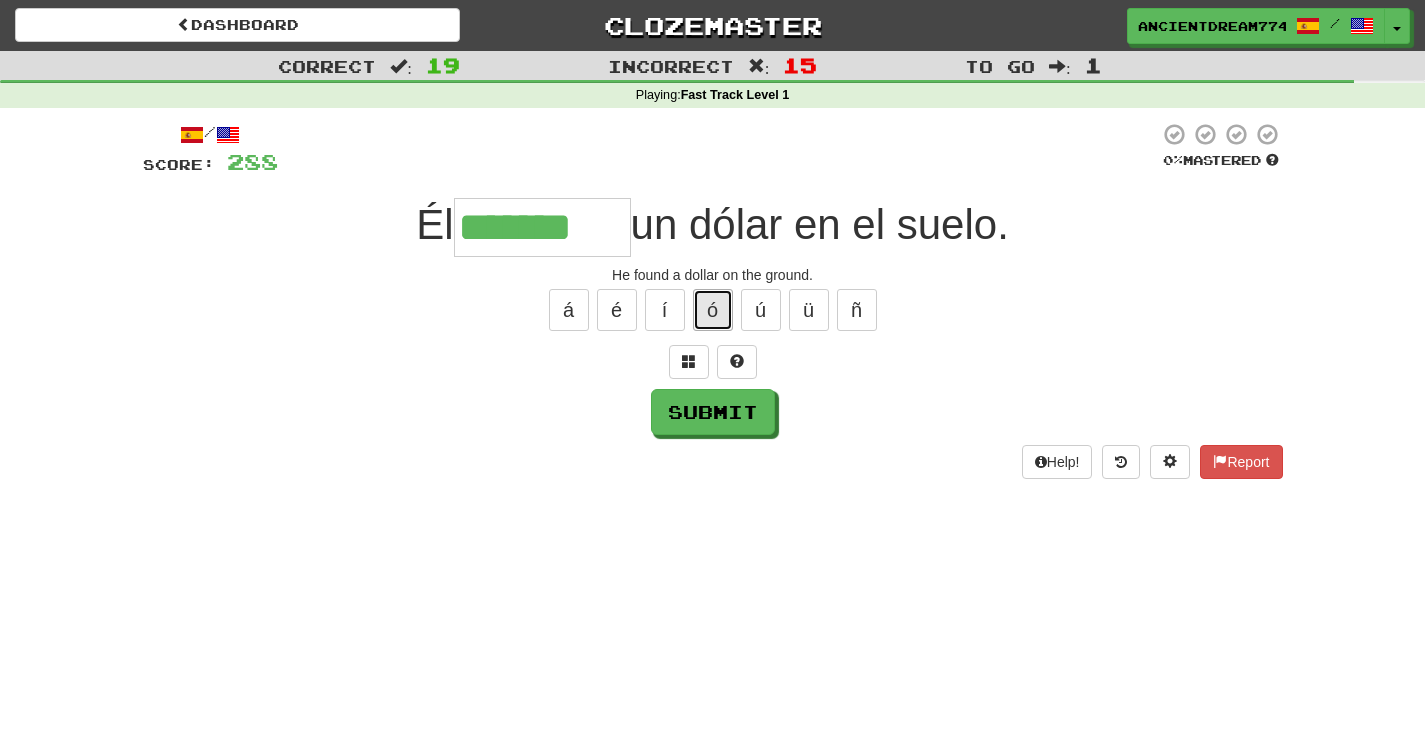 click on "ó" at bounding box center (713, 310) 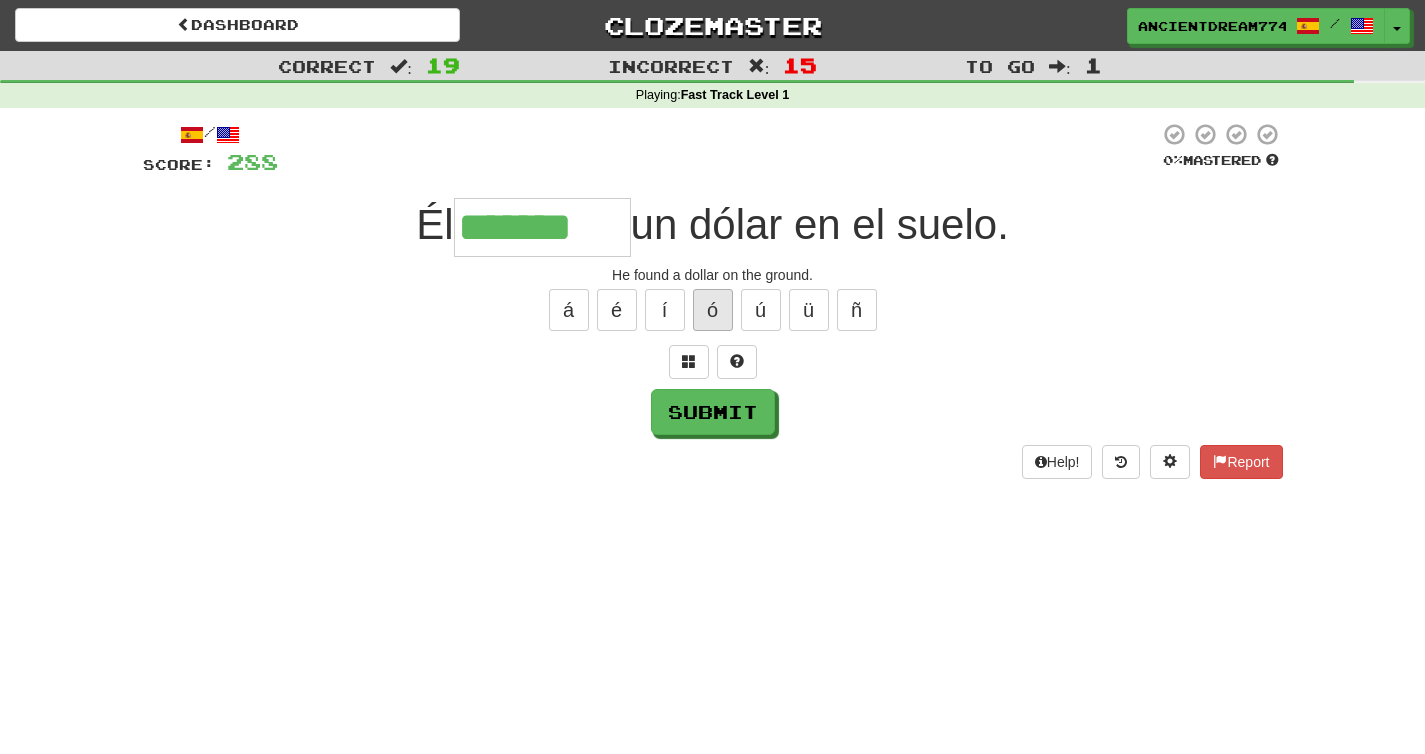 type on "********" 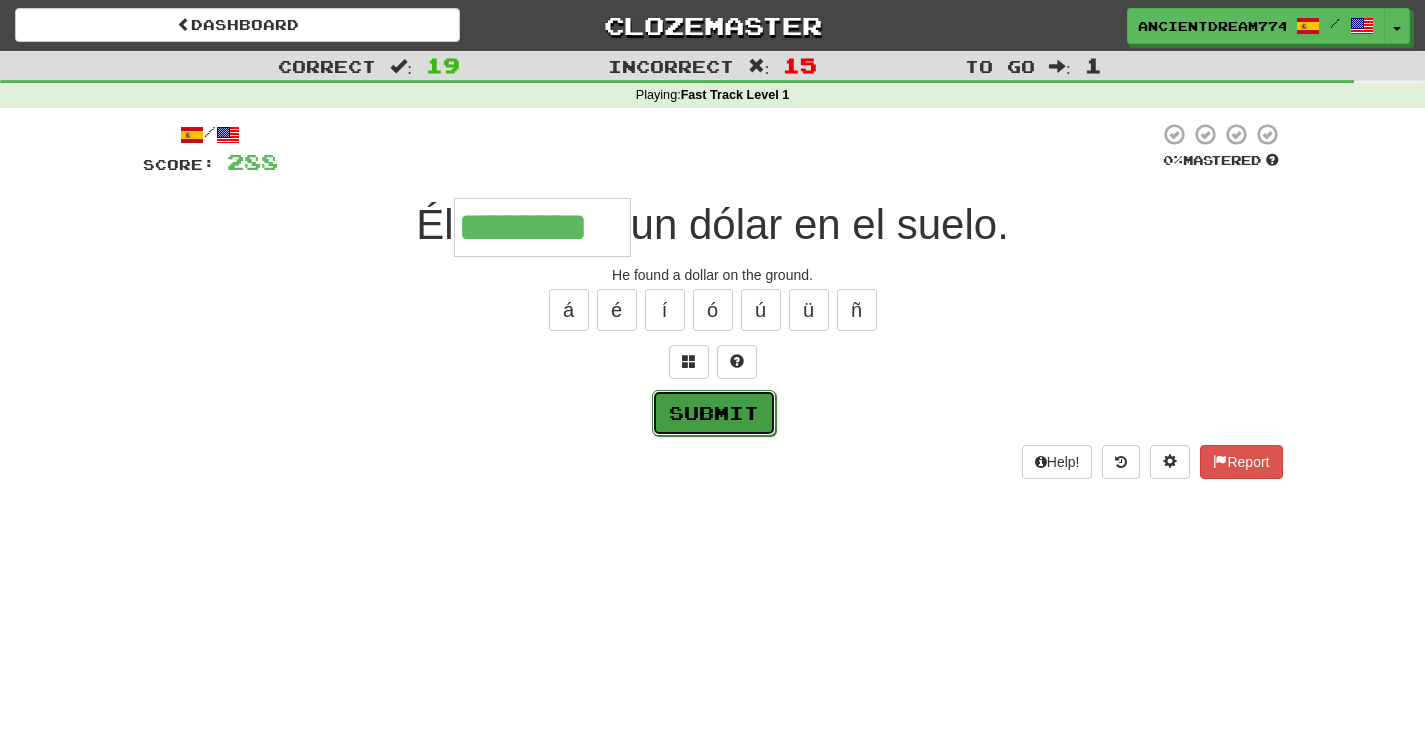 click on "Submit" at bounding box center (714, 413) 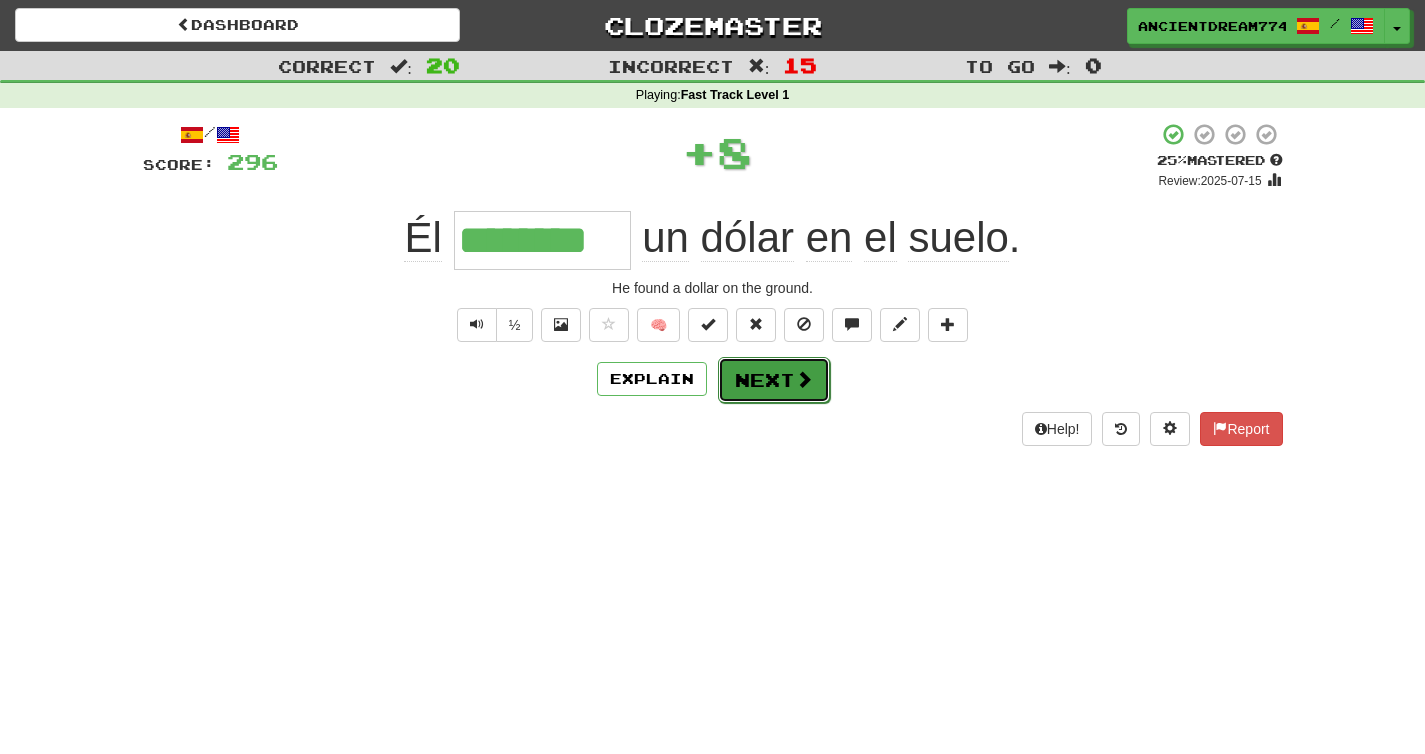 click on "Next" at bounding box center [774, 380] 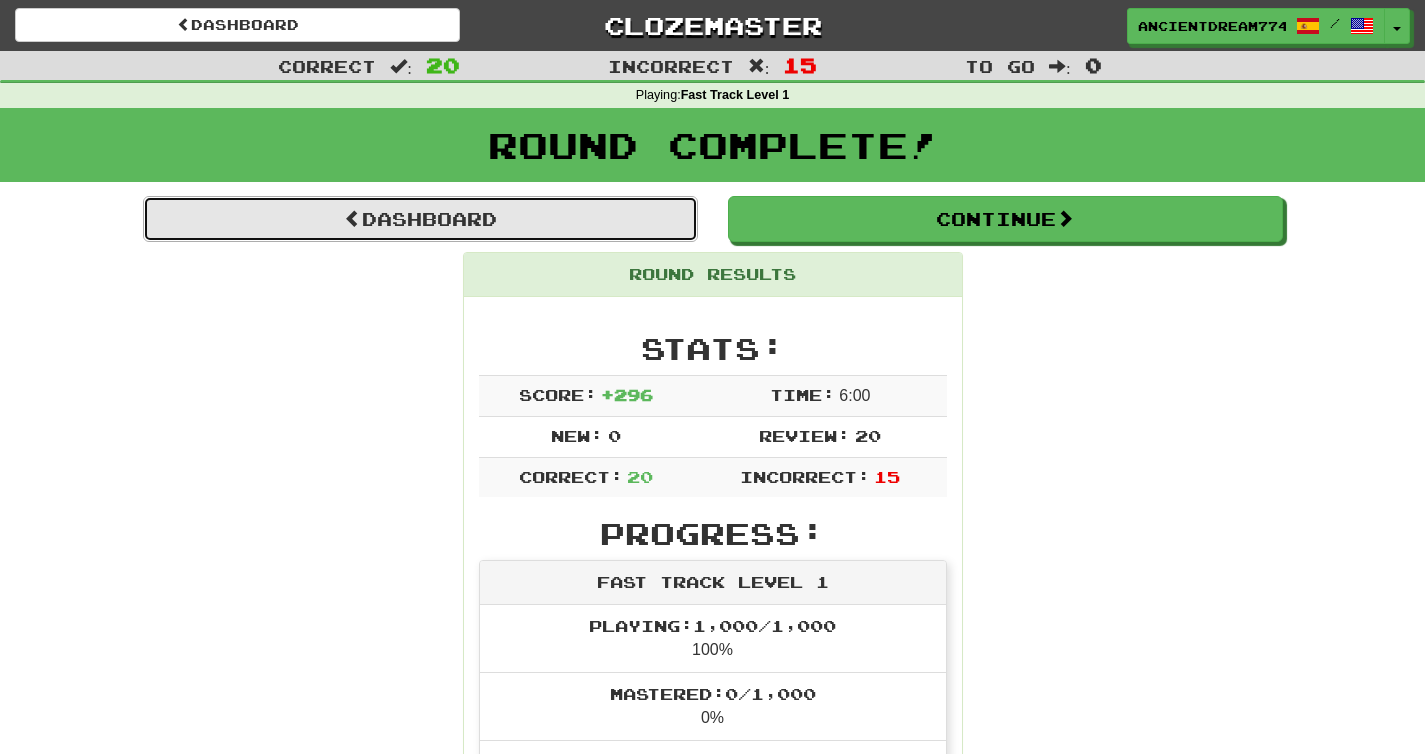 click on "Dashboard" at bounding box center [420, 219] 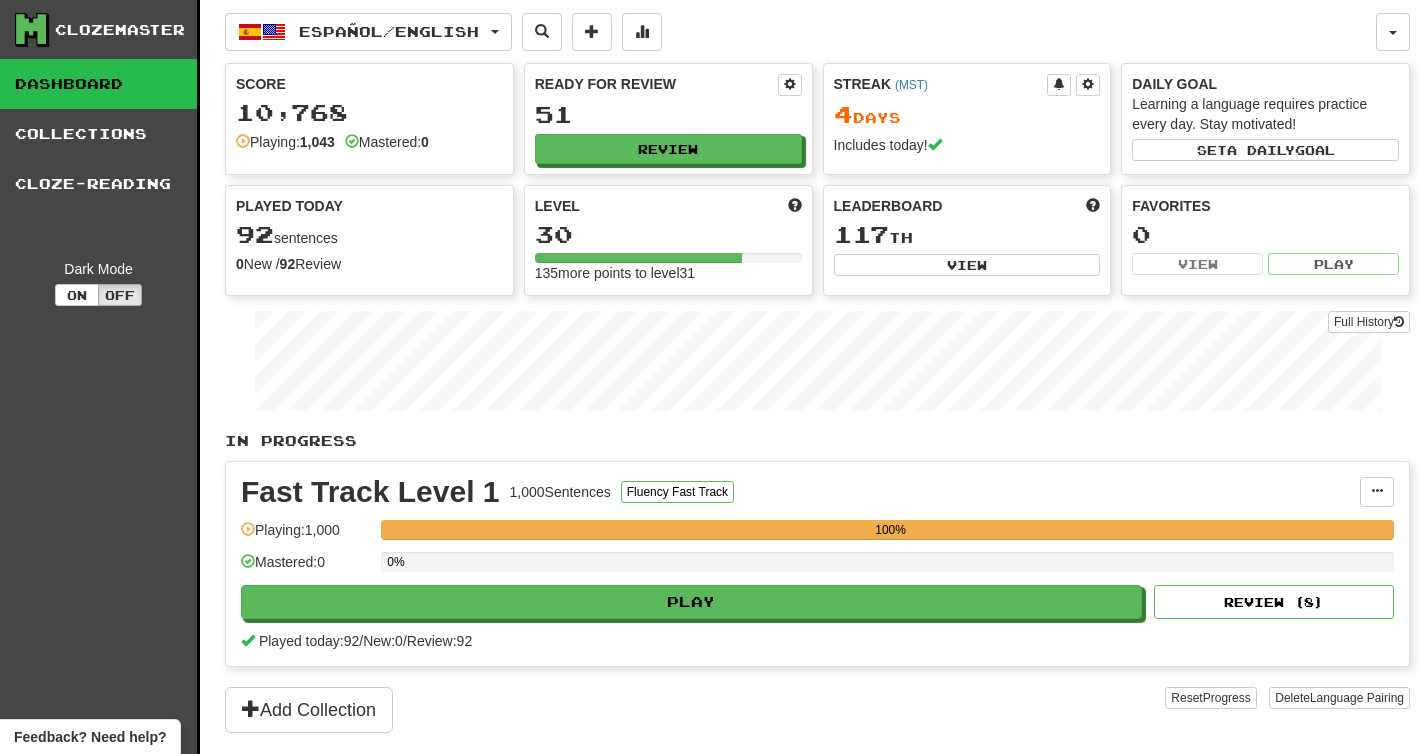 scroll, scrollTop: 0, scrollLeft: 0, axis: both 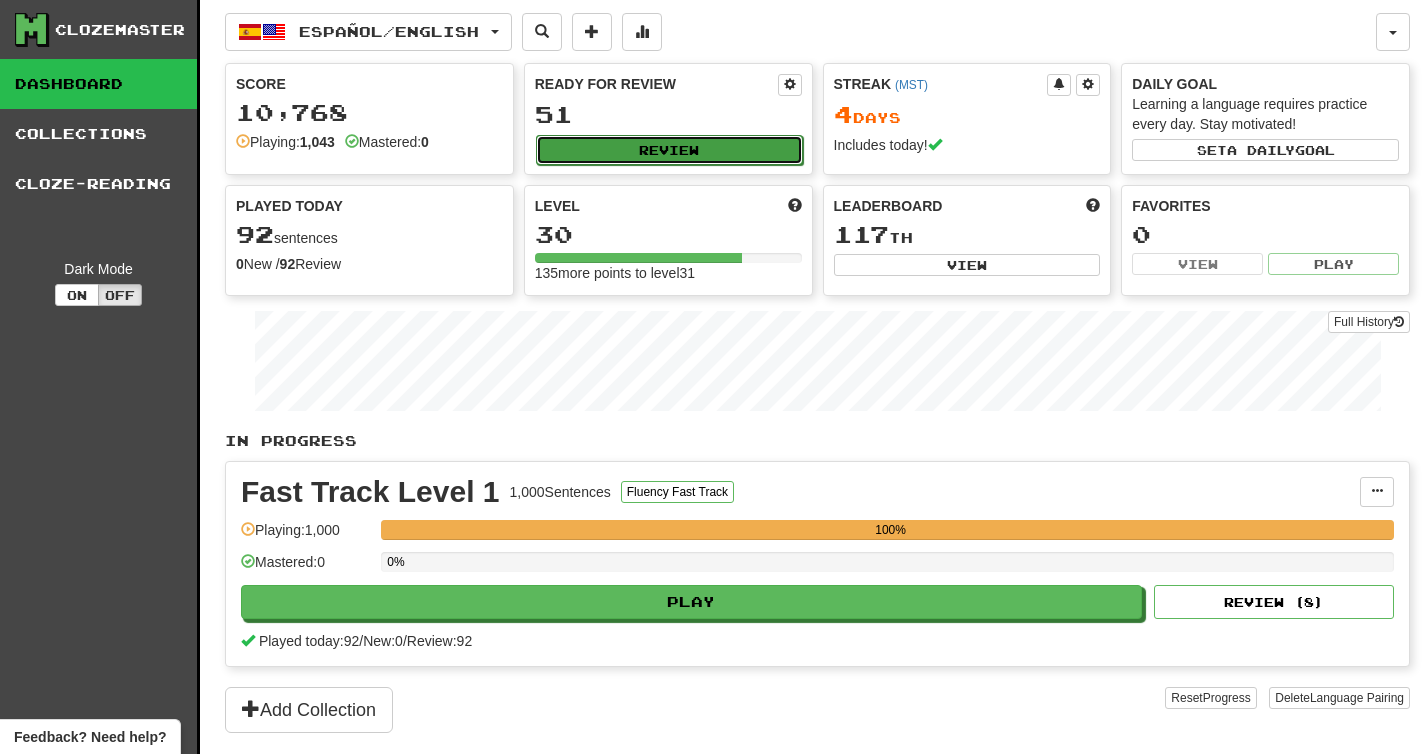 click on "Review" at bounding box center (669, 150) 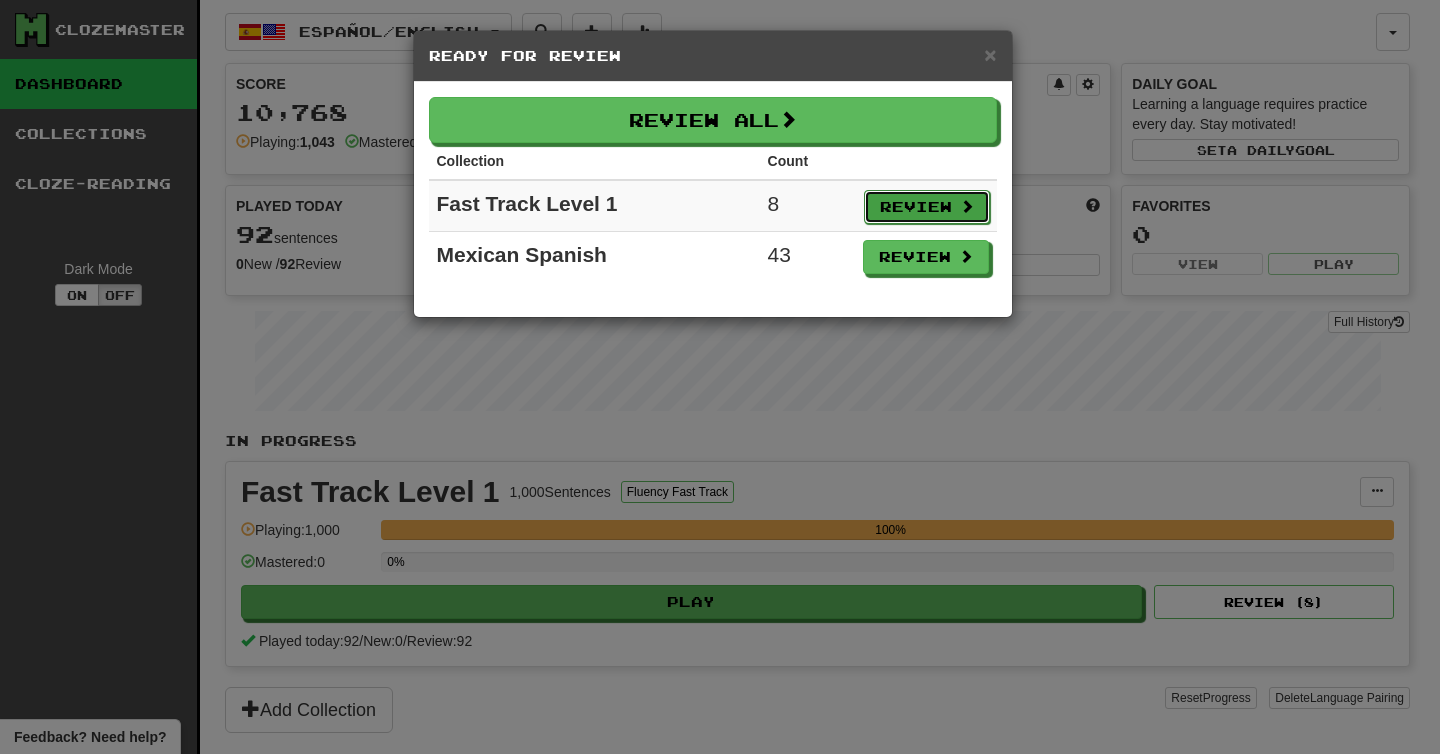 click on "Review" at bounding box center [927, 207] 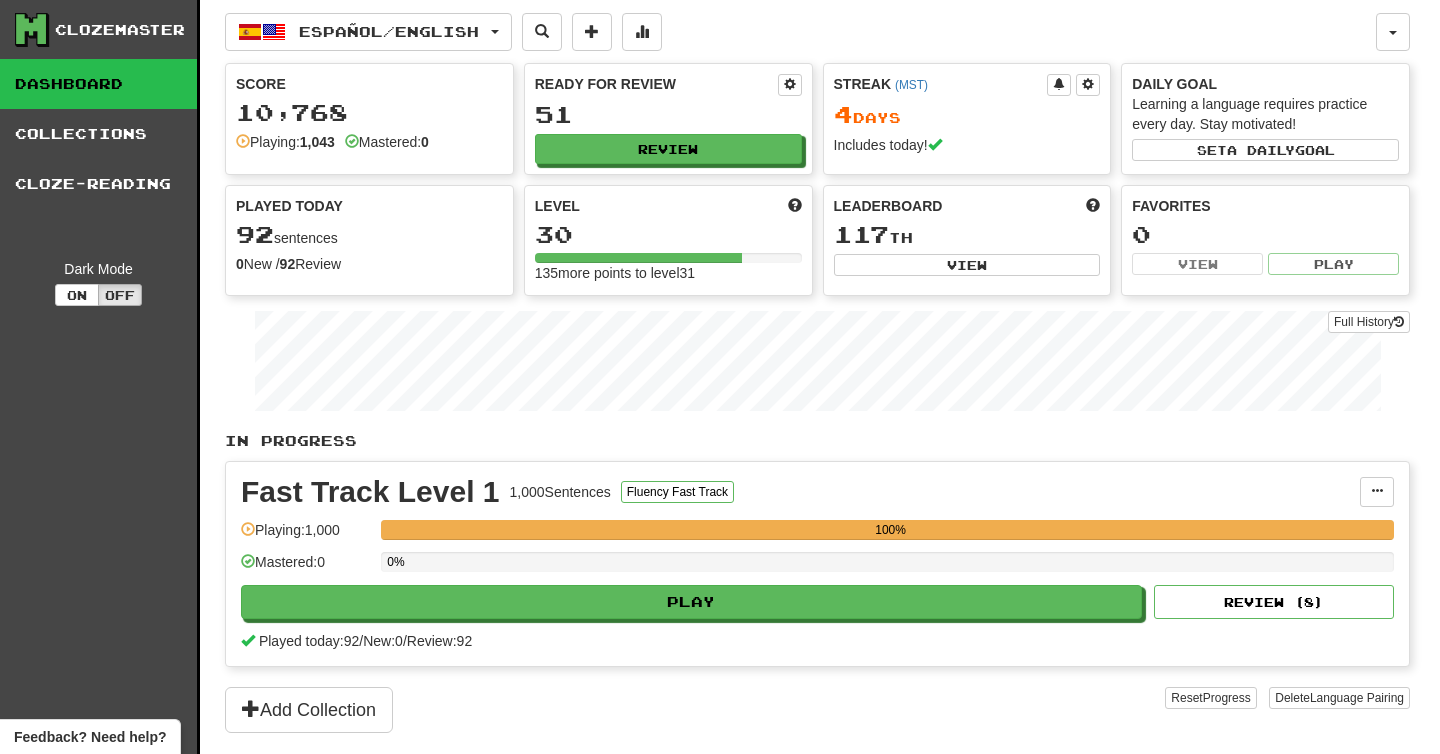 select on "**" 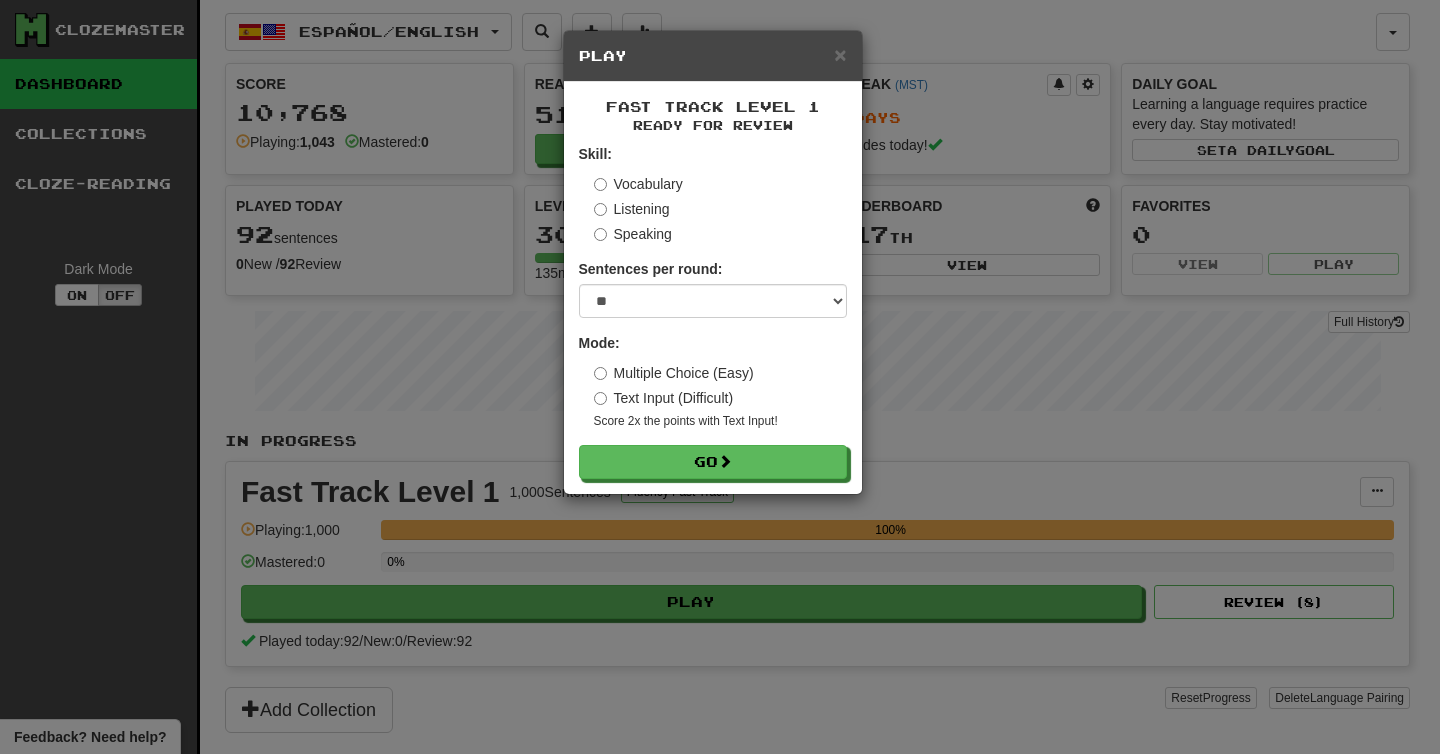 click on "× Play" at bounding box center (713, 56) 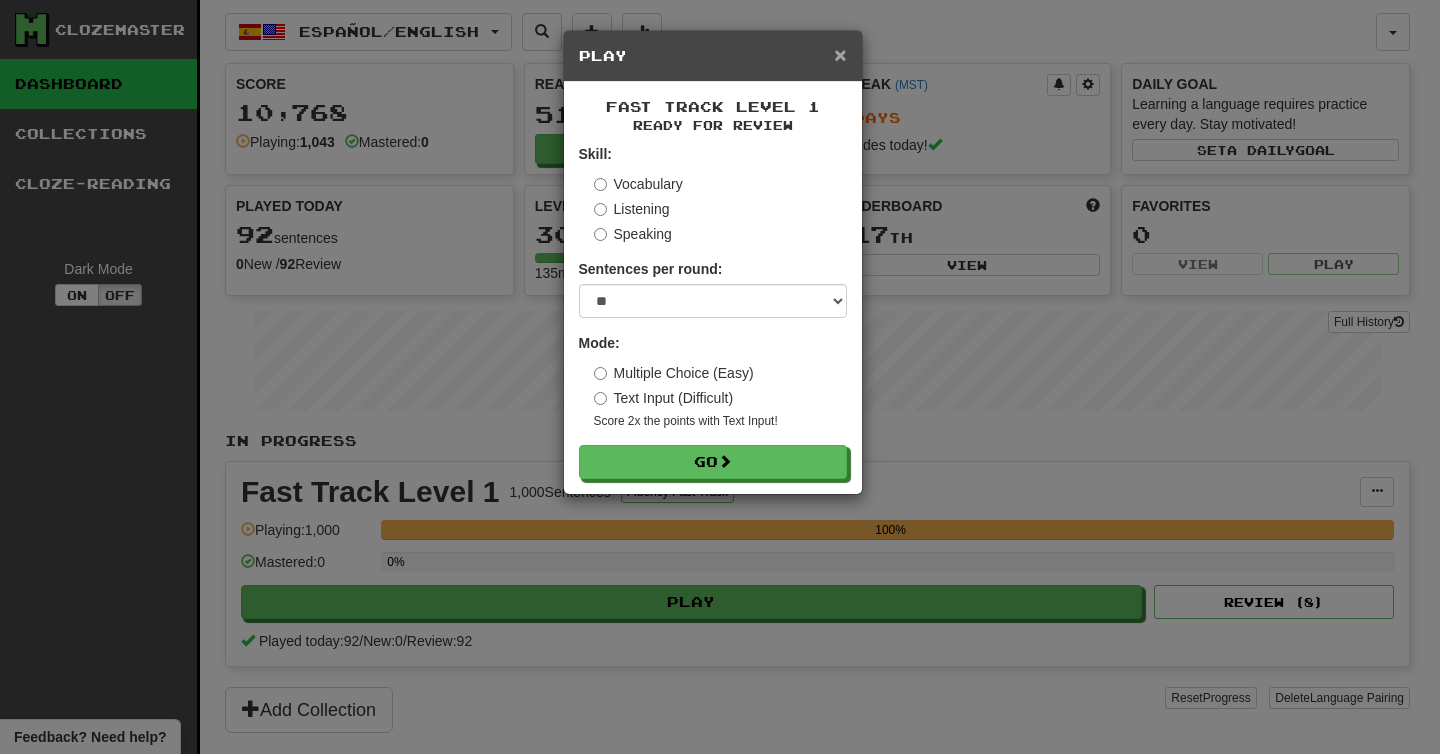 click on "×" at bounding box center (840, 54) 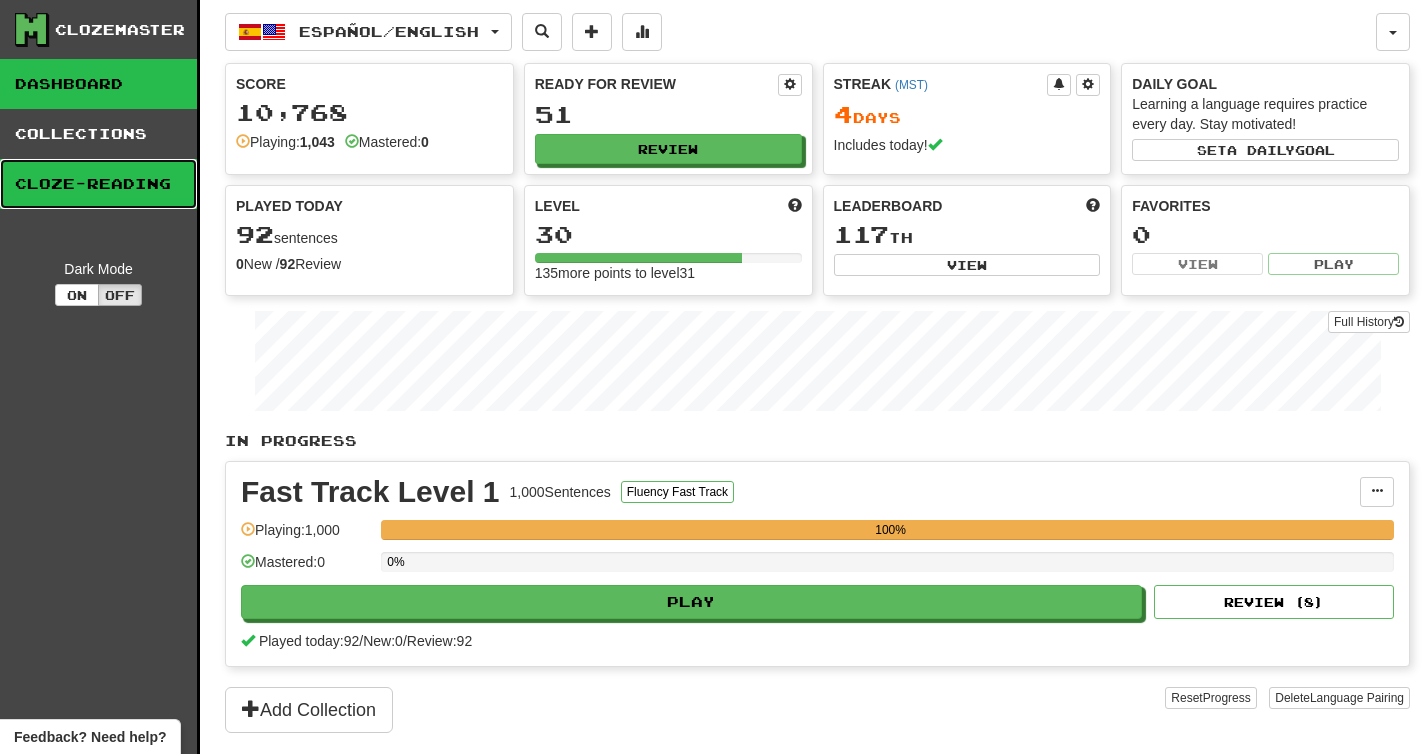 click on "Cloze-Reading" at bounding box center (98, 184) 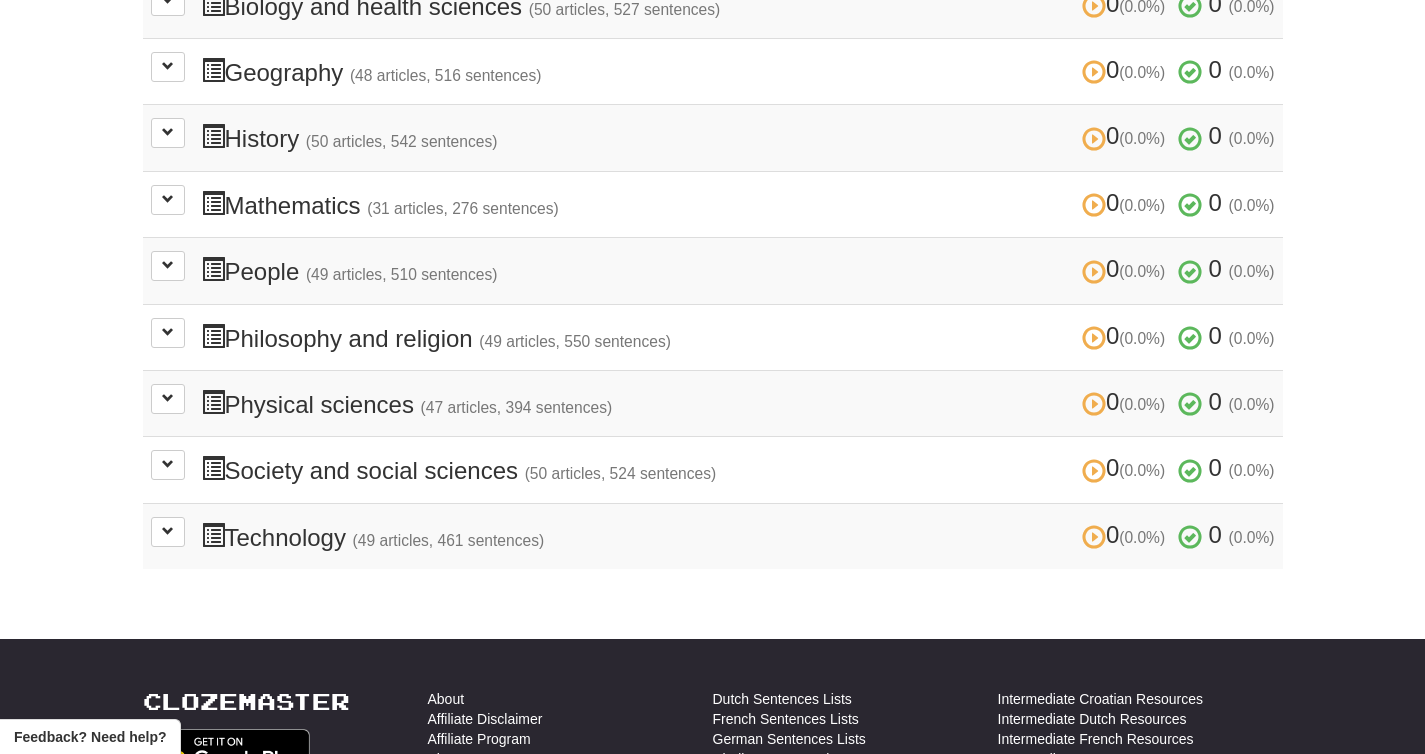 scroll, scrollTop: 688, scrollLeft: 0, axis: vertical 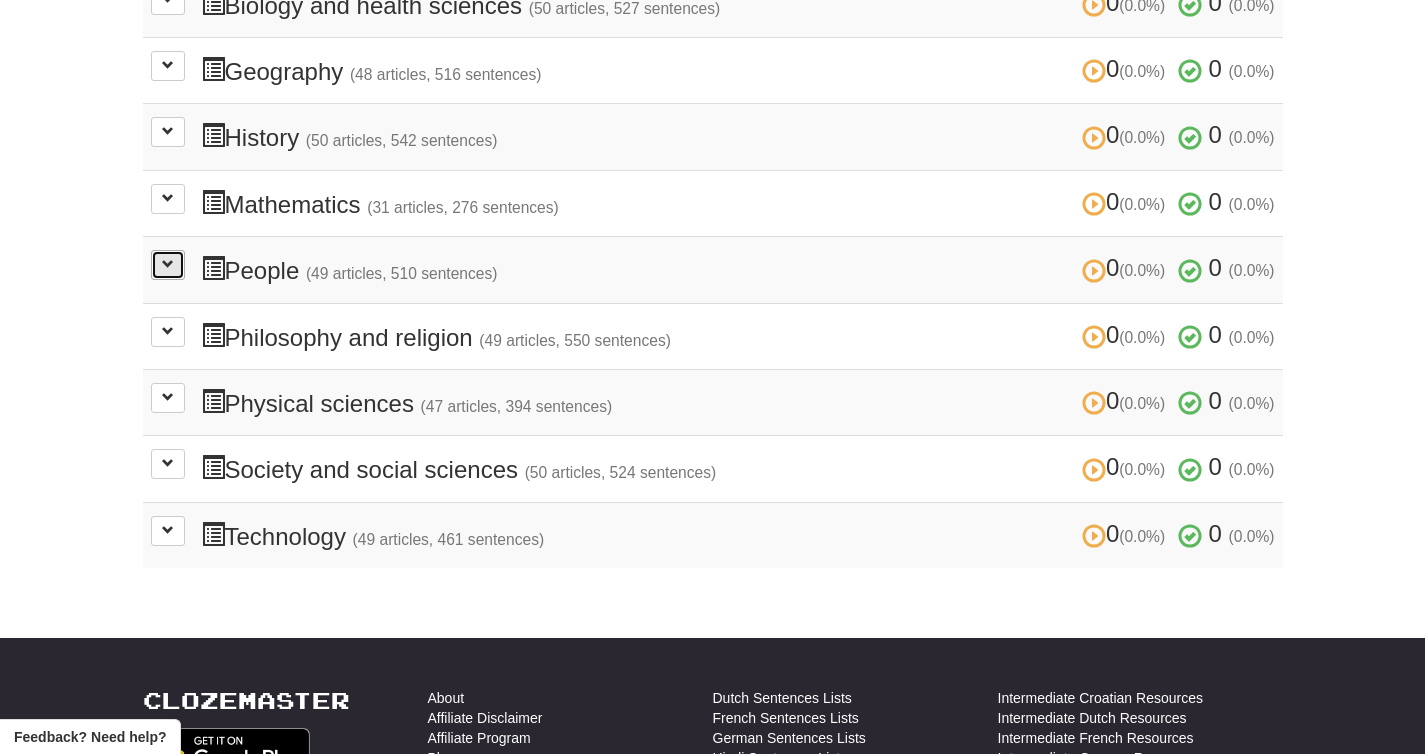 click at bounding box center (168, 265) 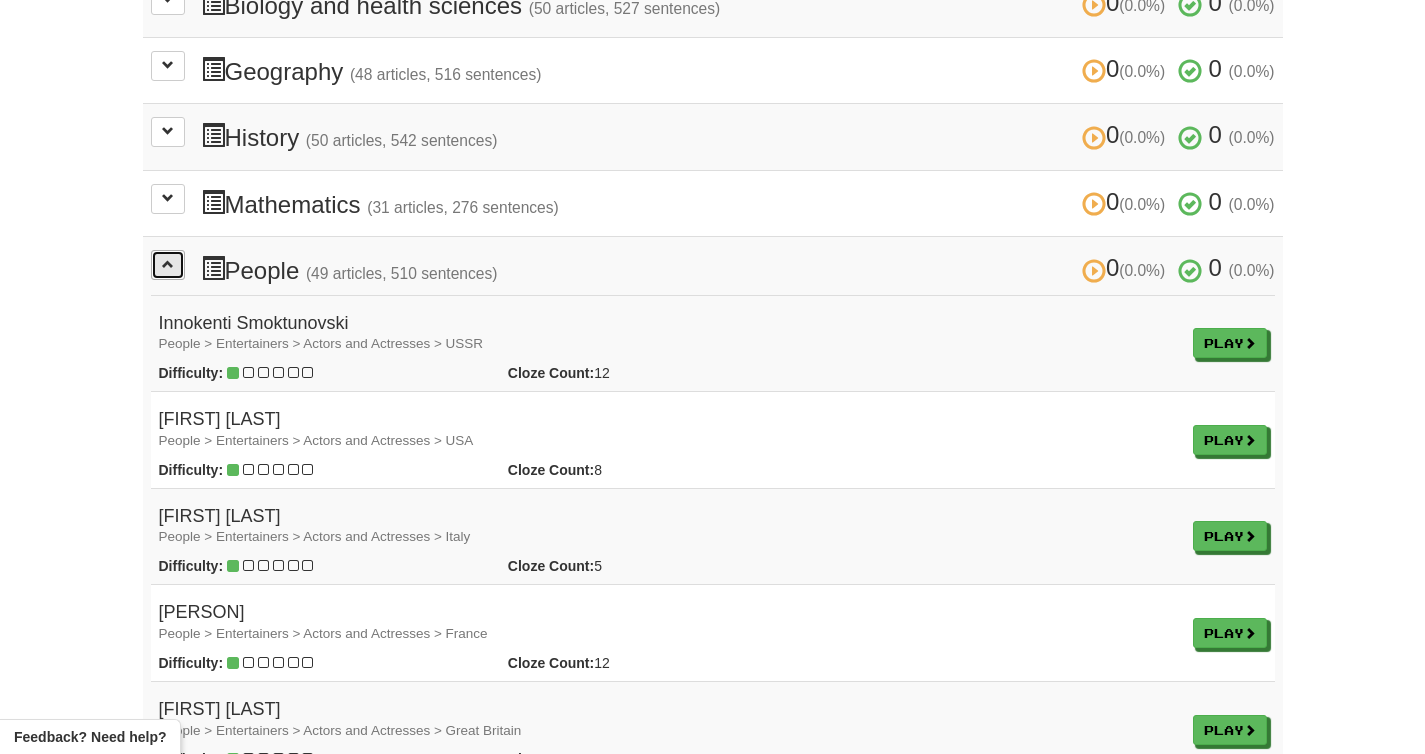 click at bounding box center (168, 264) 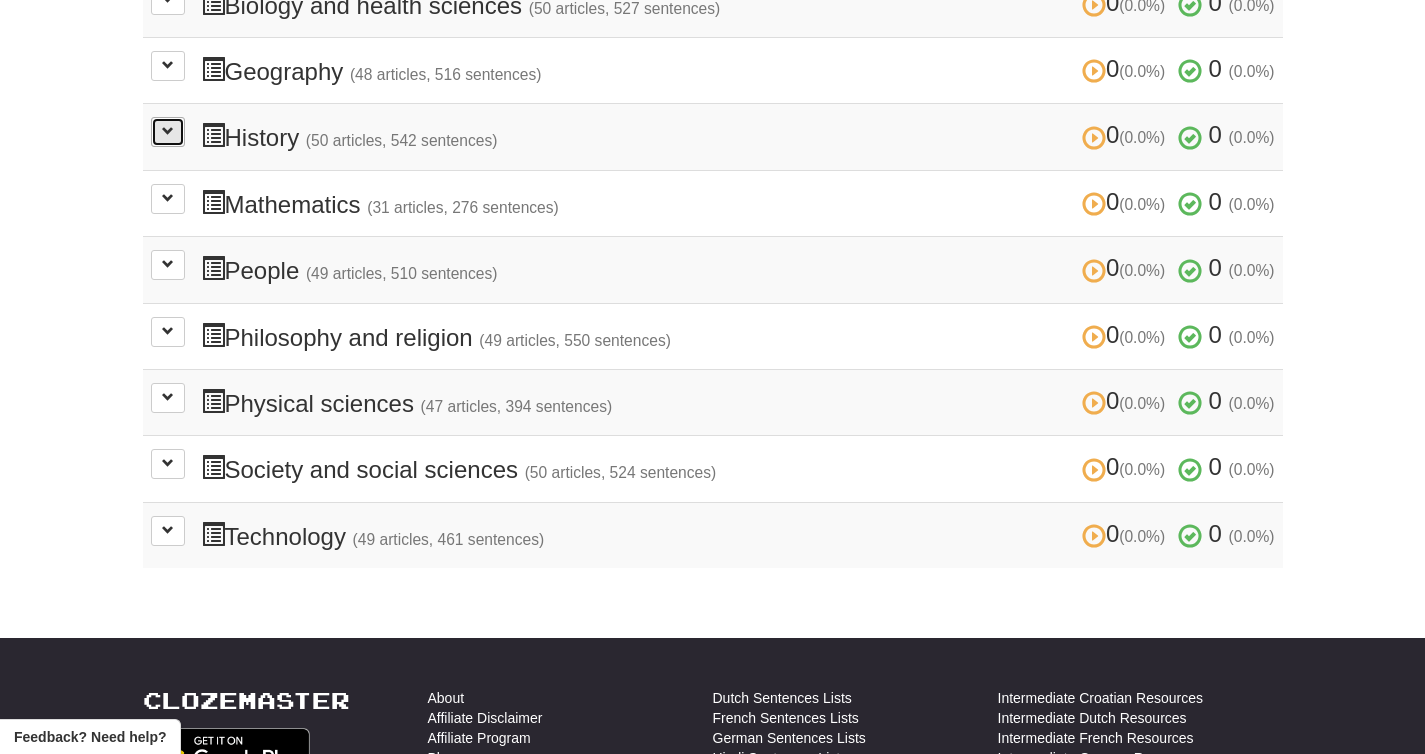 click at bounding box center (168, 131) 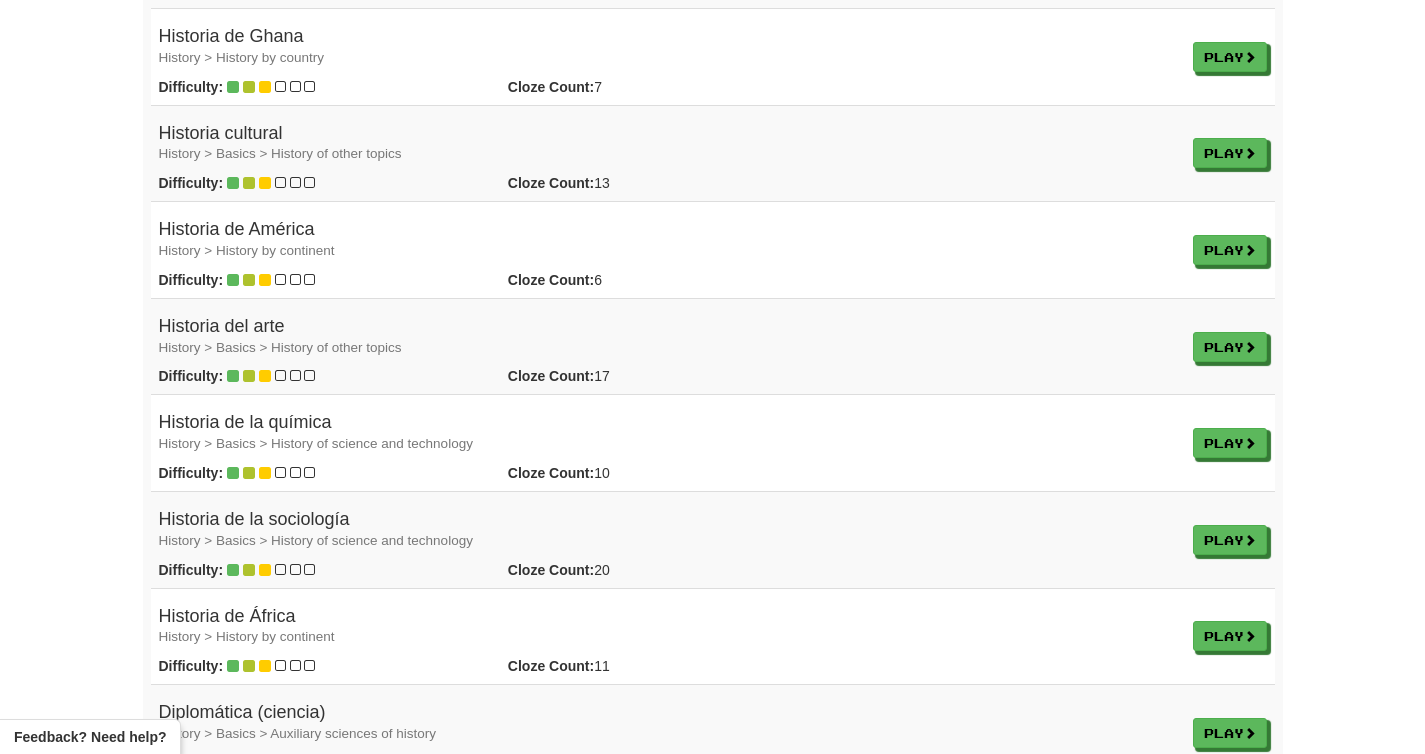 scroll, scrollTop: 2678, scrollLeft: 0, axis: vertical 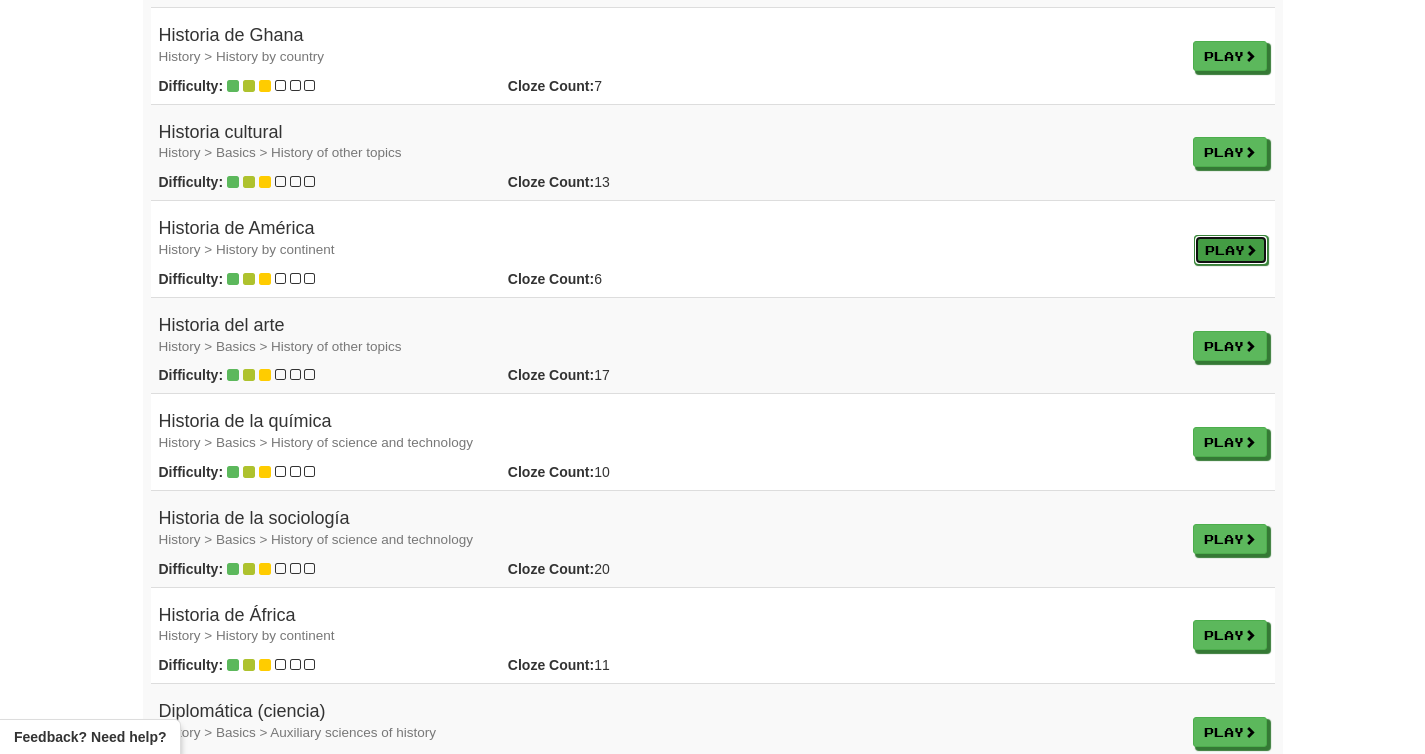 click on "Play" at bounding box center [1231, 250] 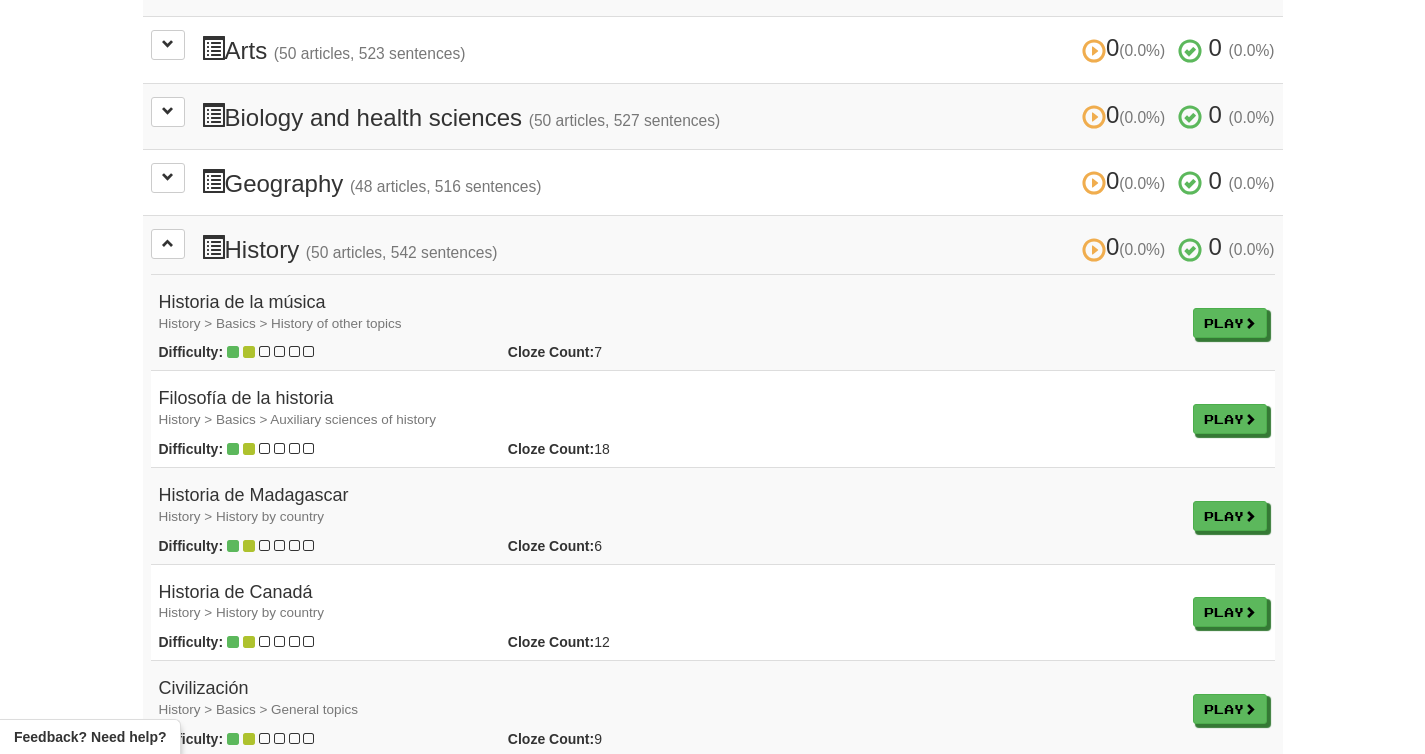 scroll, scrollTop: 598, scrollLeft: 0, axis: vertical 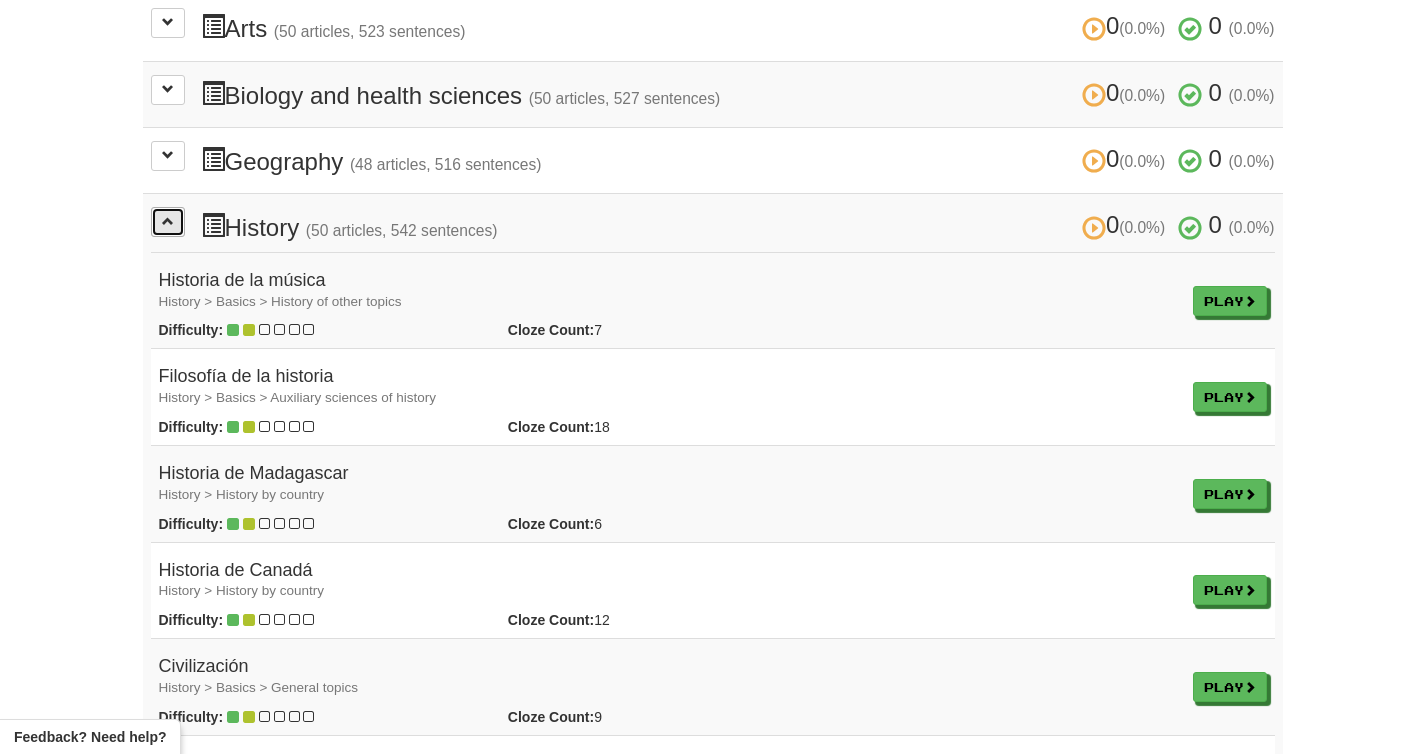 click at bounding box center (168, 221) 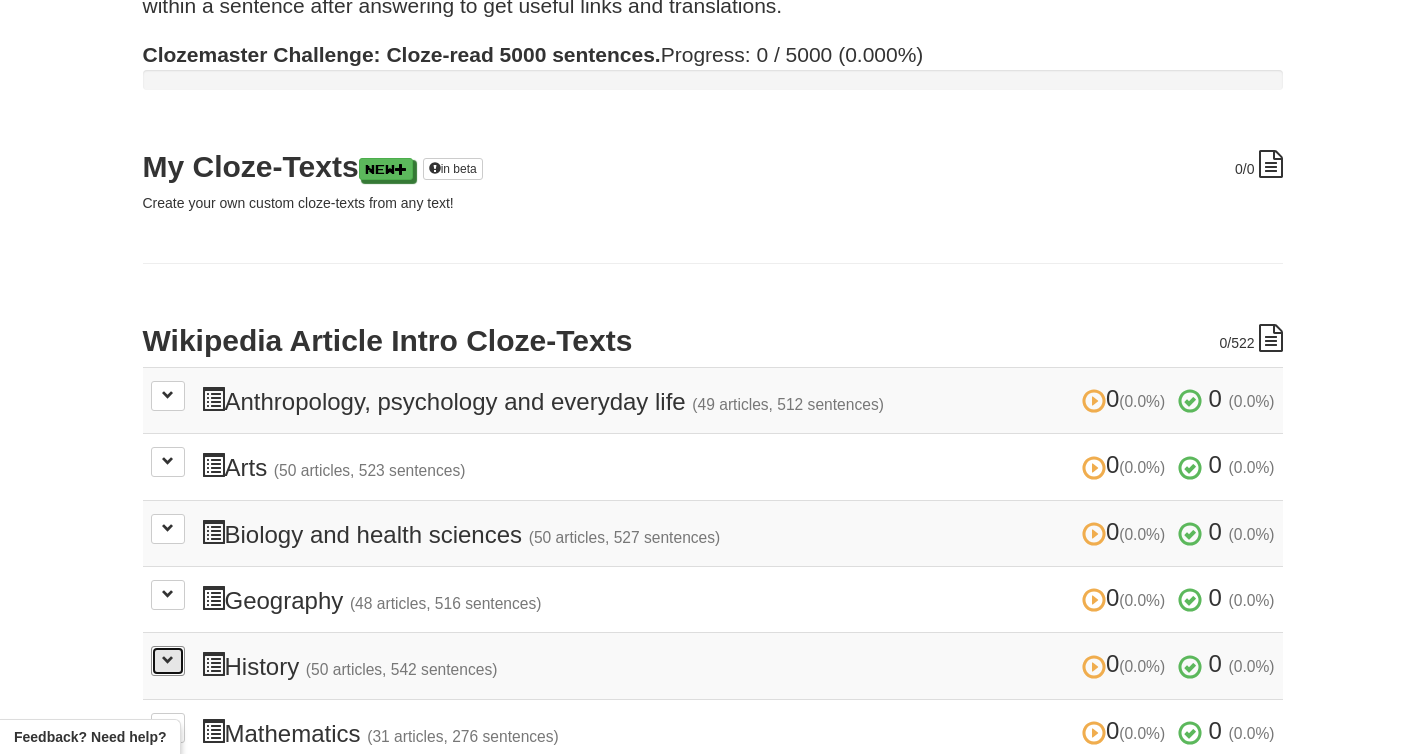 scroll, scrollTop: 158, scrollLeft: 0, axis: vertical 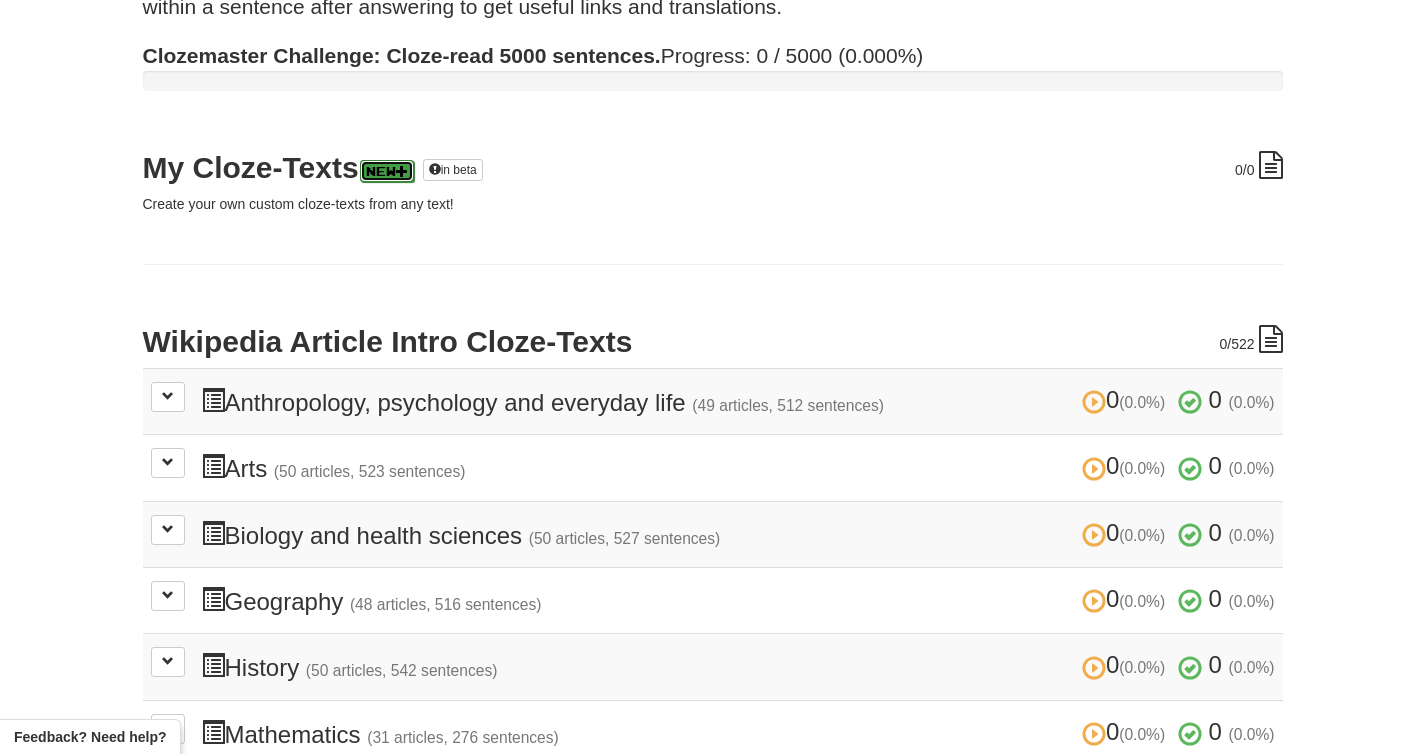 click on "New" at bounding box center (387, 171) 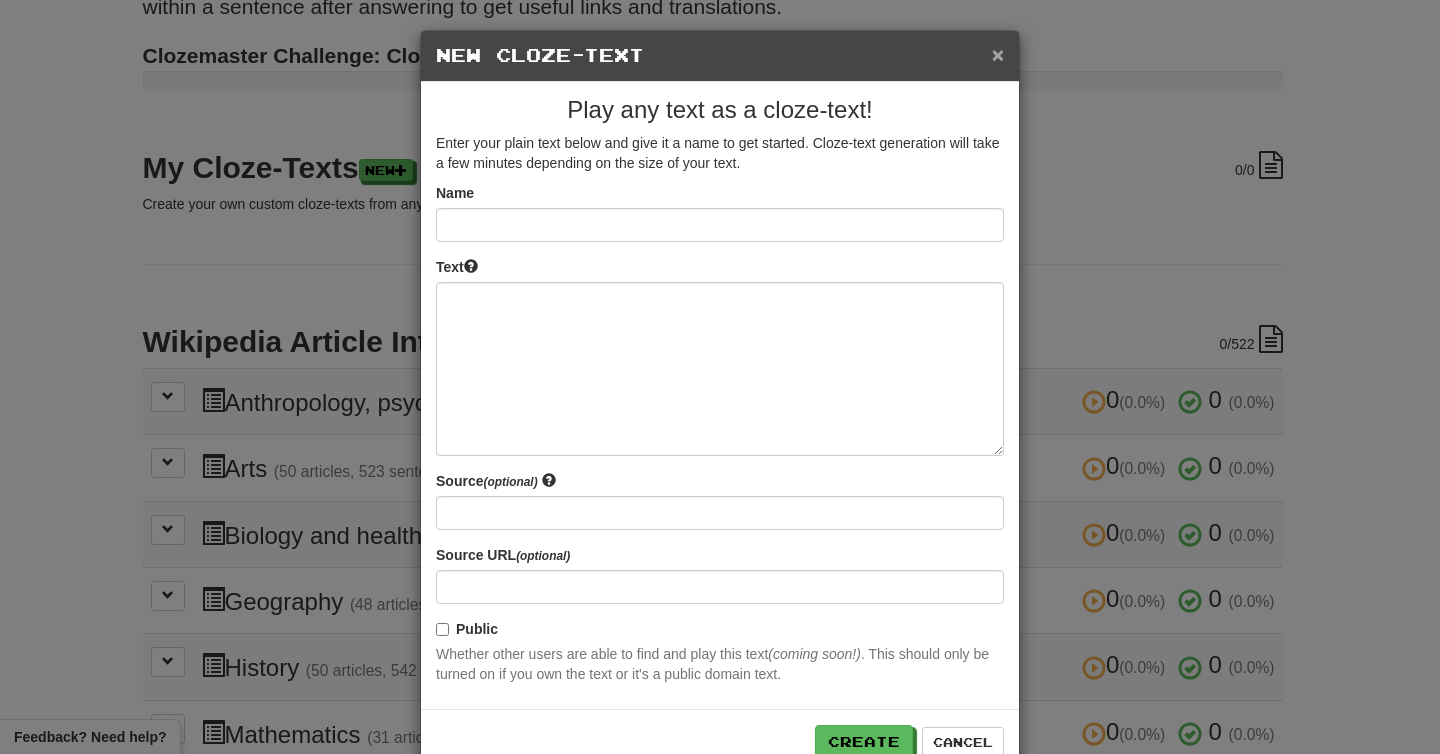 click on "×" at bounding box center [998, 54] 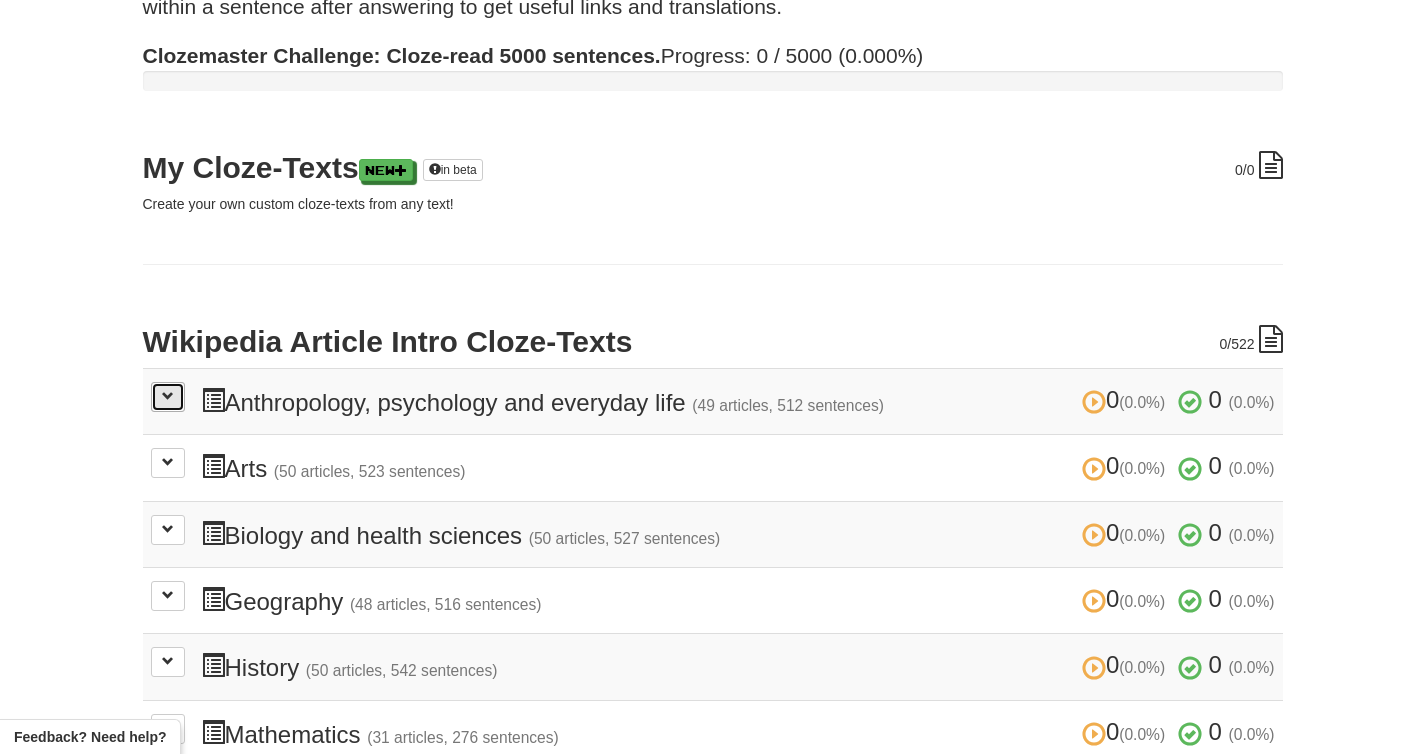 click at bounding box center [168, 397] 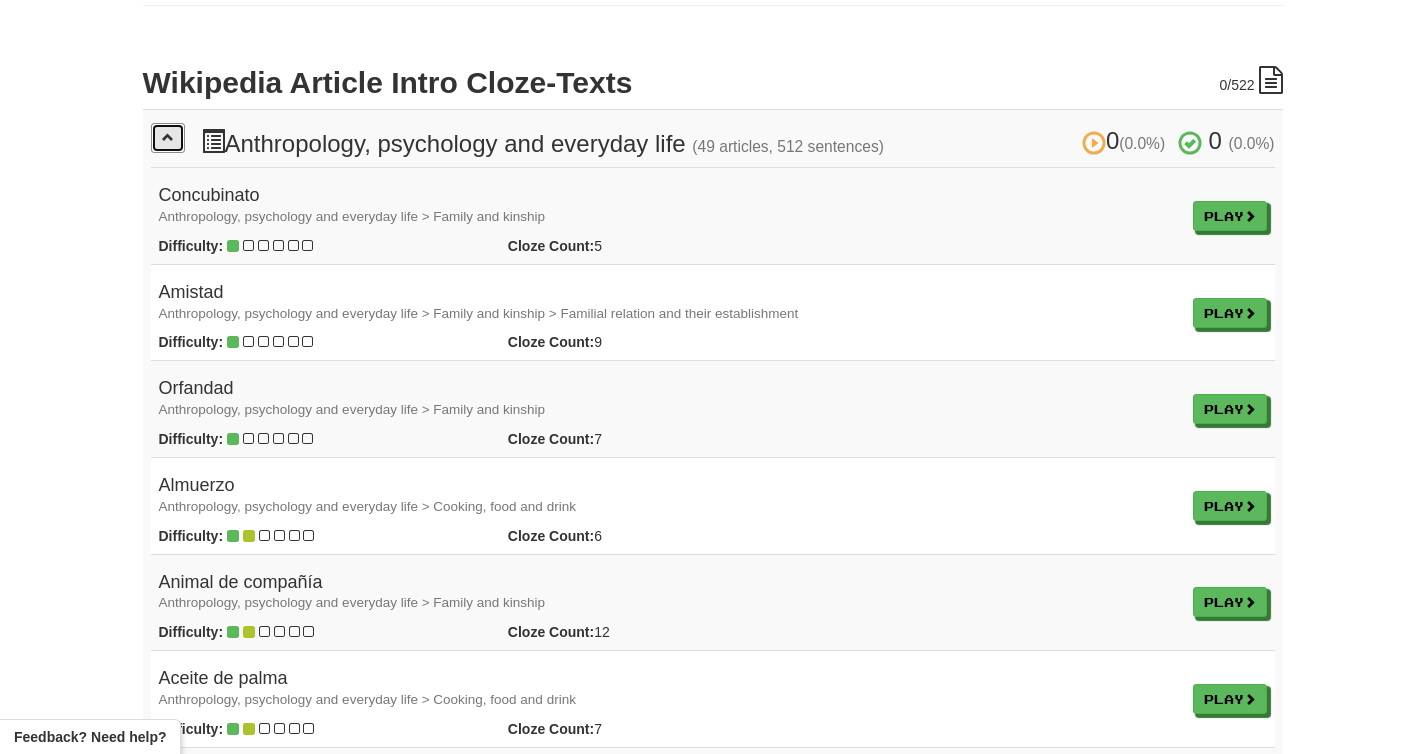 scroll, scrollTop: 455, scrollLeft: 0, axis: vertical 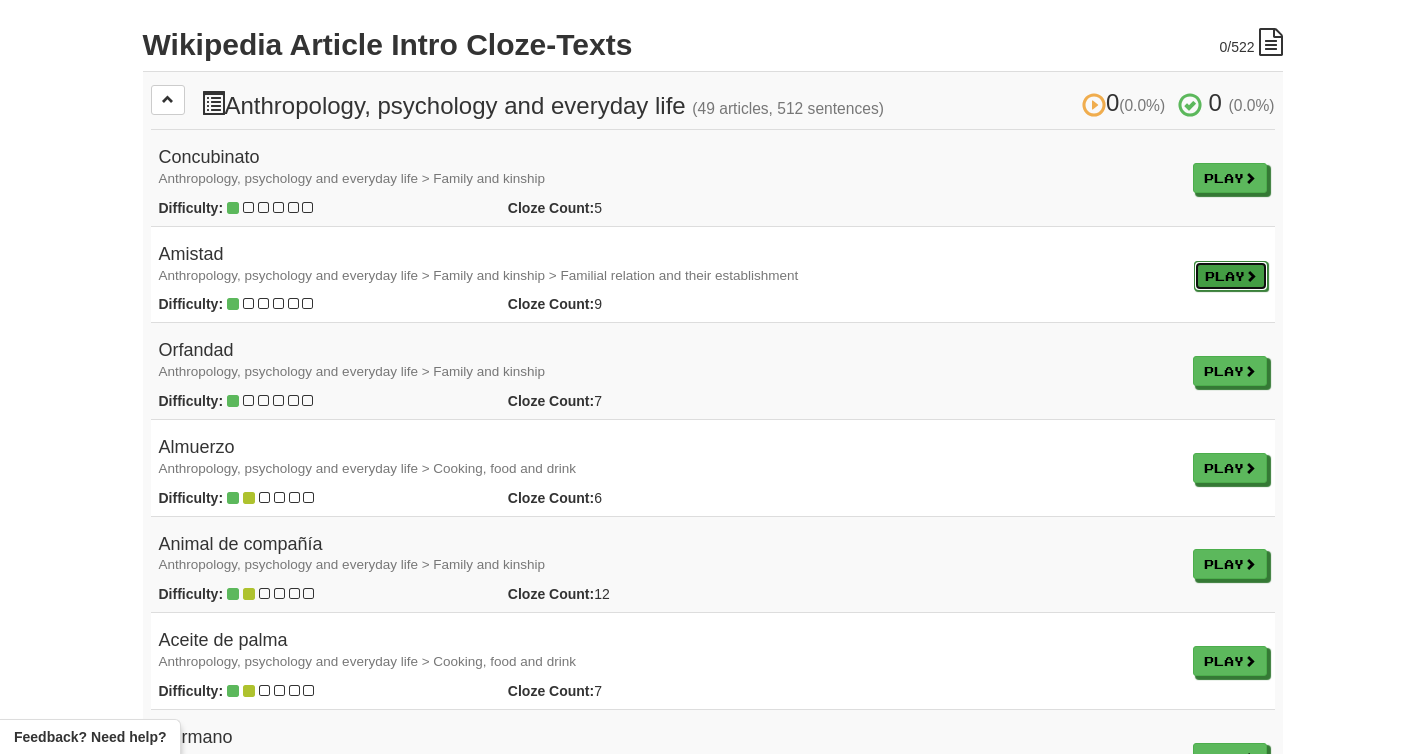 click at bounding box center [1251, 276] 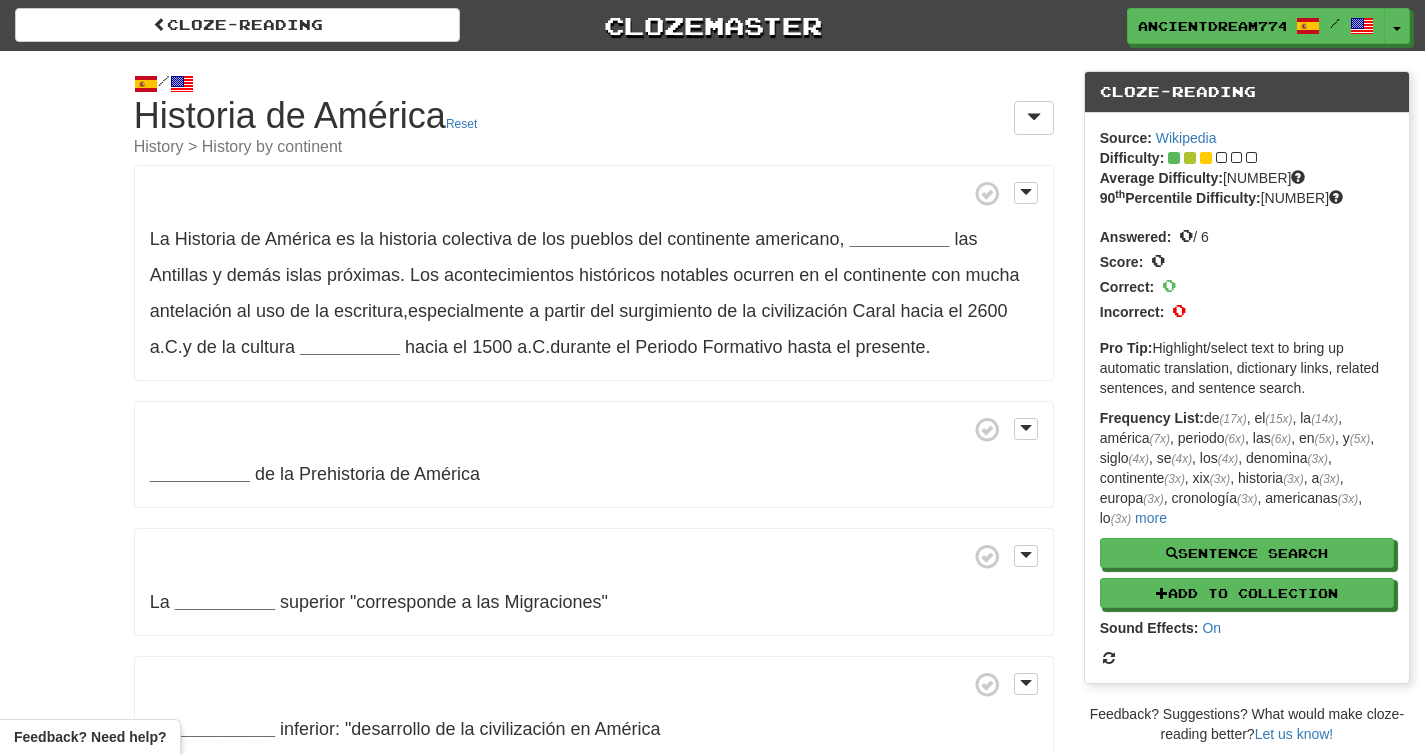 scroll, scrollTop: 0, scrollLeft: 0, axis: both 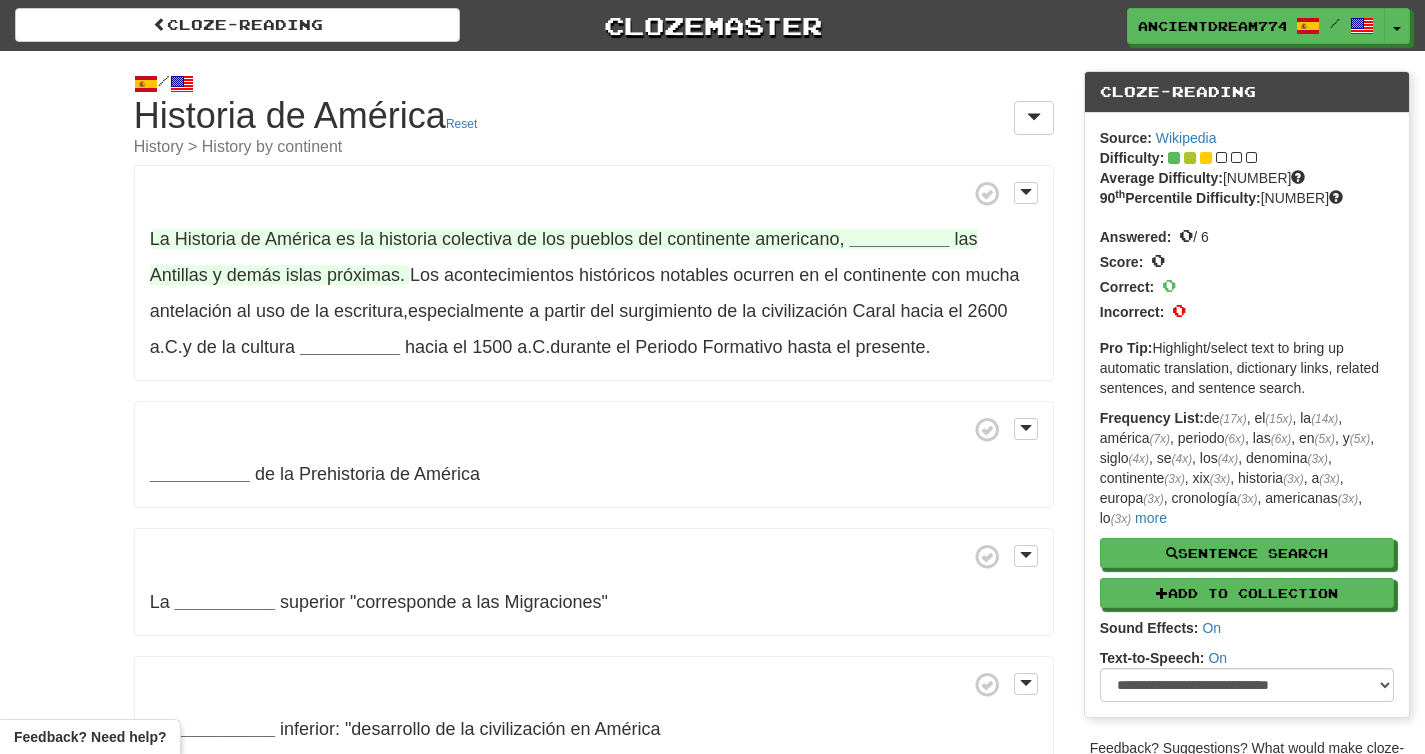 click on "__________" at bounding box center (899, 239) 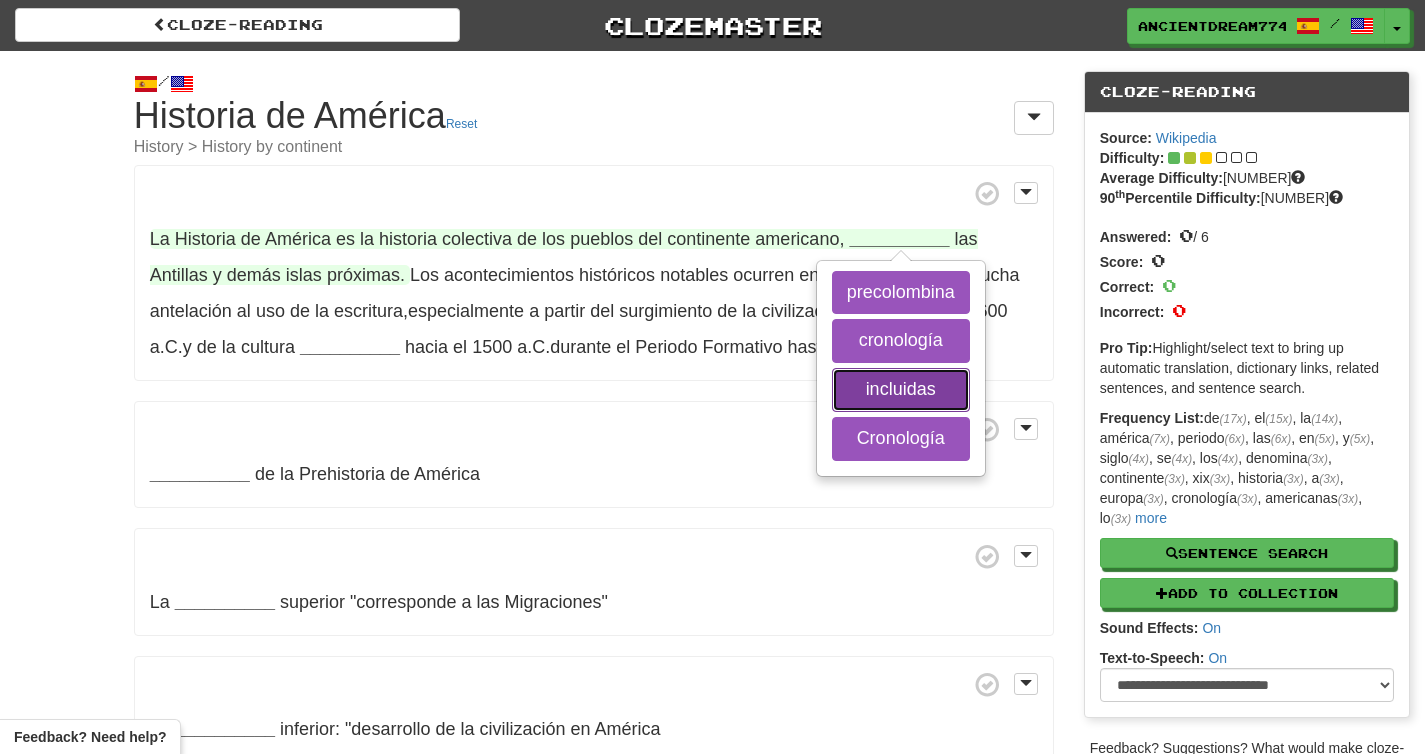click on "incluidas" at bounding box center (901, 390) 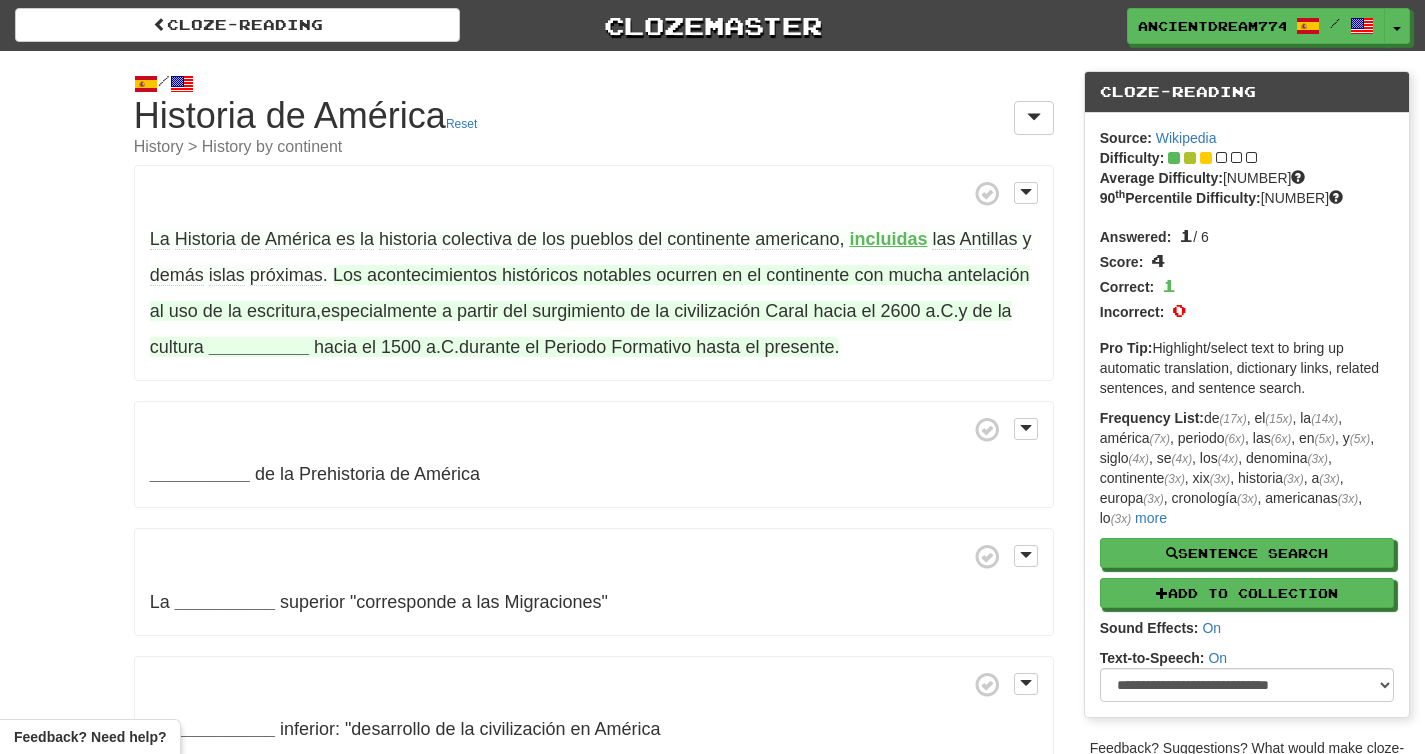 click on "históricos" at bounding box center [540, 275] 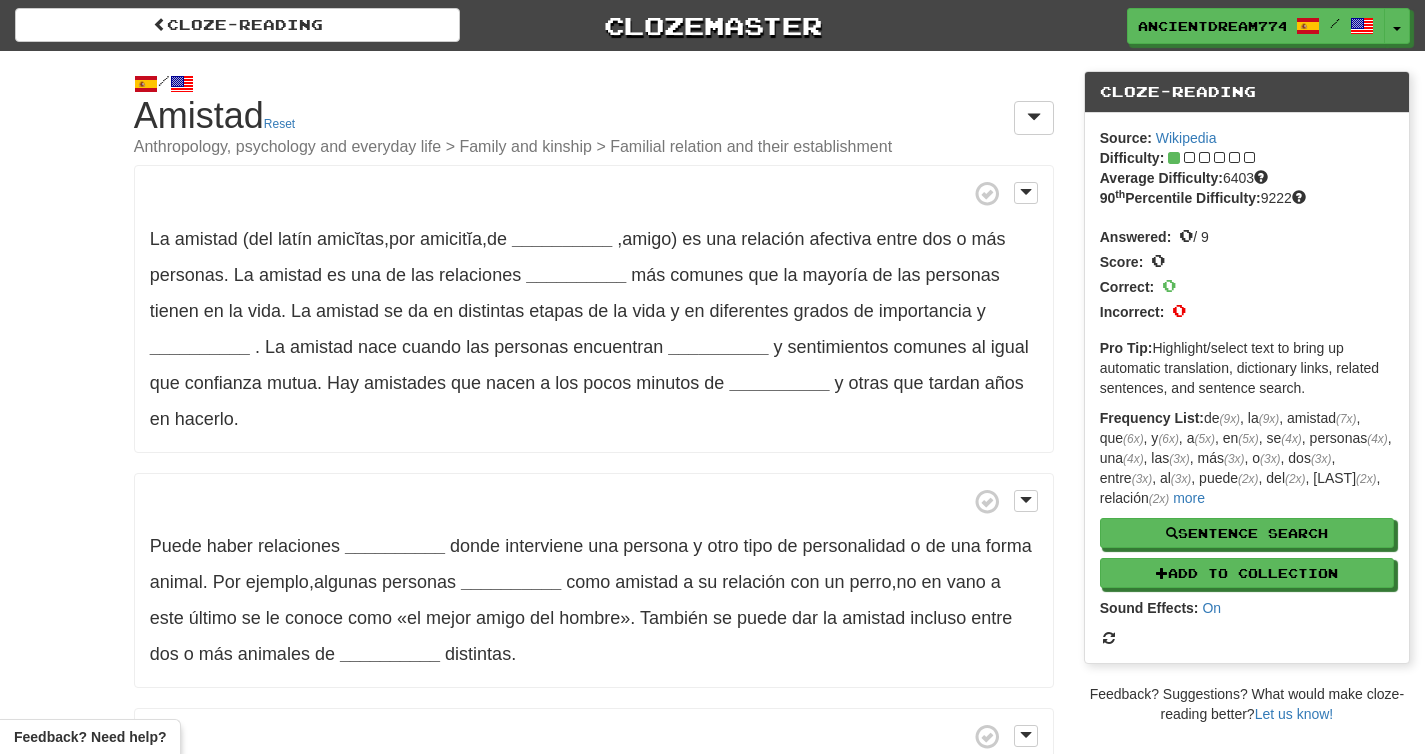 scroll, scrollTop: 0, scrollLeft: 0, axis: both 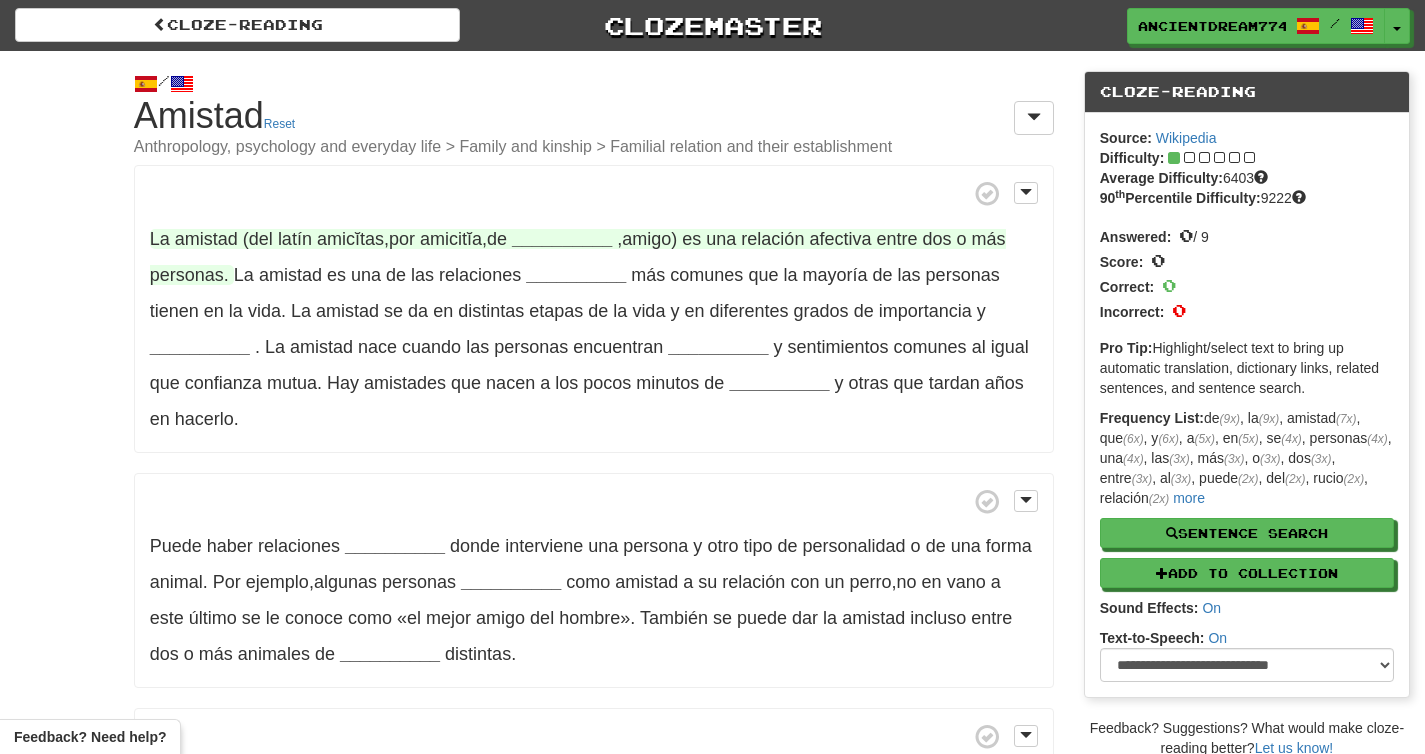 click on "__________" at bounding box center (562, 239) 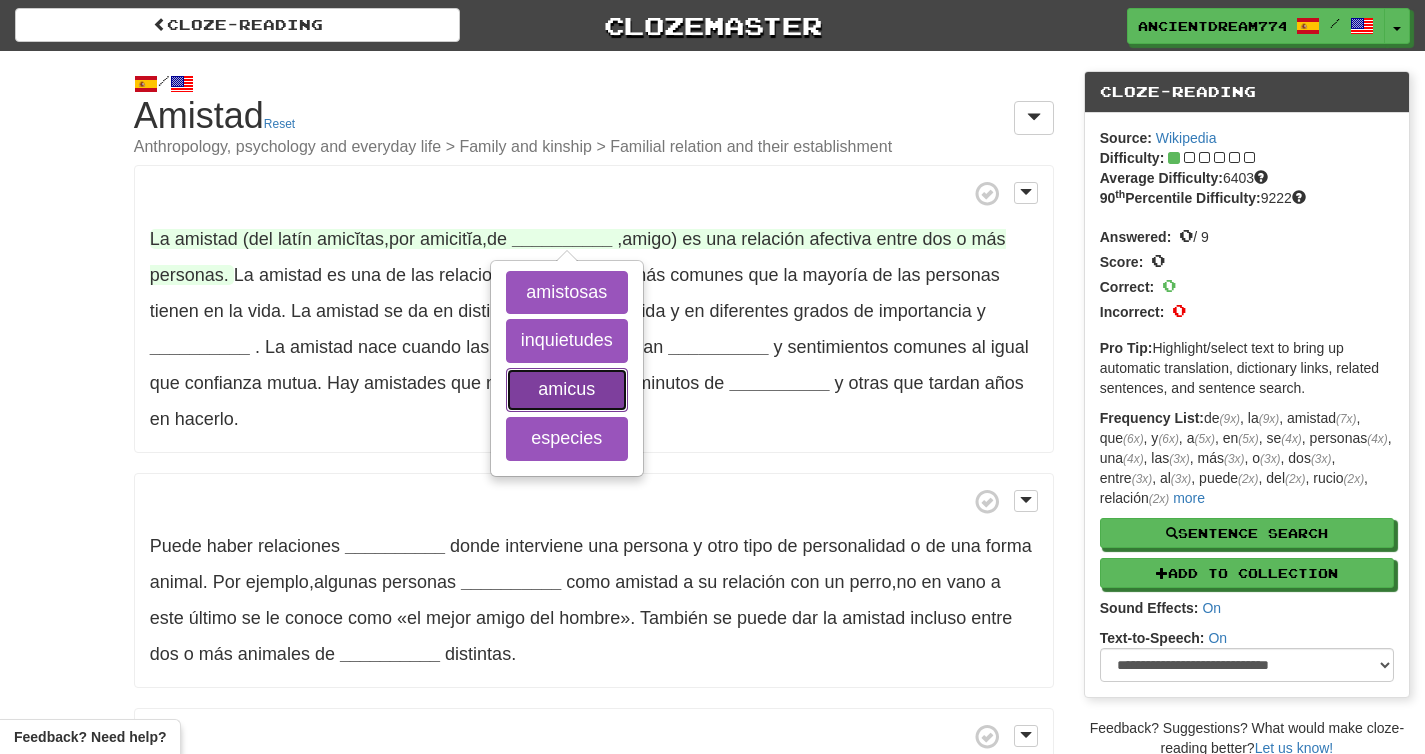 click on "amicus" at bounding box center [567, 390] 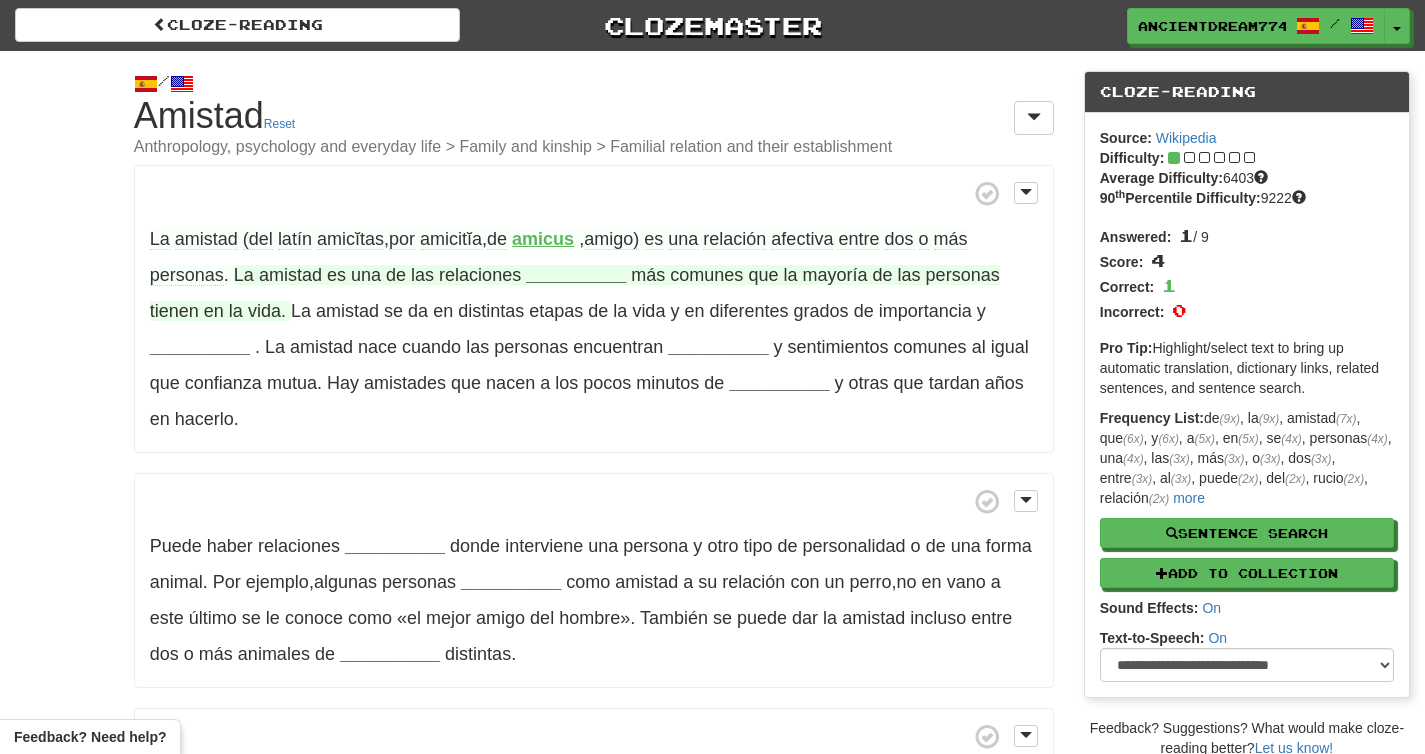 click on "__________" at bounding box center [576, 275] 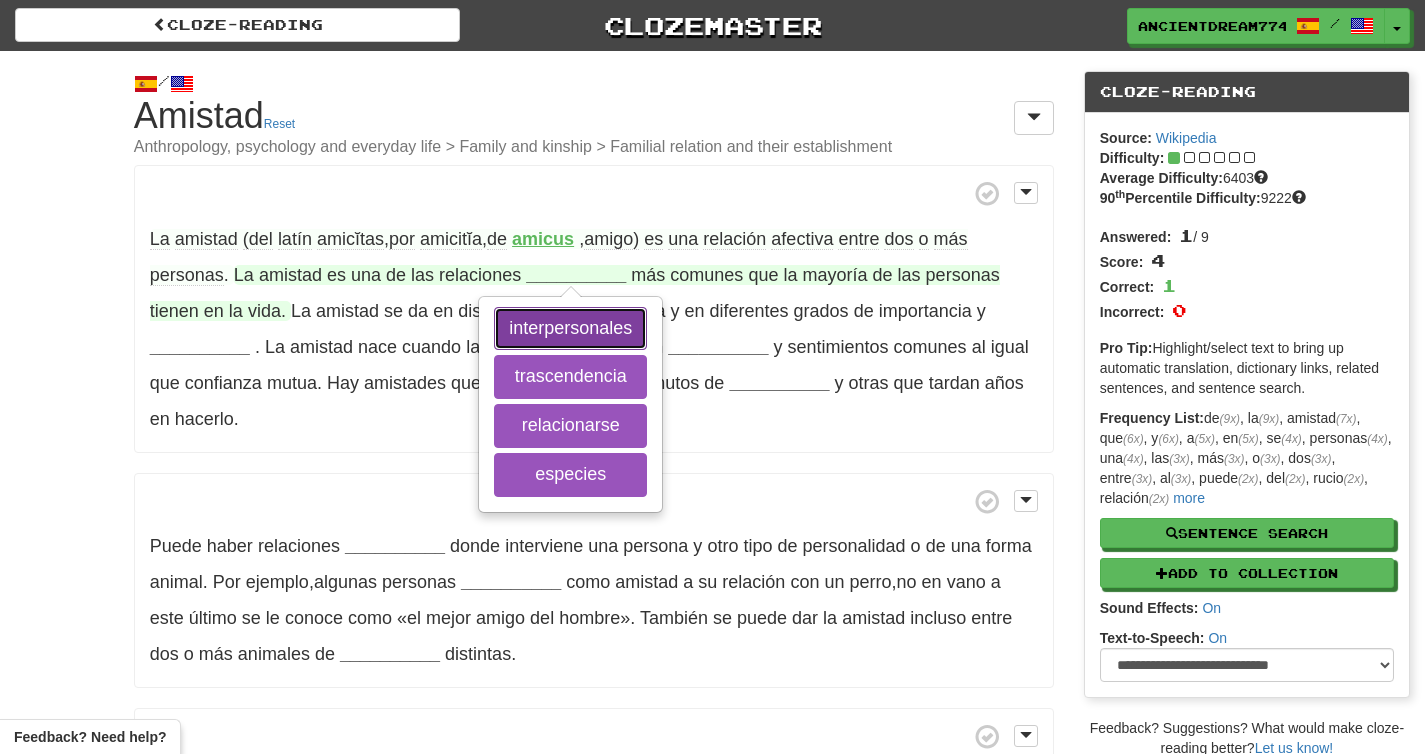 click on "interpersonales" at bounding box center (570, 329) 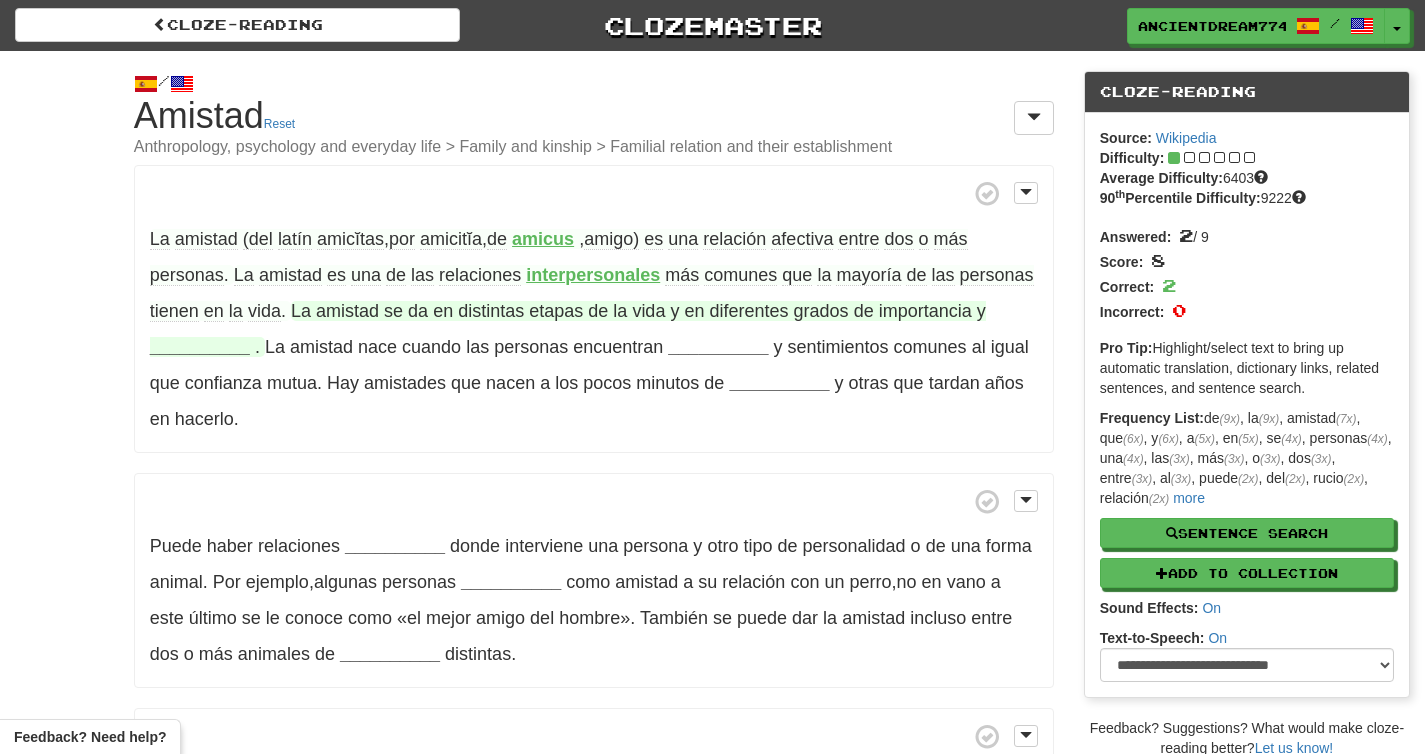 click on "__________" at bounding box center (200, 347) 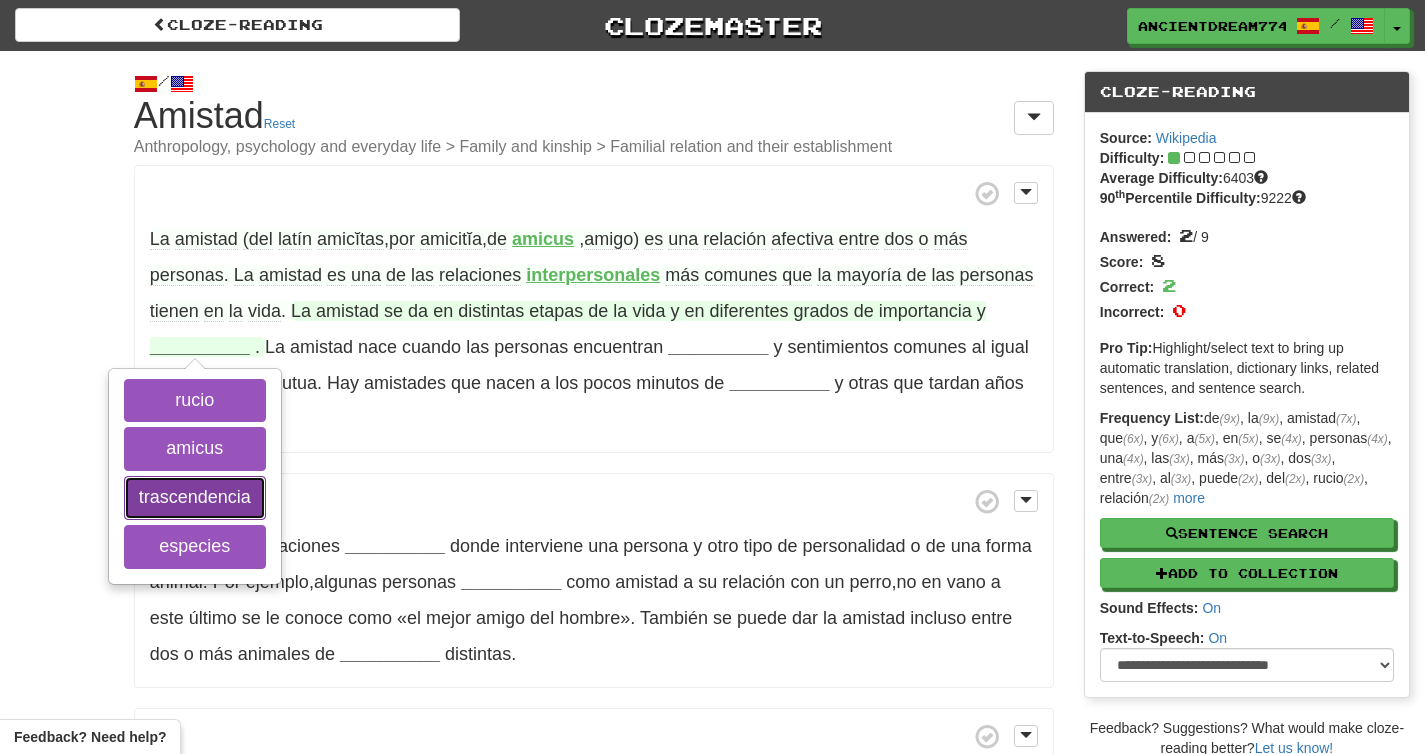 click on "trascendencia" at bounding box center [195, 498] 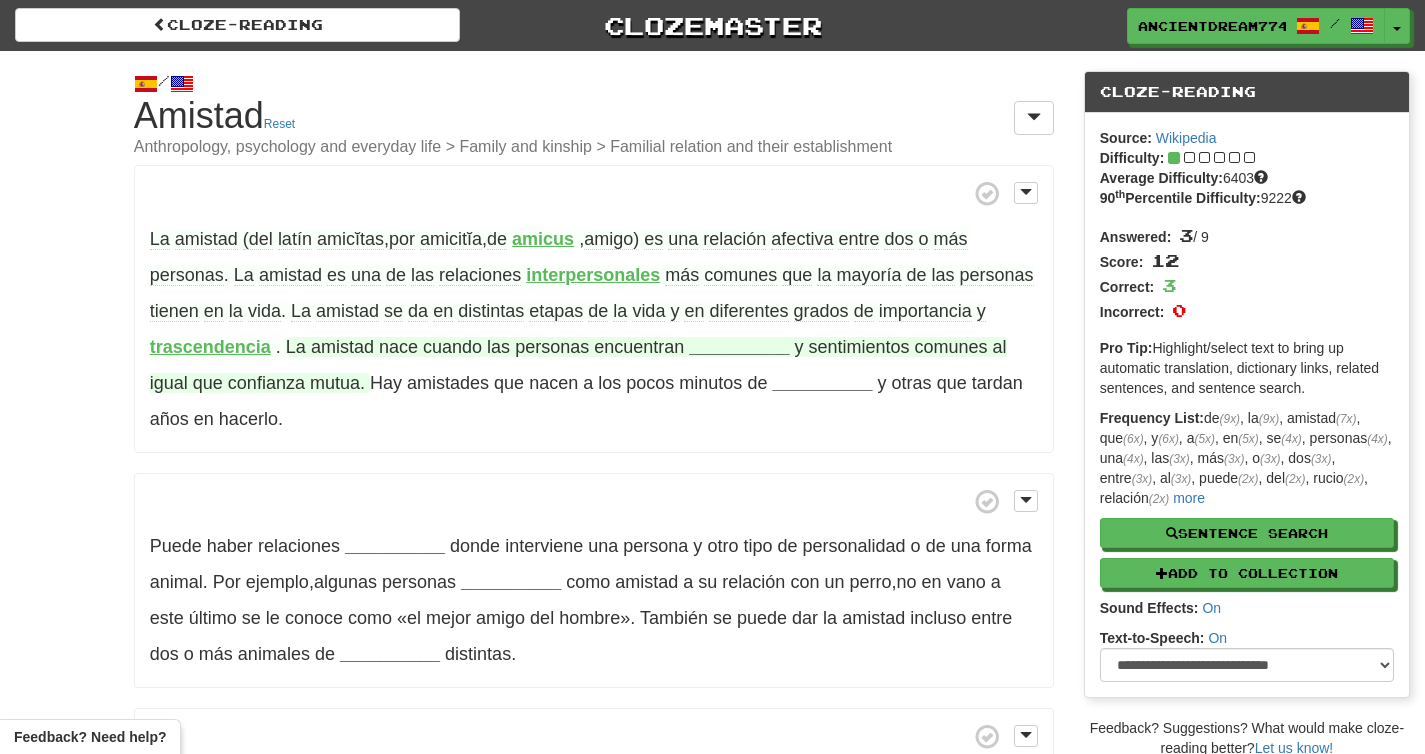click on "__________" at bounding box center [739, 347] 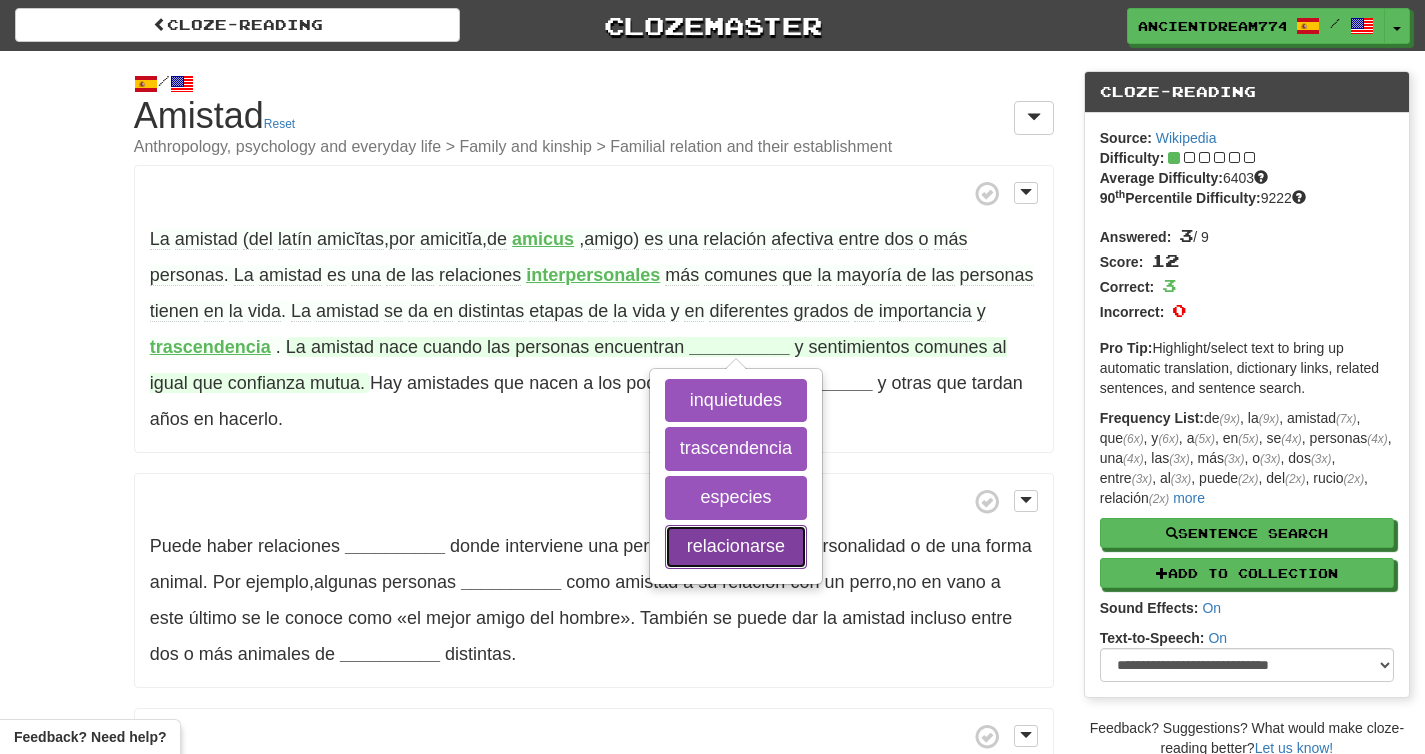 click on "relacionarse" at bounding box center (736, 547) 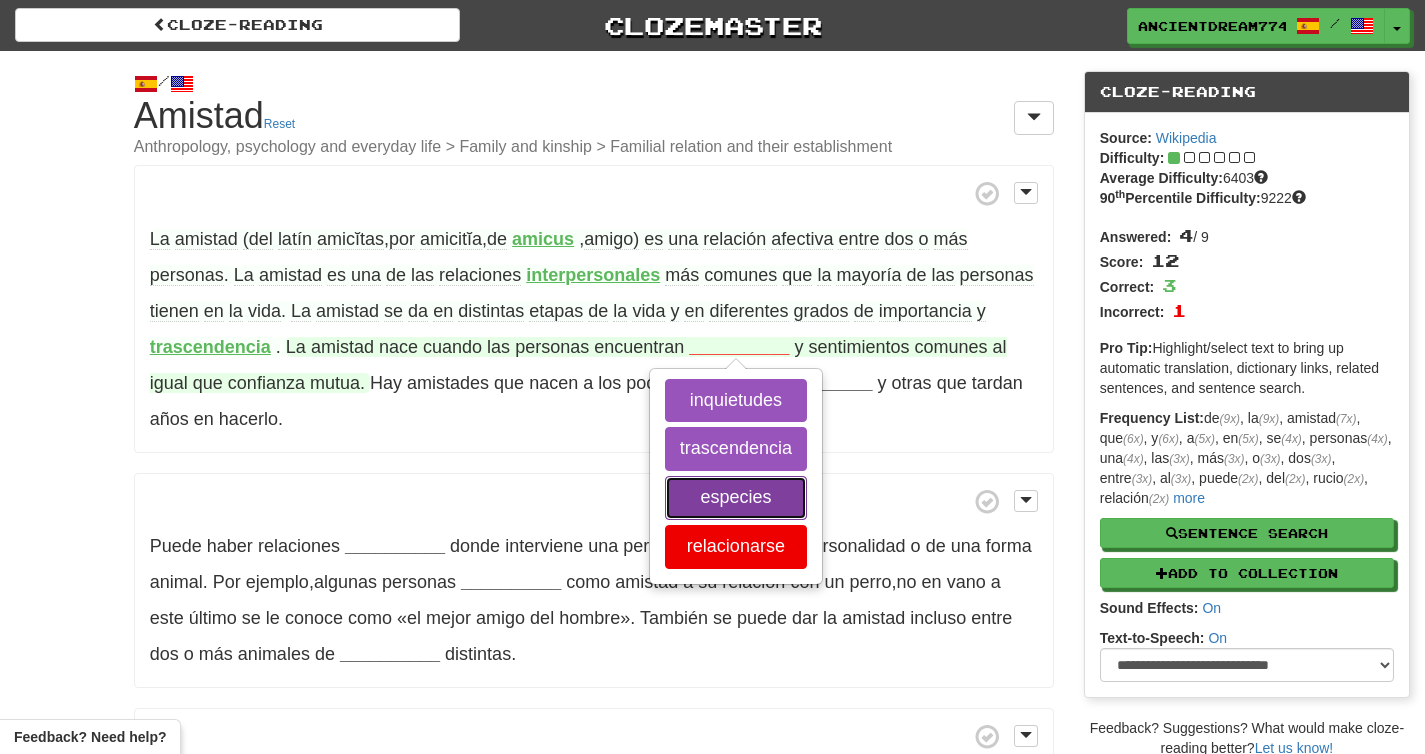 click on "especies" at bounding box center (736, 498) 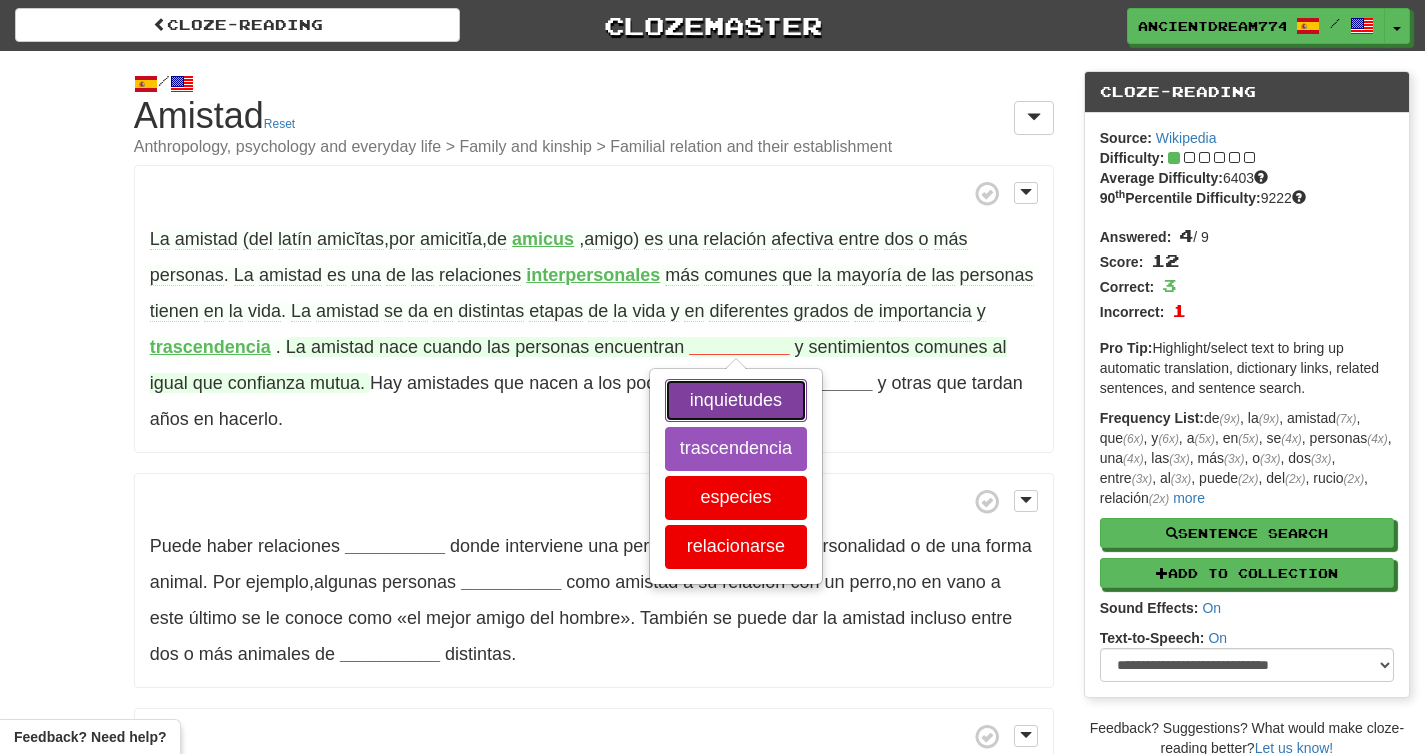click on "inquietudes" at bounding box center [736, 401] 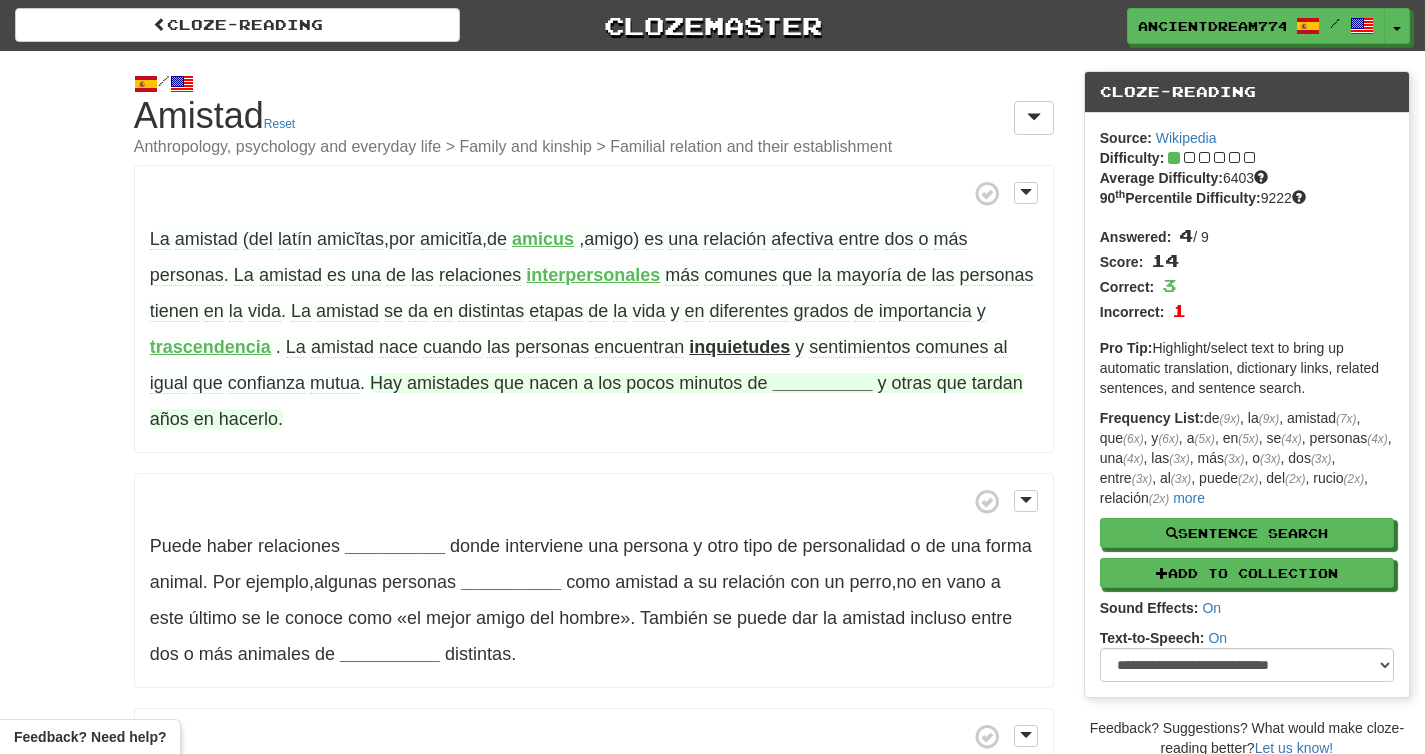 click on "__________" at bounding box center (822, 383) 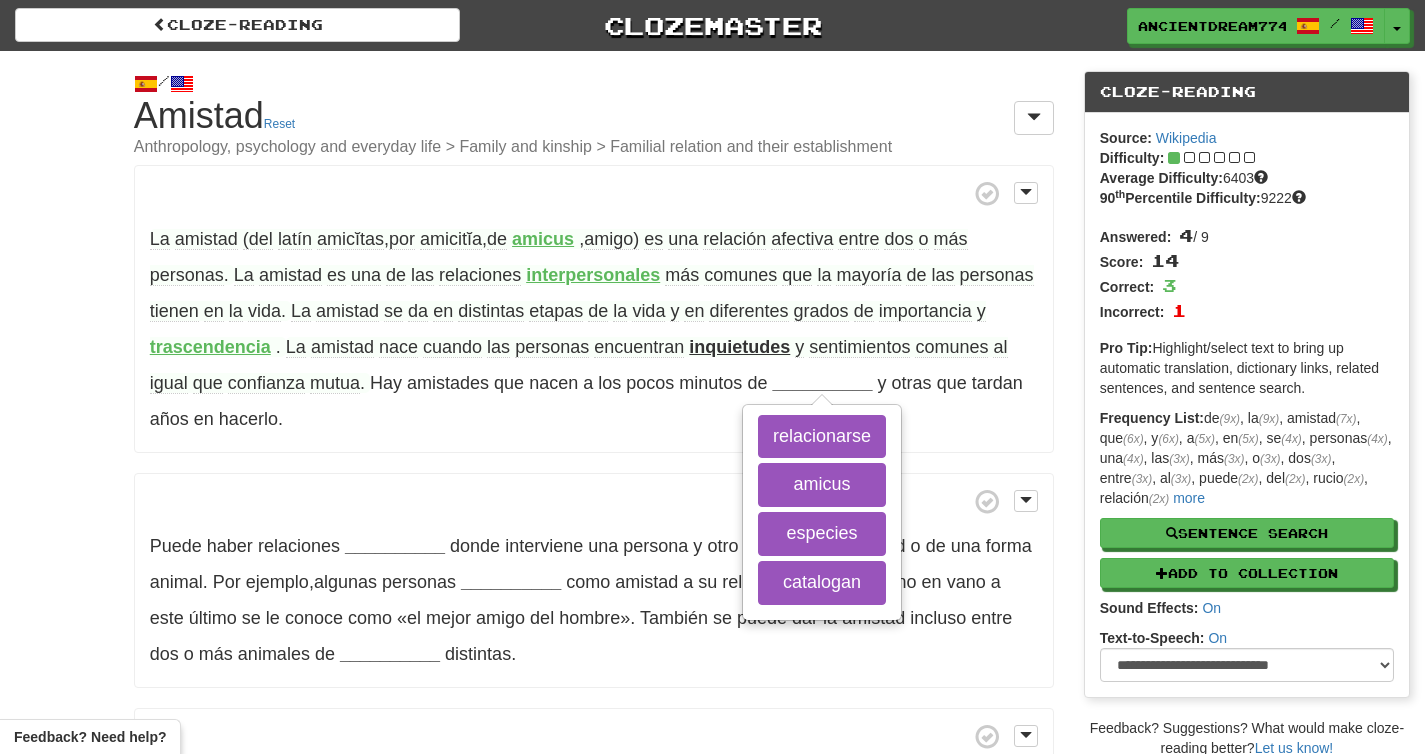 click on "La   amistad   (del   latín   amicĭtas ,  por   amicitĭa ,  de
amicus
,  amigo​)   es   una   relación   afectiva   entre   dos   o   más   personas .
La   amistad   es   una   de   las   relaciones
interpersonales
más   comunes   que   la   mayoría   de   las   personas   tienen   en   la   vida .
La   amistad   se   da   en   distintas   etapas   de   la   vida   y   en   diferentes   grados   de   importancia   y
trascendencia
.
La   amistad   nace   cuando   las   personas   encuentran
inquietudes
y   sentimientos   comunes   al   igual   que   confianza   mutua .
Hay   amistades   que   nacen   a   los   pocos   minutos   de
__________ relacionarse amicus especies catalogan
y   otras   que   tardan   años   en   hacerlo ." at bounding box center (594, 309) 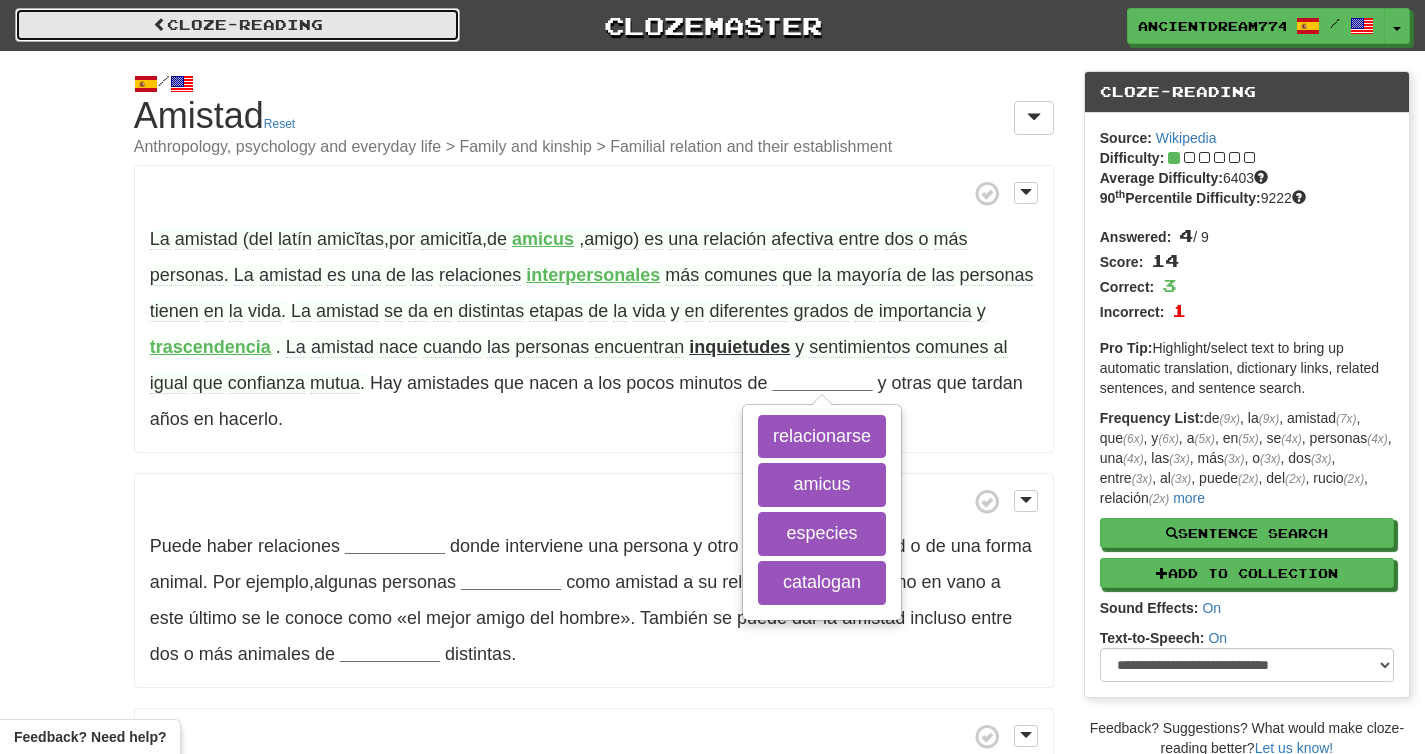 click at bounding box center [160, 24] 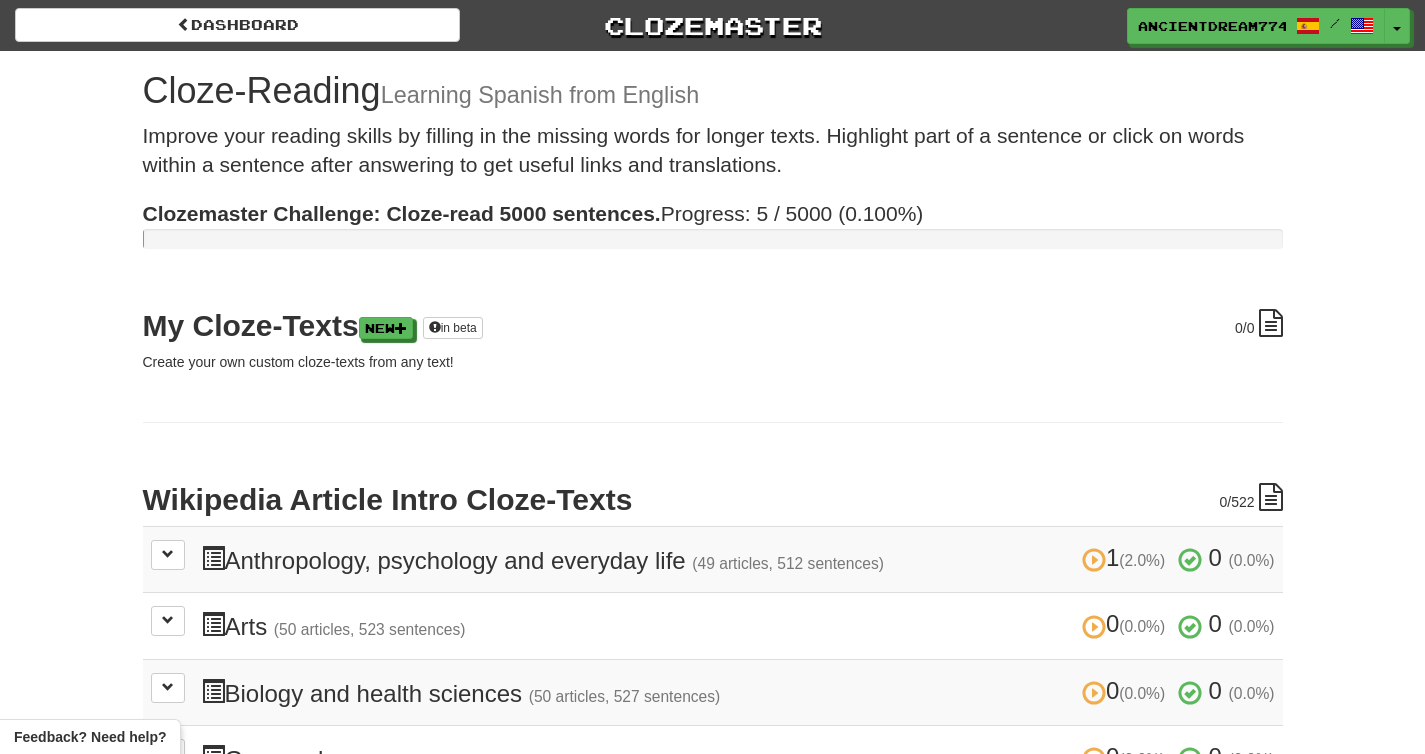 scroll, scrollTop: 0, scrollLeft: 0, axis: both 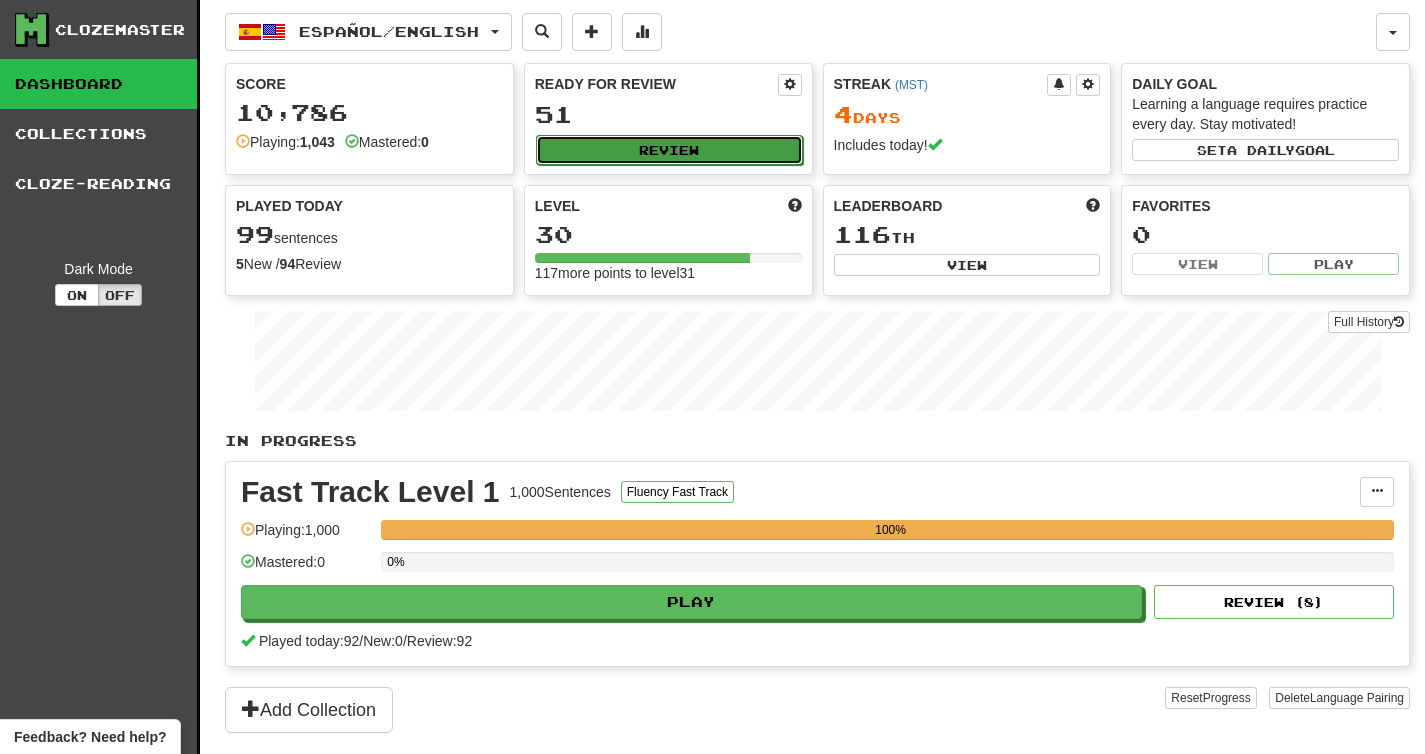 click on "Review" at bounding box center (669, 150) 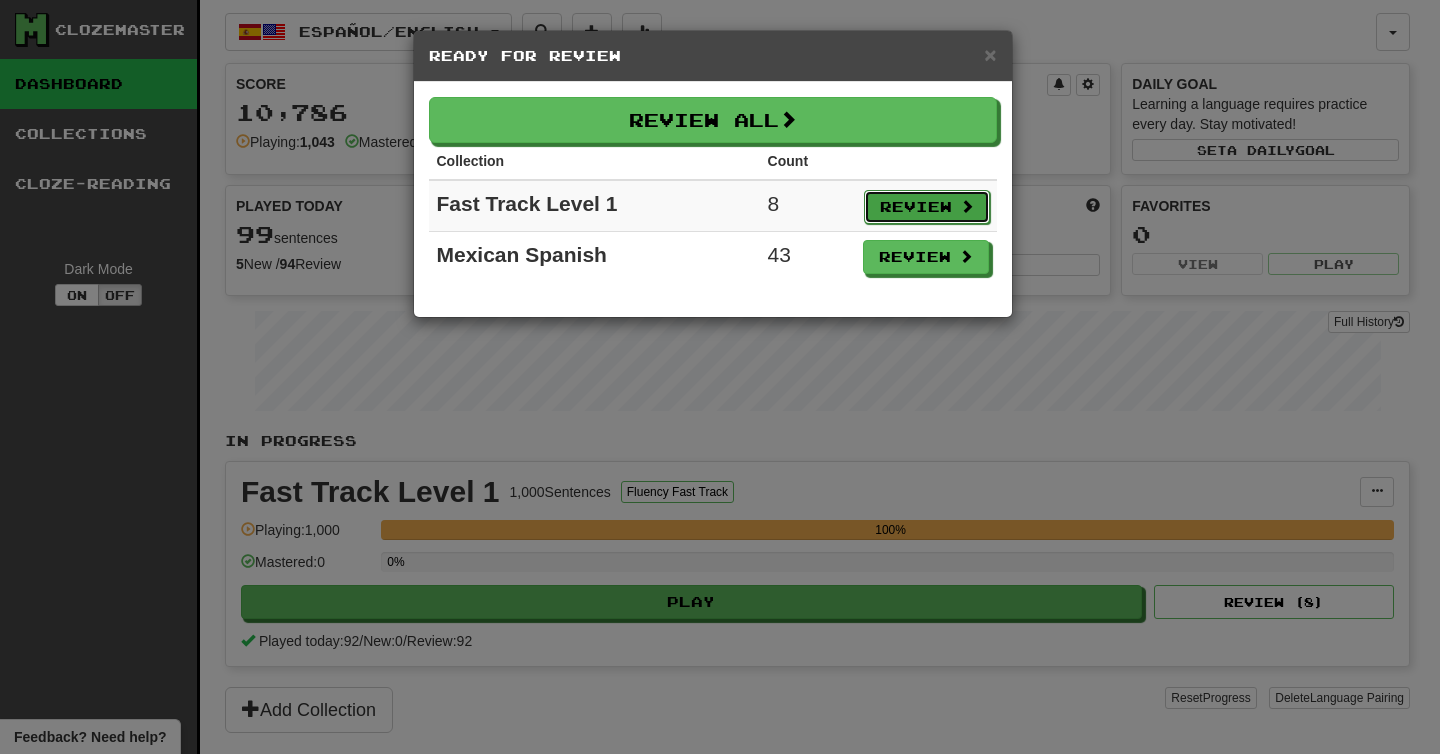 click on "Review" at bounding box center (927, 207) 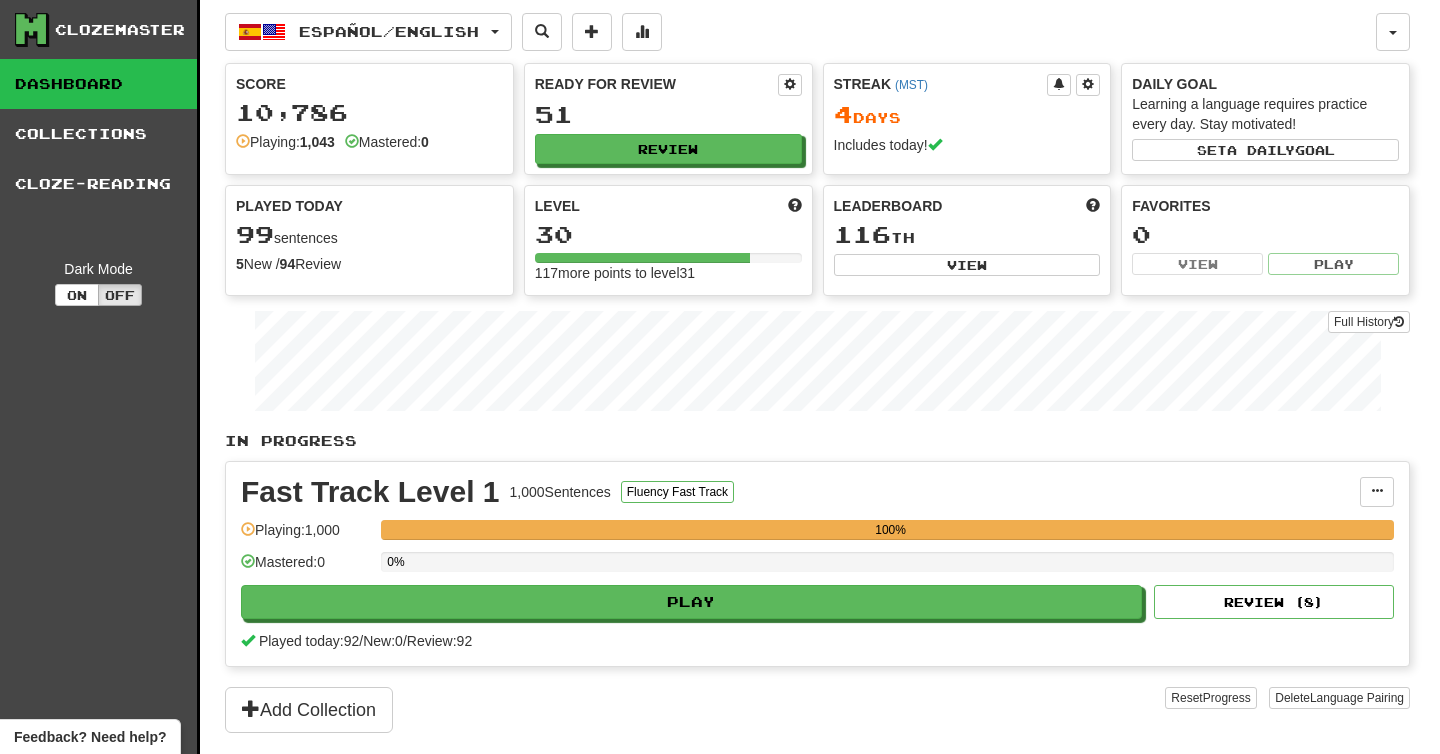 select on "**" 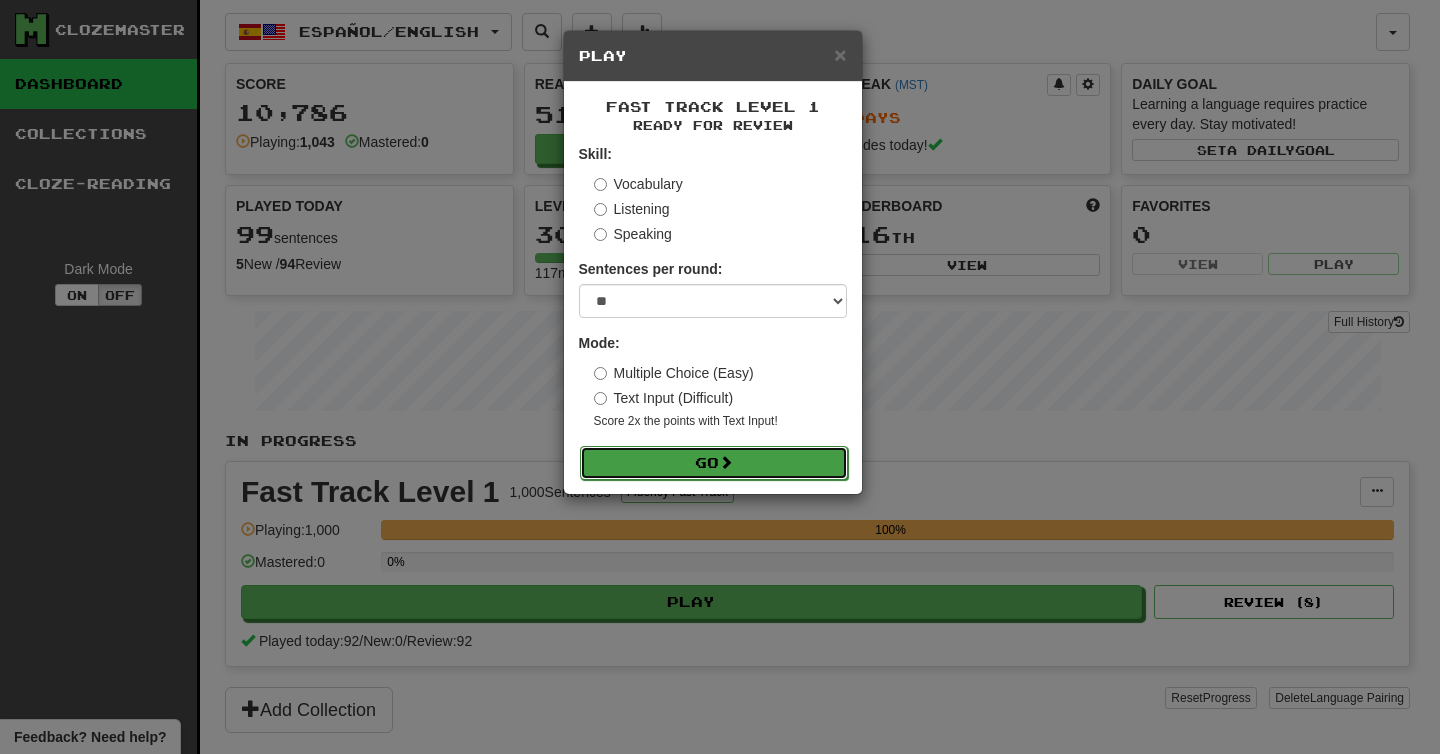 click on "Go" at bounding box center (714, 463) 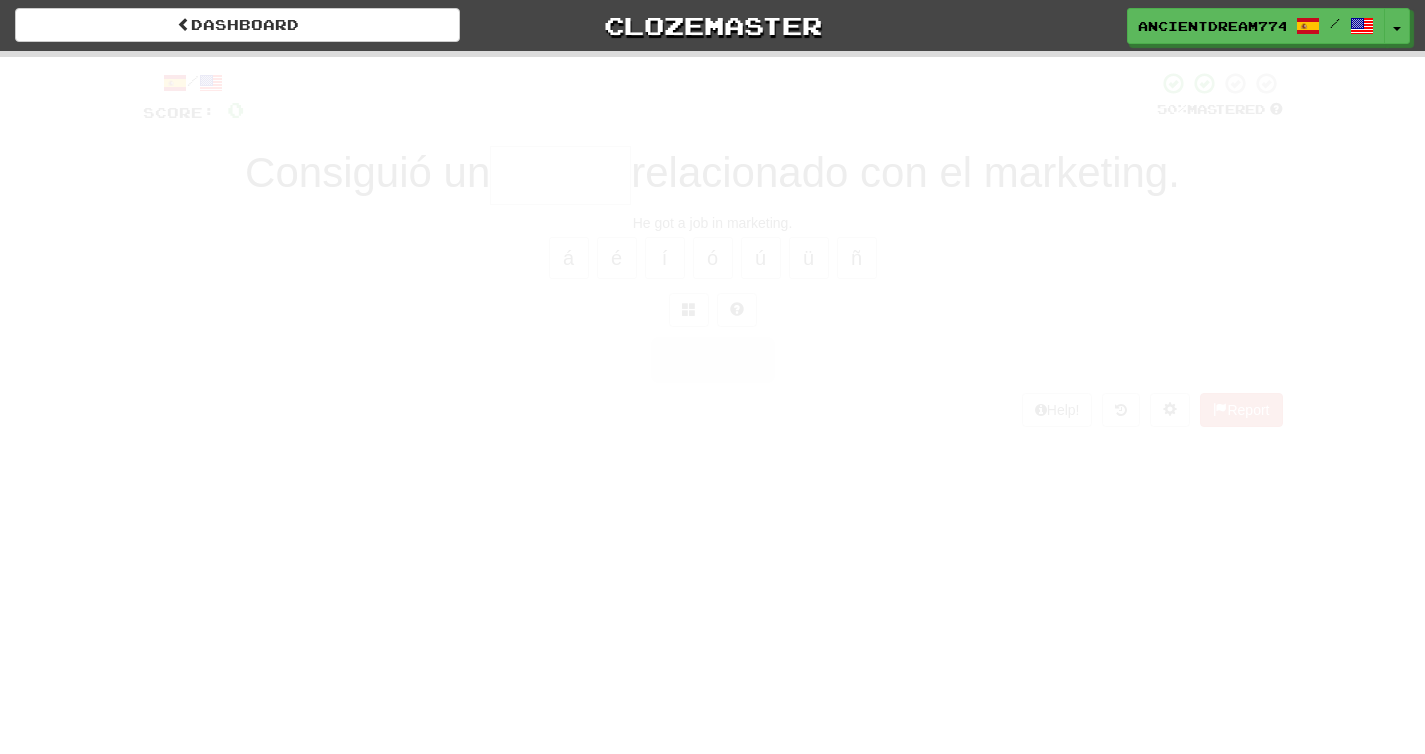 scroll, scrollTop: 0, scrollLeft: 0, axis: both 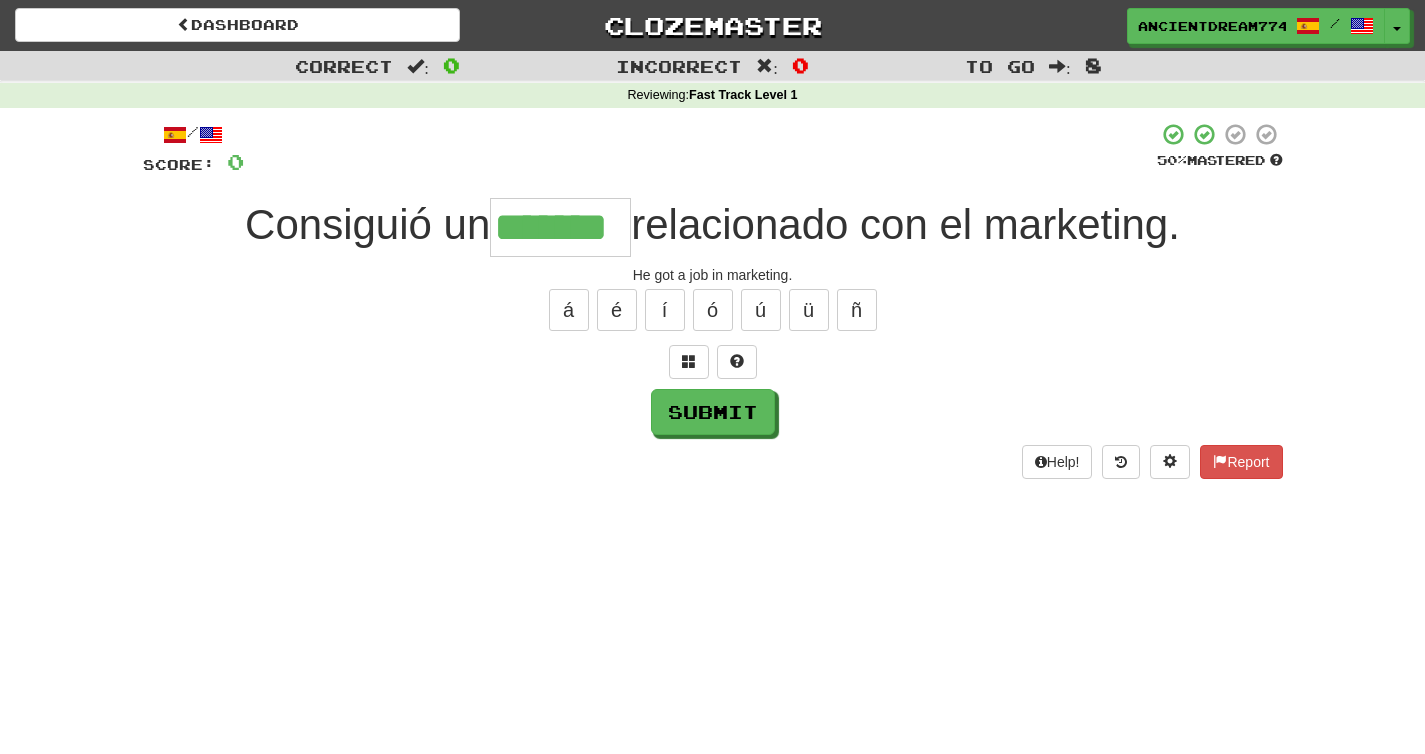 type on "*******" 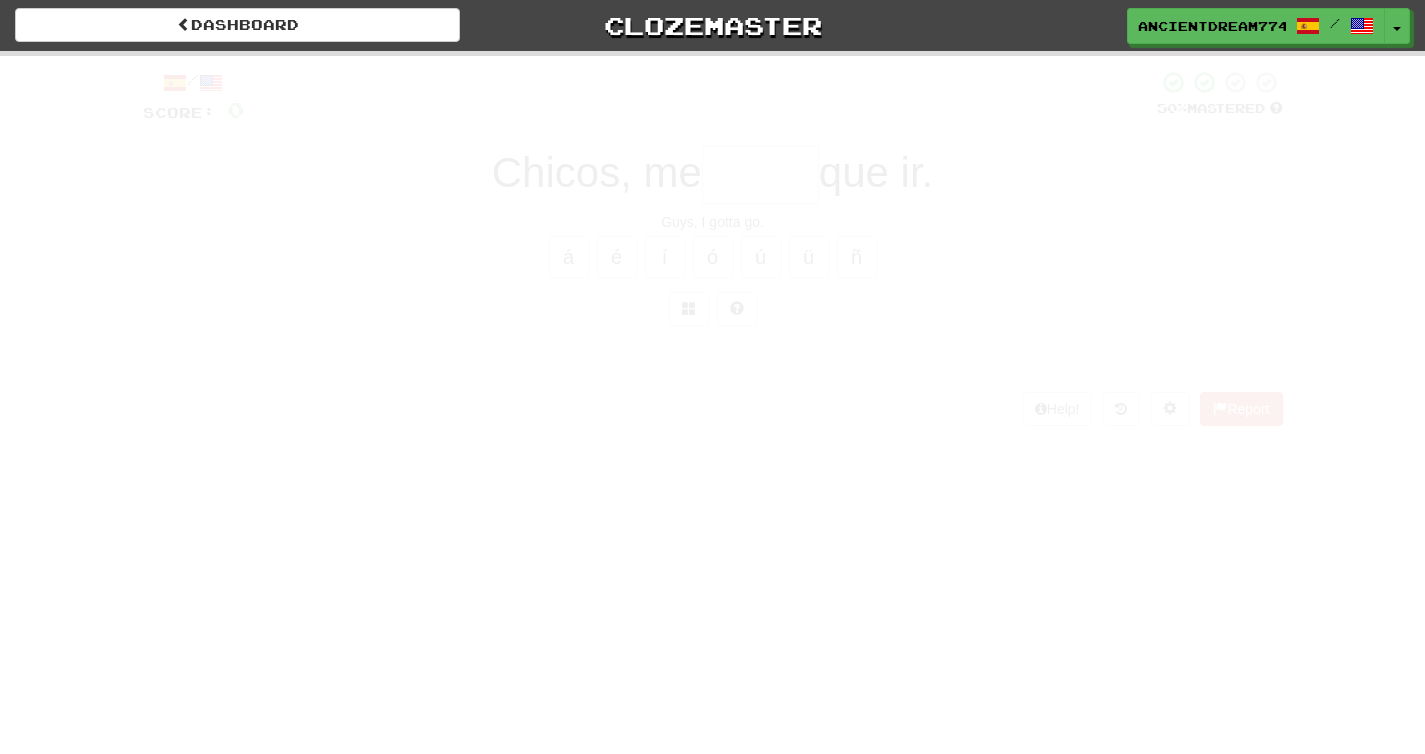 scroll, scrollTop: 0, scrollLeft: 0, axis: both 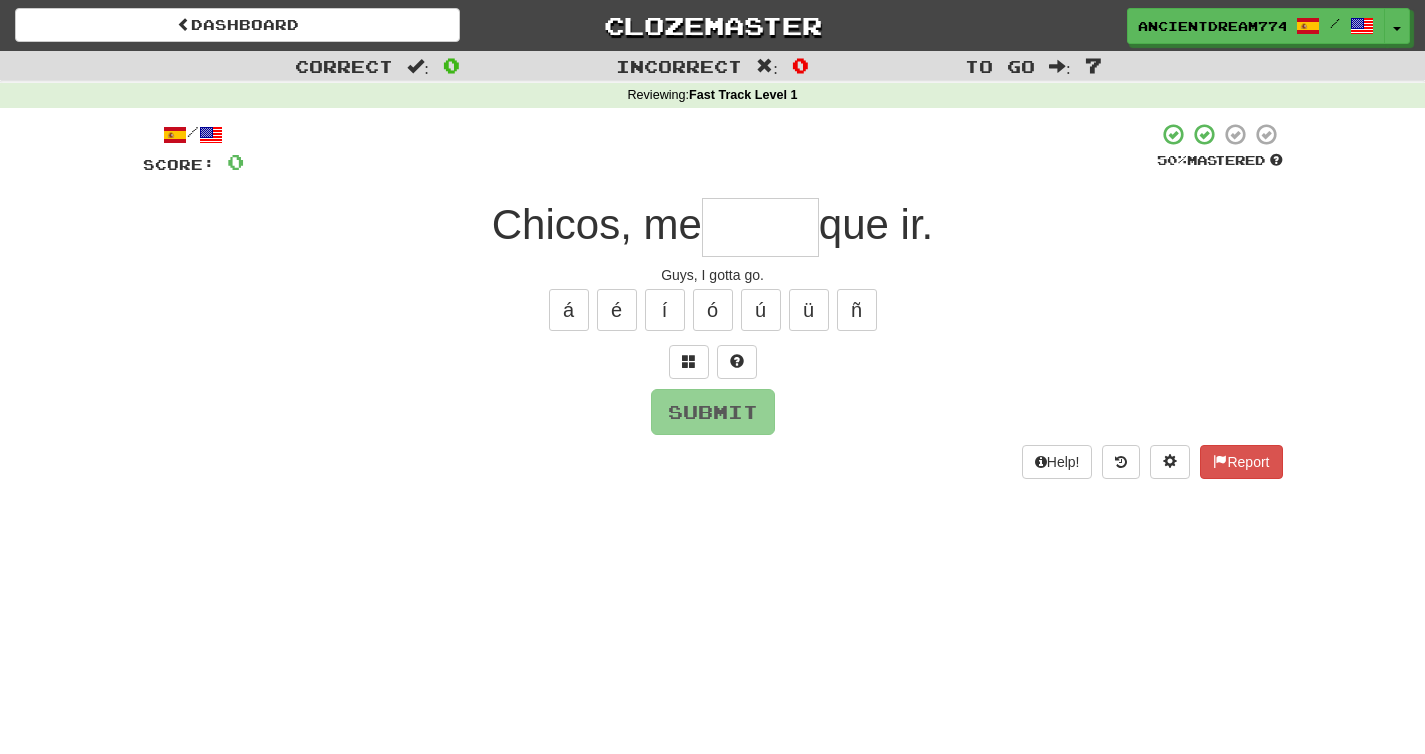 type on "*" 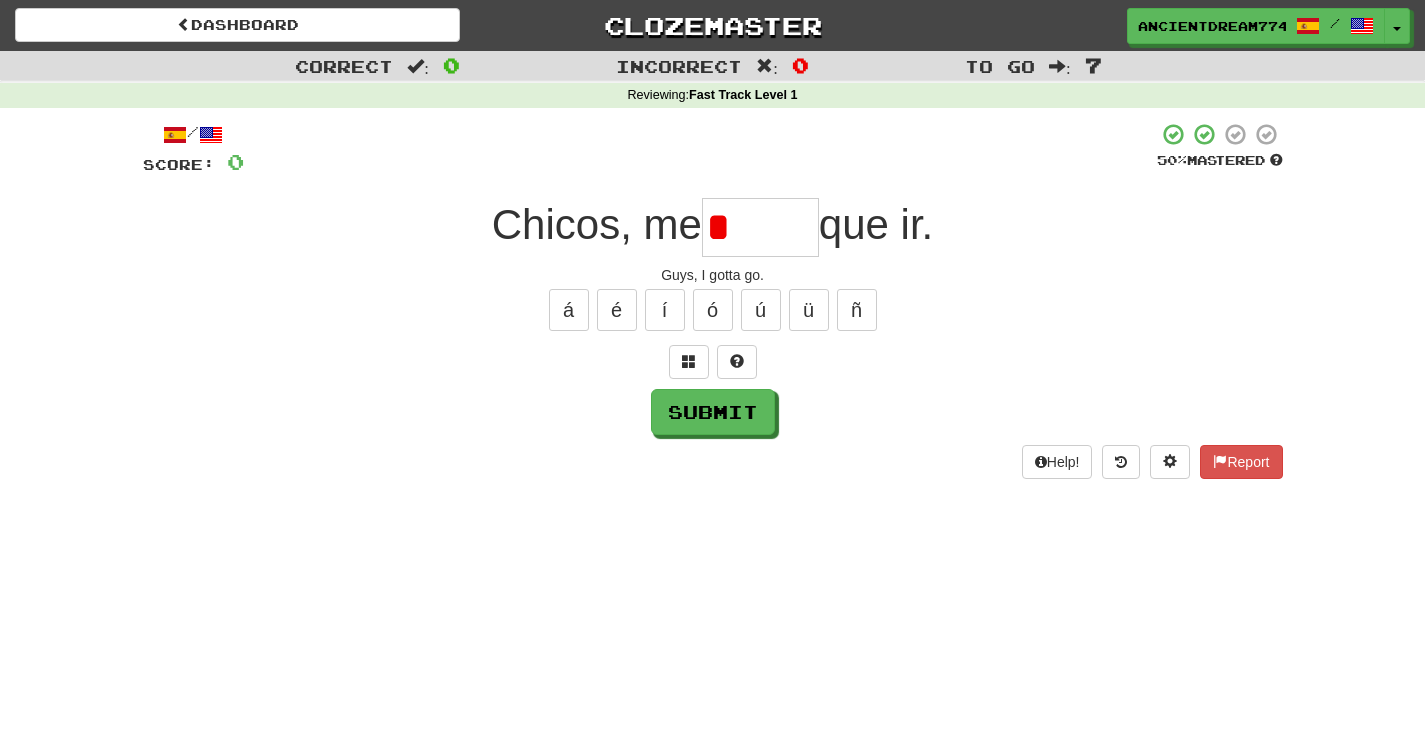 type on "*****" 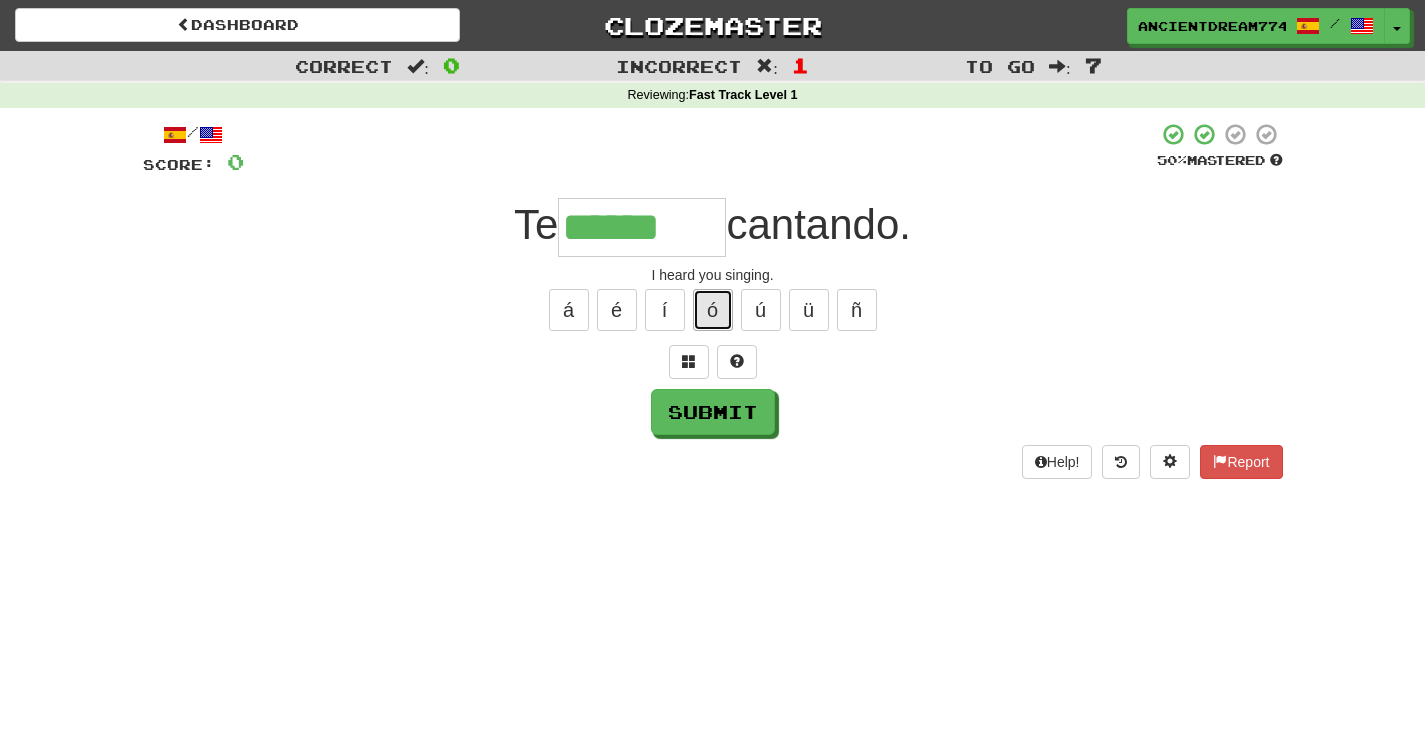 click on "ó" at bounding box center [713, 310] 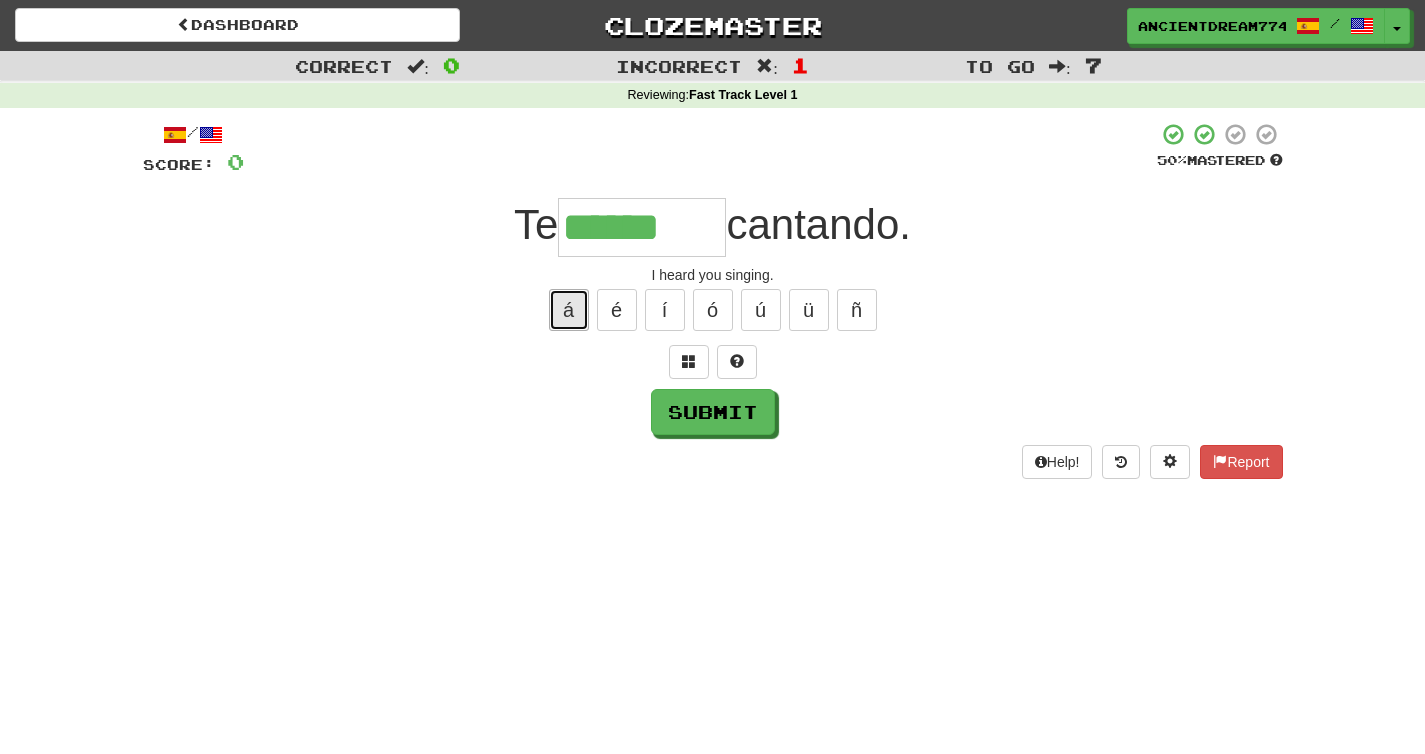 click on "á" at bounding box center [569, 310] 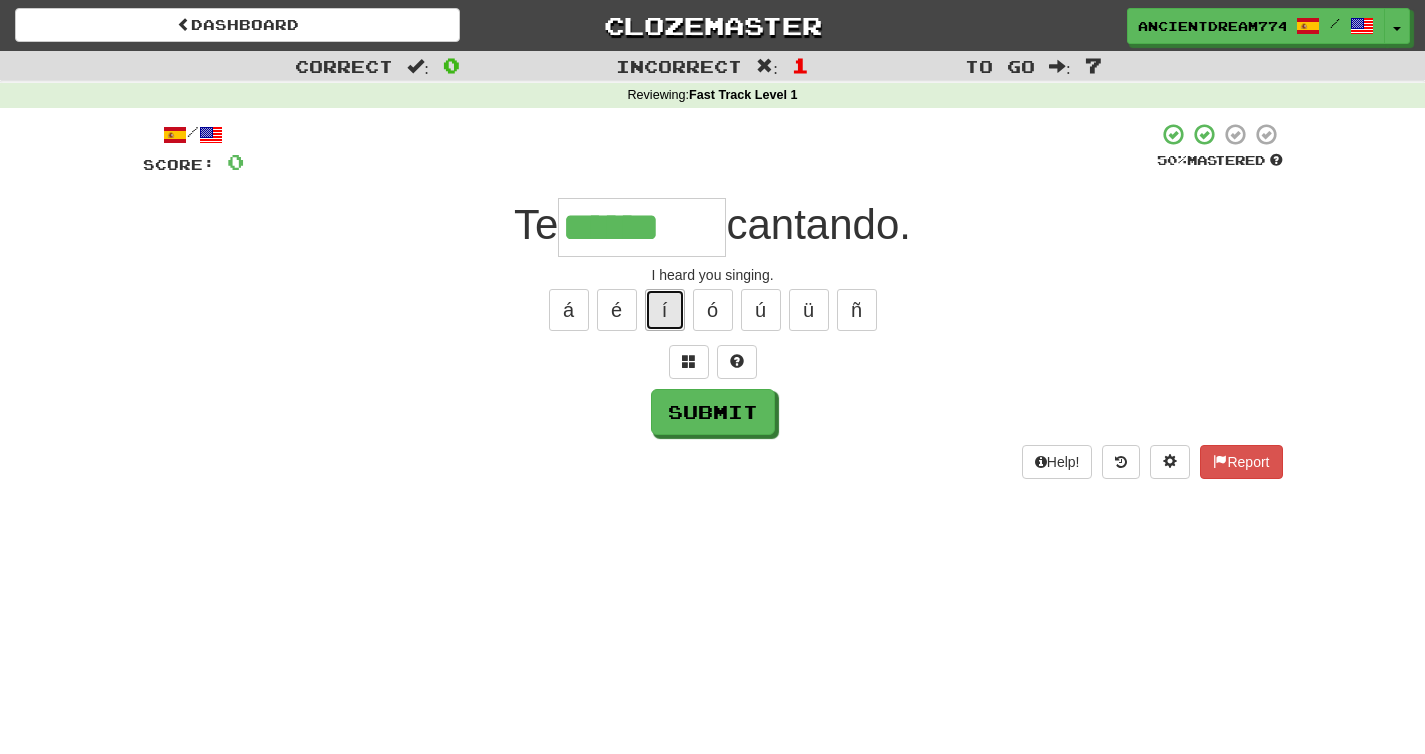 click on "í" at bounding box center [665, 310] 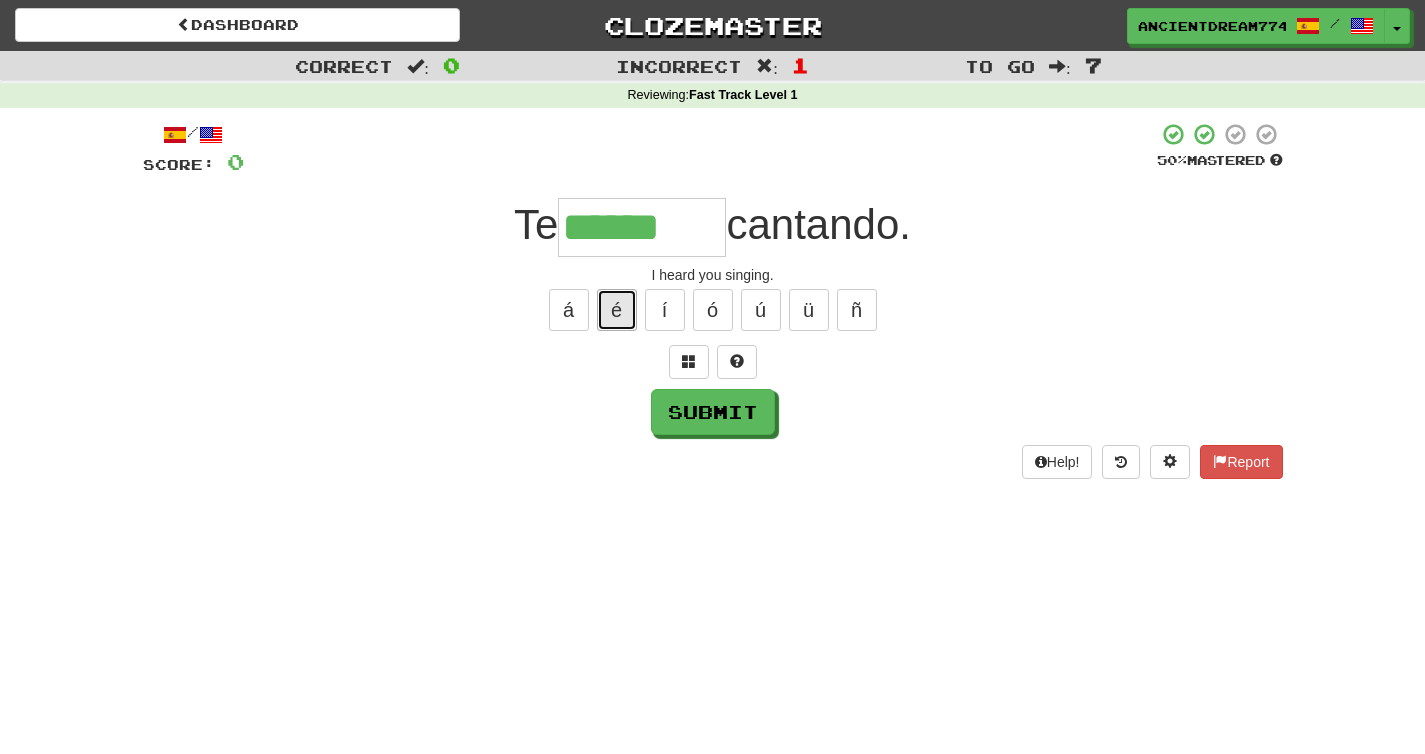 click on "é" at bounding box center (617, 310) 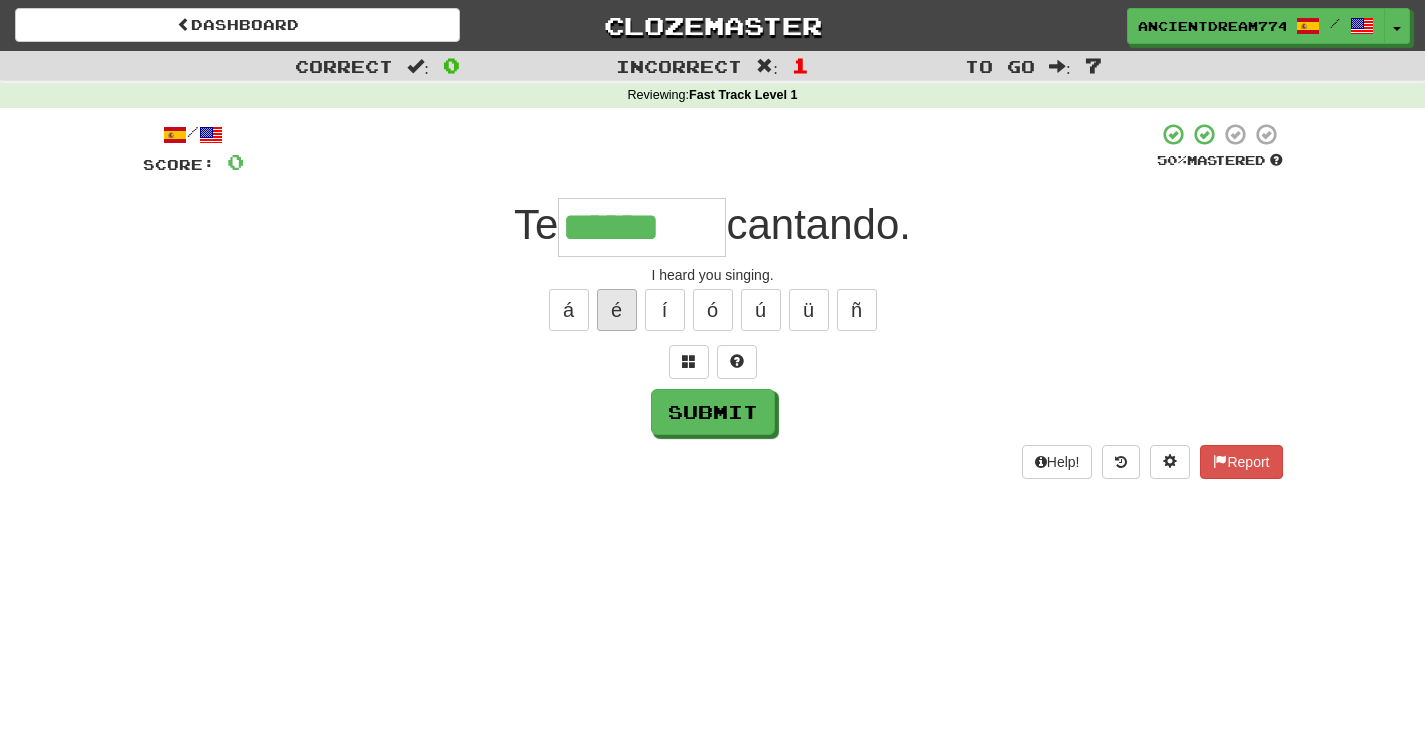 type on "*******" 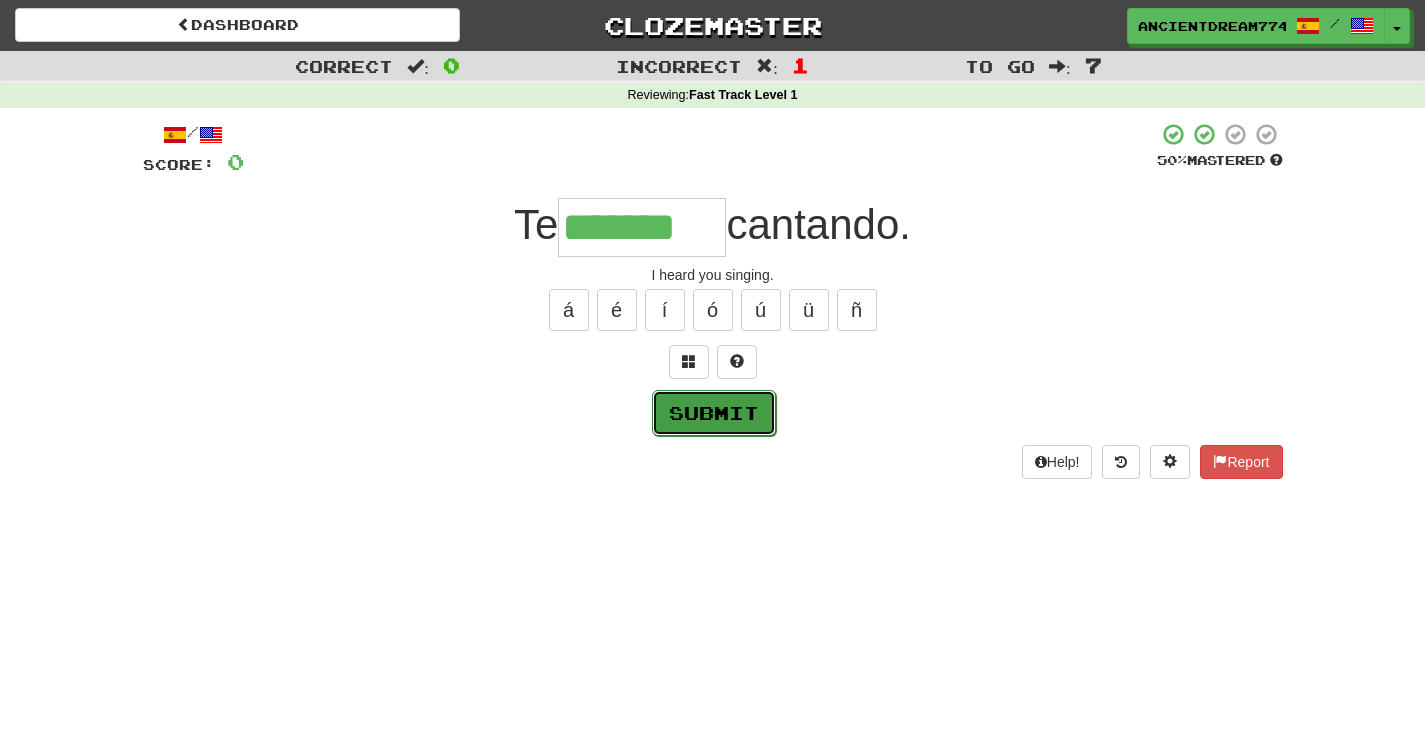 click on "Submit" at bounding box center (714, 413) 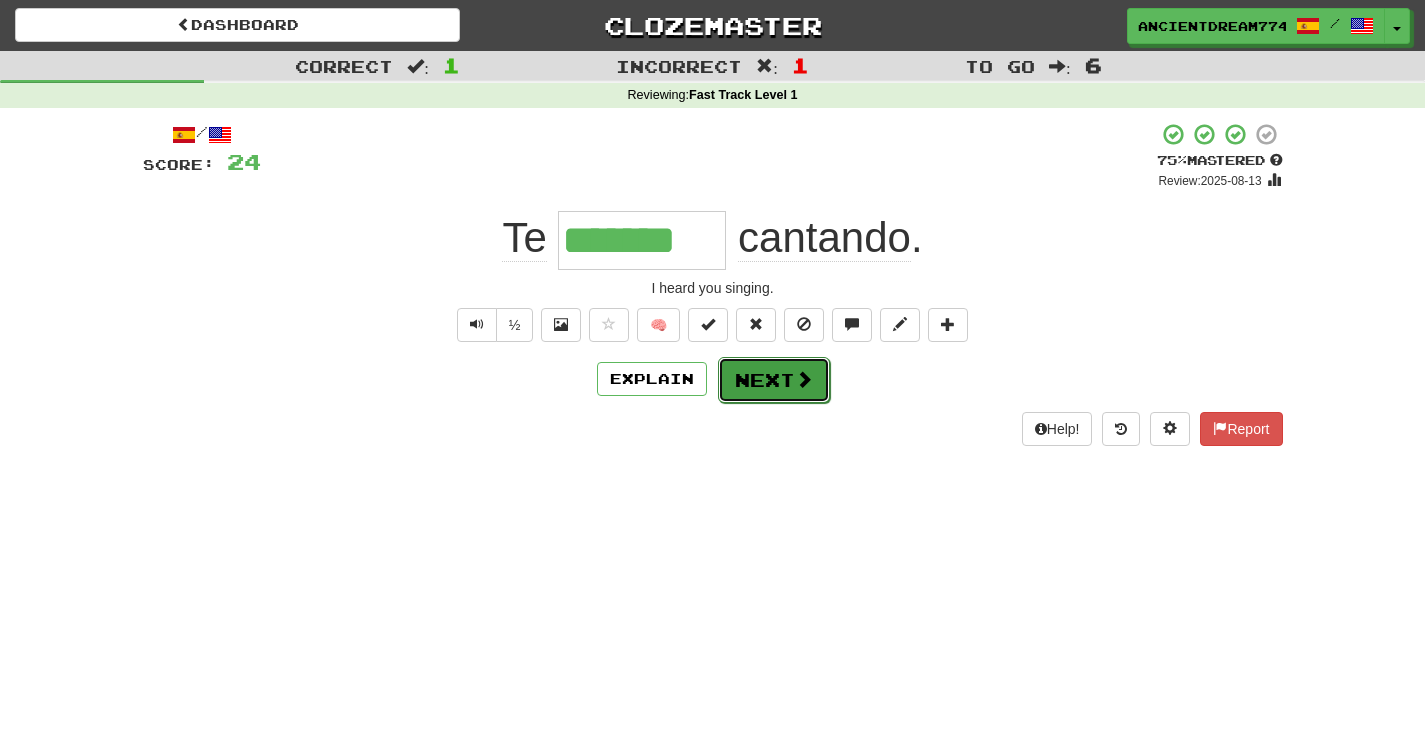 click on "Next" at bounding box center [774, 380] 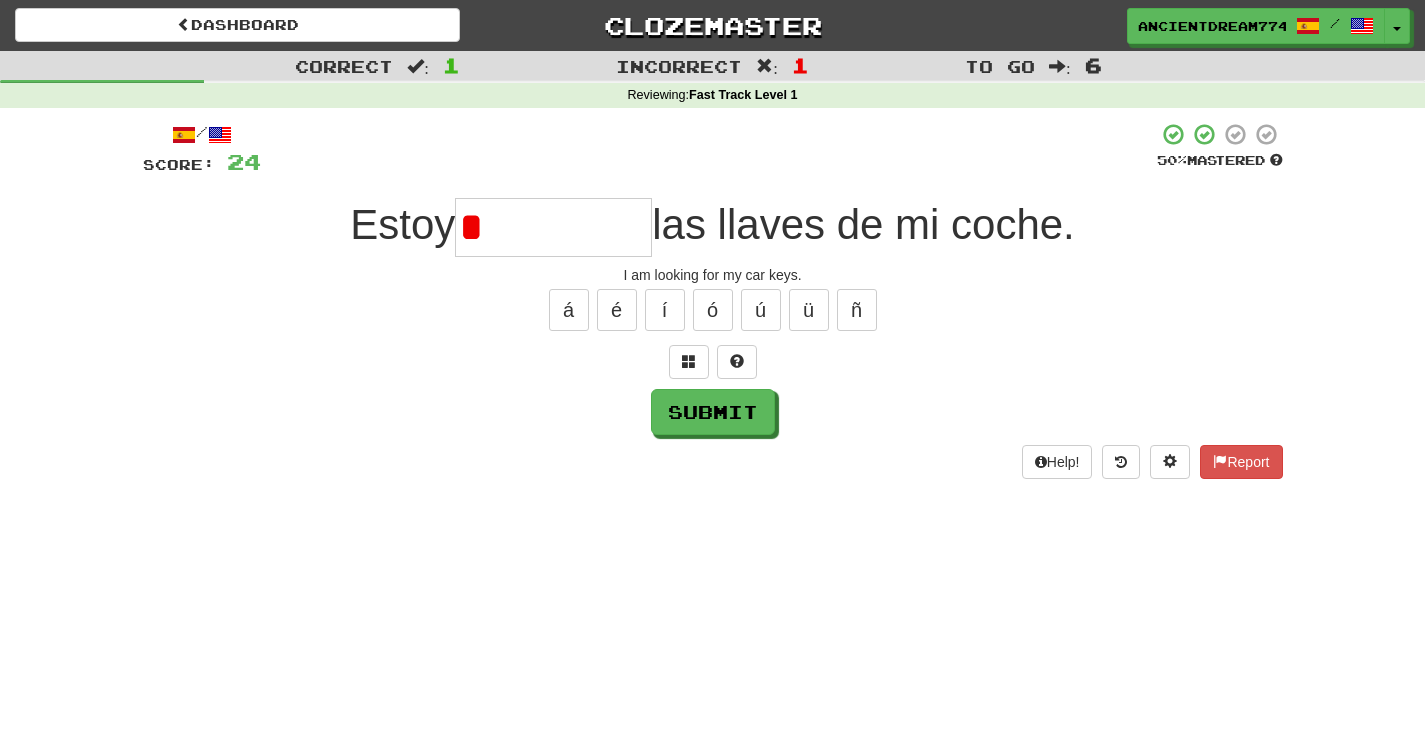 type on "********" 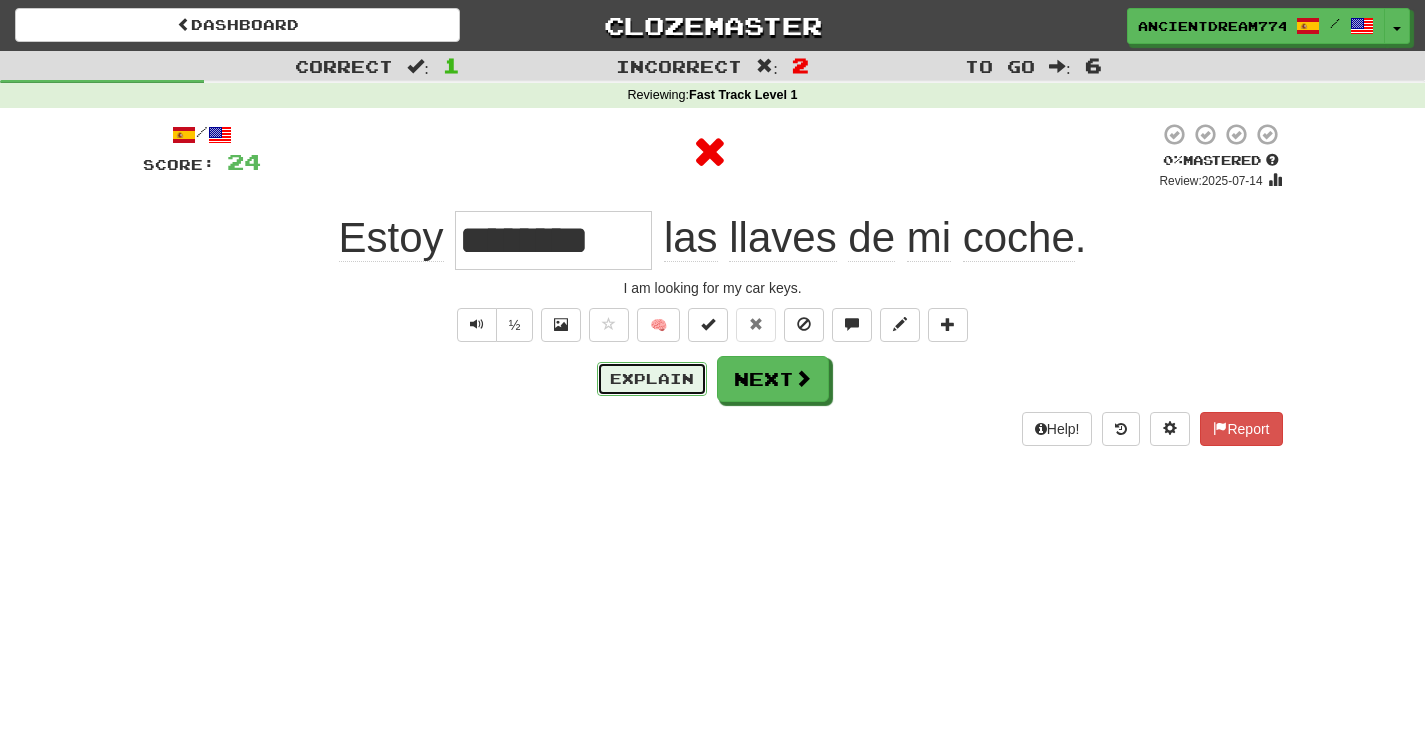 click on "Explain" at bounding box center [652, 379] 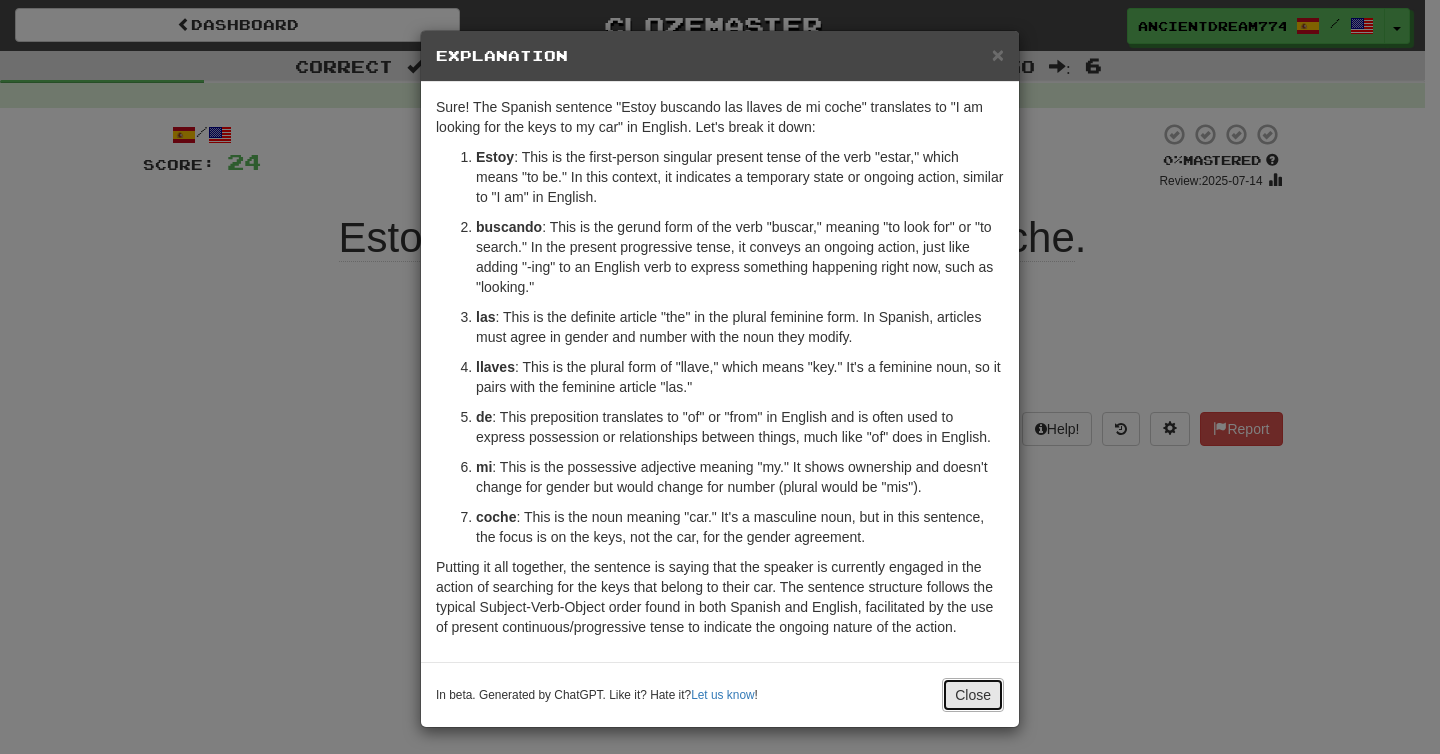click on "Close" at bounding box center [973, 695] 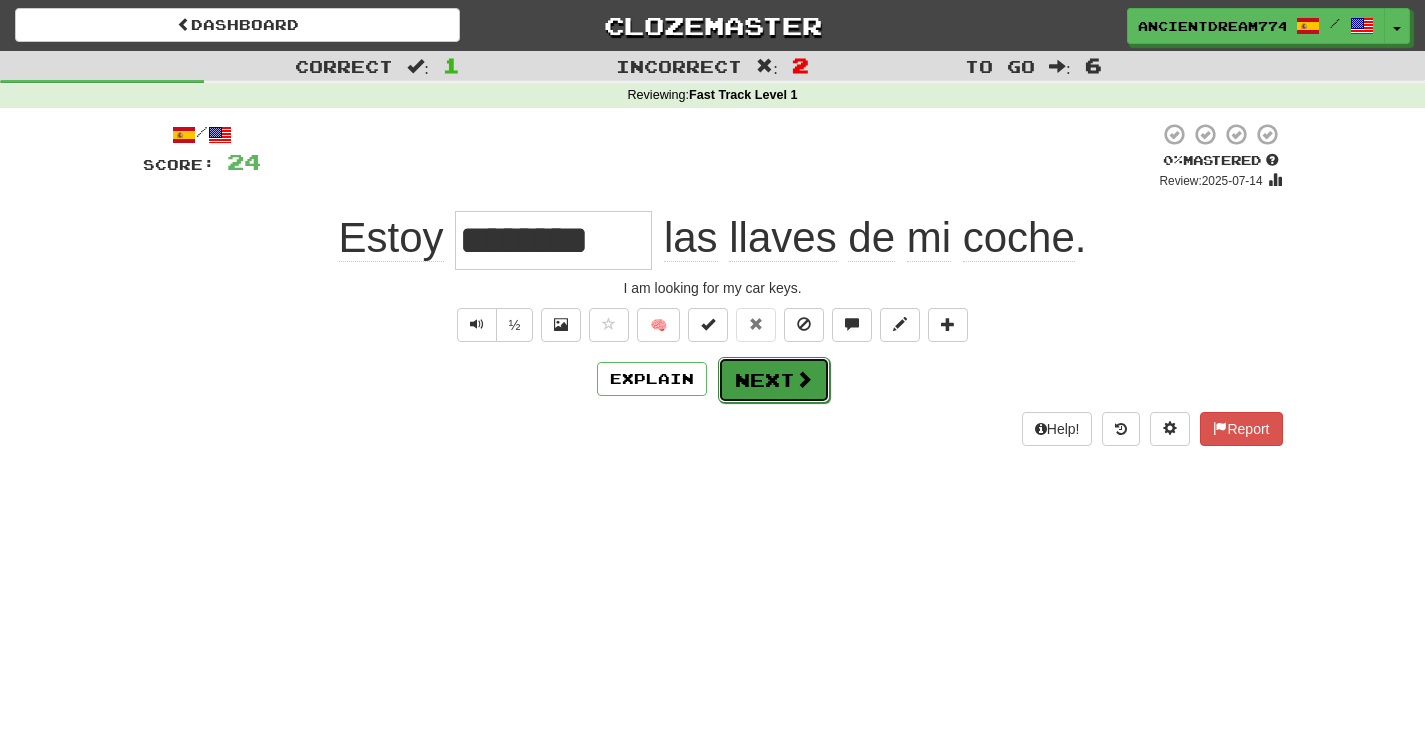 click at bounding box center [804, 379] 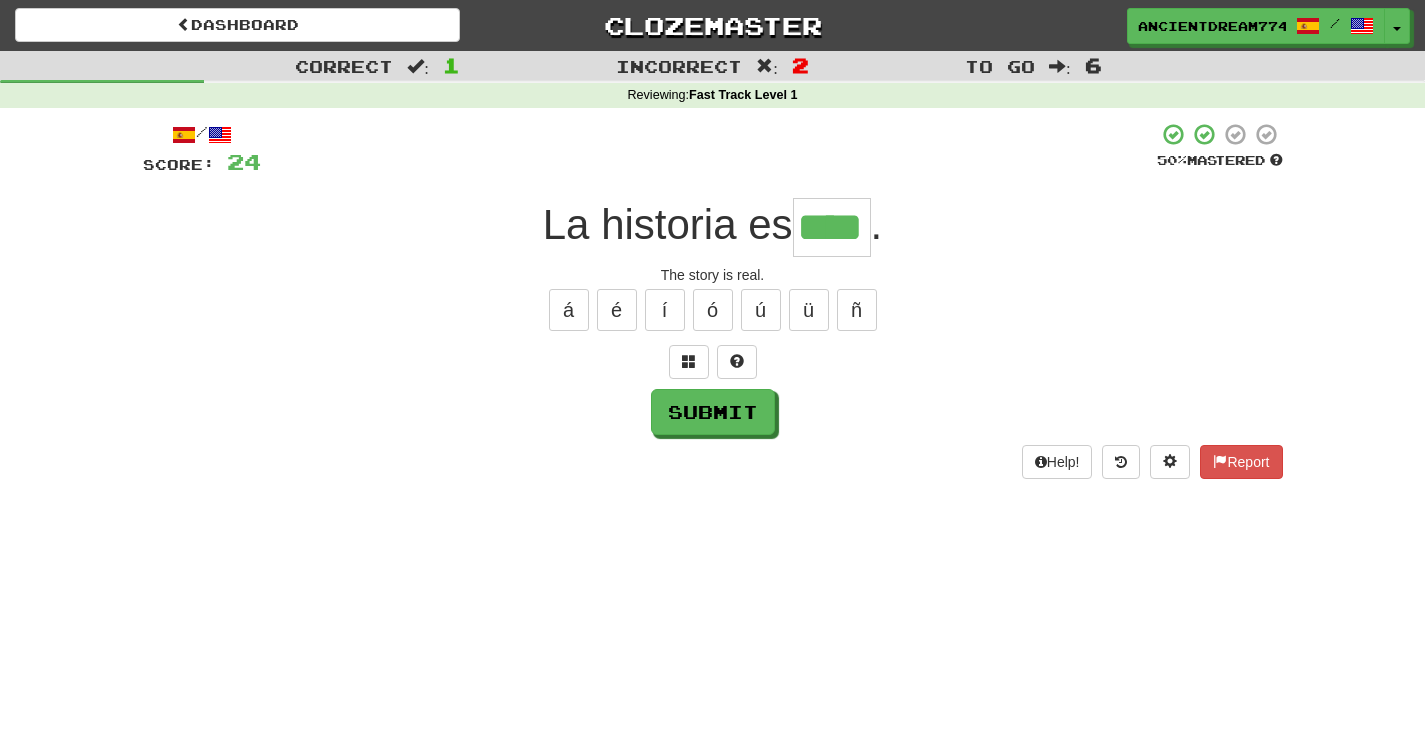 type on "****" 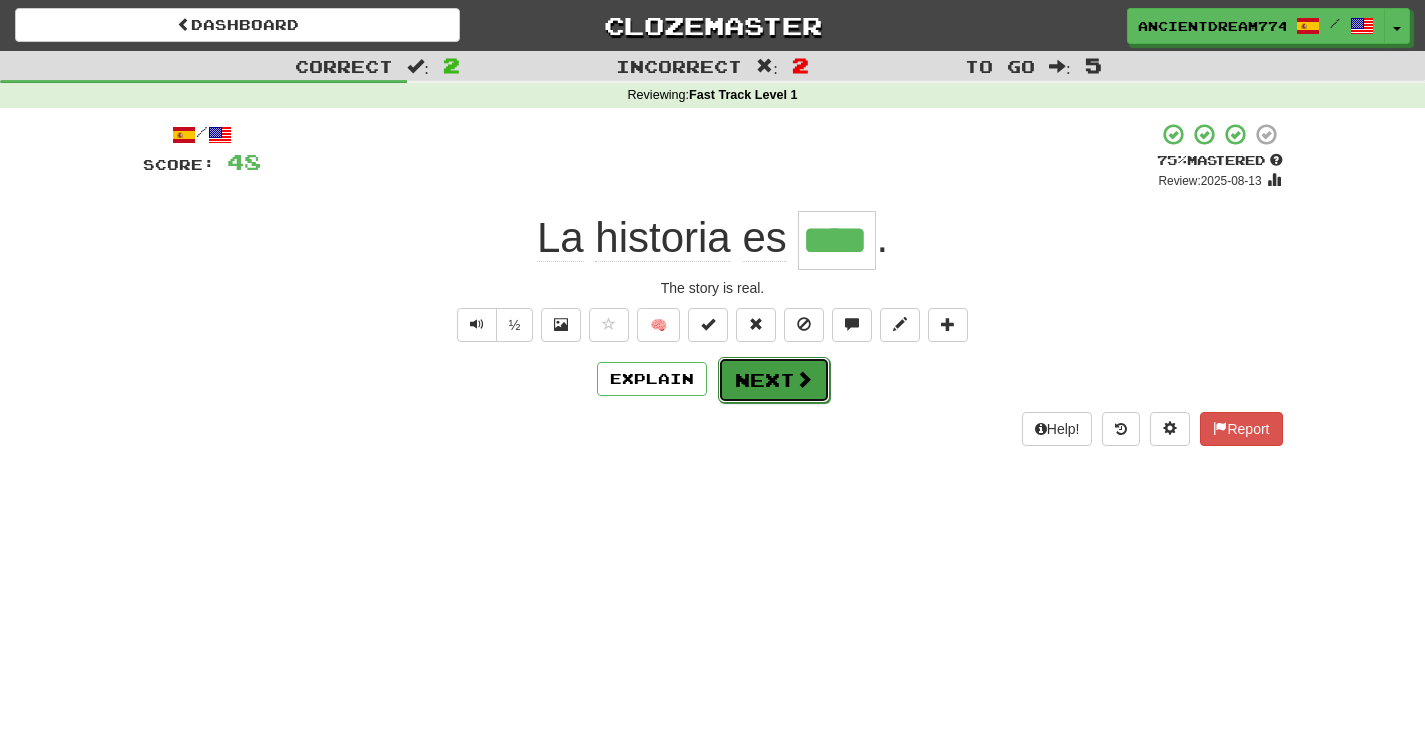 click on "Next" at bounding box center (774, 380) 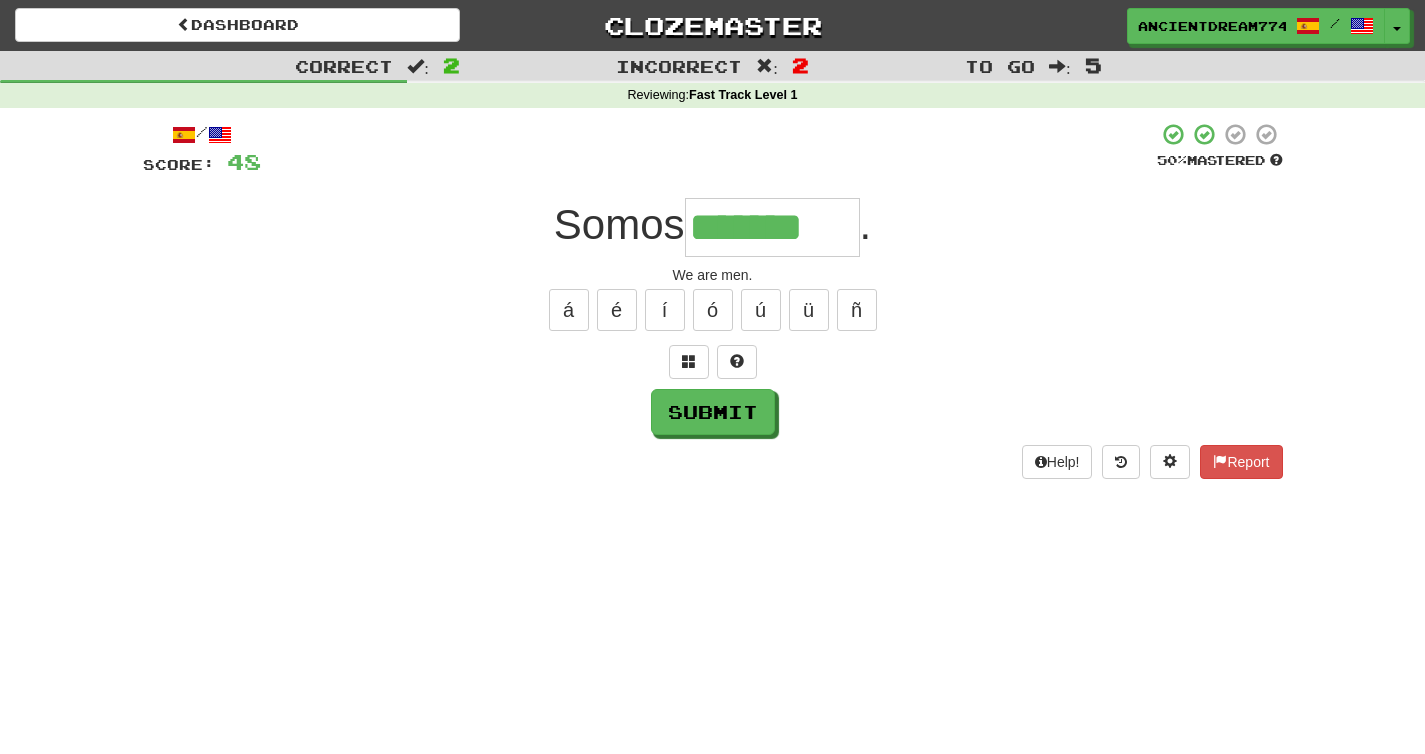 type on "*******" 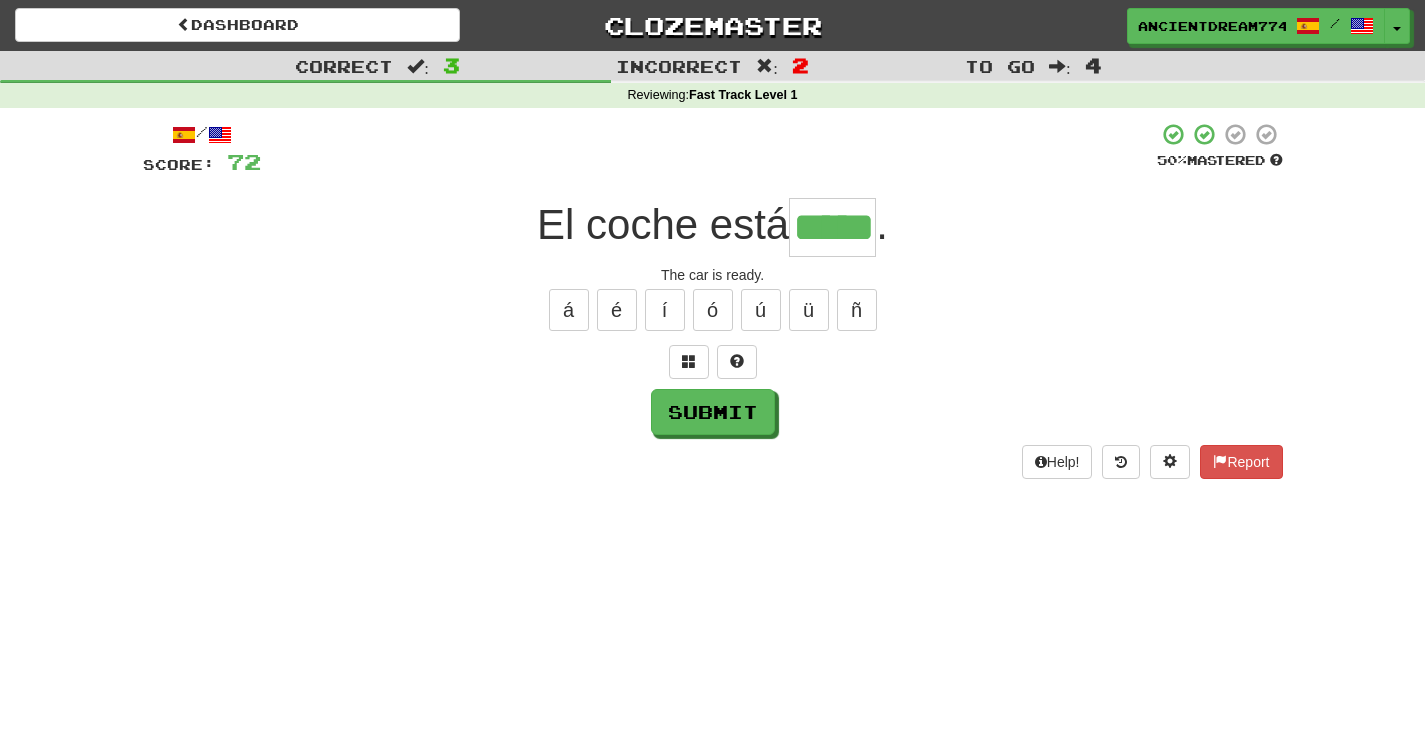 type on "*****" 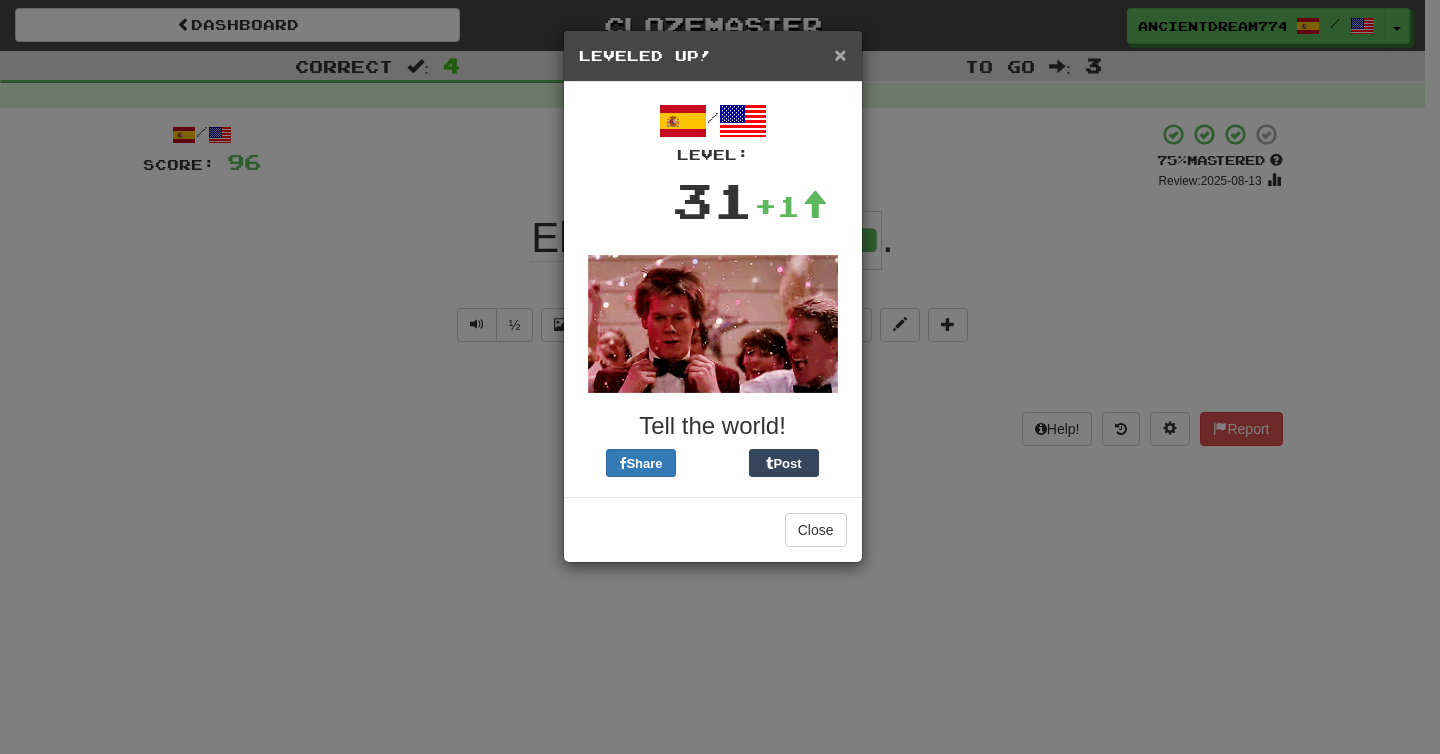 click on "×" at bounding box center (840, 54) 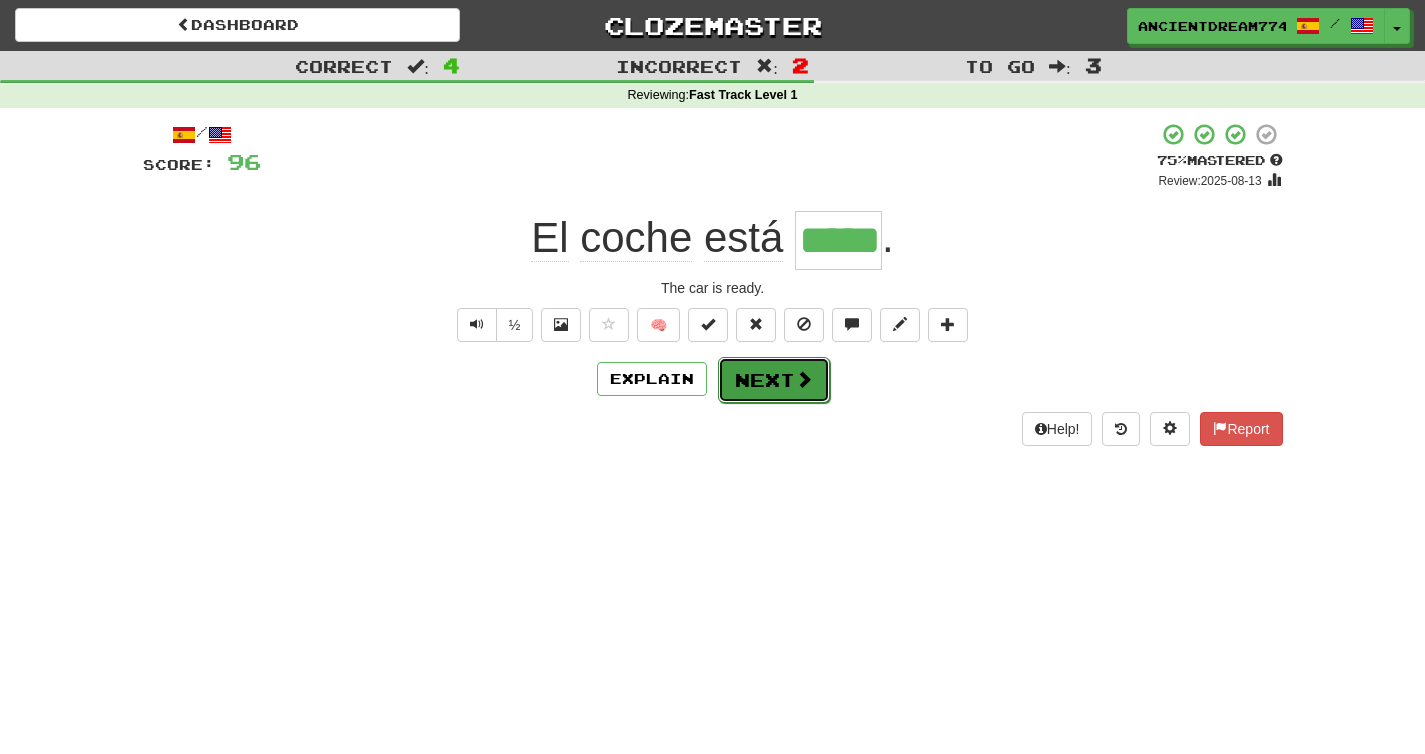 click on "Next" at bounding box center [774, 380] 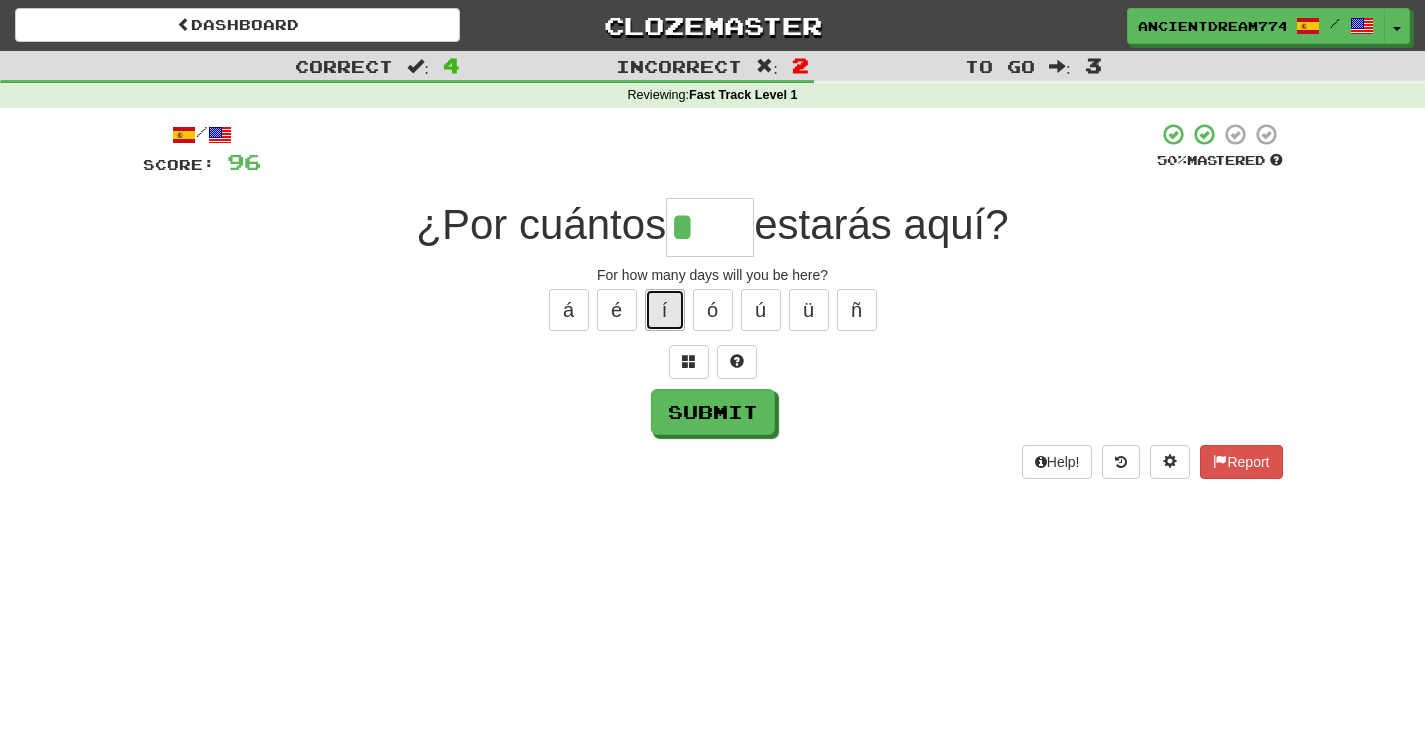 click on "í" at bounding box center [665, 310] 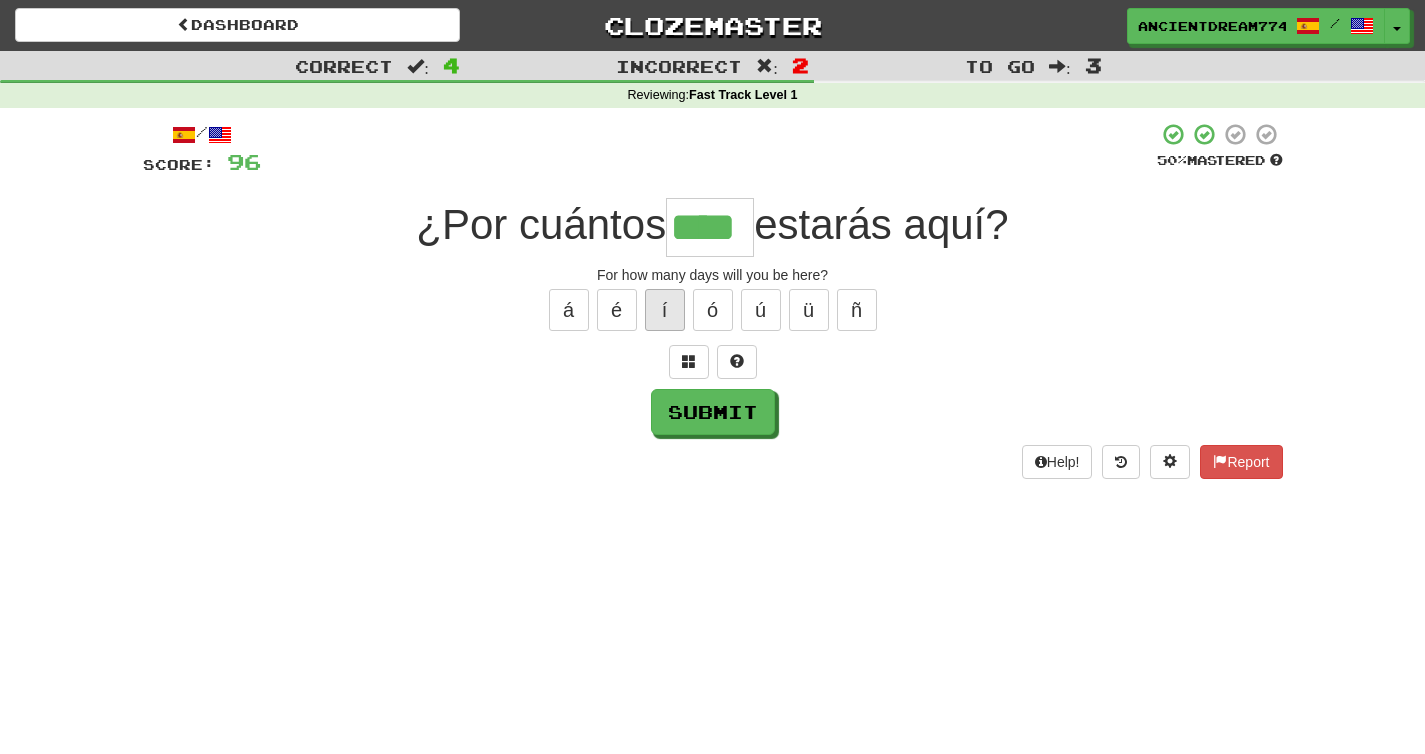 type on "****" 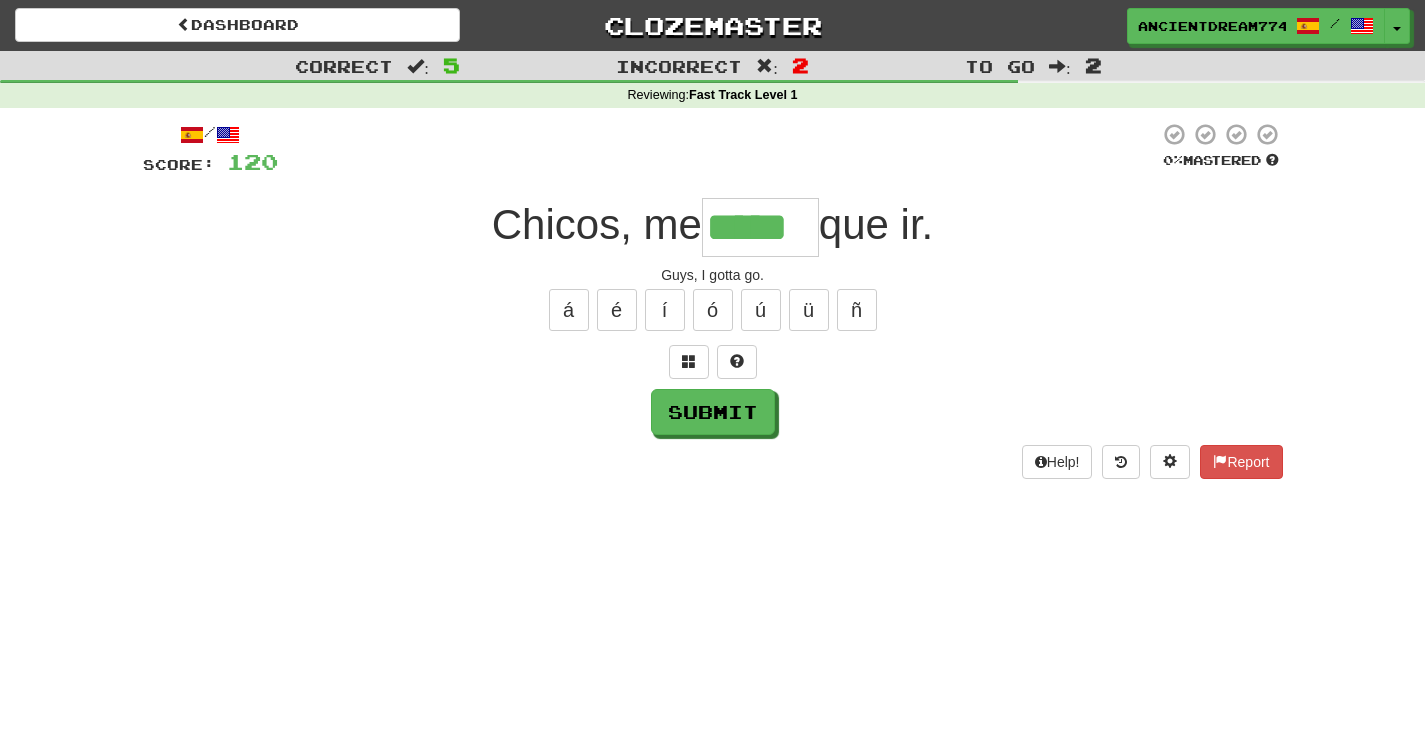 type on "*****" 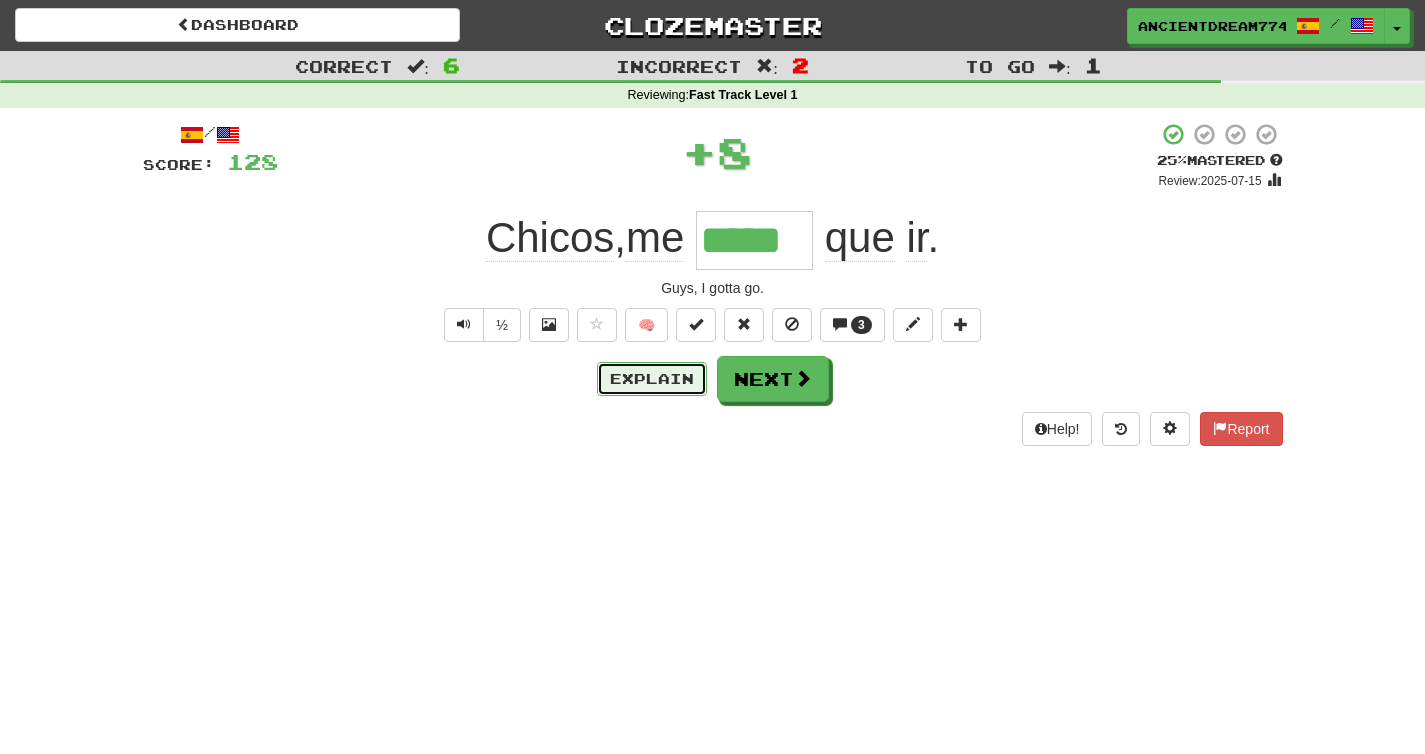 click on "Explain" at bounding box center (652, 379) 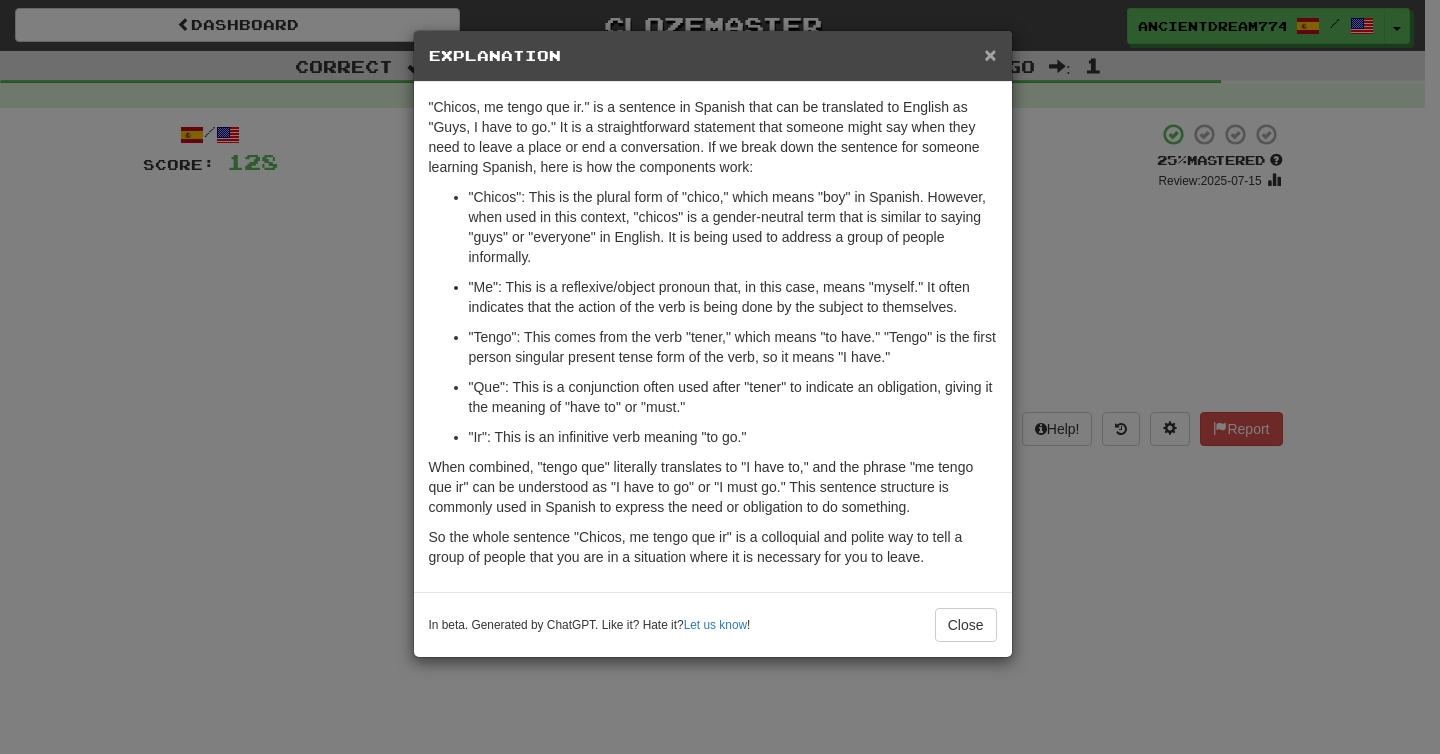 click on "×" at bounding box center (990, 54) 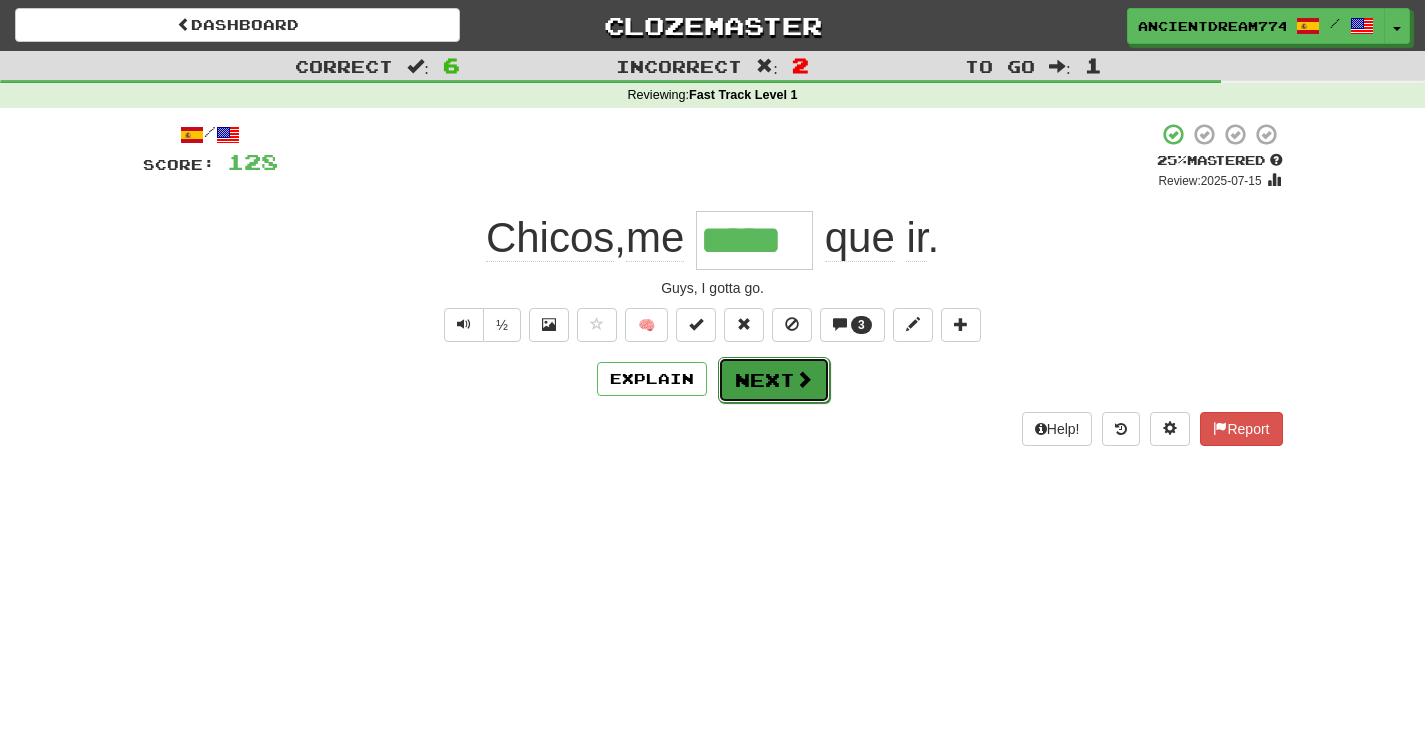 click on "Next" at bounding box center [774, 380] 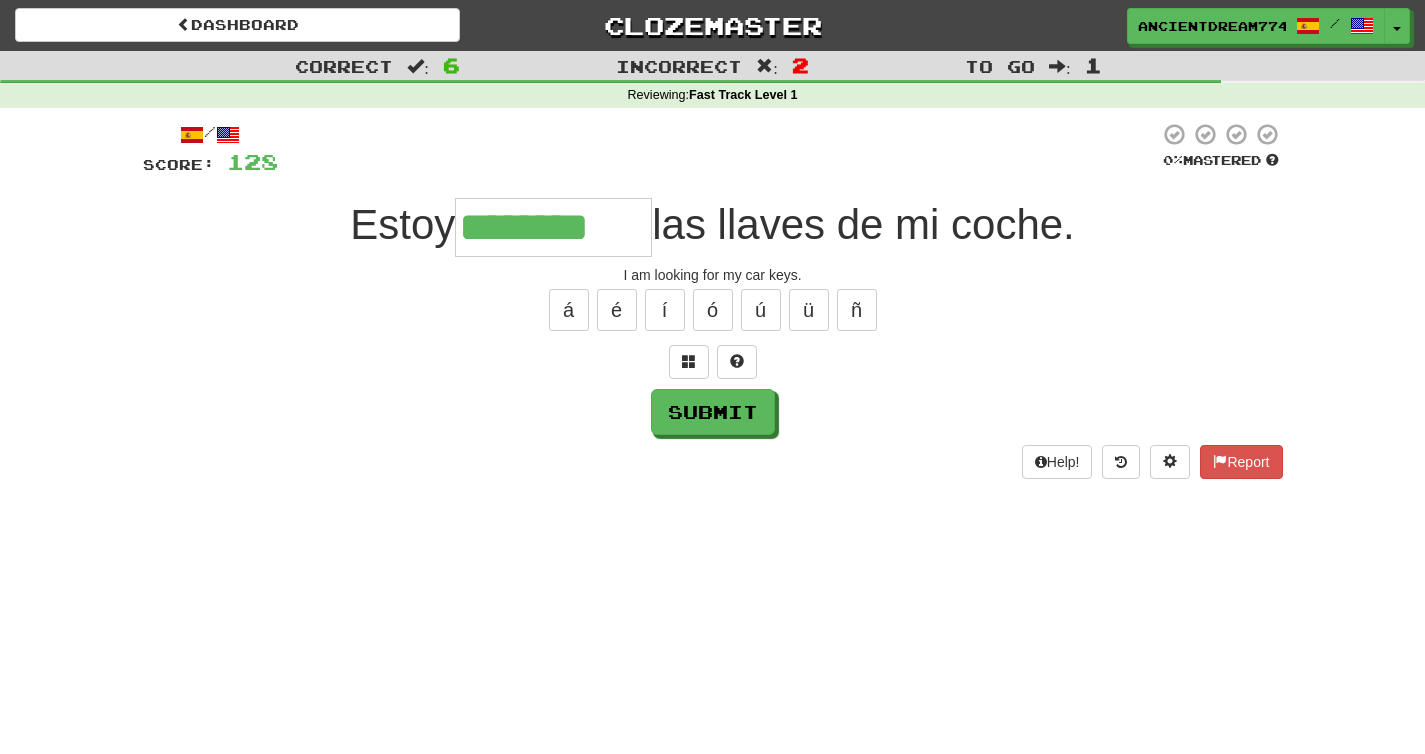 type on "********" 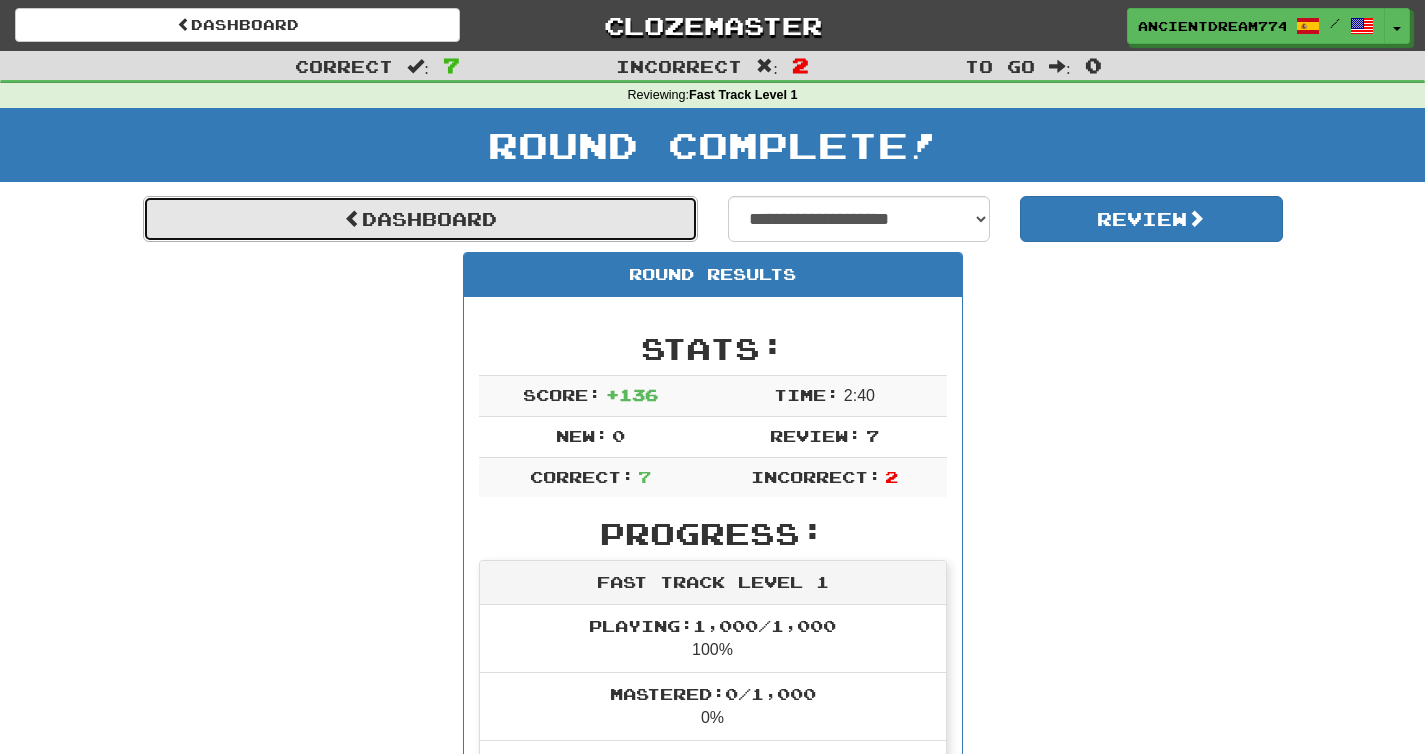 click on "Dashboard" at bounding box center [420, 219] 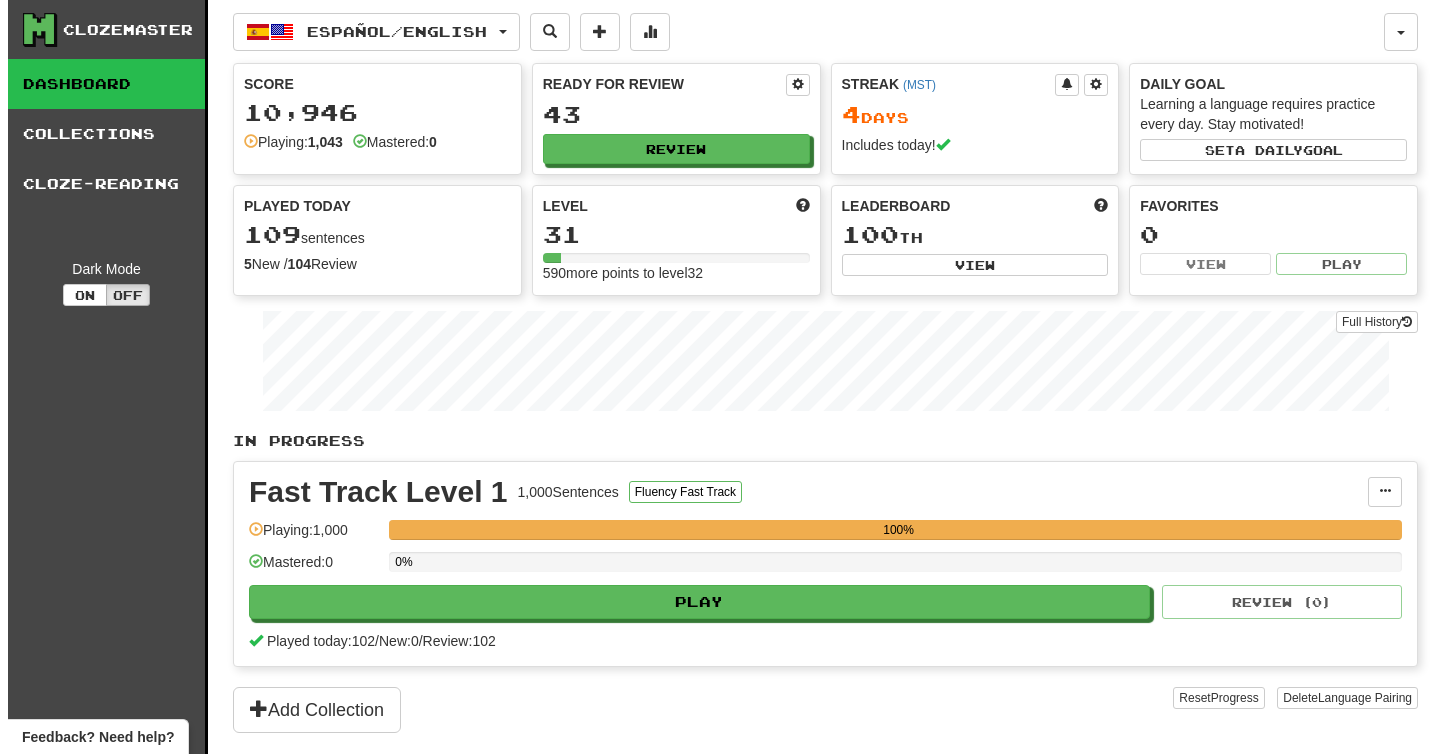 scroll, scrollTop: 0, scrollLeft: 0, axis: both 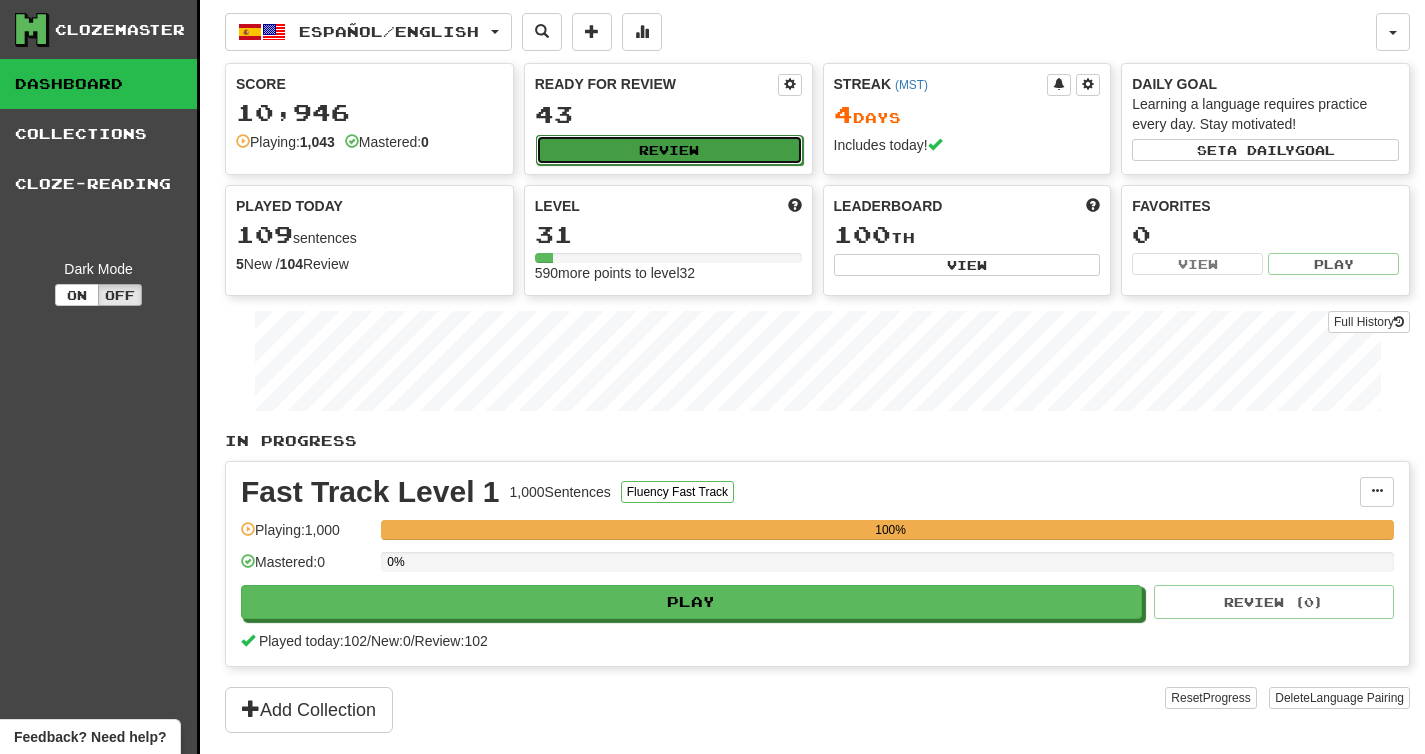 click on "Review" at bounding box center [669, 150] 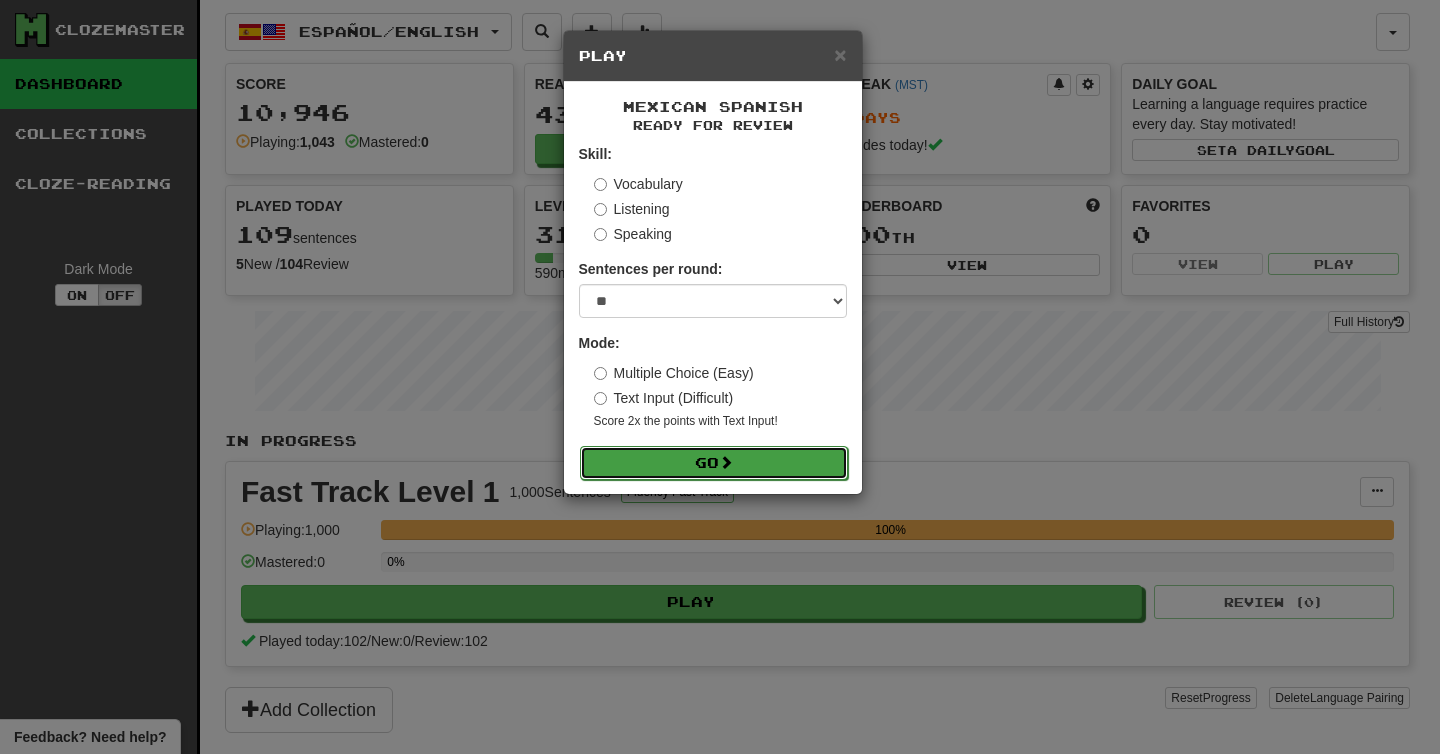click on "Go" at bounding box center [714, 463] 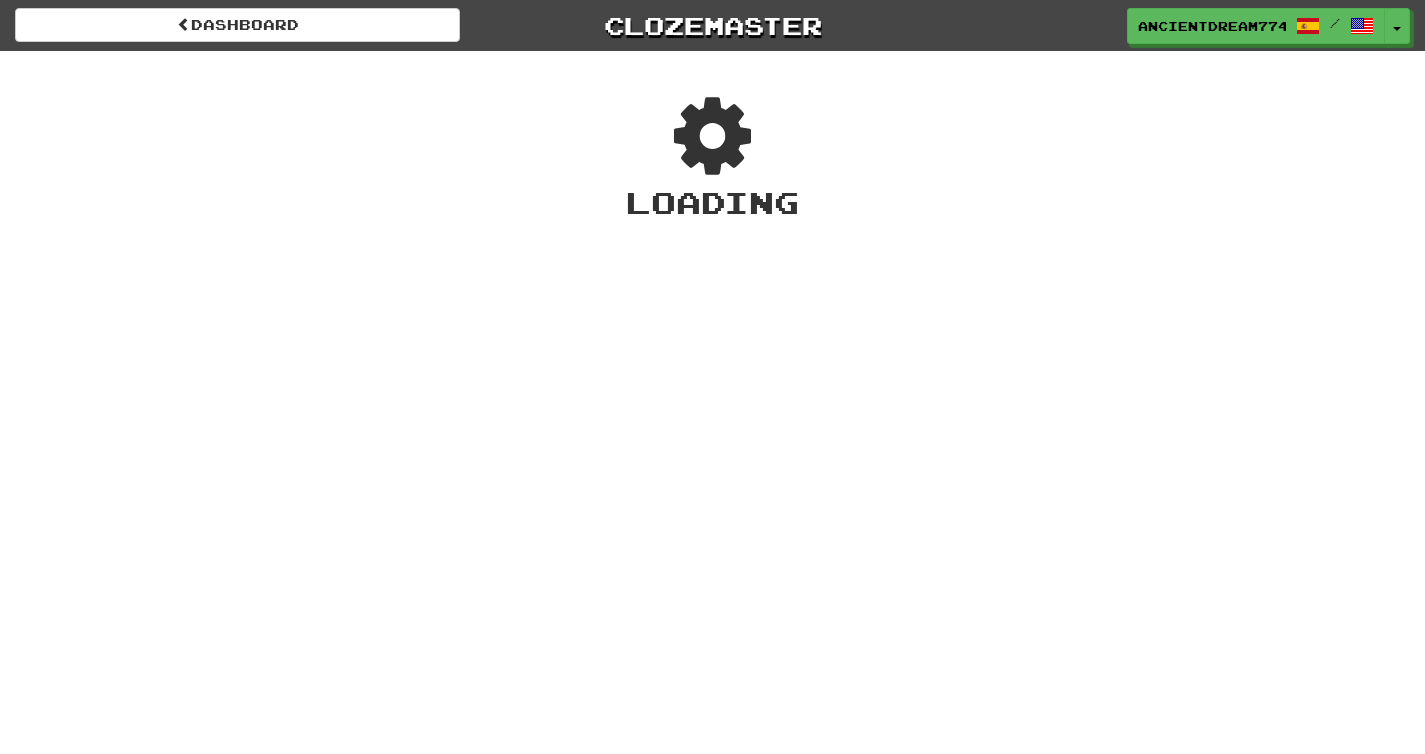 scroll, scrollTop: 0, scrollLeft: 0, axis: both 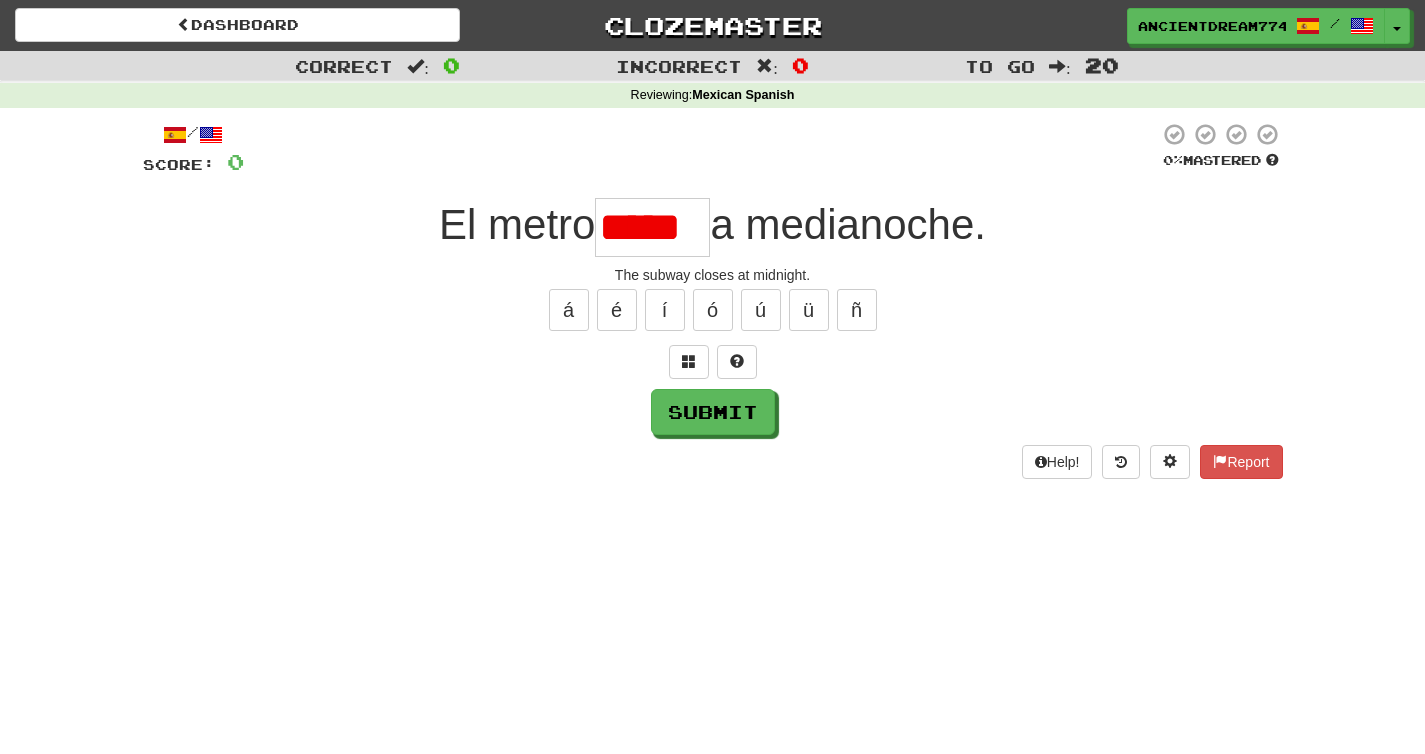 type on "******" 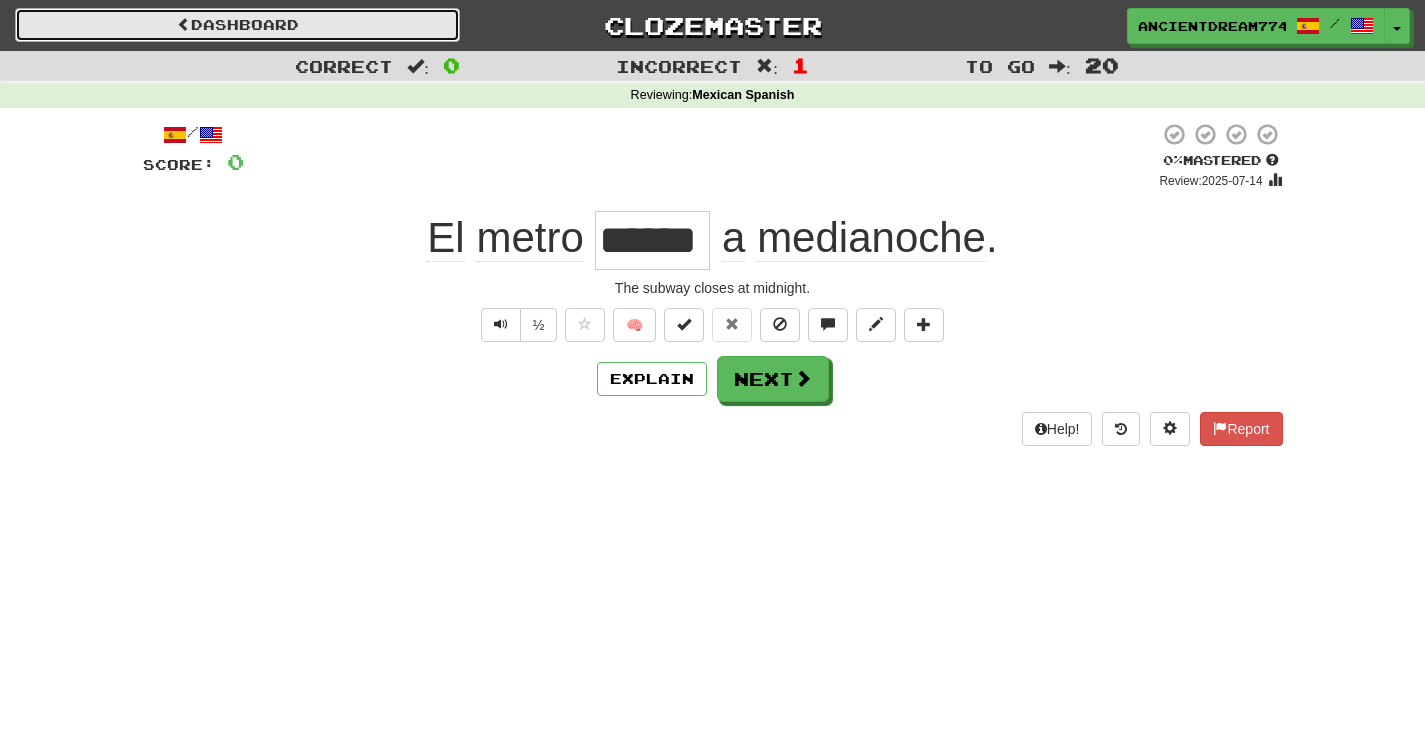 click on "Dashboard" at bounding box center (237, 25) 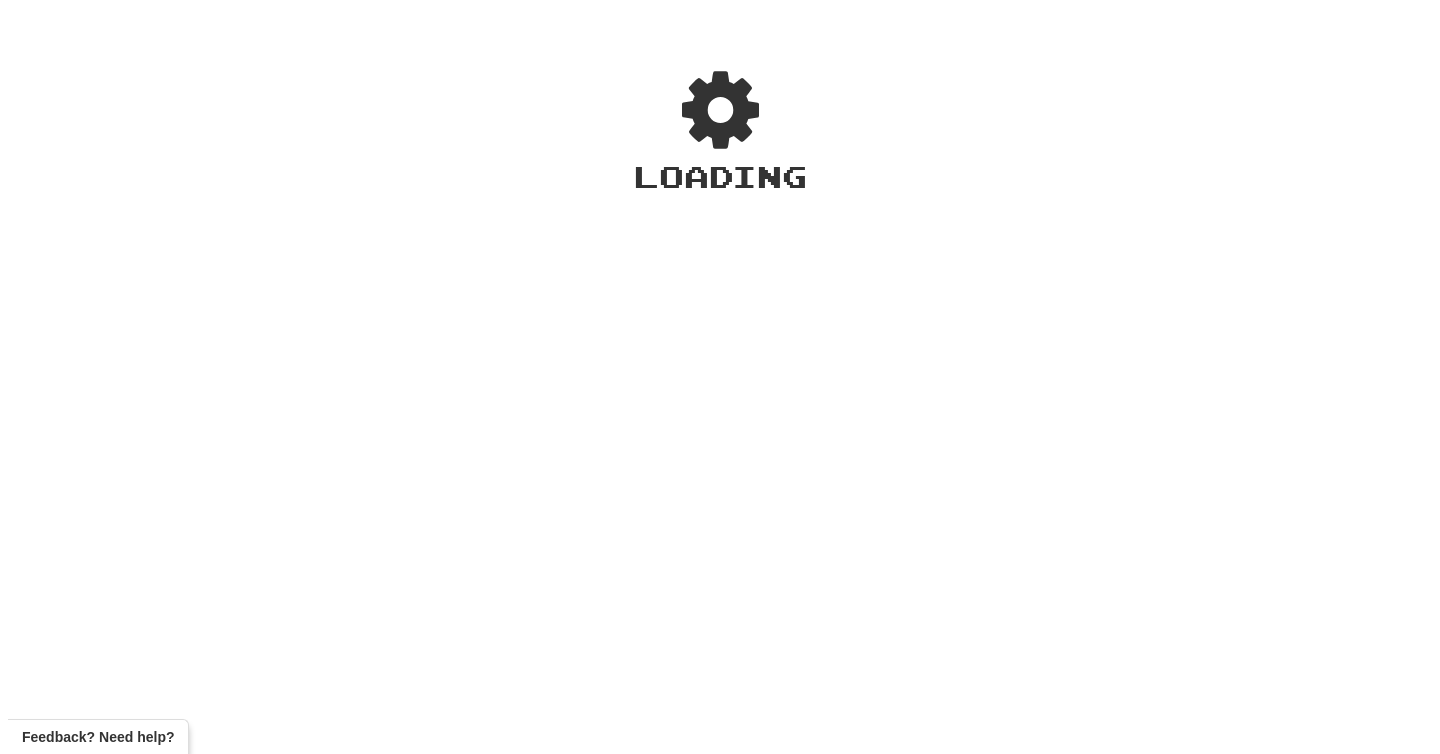 scroll, scrollTop: 0, scrollLeft: 0, axis: both 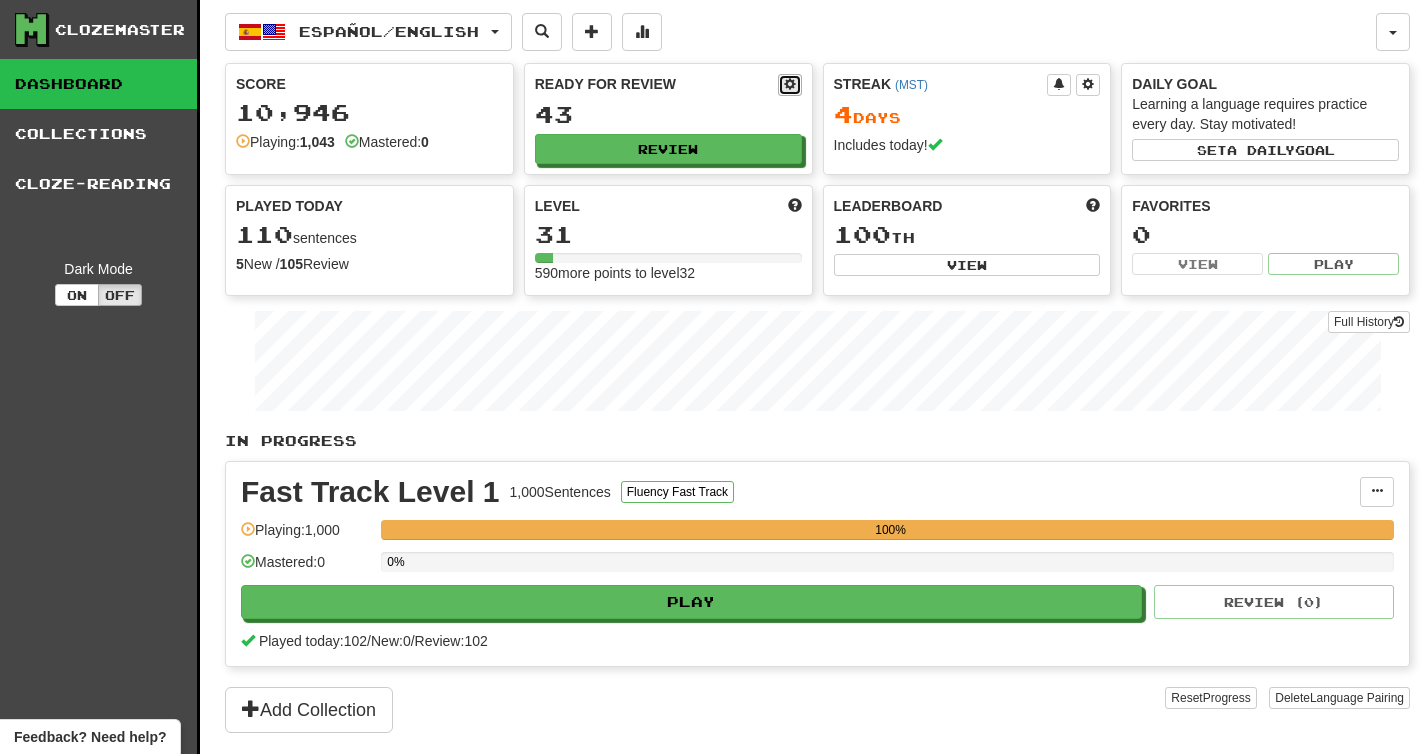 click at bounding box center (790, 84) 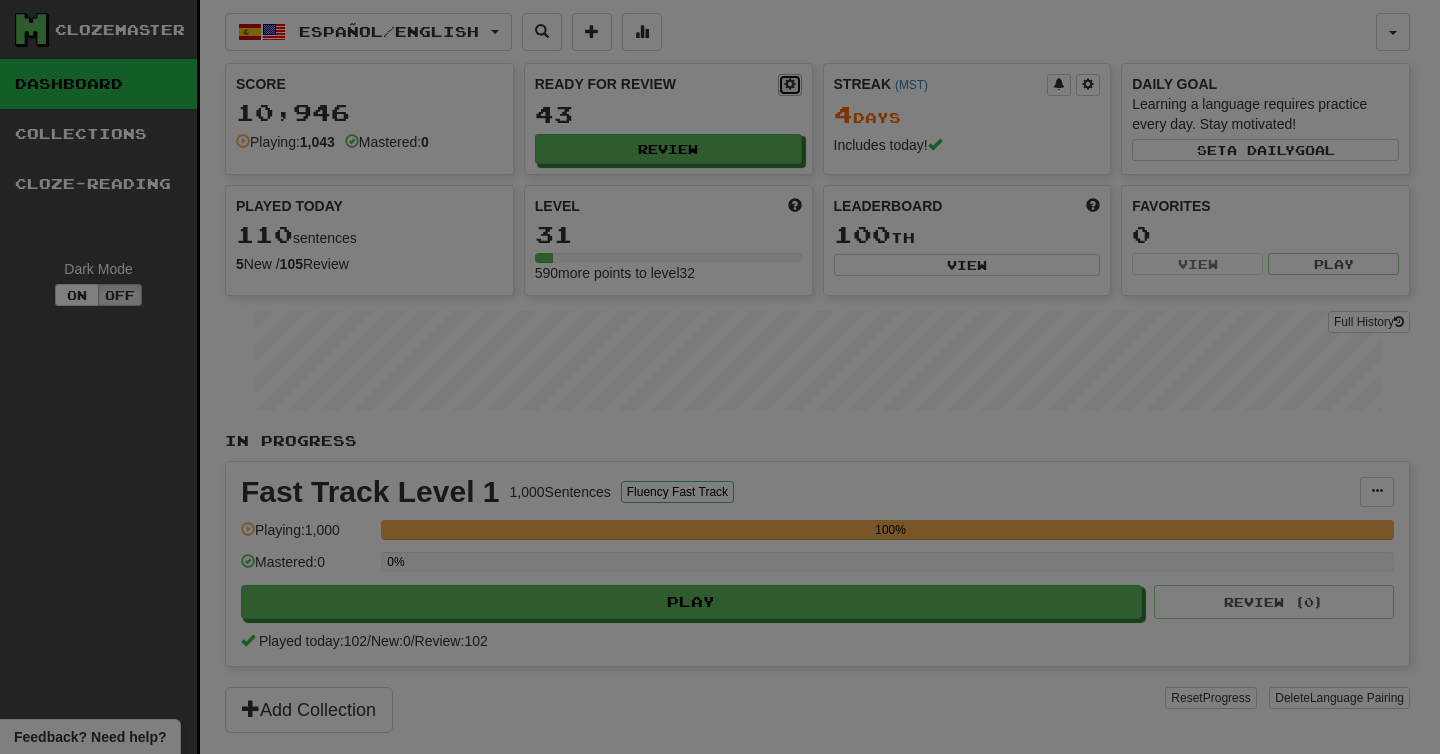 type on "***" 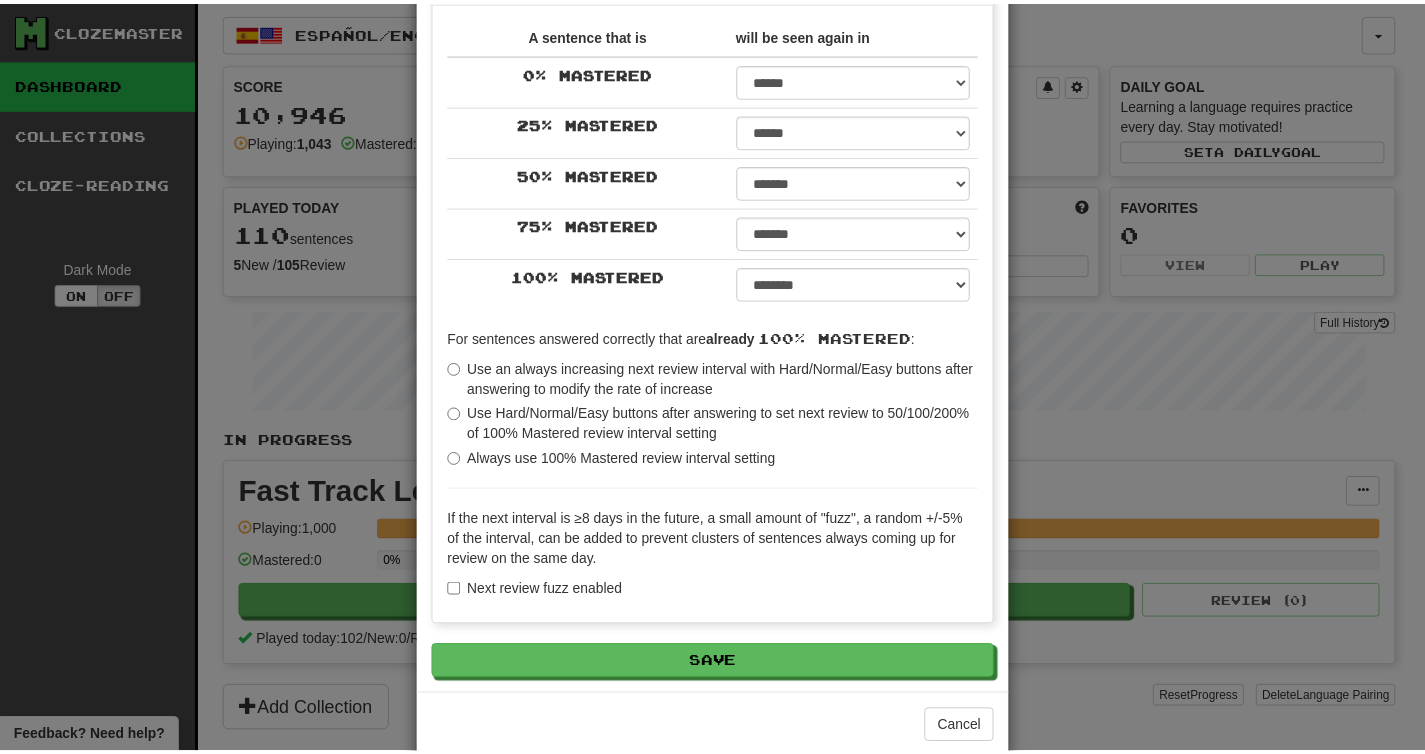scroll, scrollTop: 351, scrollLeft: 0, axis: vertical 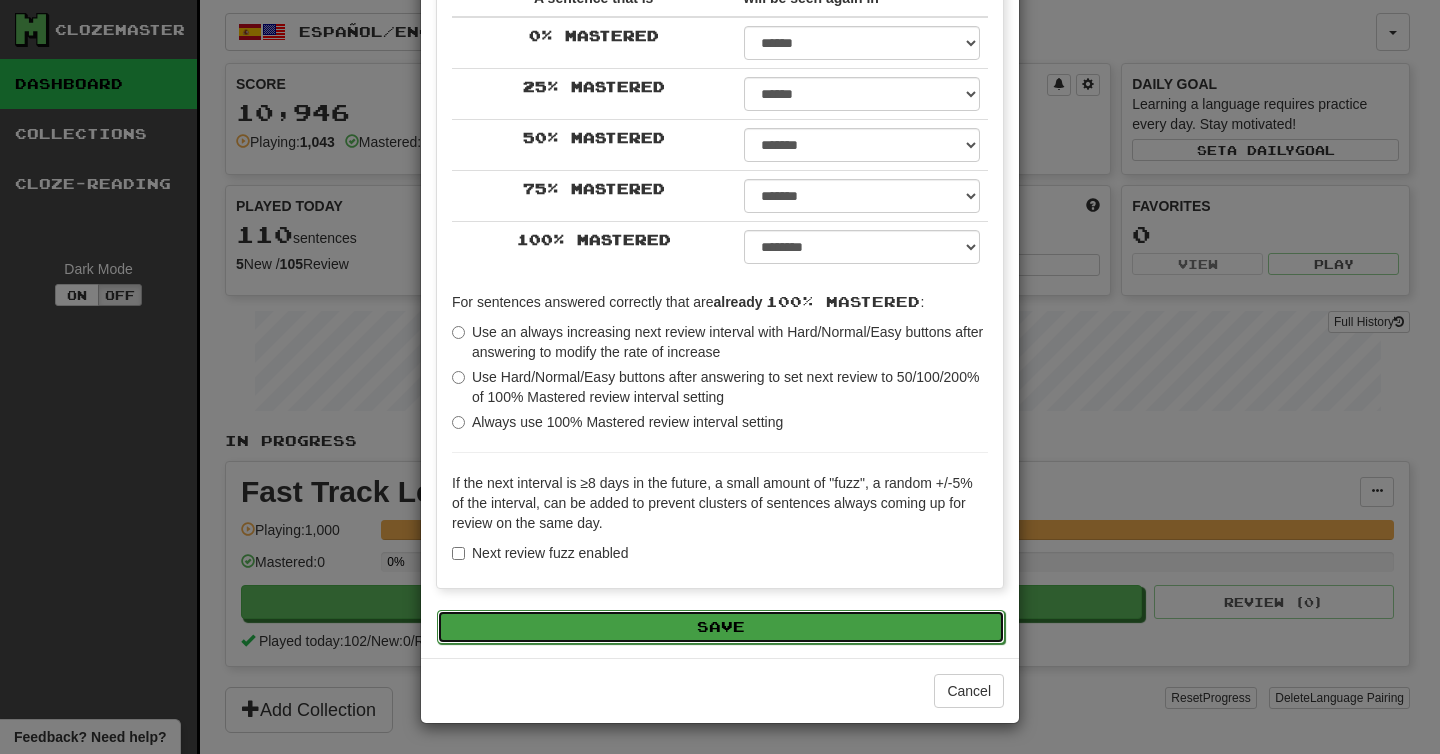 click on "Save" at bounding box center [721, 627] 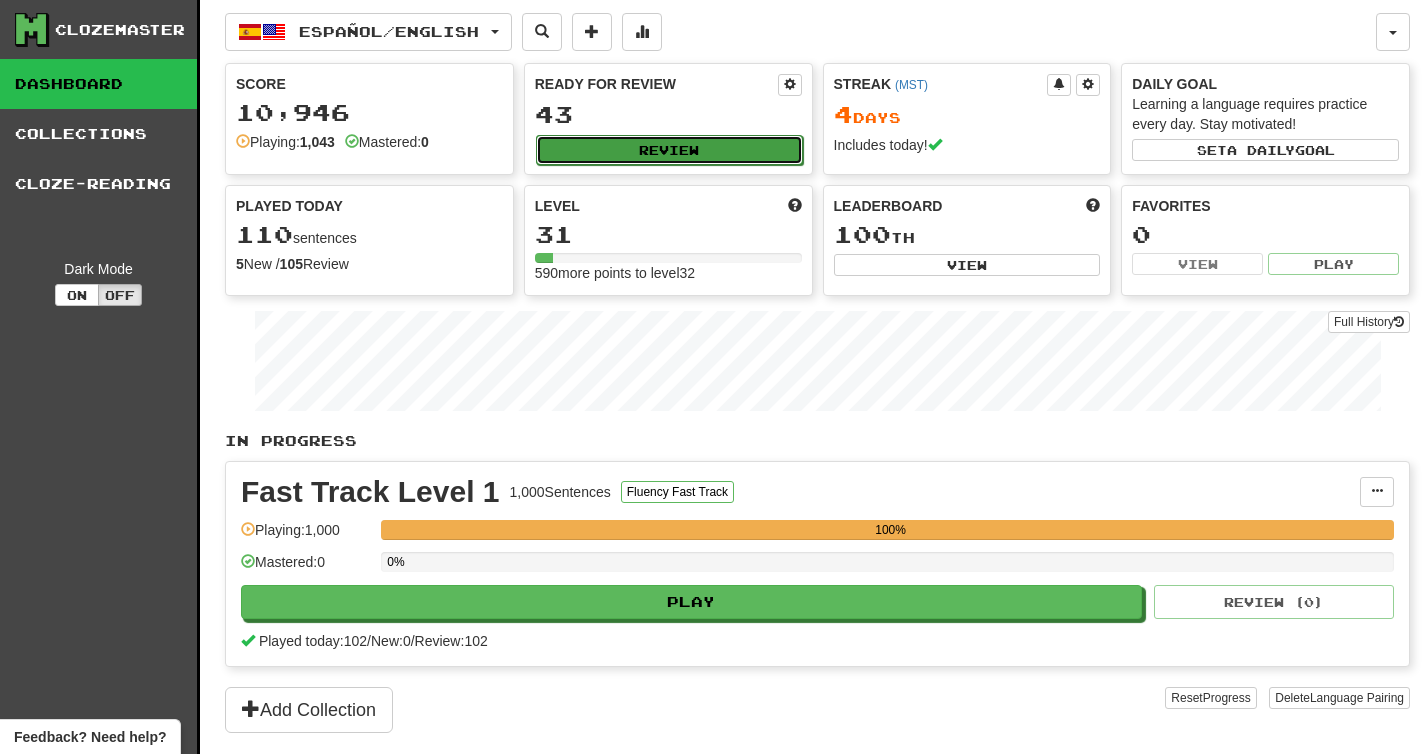 click on "Review" at bounding box center [669, 150] 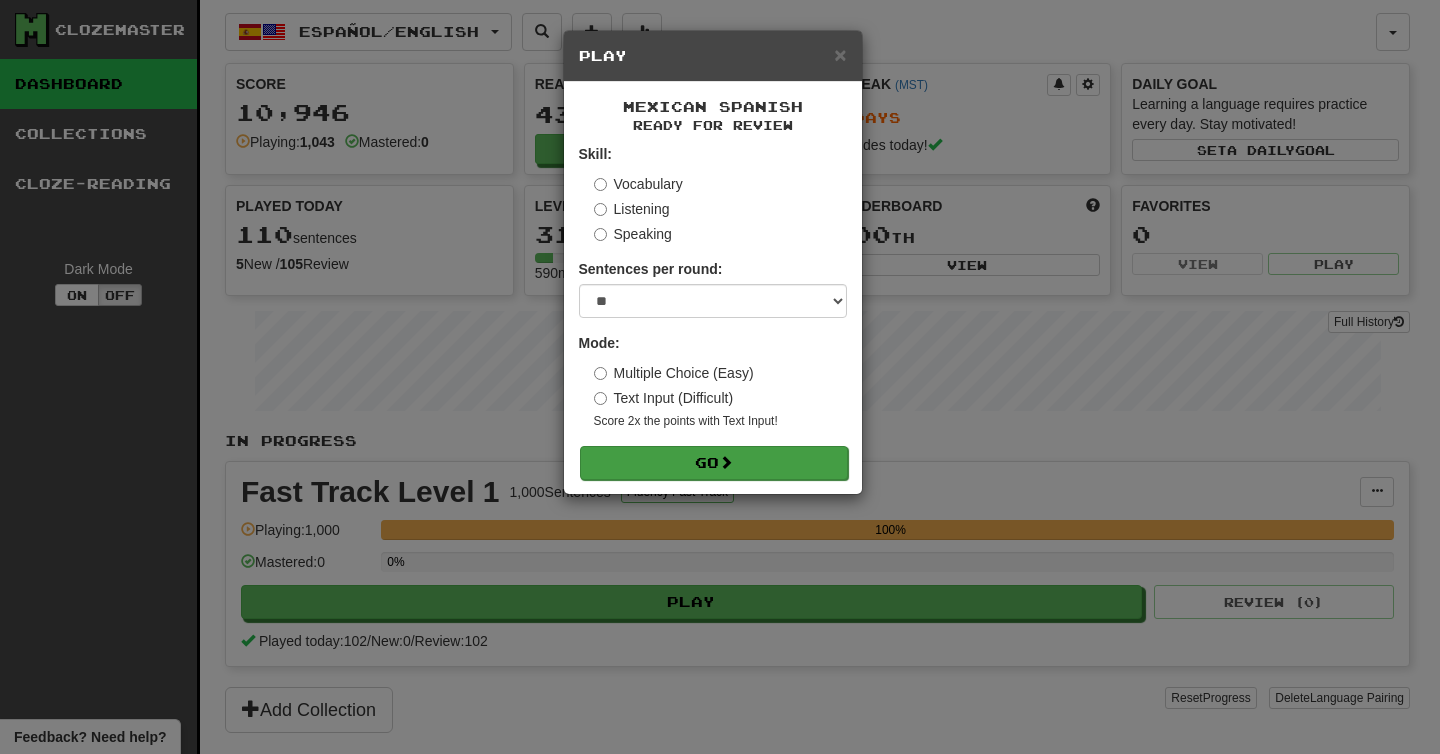 click on "Skill: Vocabulary Listening Speaking Sentences per round: * ** ** ** ** ** *** ******** Mode: Multiple Choice (Easy) Text Input (Difficult) Score 2x the points with Text Input ! Go" at bounding box center (713, 311) 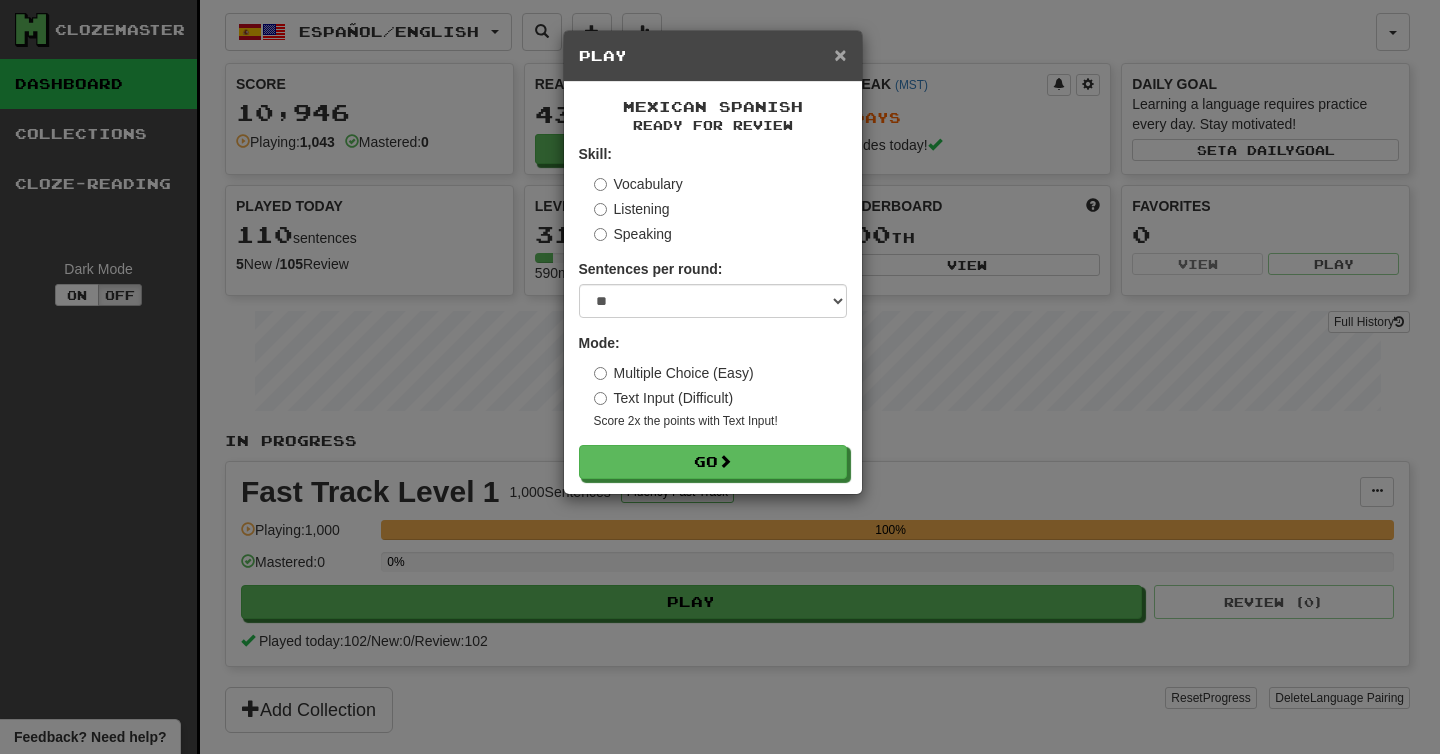 click on "×" at bounding box center [840, 54] 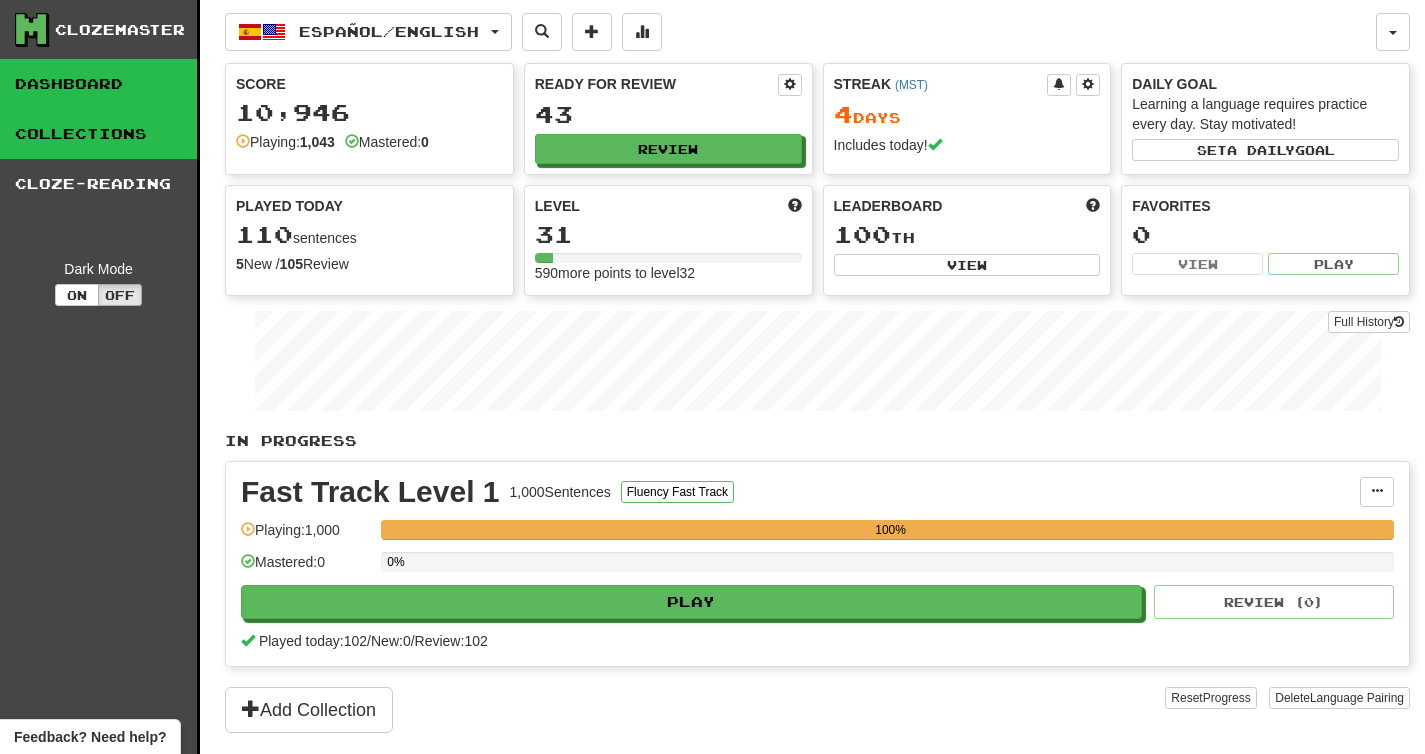 click on "Collections" at bounding box center [98, 134] 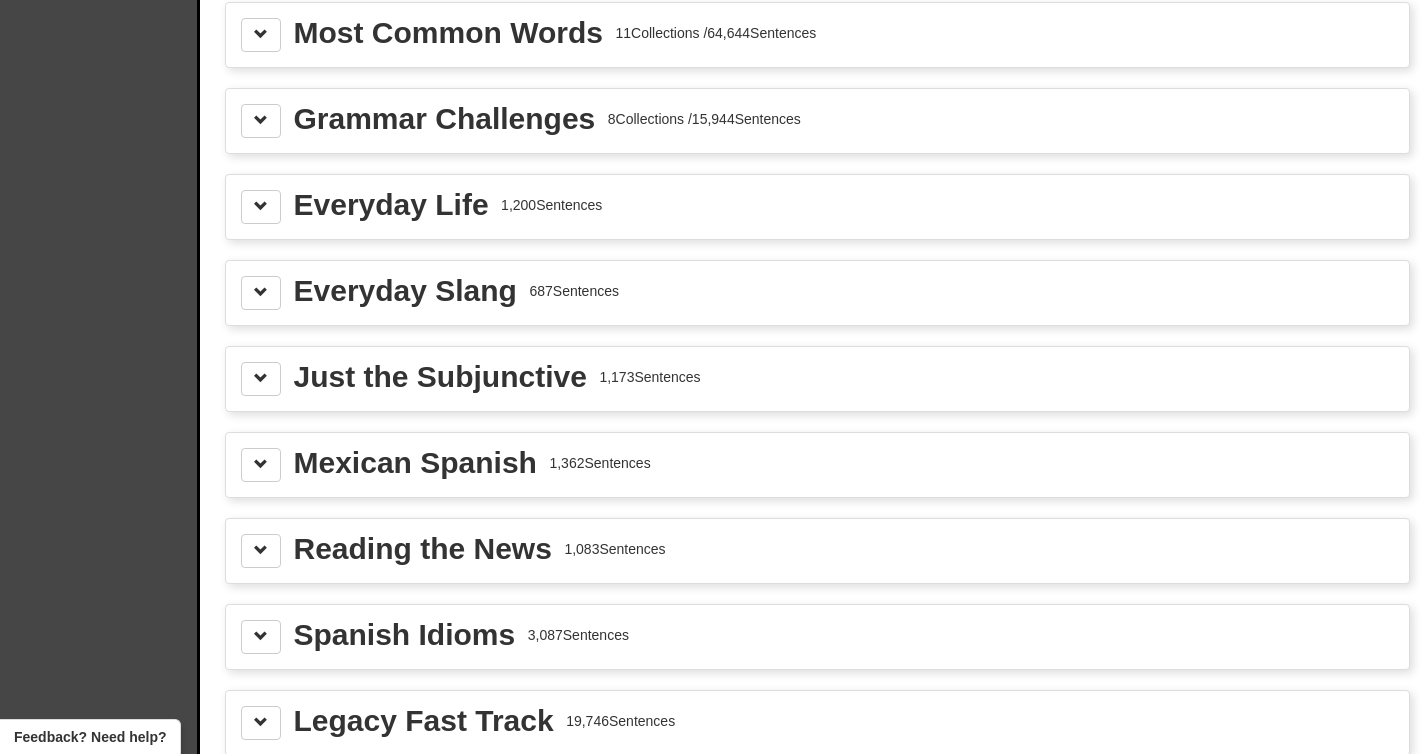 scroll, scrollTop: 2280, scrollLeft: 0, axis: vertical 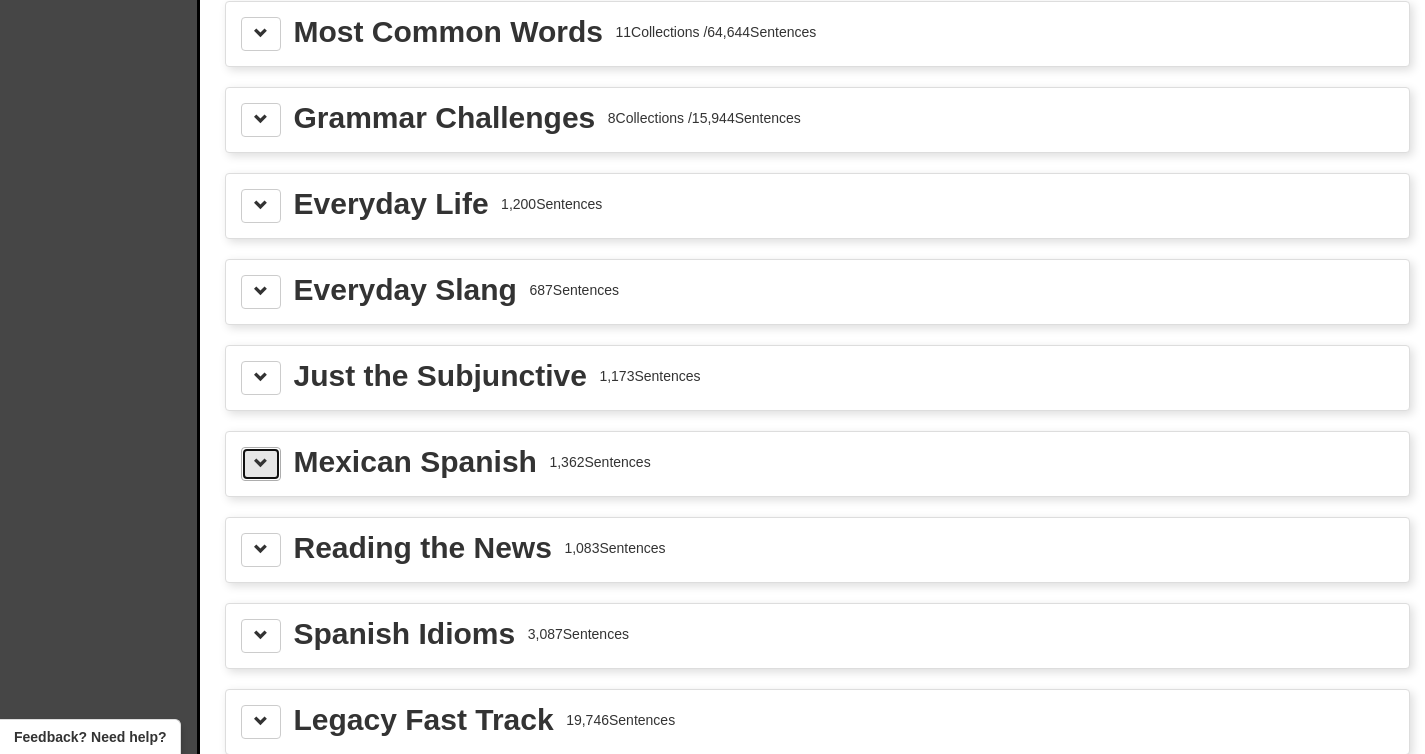click at bounding box center [261, 464] 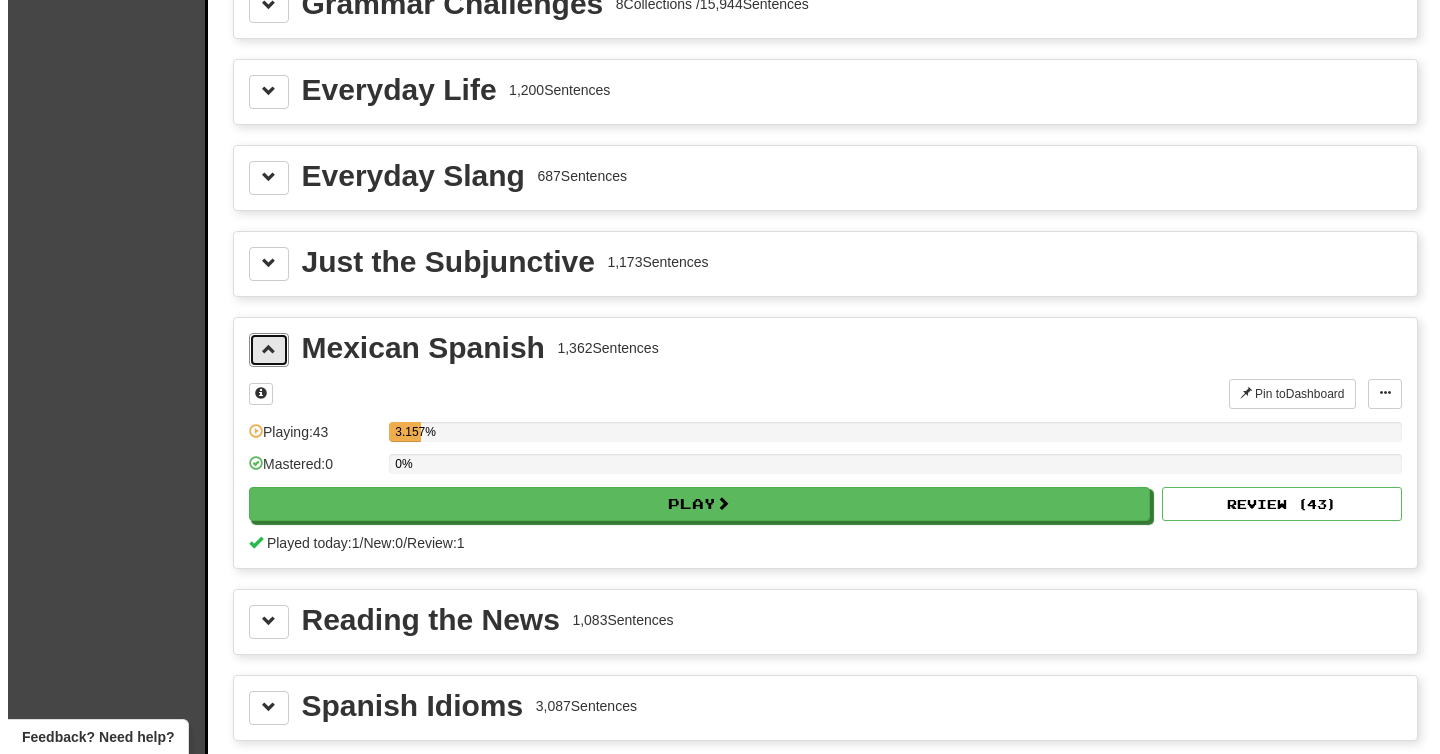 scroll, scrollTop: 2408, scrollLeft: 0, axis: vertical 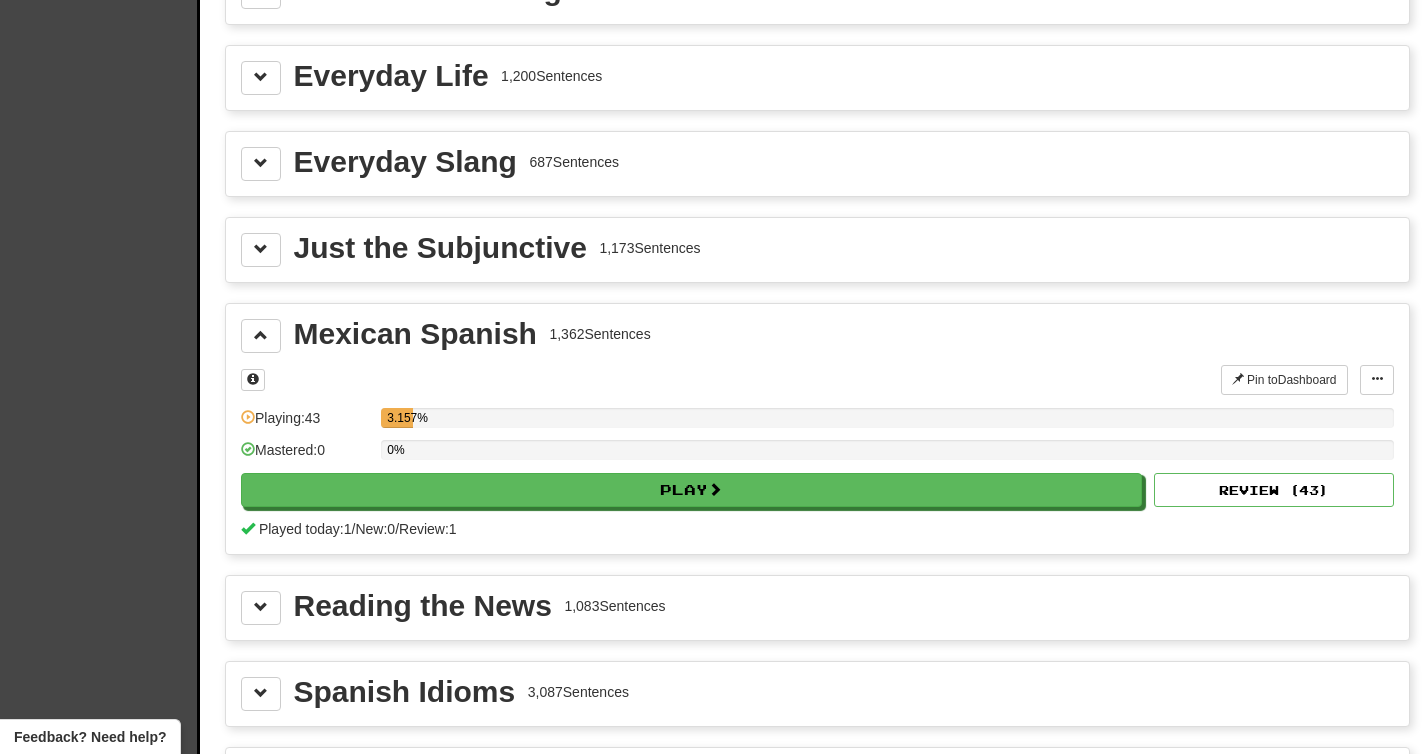 click at bounding box center [731, 380] 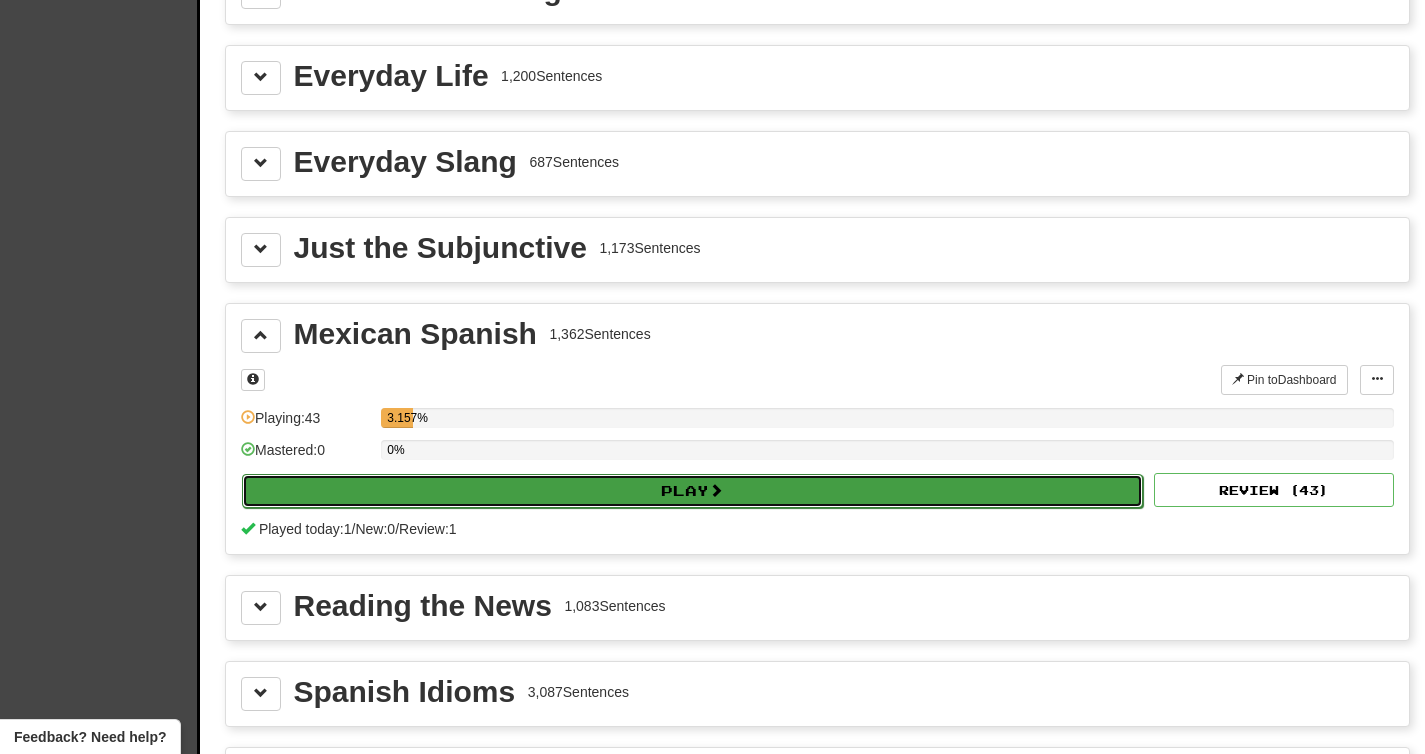 click on "Play" at bounding box center (692, 491) 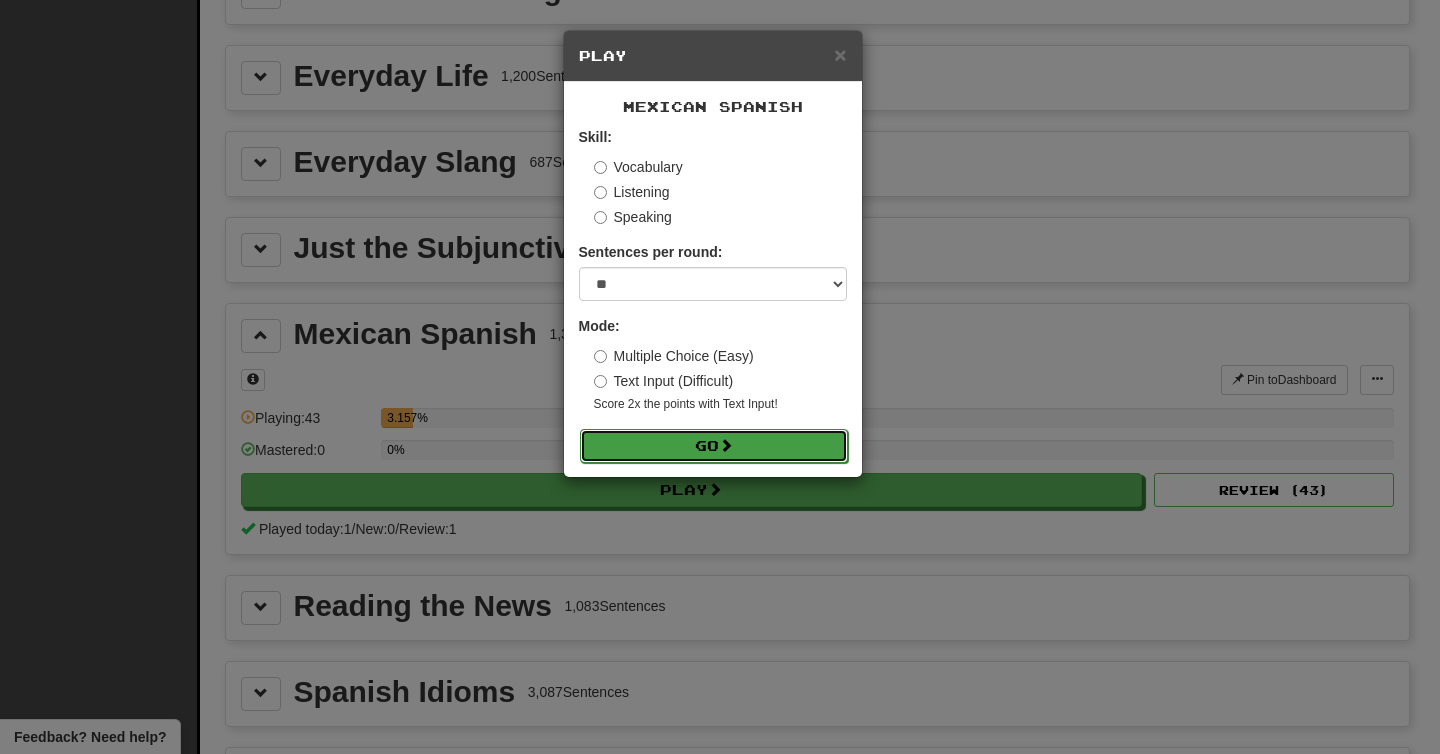 click on "Go" at bounding box center [714, 446] 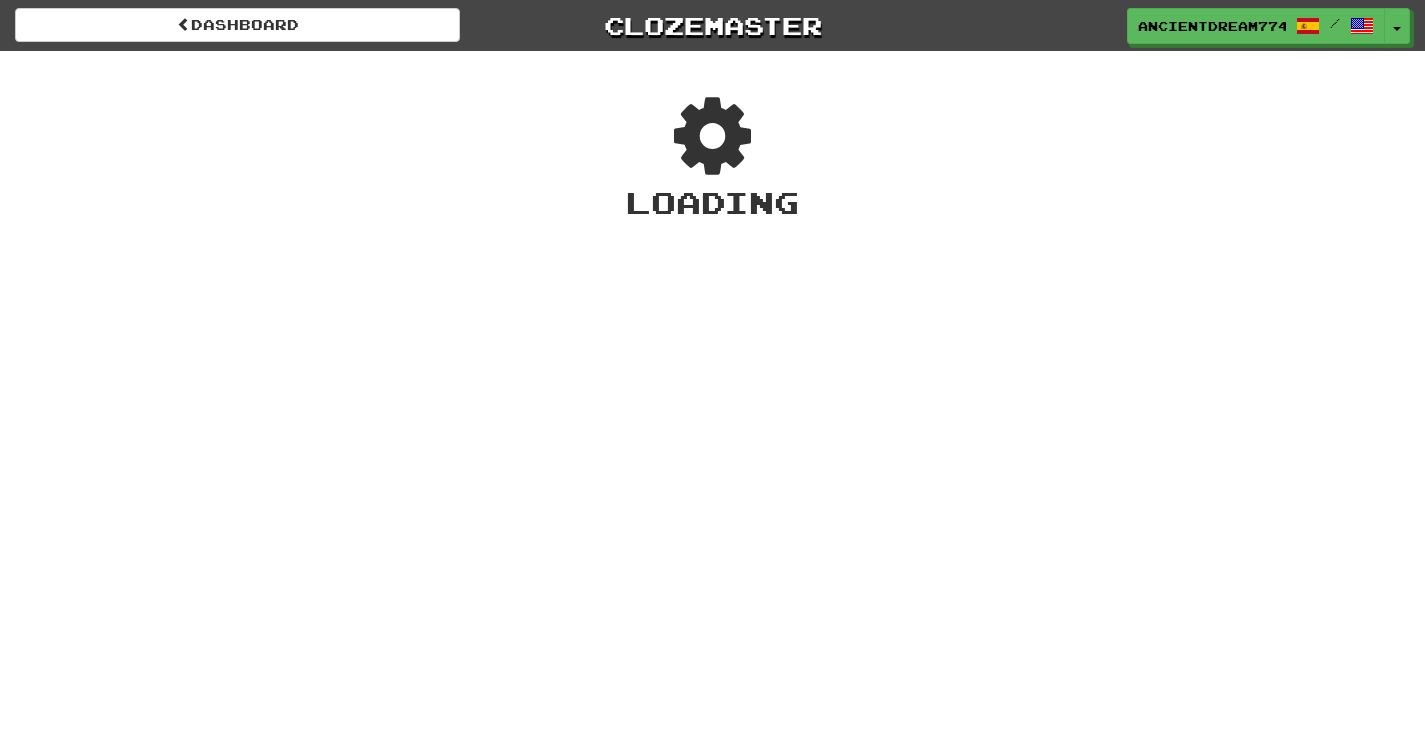 scroll, scrollTop: 0, scrollLeft: 0, axis: both 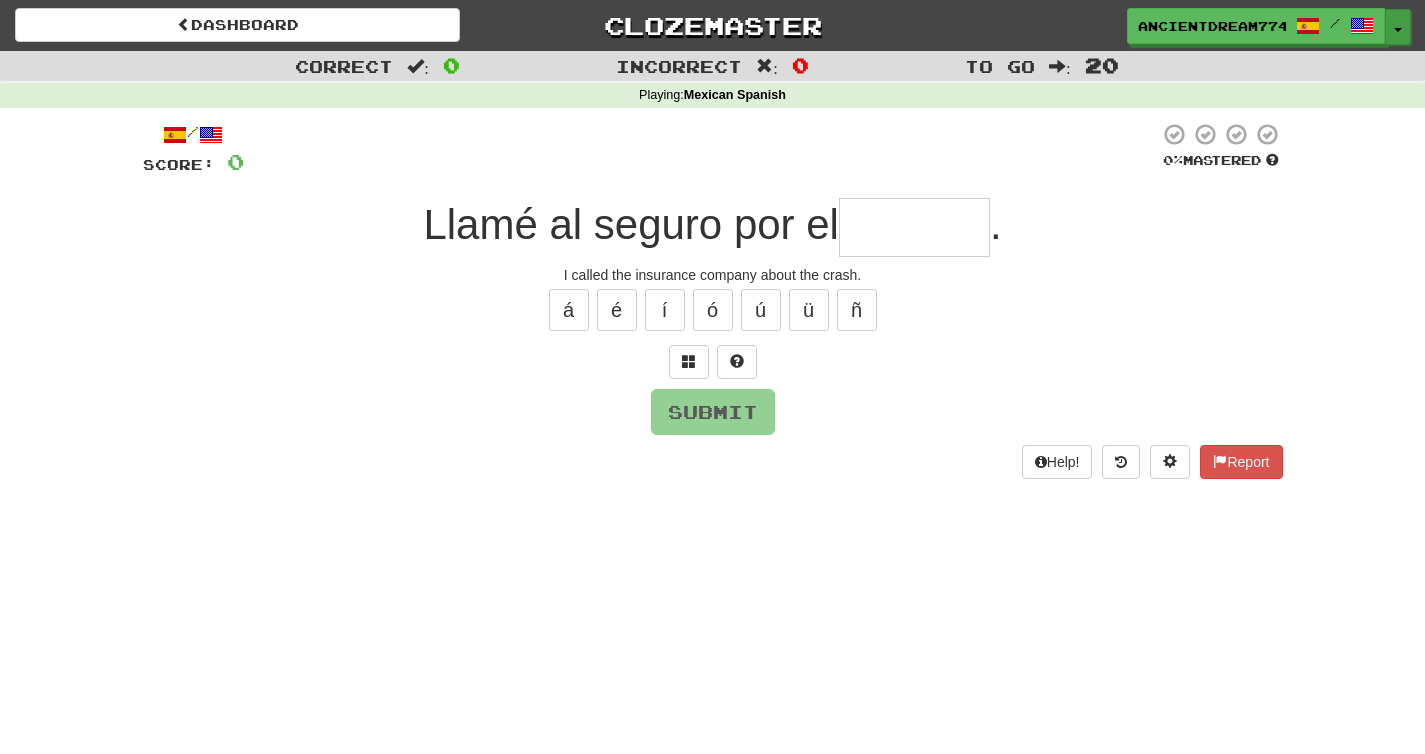 click on "Toggle Dropdown" at bounding box center [1398, 27] 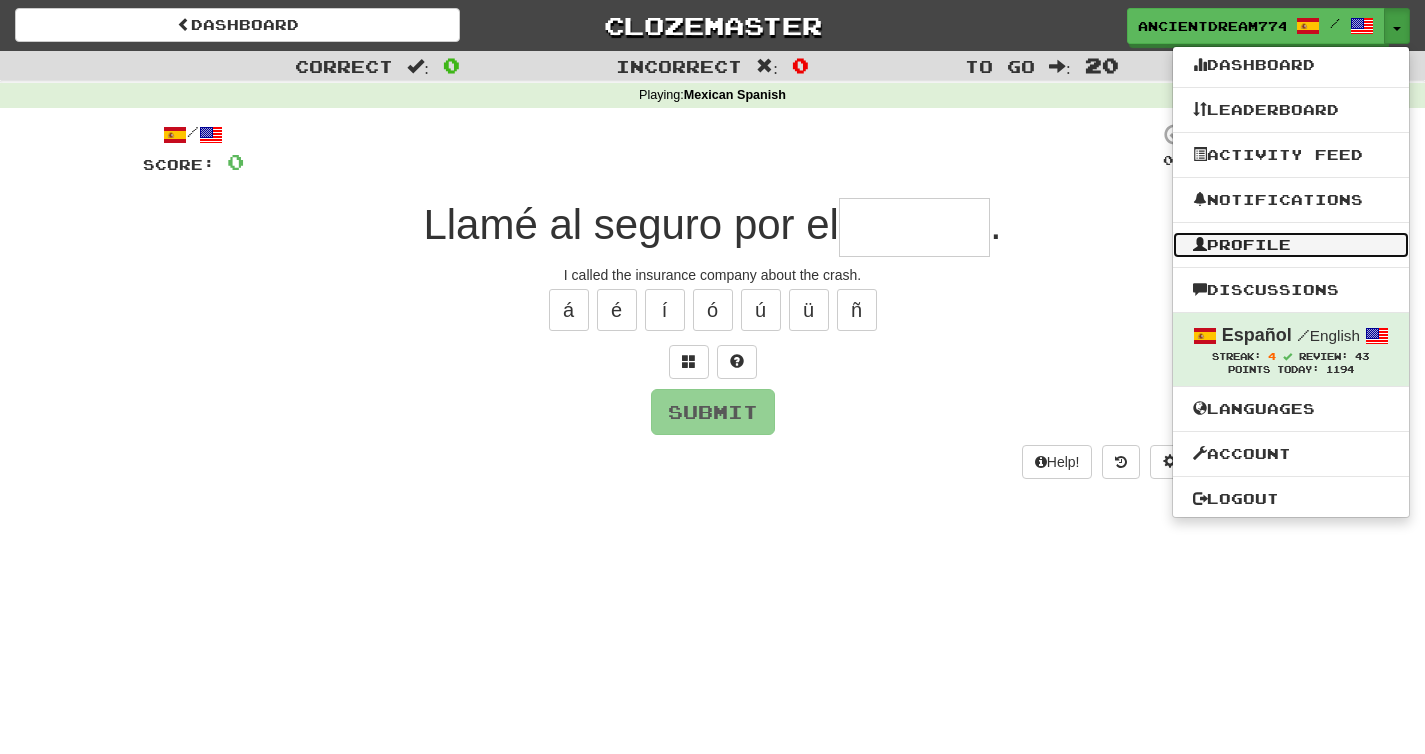 click on "Profile" at bounding box center [1291, 245] 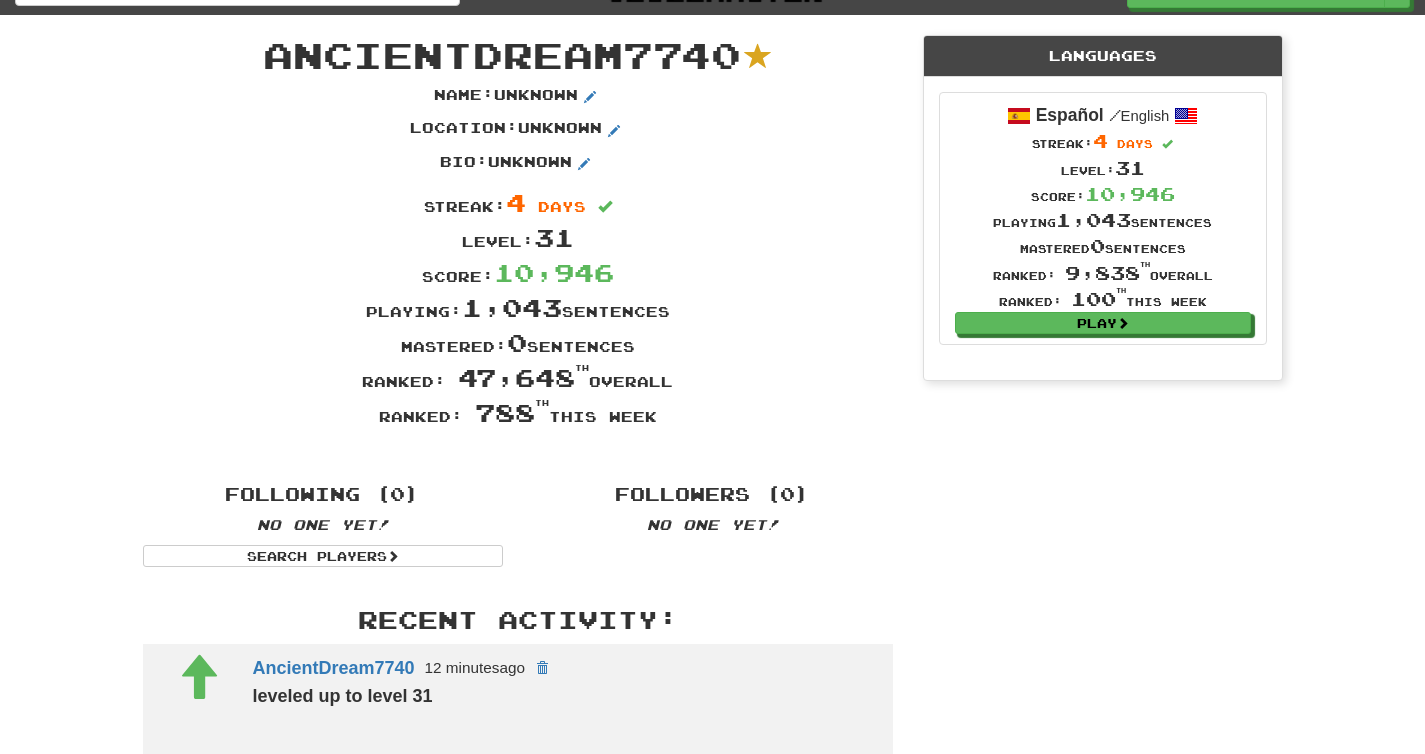 scroll, scrollTop: 0, scrollLeft: 0, axis: both 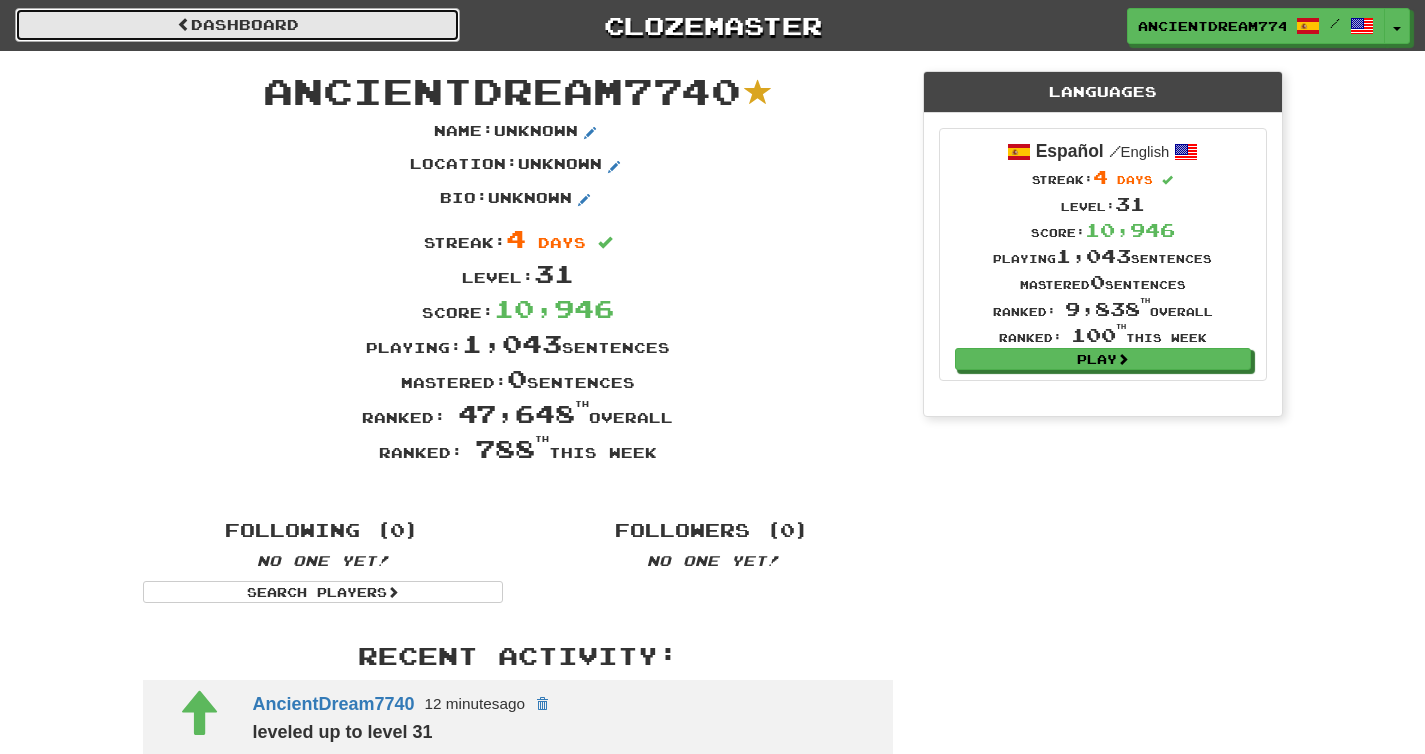 click on "Dashboard" at bounding box center [237, 25] 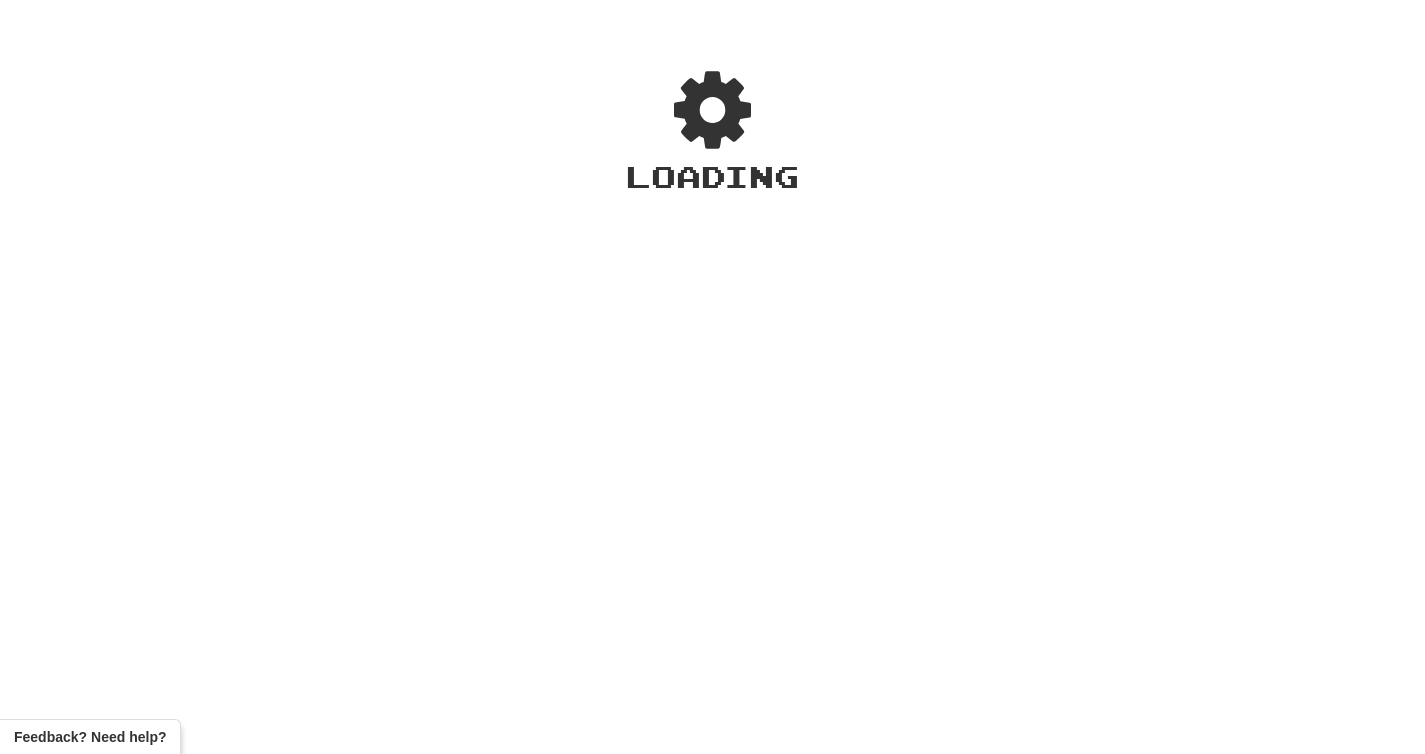scroll, scrollTop: 0, scrollLeft: 0, axis: both 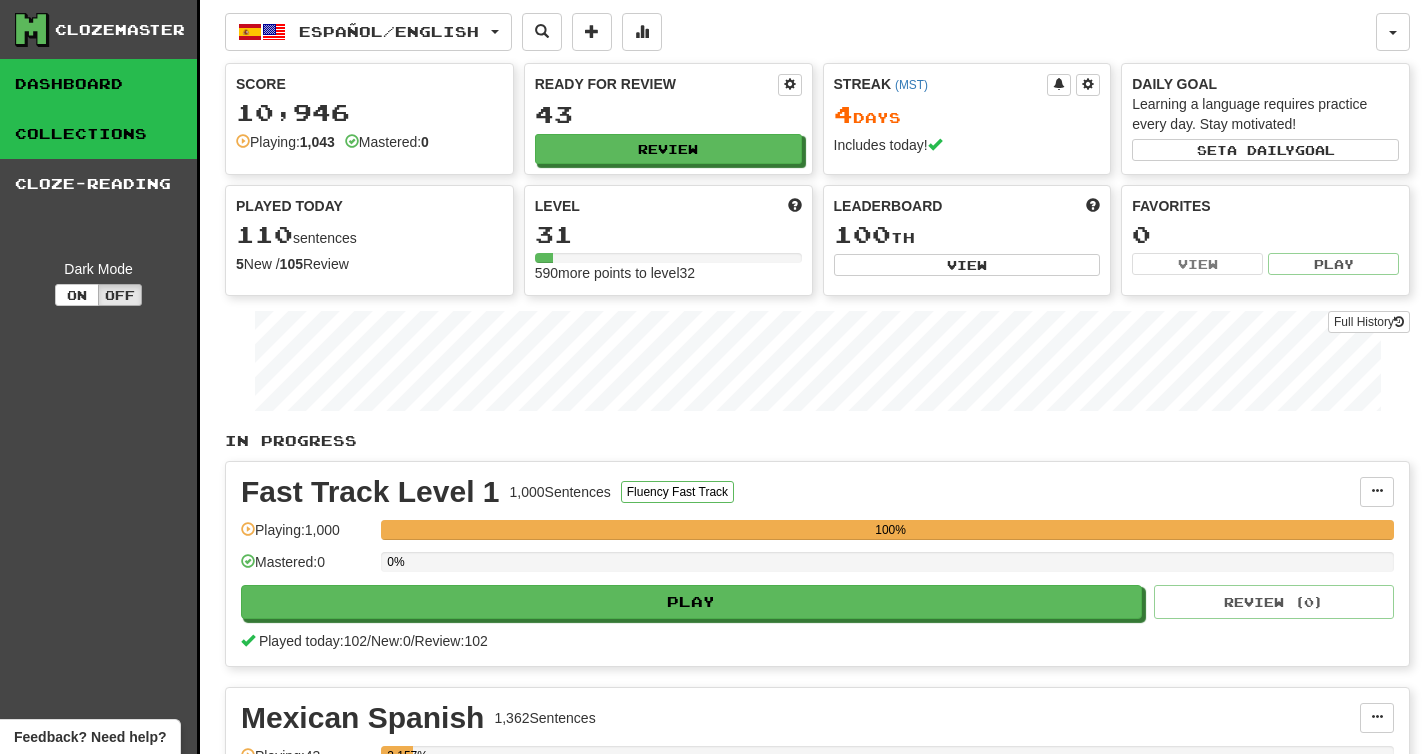 click on "Collections" at bounding box center [98, 134] 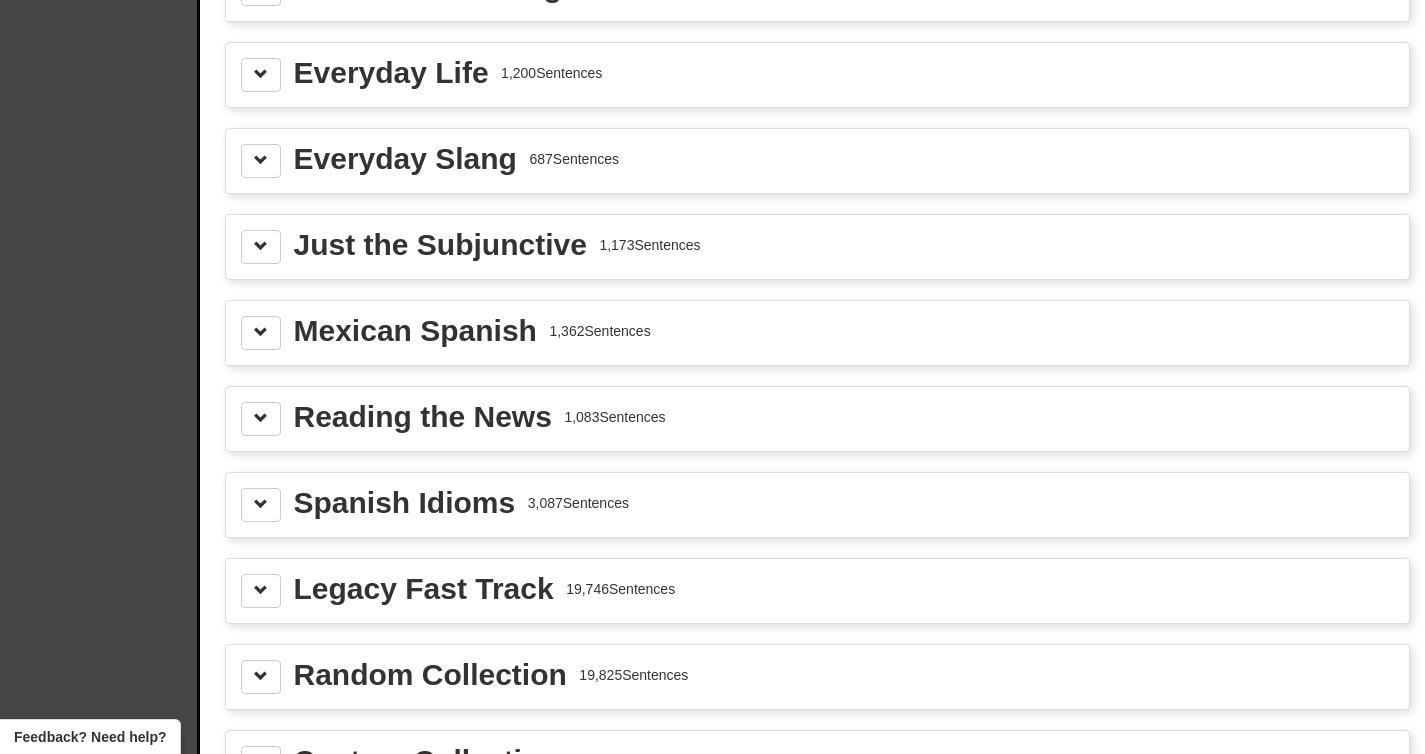 scroll, scrollTop: 2471, scrollLeft: 0, axis: vertical 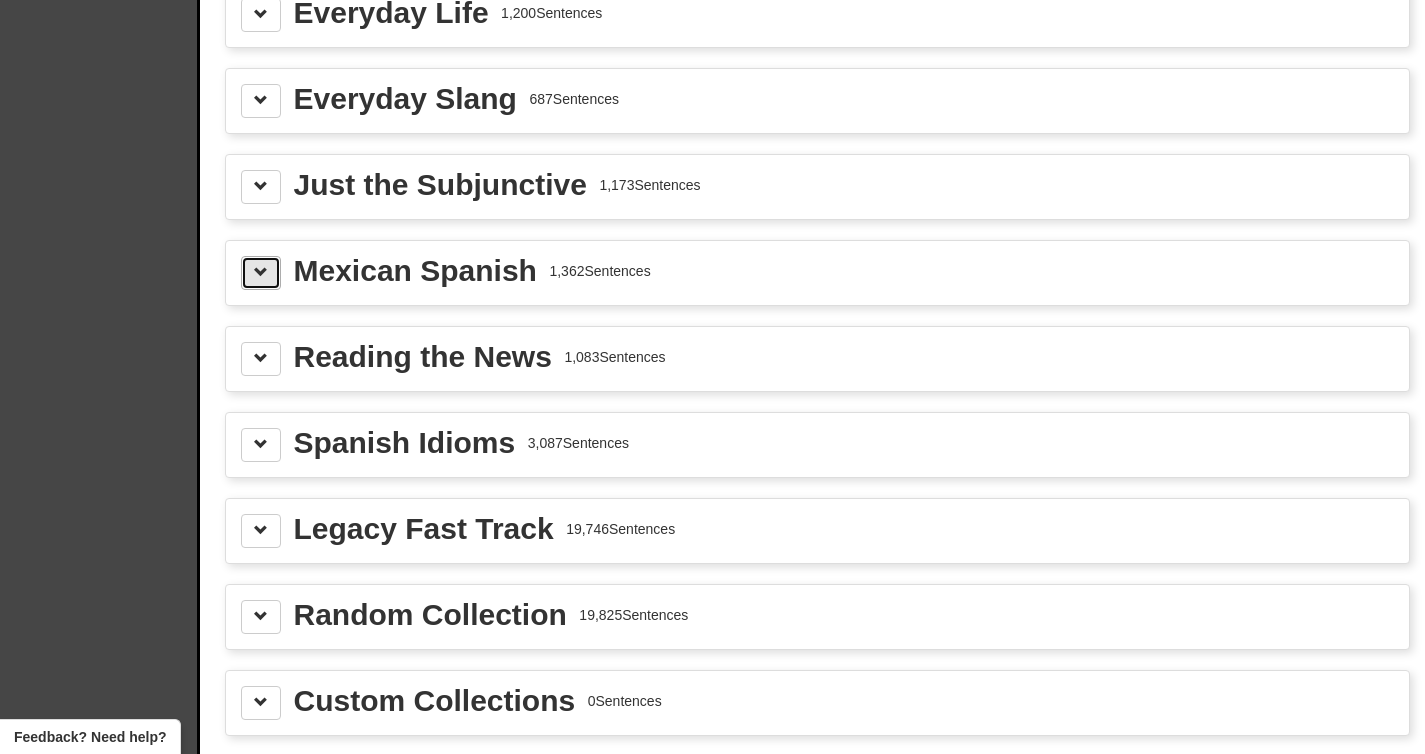 click at bounding box center (261, 272) 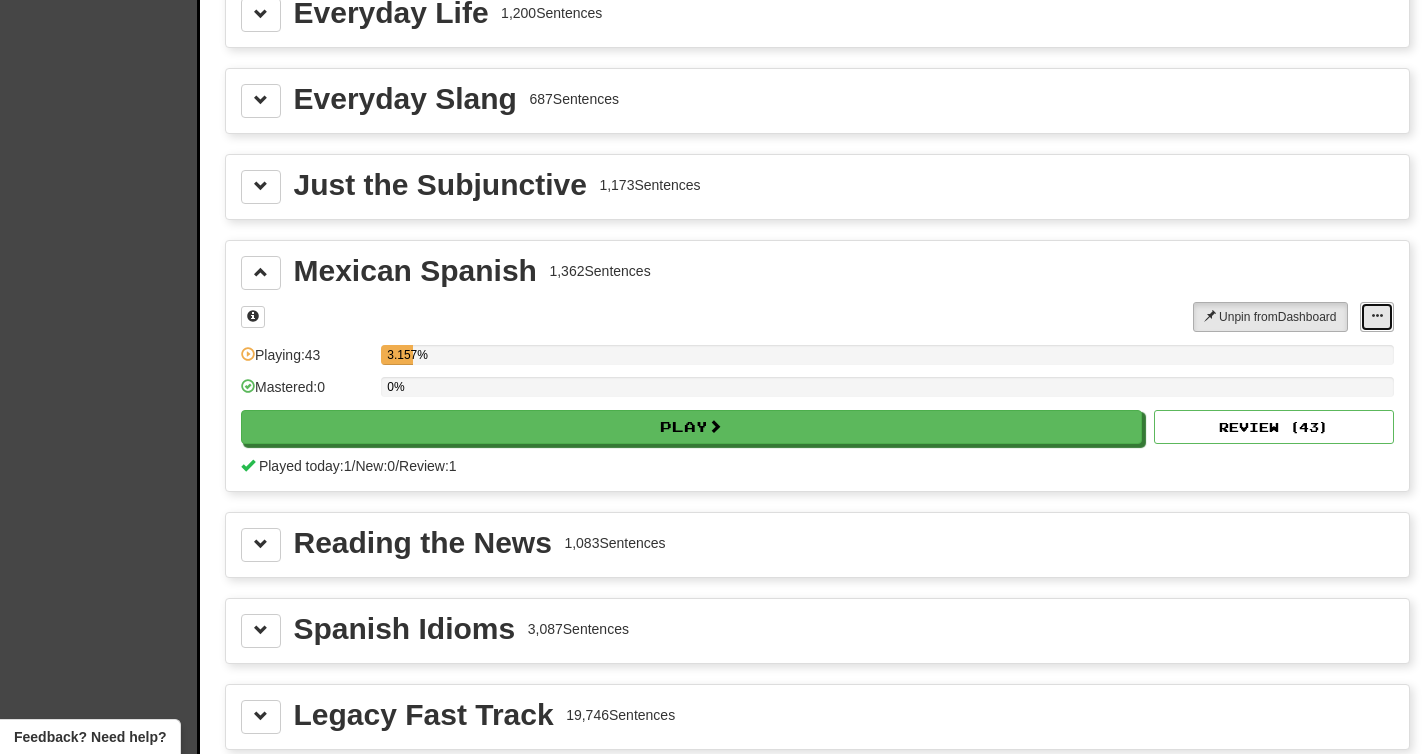 click at bounding box center [1377, 317] 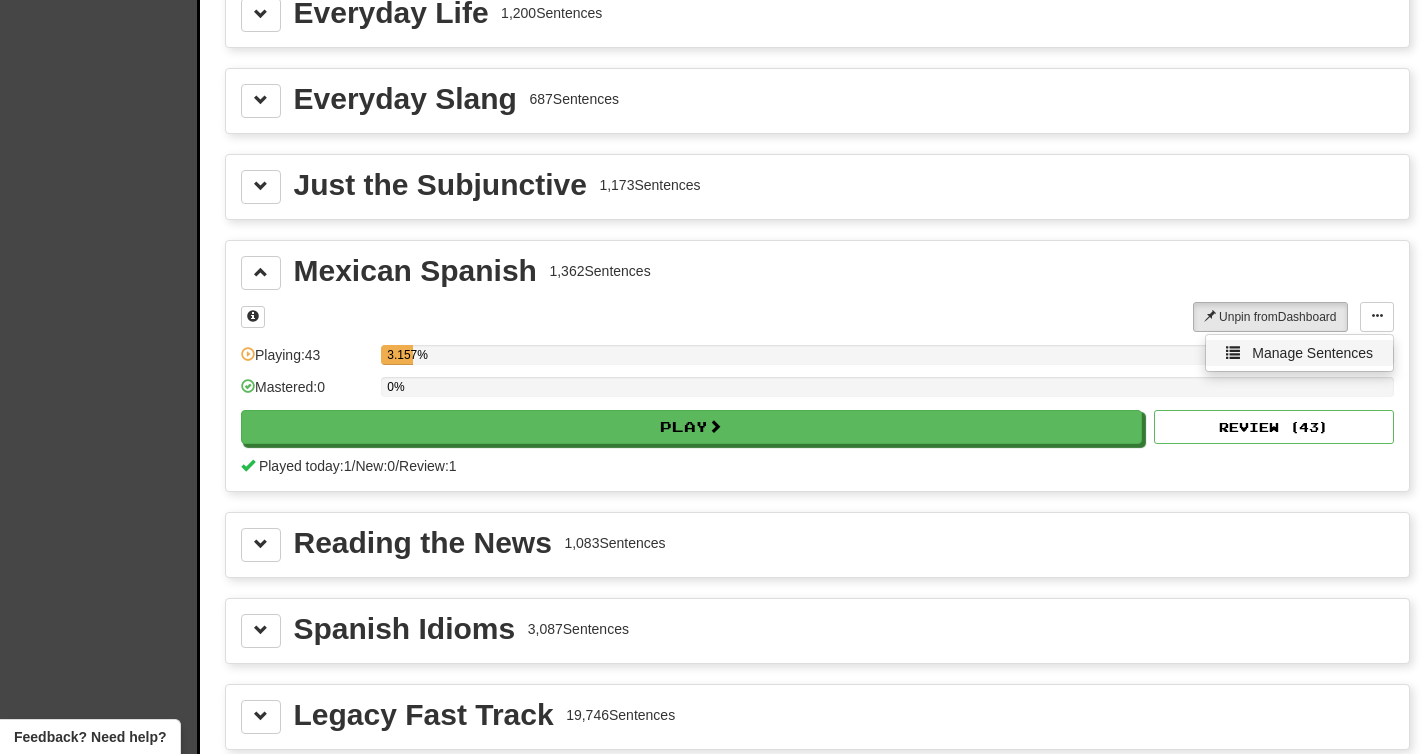 click on "Manage Sentences" at bounding box center [1312, 353] 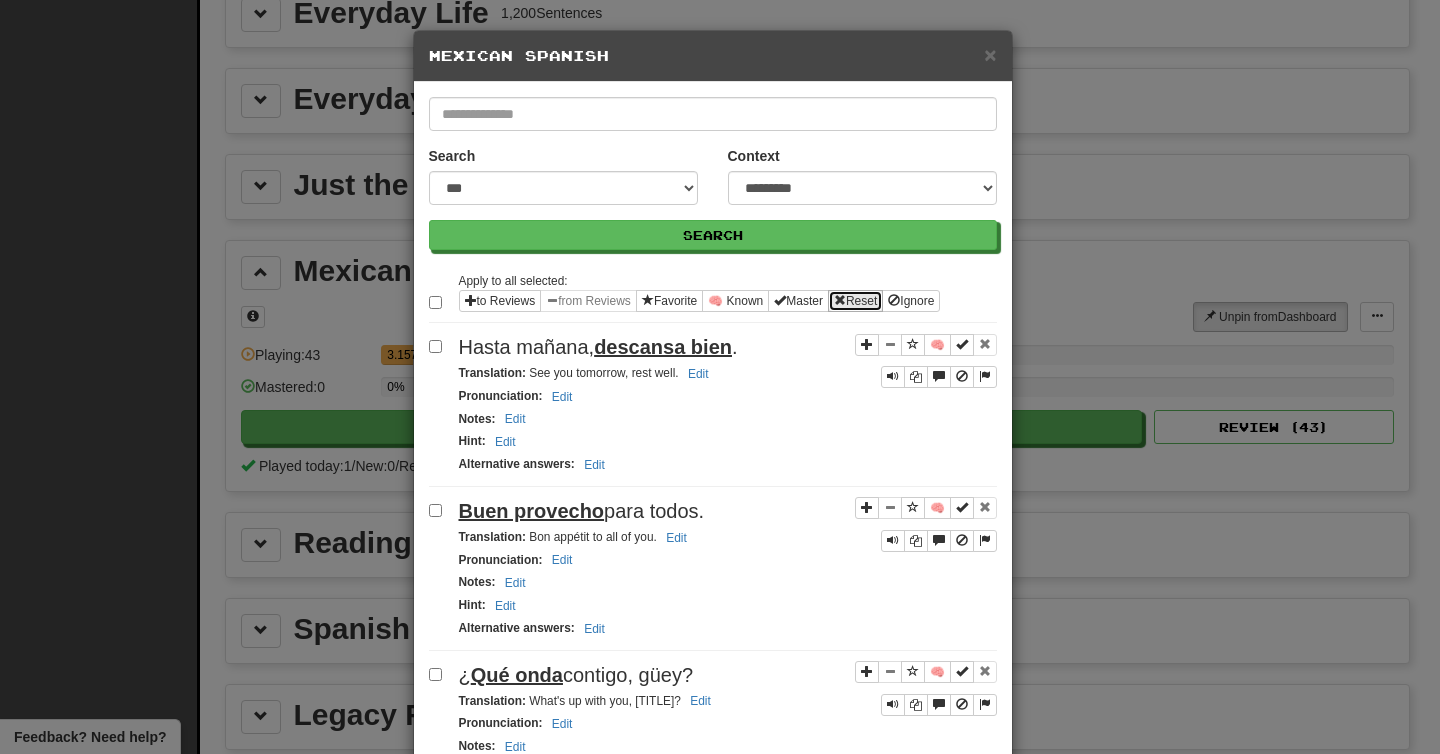 click on "Reset" at bounding box center [855, 301] 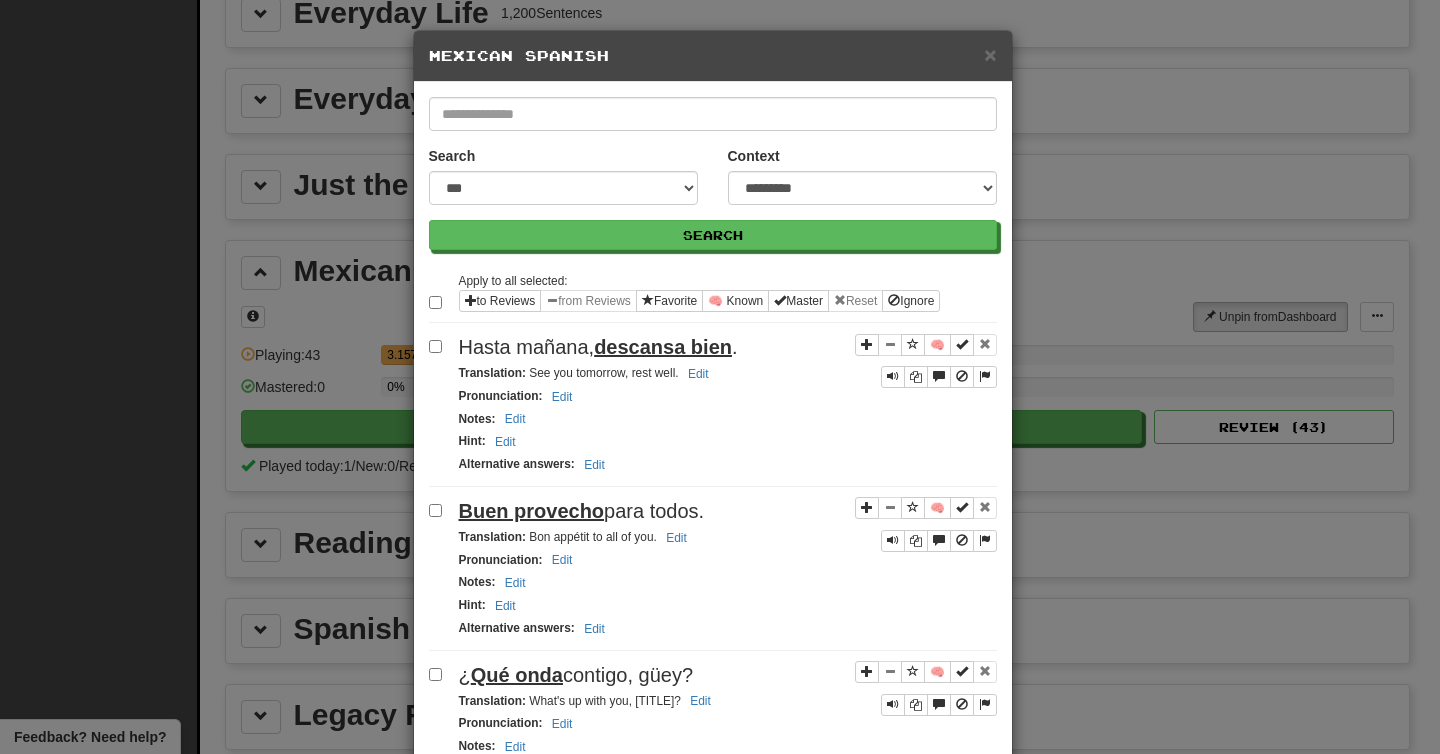 click on "× Mexican Spanish" at bounding box center [713, 56] 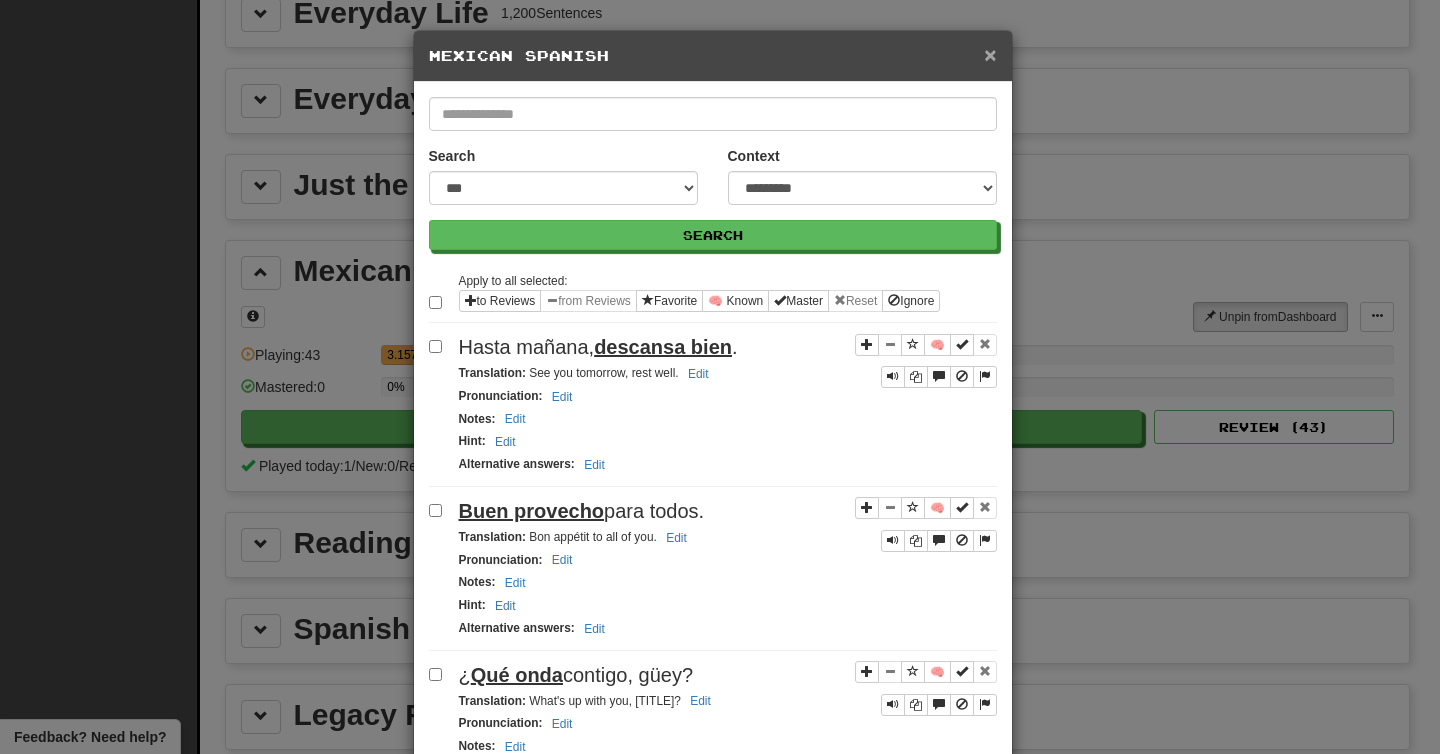 click on "×" at bounding box center (990, 54) 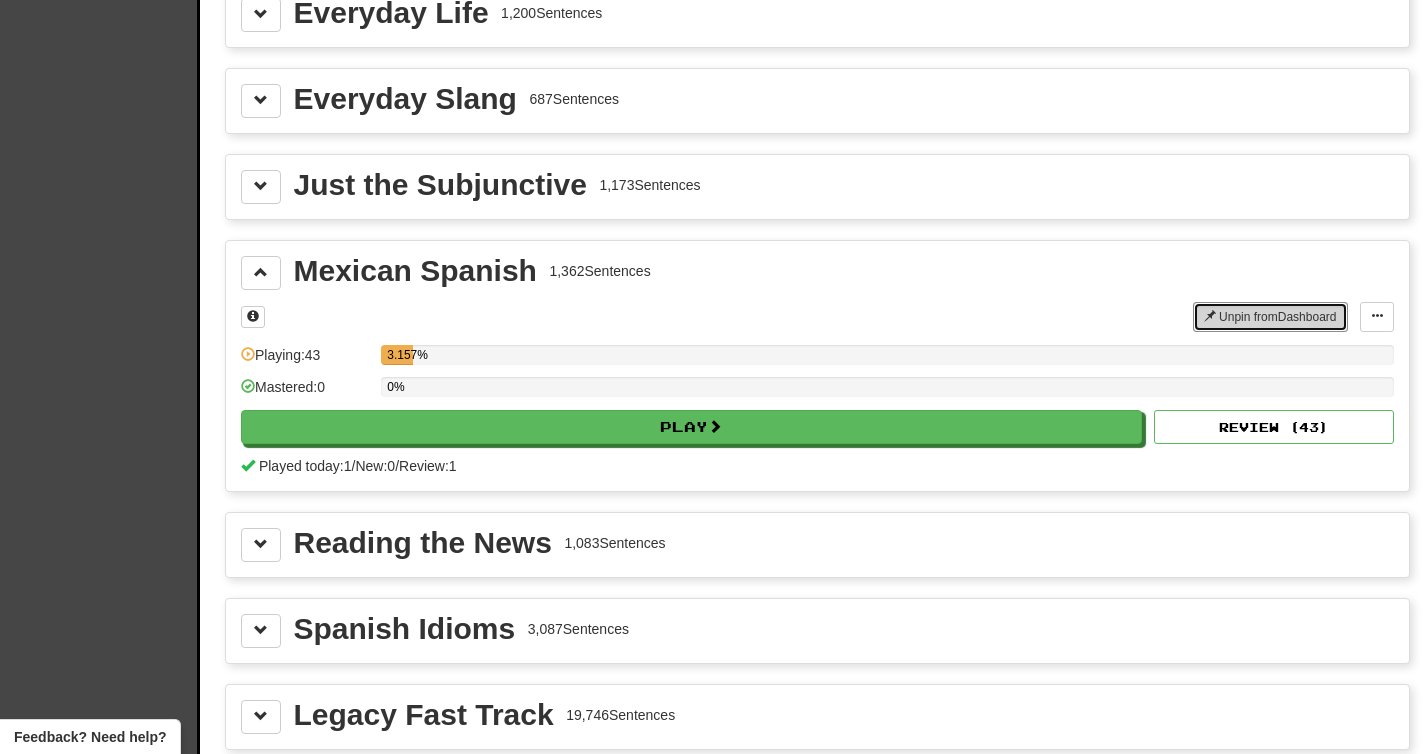 click on "Unpin from  Dashboard" at bounding box center (1270, 317) 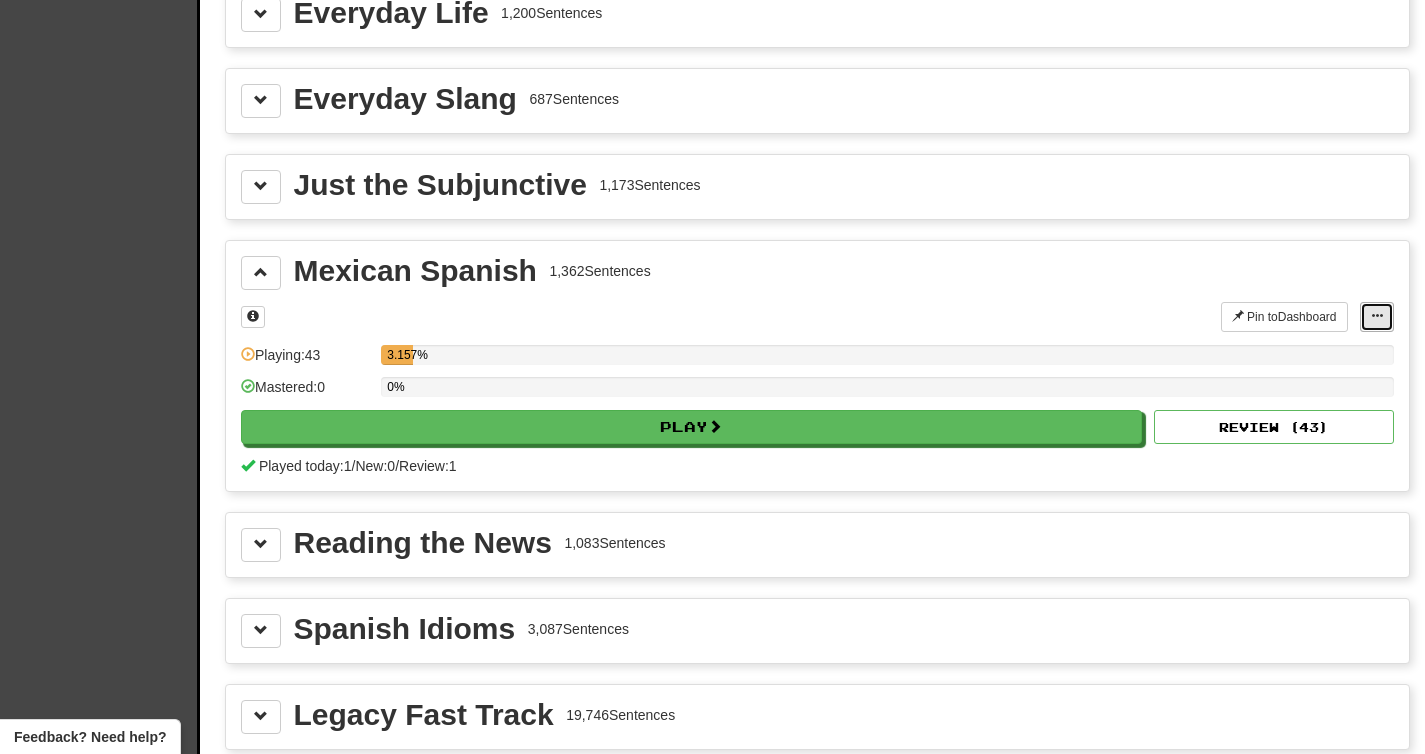 click at bounding box center (1377, 317) 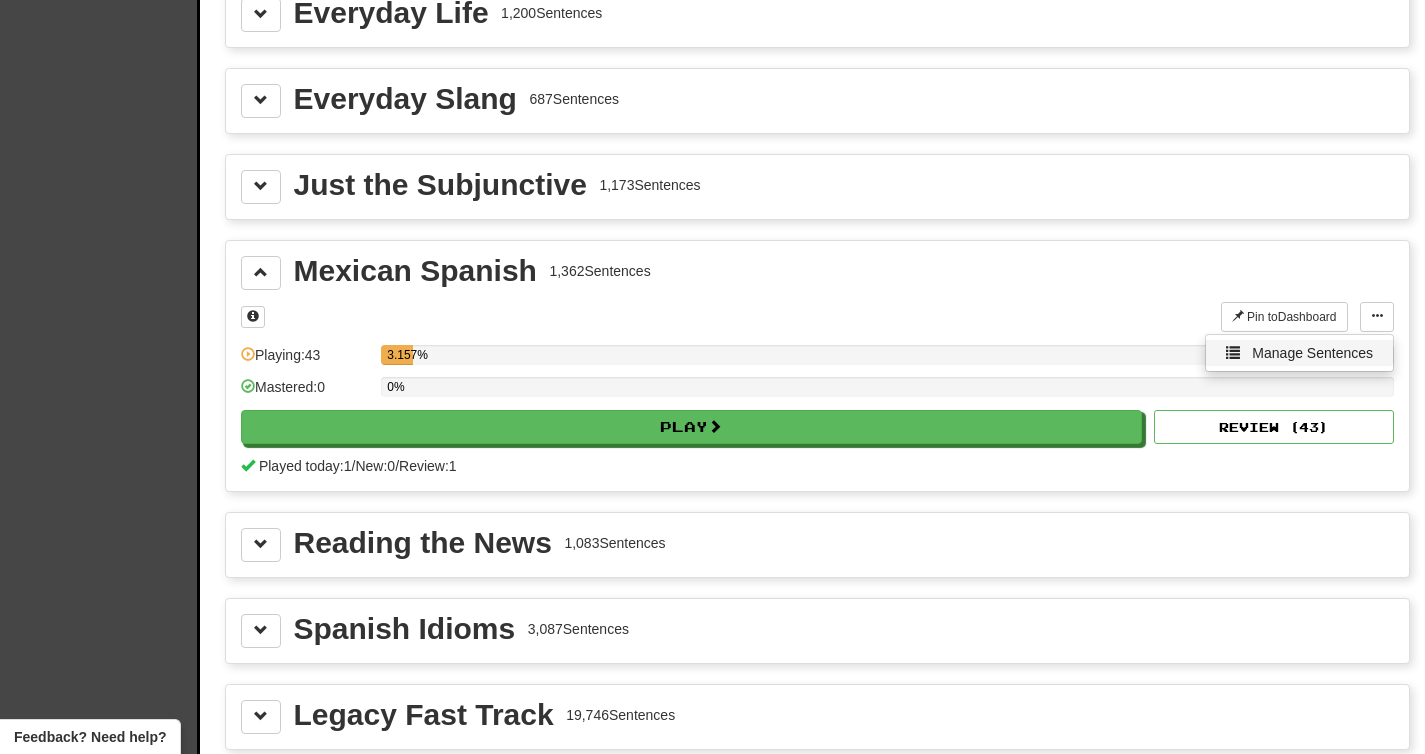 click on "Manage Sentences" at bounding box center [1299, 353] 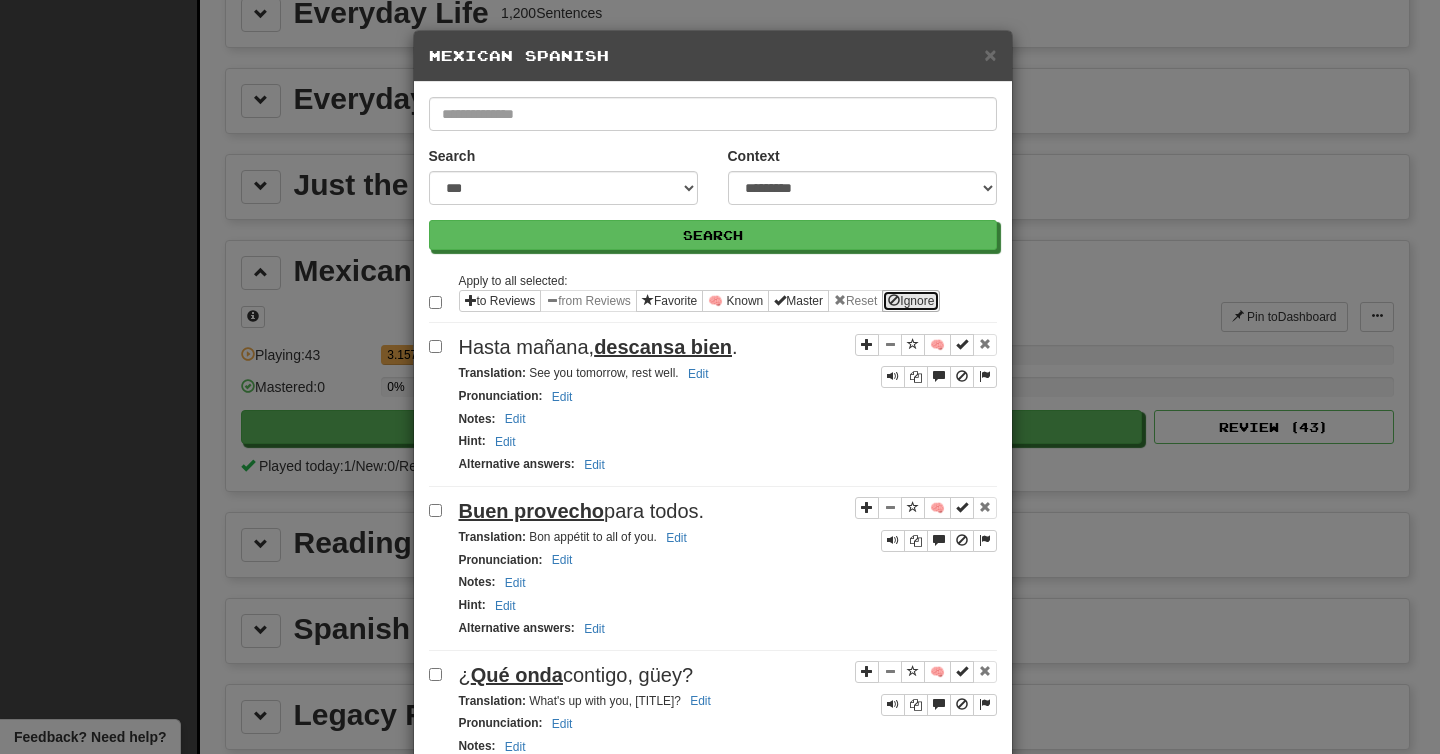 click on "Ignore" at bounding box center [911, 301] 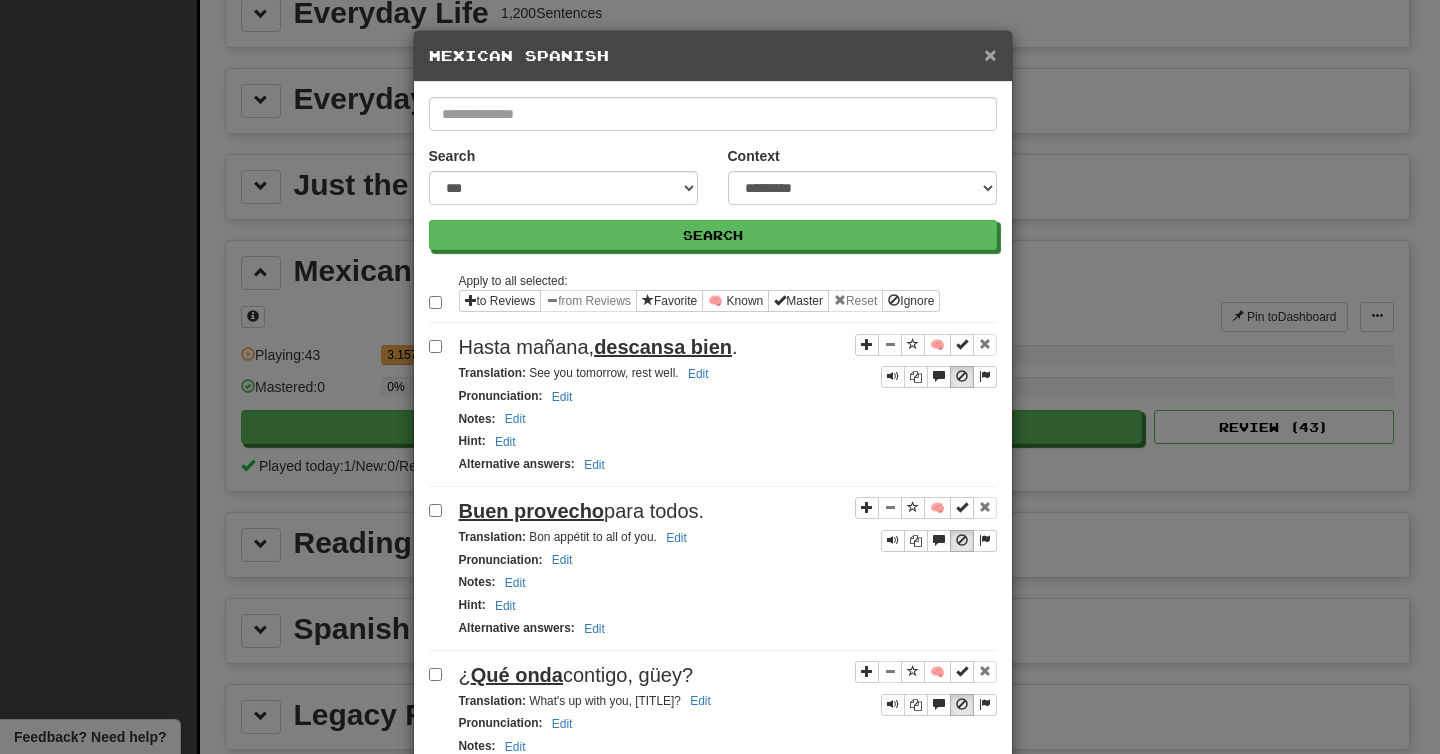 click on "×" at bounding box center [990, 54] 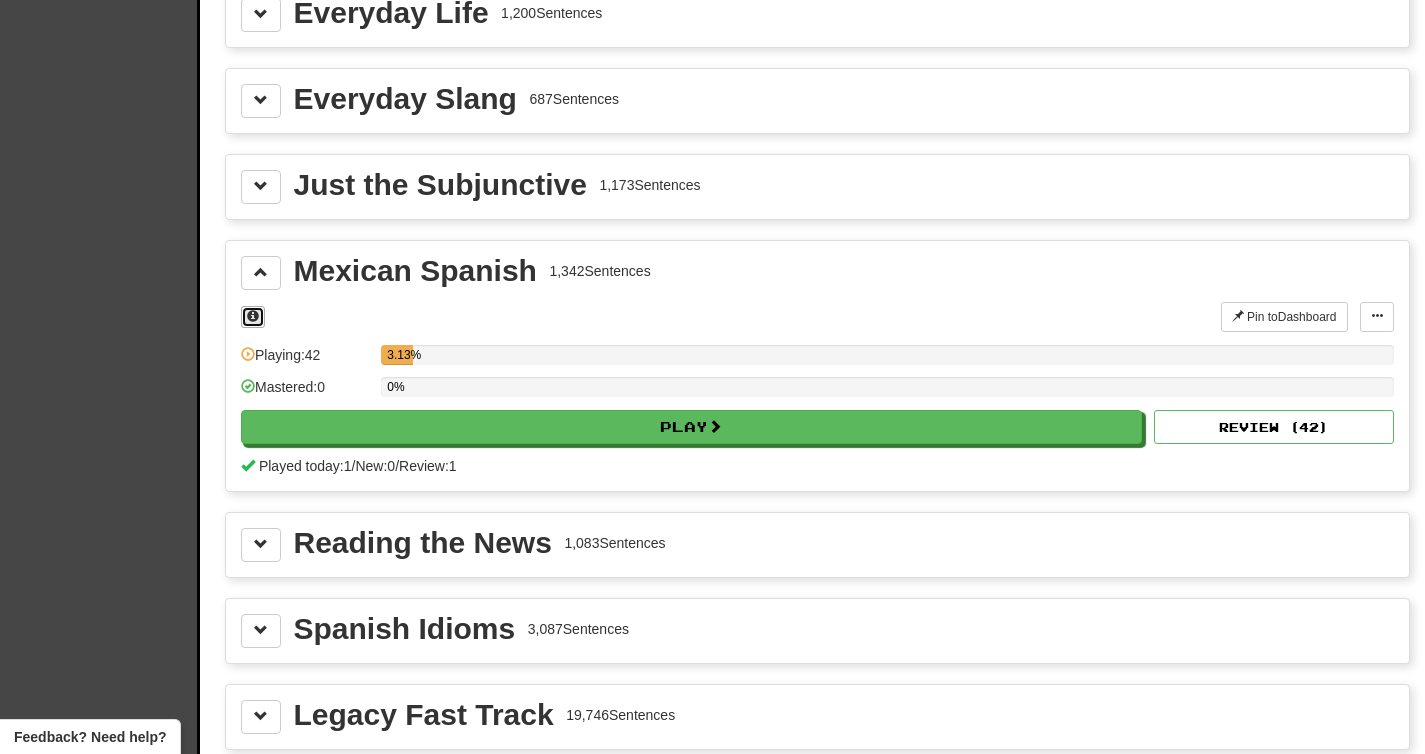 click at bounding box center [253, 316] 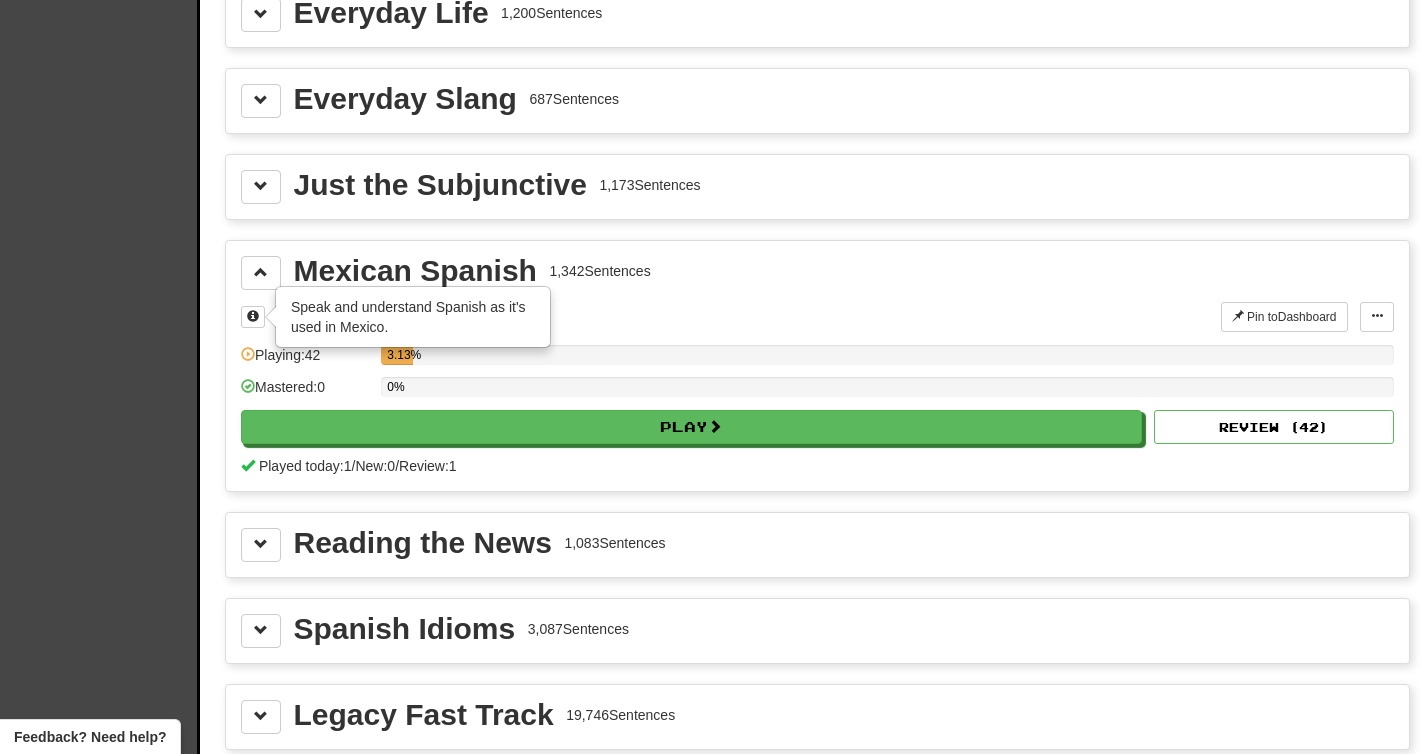click on "Mexican Spanish 1,342  Sentences" at bounding box center [472, 271] 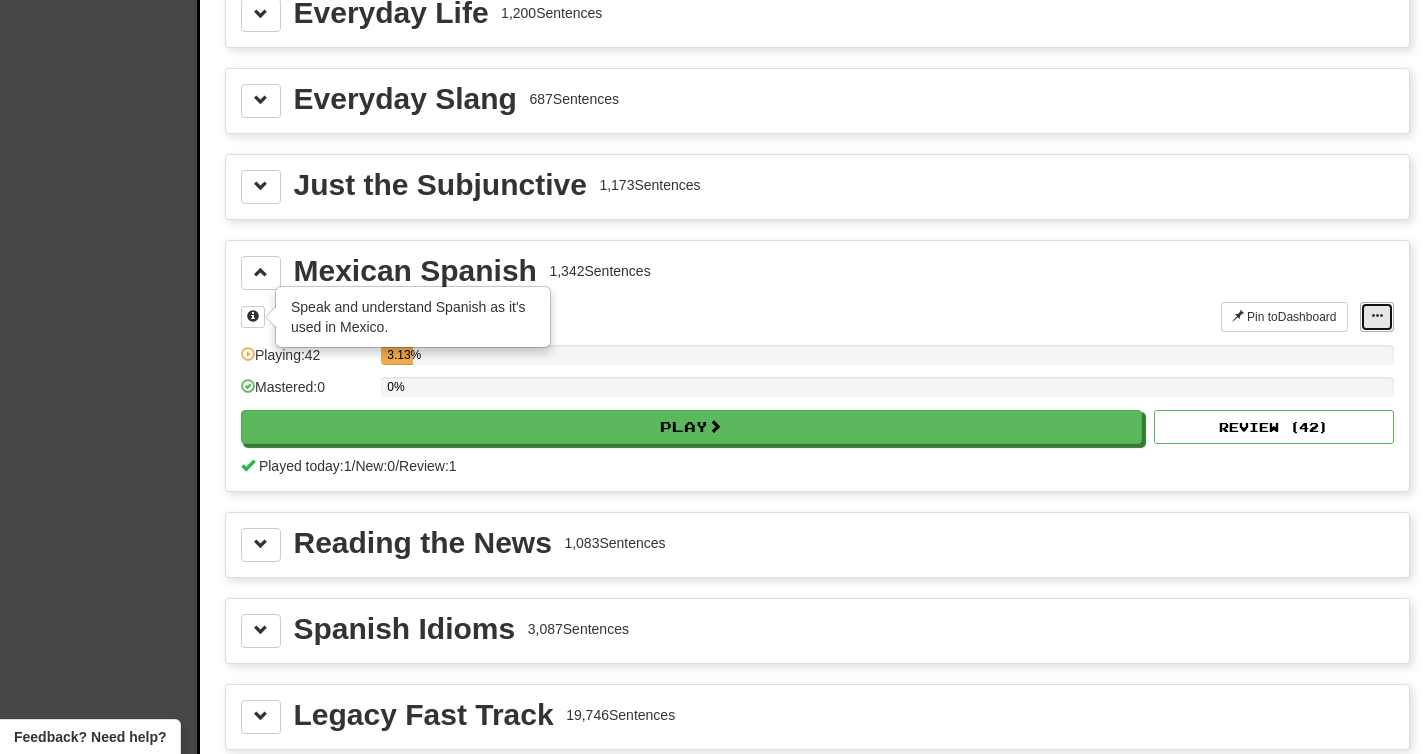 click at bounding box center [1377, 316] 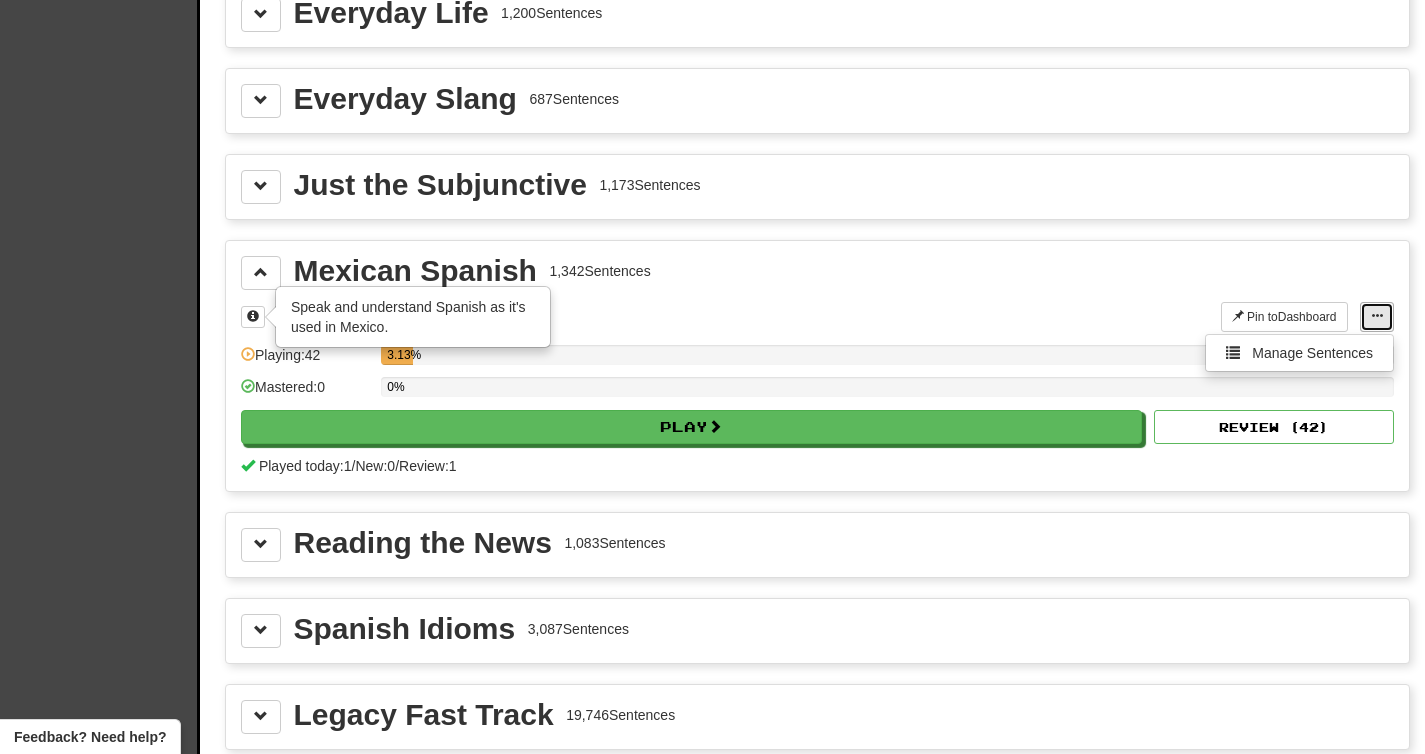 click at bounding box center (1377, 316) 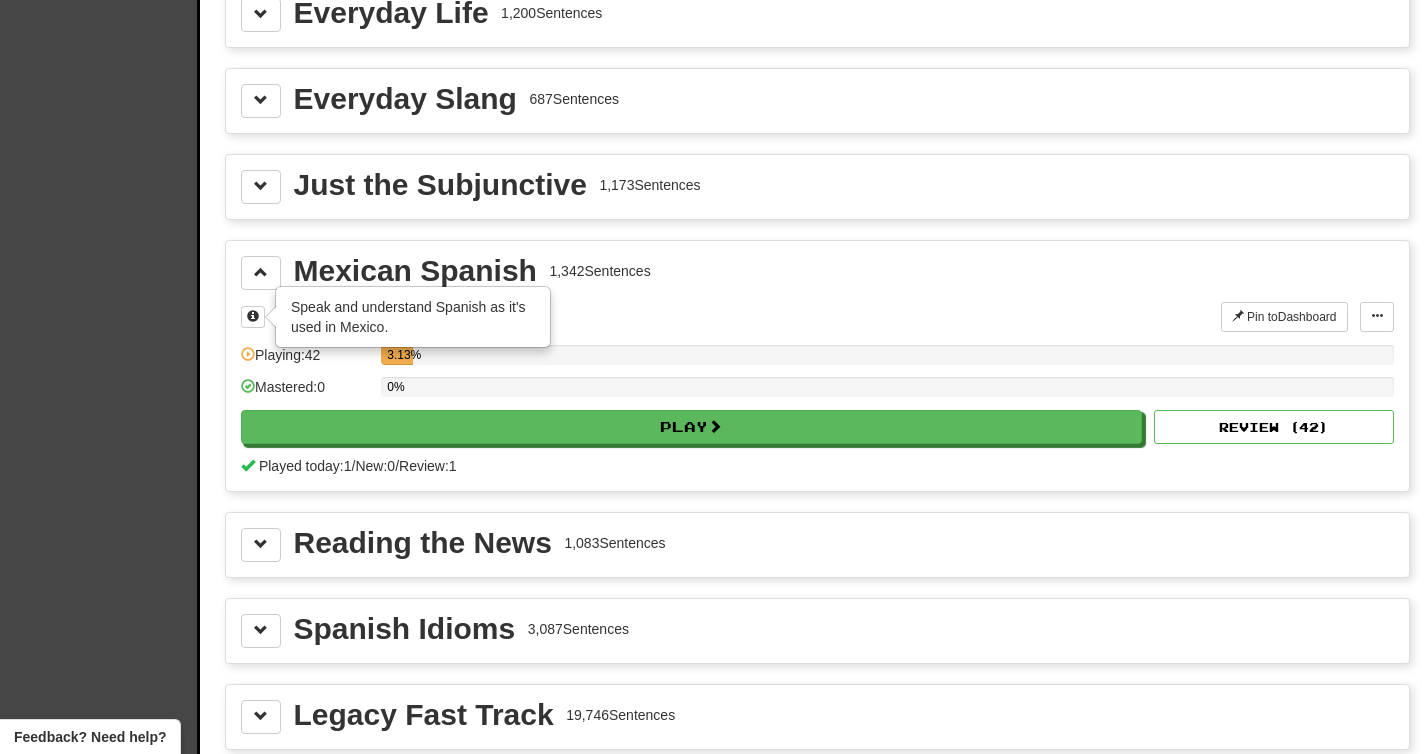 click on "Mexican Spanish" at bounding box center [415, 271] 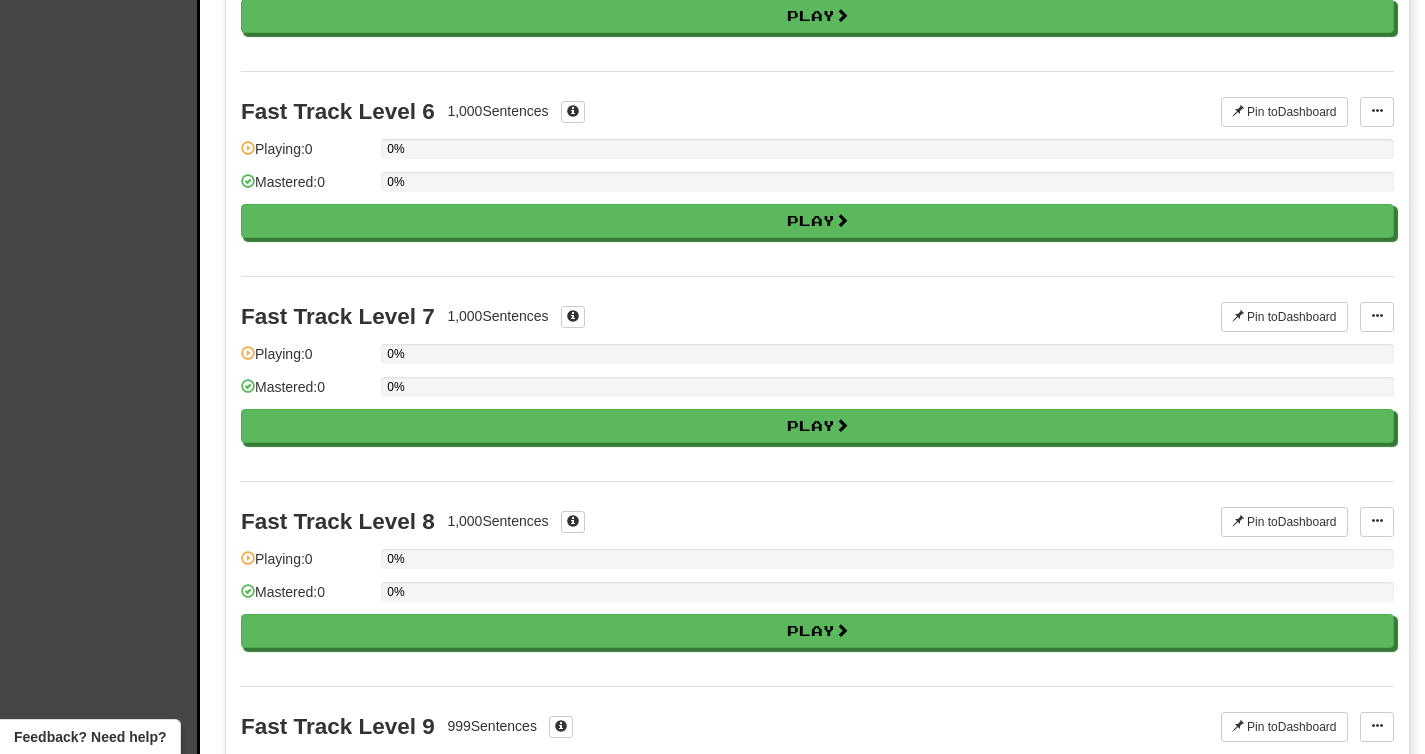 scroll, scrollTop: 0, scrollLeft: 0, axis: both 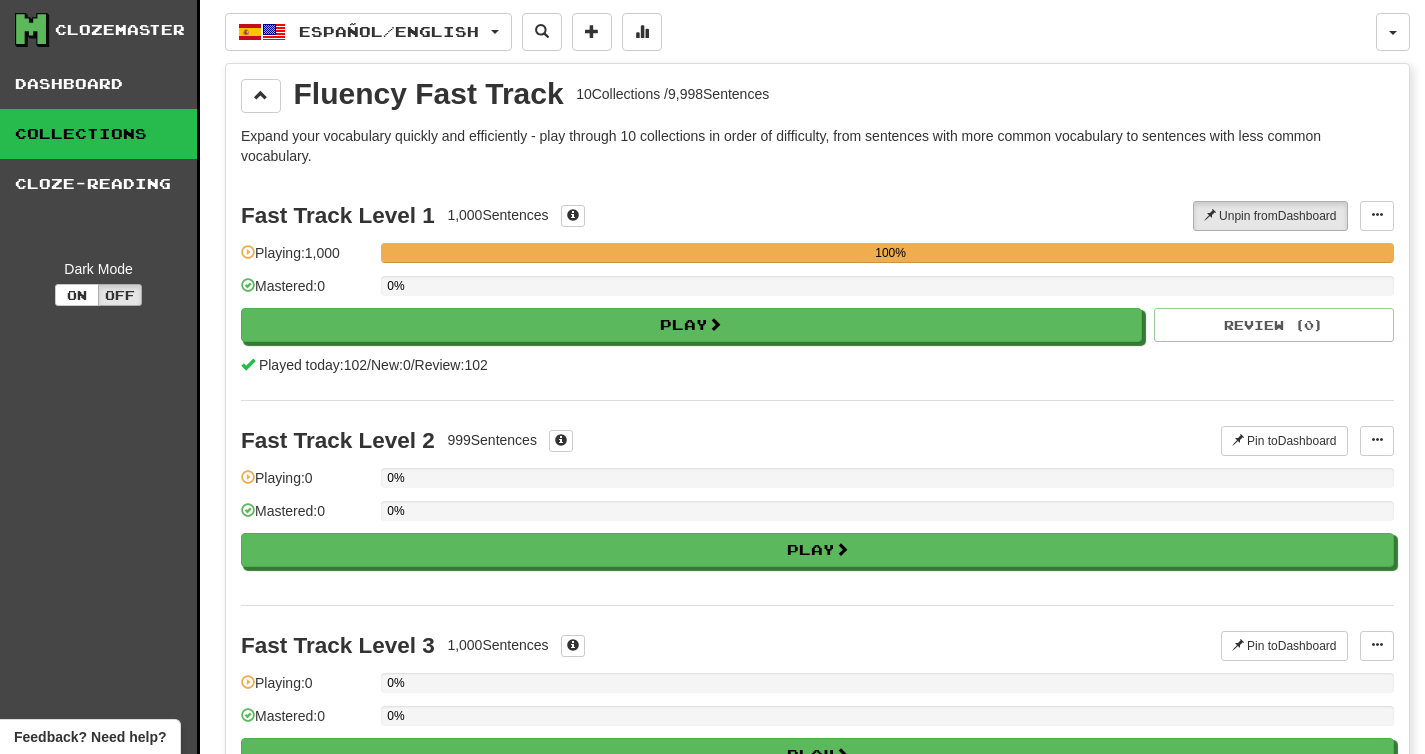 click on "Clozemaster" at bounding box center [106, 30] 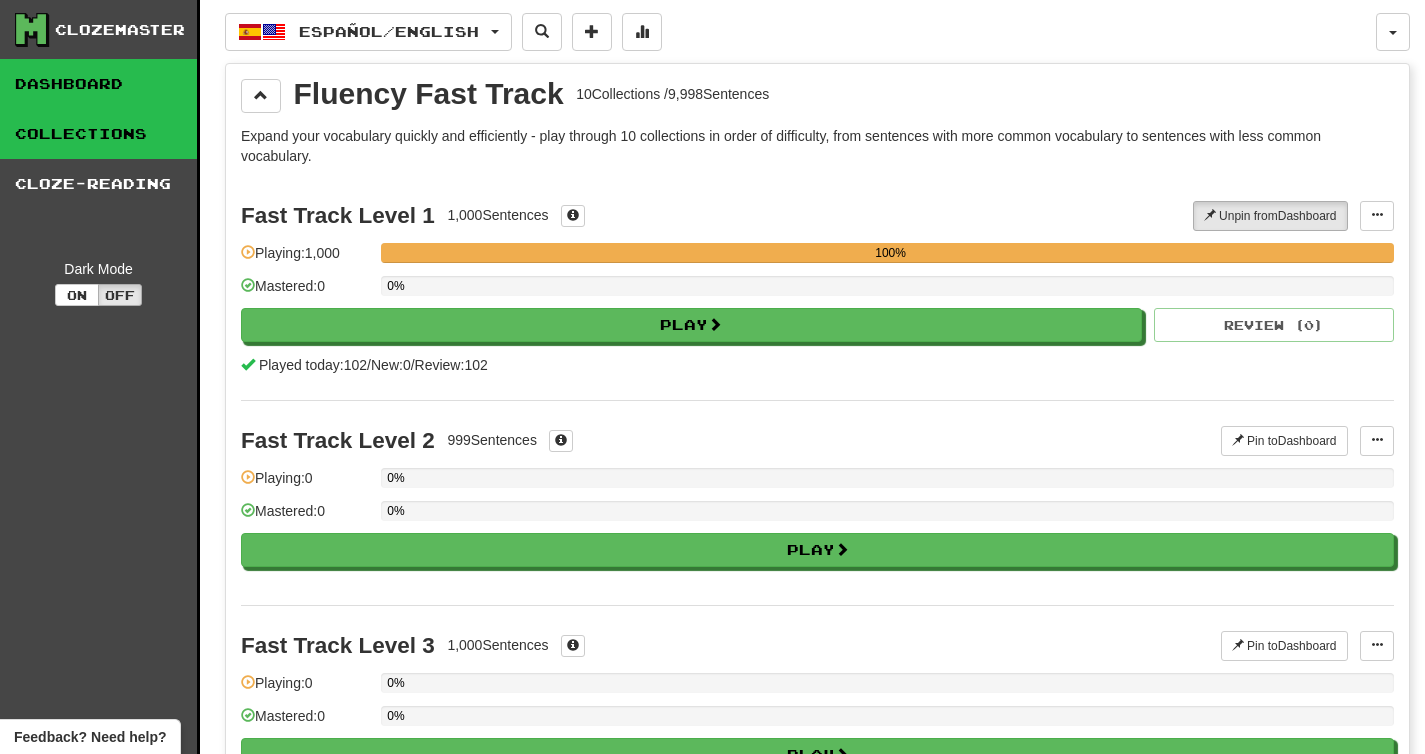 click on "Dashboard" at bounding box center [98, 84] 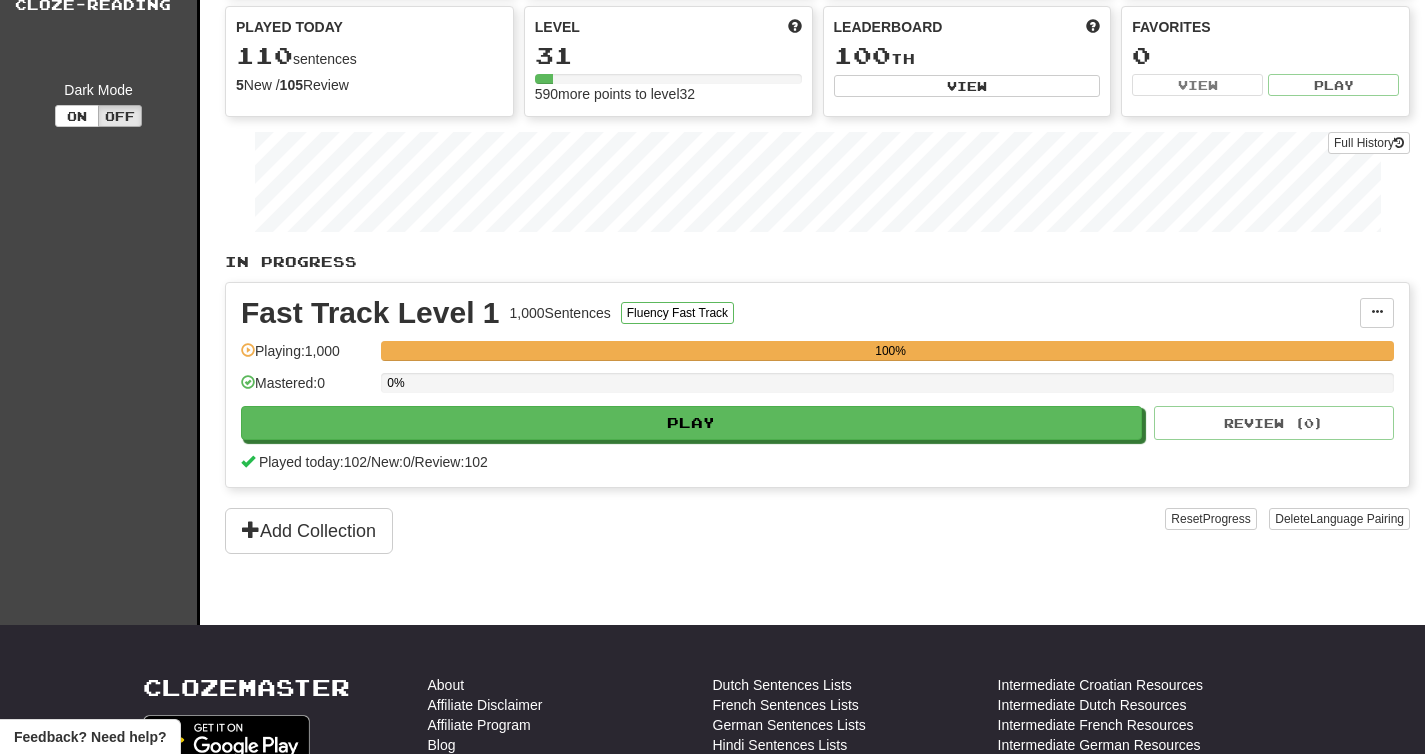 scroll, scrollTop: 182, scrollLeft: 0, axis: vertical 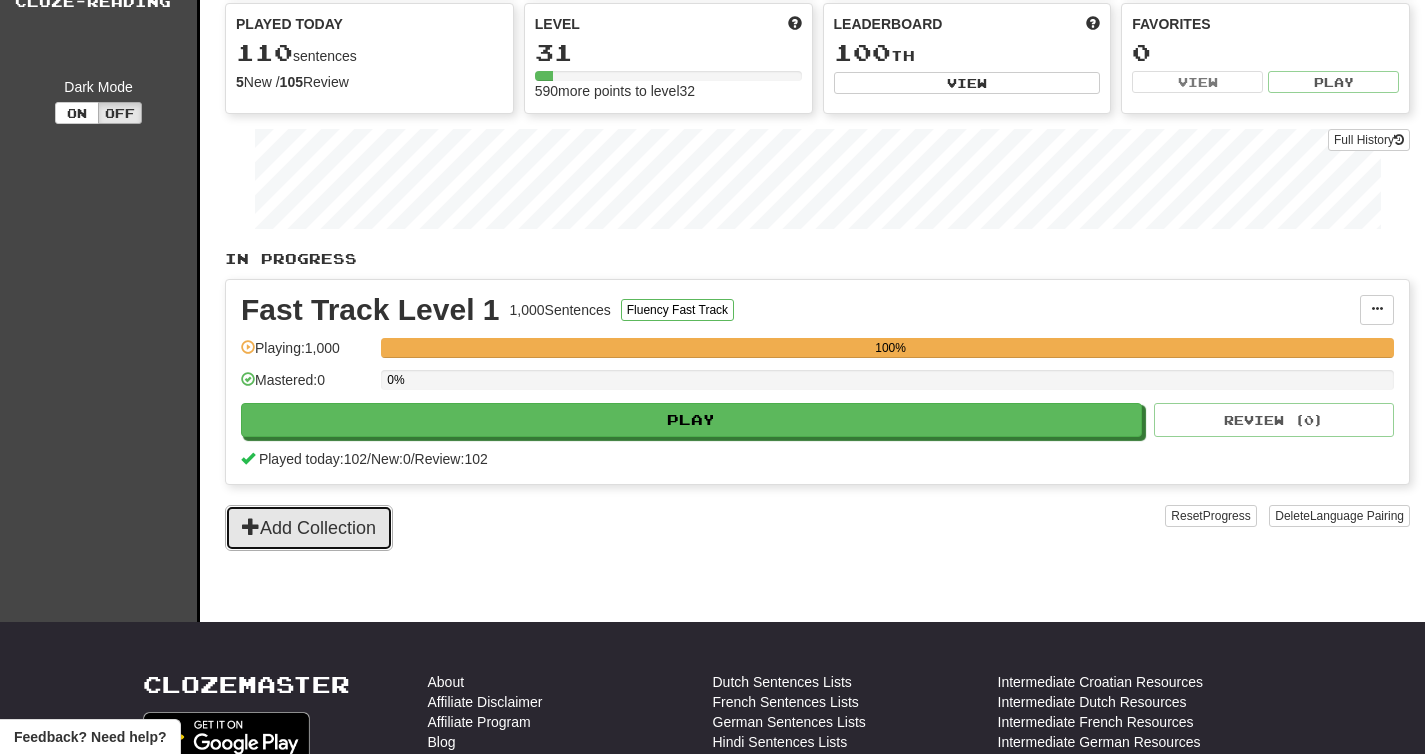click on "Add Collection" at bounding box center [309, 528] 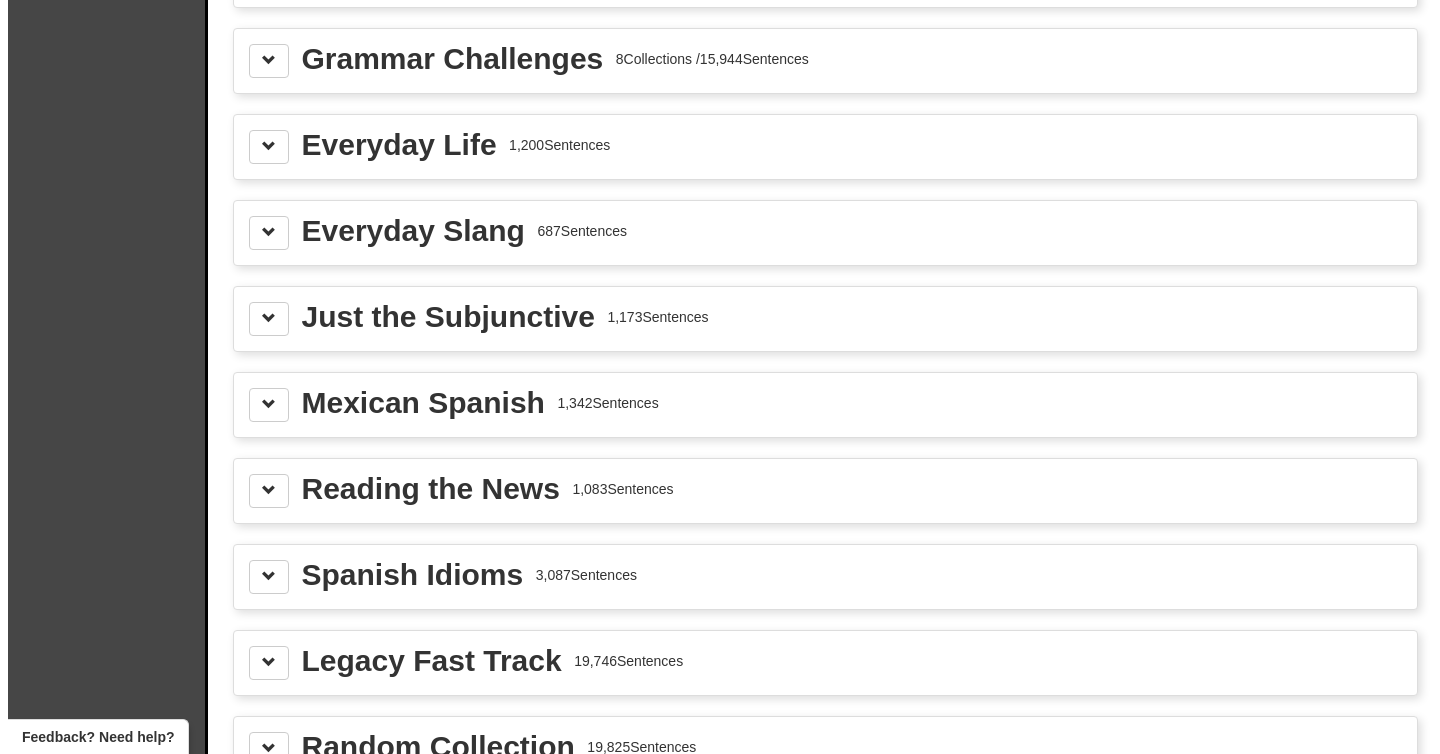 scroll, scrollTop: 2332, scrollLeft: 0, axis: vertical 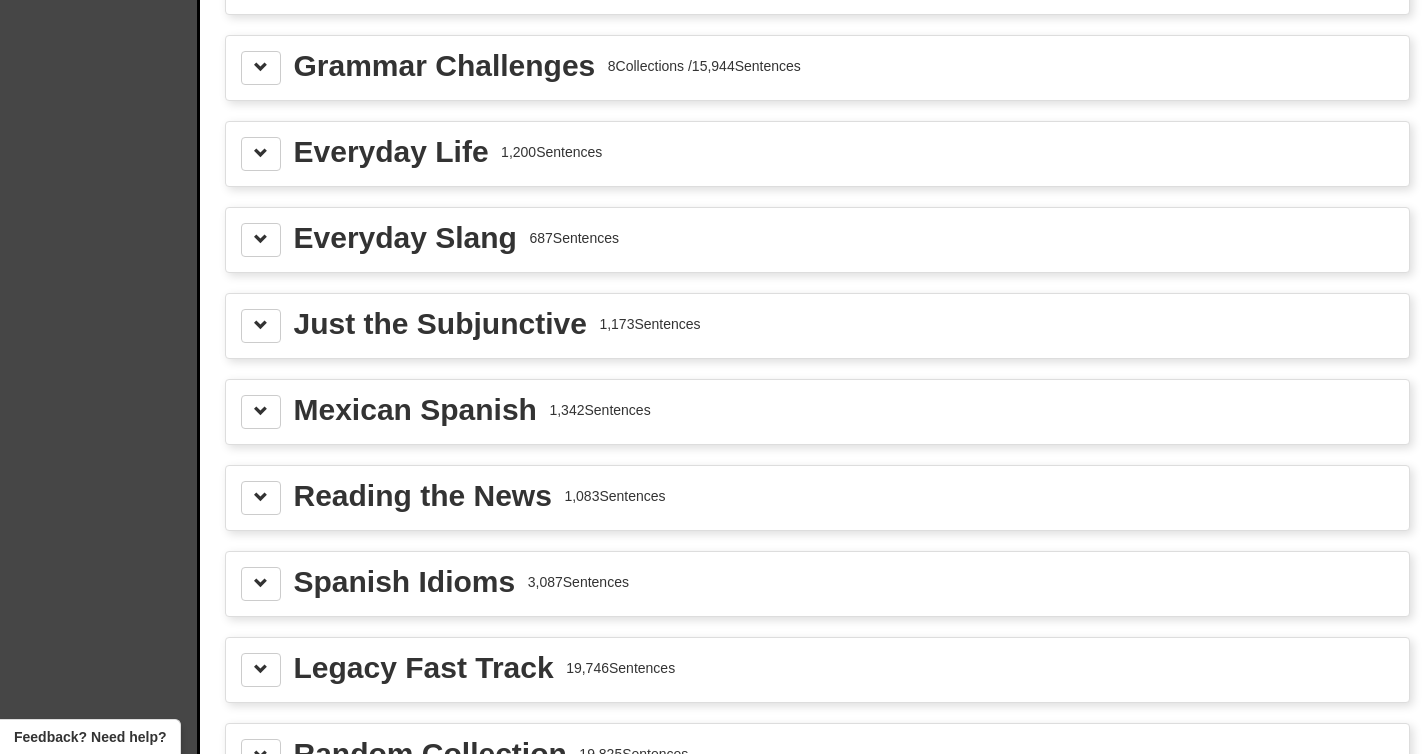 click on "Mexican Spanish" at bounding box center (415, 410) 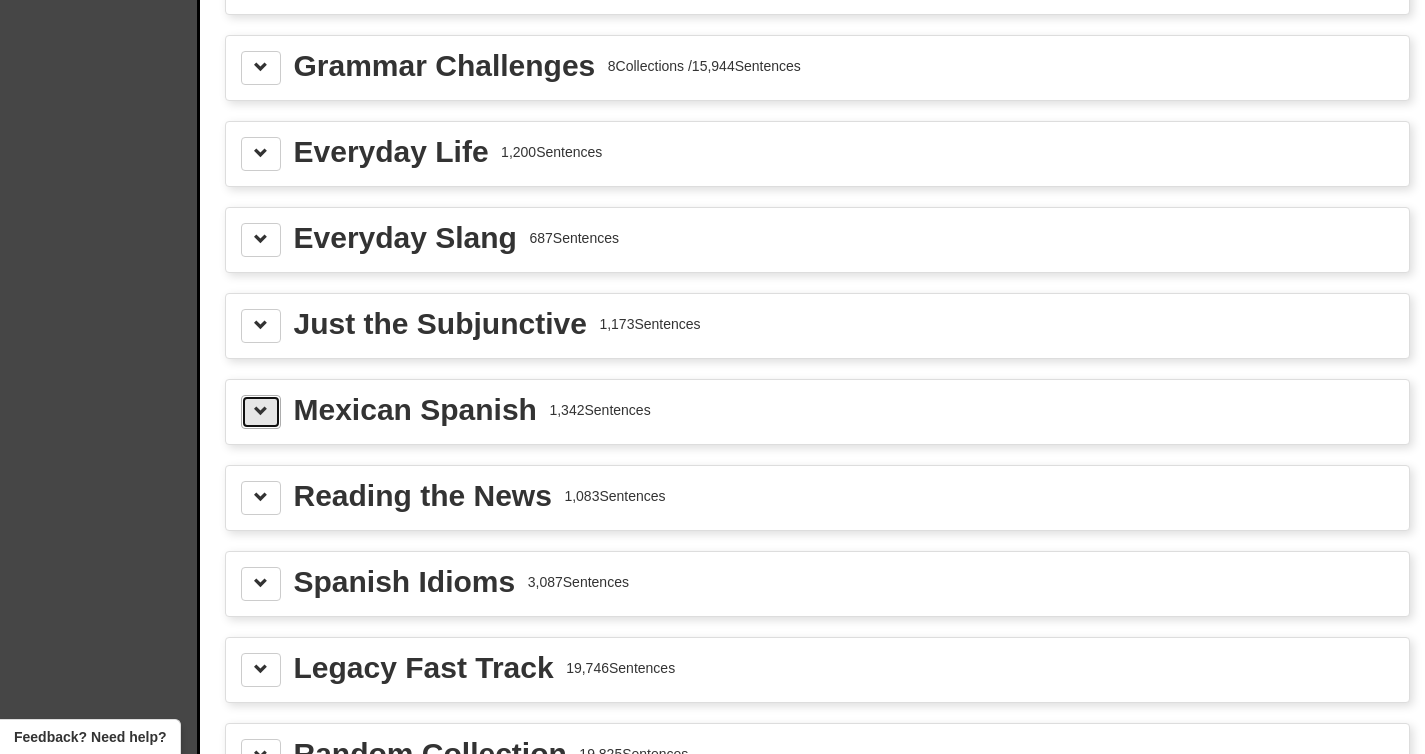 click at bounding box center [261, 411] 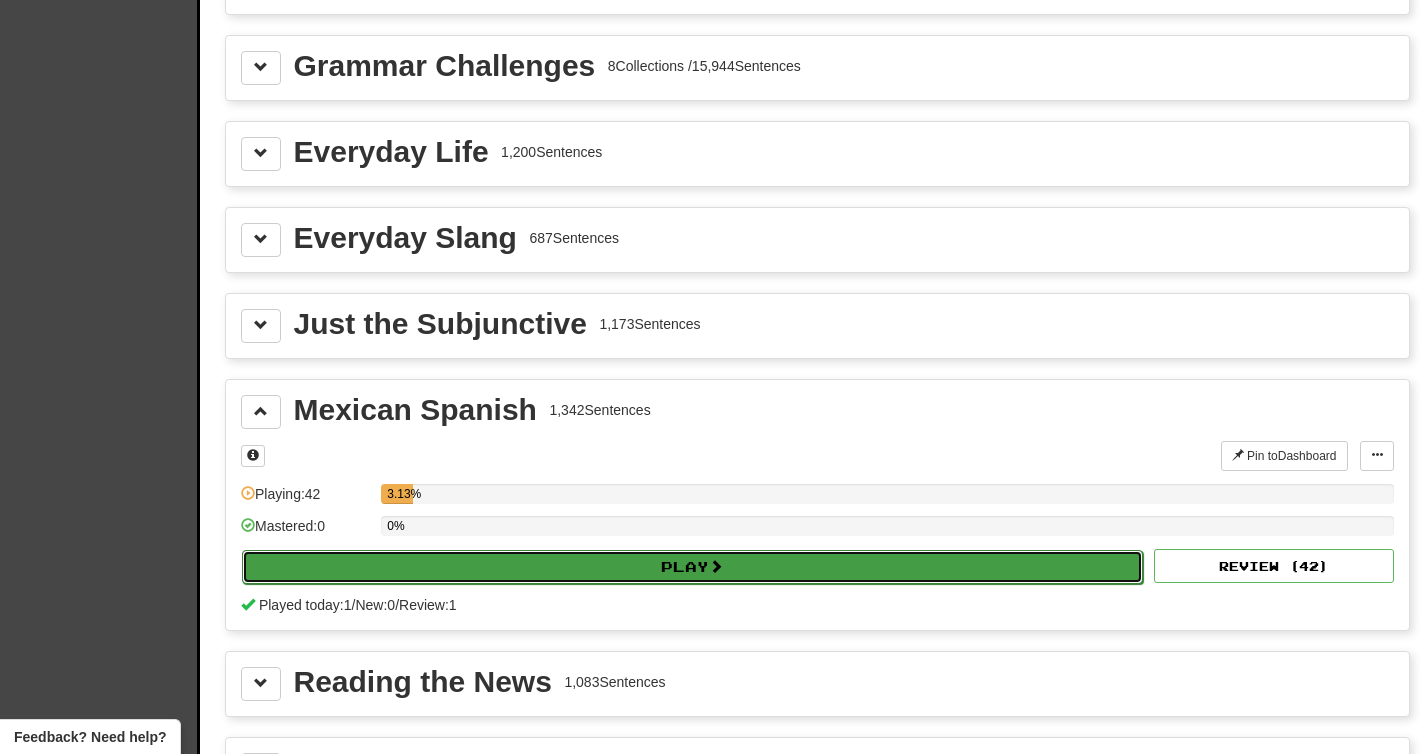 click on "Play" at bounding box center (692, 567) 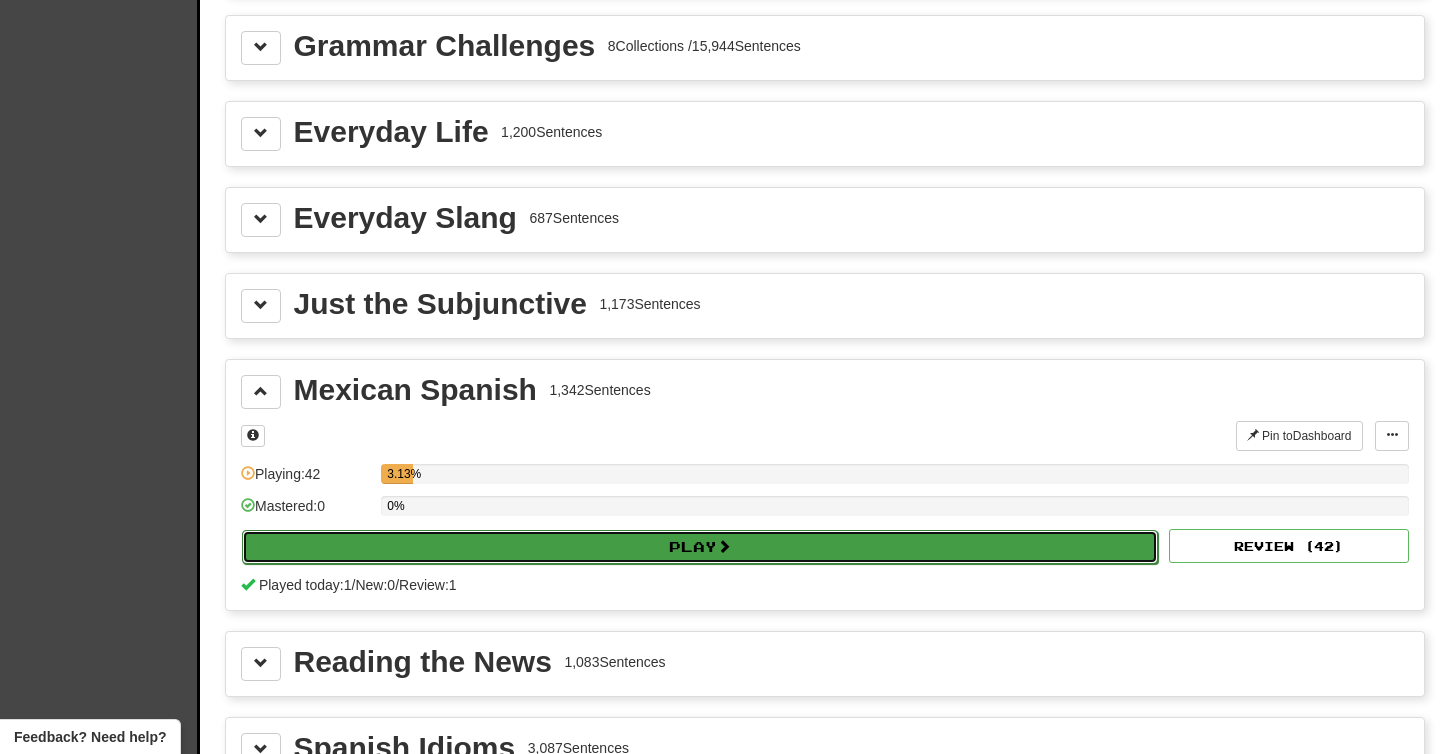 select on "**" 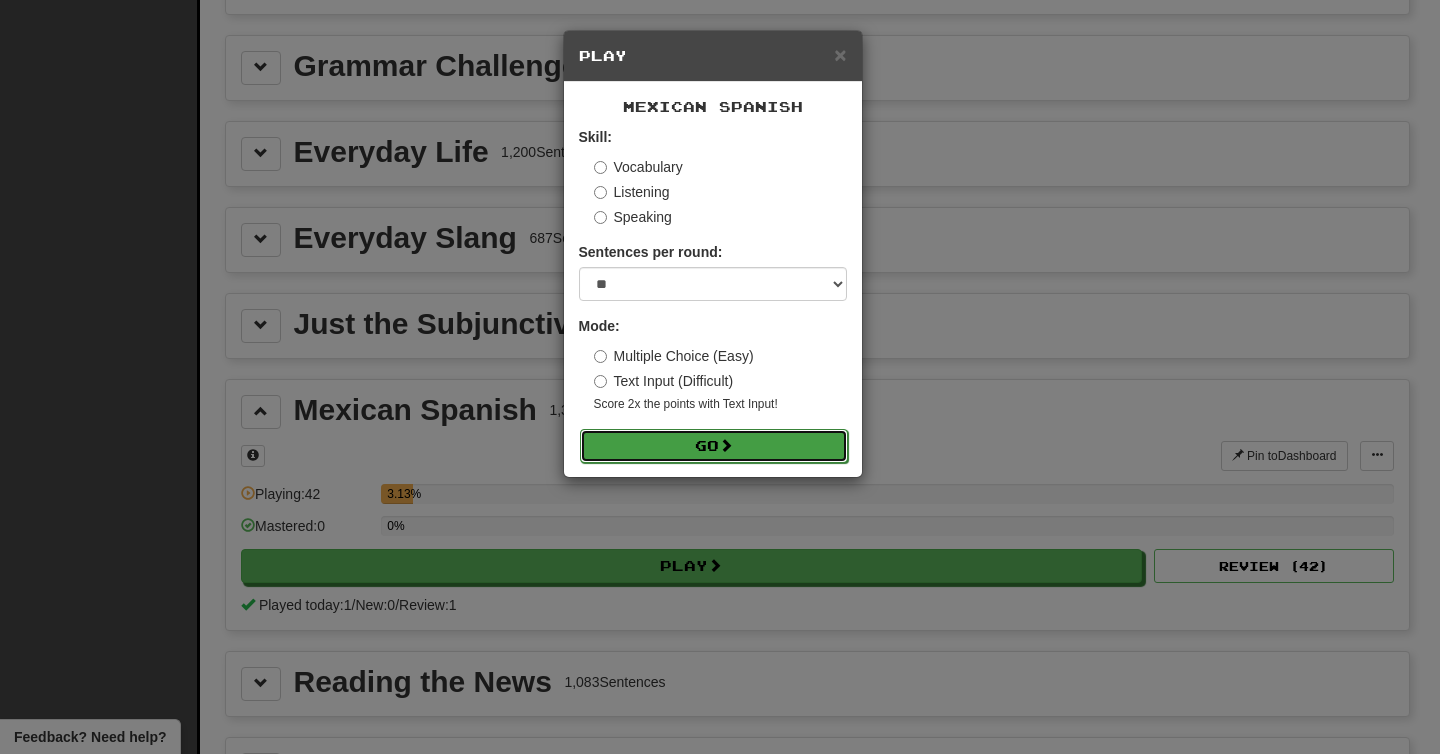 click on "Go" at bounding box center (714, 446) 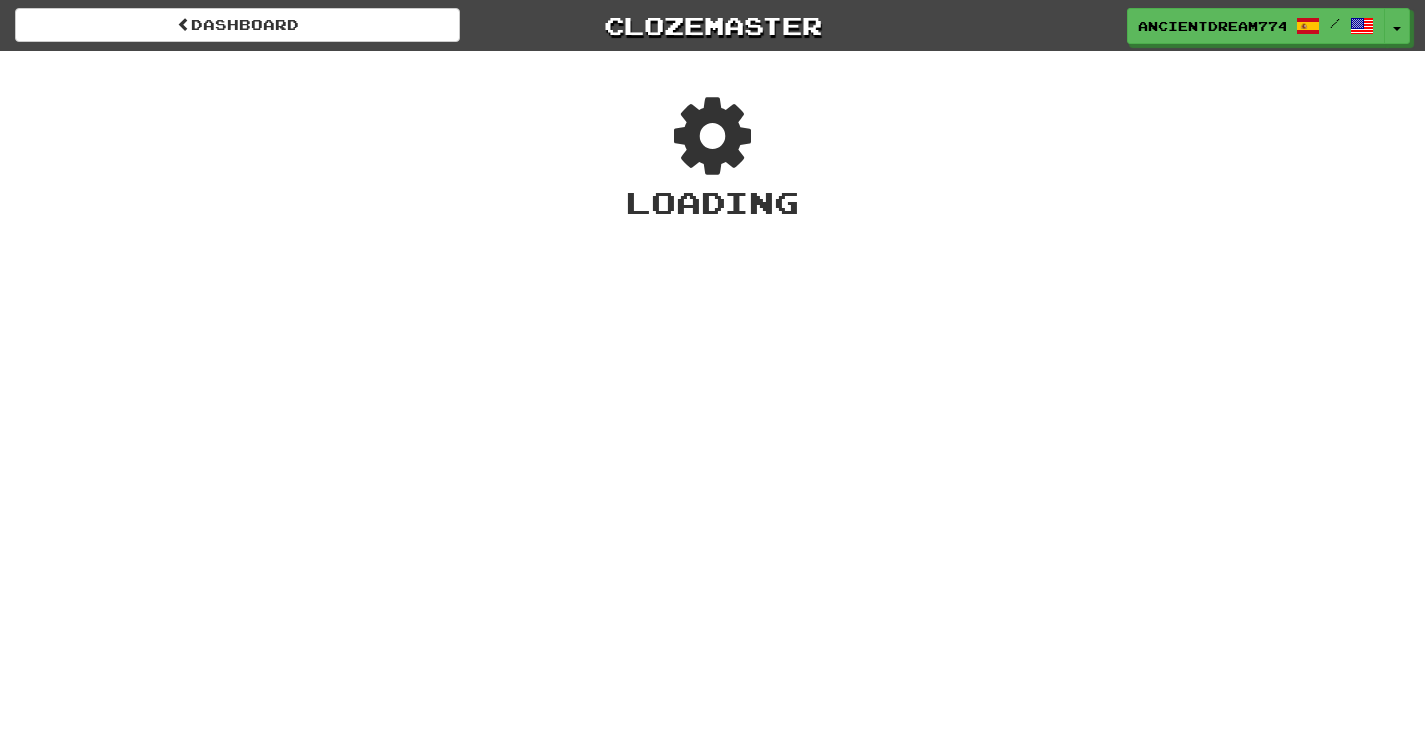 scroll, scrollTop: 0, scrollLeft: 0, axis: both 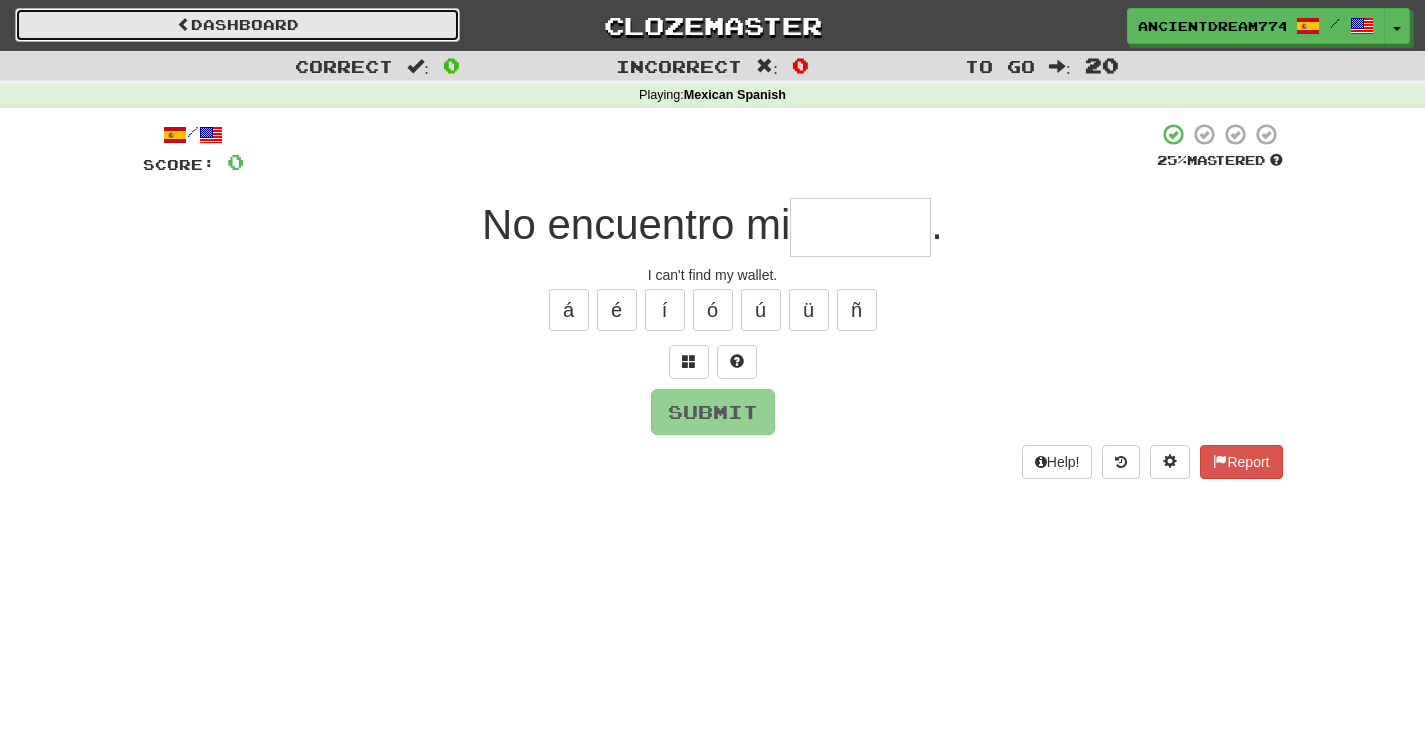click on "Dashboard" at bounding box center [237, 25] 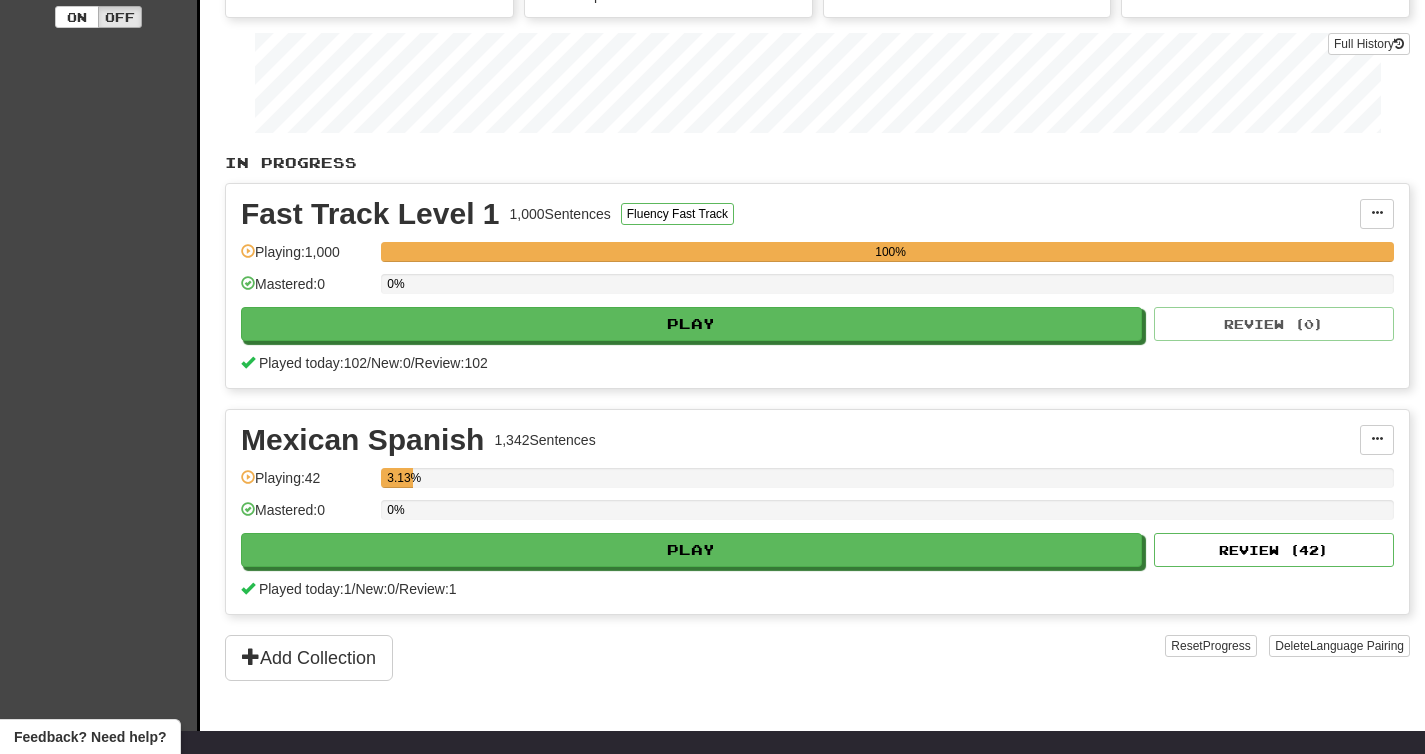 scroll, scrollTop: 288, scrollLeft: 0, axis: vertical 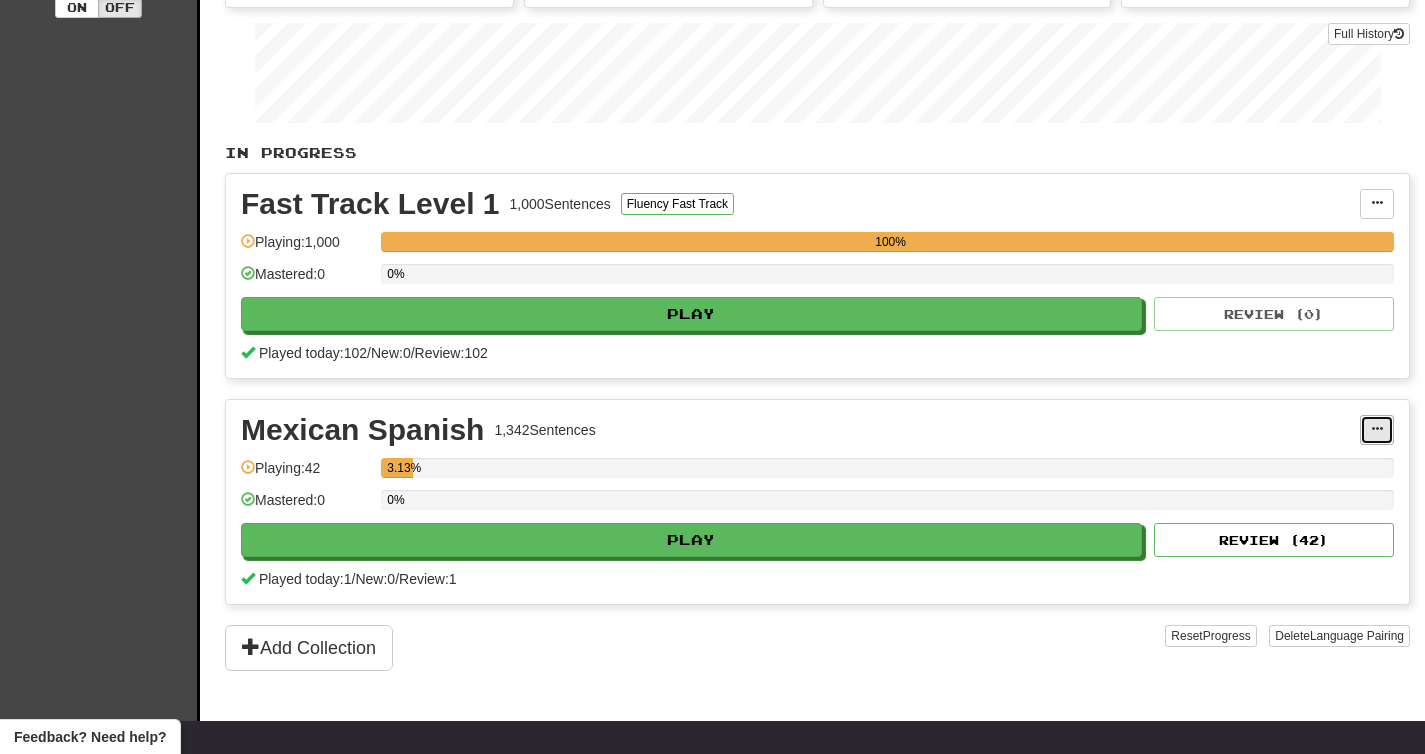 click at bounding box center [1377, 430] 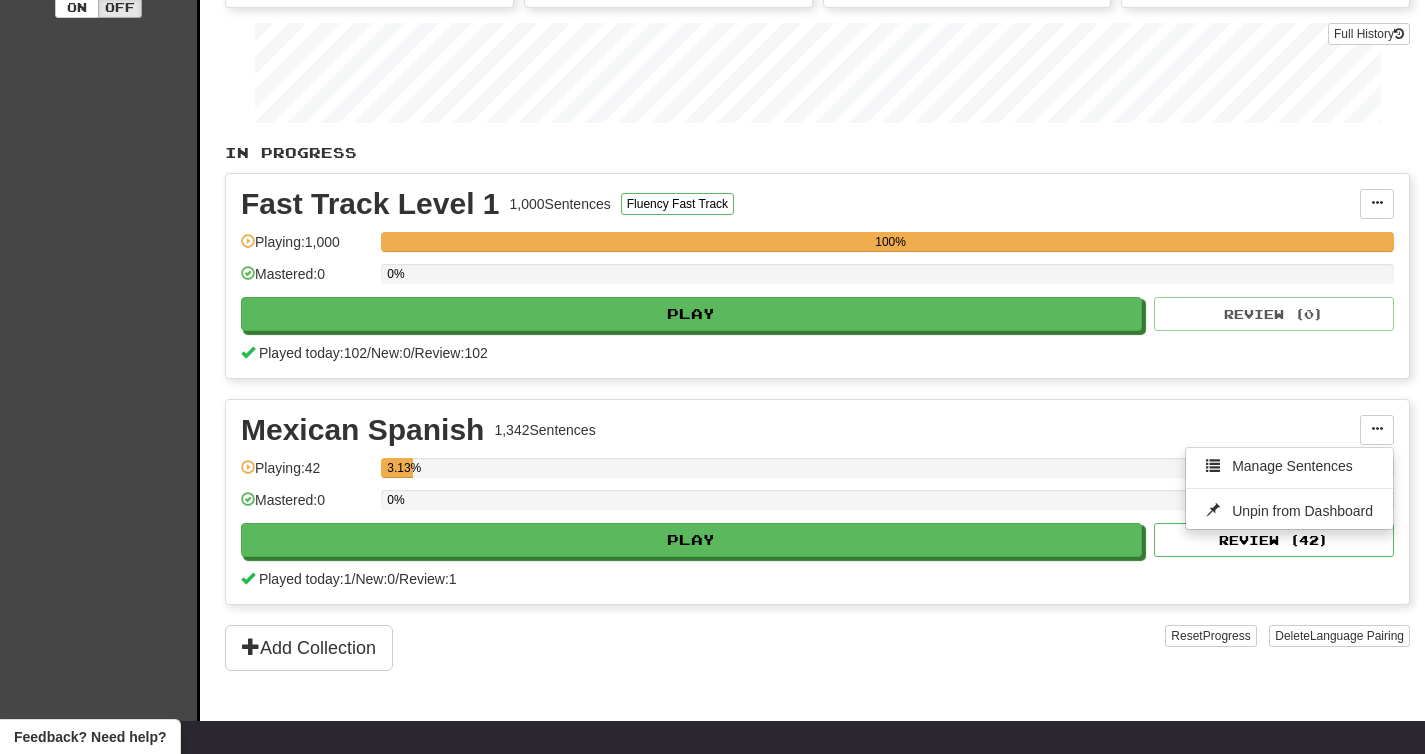 click on "Mexican Spanish 1,342  Sentences" at bounding box center [800, 430] 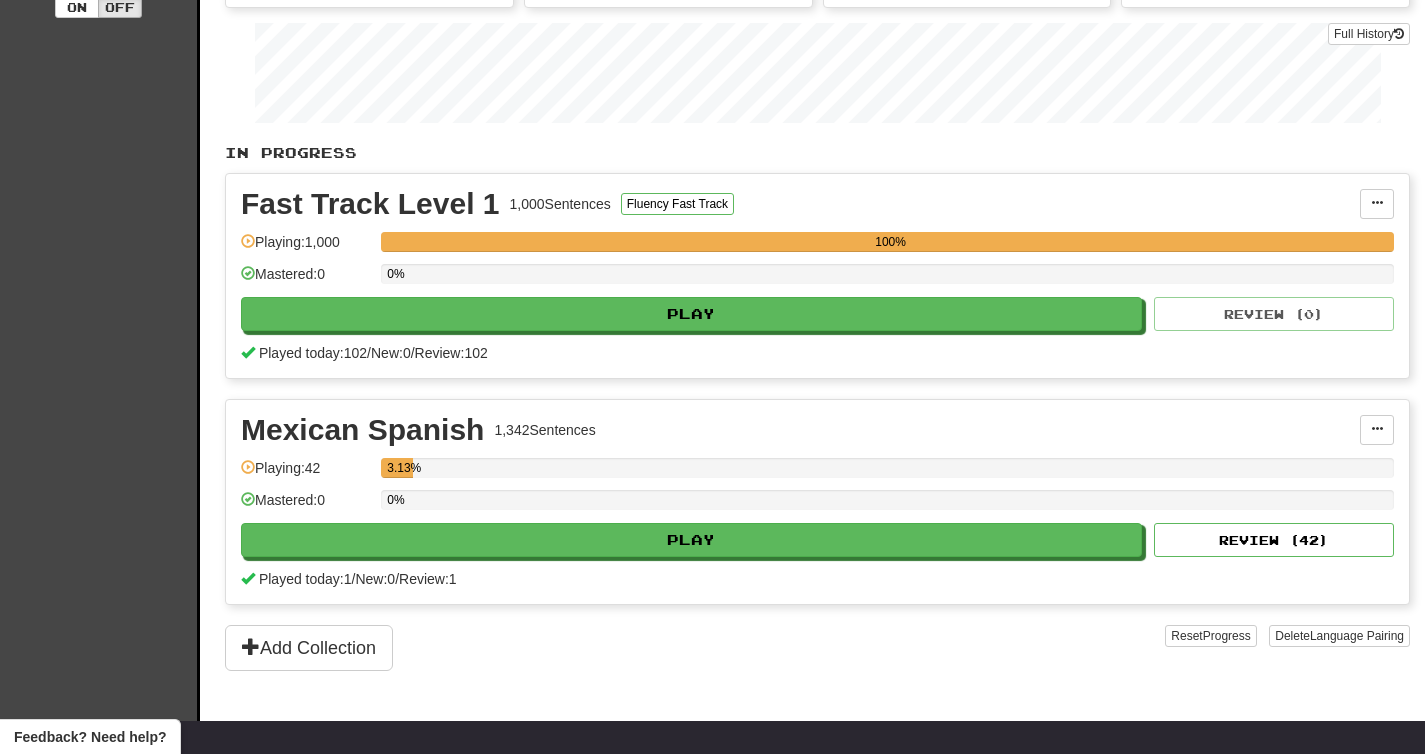 click on "In Progress Fast Track Level 1 1,000  Sentences Fluency Fast Track Manage Sentences Unpin from Dashboard  Playing:  1,000 100%  Mastered:  0 0% Play Review ( 0 )   Played today:  102  /  New:  0  /  Review:  102 Mexican Spanish 1,342  Sentences Manage Sentences Unpin from Dashboard  Playing:  42 3.13%  Mastered:  0 0% Play Review ( 42 )   Played today:  1  /  New:  0  /  Review:  1  Add Collection Reset  Progress Delete  Language Pairing Dark Mode On Off" at bounding box center [817, 407] 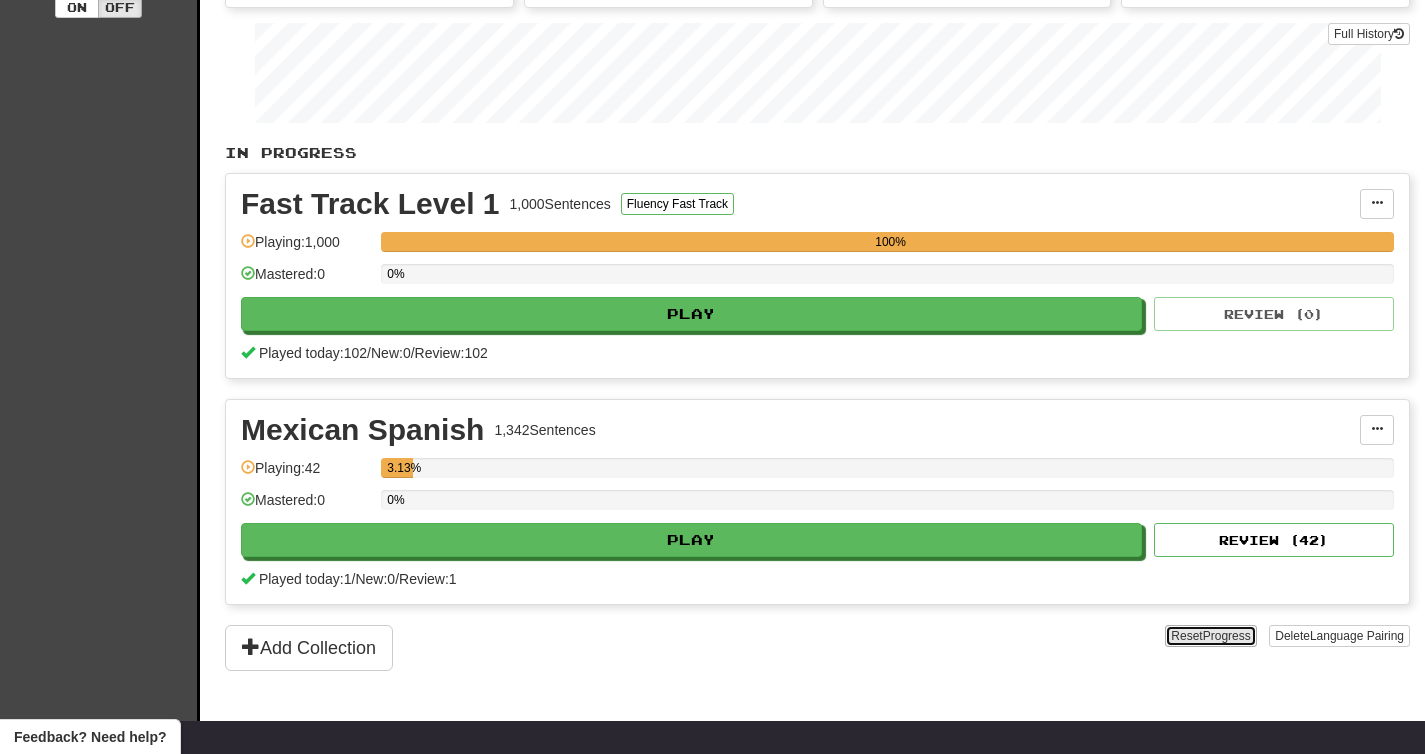 click on "Progress" at bounding box center (1227, 636) 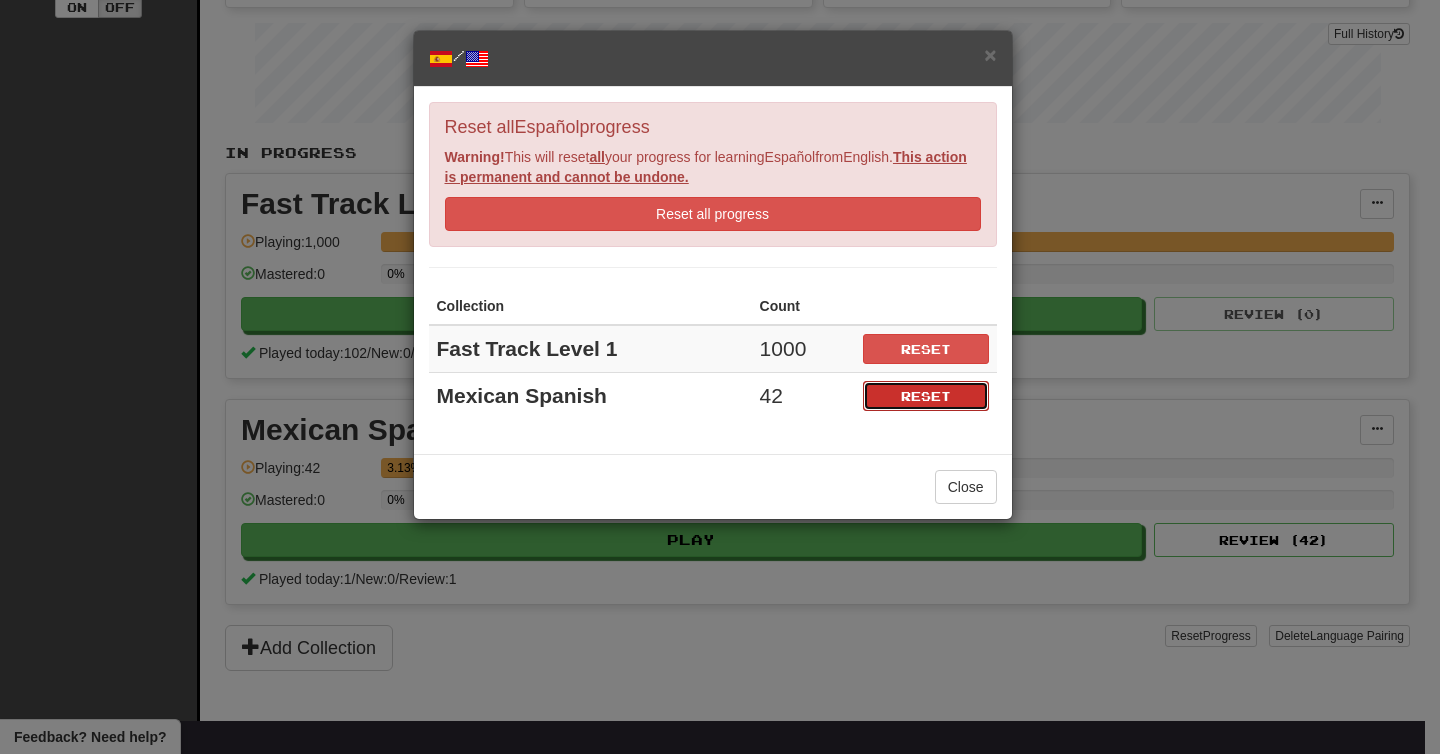 click on "Reset" at bounding box center (926, 396) 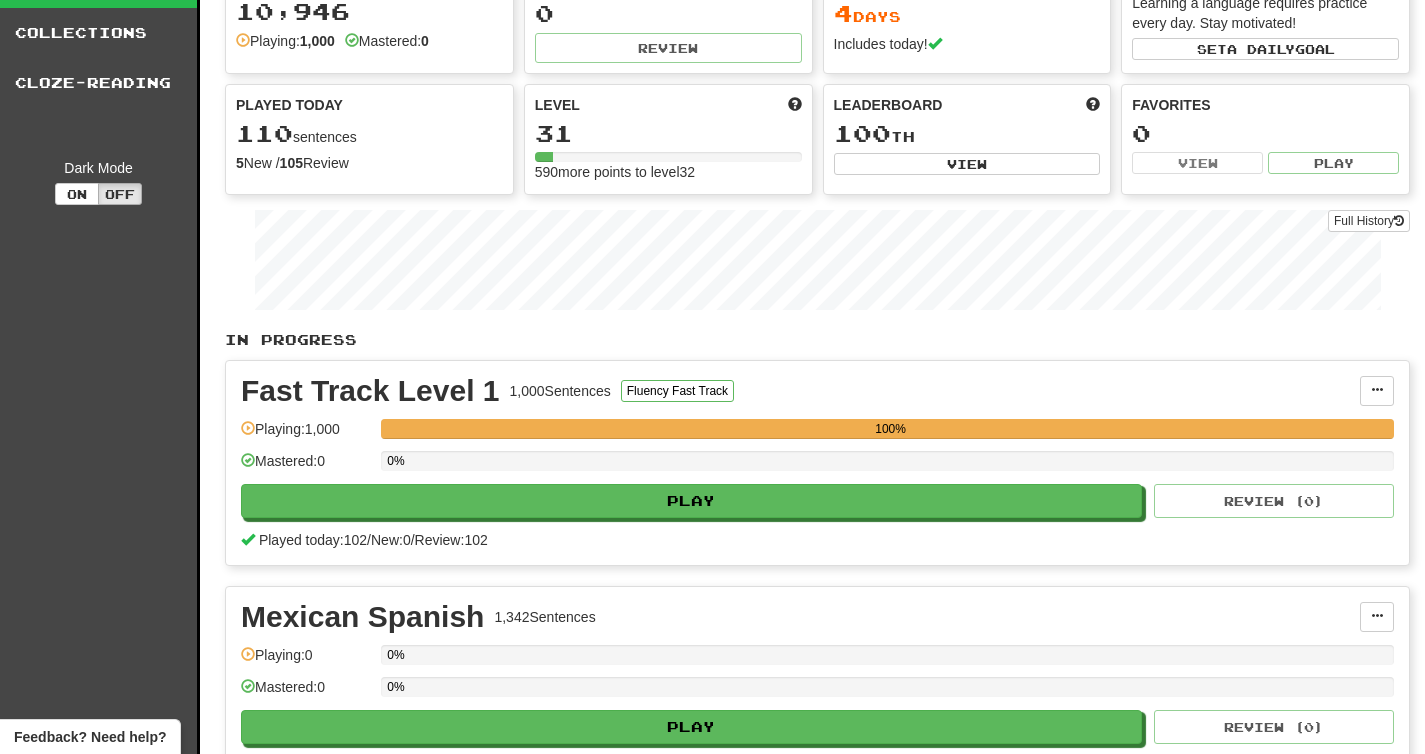 scroll, scrollTop: 222, scrollLeft: 0, axis: vertical 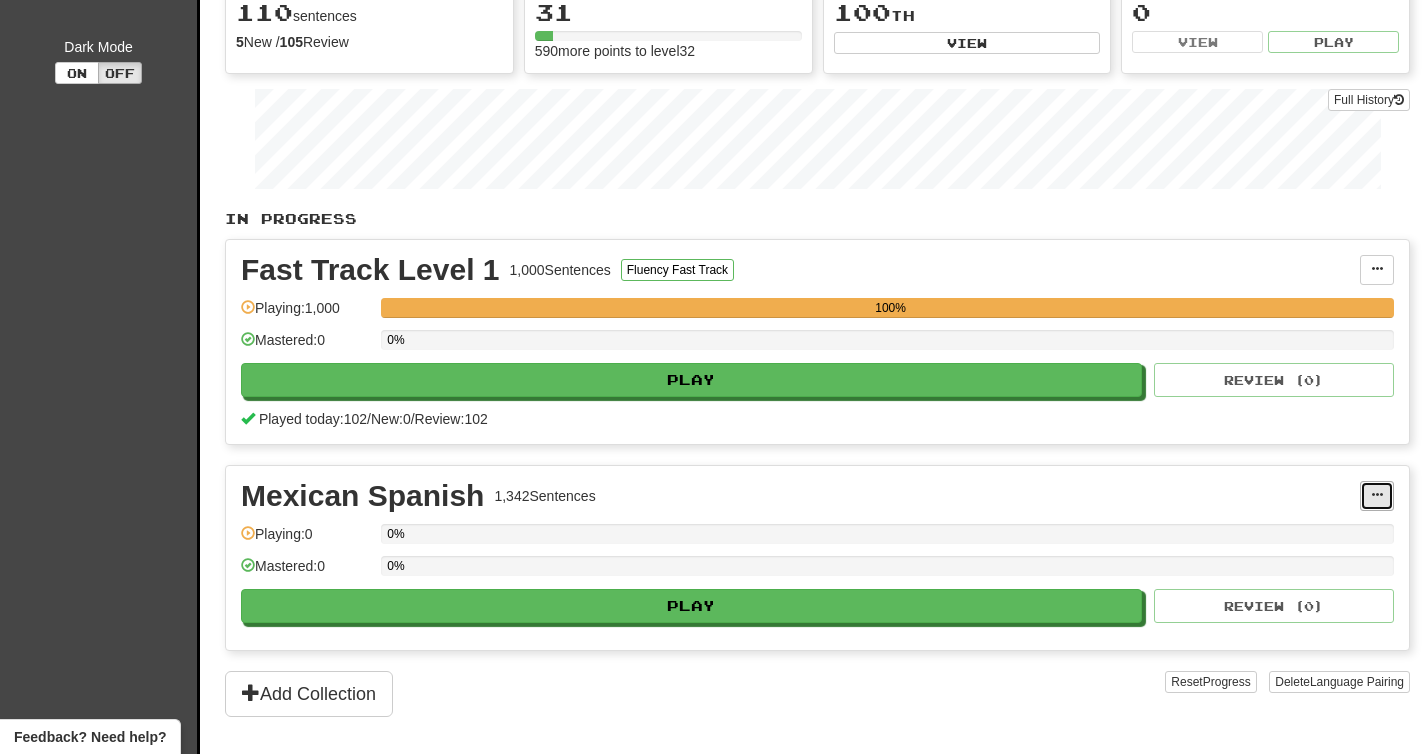 click at bounding box center [1377, 496] 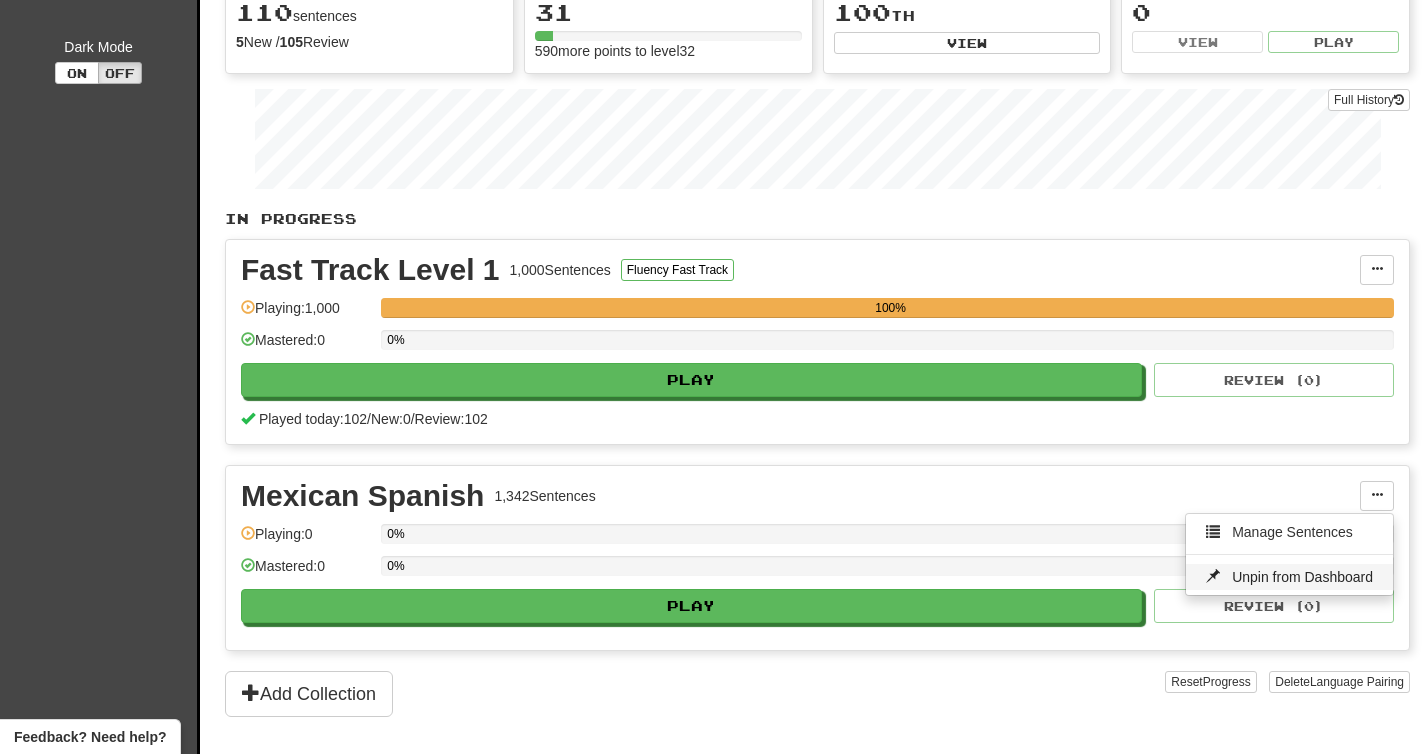 click on "Unpin from Dashboard" at bounding box center [1302, 577] 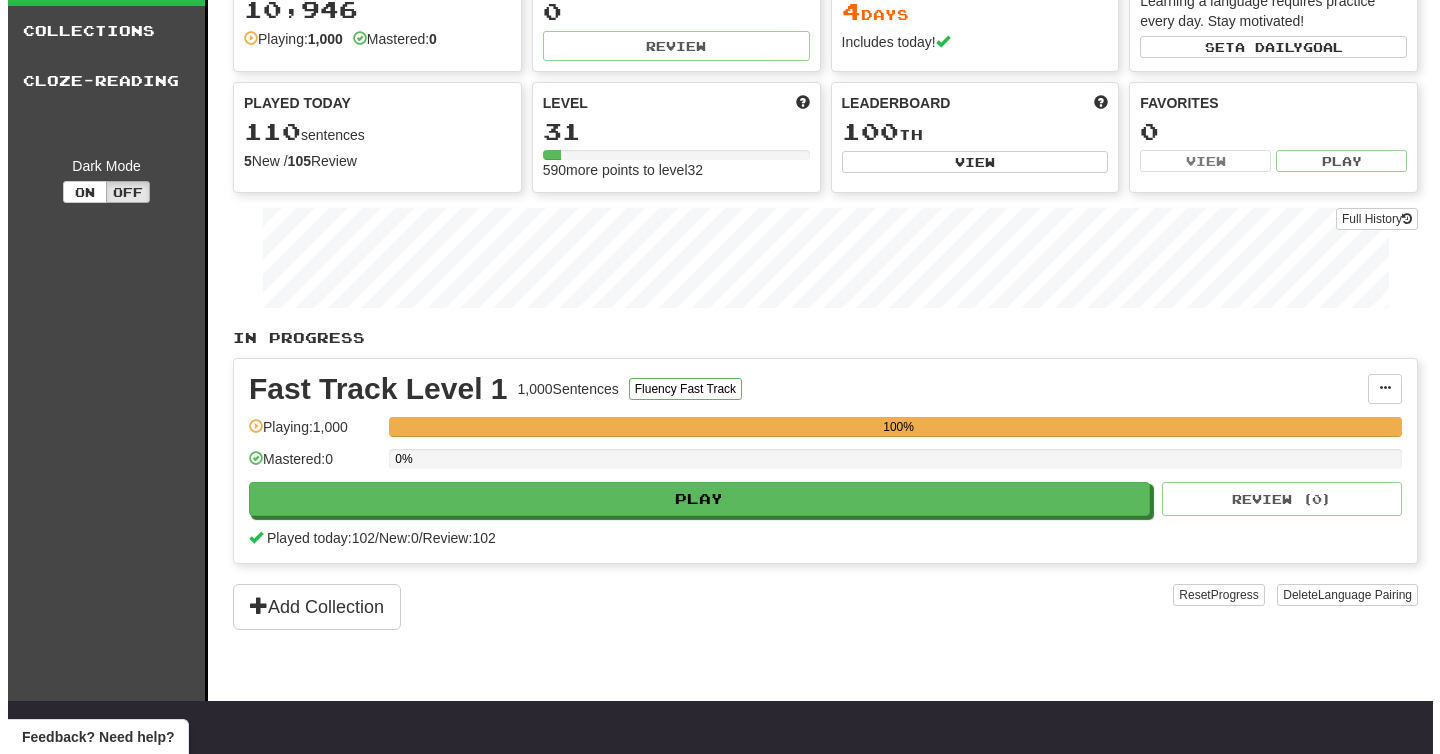 scroll, scrollTop: 0, scrollLeft: 0, axis: both 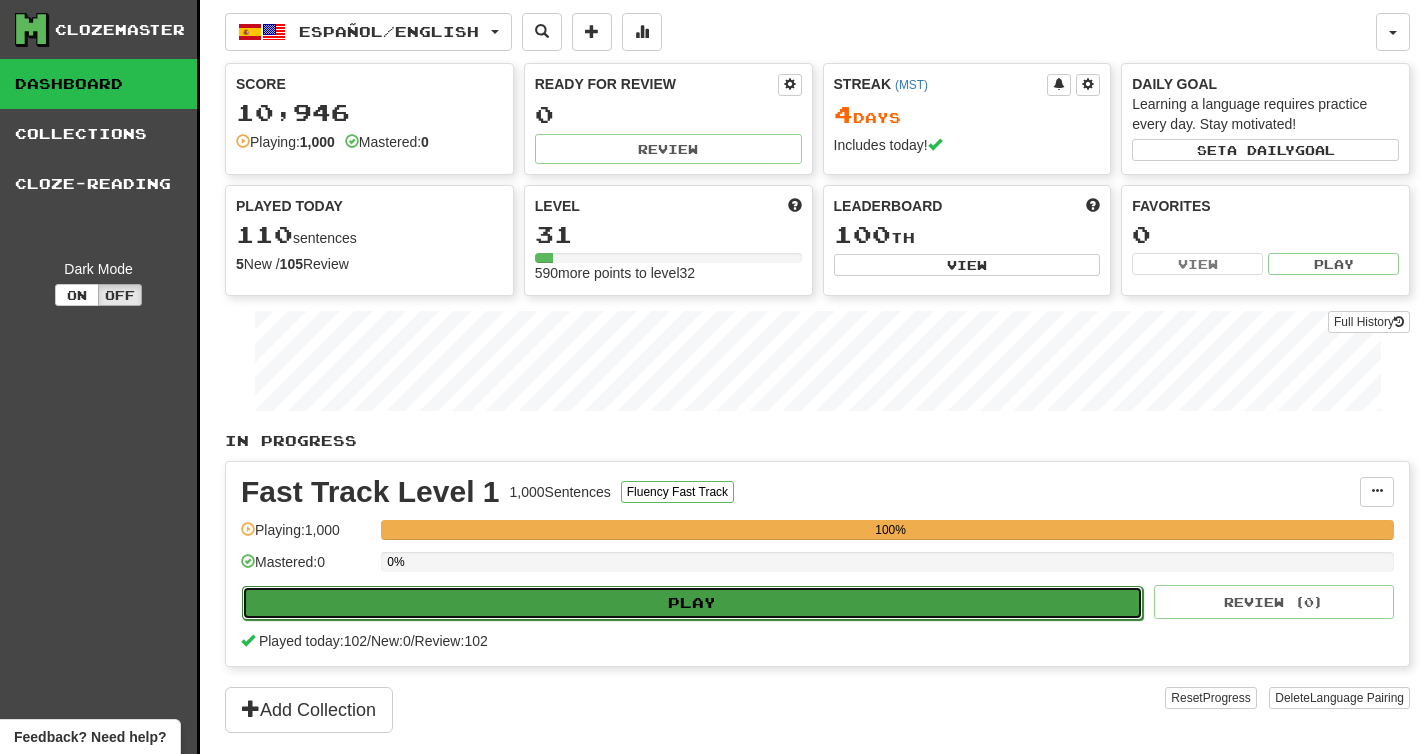 click on "Play" at bounding box center (692, 603) 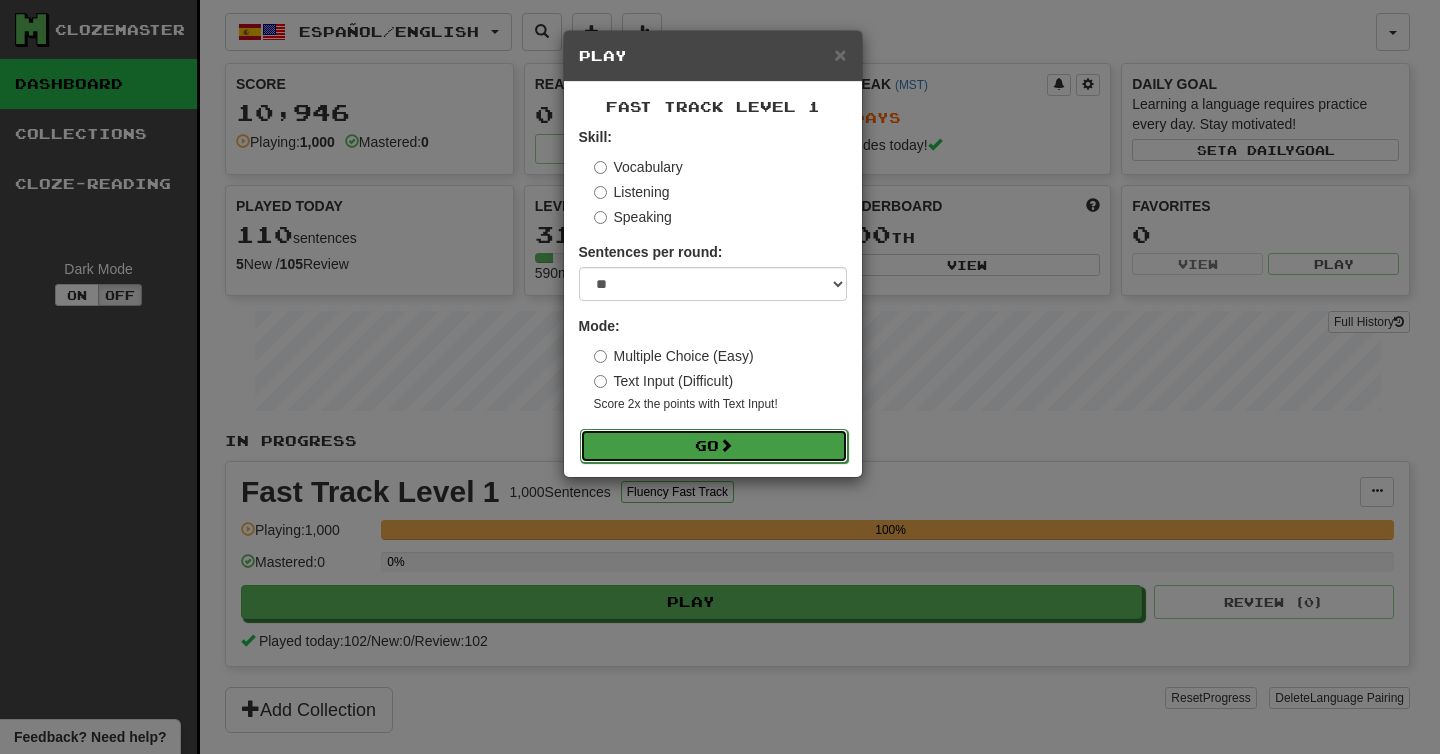 click on "Go" at bounding box center [714, 446] 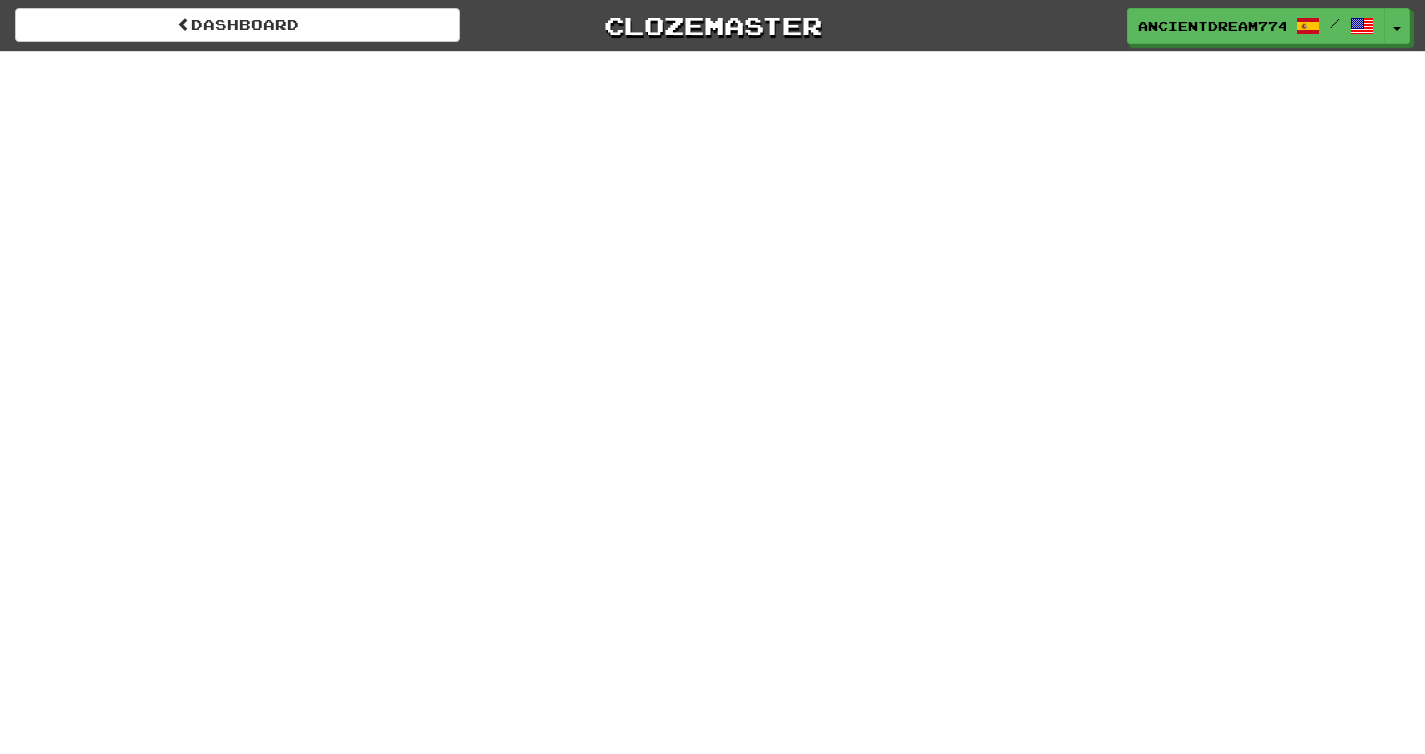 scroll, scrollTop: 0, scrollLeft: 0, axis: both 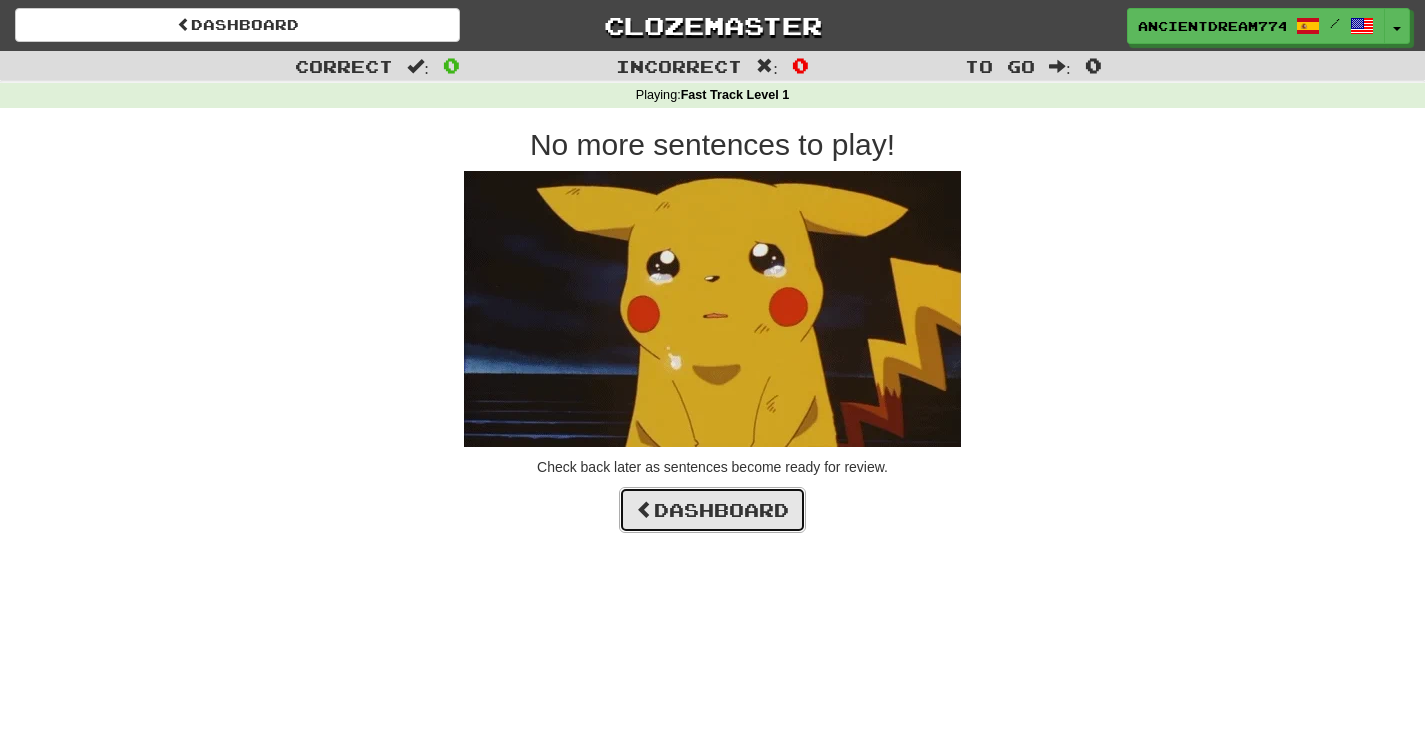 click on "Dashboard" at bounding box center (712, 510) 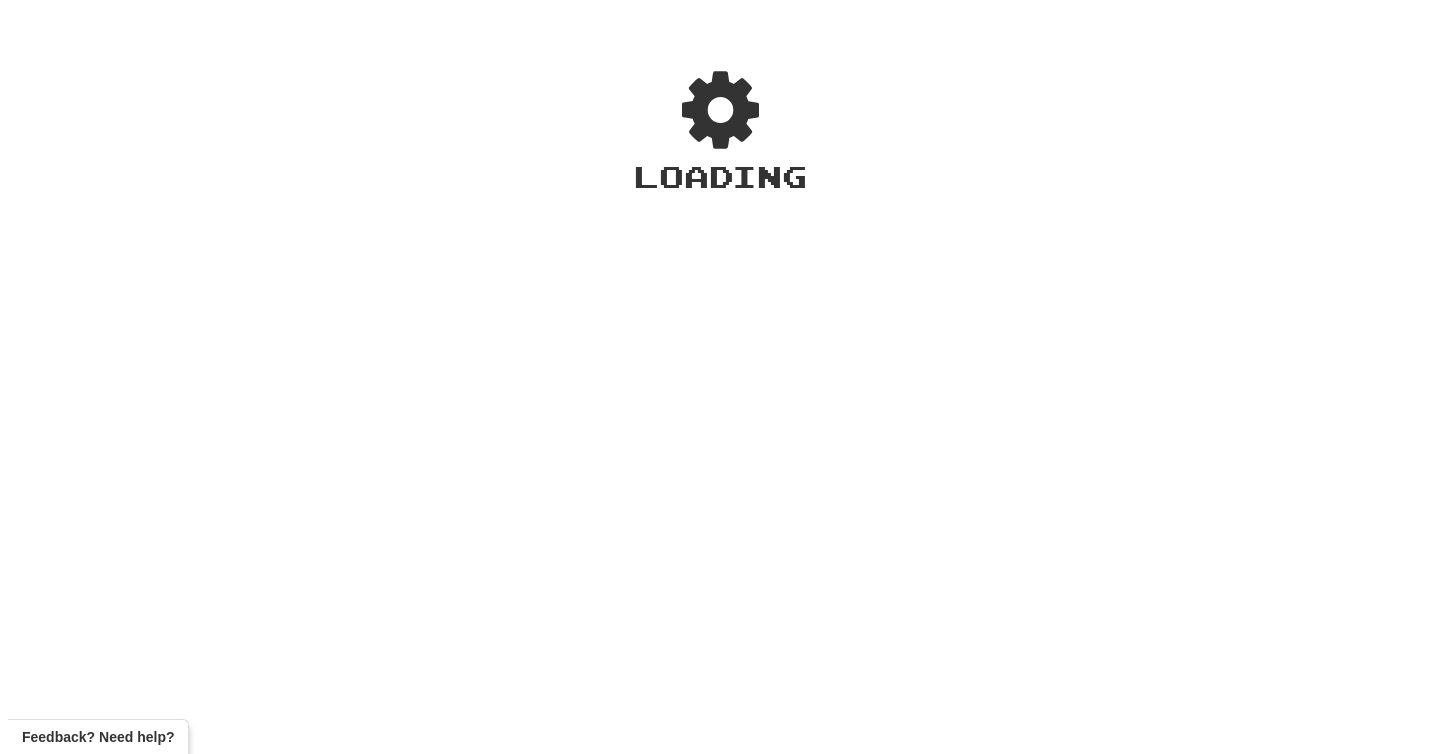 scroll, scrollTop: 0, scrollLeft: 0, axis: both 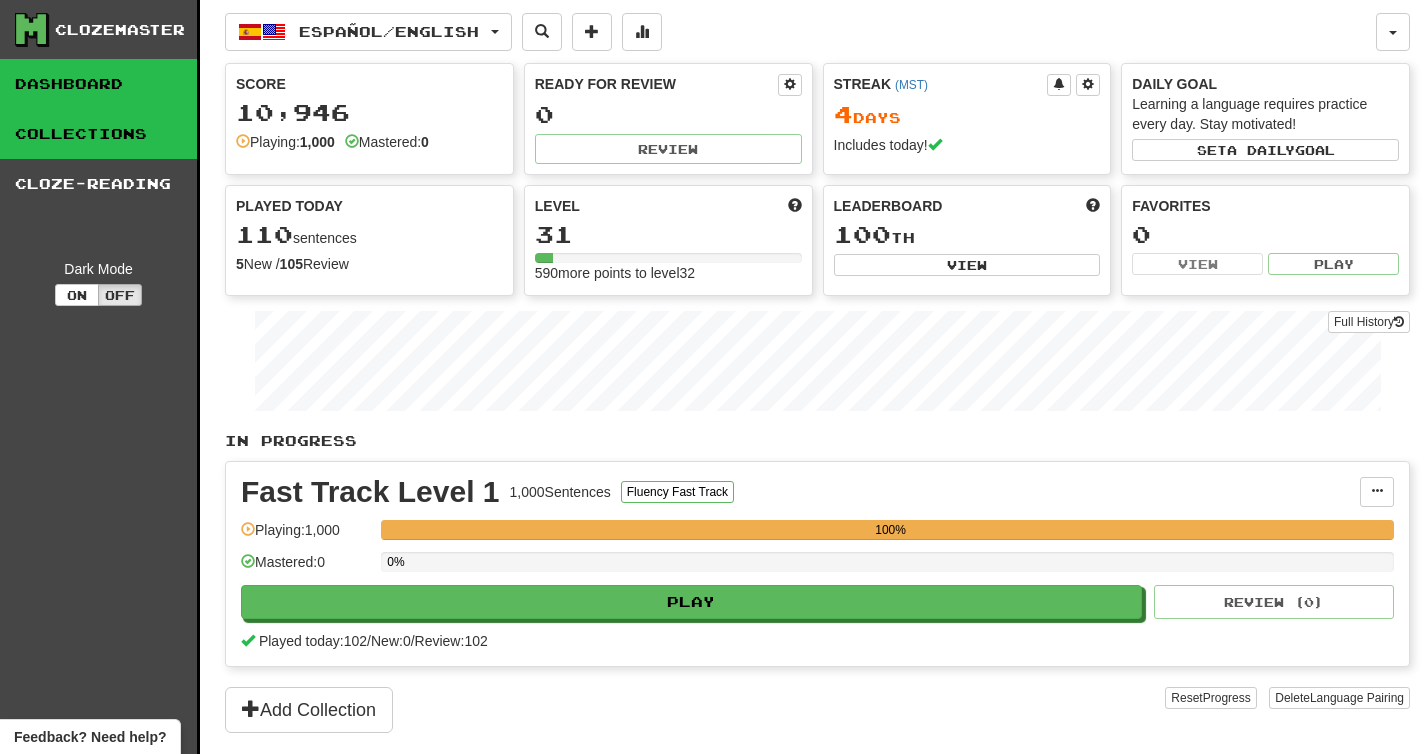 click on "Collections" at bounding box center (98, 134) 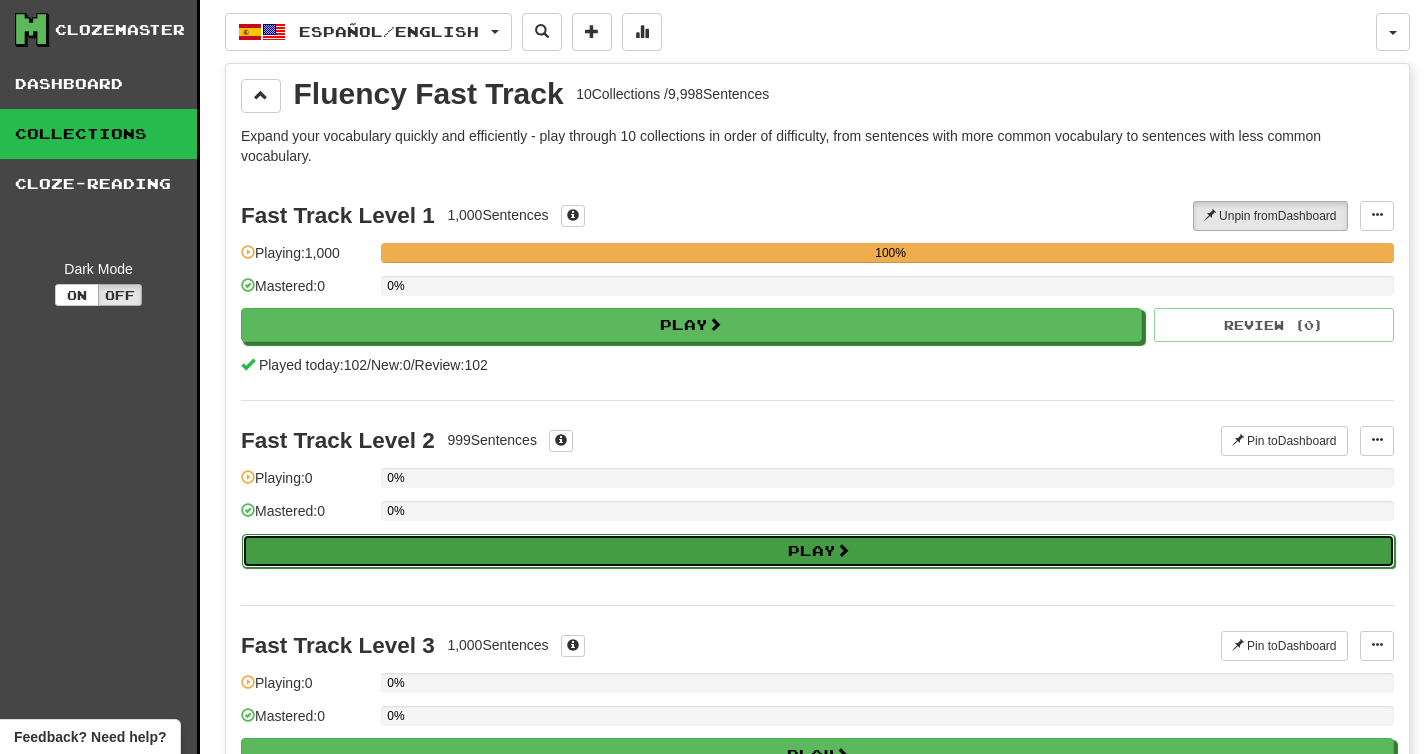click on "Play" at bounding box center (818, 551) 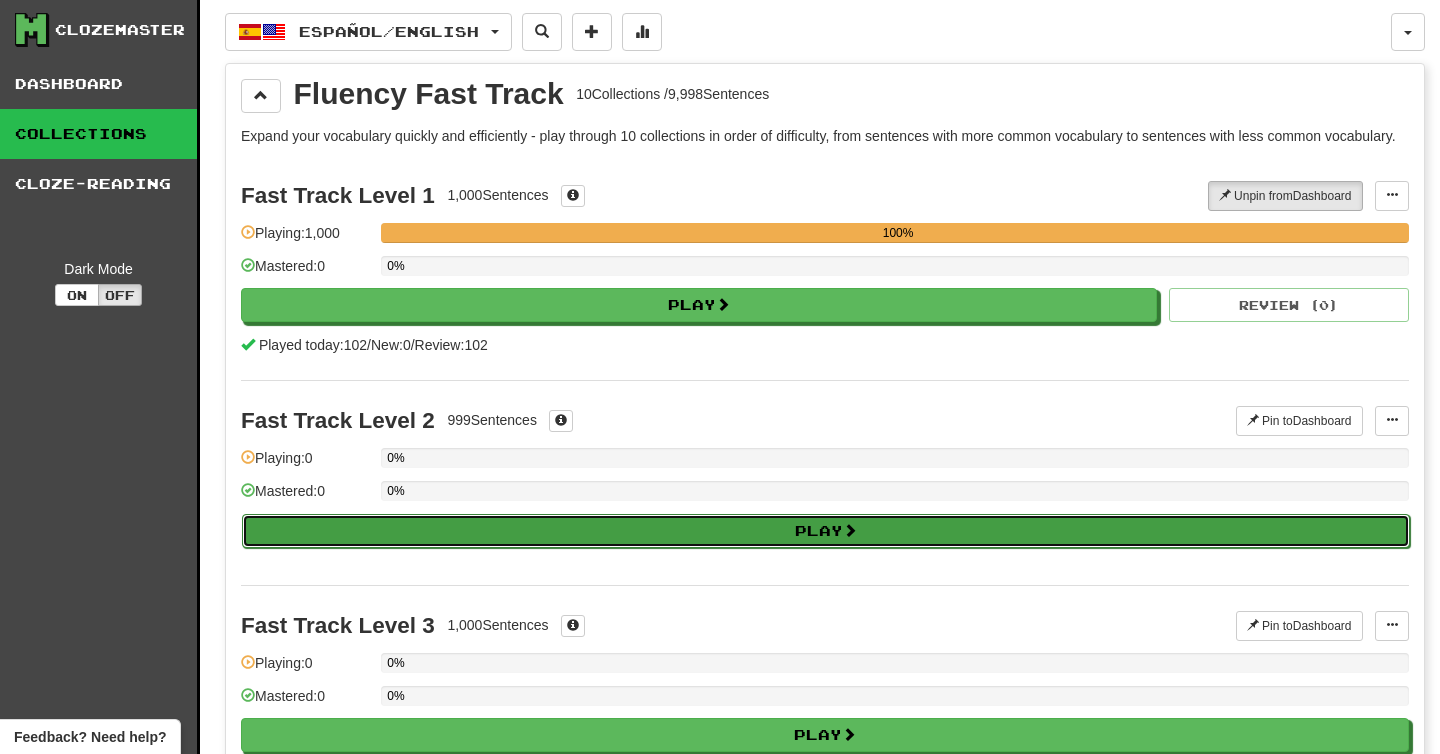 select on "**" 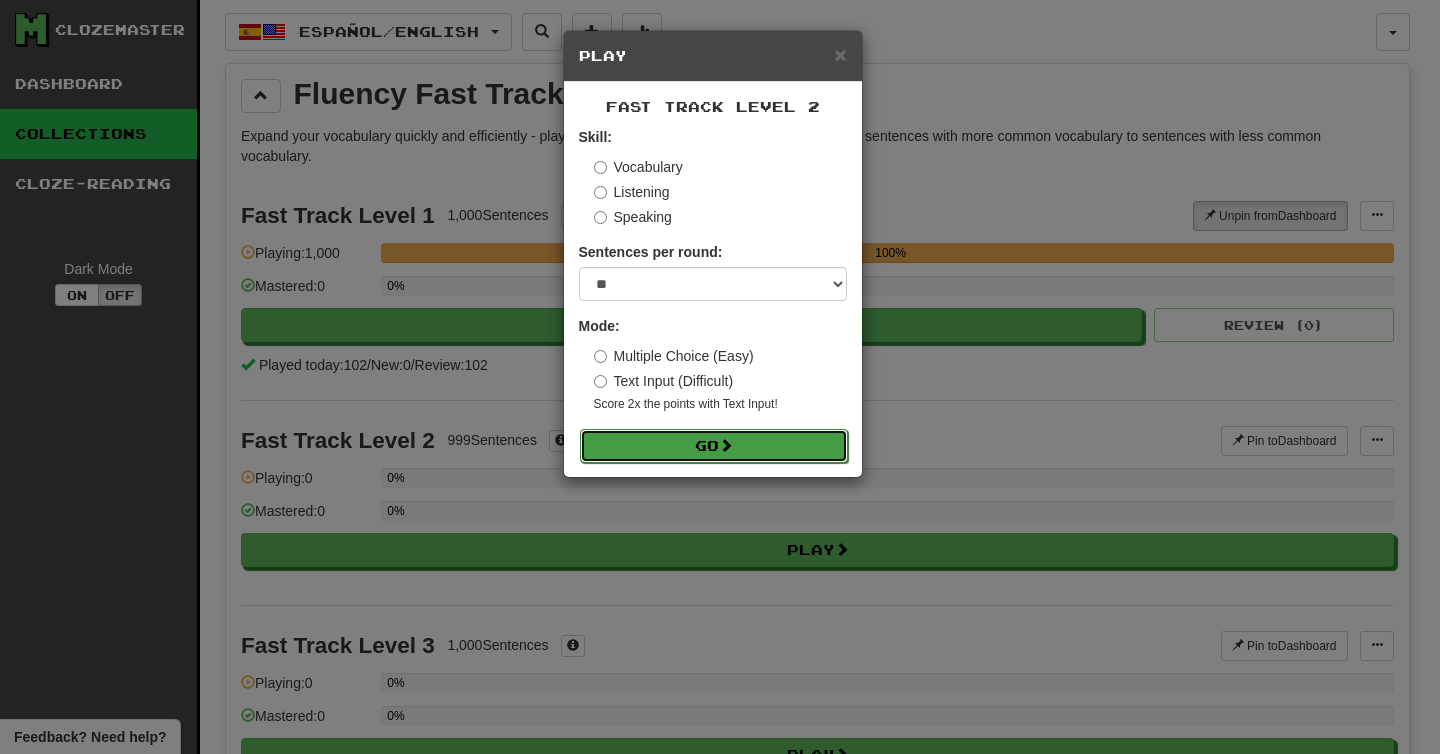 click on "Go" at bounding box center (714, 446) 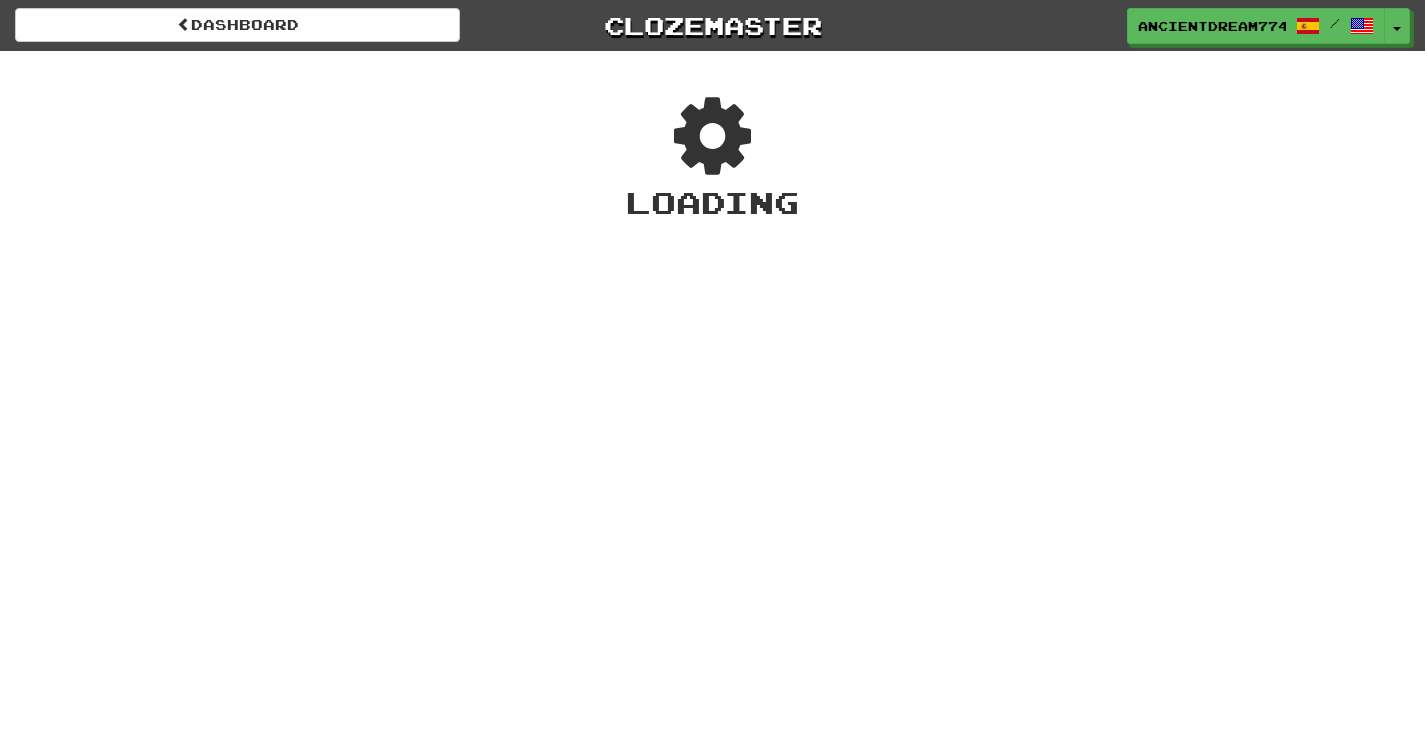 scroll, scrollTop: 0, scrollLeft: 0, axis: both 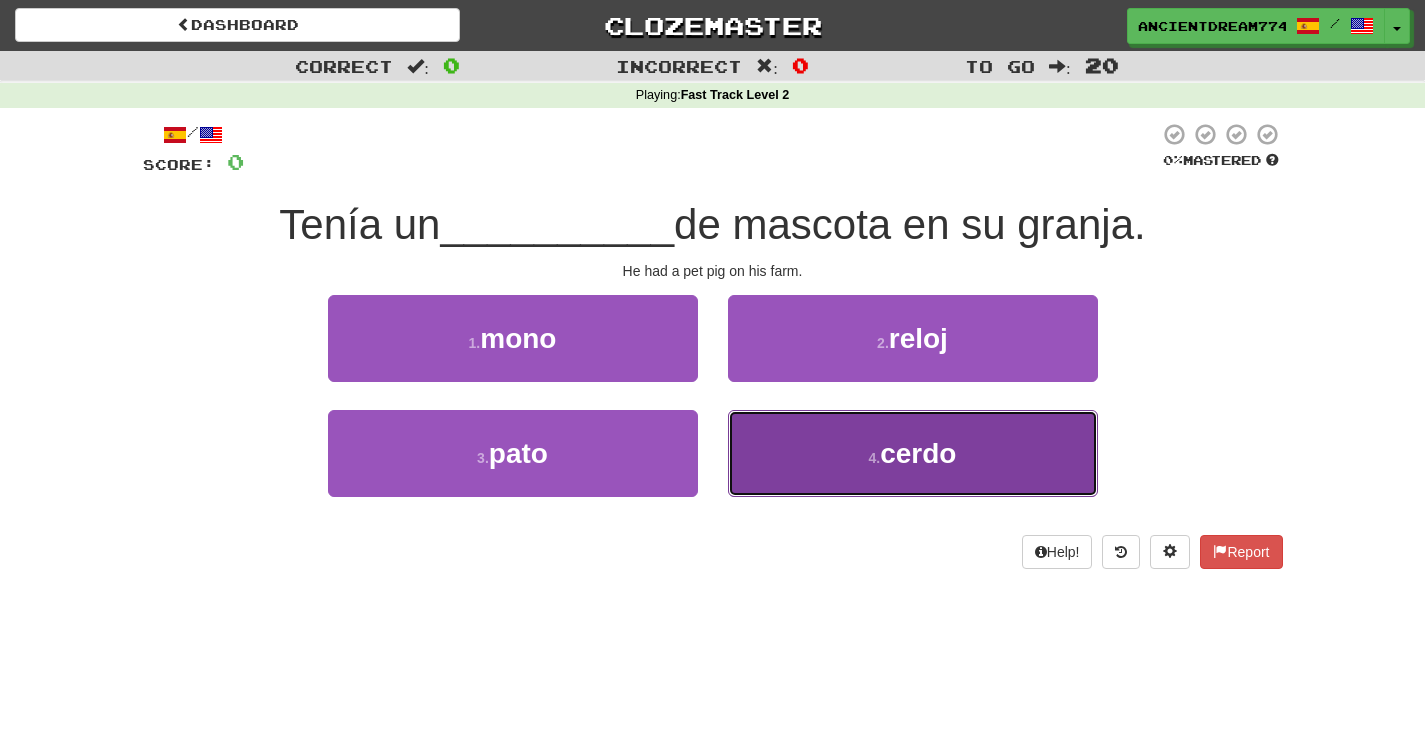 click on "4 .  cerdo" at bounding box center [913, 453] 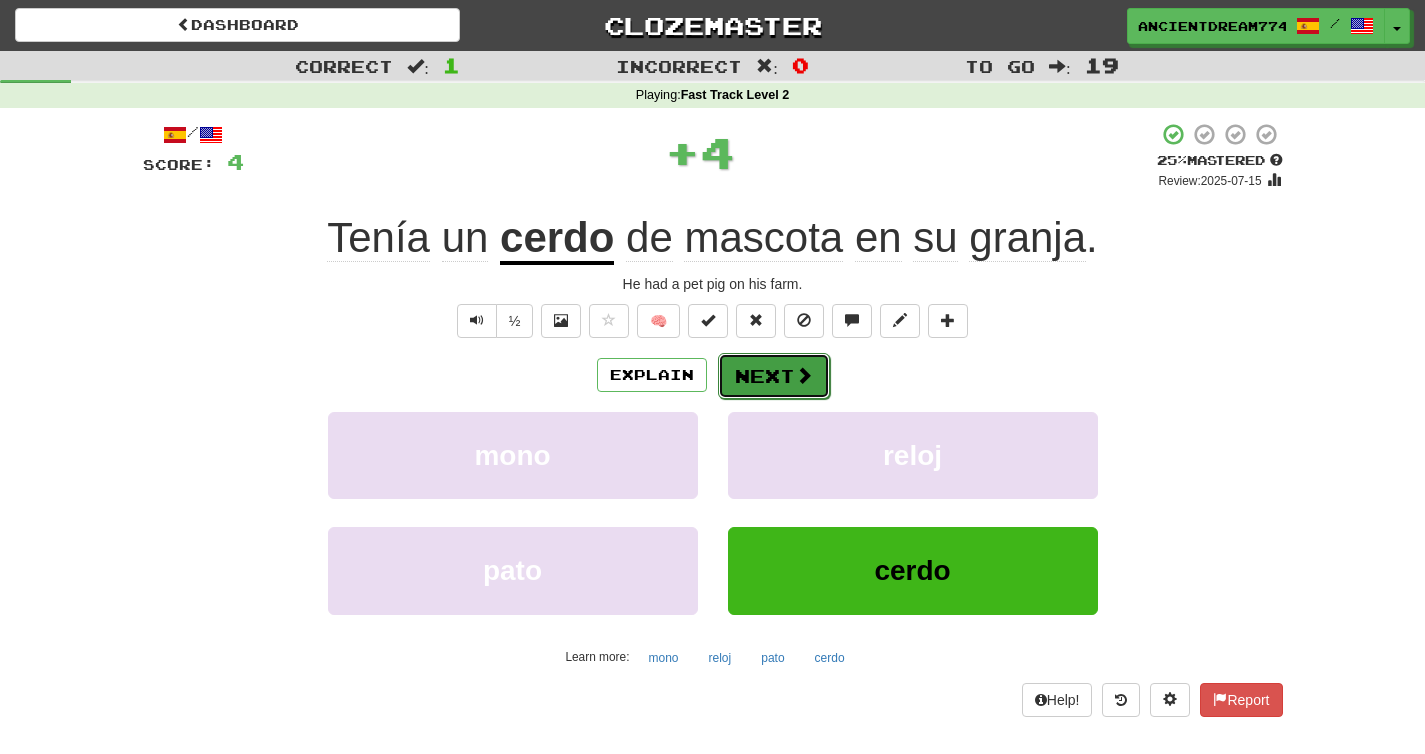 click on "Next" at bounding box center [774, 376] 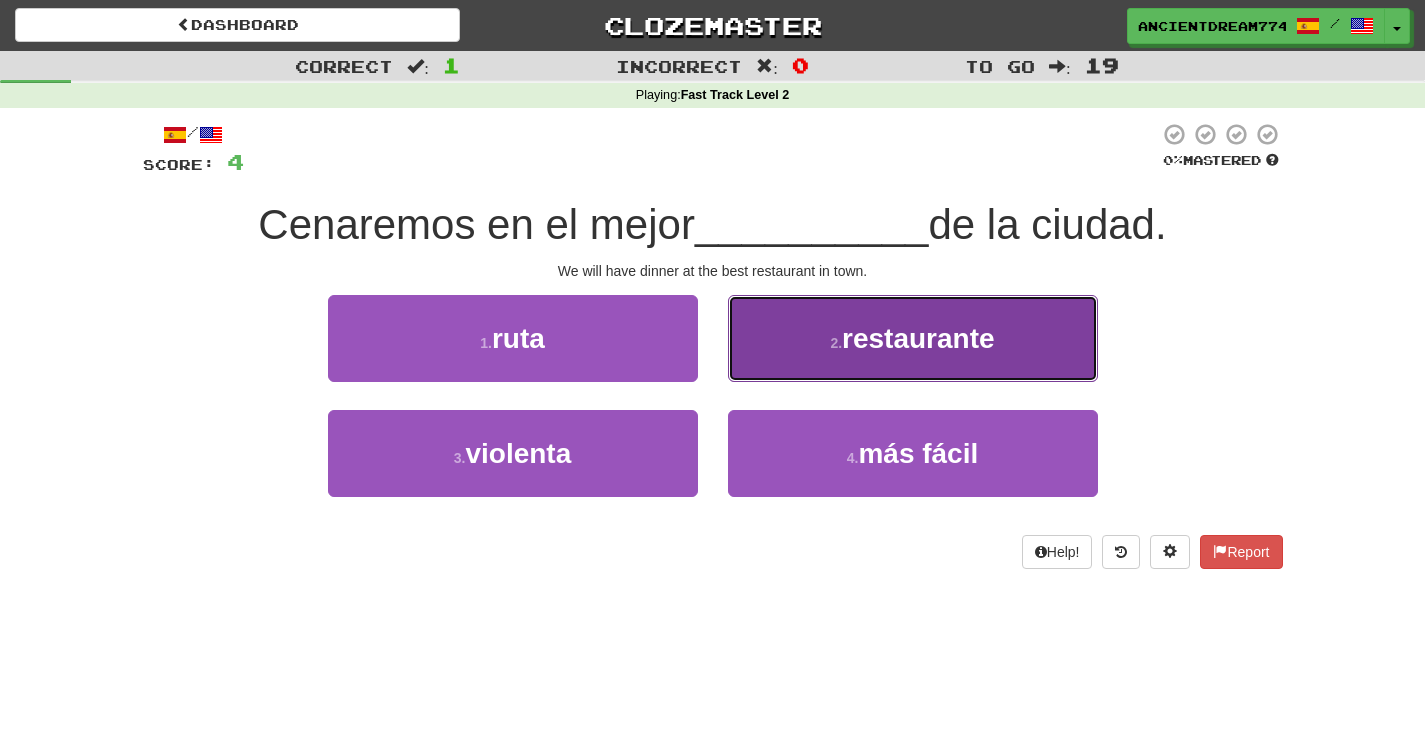 click on "2 .  restaurante" at bounding box center [913, 338] 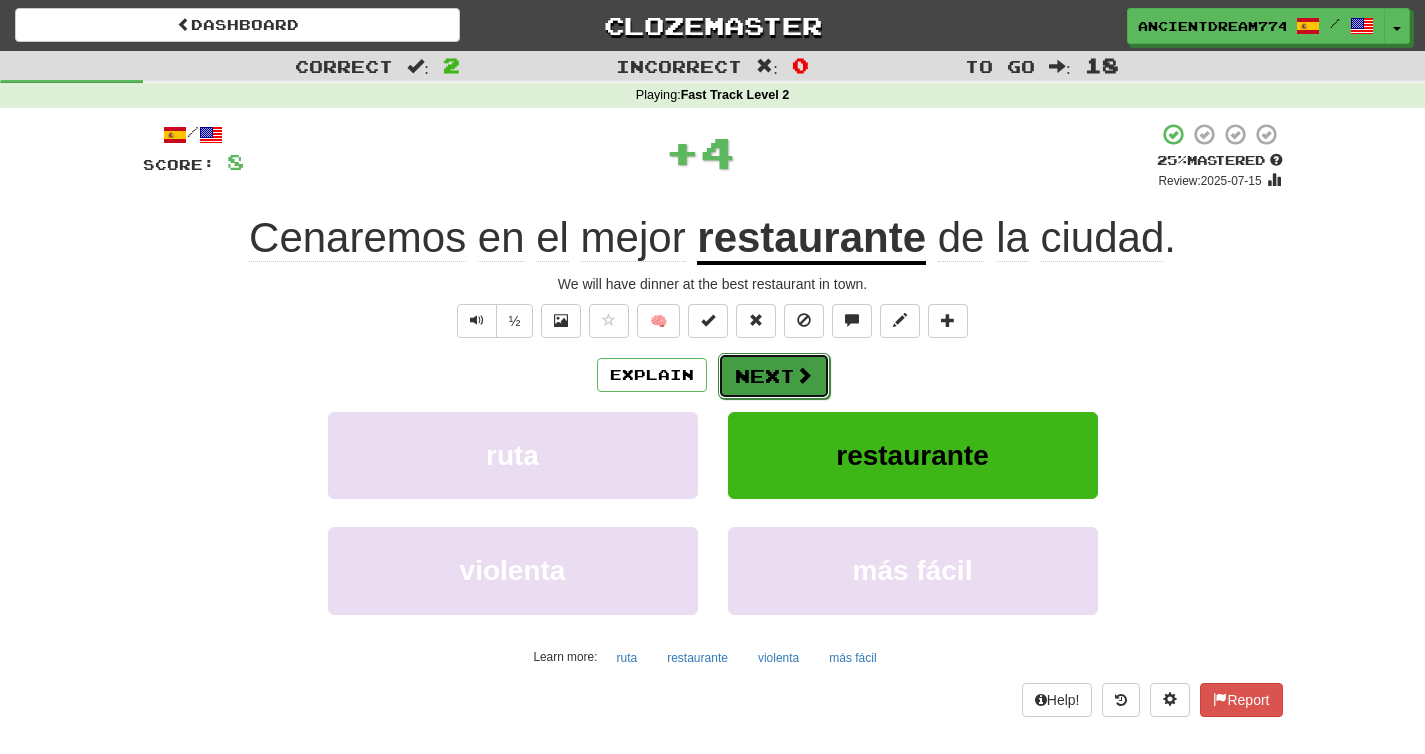 click on "Next" at bounding box center [774, 376] 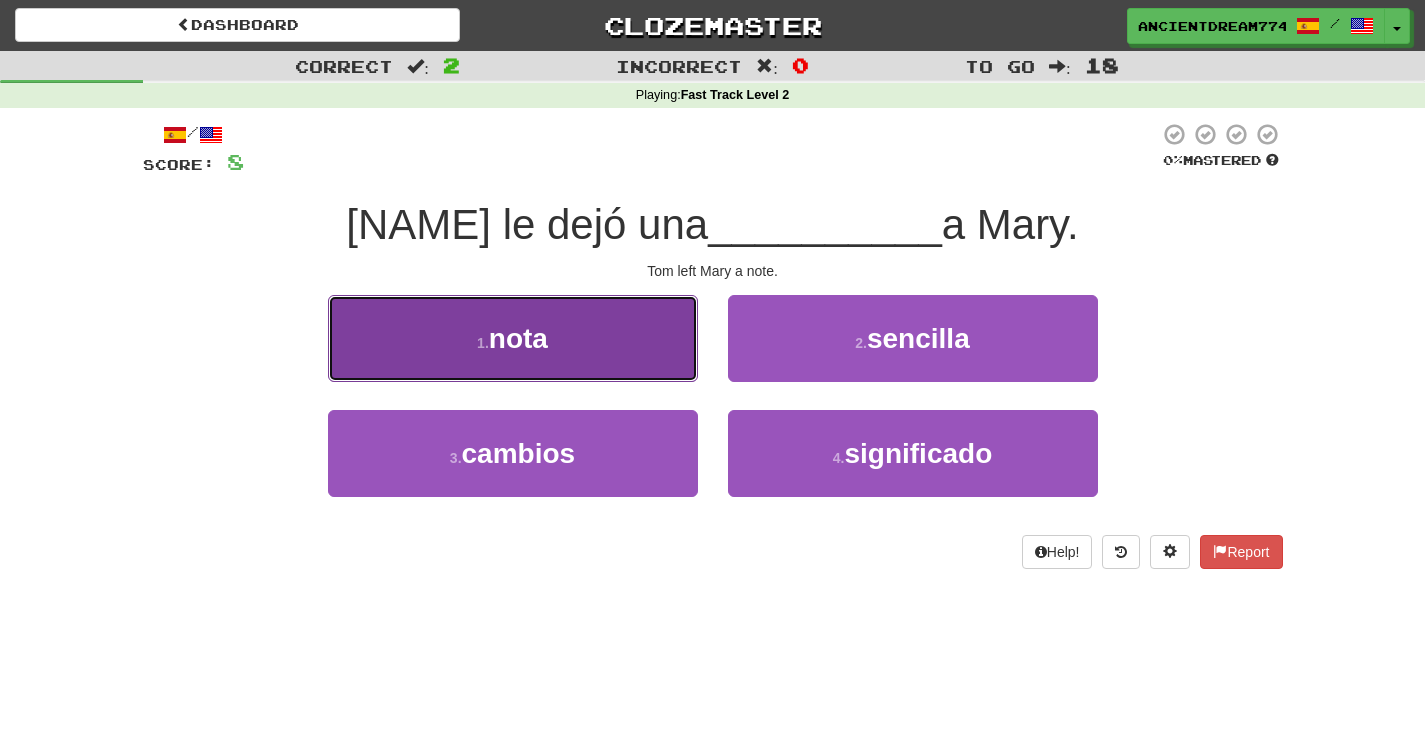 click on "1 .  nota" at bounding box center [513, 338] 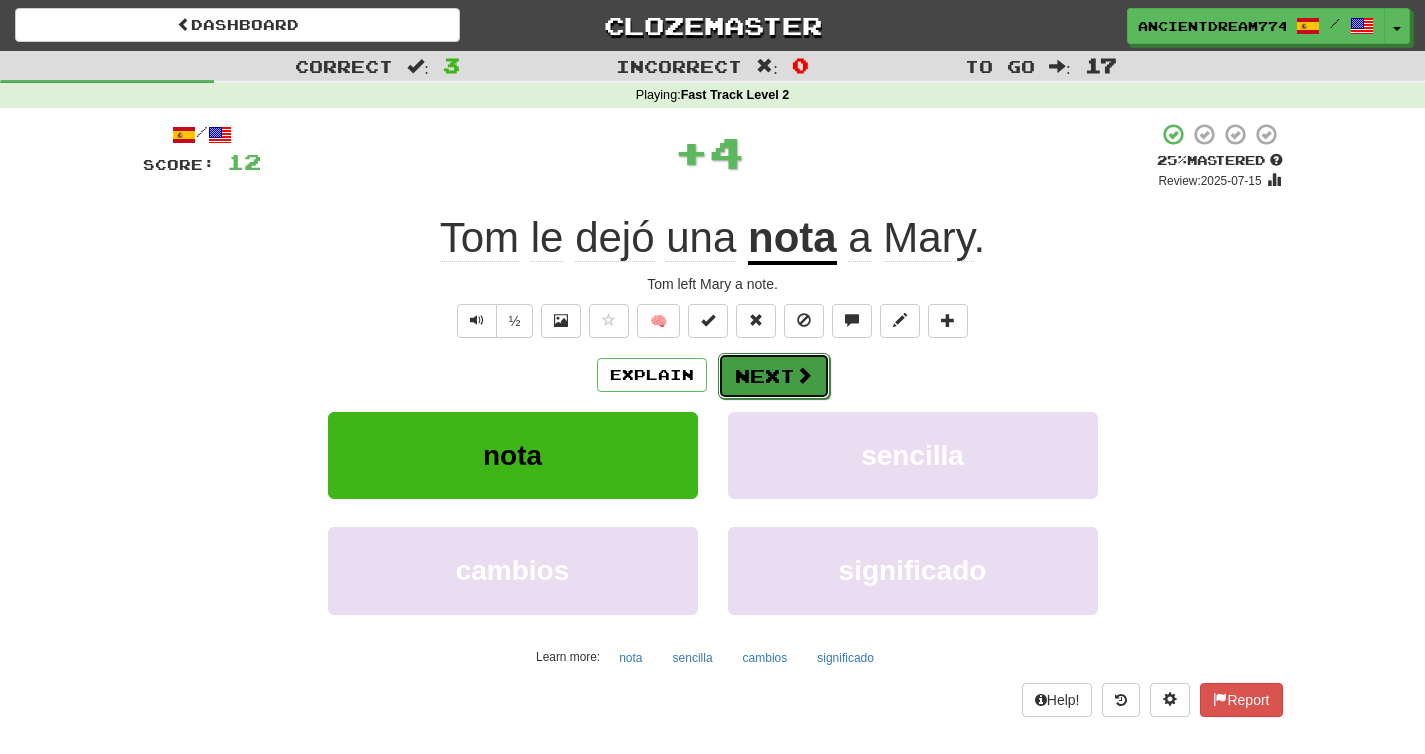 click on "Next" at bounding box center [774, 376] 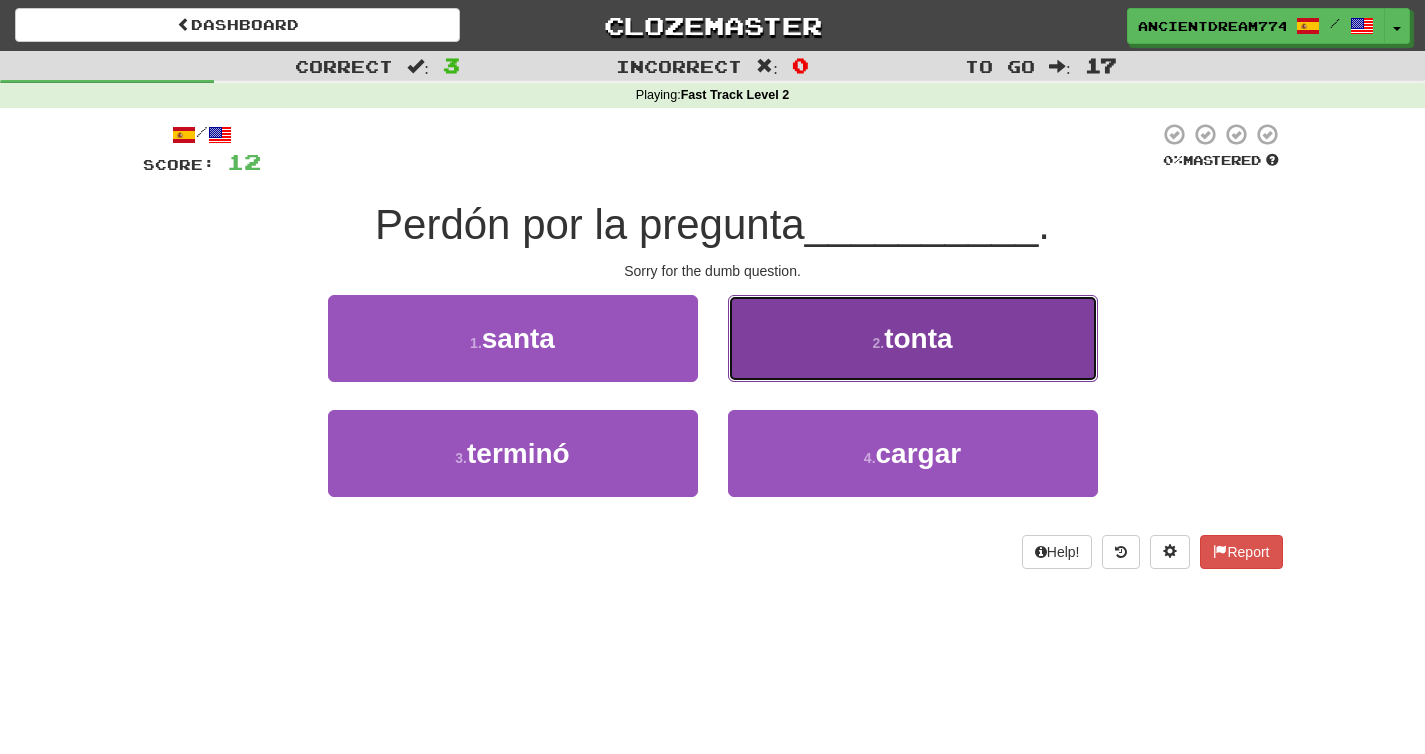 click on "2 .  tonta" at bounding box center (913, 338) 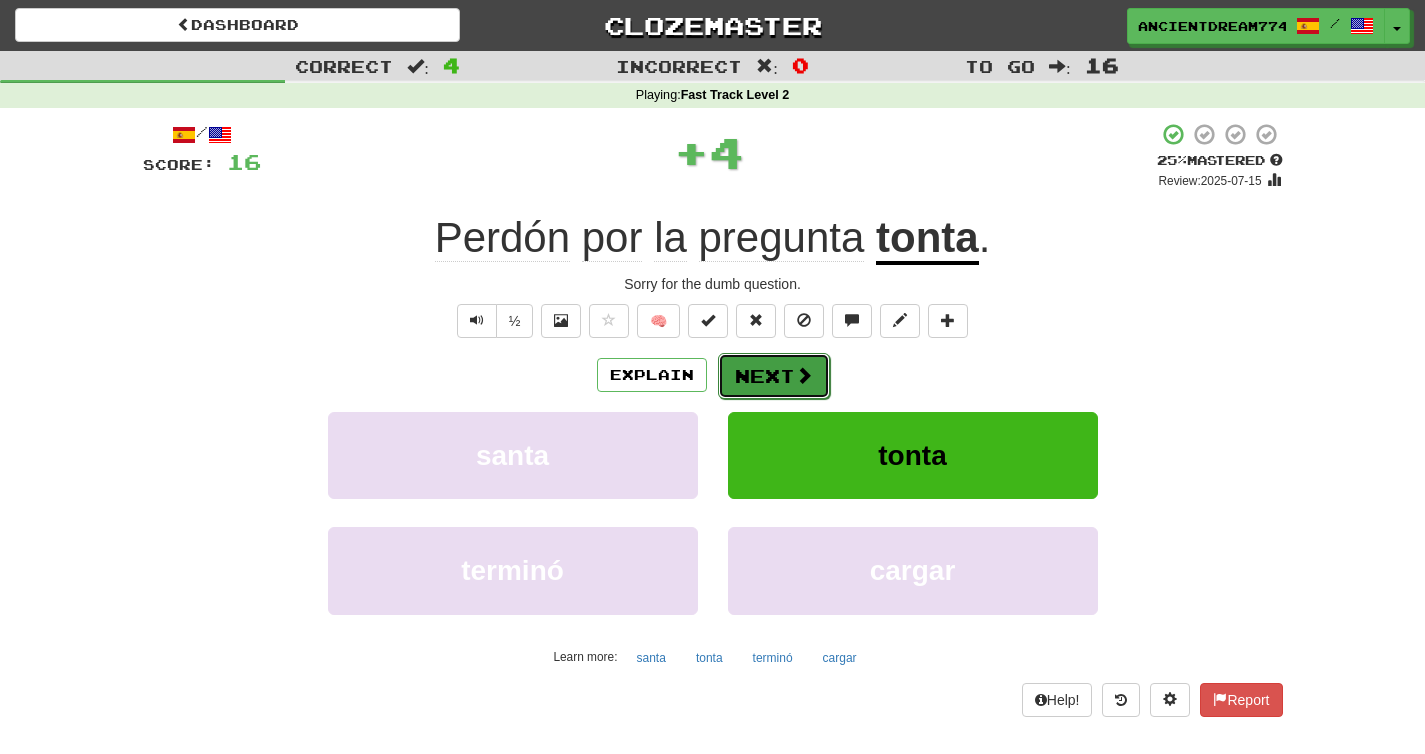 click on "Next" at bounding box center [774, 376] 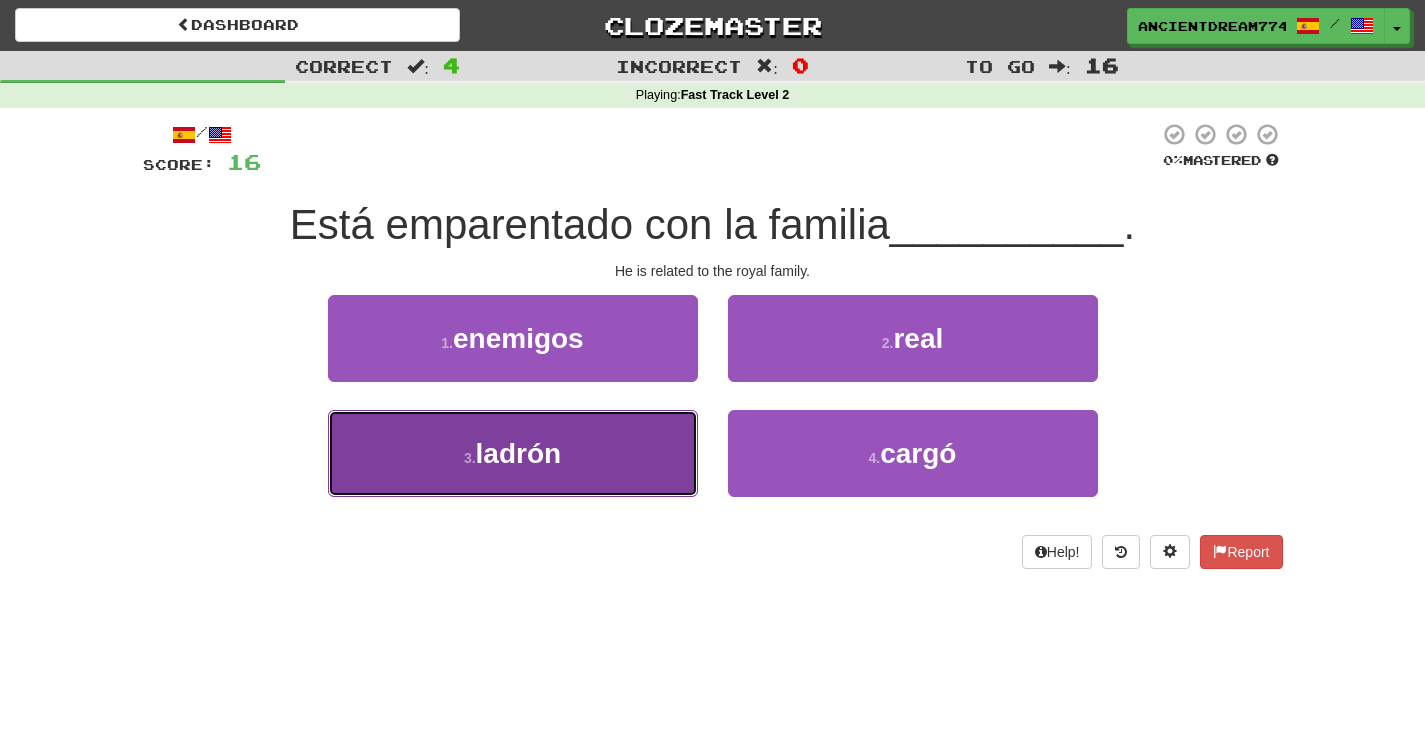click on "3 .  ladrón" at bounding box center [513, 453] 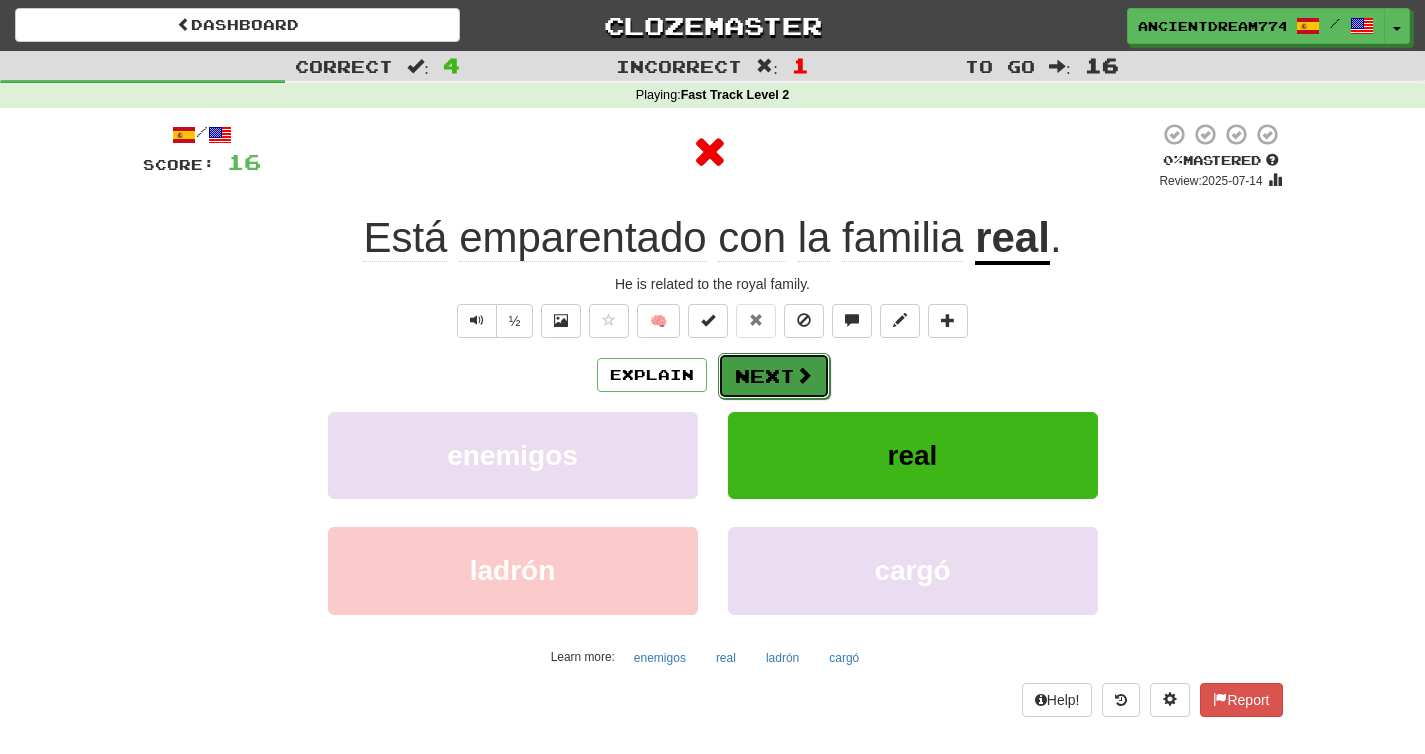 click on "Next" at bounding box center (774, 376) 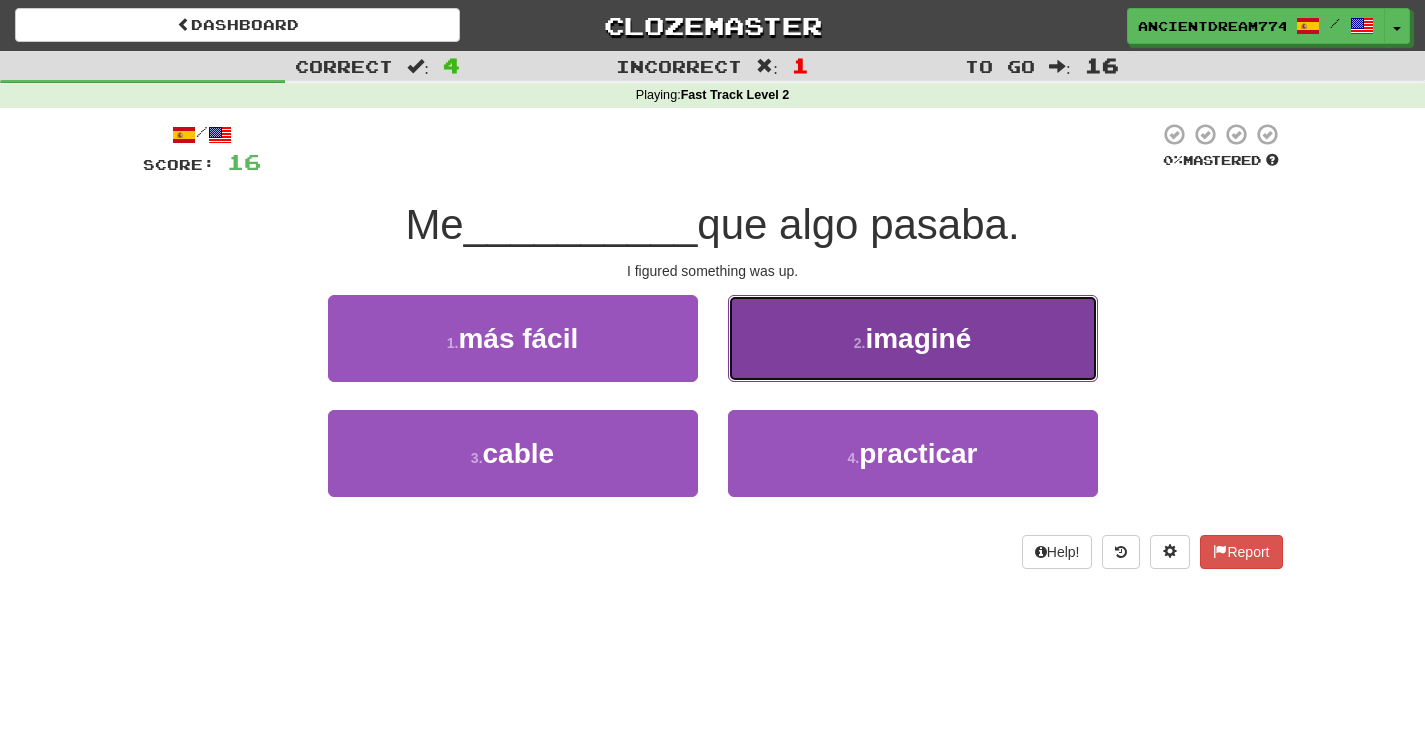click on "2 .  imaginé" at bounding box center (913, 338) 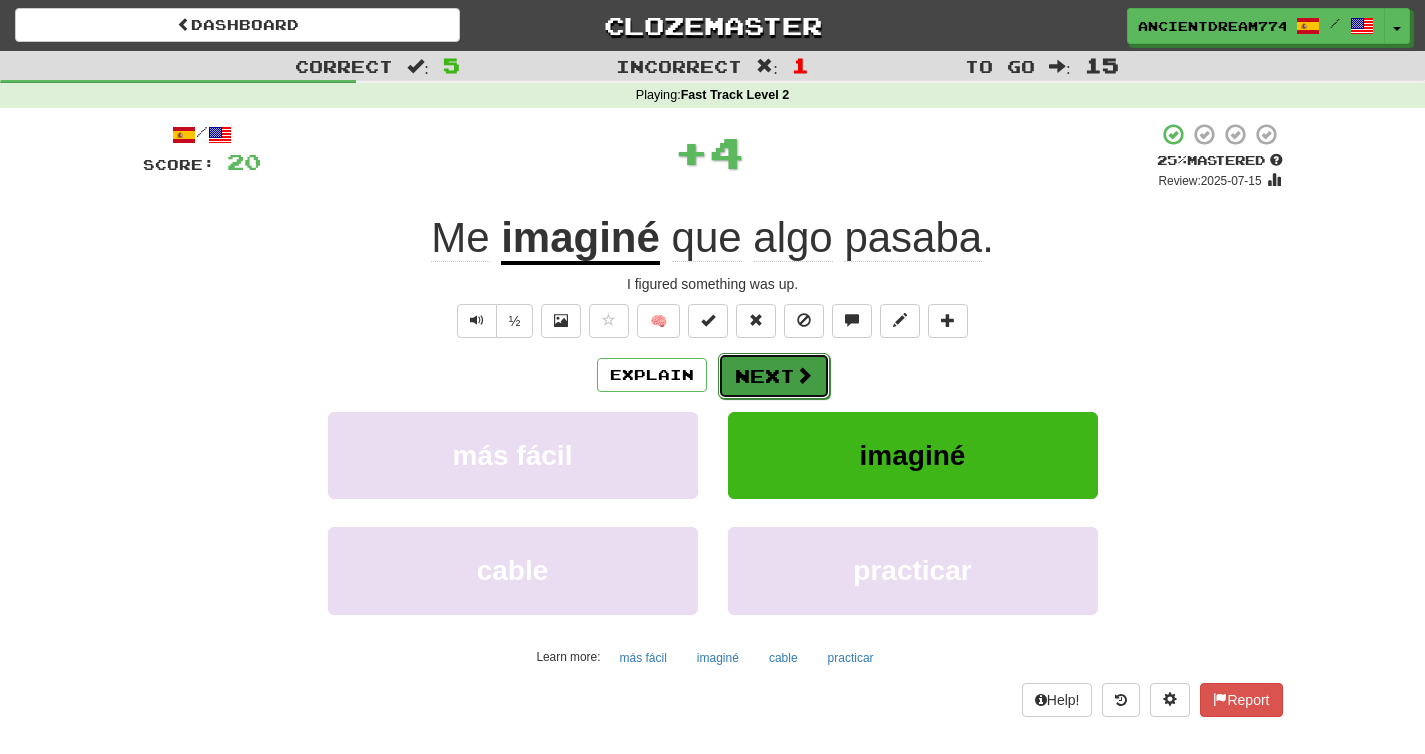 click on "Next" at bounding box center (774, 376) 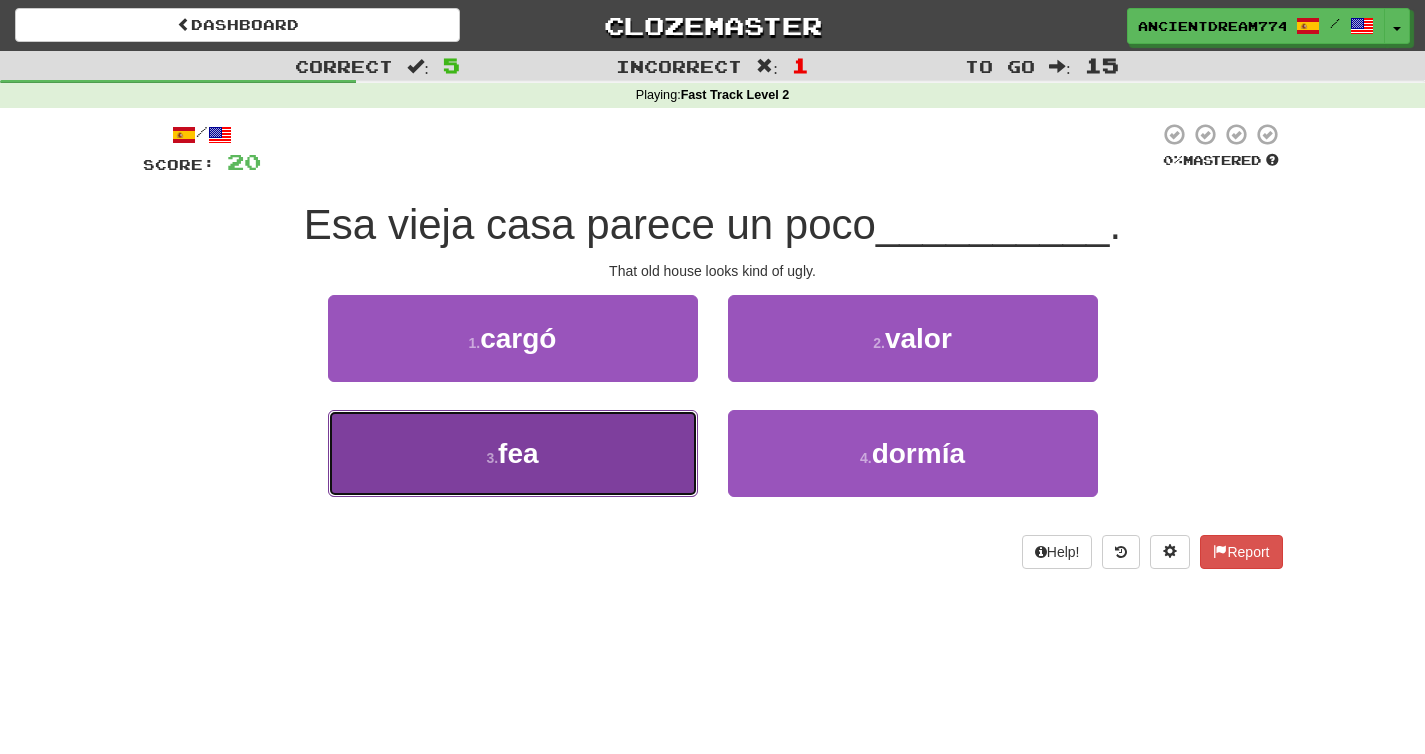 click on "3 .  fea" at bounding box center (513, 453) 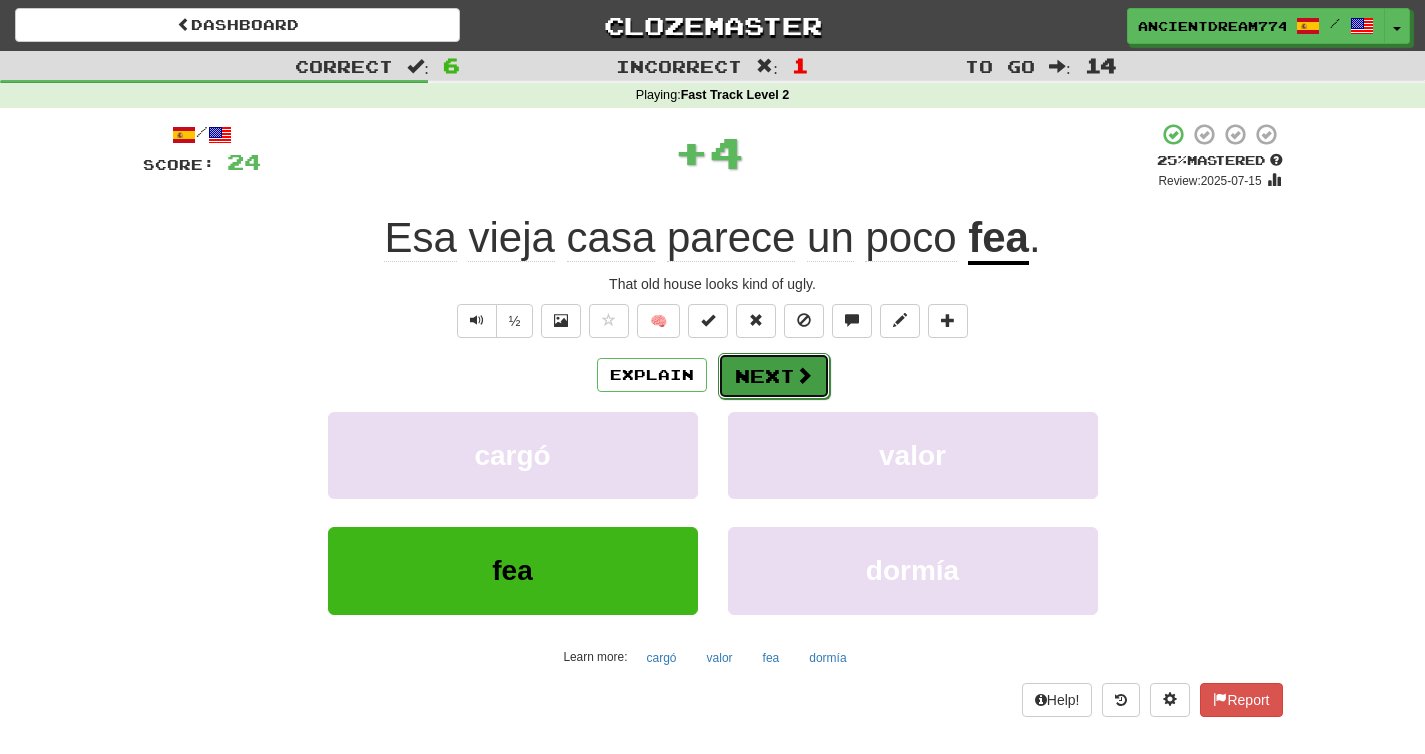 click on "Next" at bounding box center (774, 376) 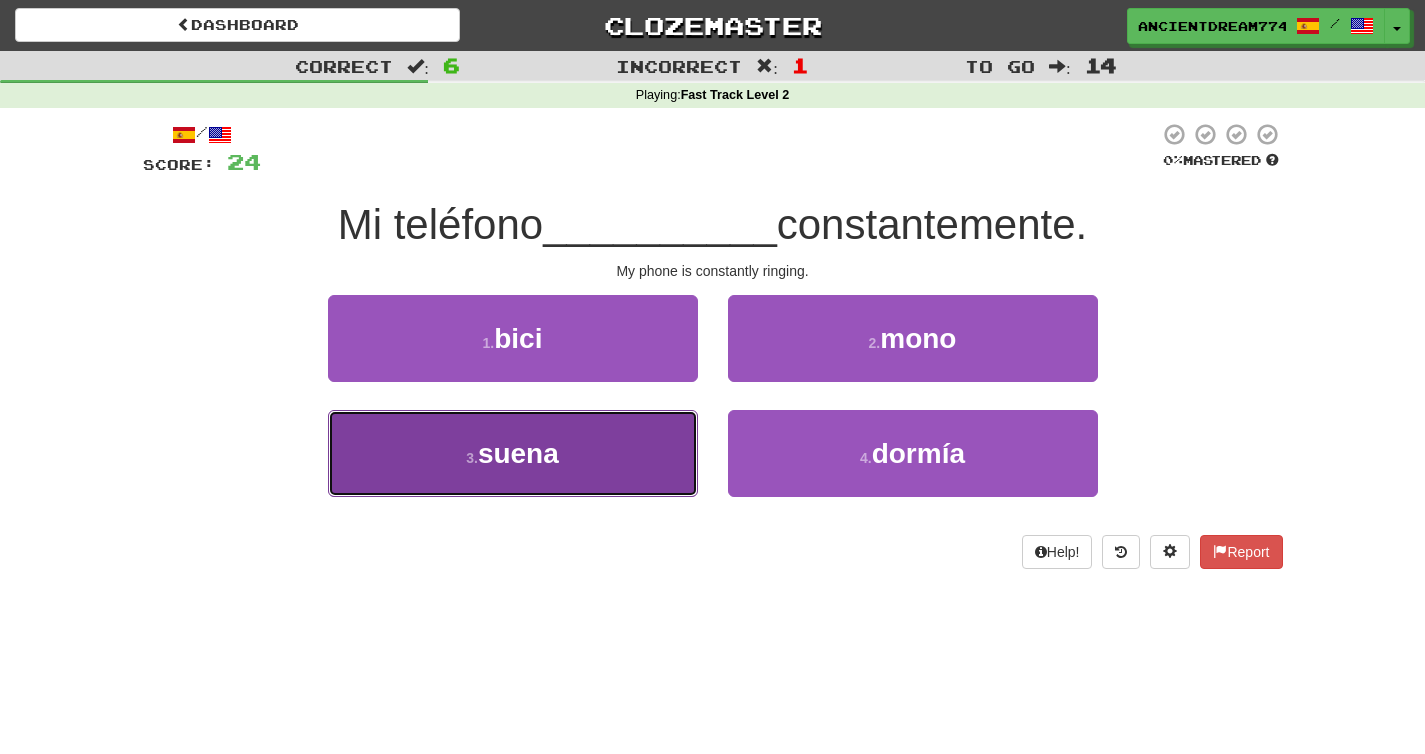 click on "3 .  suena" at bounding box center [513, 453] 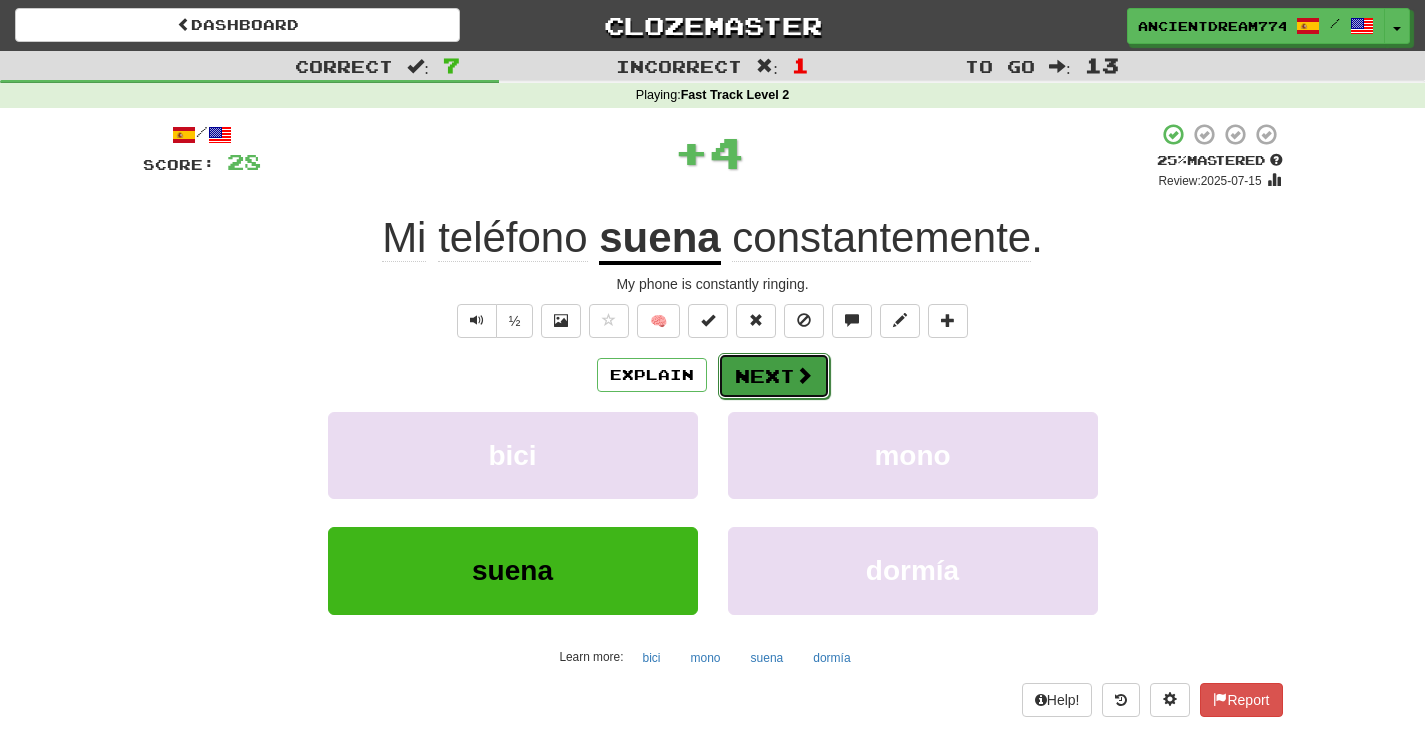 click on "Next" at bounding box center [774, 376] 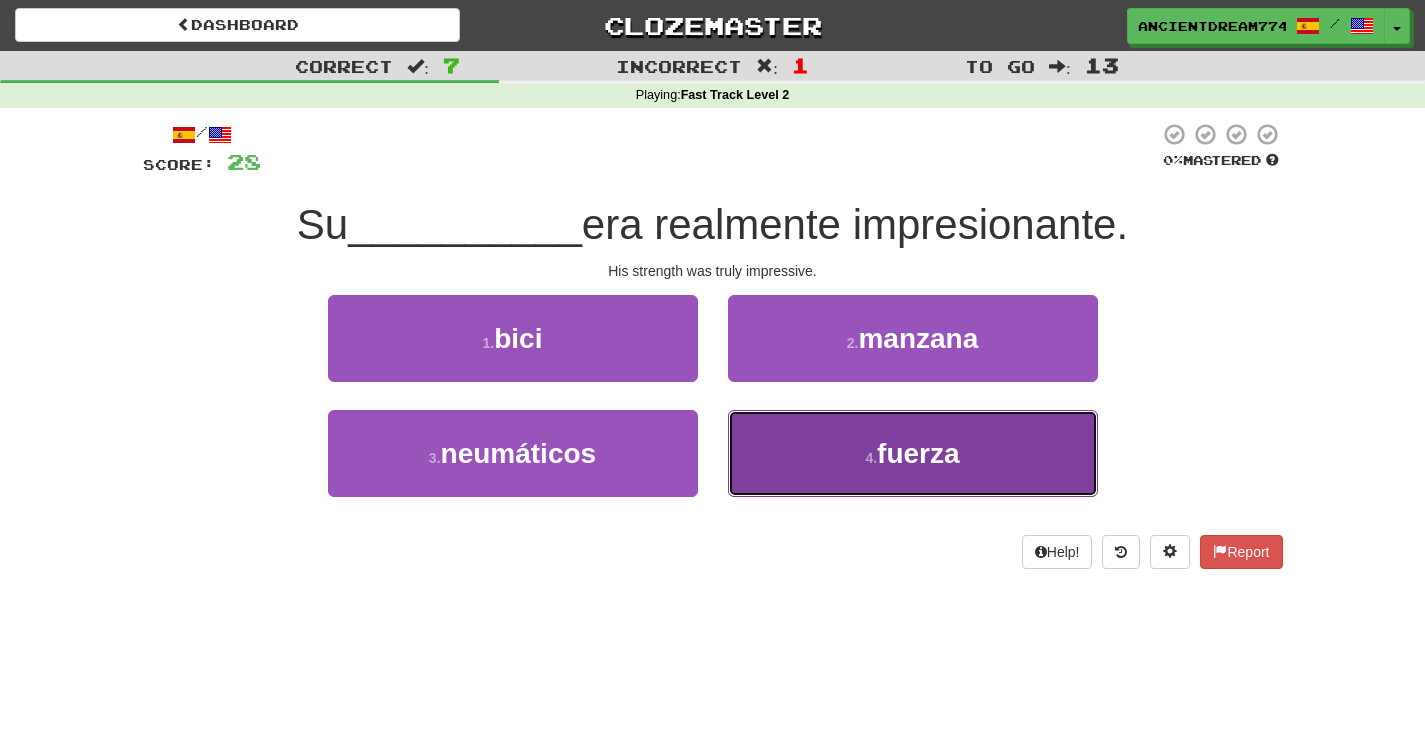 click on "4 .  fuerza" at bounding box center (913, 453) 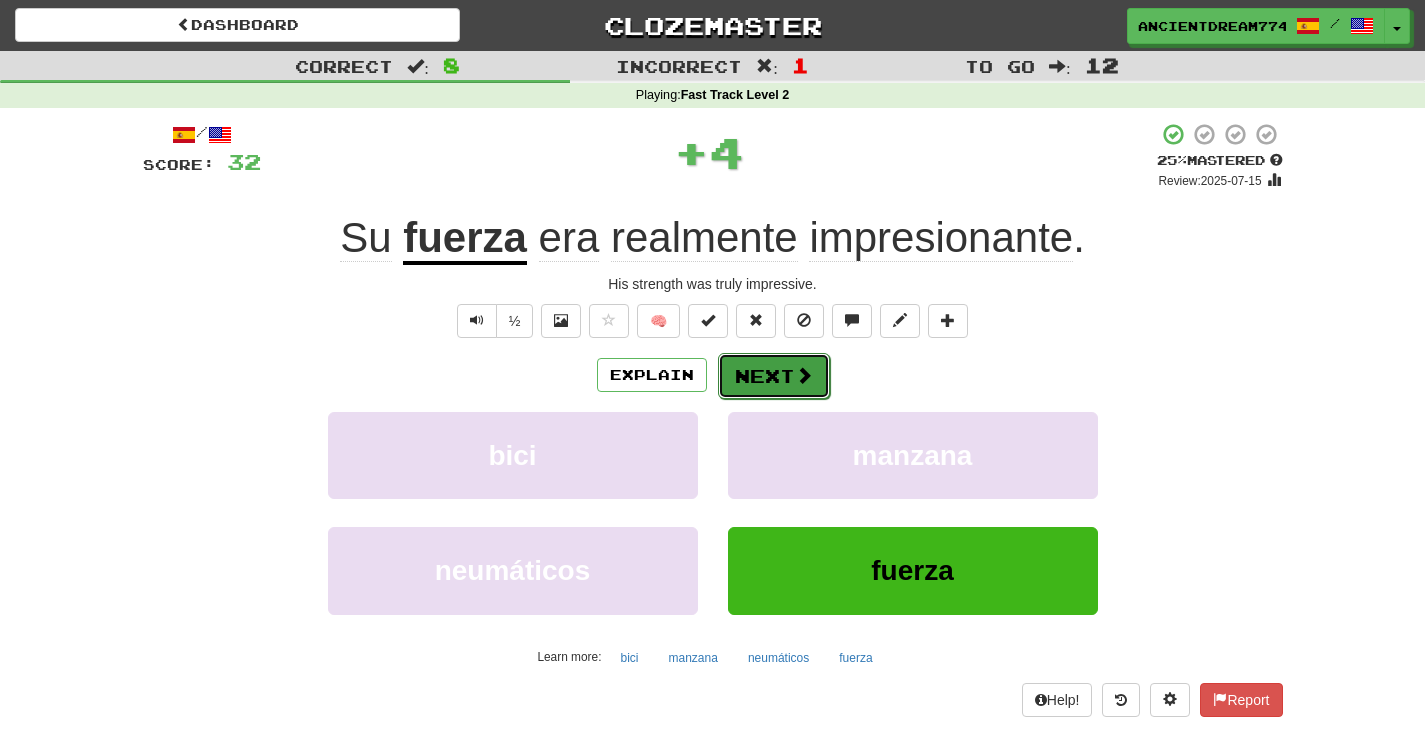 click at bounding box center (804, 375) 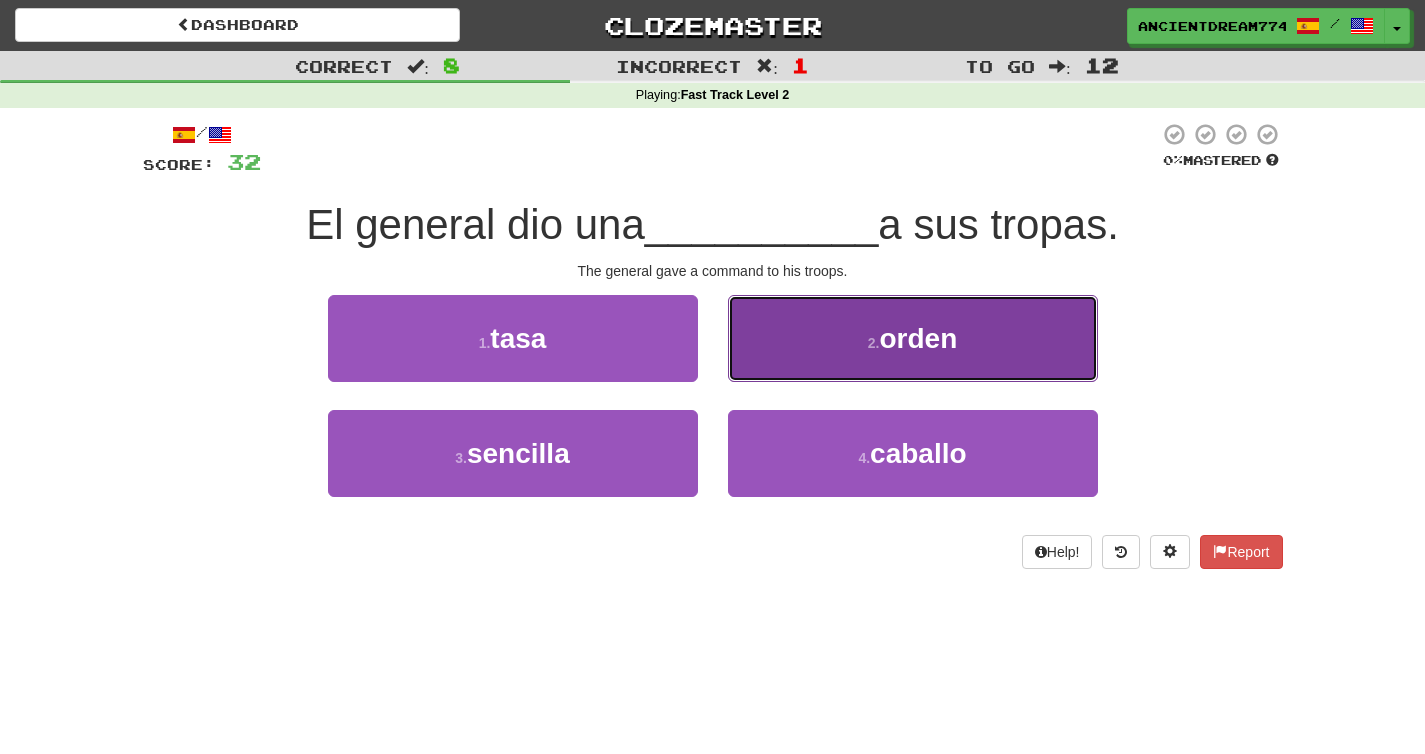 click on "2 .  orden" at bounding box center (913, 338) 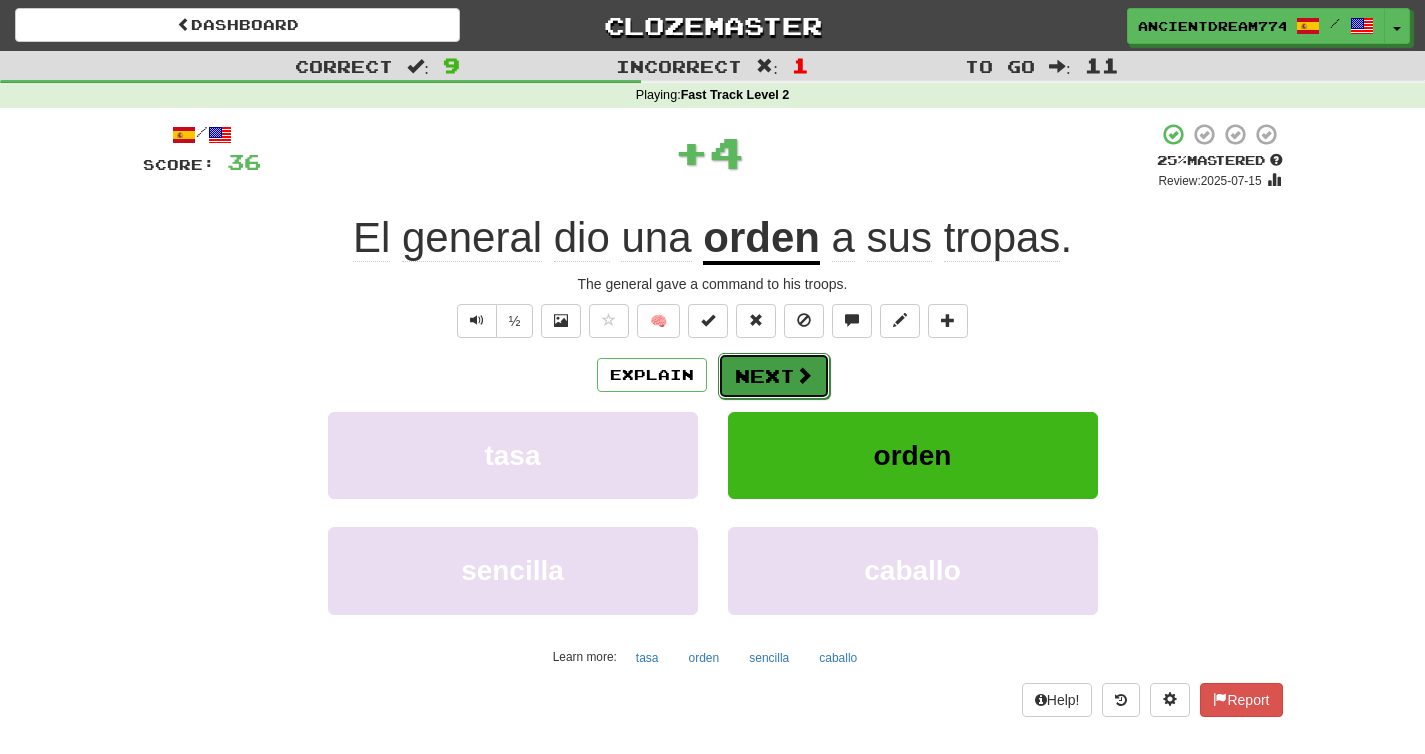 click on "Next" at bounding box center [774, 376] 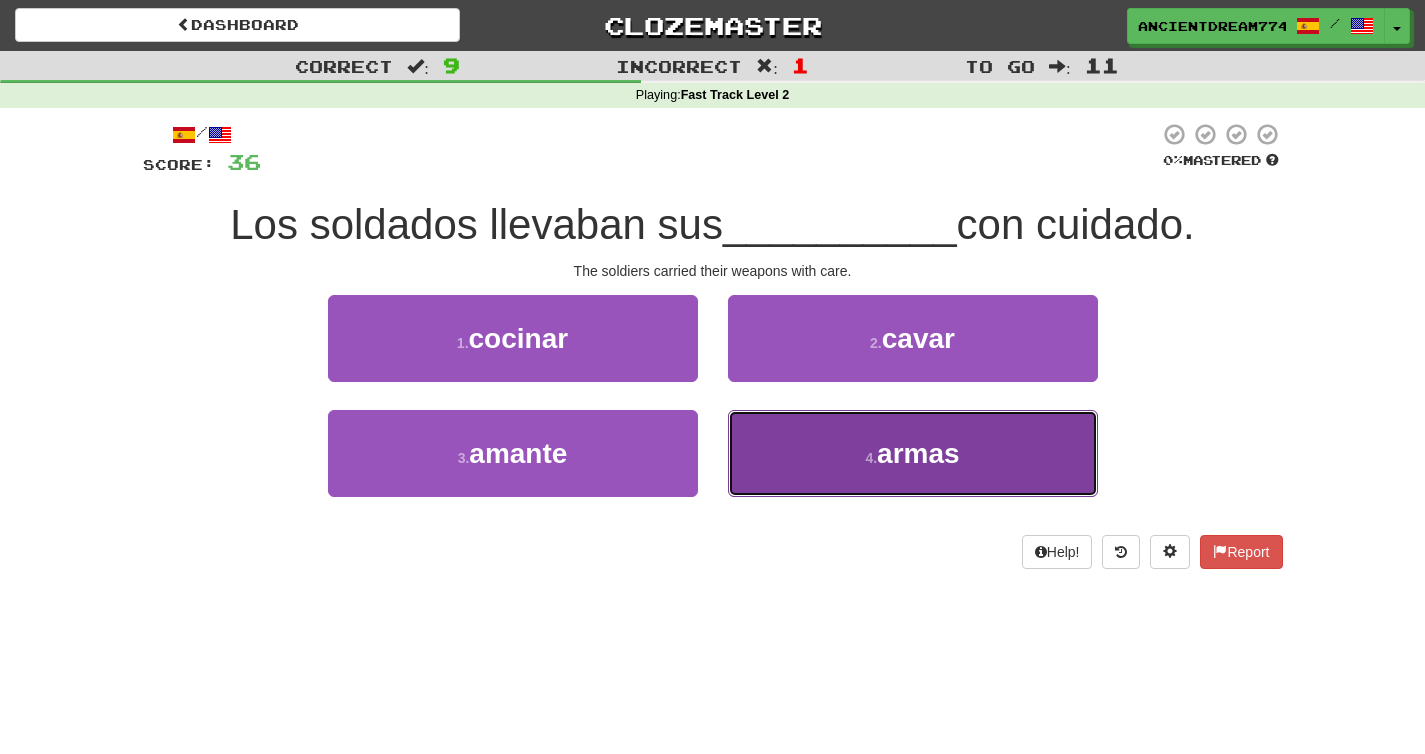 click on "4 .  armas" at bounding box center [913, 453] 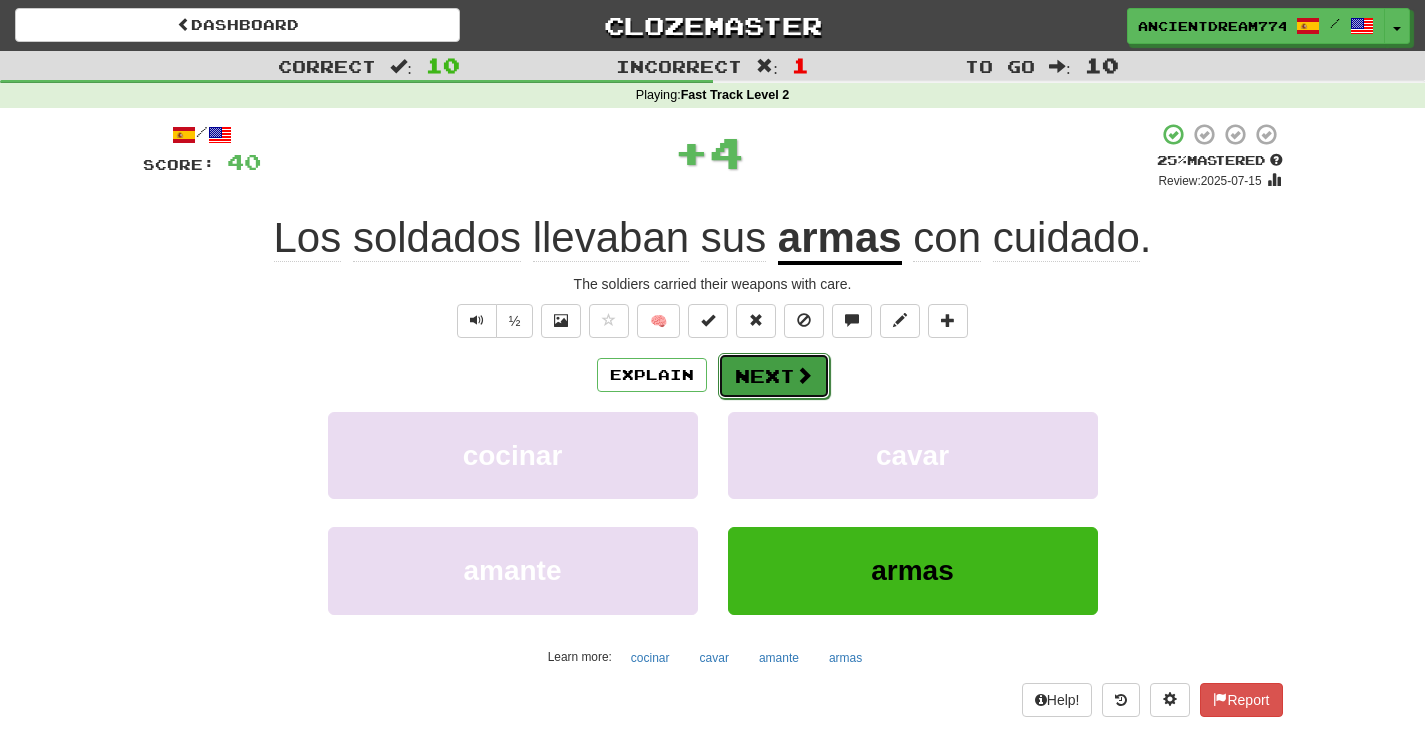 click on "Next" at bounding box center [774, 376] 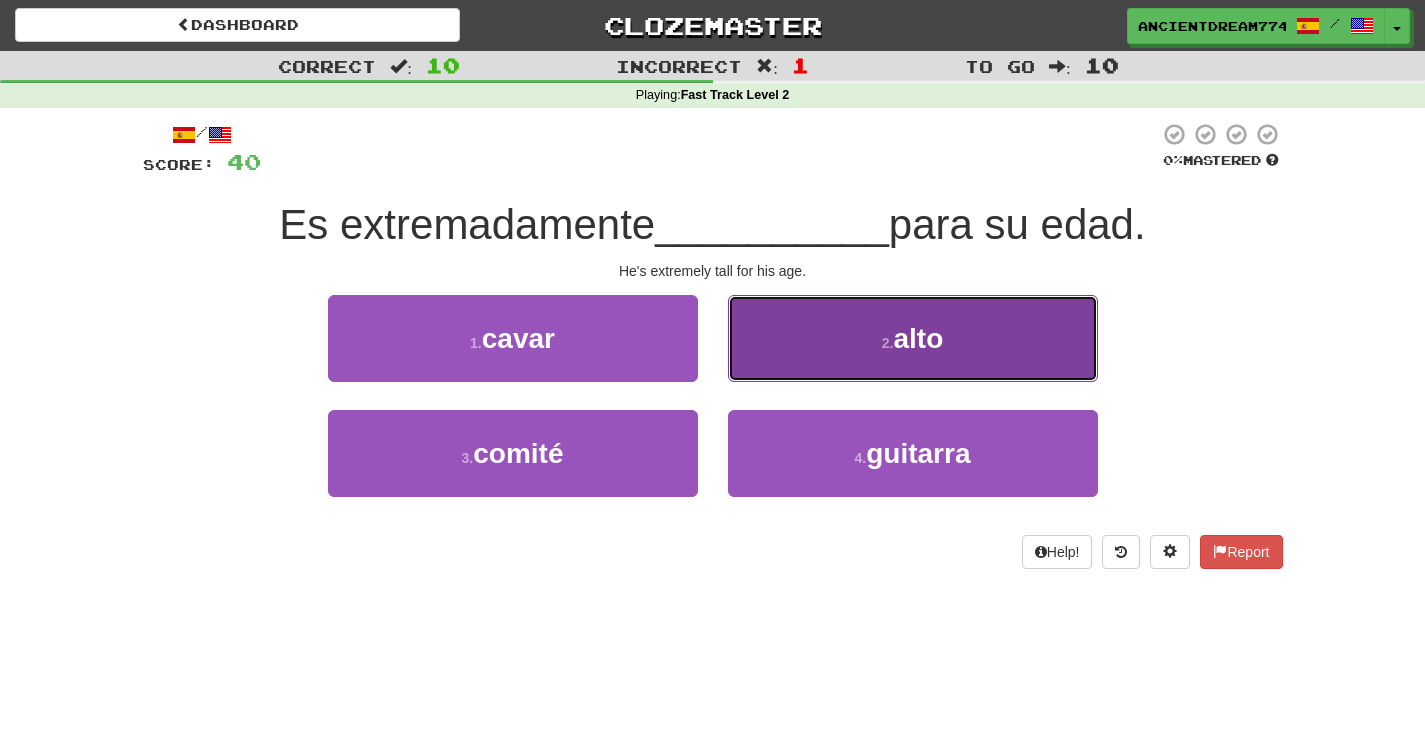 click on "2 .  alto" at bounding box center [913, 338] 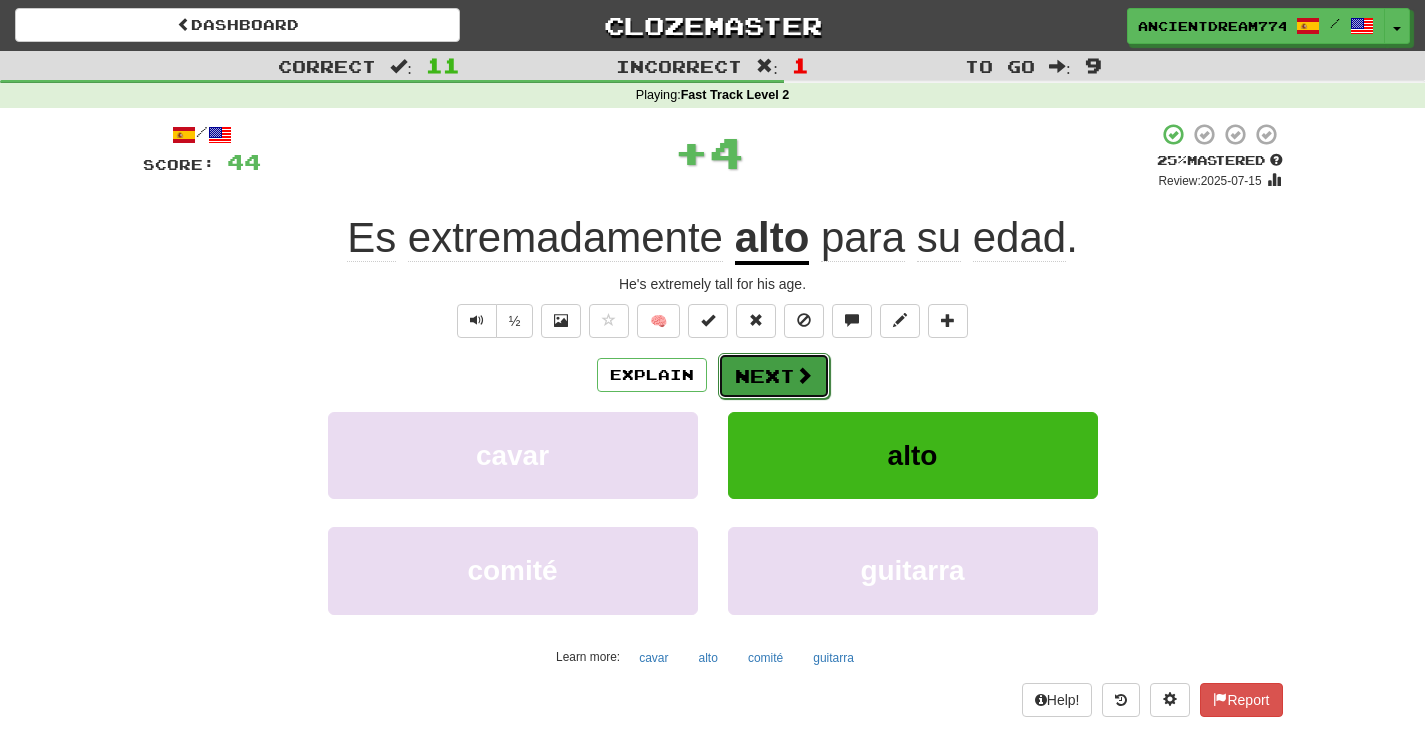click on "Next" at bounding box center [774, 376] 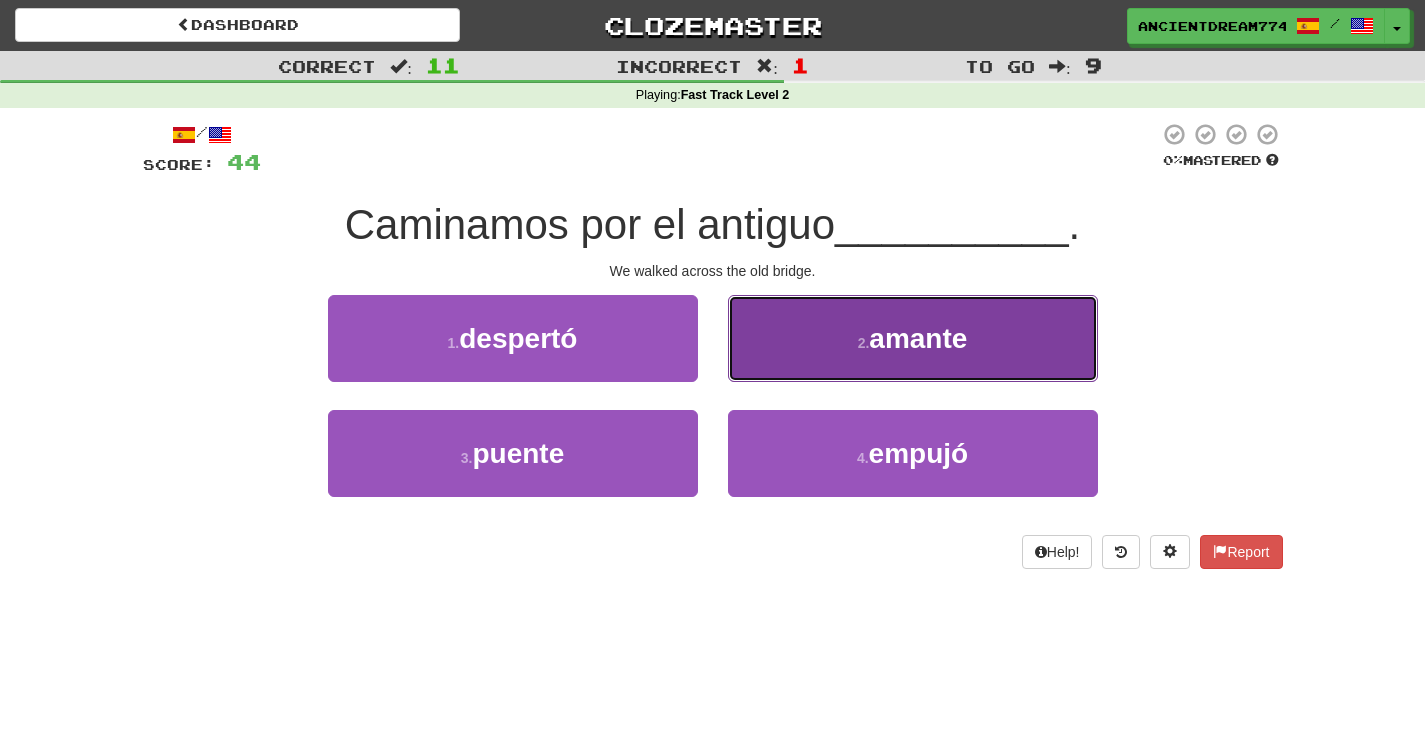 click on "2 .  amante" at bounding box center (913, 338) 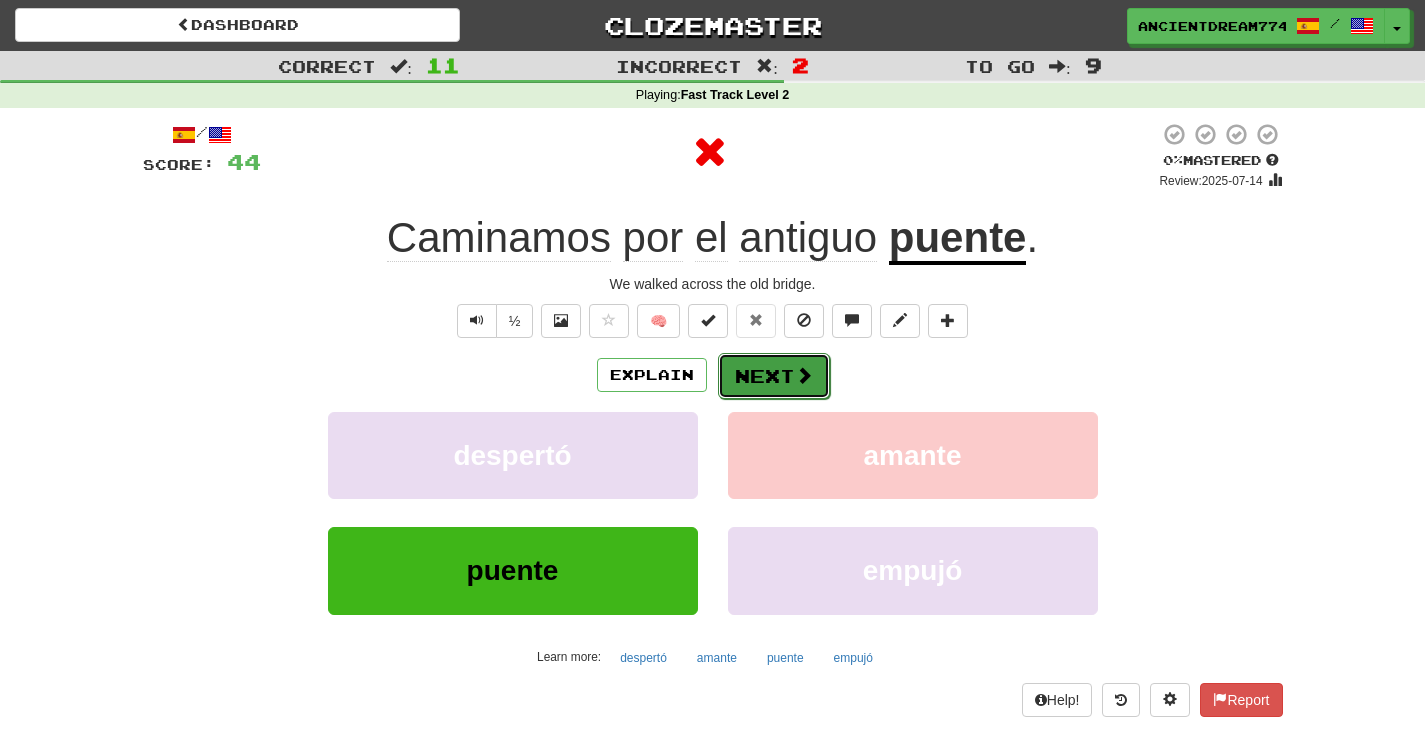 click on "Next" at bounding box center (774, 376) 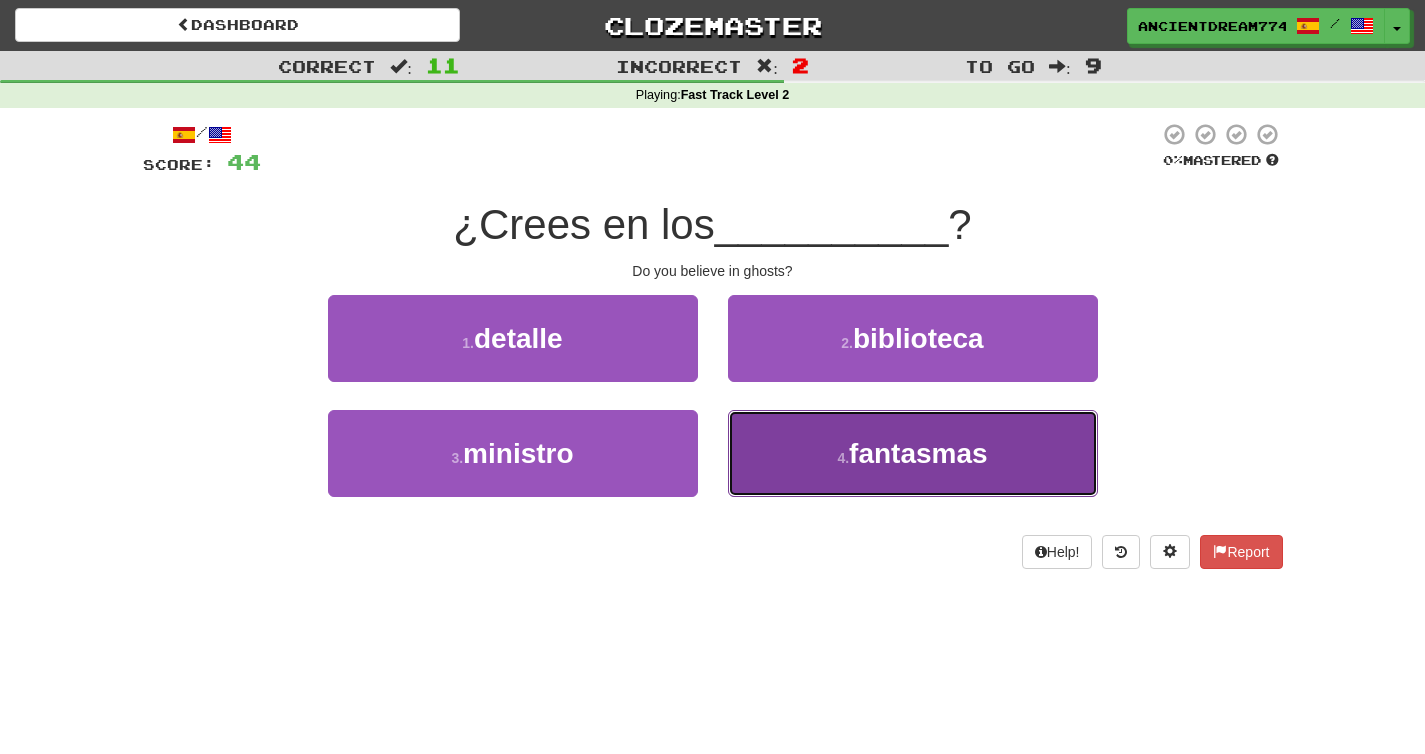 click on "4 .  fantasmas" at bounding box center (913, 453) 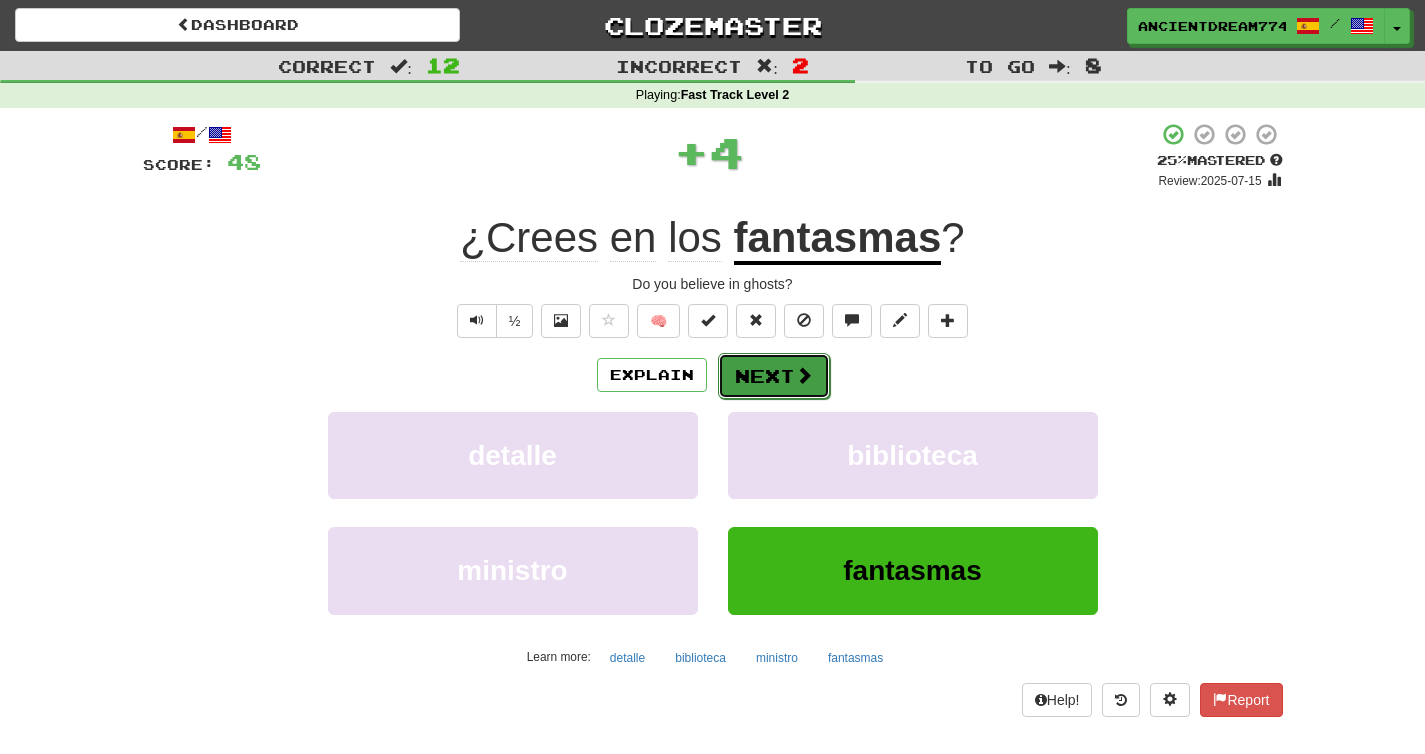 click on "Next" at bounding box center (774, 376) 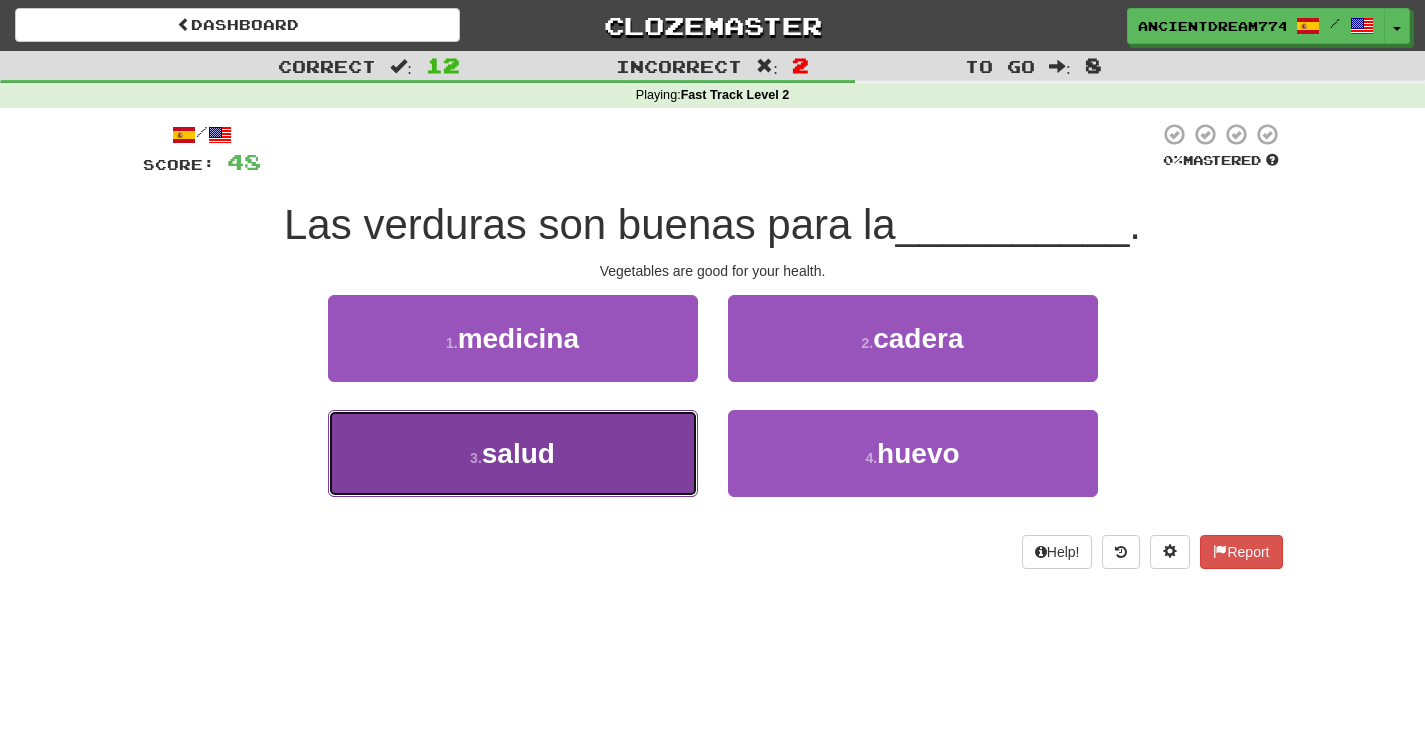 click on "3 .  salud" at bounding box center [513, 453] 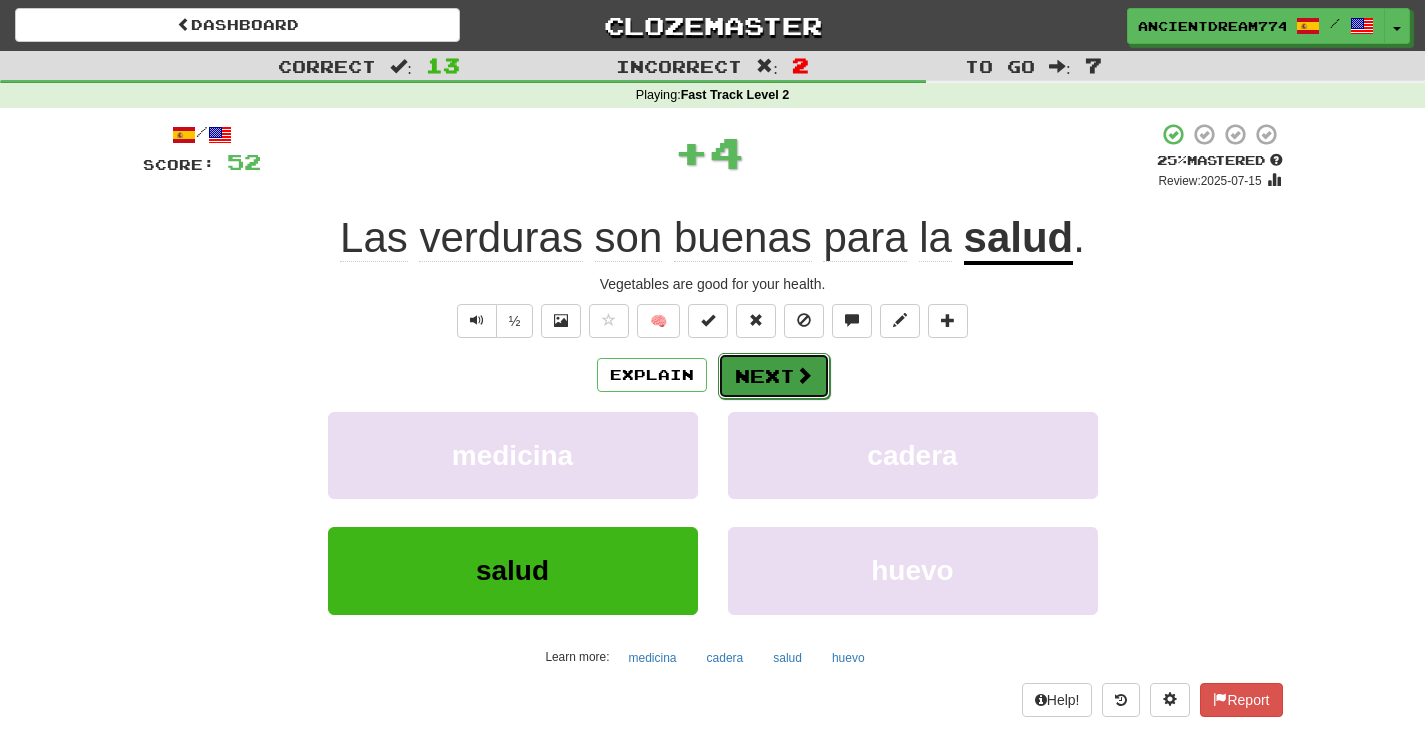 click on "Next" at bounding box center [774, 376] 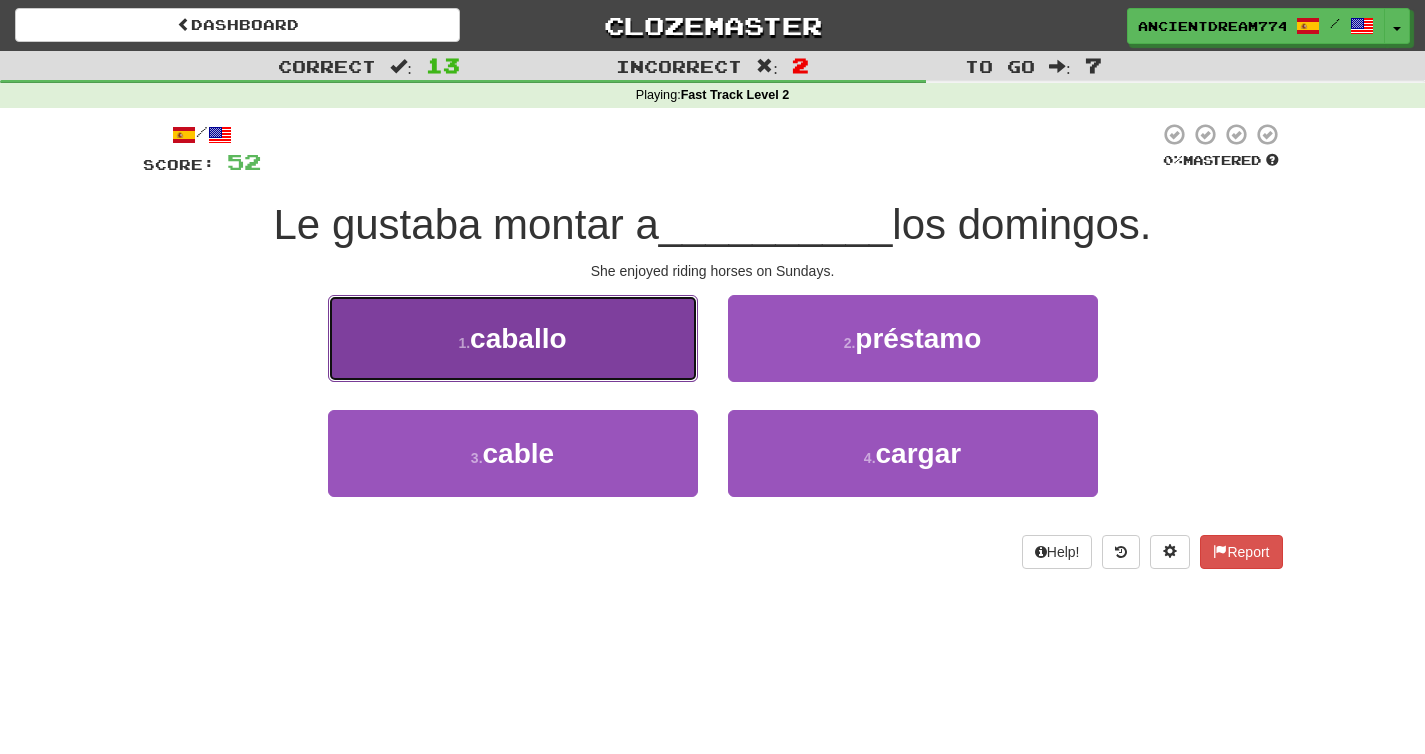 click on "1 .  caballo" at bounding box center (513, 338) 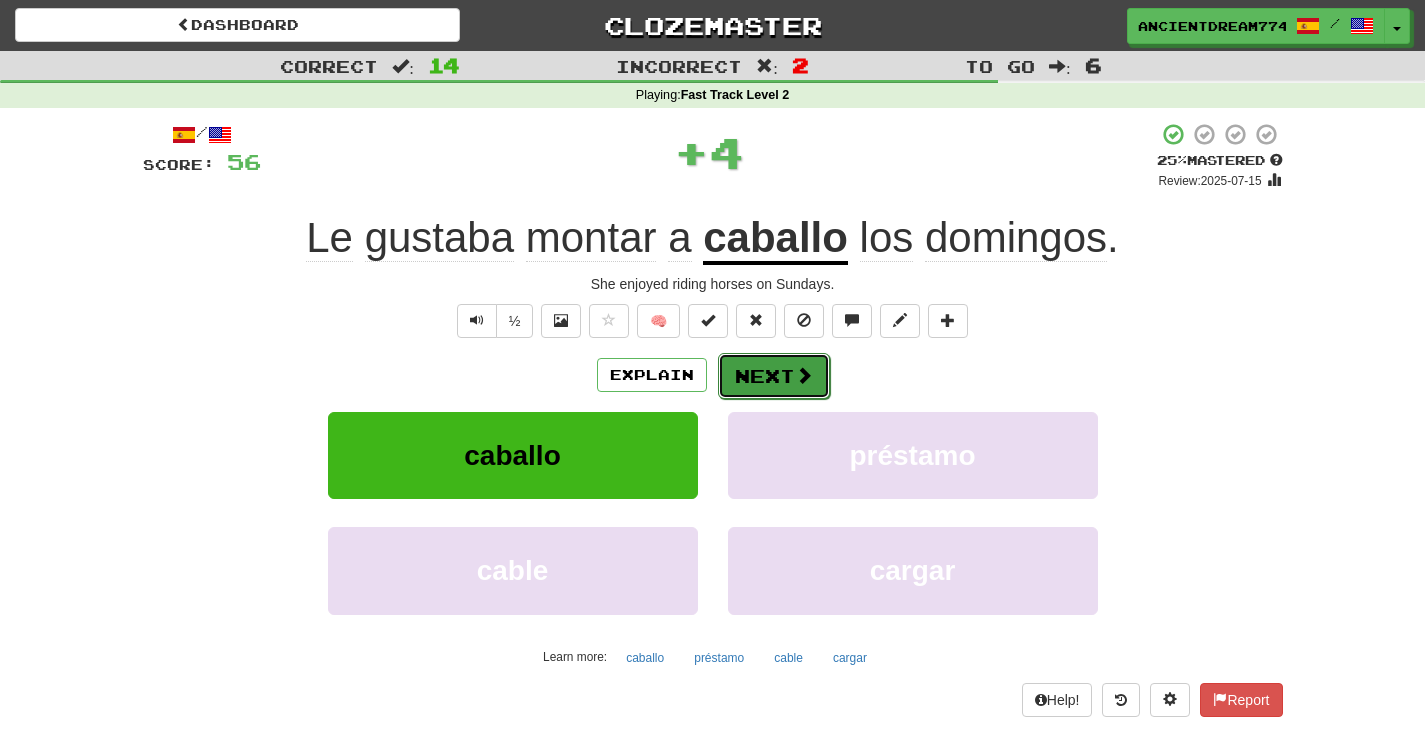 click on "Next" at bounding box center (774, 376) 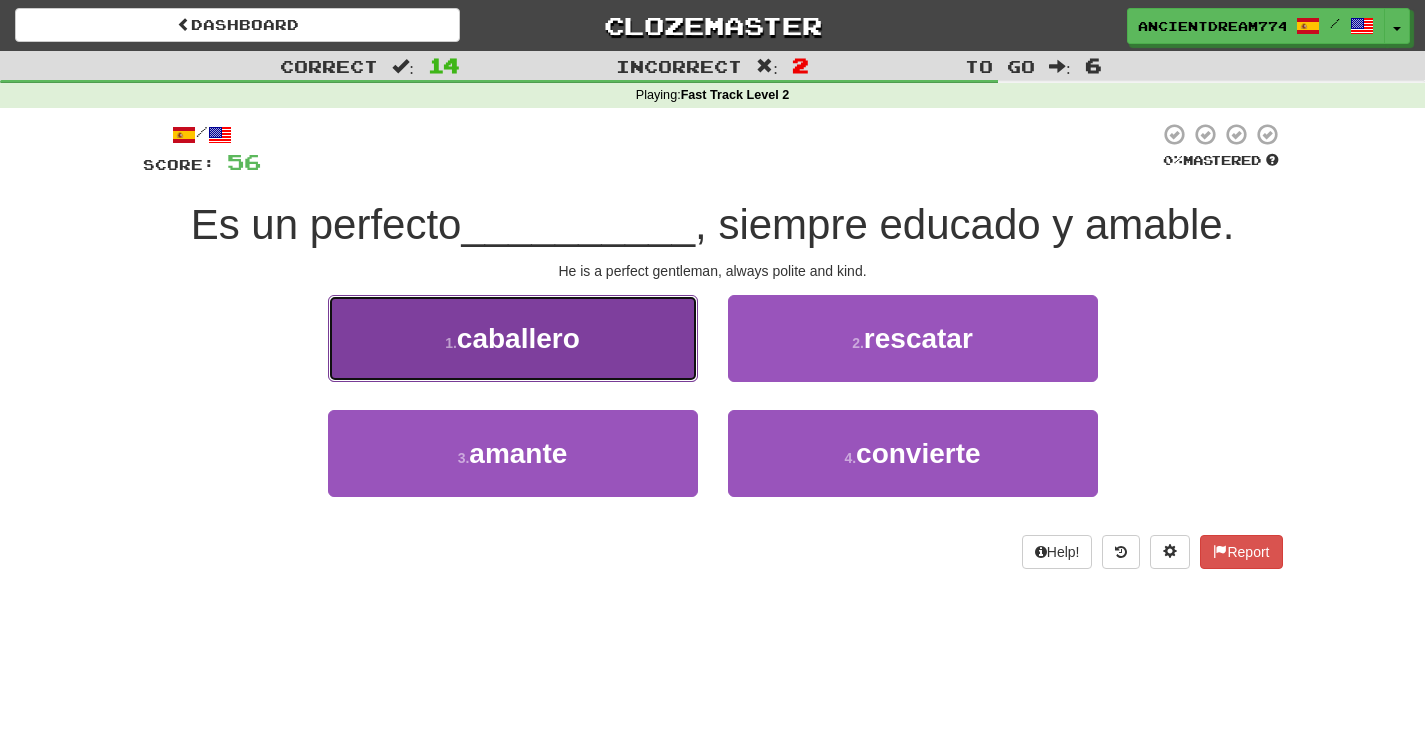 click on "1 .  caballero" at bounding box center (513, 338) 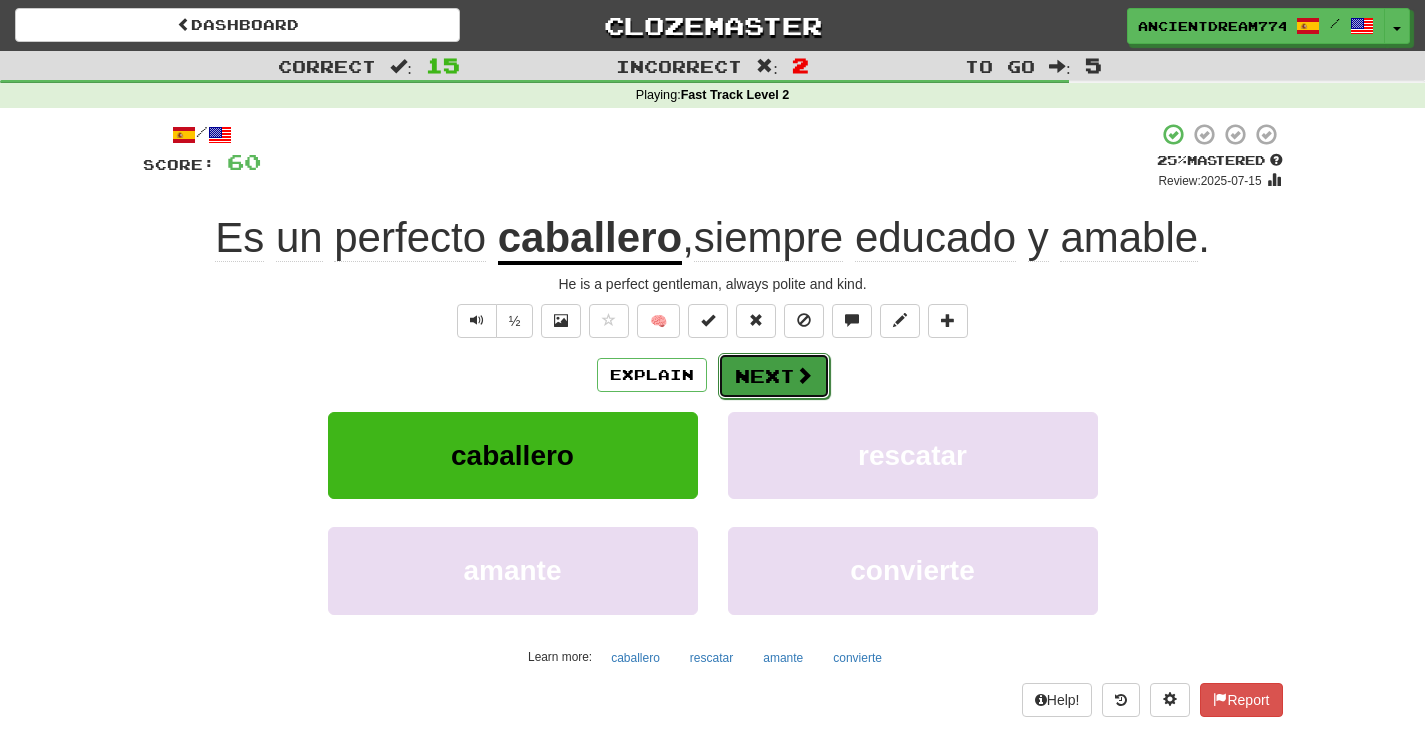 click at bounding box center (804, 375) 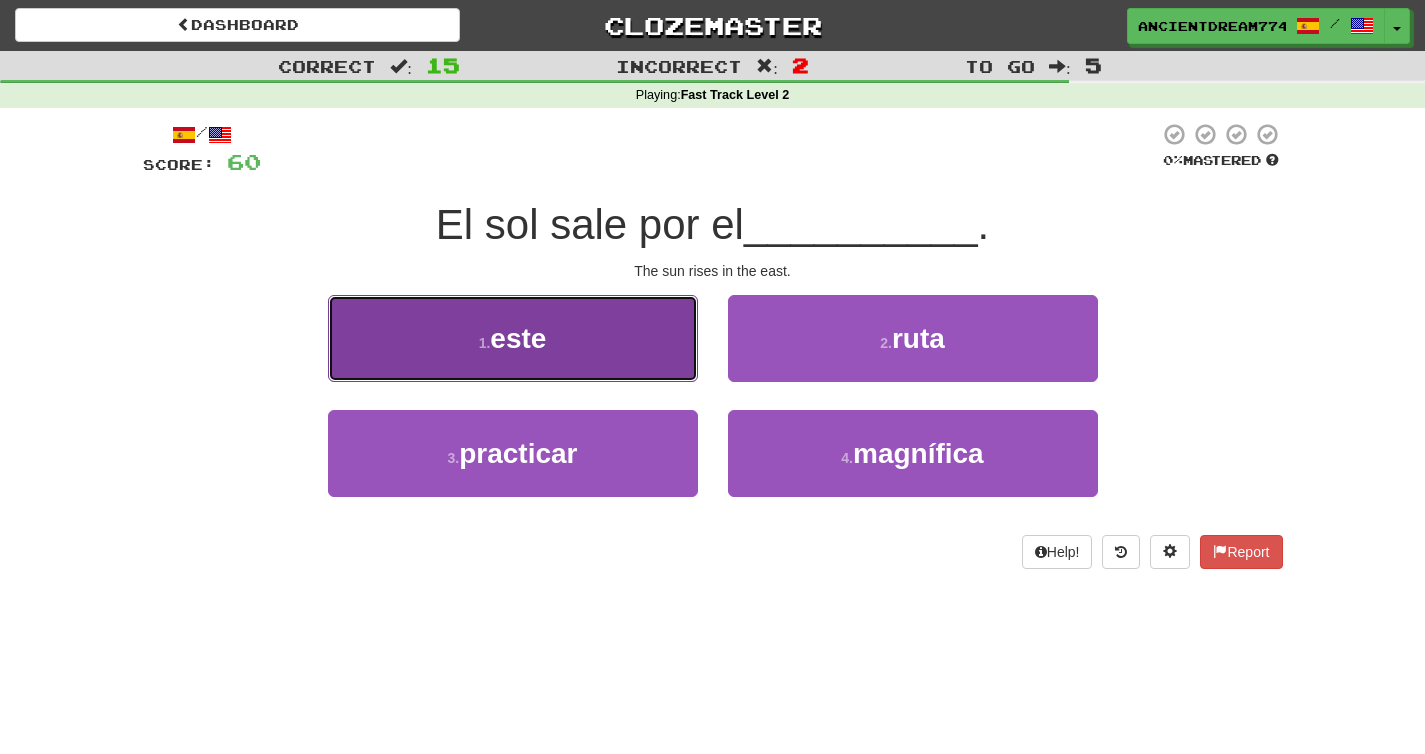 click on "1 .  este" at bounding box center (513, 338) 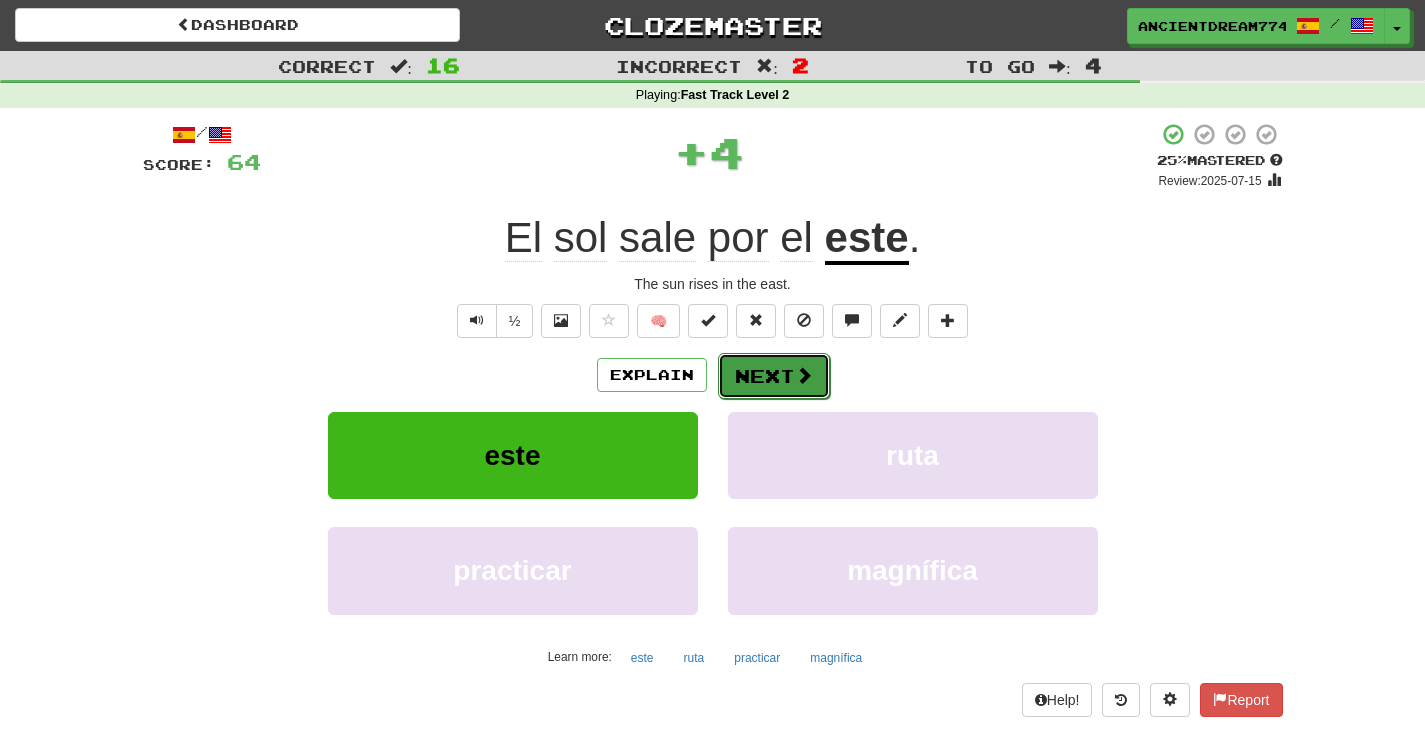 click on "Next" at bounding box center [774, 376] 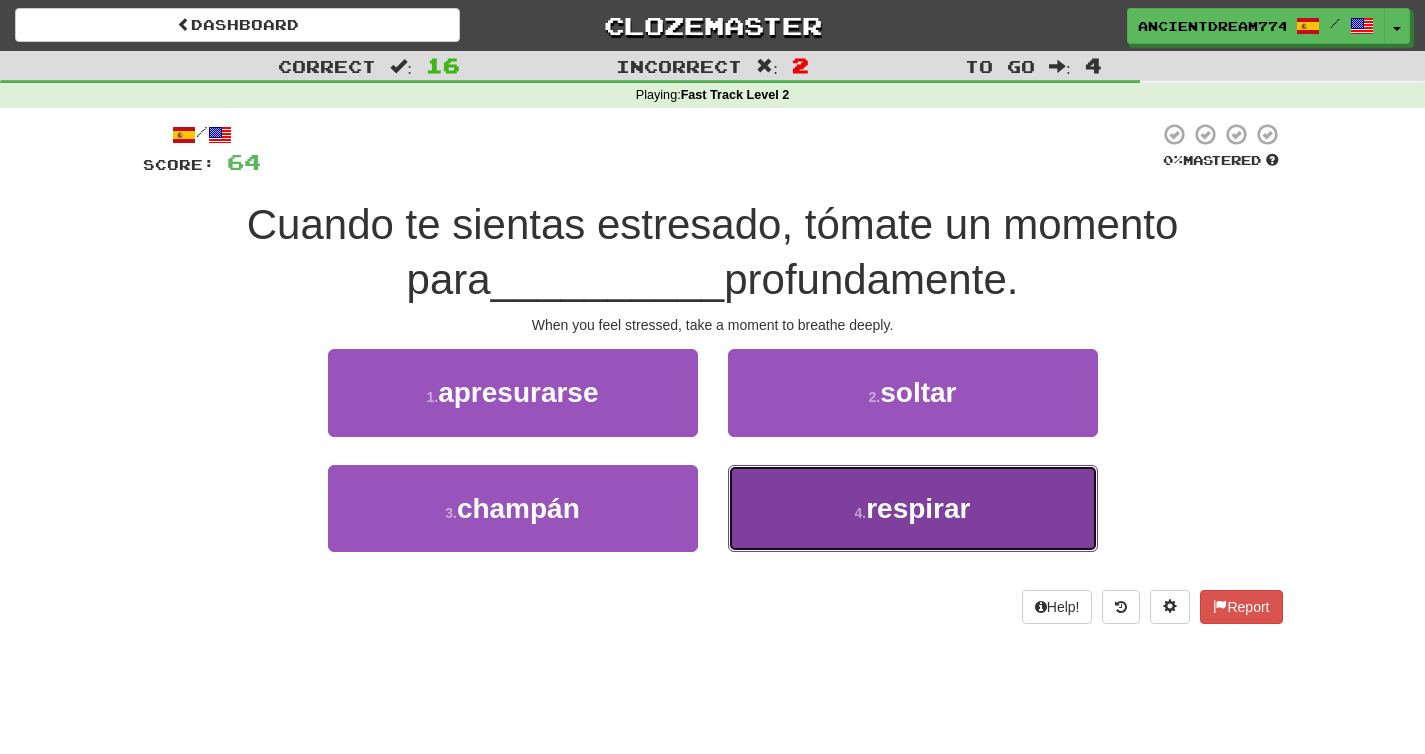 click on "4 .  respirar" at bounding box center (913, 508) 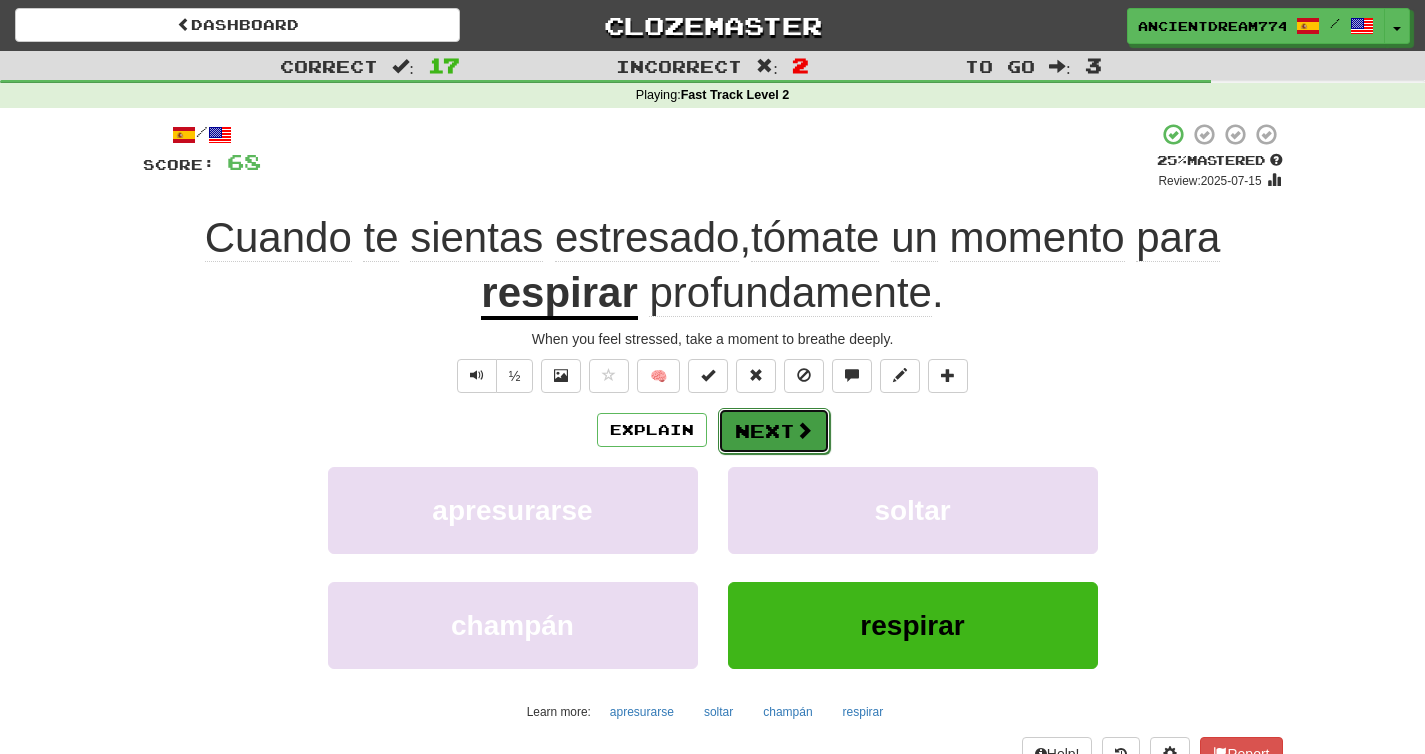 click on "Next" at bounding box center [774, 431] 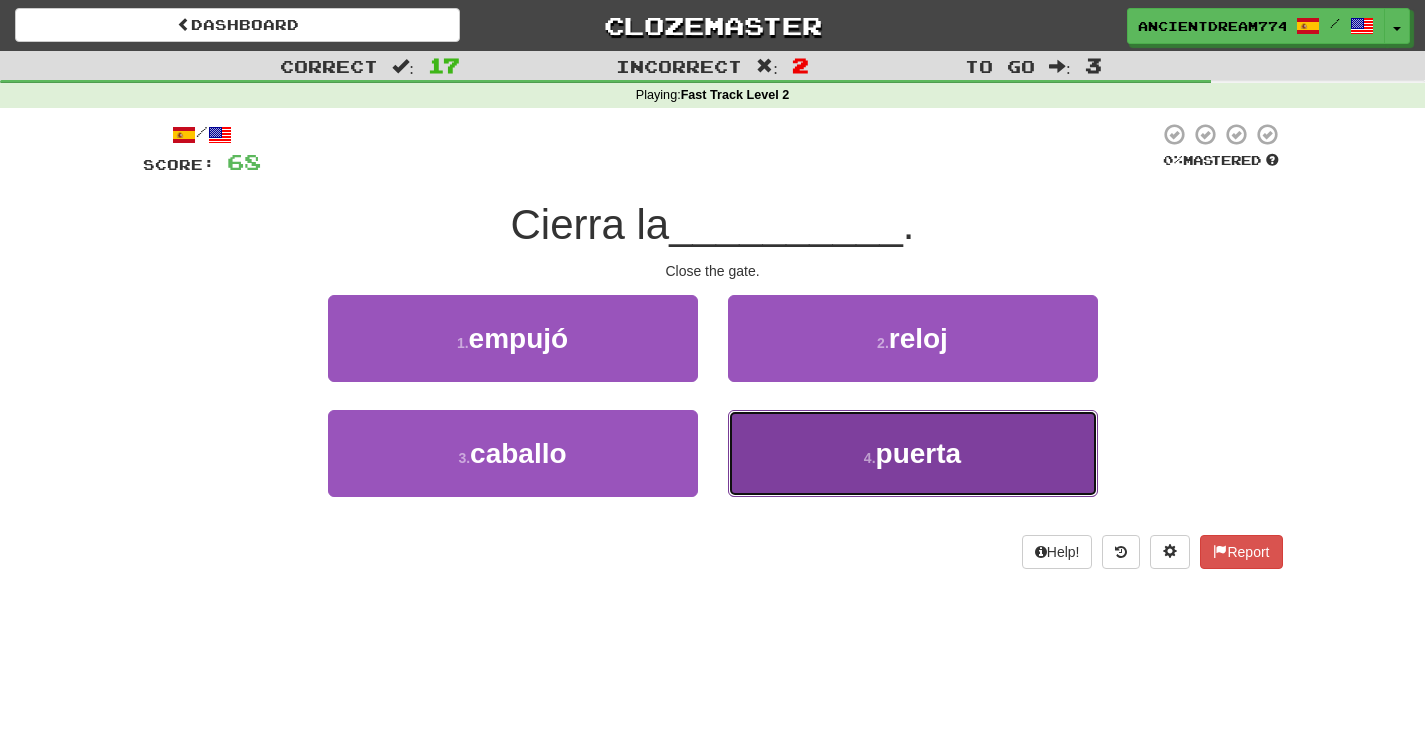click on "4 .  puerta" at bounding box center [913, 453] 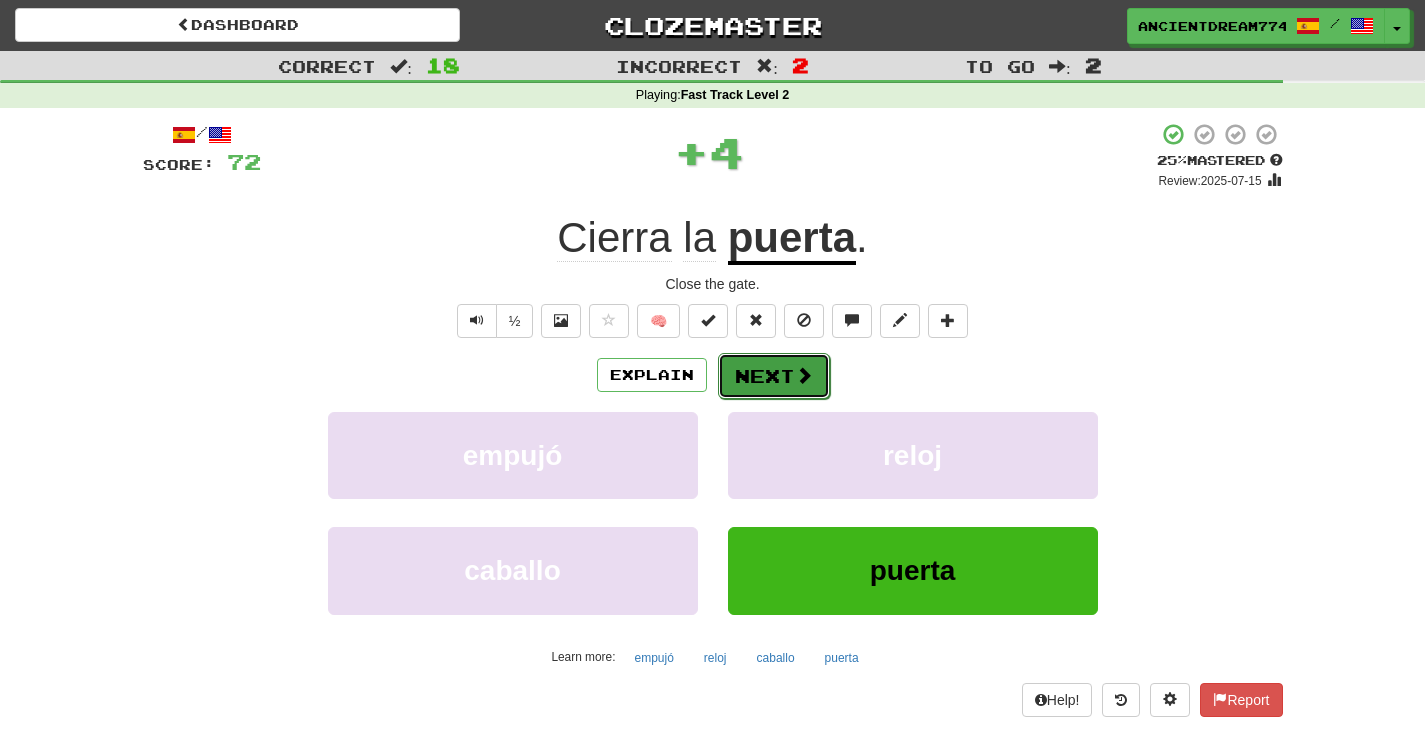 click on "Next" at bounding box center [774, 376] 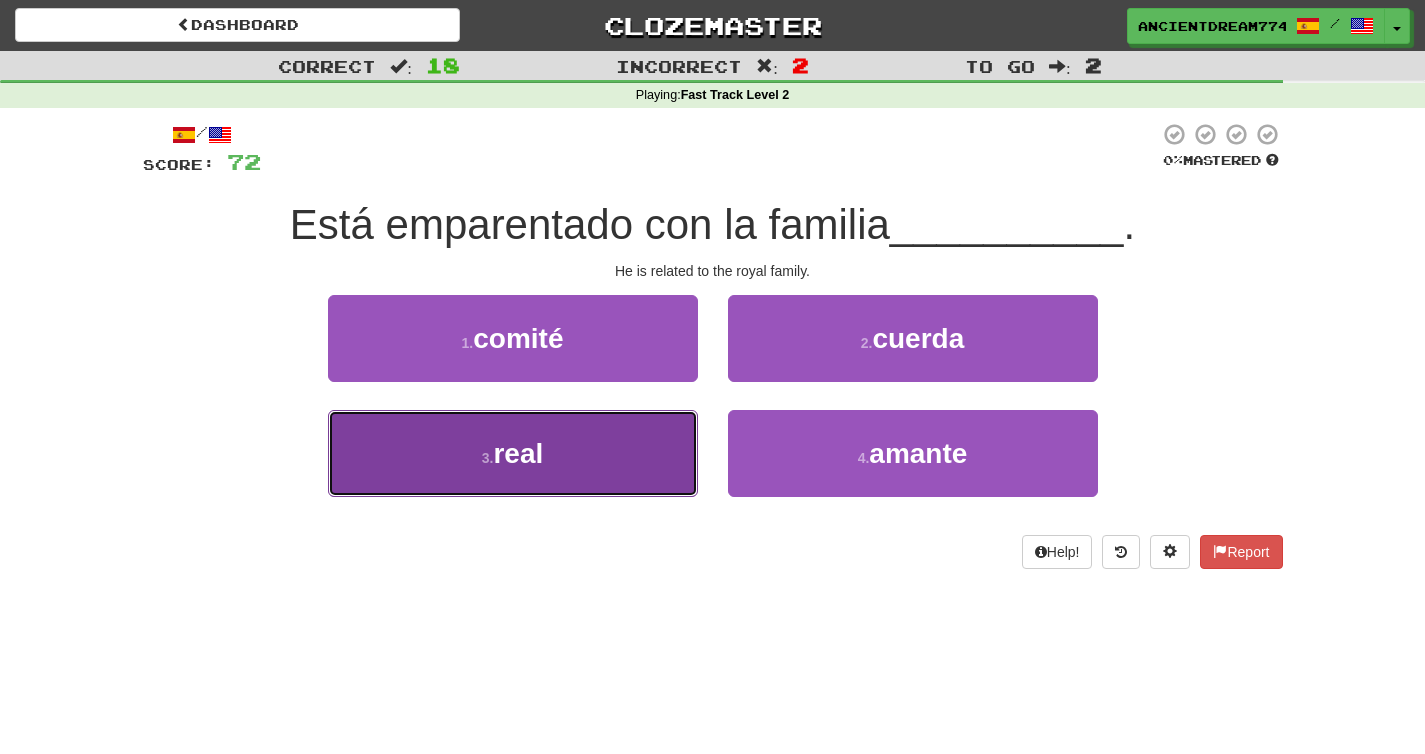 click on "3 .  real" at bounding box center [513, 453] 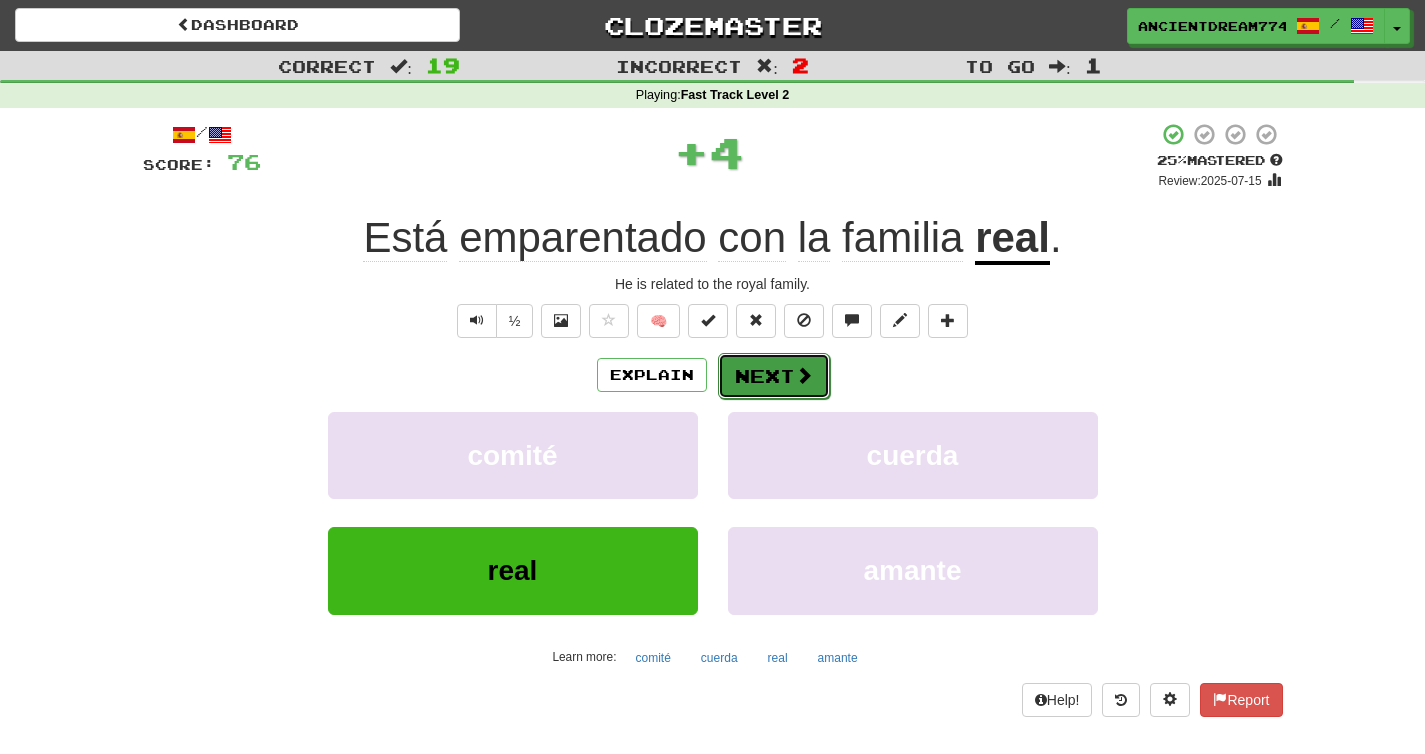 click on "Next" at bounding box center [774, 376] 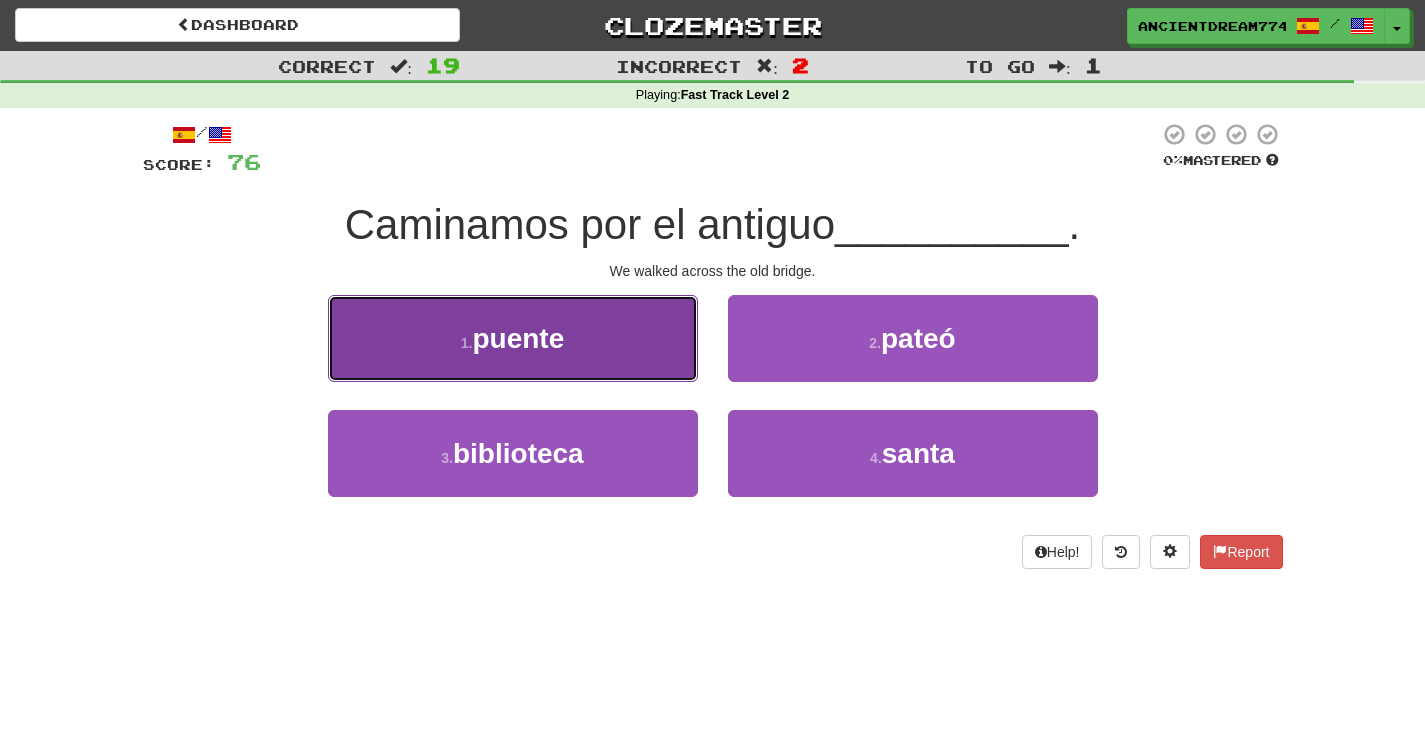 click on "1 .  puente" at bounding box center [513, 338] 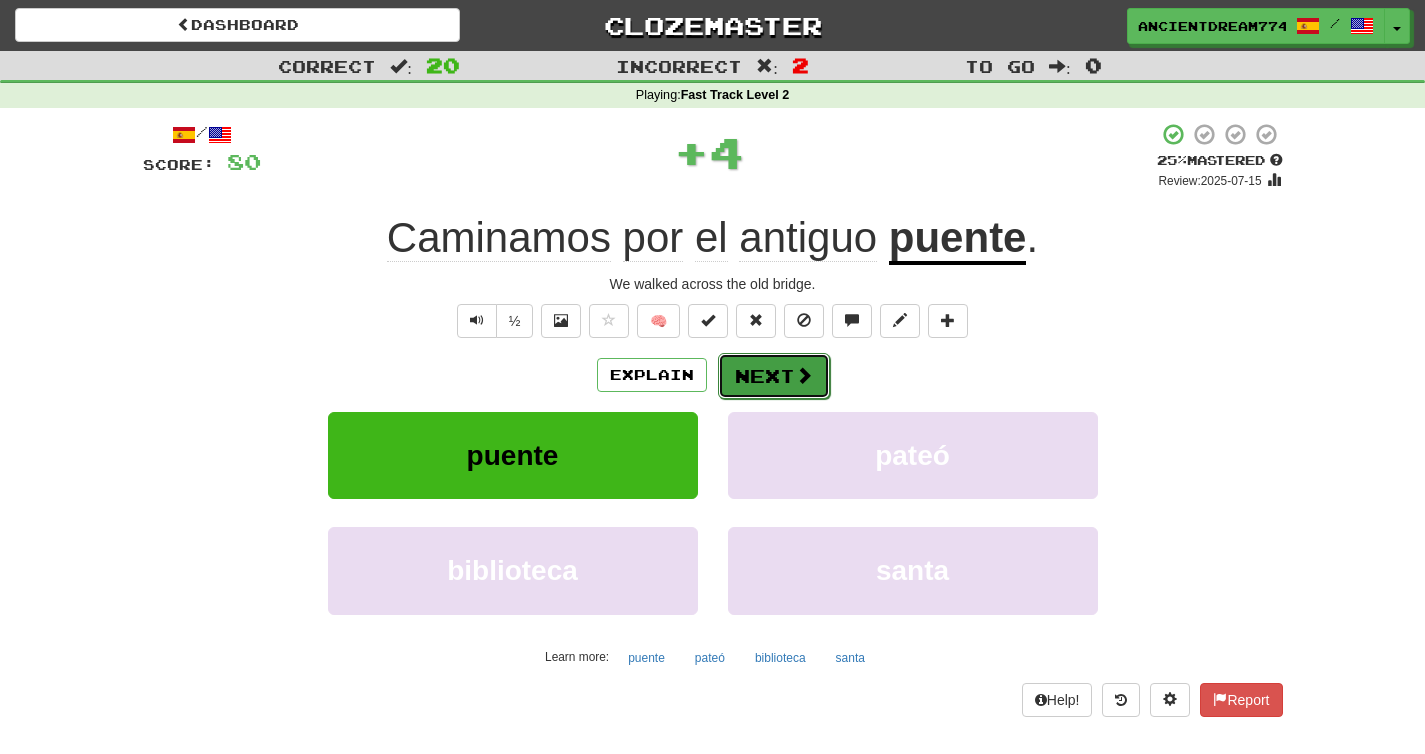 click on "Next" at bounding box center [774, 376] 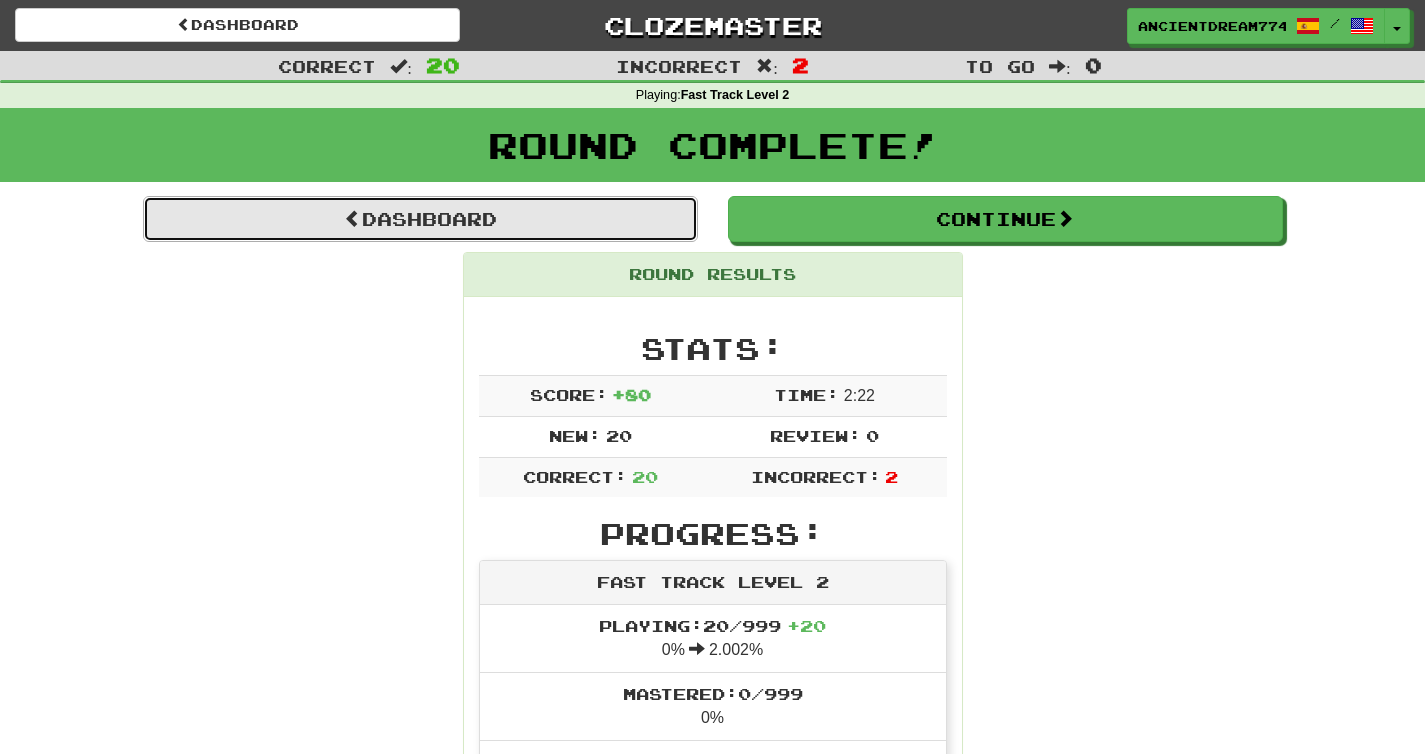 click on "Dashboard" at bounding box center (420, 219) 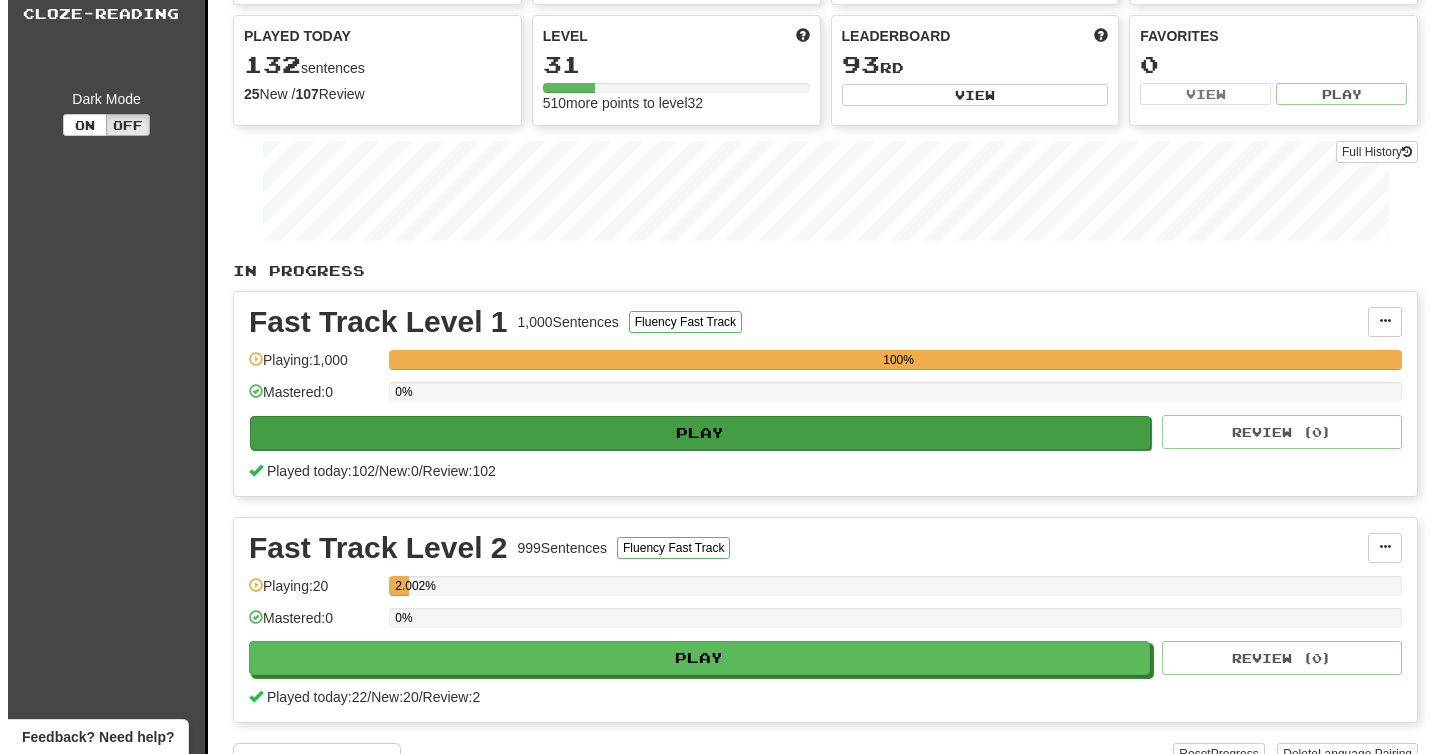 scroll, scrollTop: 180, scrollLeft: 0, axis: vertical 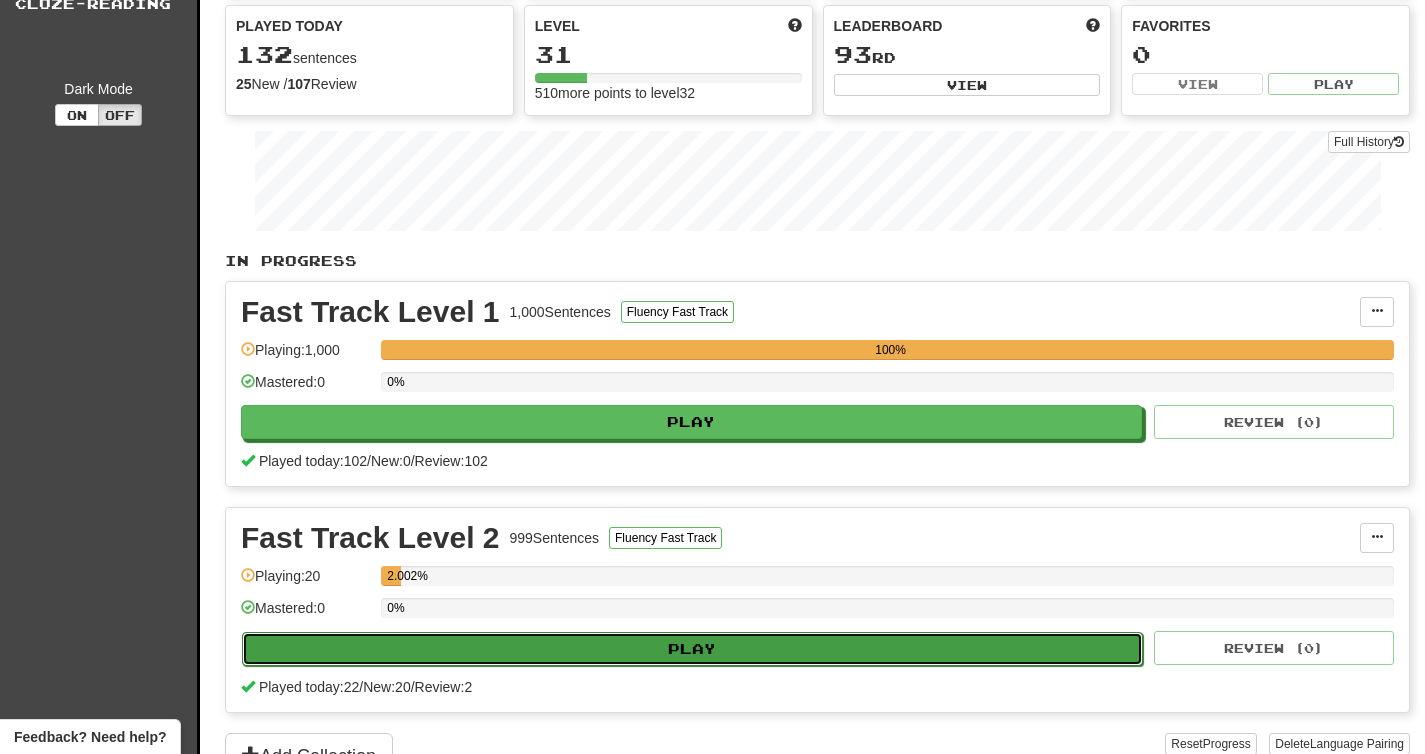 click on "Play" at bounding box center (692, 649) 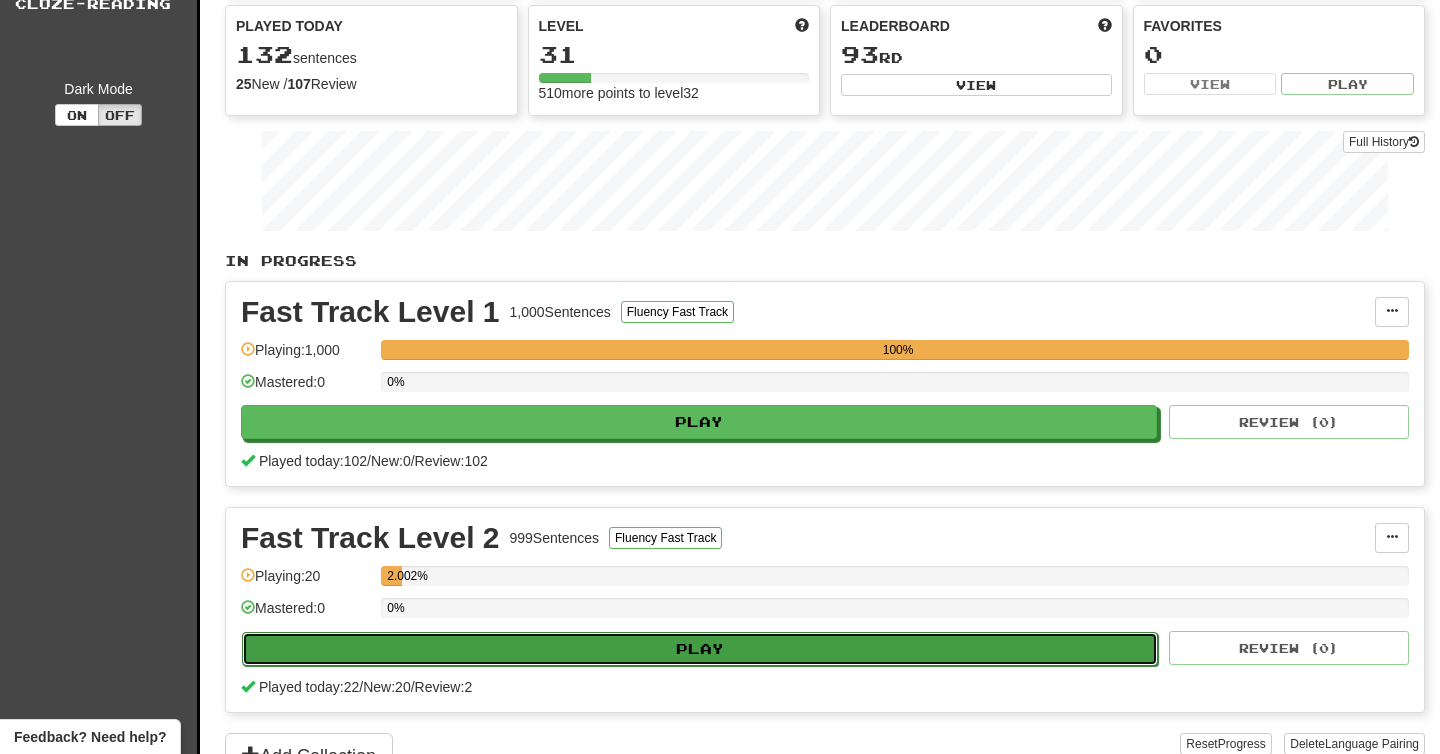 select on "**" 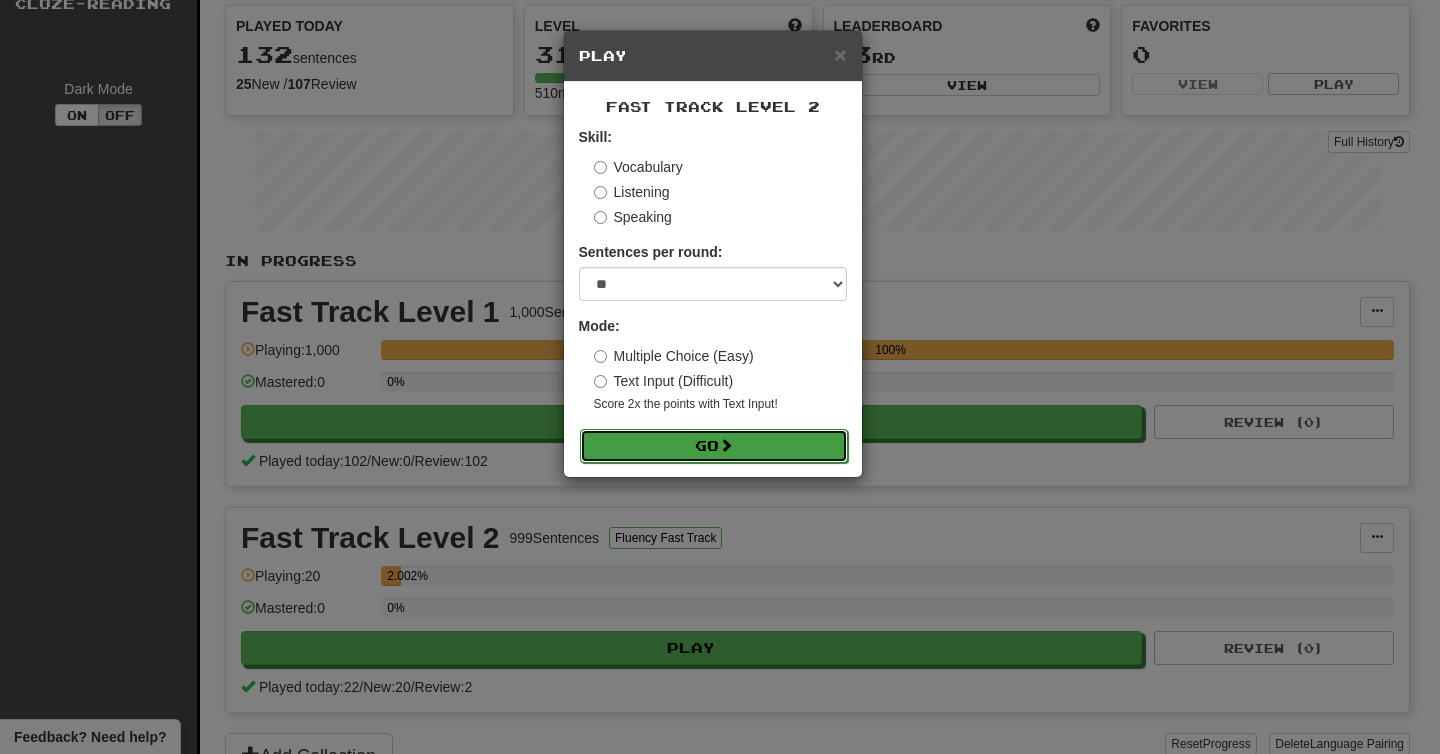 click on "Go" at bounding box center [714, 446] 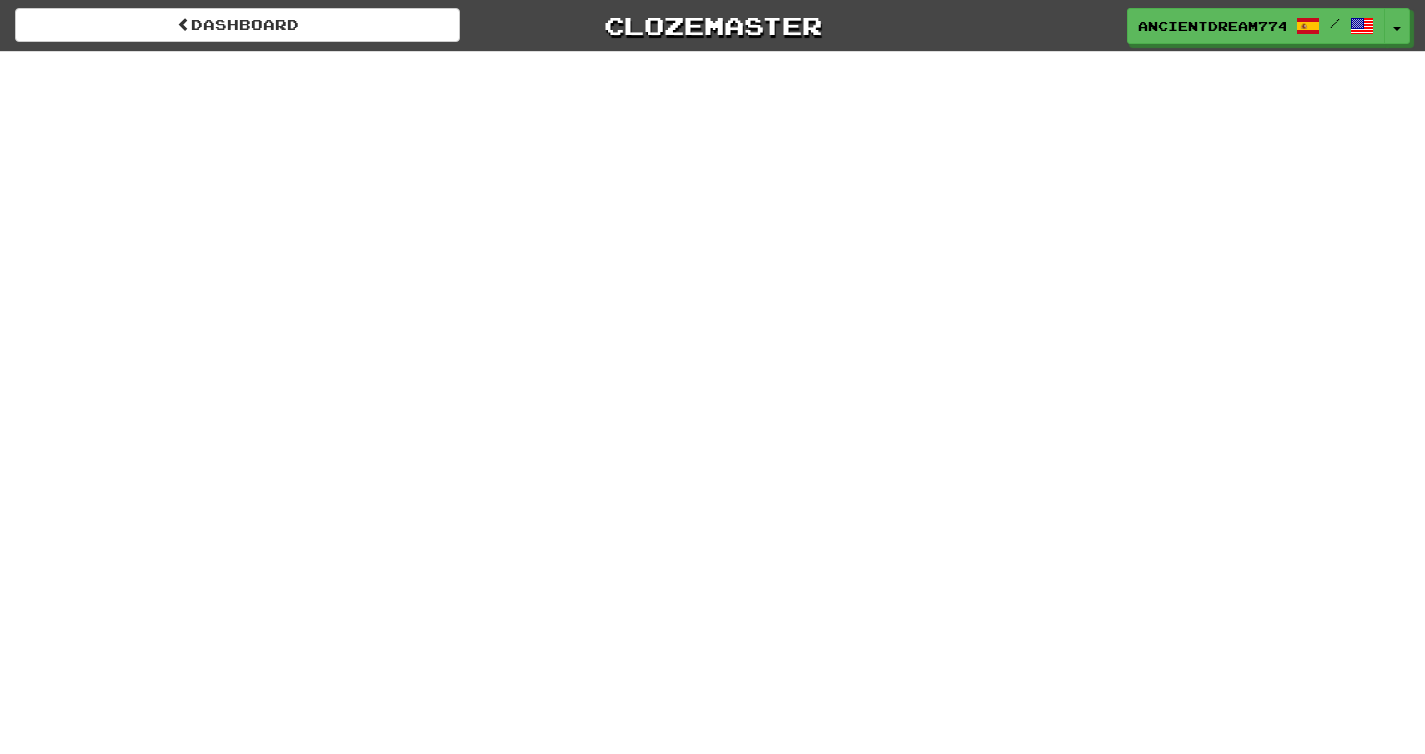 scroll, scrollTop: 0, scrollLeft: 0, axis: both 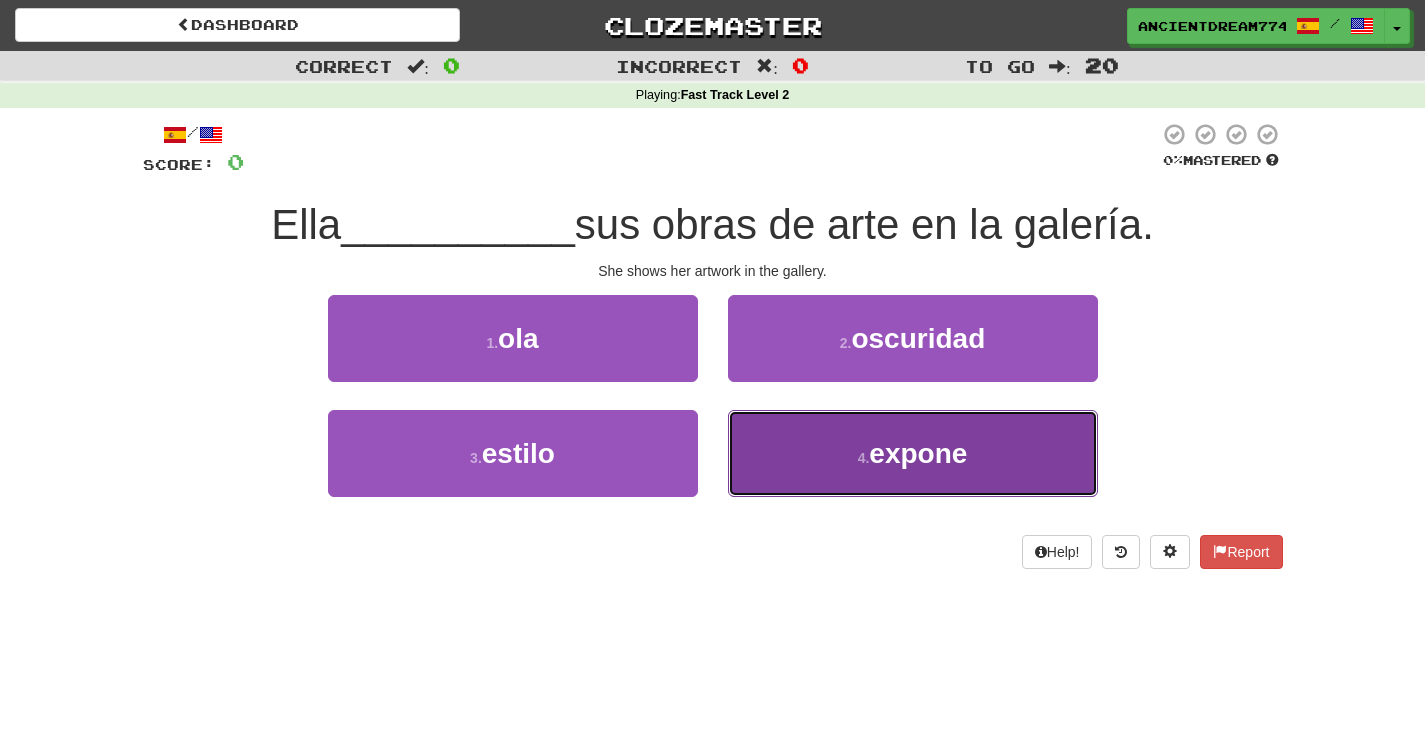 click on "4 .  expone" at bounding box center [913, 453] 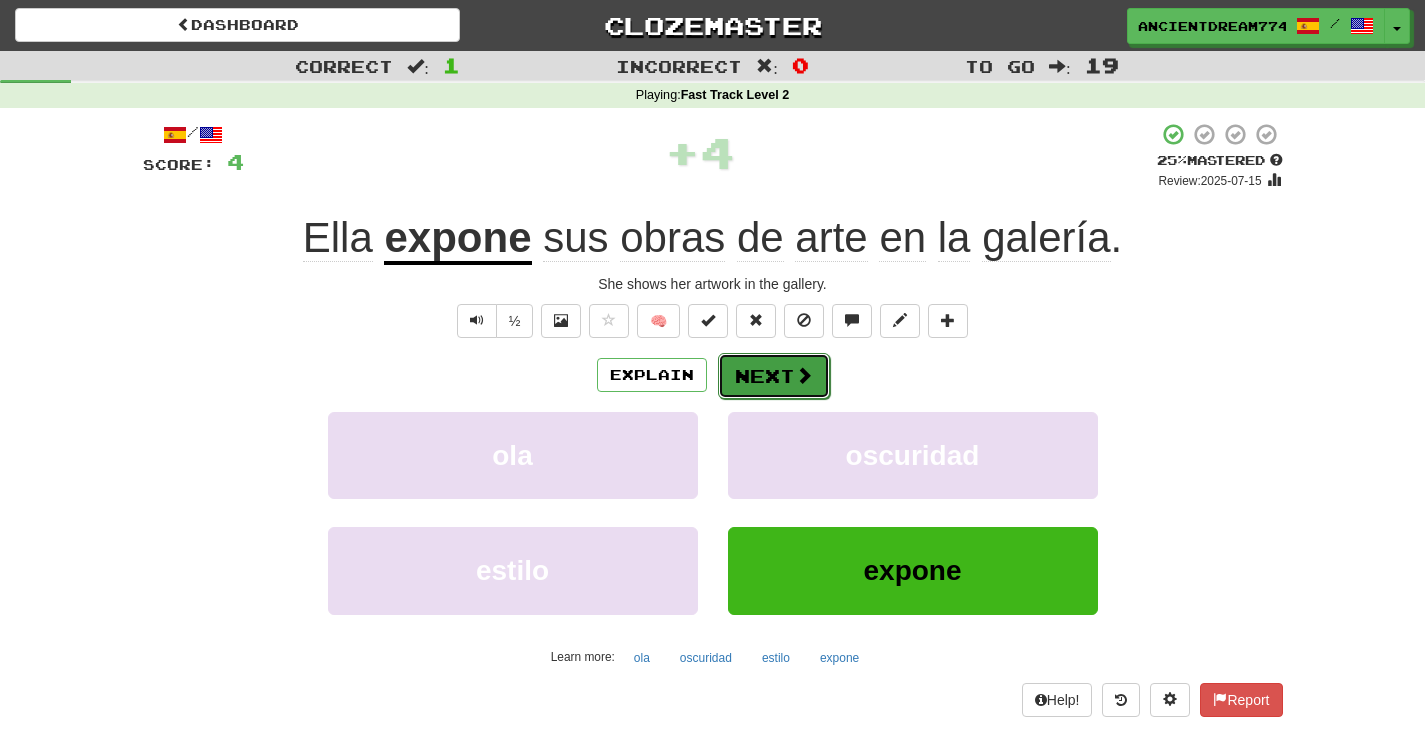 click on "Next" at bounding box center (774, 376) 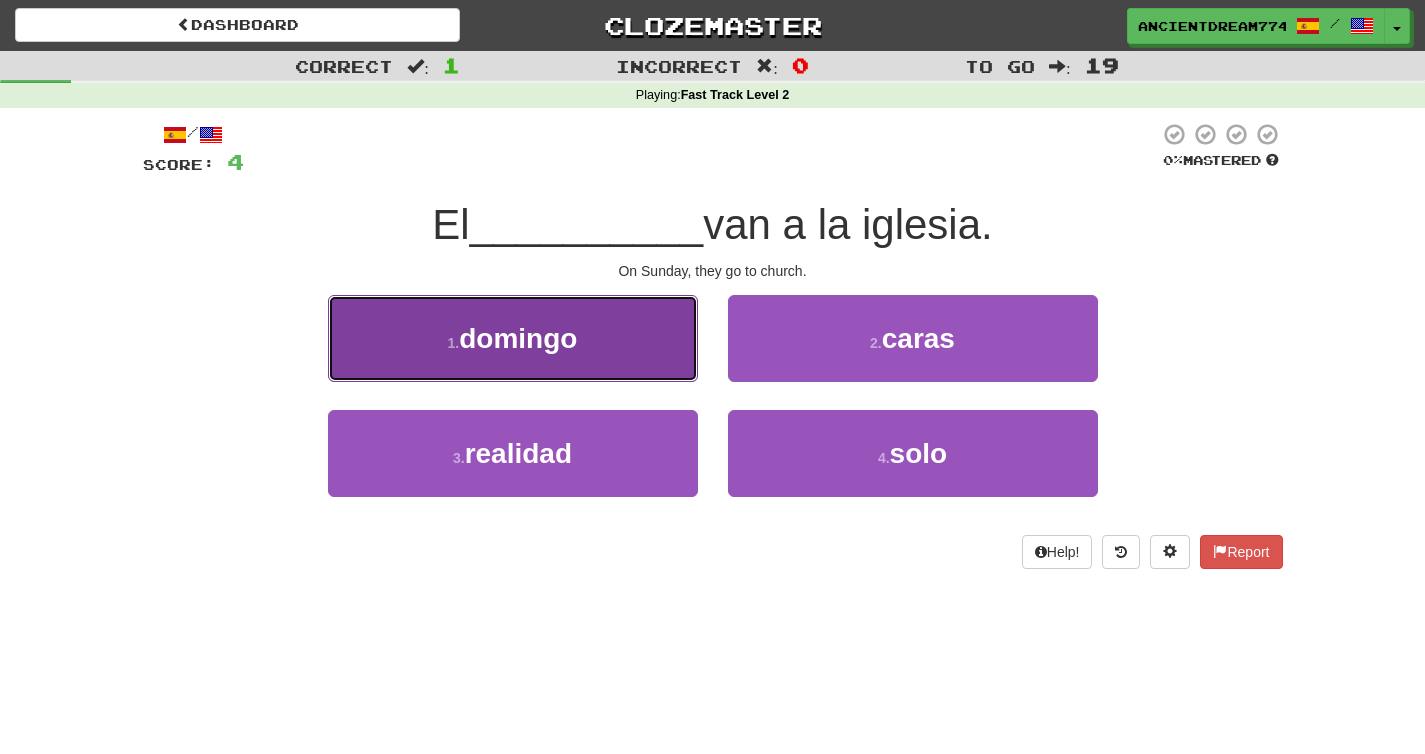 click on "1 .  domingo" at bounding box center (513, 338) 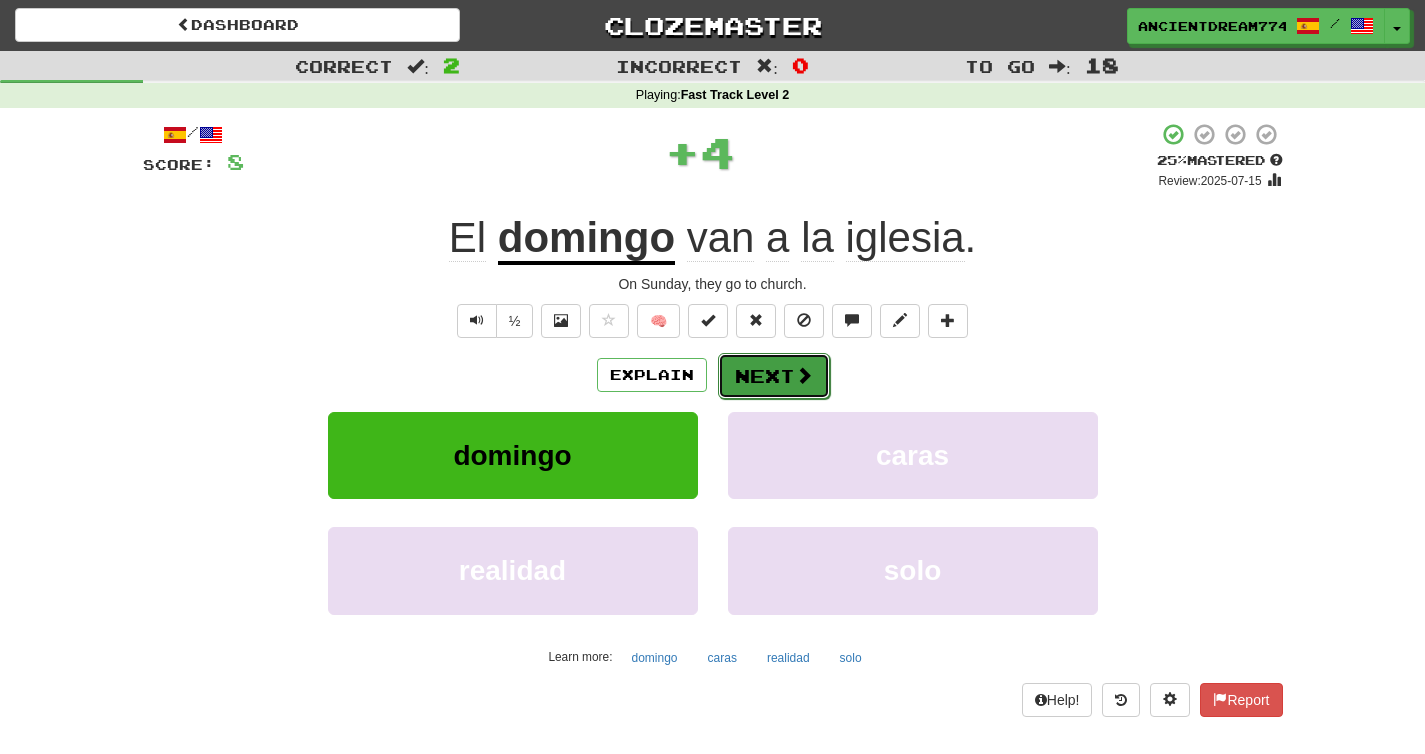 click on "Next" at bounding box center (774, 376) 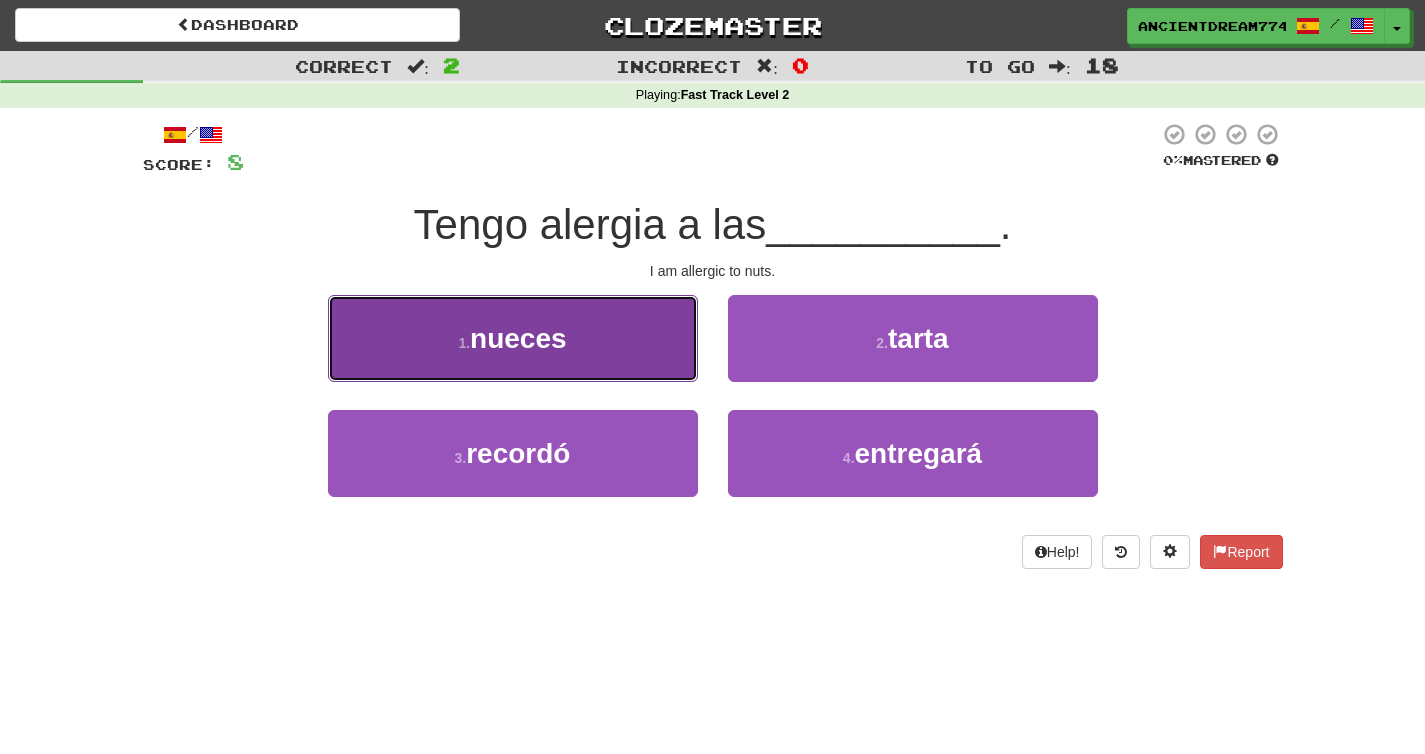 click on "1 .  nueces" at bounding box center (513, 338) 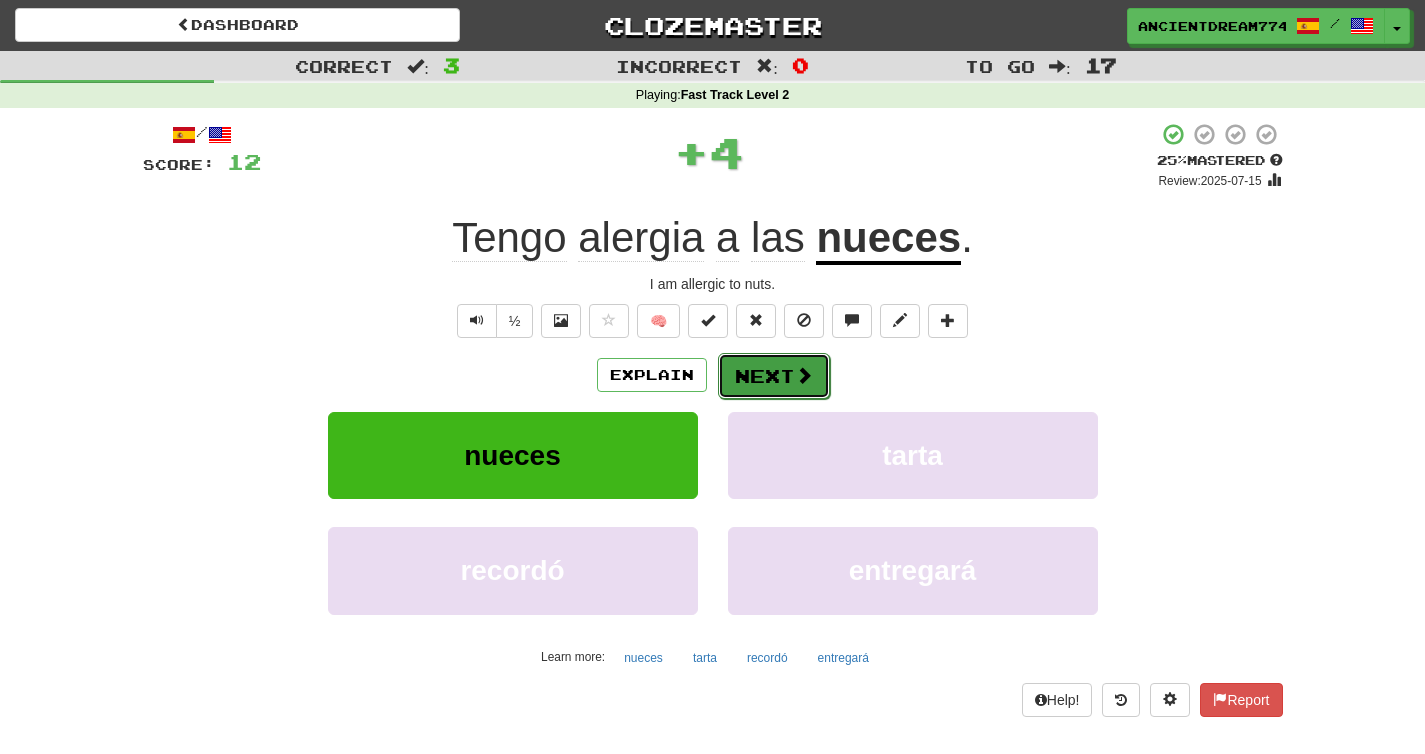 click on "Next" at bounding box center (774, 376) 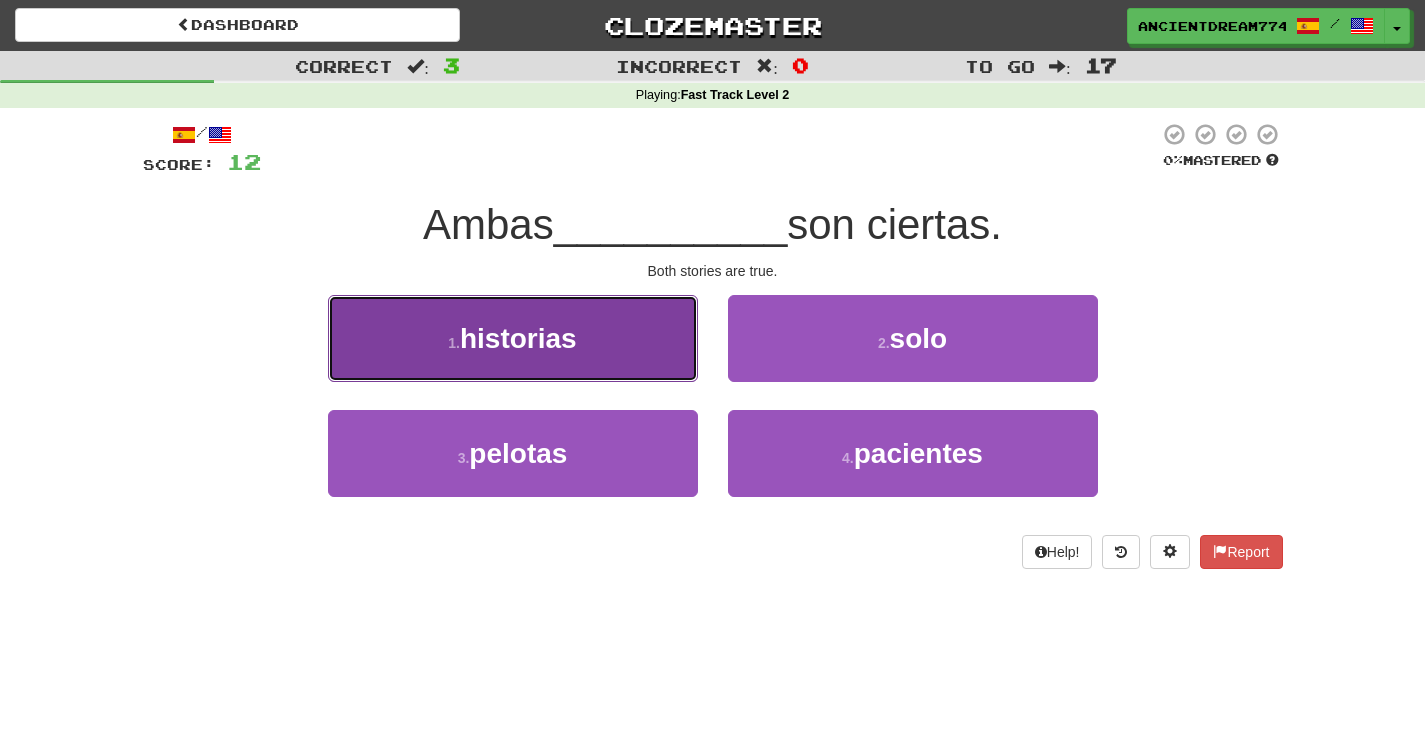 click on "1 .  historias" at bounding box center (513, 338) 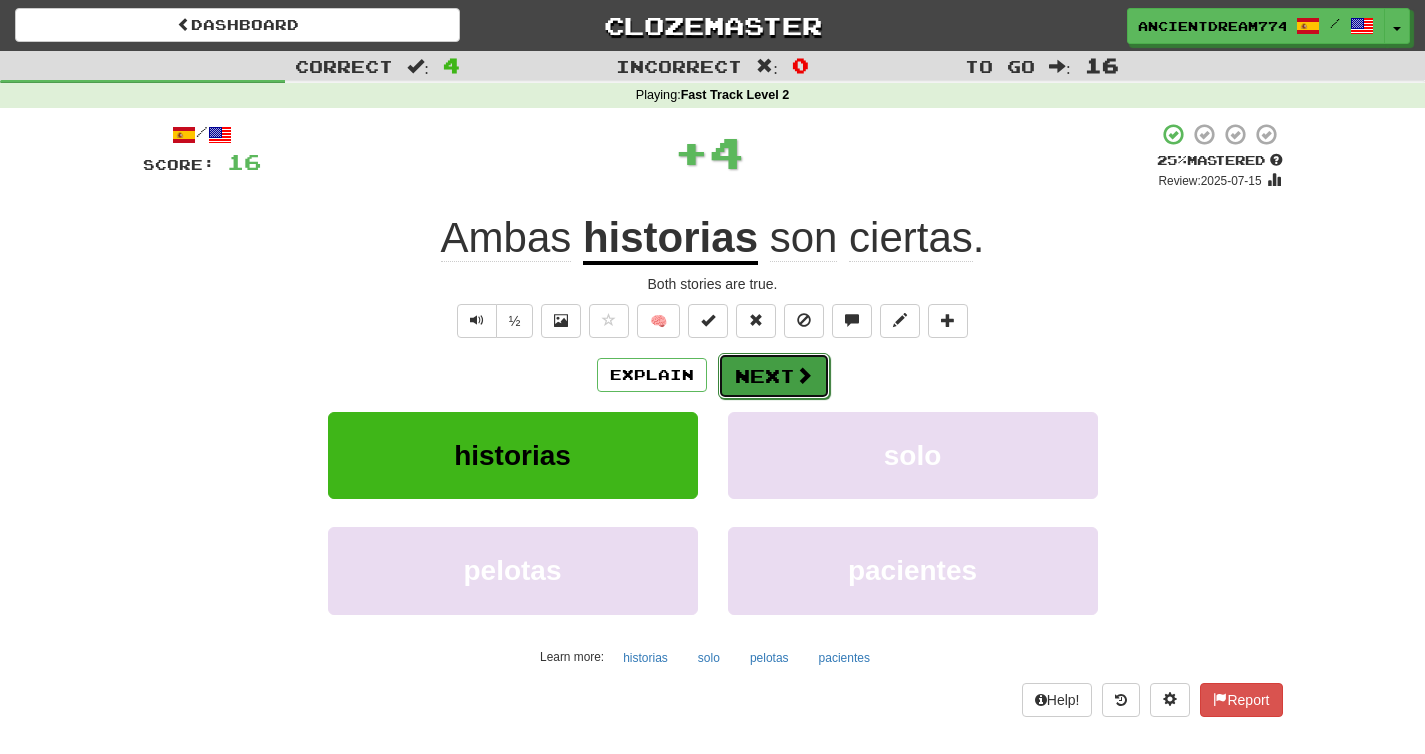 click on "Next" at bounding box center (774, 376) 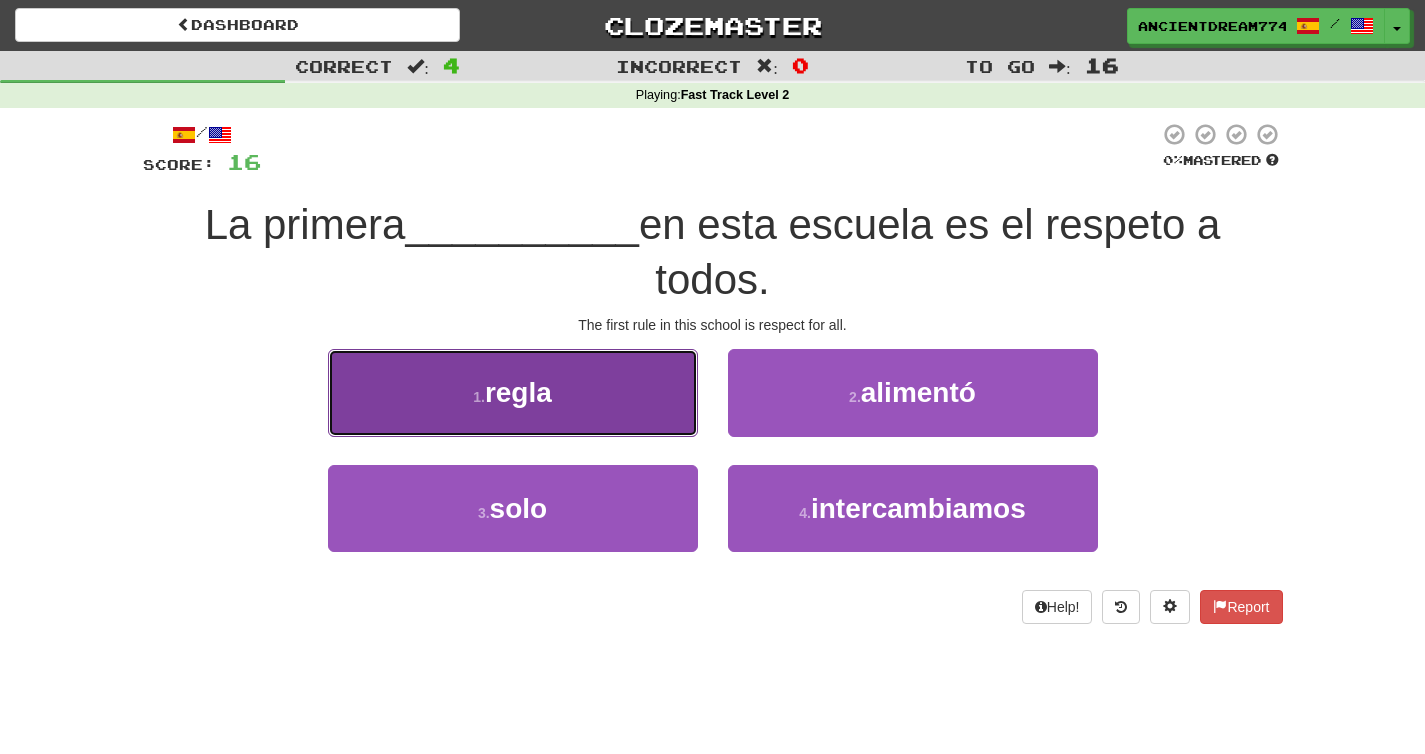 click on "1 .  regla" at bounding box center (513, 392) 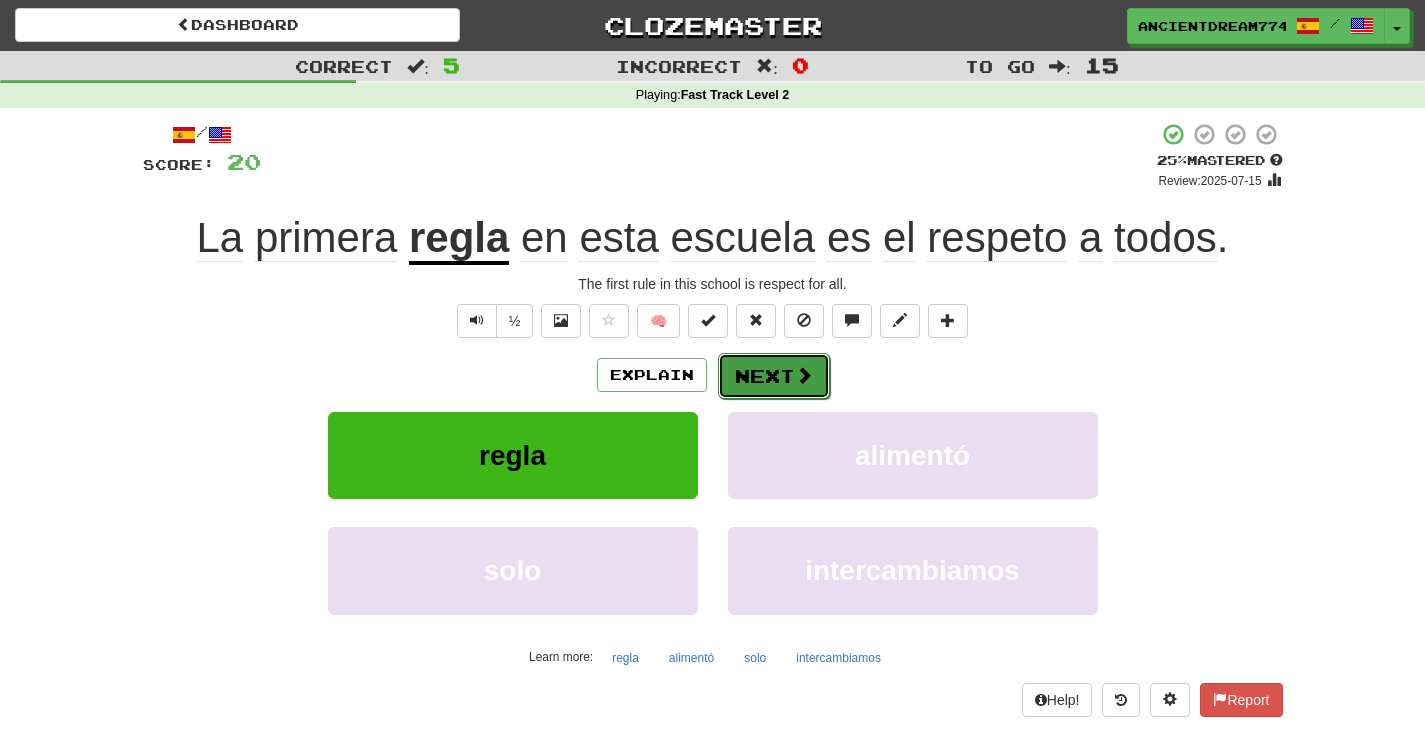 click on "Next" at bounding box center [774, 376] 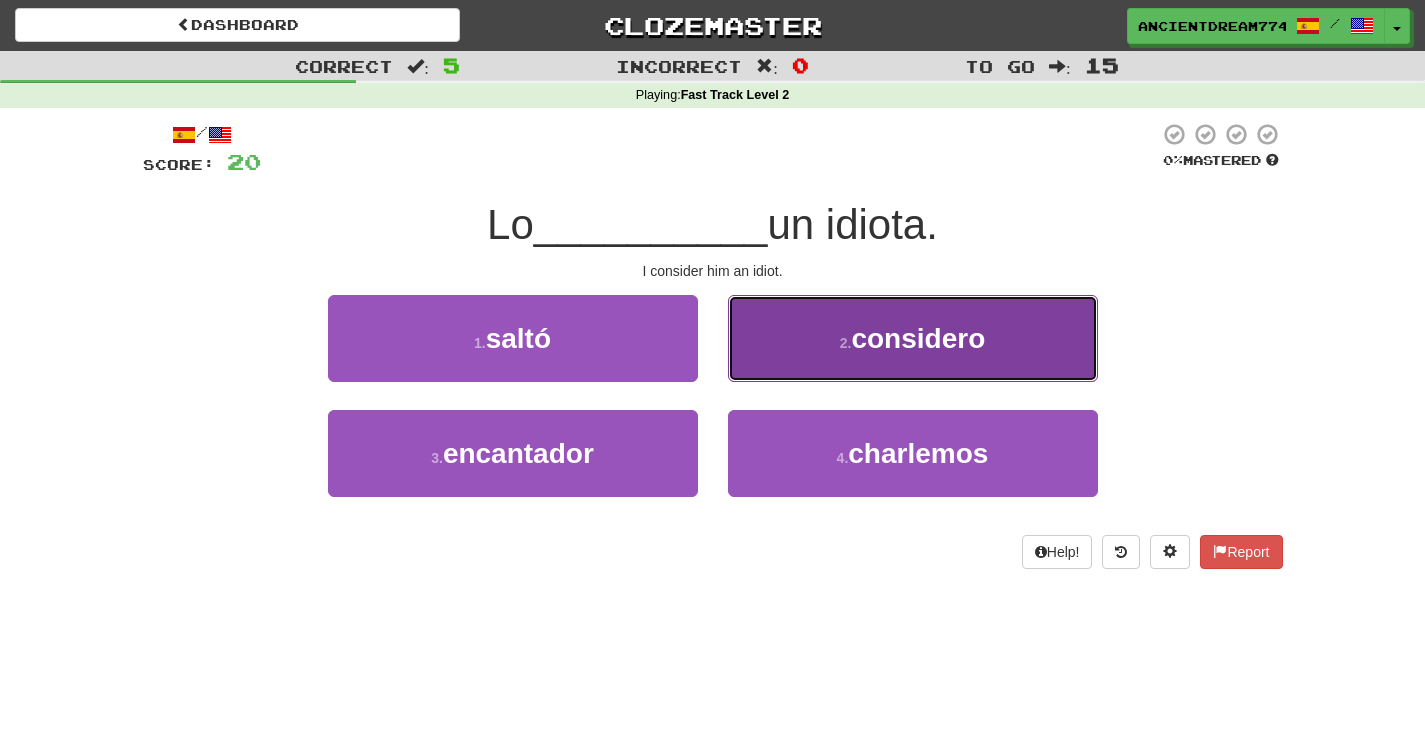 click on "2 .  considero" at bounding box center (913, 338) 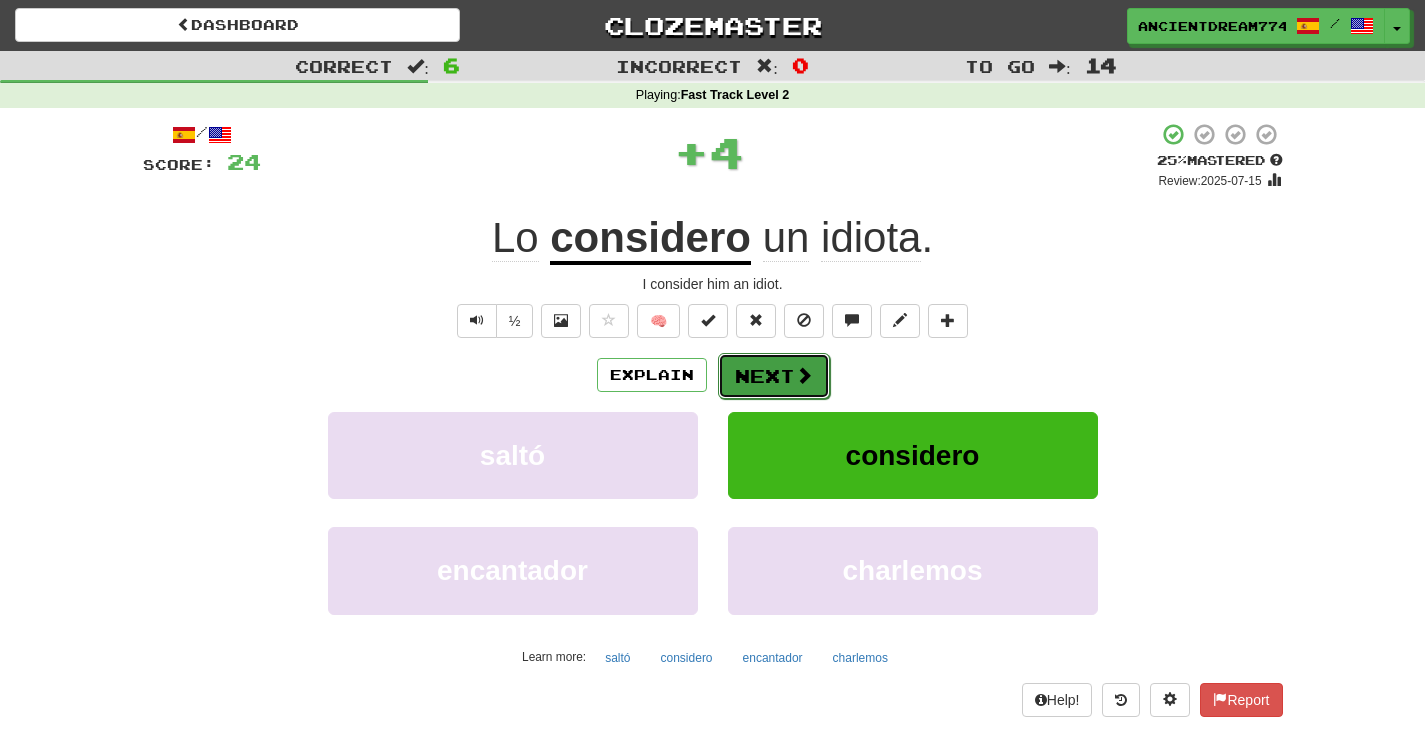 click at bounding box center [804, 375] 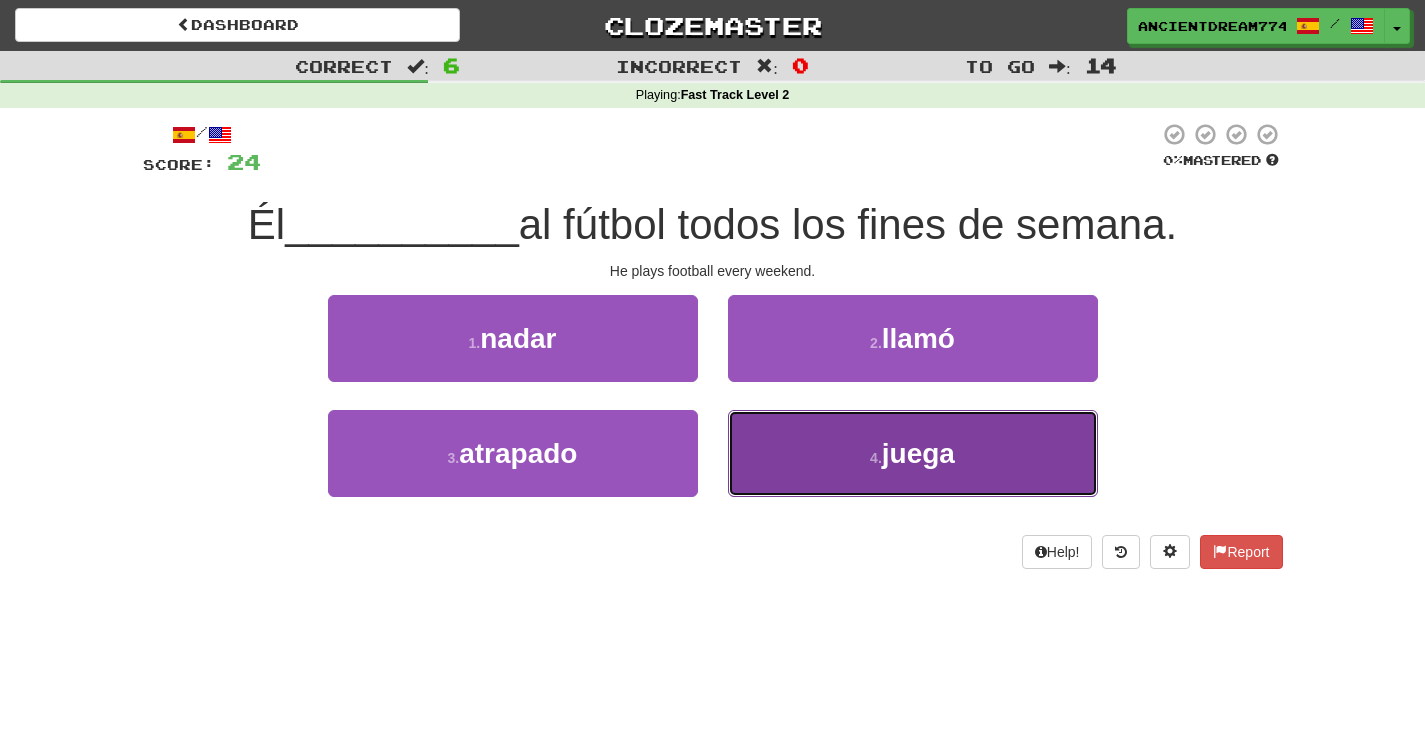 click on "4 .  juega" at bounding box center [913, 453] 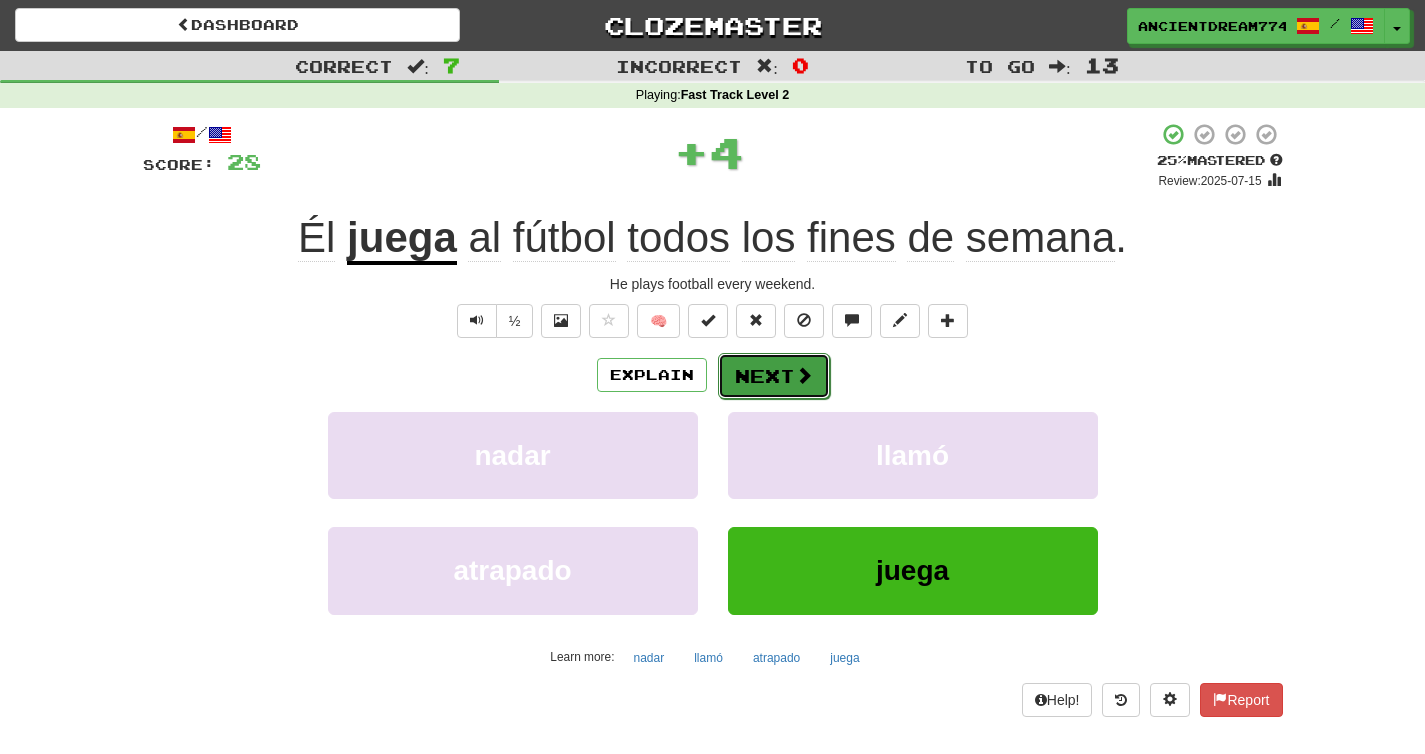click on "Next" at bounding box center [774, 376] 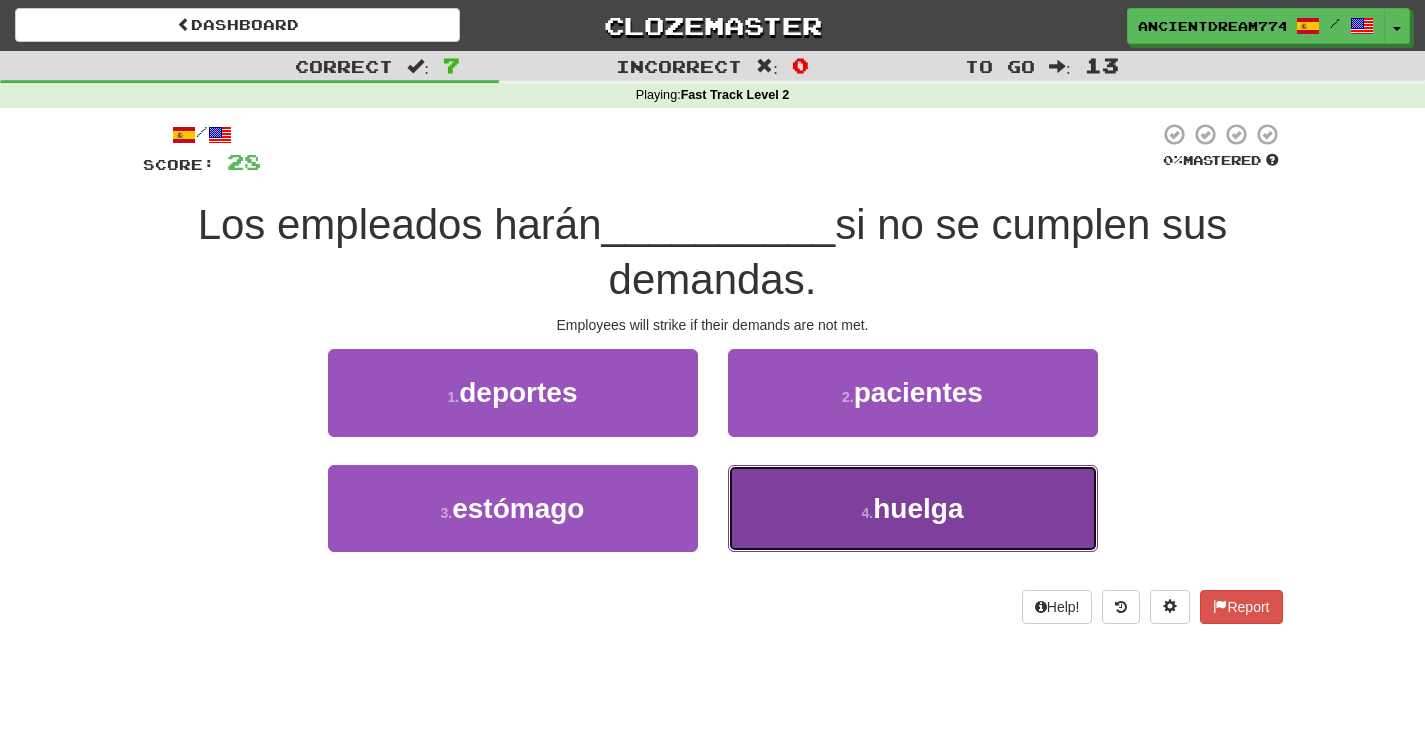 click on "4 .  huelga" at bounding box center [913, 508] 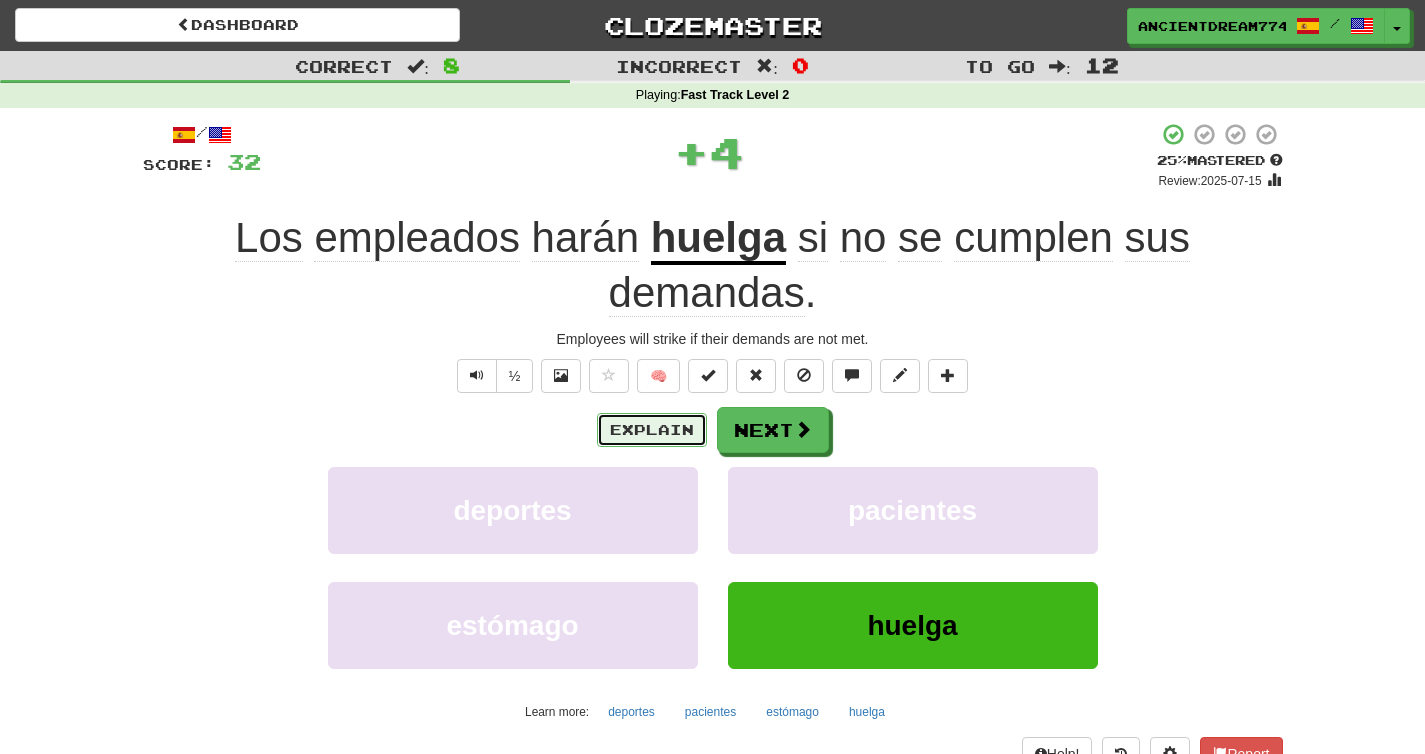 click on "Explain" at bounding box center [652, 430] 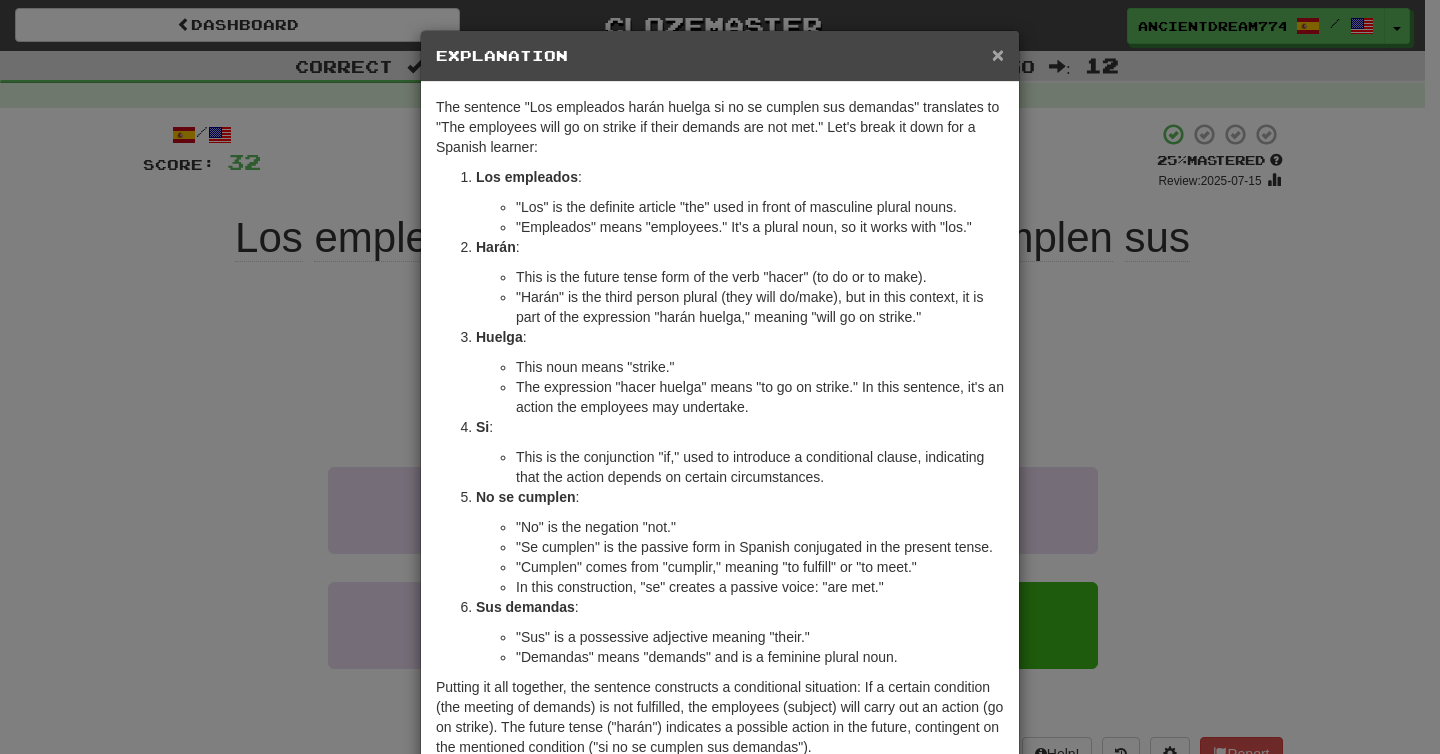 click on "×" at bounding box center [998, 54] 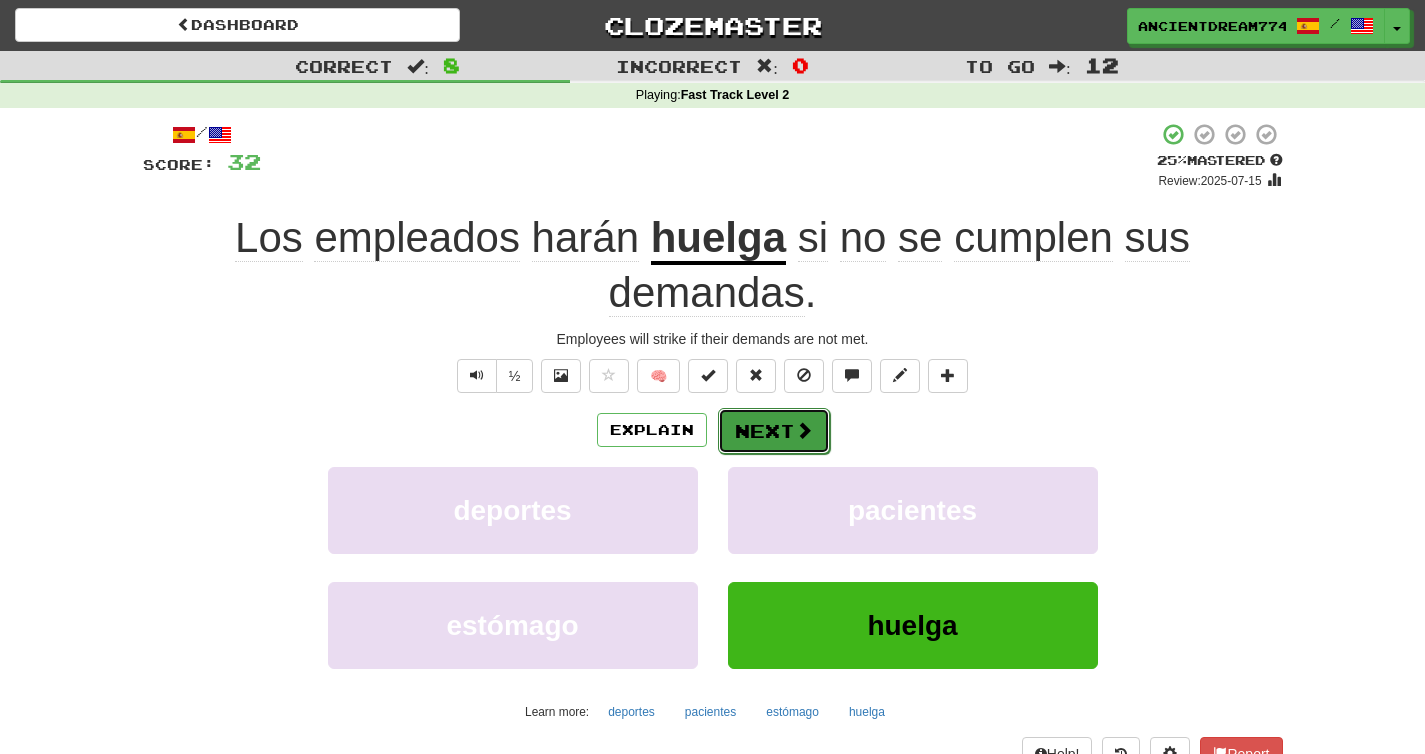 click on "Next" at bounding box center [774, 431] 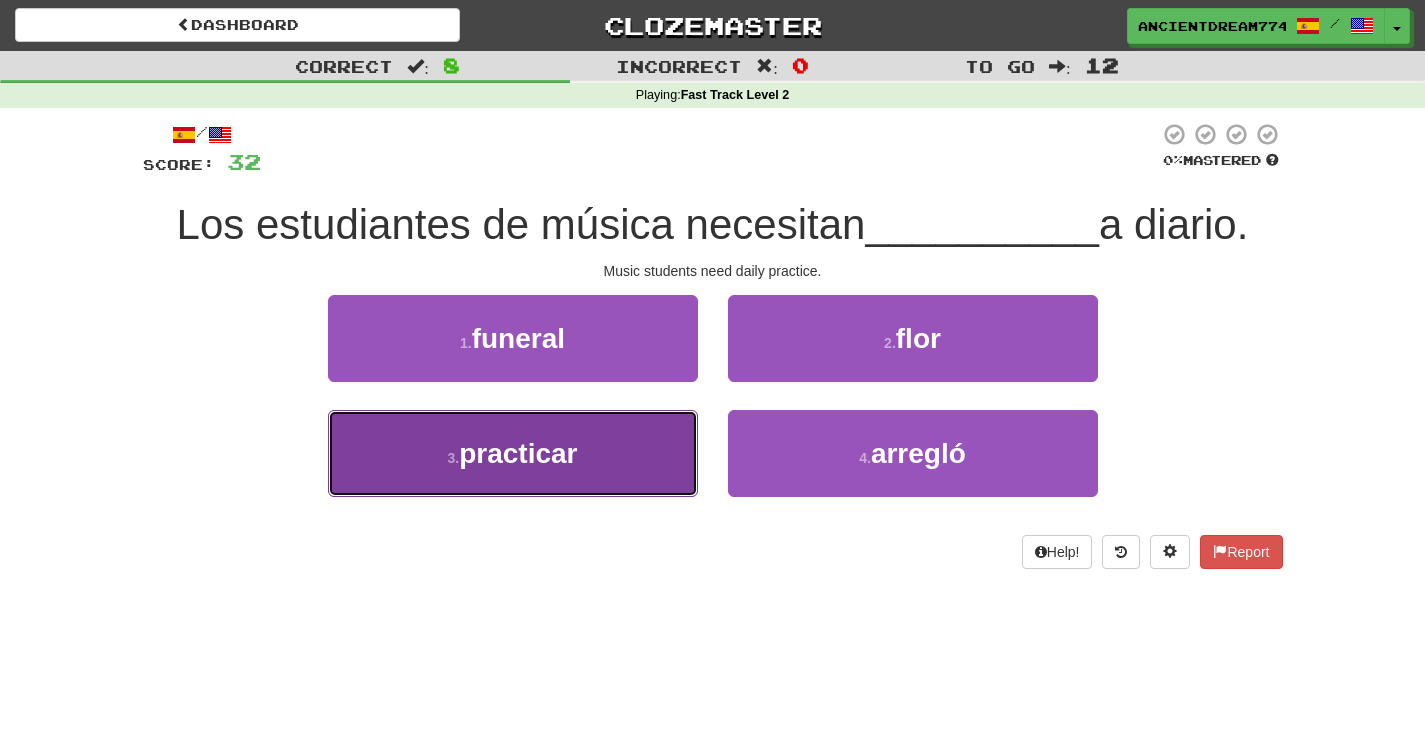 click on "3 .  practicar" at bounding box center (513, 453) 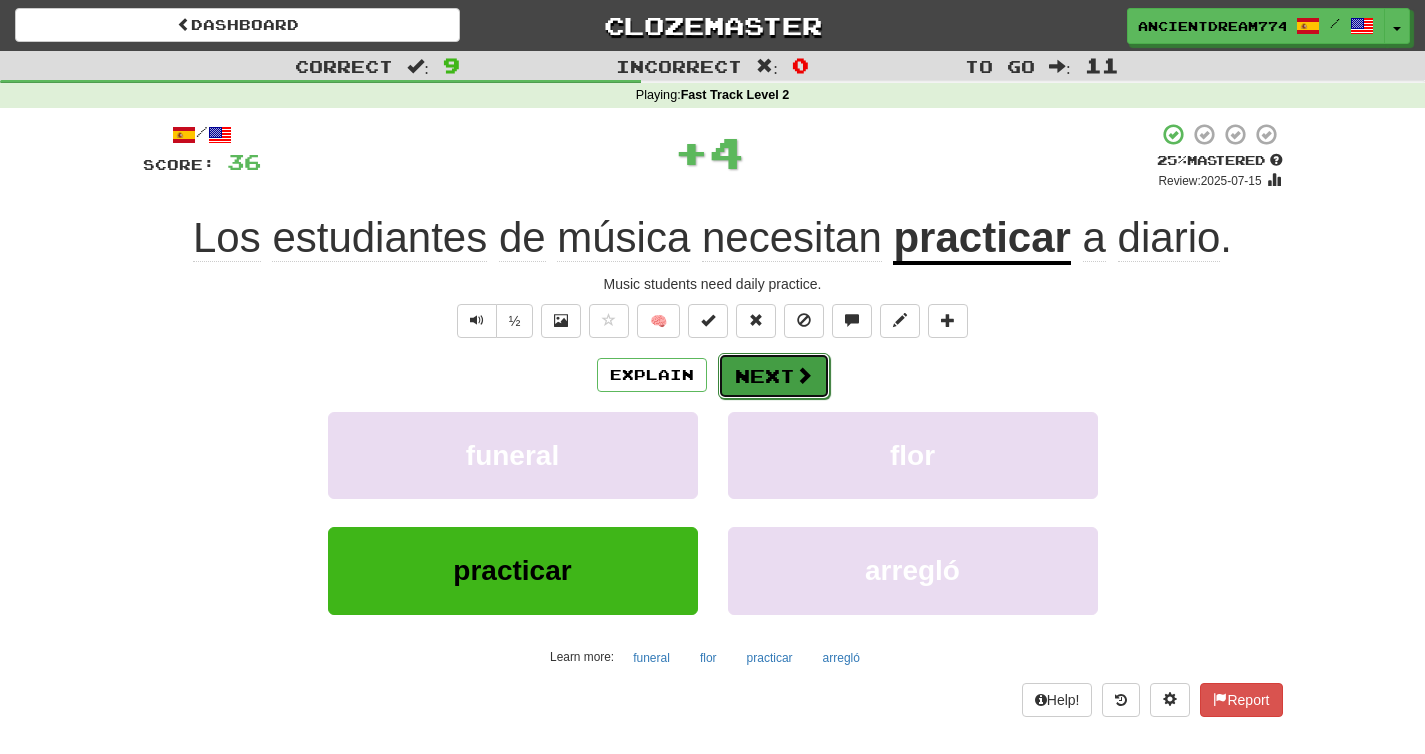 click on "Next" at bounding box center [774, 376] 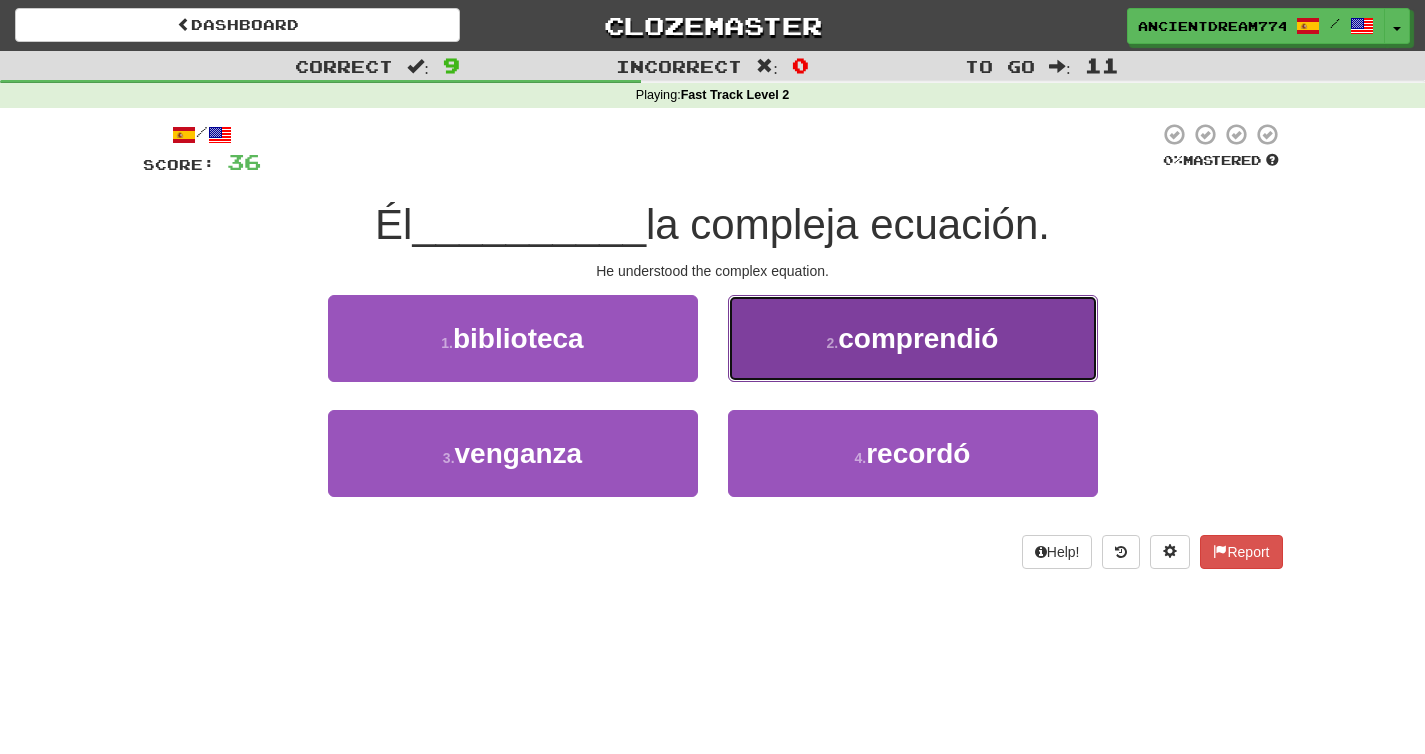 click on "2 ." at bounding box center [833, 343] 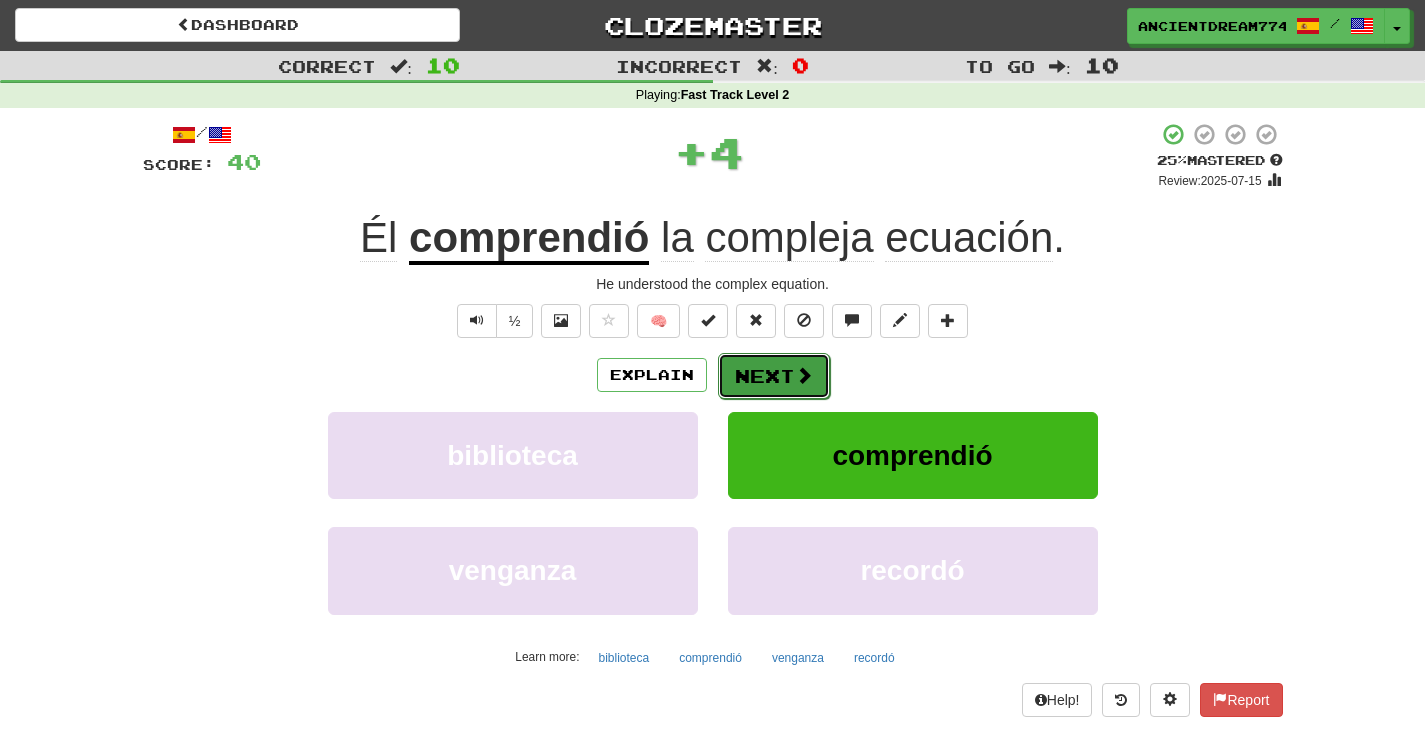 click on "Next" at bounding box center [774, 376] 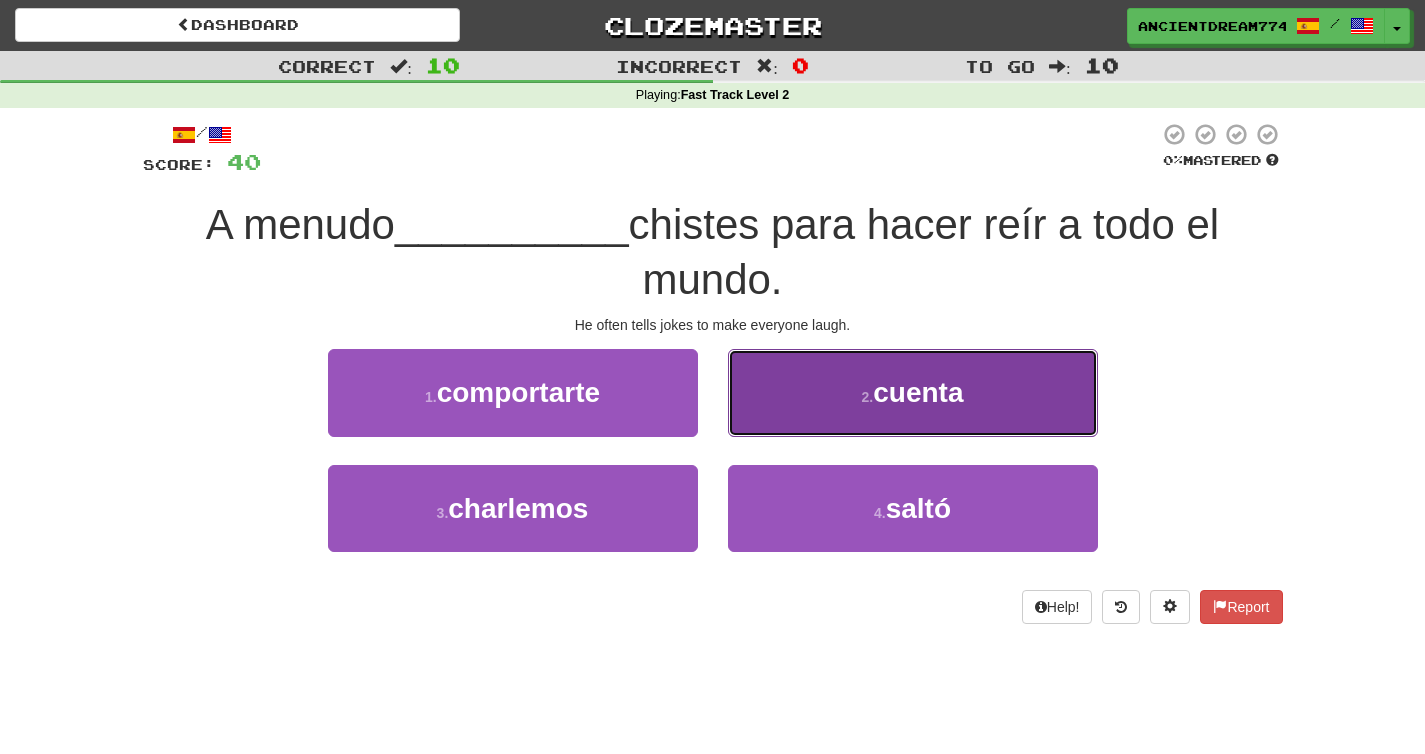click on "2 .  cuenta" at bounding box center (913, 392) 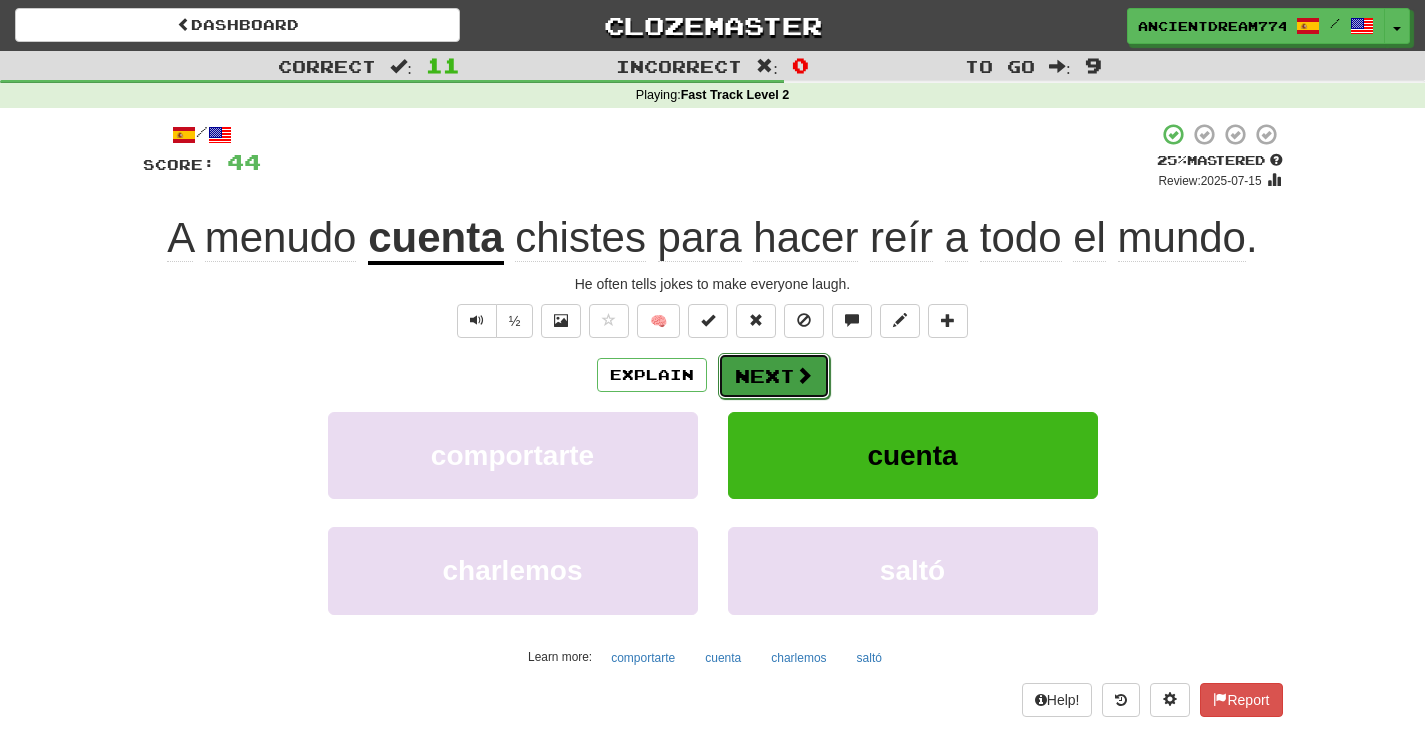 click at bounding box center [804, 375] 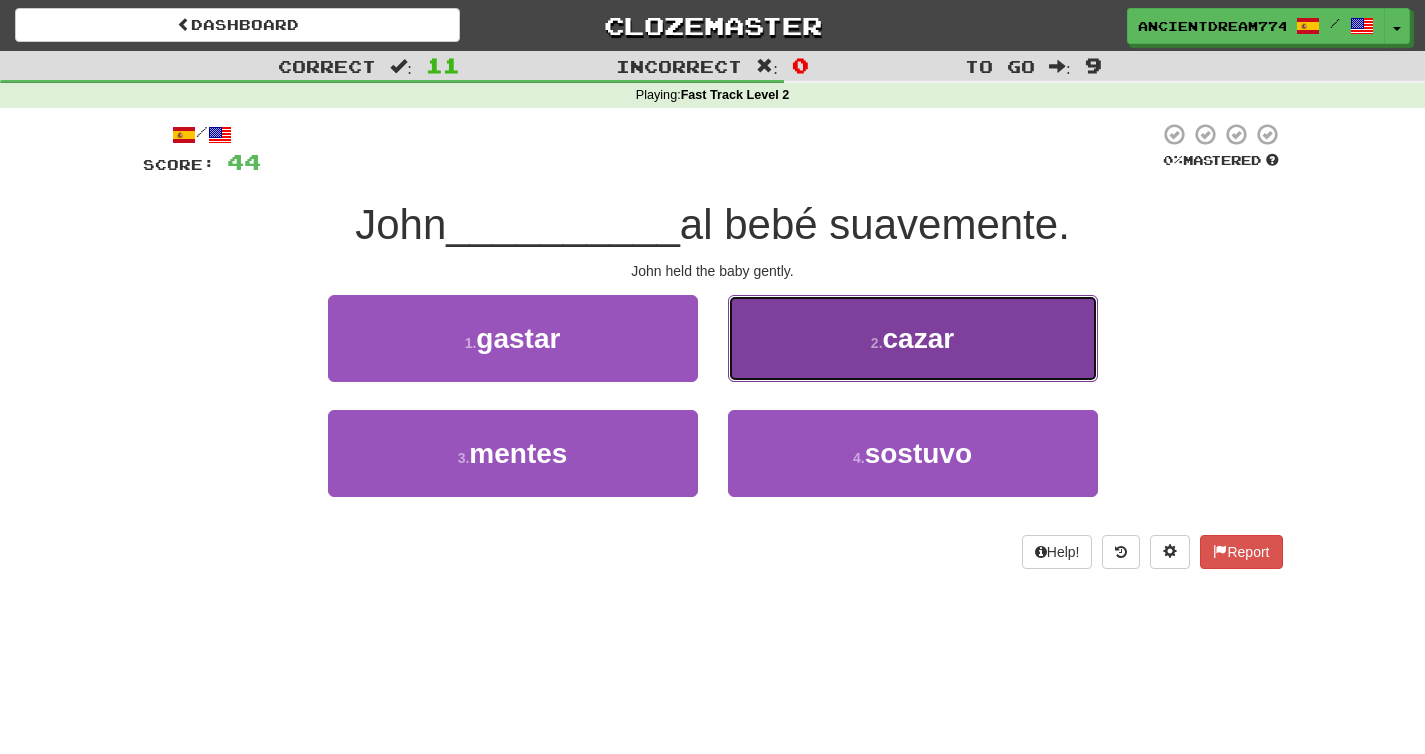 click on "2 .  cazar" at bounding box center (913, 338) 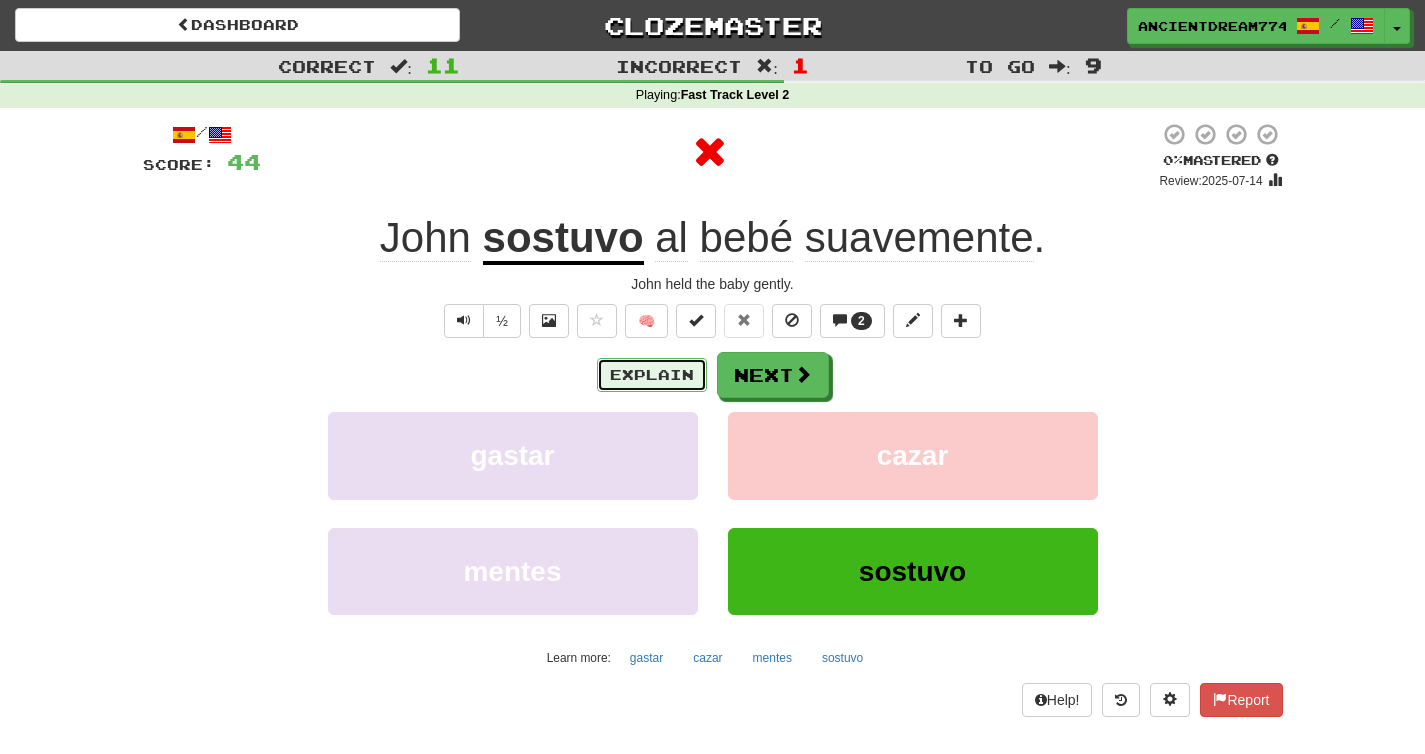 click on "Explain" at bounding box center (652, 375) 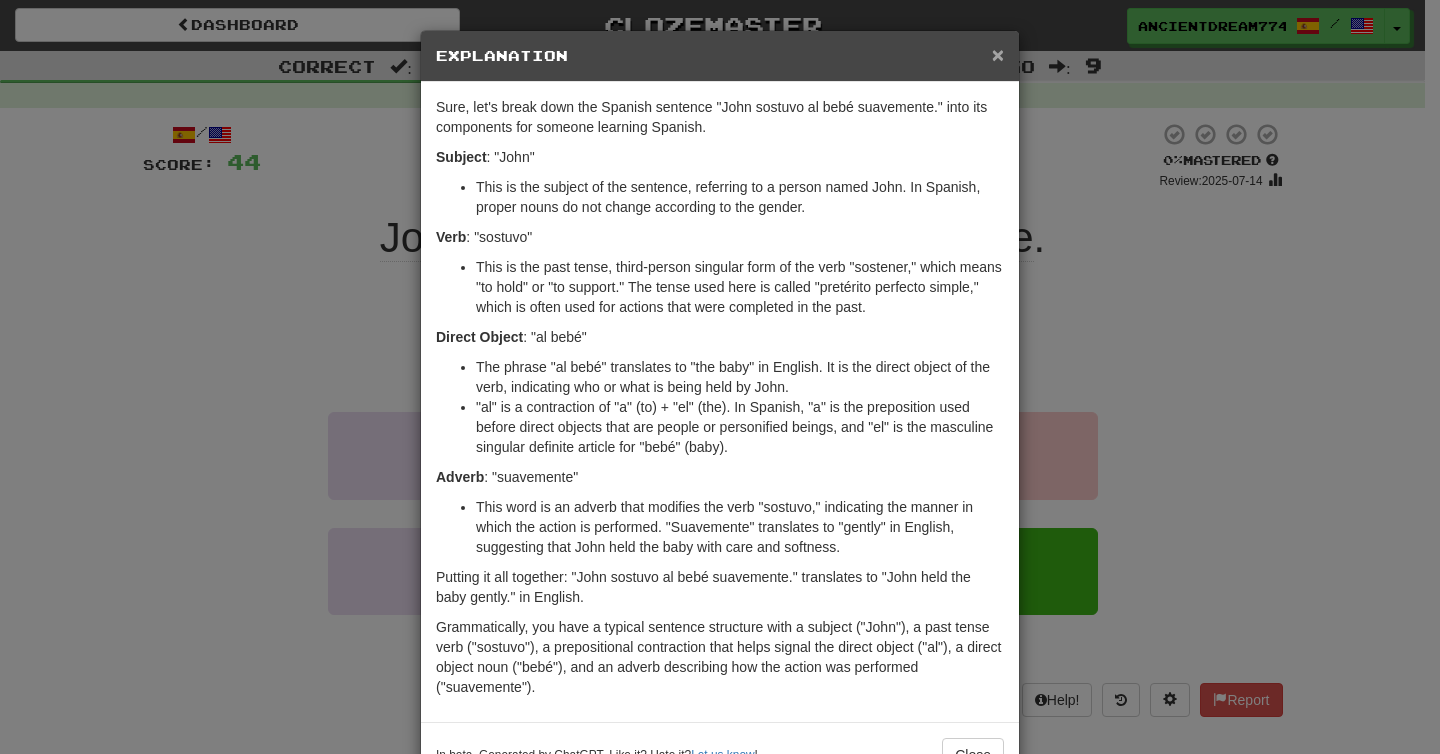 click on "×" at bounding box center (998, 54) 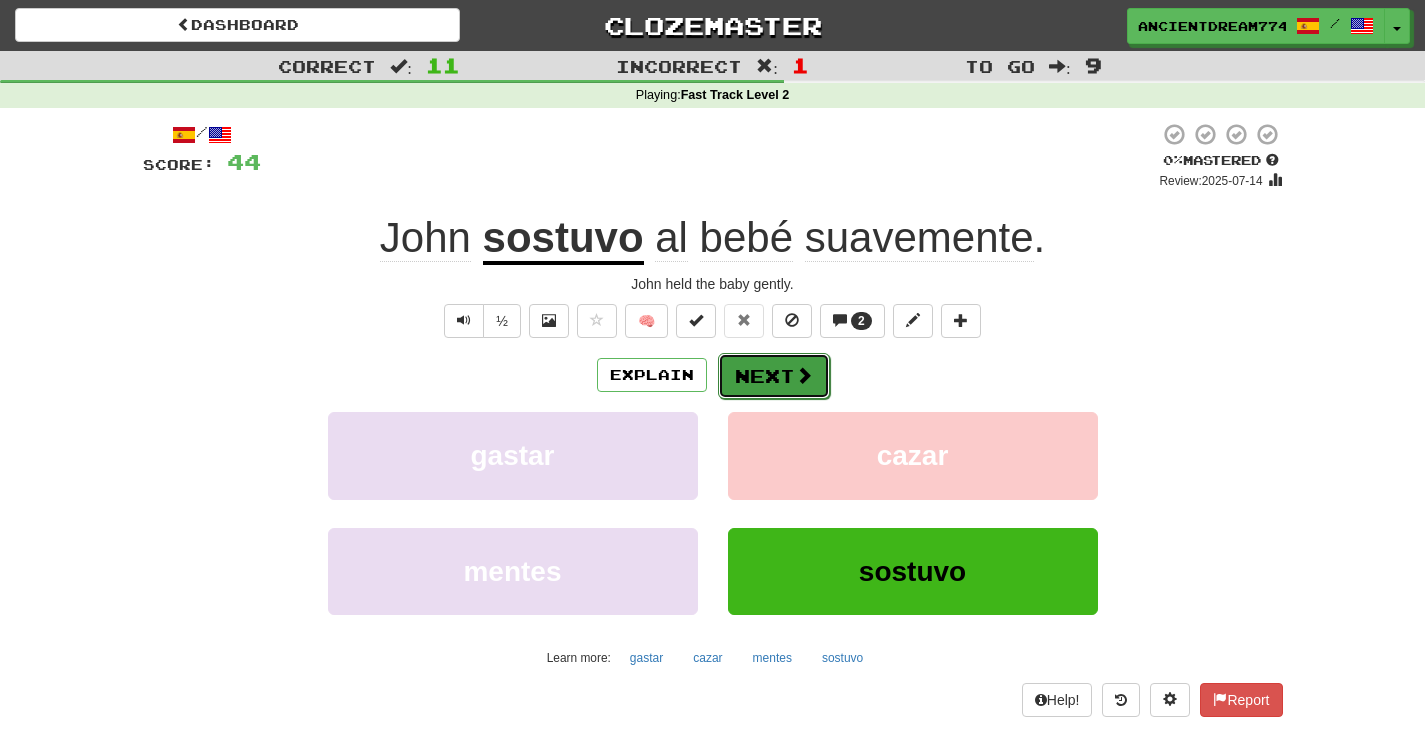 click on "Next" at bounding box center [774, 376] 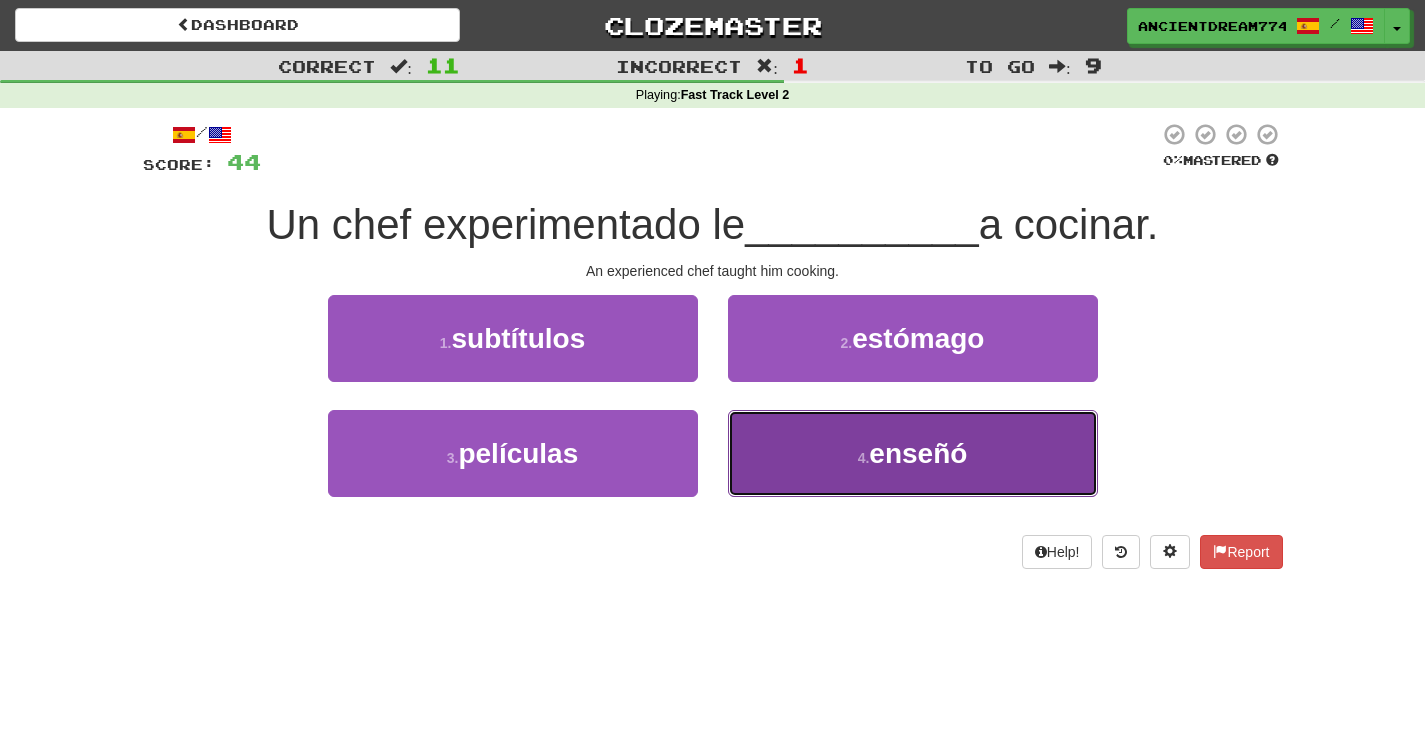 click on "4 .  enseñó" at bounding box center [913, 453] 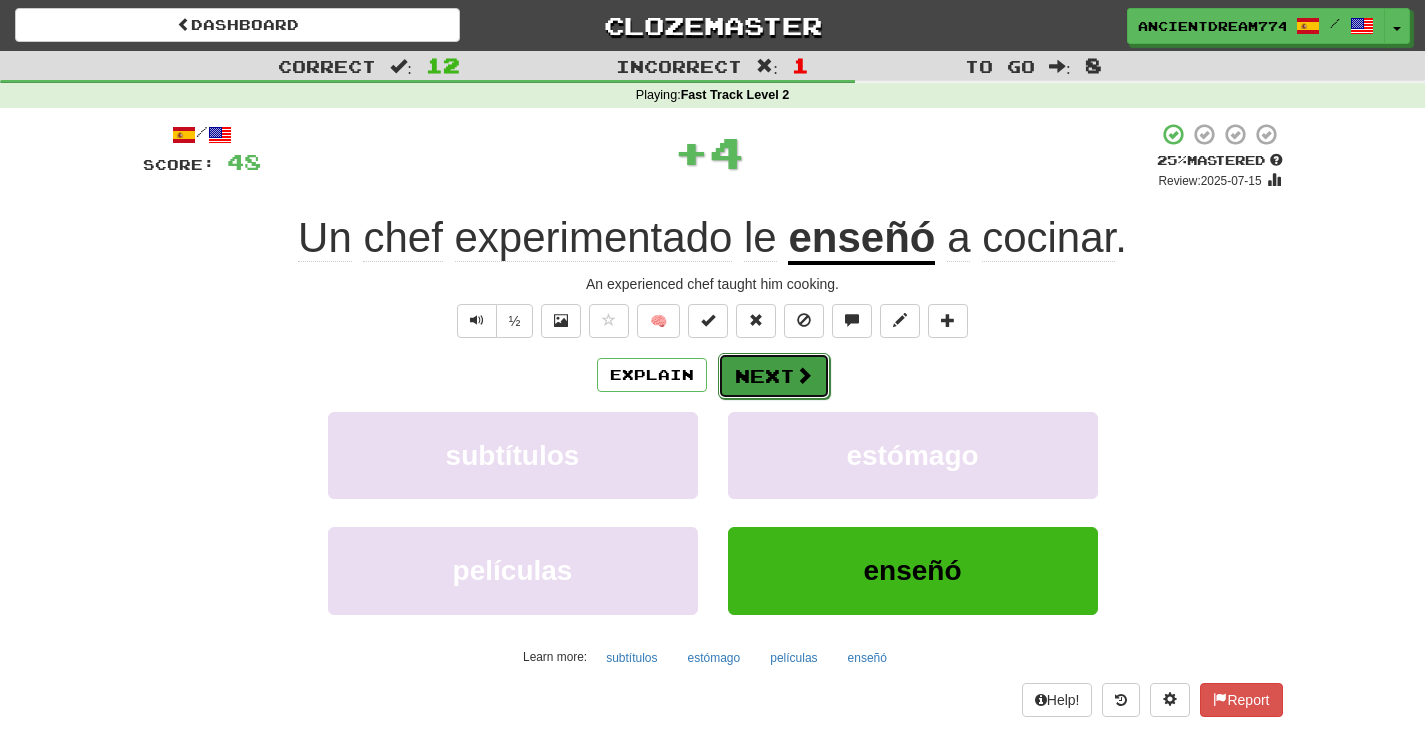 click on "Next" at bounding box center [774, 376] 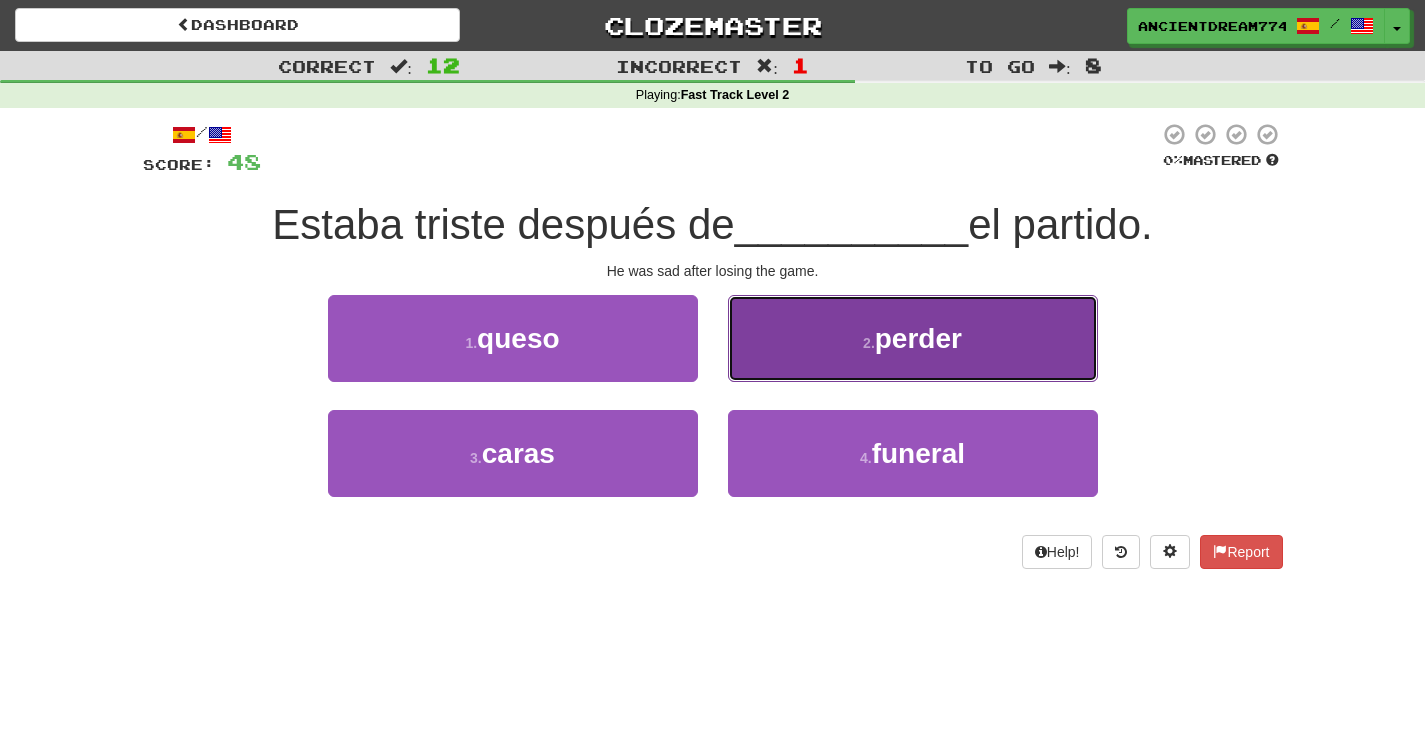 click on "2 .  perder" at bounding box center [913, 338] 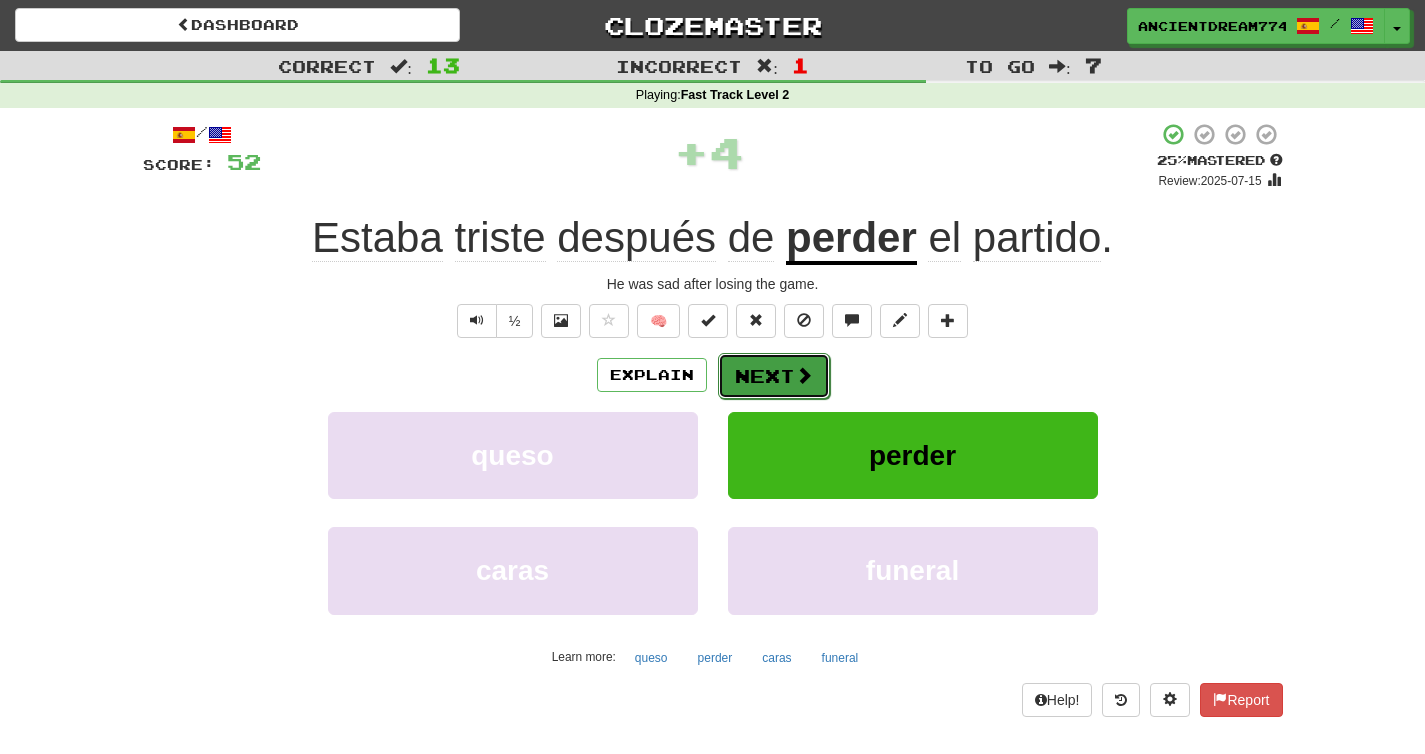 click on "Next" at bounding box center [774, 376] 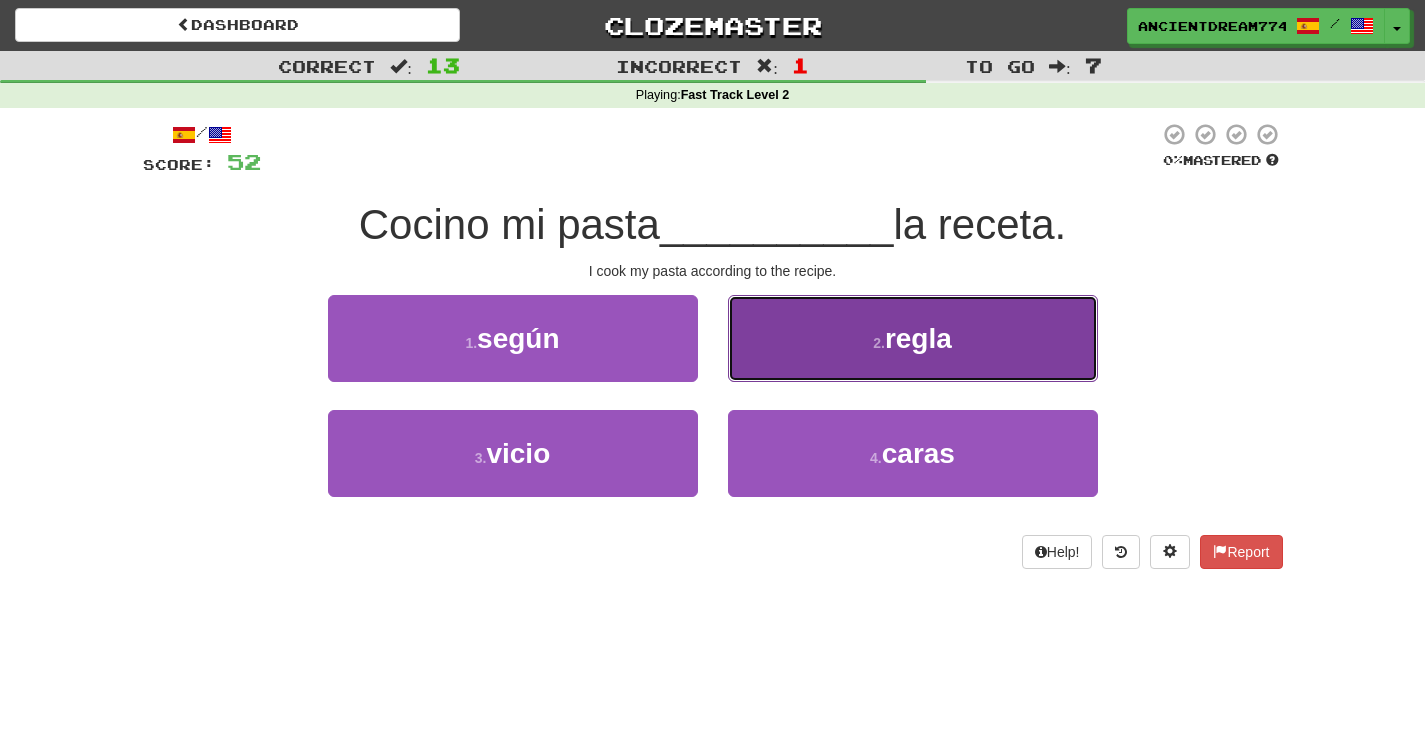 click on "2 .  regla" at bounding box center [913, 338] 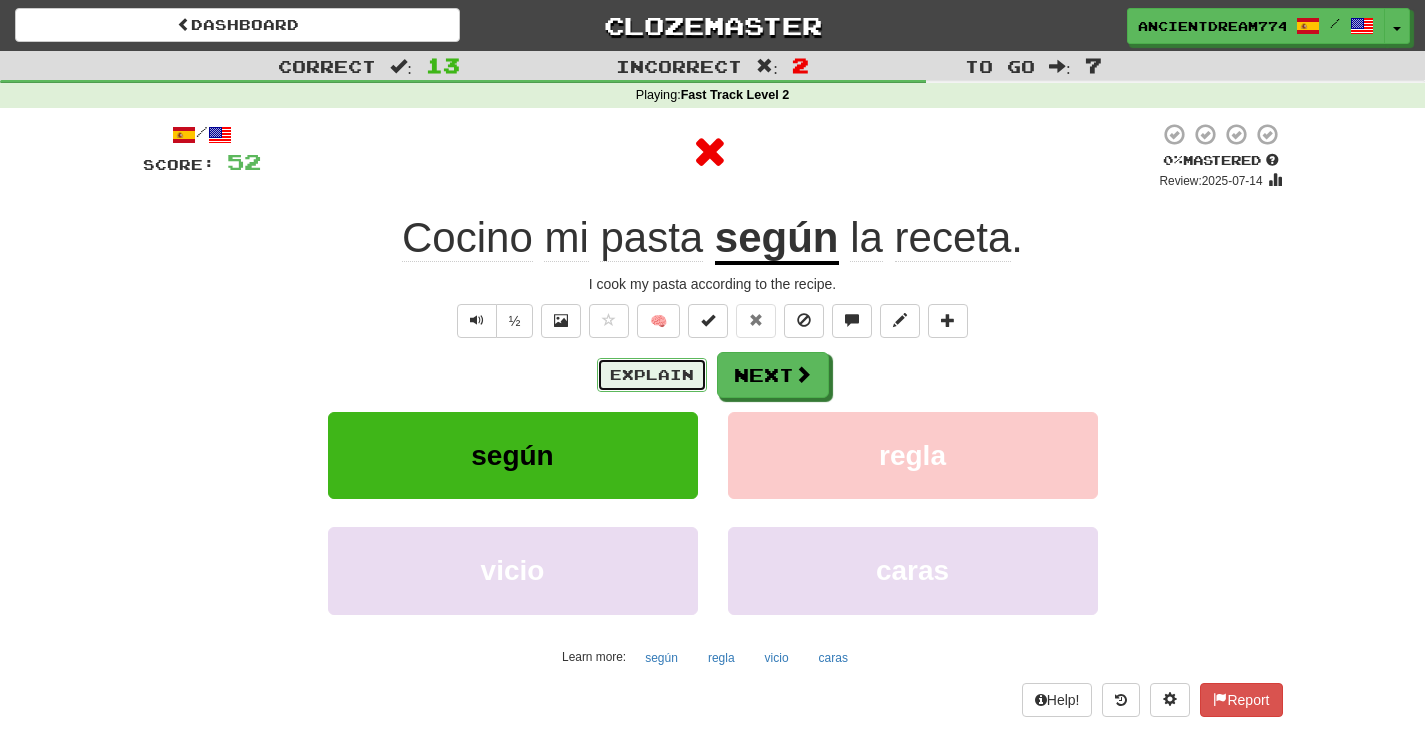 click on "Explain" at bounding box center (652, 375) 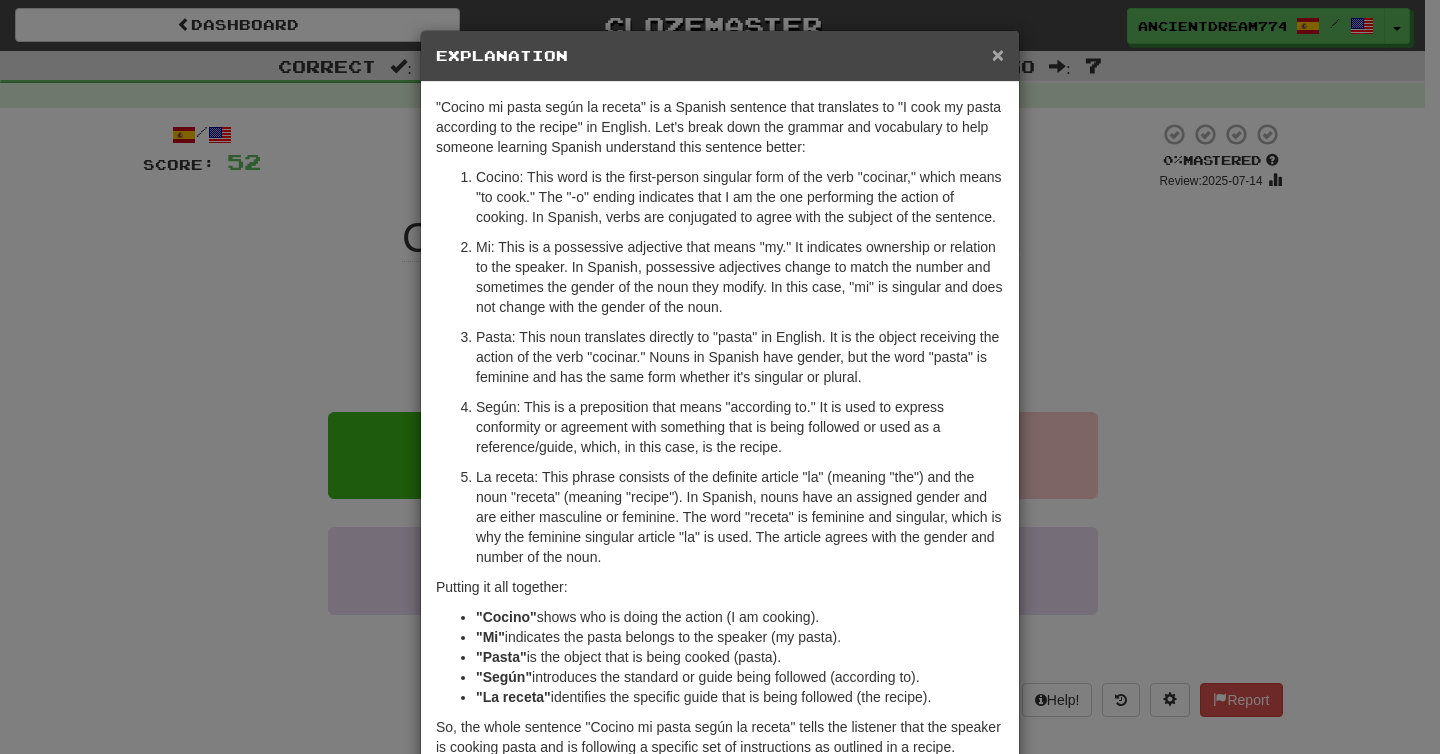 click on "×" at bounding box center [998, 54] 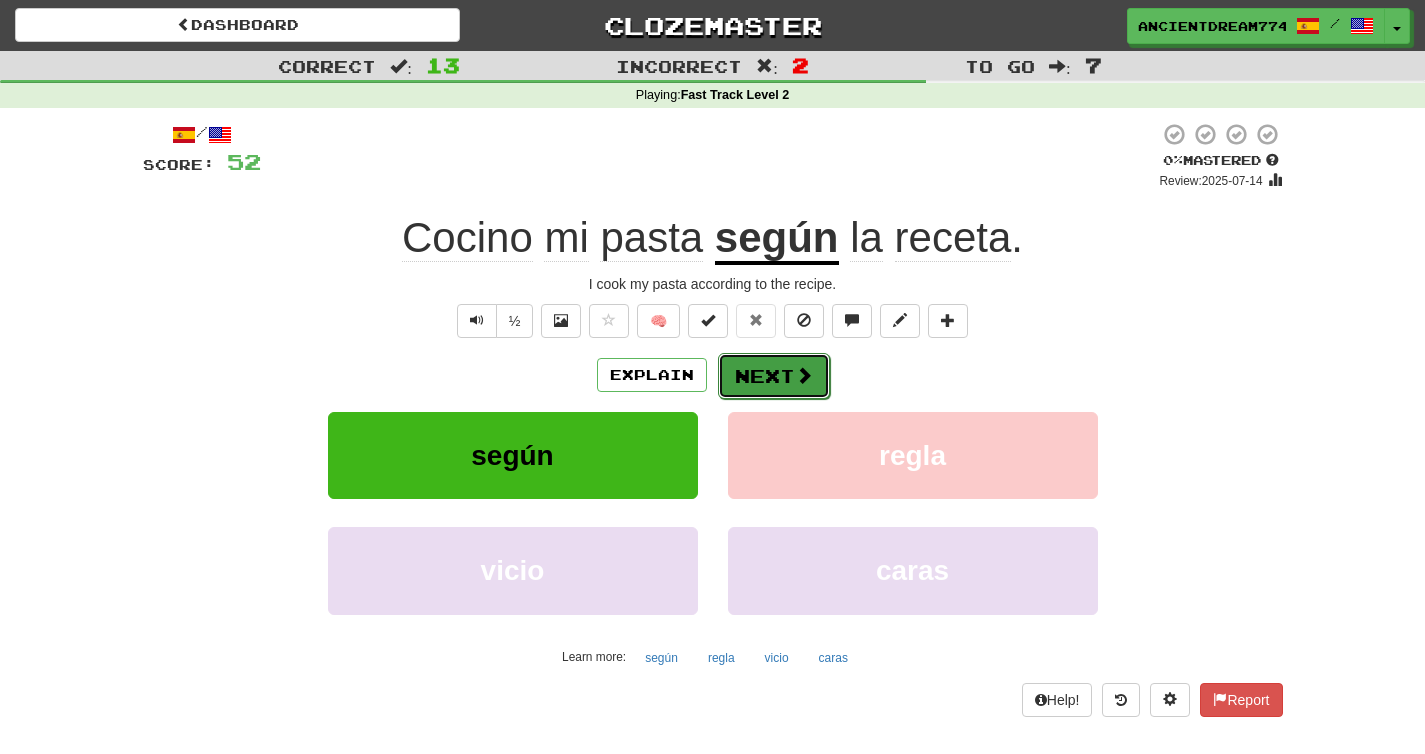 click on "Next" at bounding box center (774, 376) 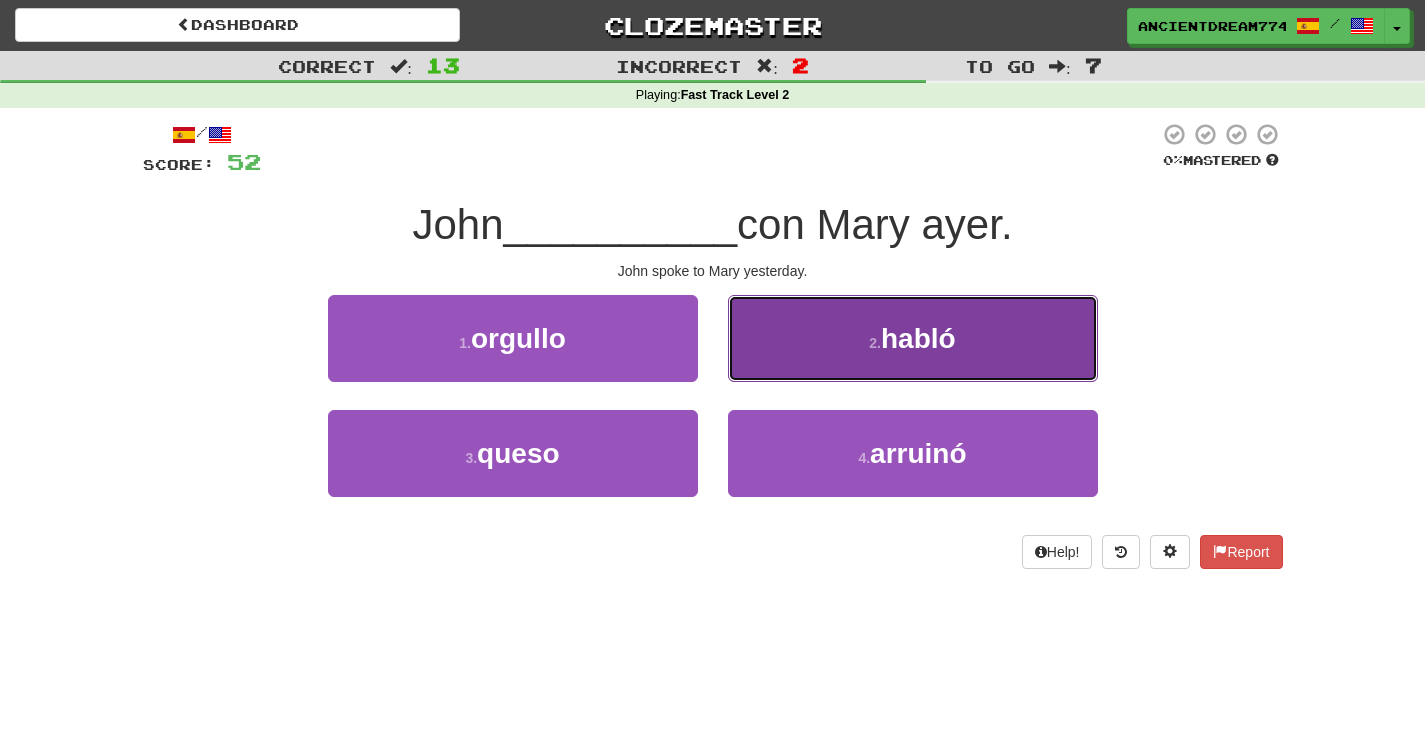 click on "2 .  habló" at bounding box center [913, 338] 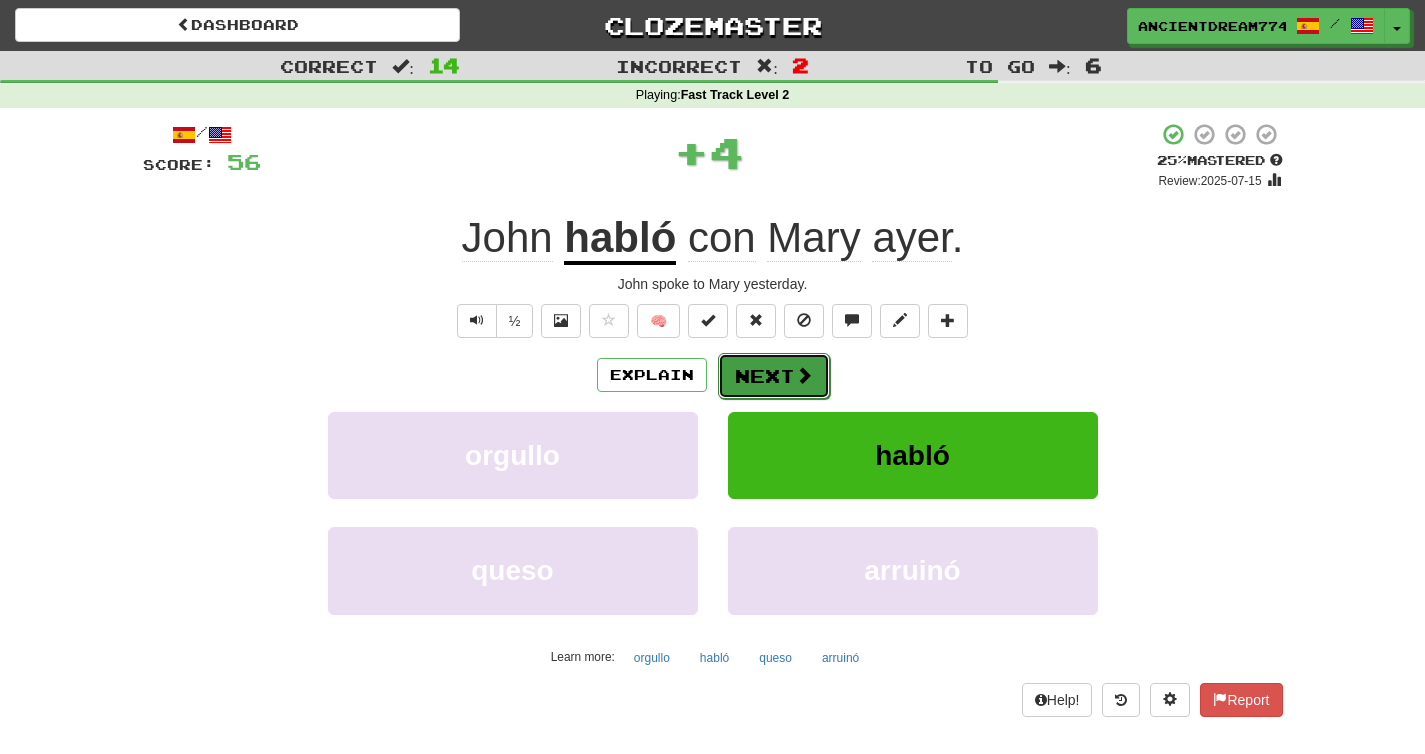 click on "Next" at bounding box center [774, 376] 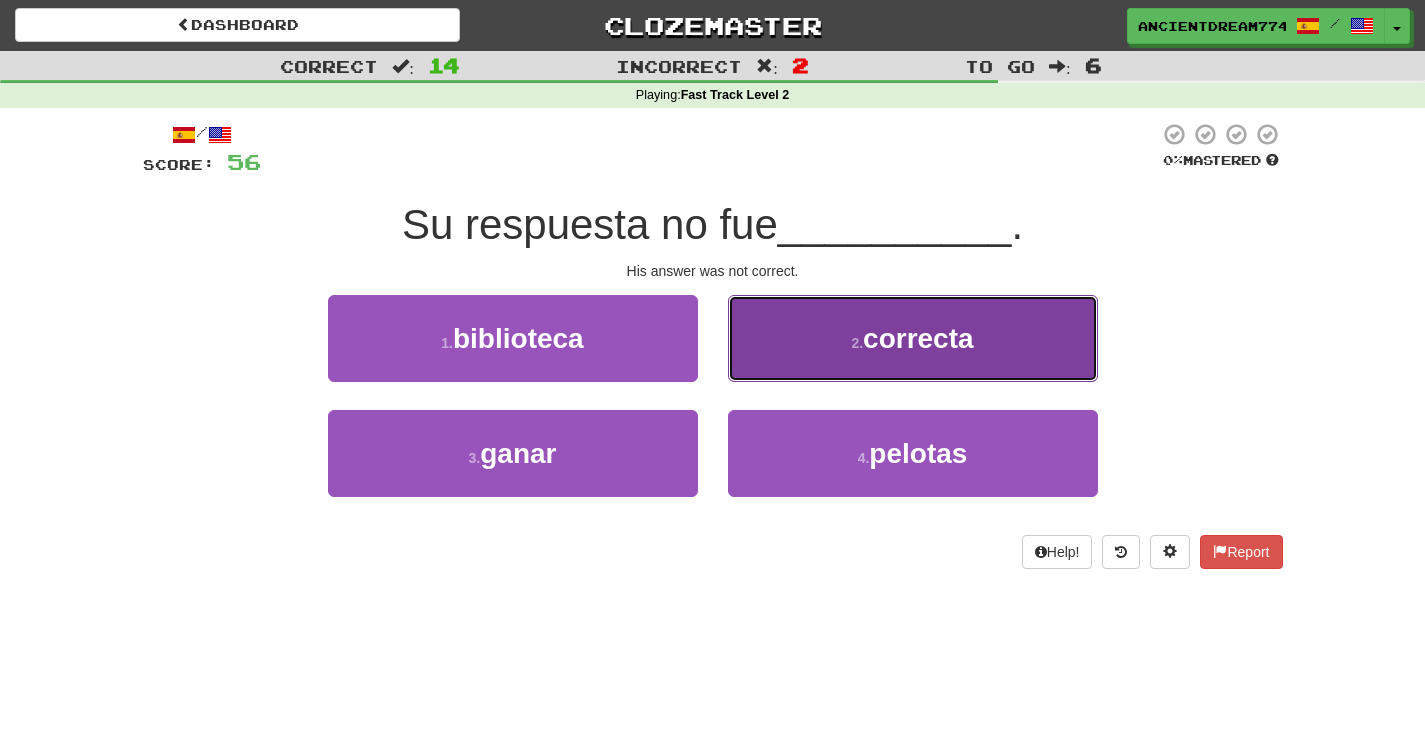 click on "2 .  correcta" at bounding box center [913, 338] 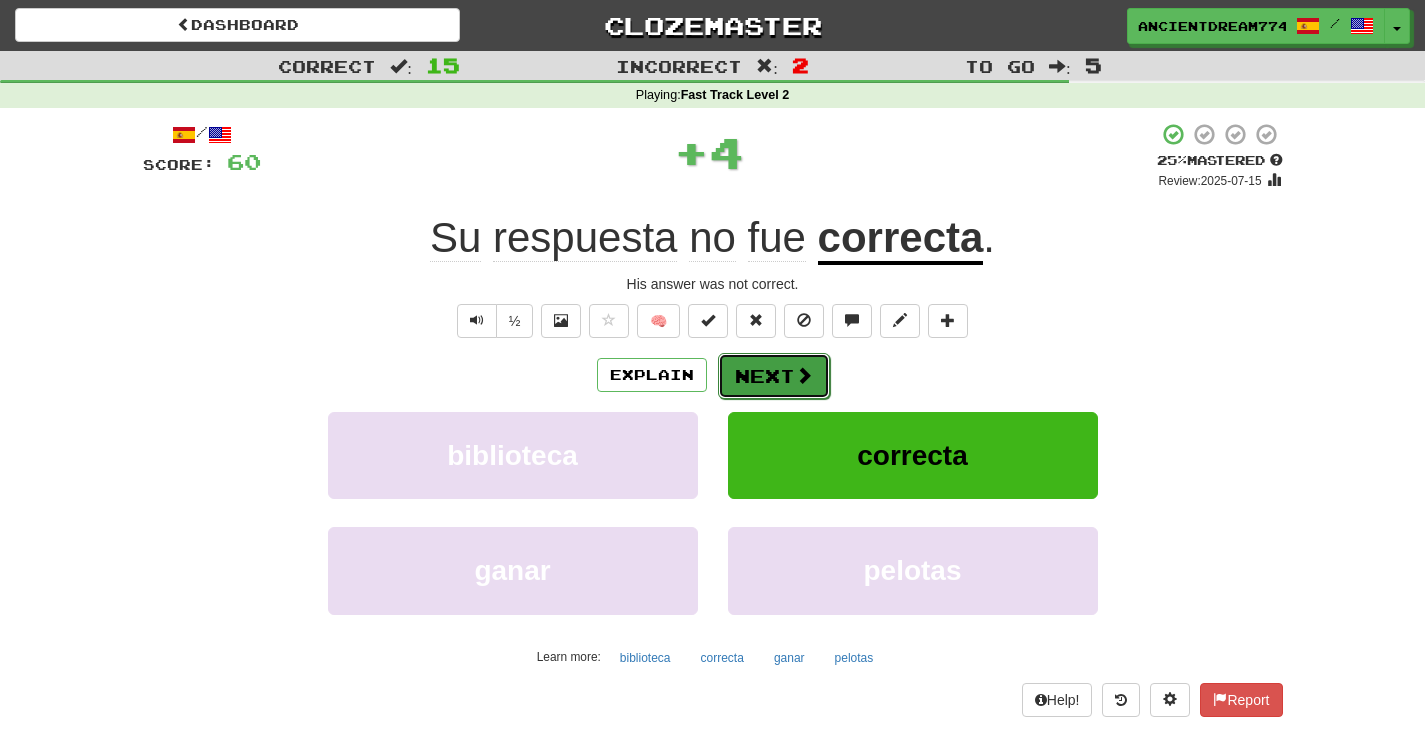click on "Next" at bounding box center (774, 376) 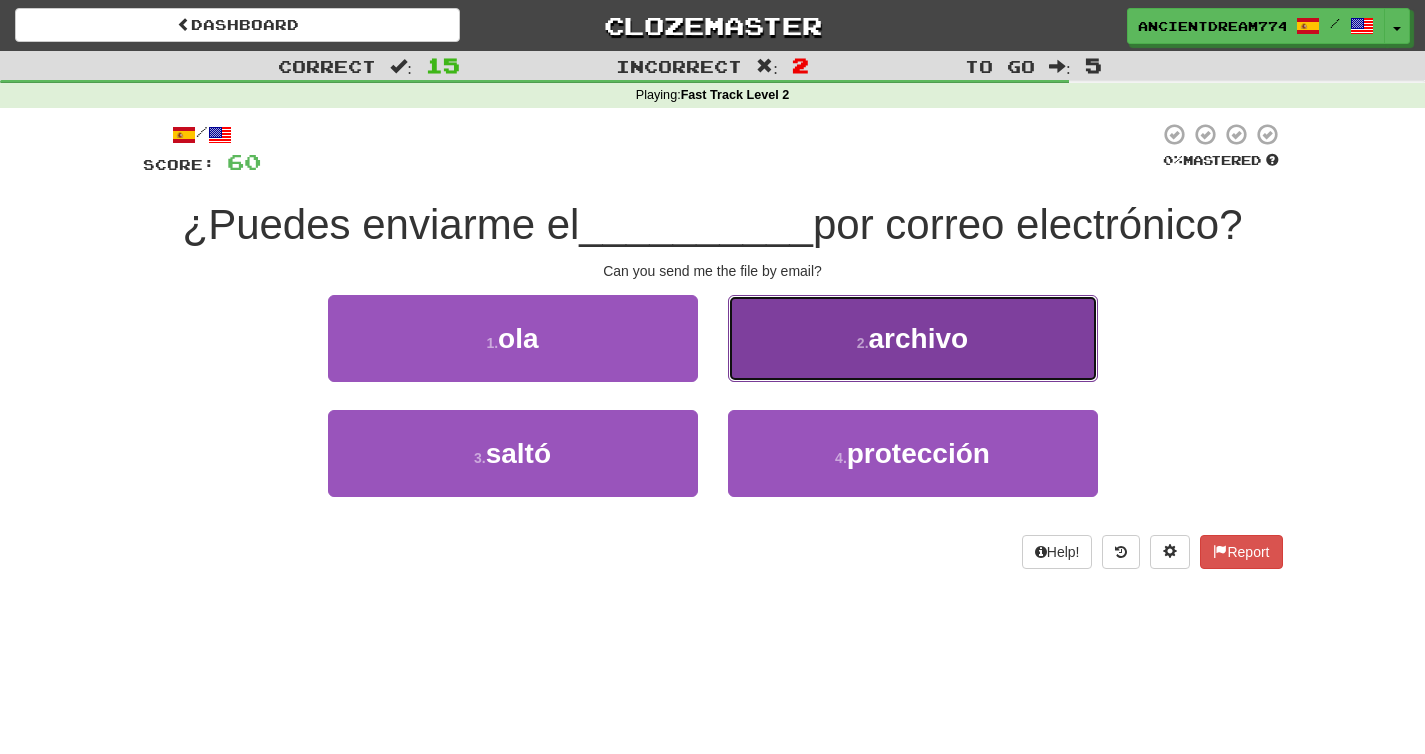 click on "2 .  archivo" at bounding box center (913, 338) 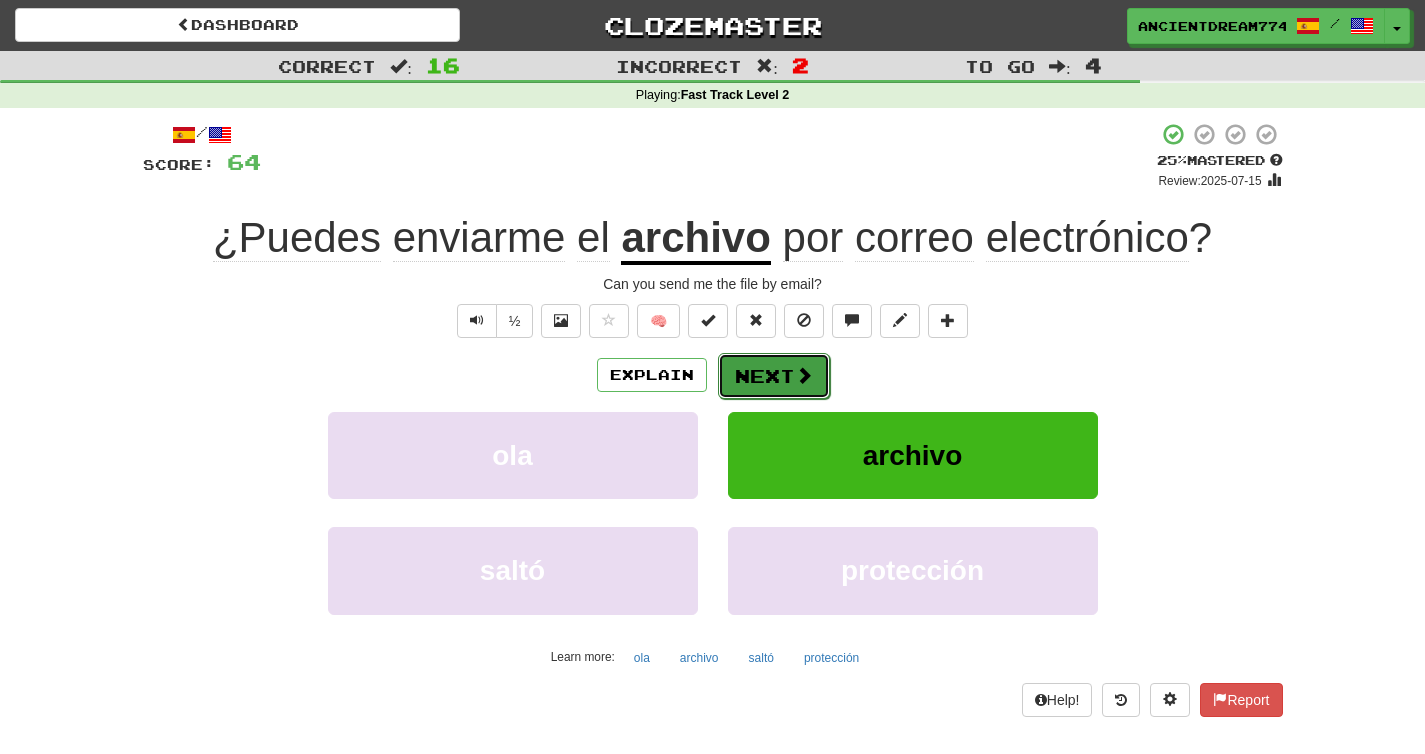 click at bounding box center [804, 375] 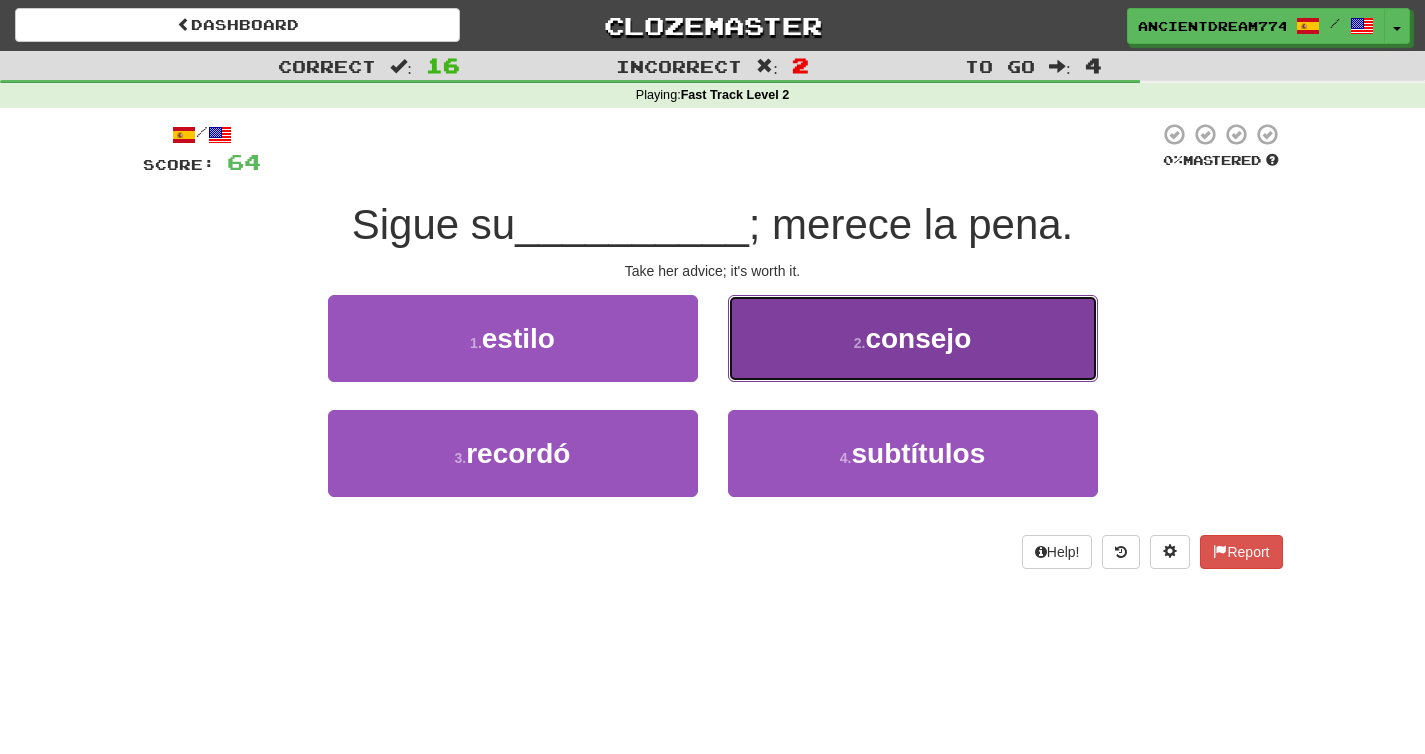 click on "2 .  consejo" at bounding box center [913, 338] 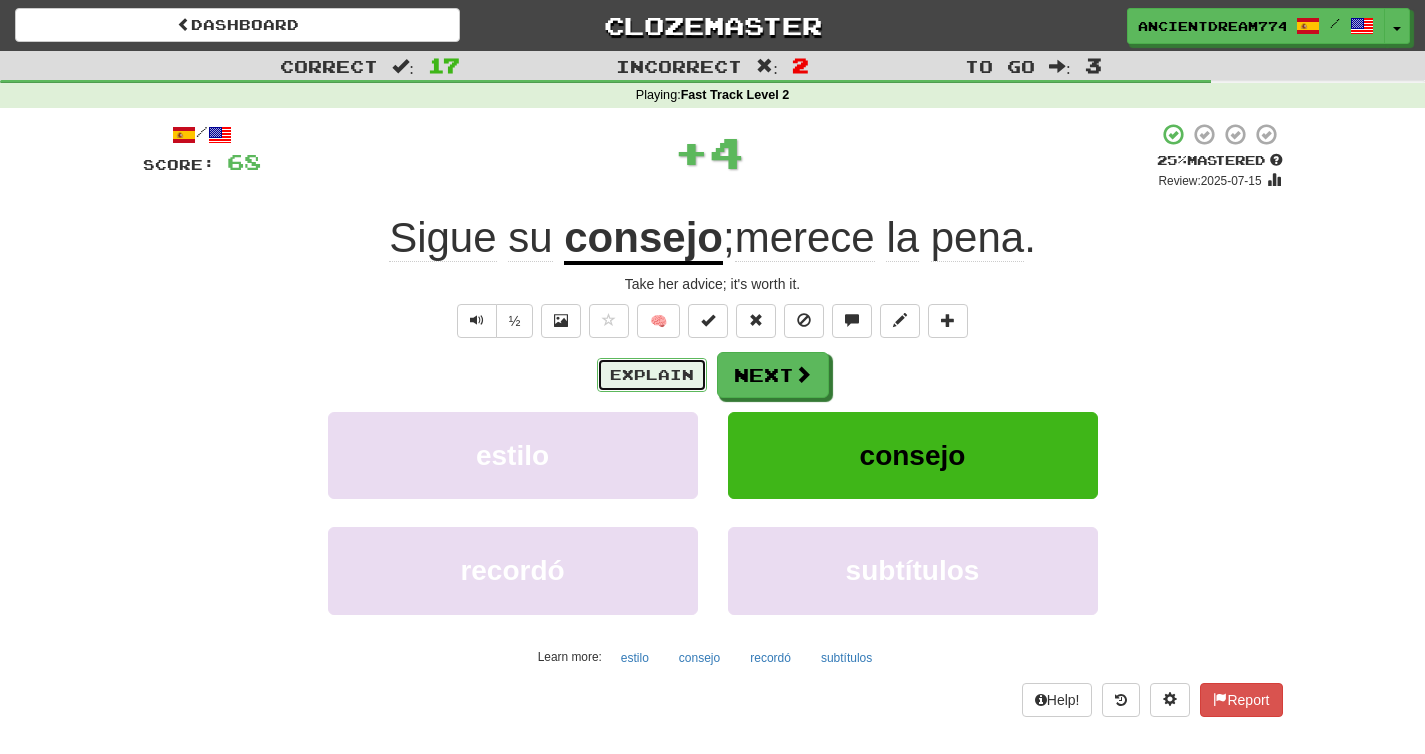 click on "Explain" at bounding box center (652, 375) 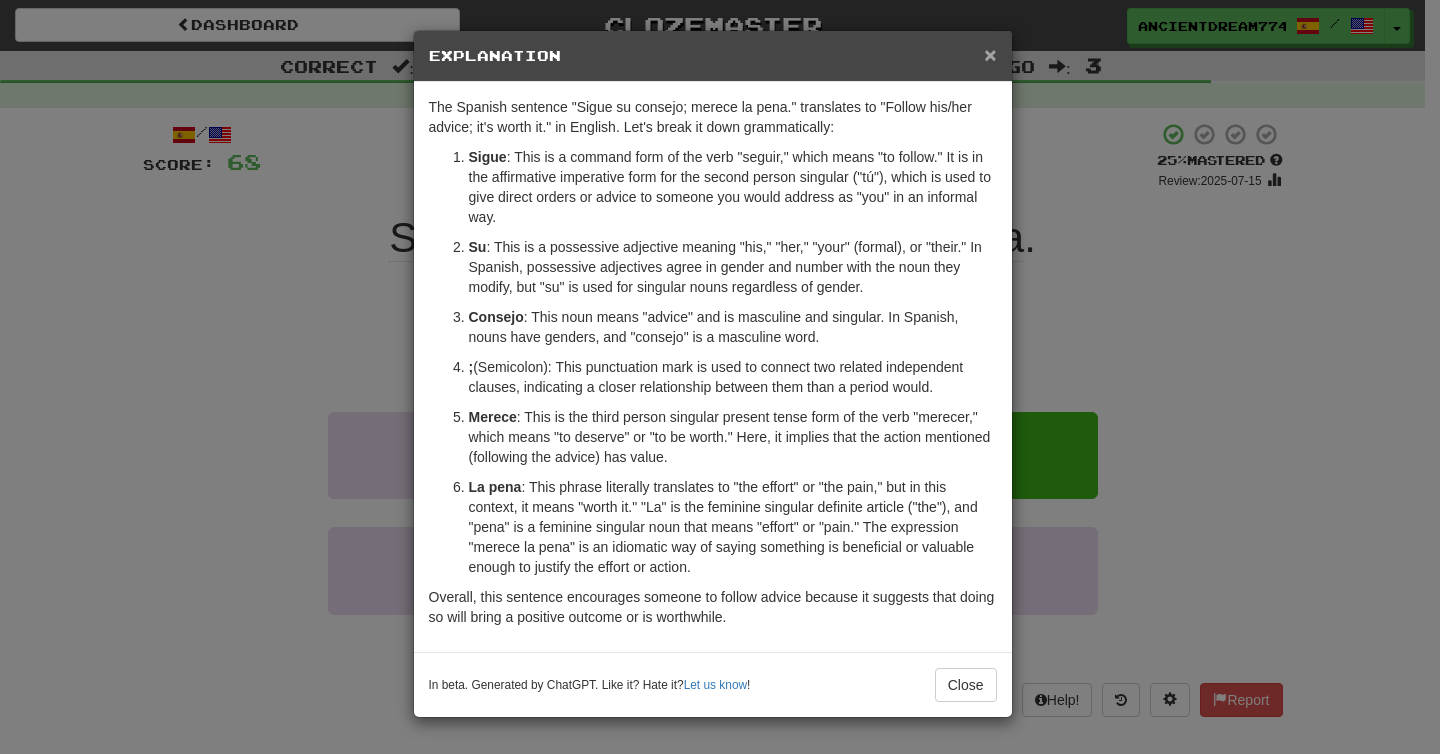 click on "×" at bounding box center [990, 54] 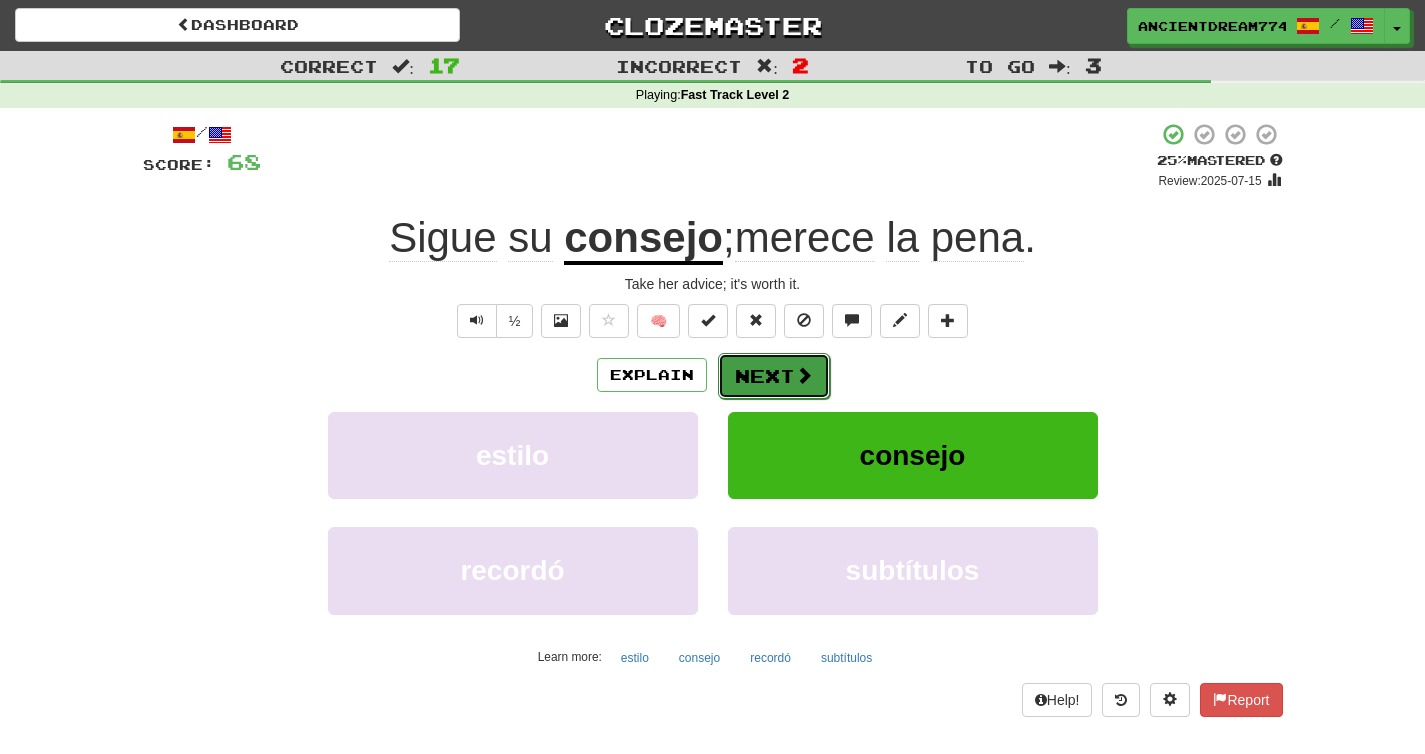 click at bounding box center [804, 375] 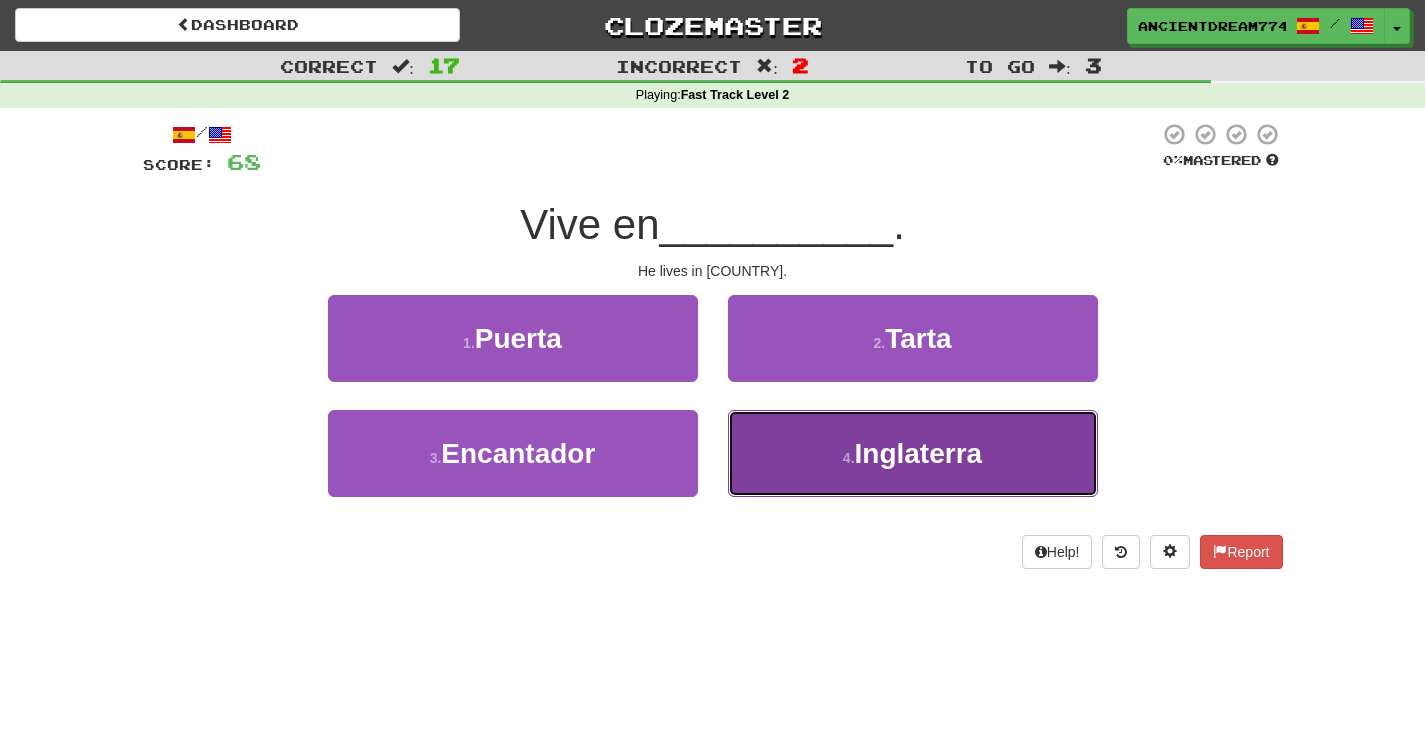 click on "4 ." at bounding box center [849, 458] 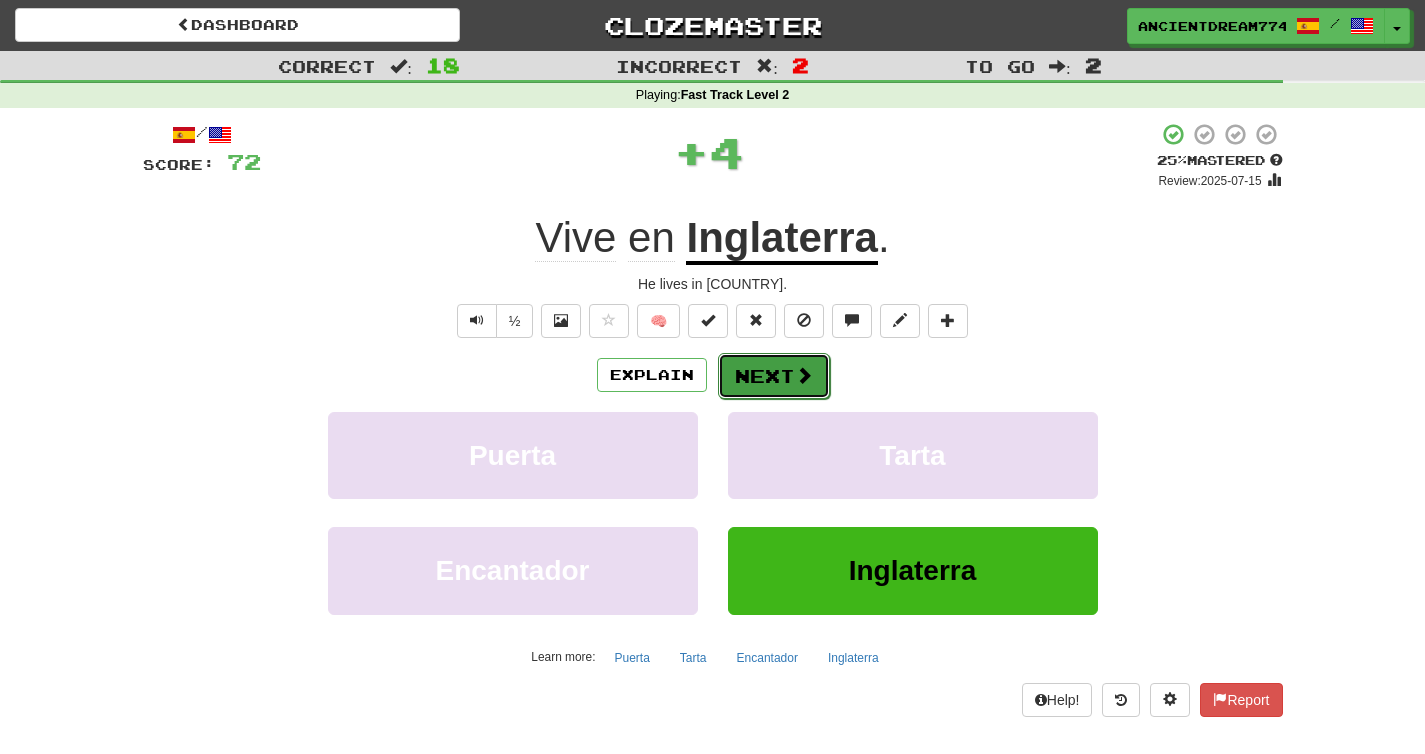 click on "Next" at bounding box center [774, 376] 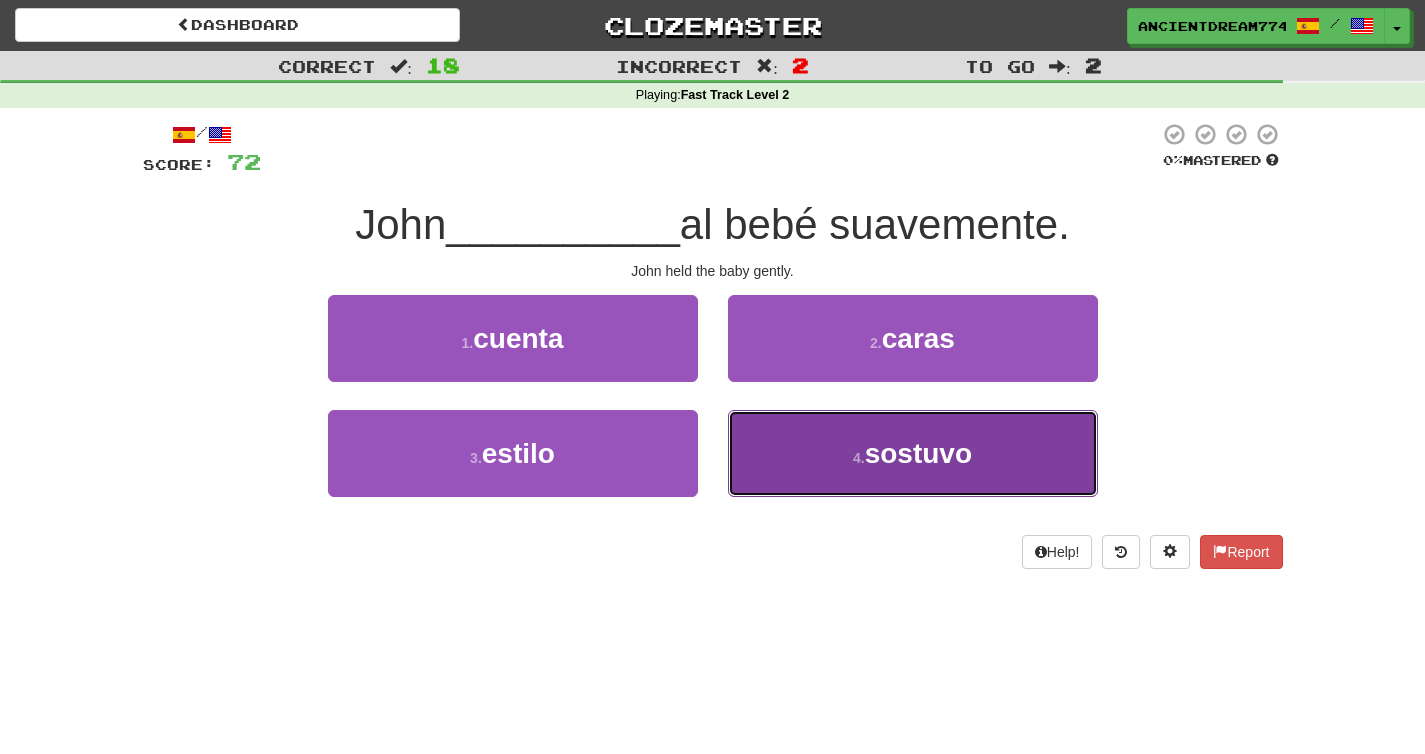 click on "4 .  sostuvo" at bounding box center [913, 453] 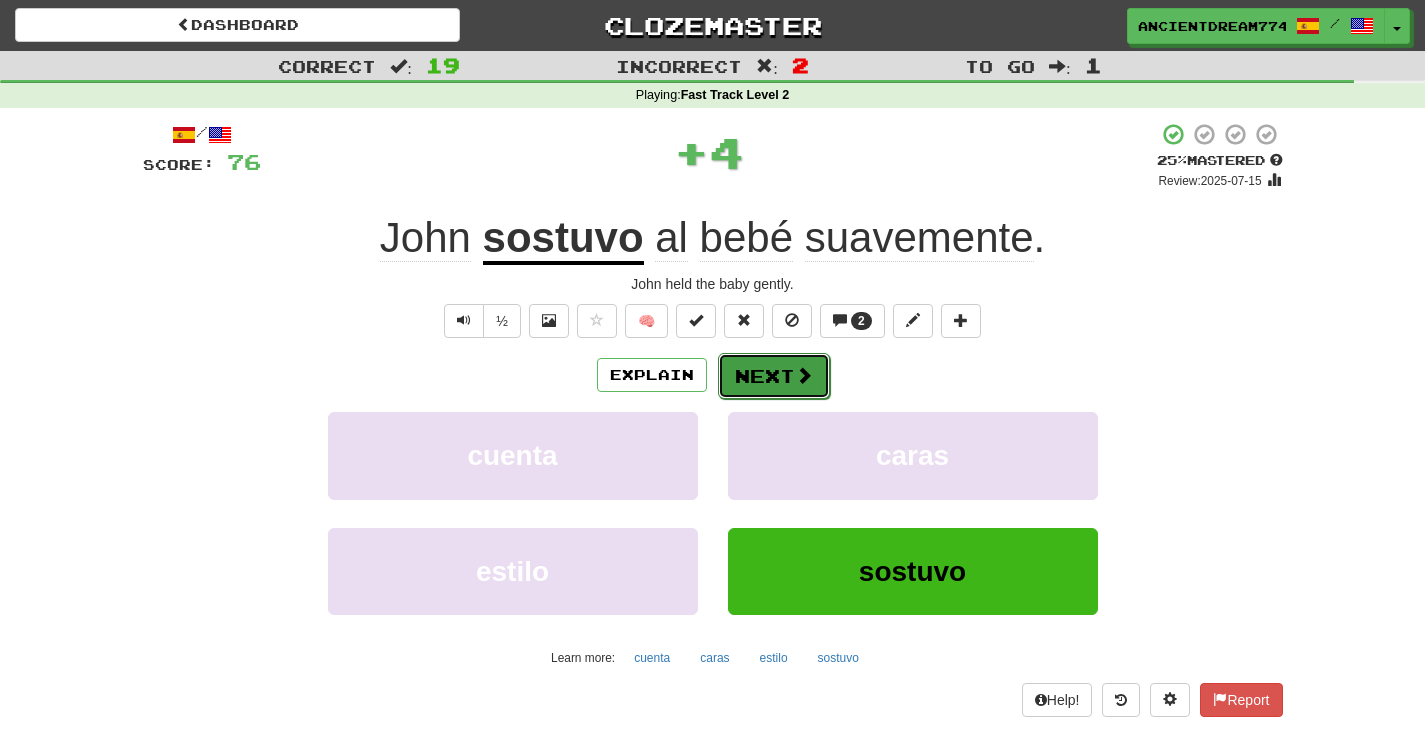 click at bounding box center [804, 375] 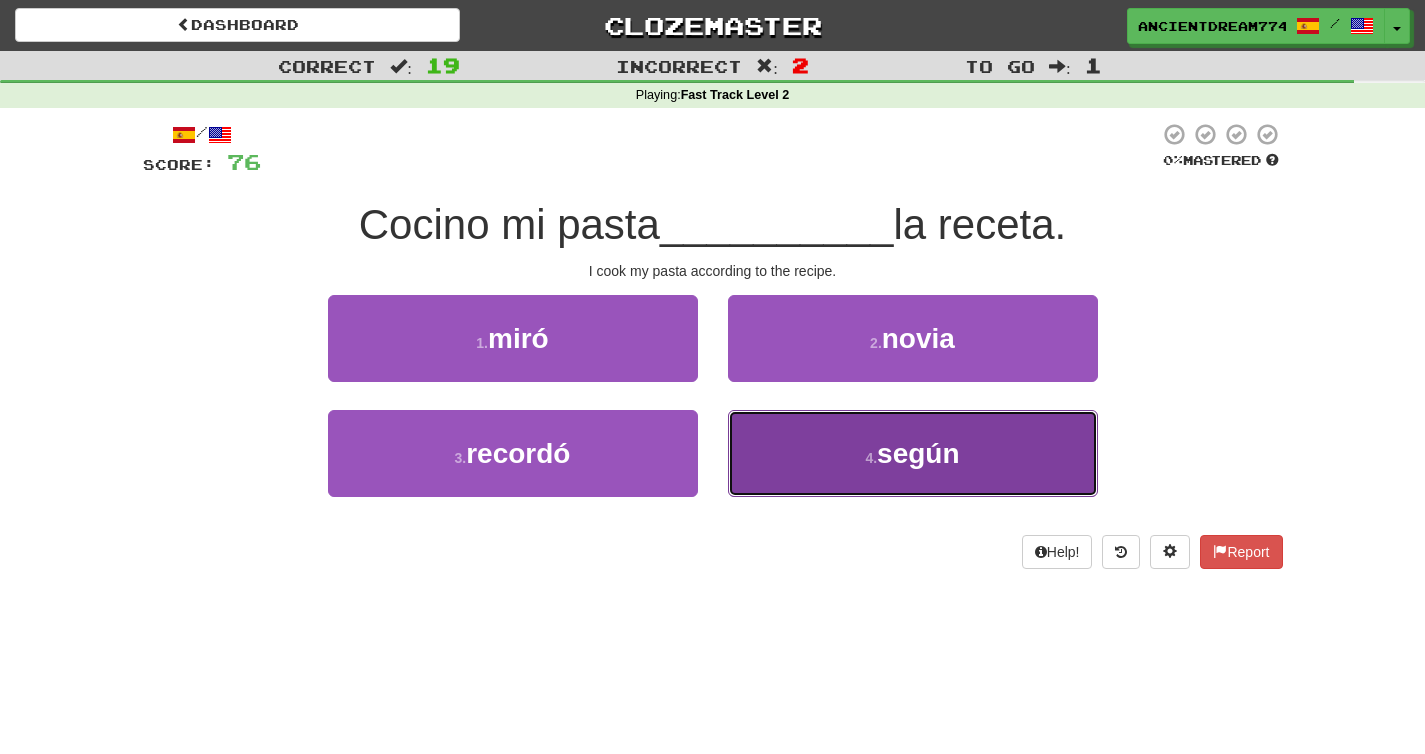 click on "4 .  según" at bounding box center [913, 453] 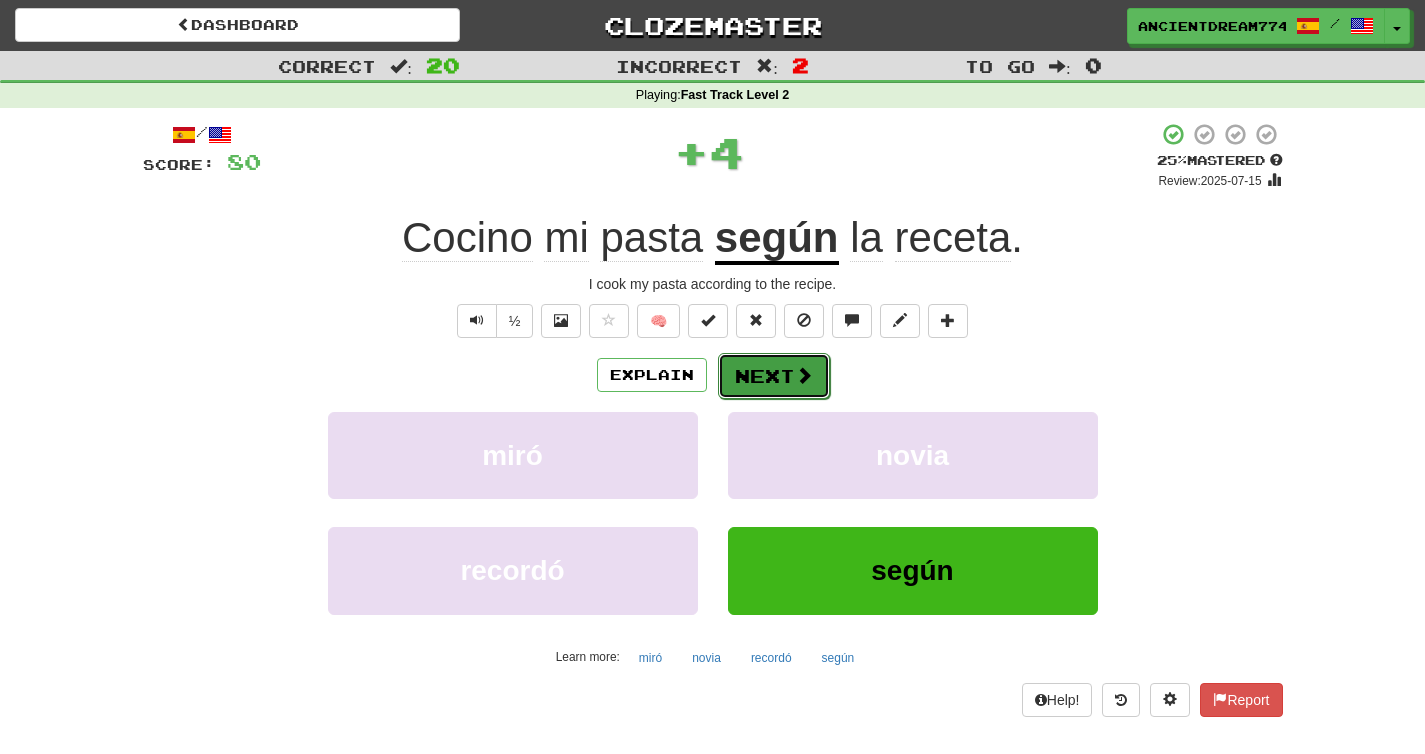 click on "Next" at bounding box center (774, 376) 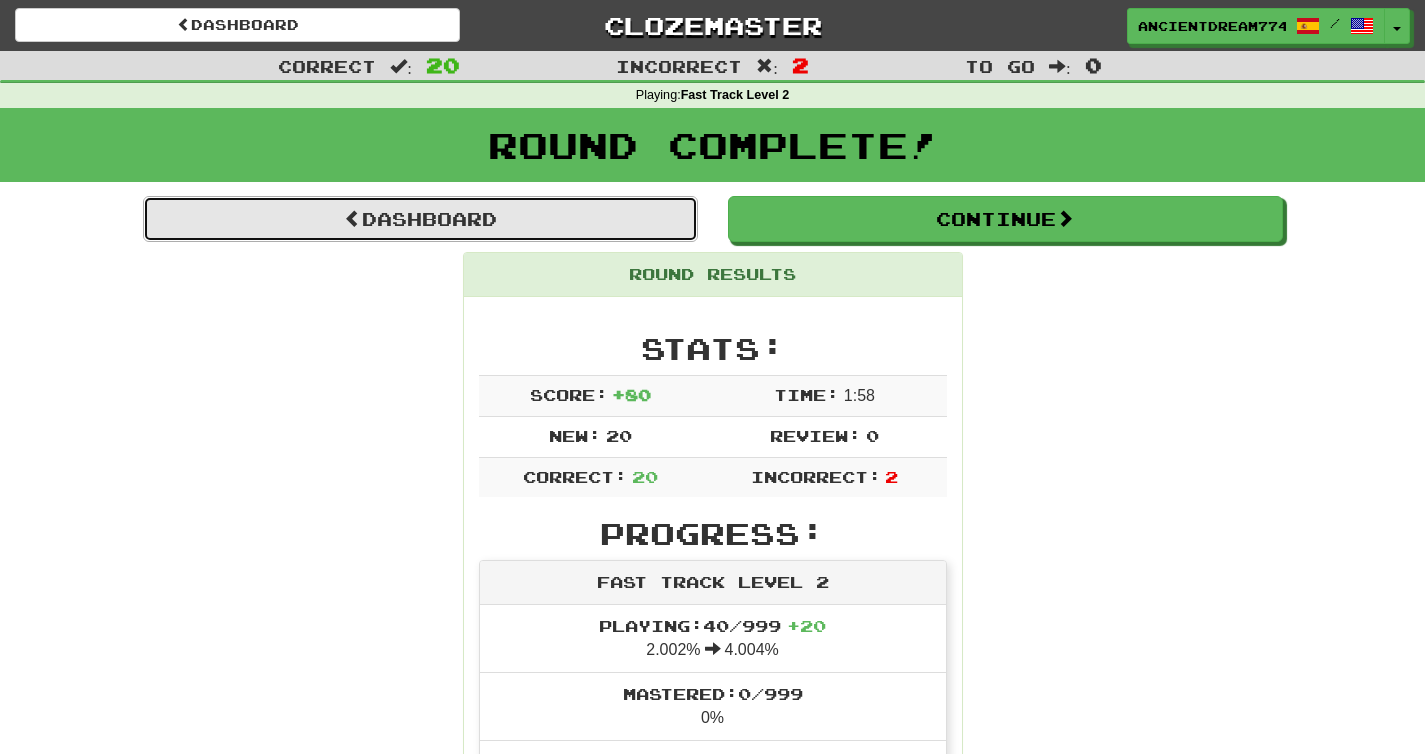 click on "Dashboard" at bounding box center (420, 219) 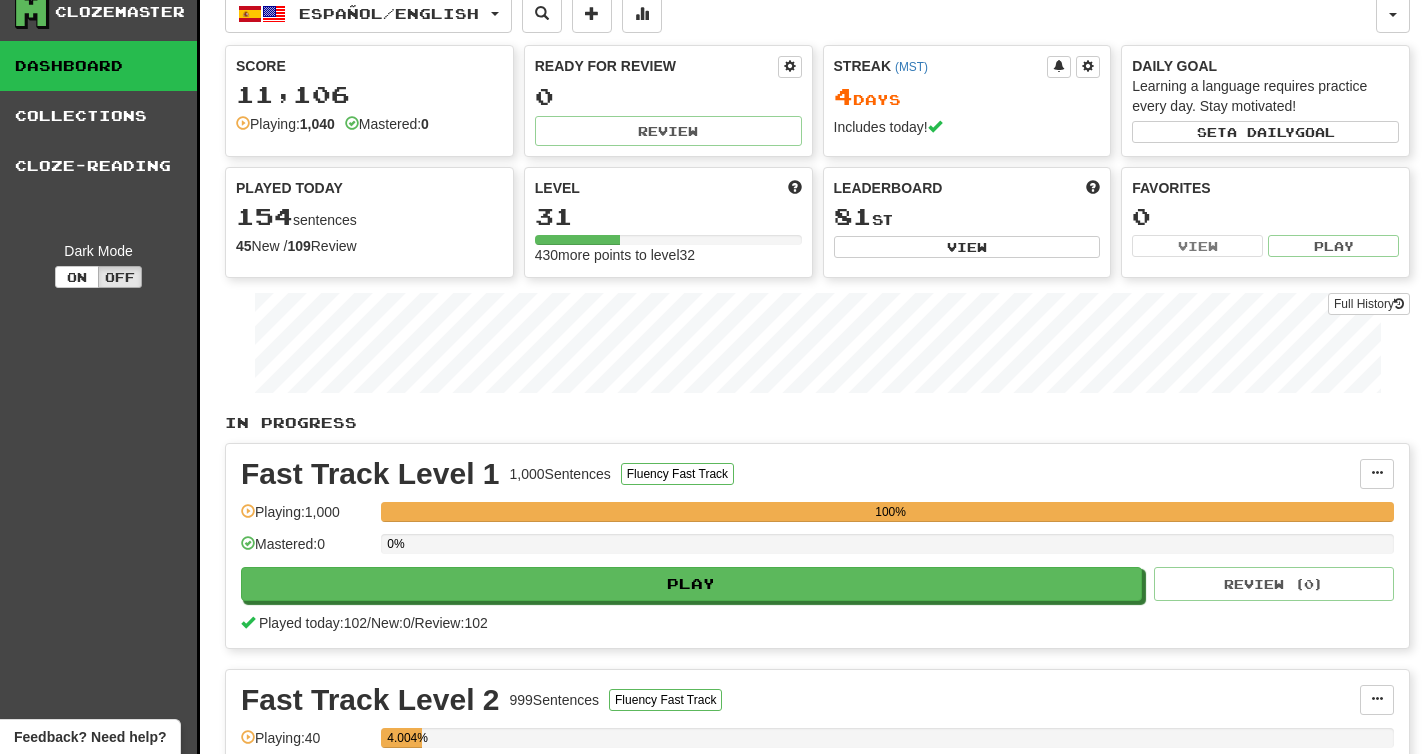 scroll, scrollTop: 1, scrollLeft: 0, axis: vertical 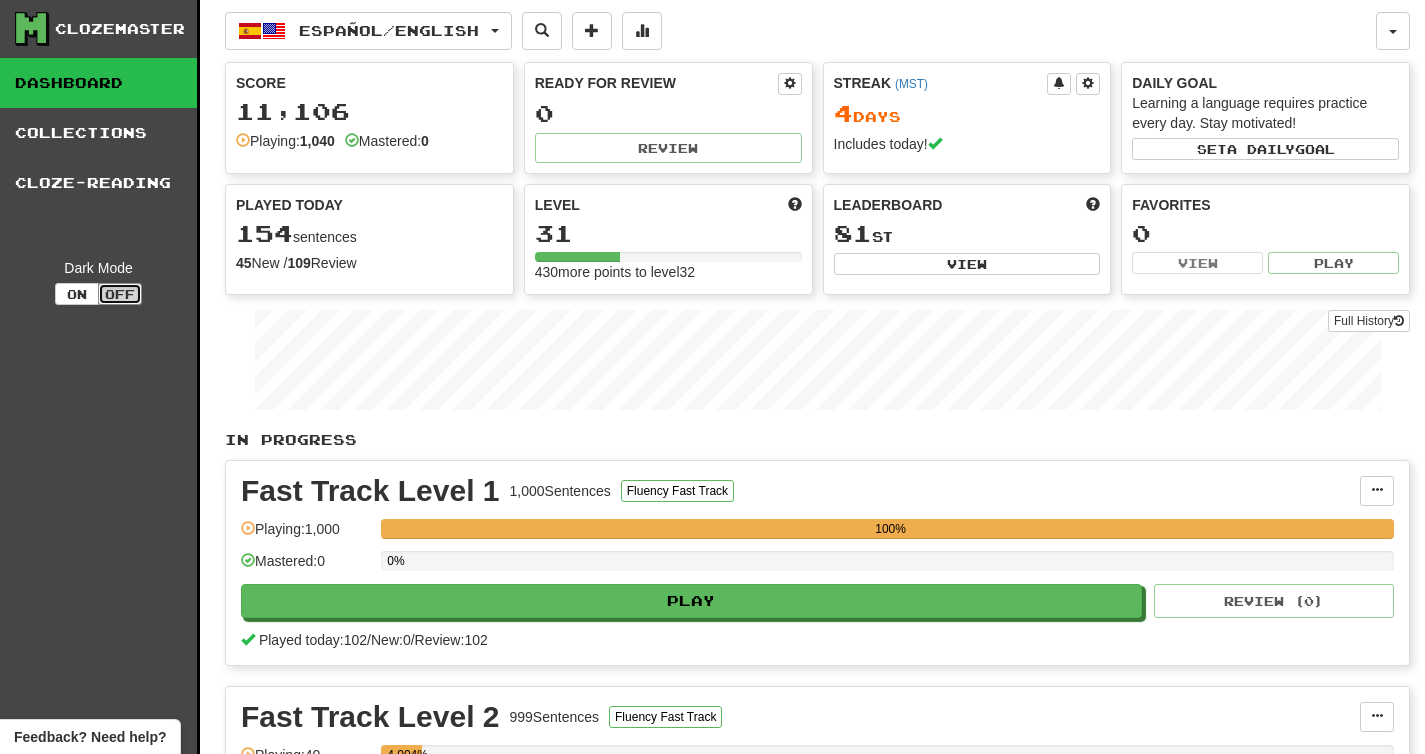 click on "Off" at bounding box center (120, 294) 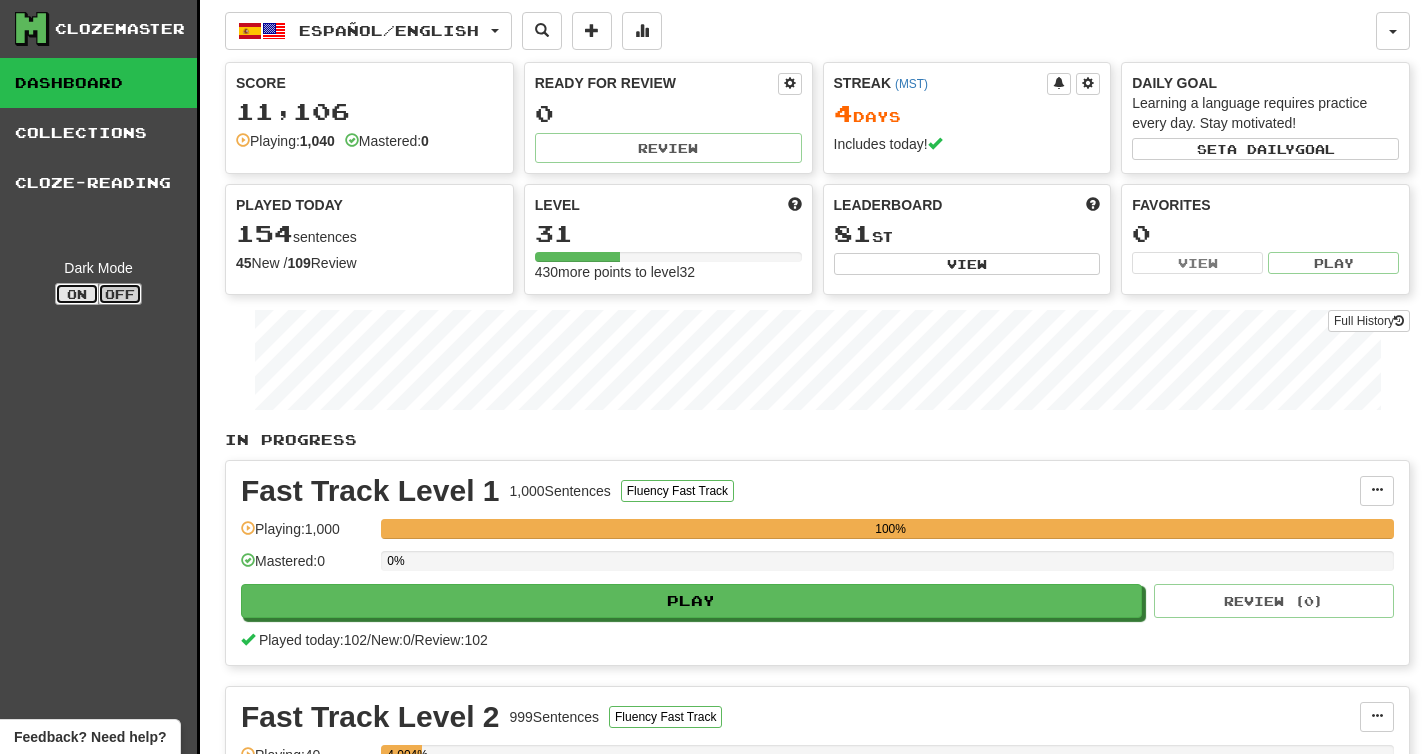 click on "On" at bounding box center [77, 294] 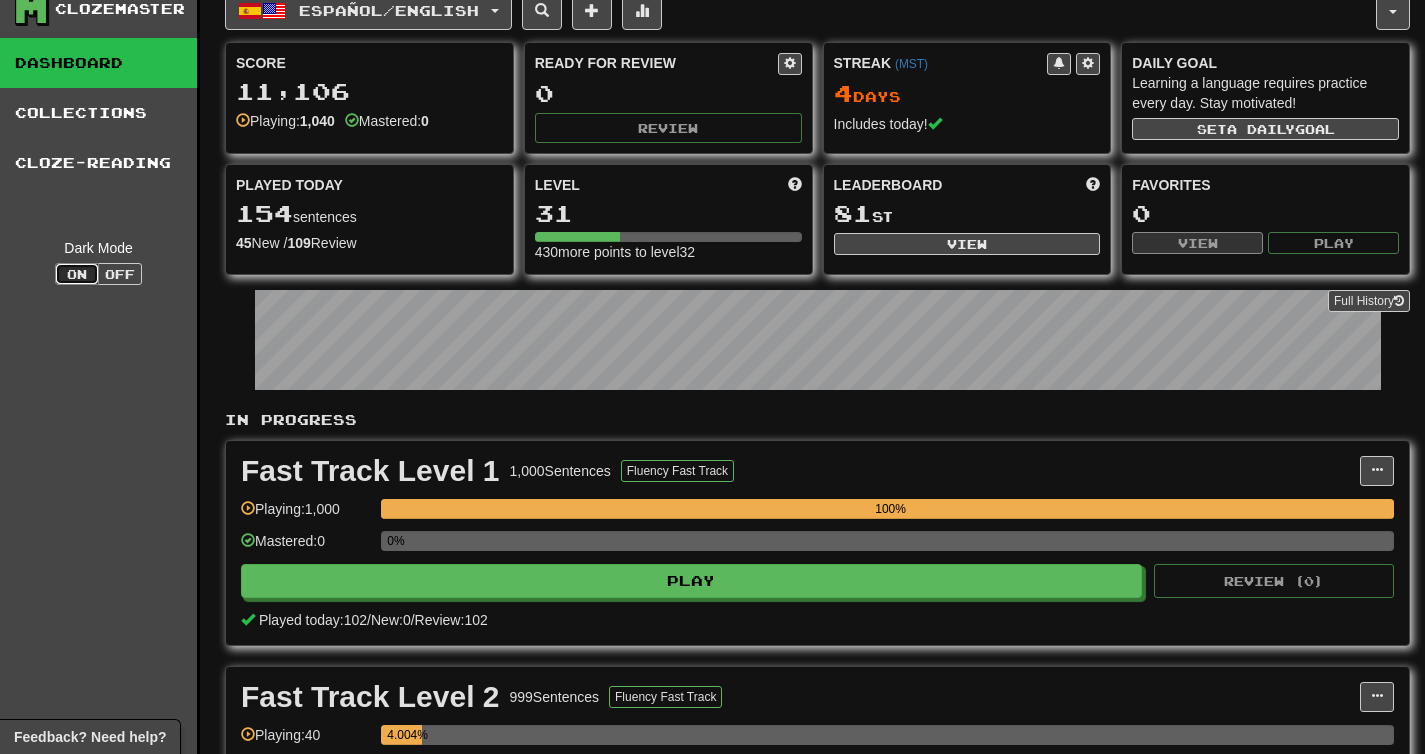 scroll, scrollTop: 0, scrollLeft: 0, axis: both 